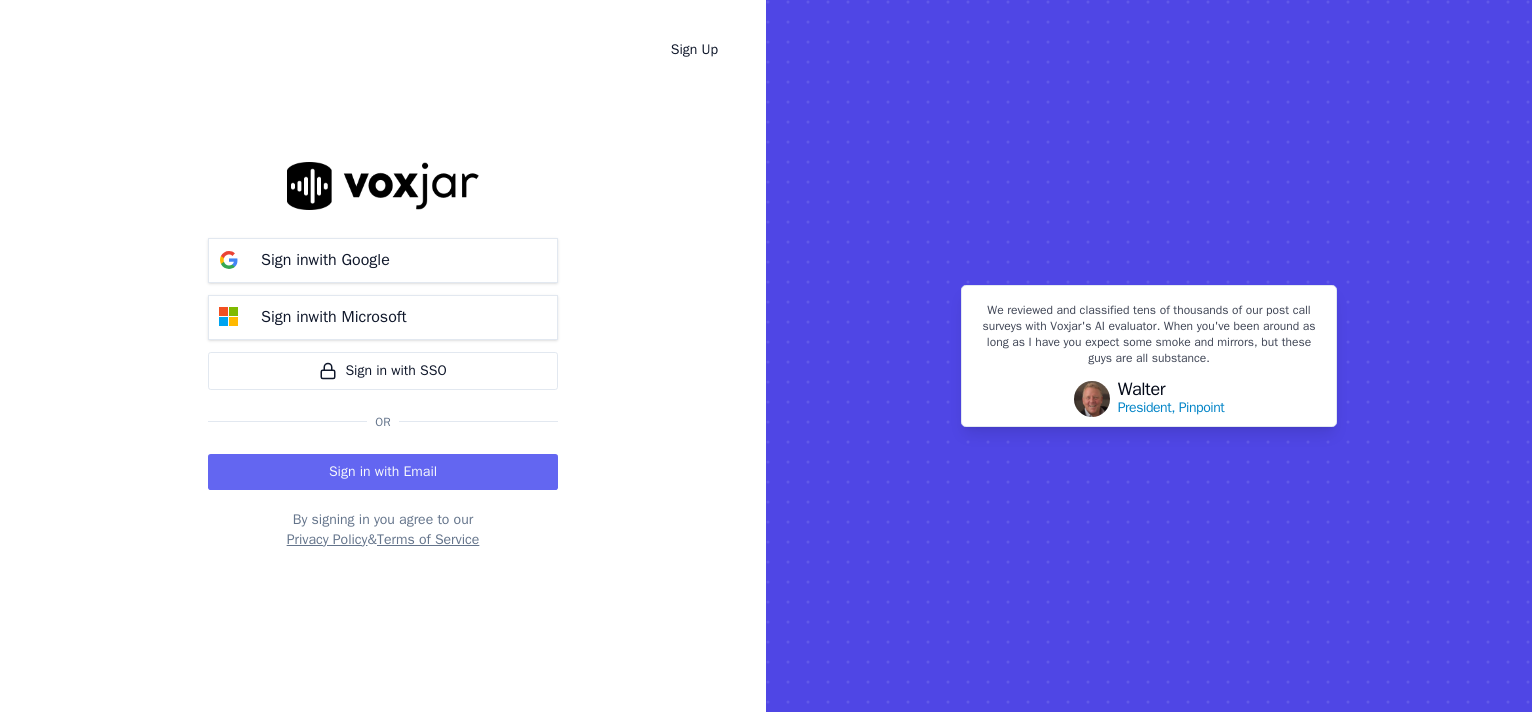 scroll, scrollTop: 0, scrollLeft: 0, axis: both 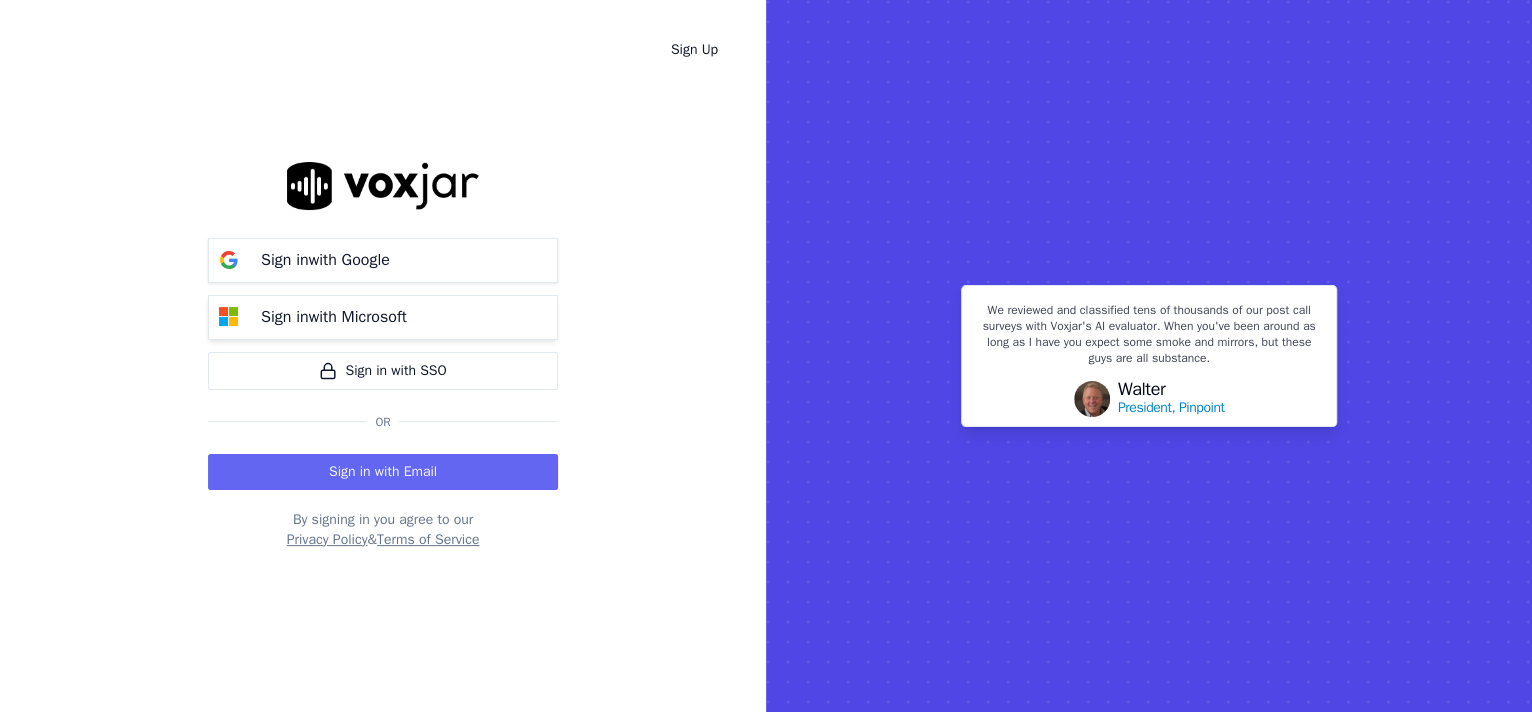 drag, startPoint x: 0, startPoint y: 0, endPoint x: 392, endPoint y: 324, distance: 508.56662 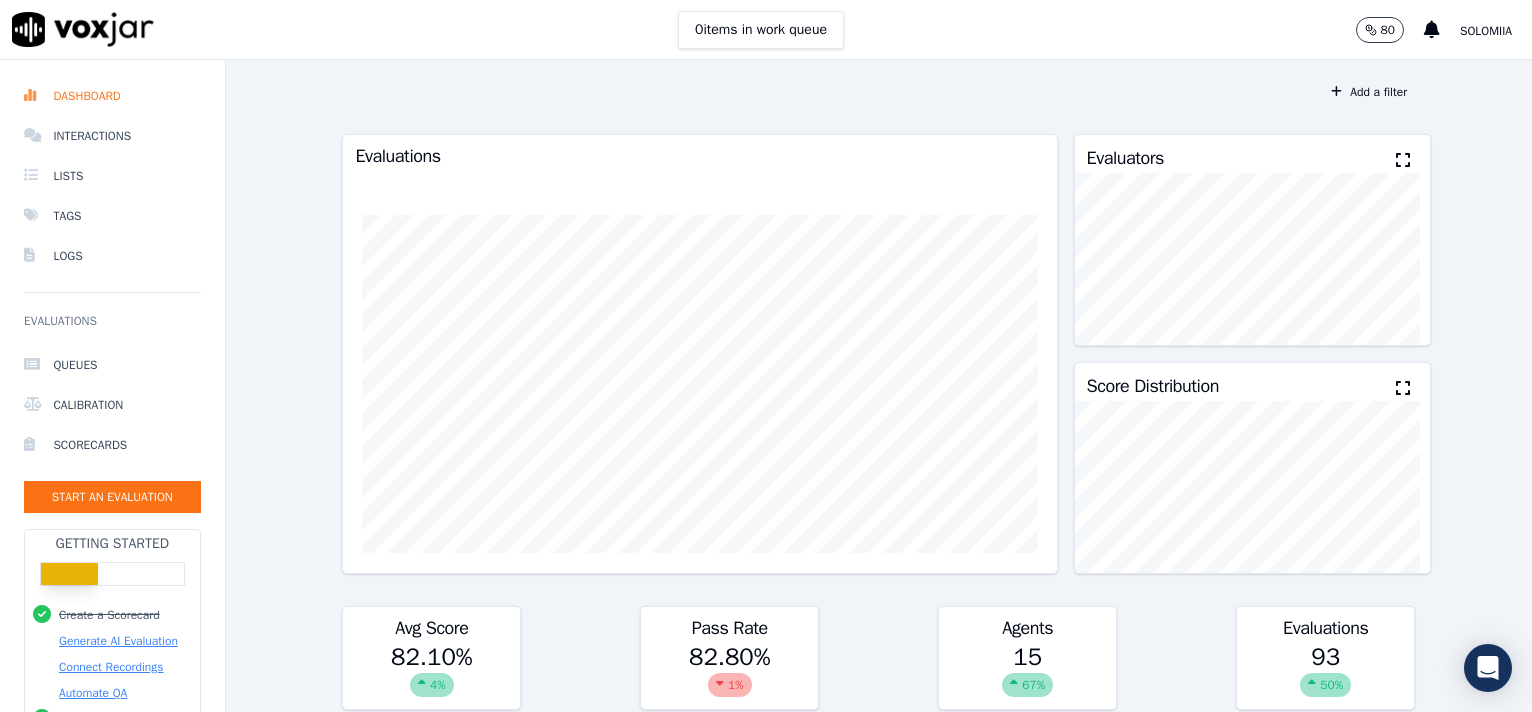 scroll, scrollTop: 0, scrollLeft: 0, axis: both 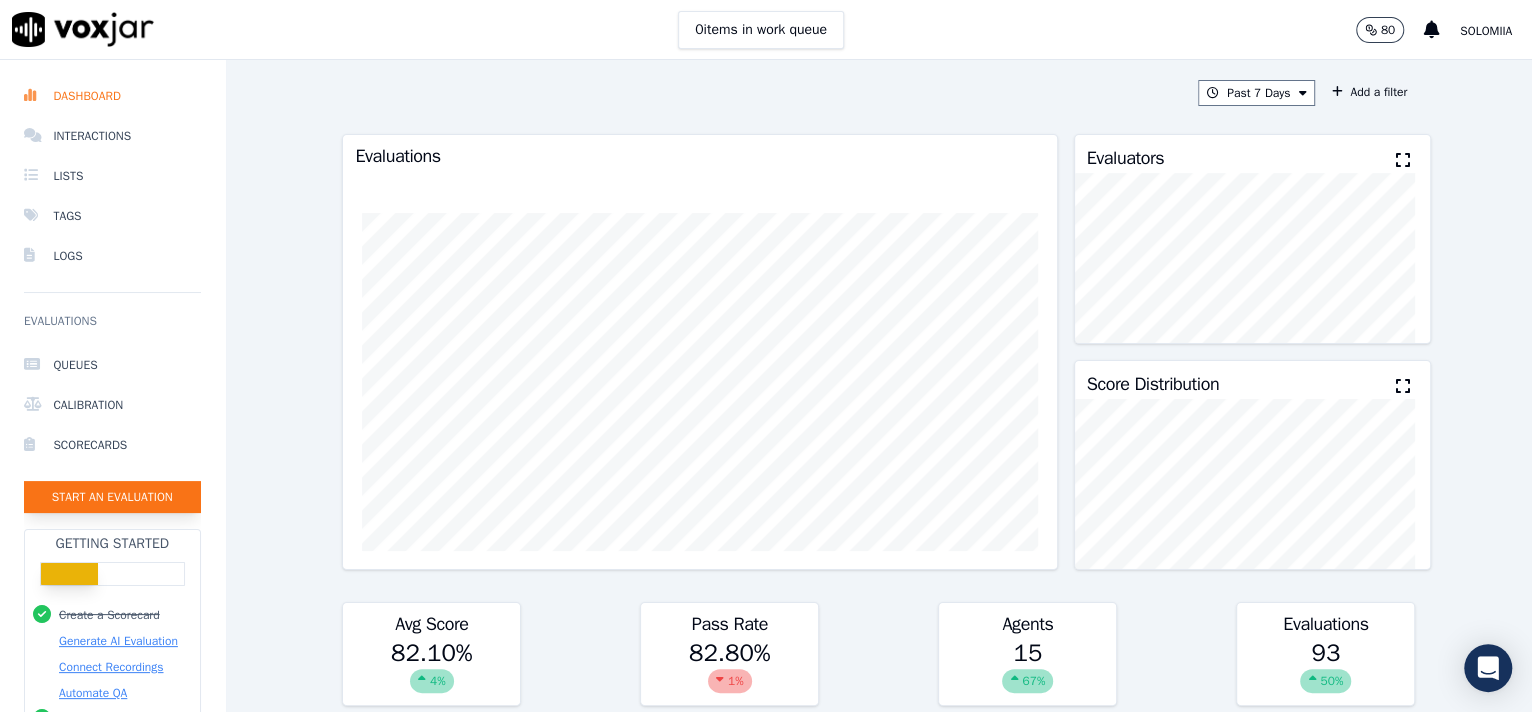 click on "Start an Evaluation" 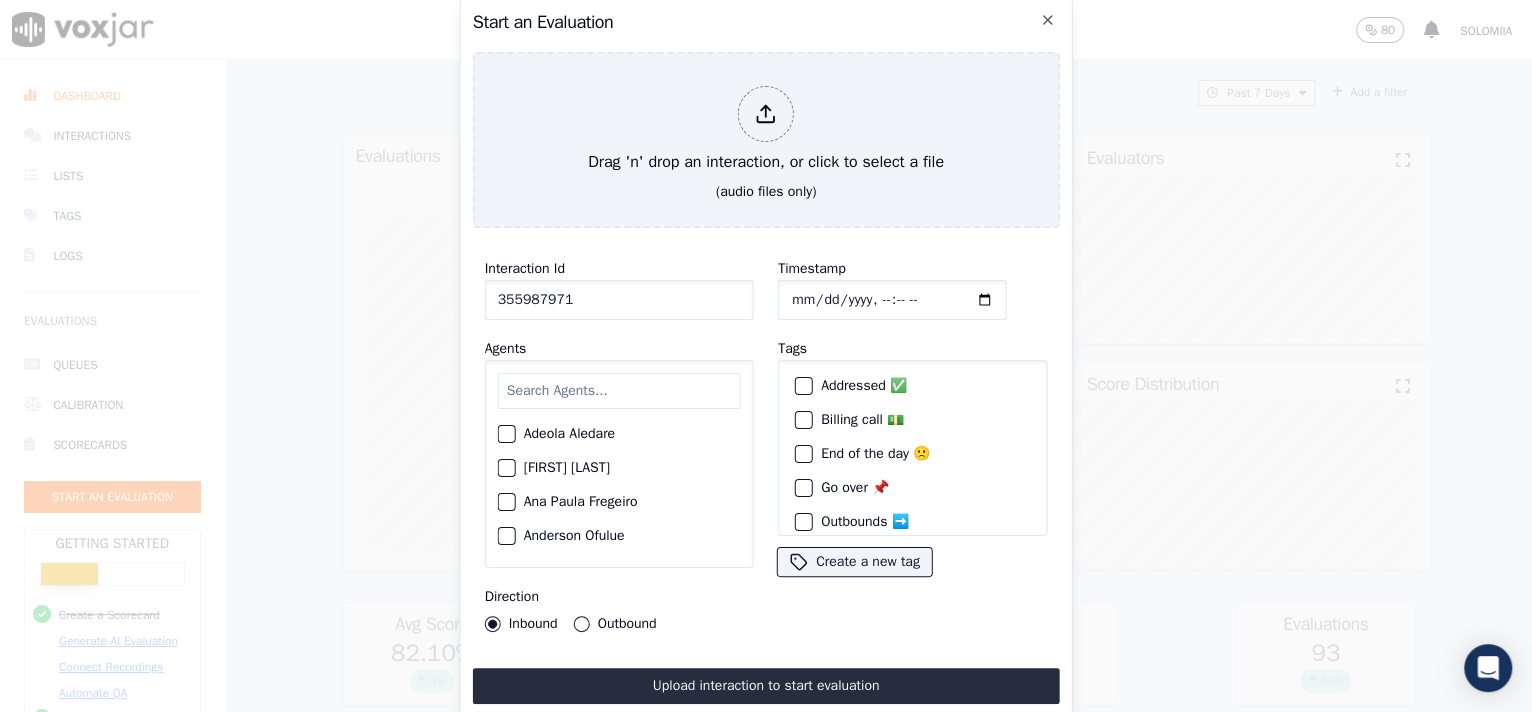 type on "355987971" 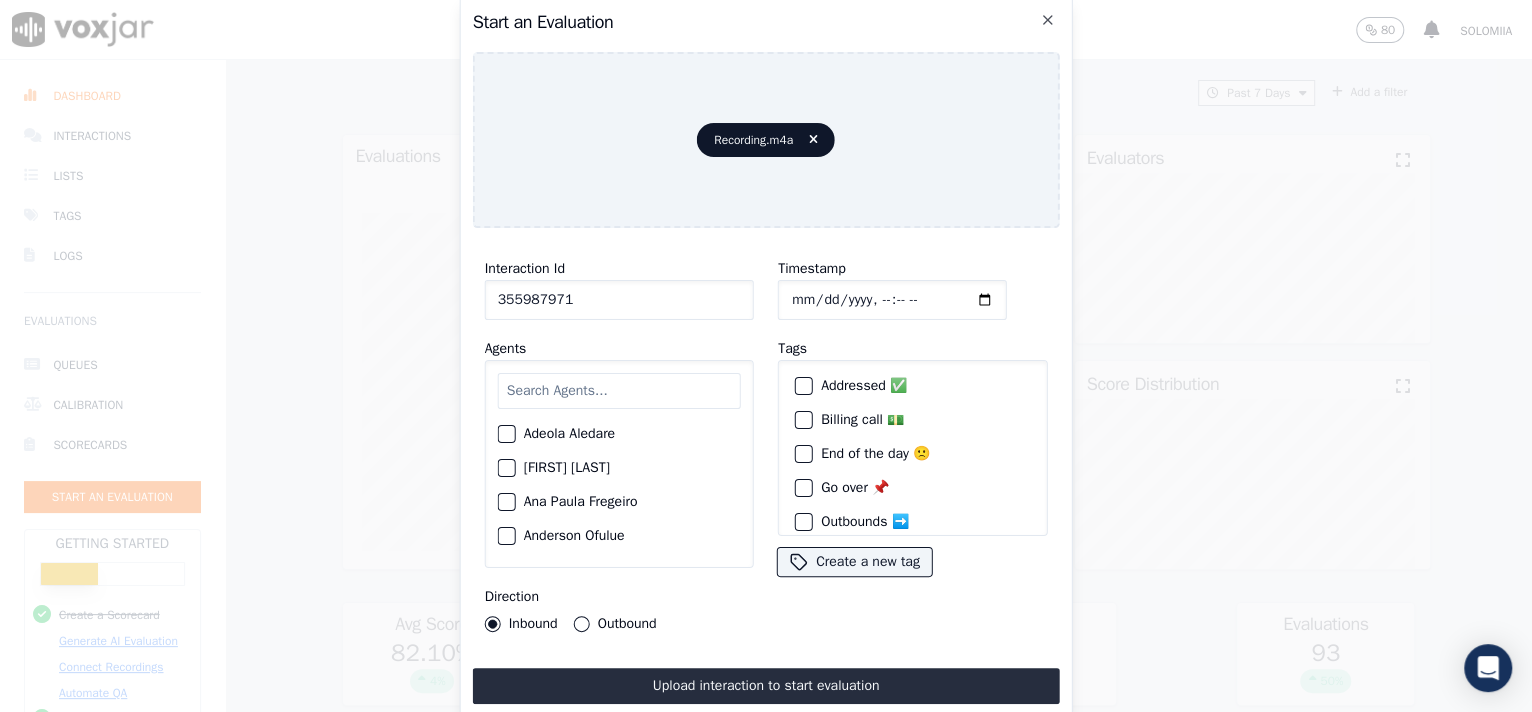 click on "Timestamp" 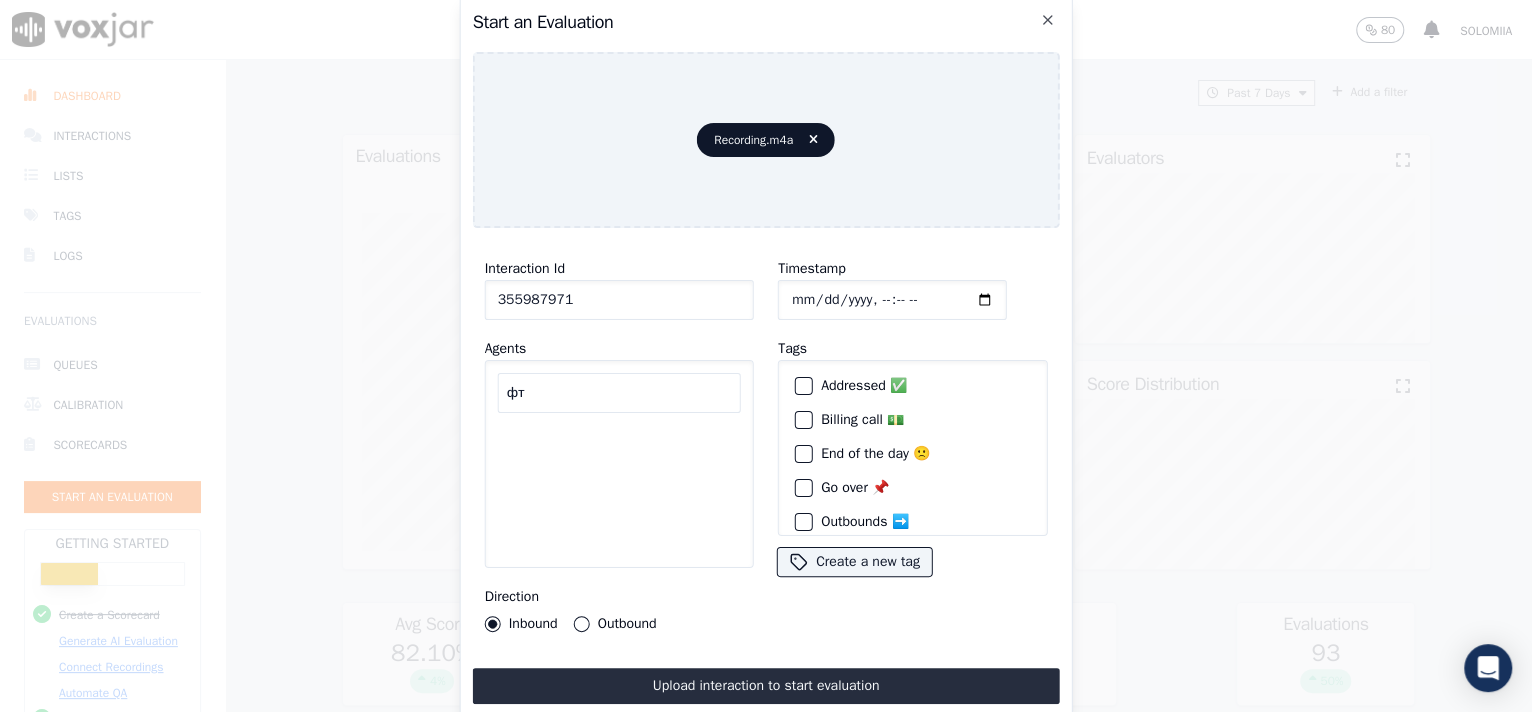 type on "ф" 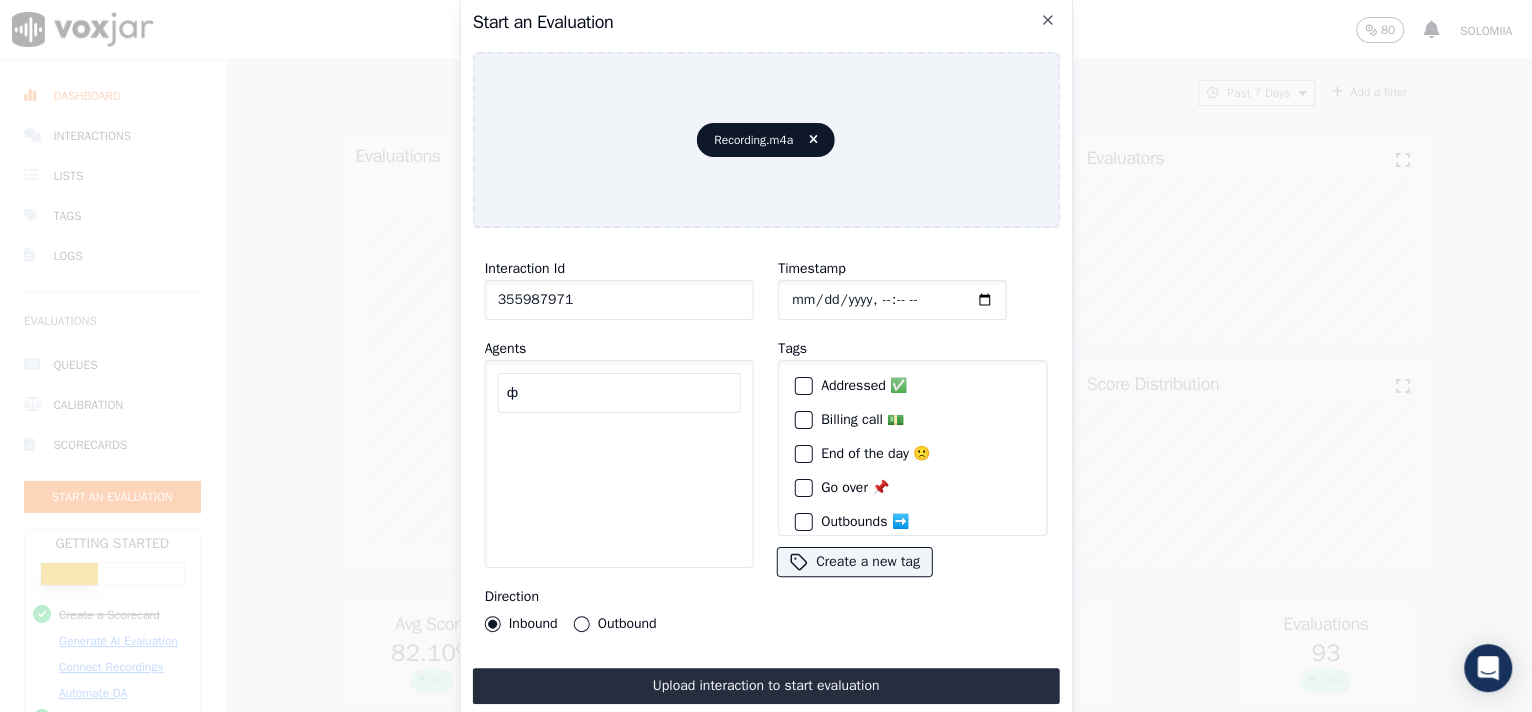 type 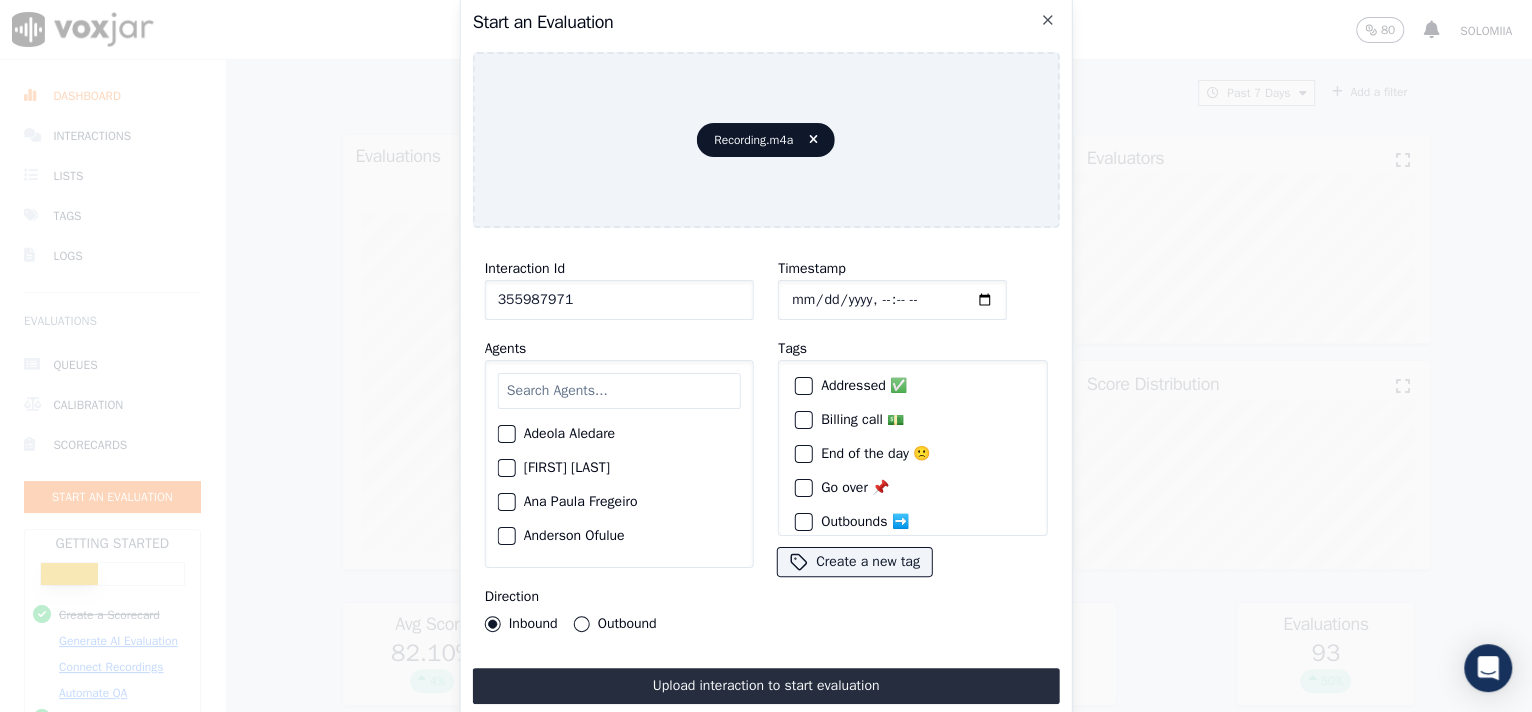 click on "Timestamp" 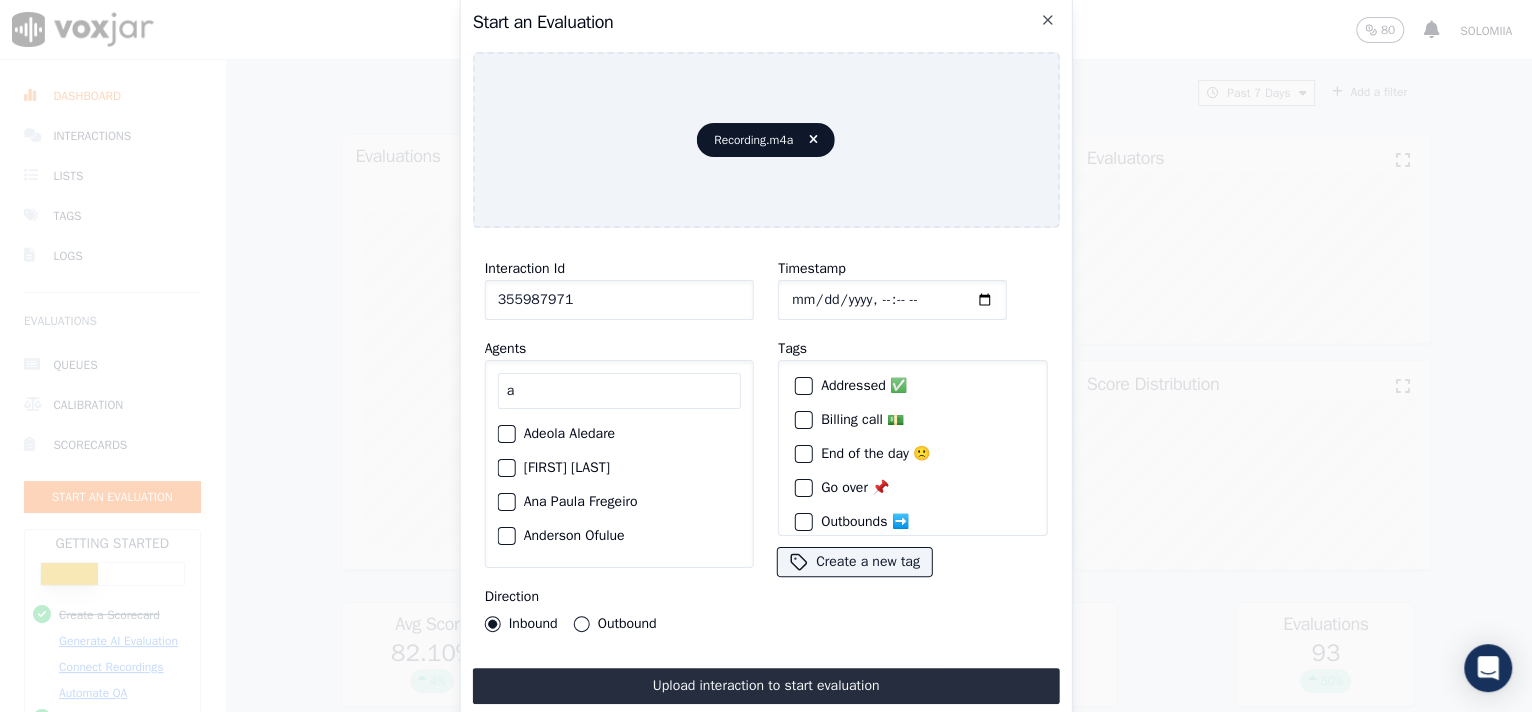 click on "a" at bounding box center [619, 391] 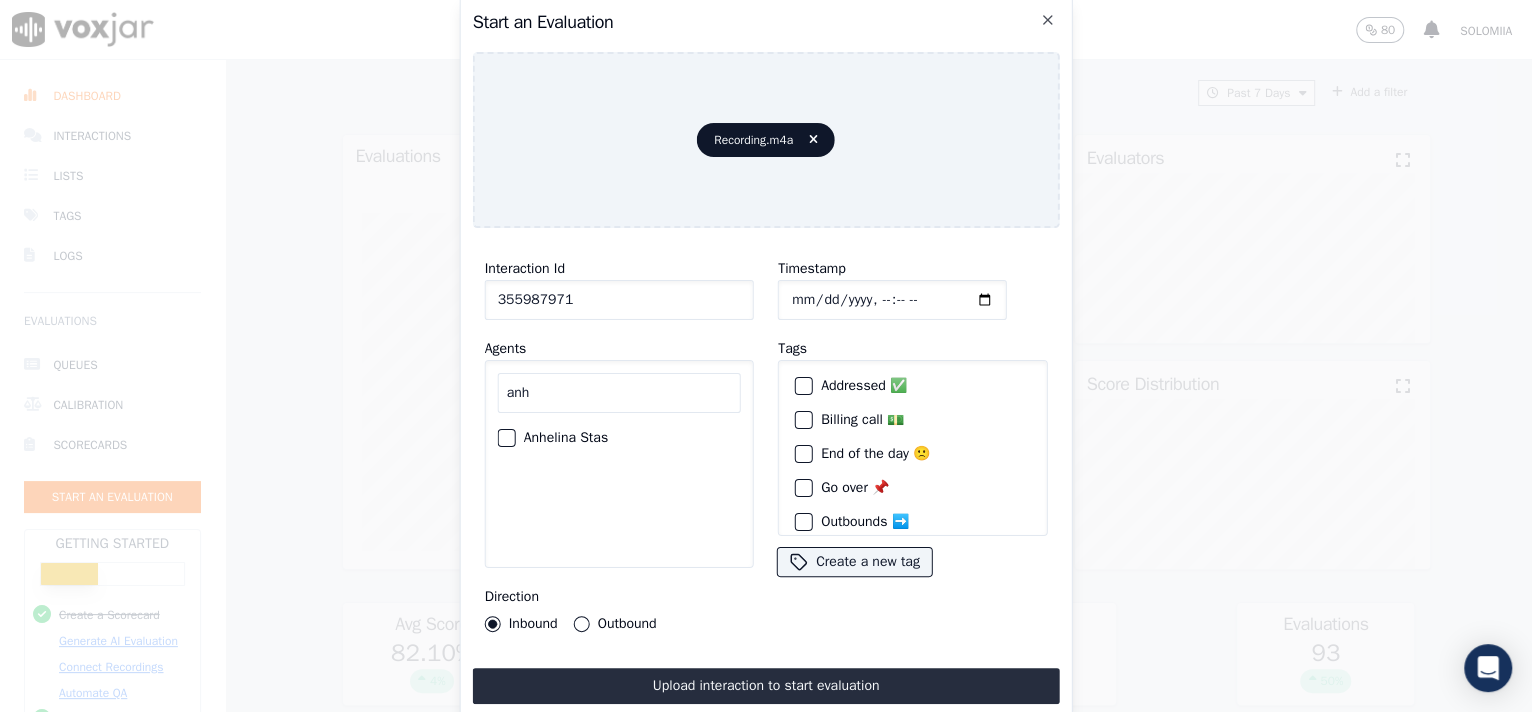 type on "anh" 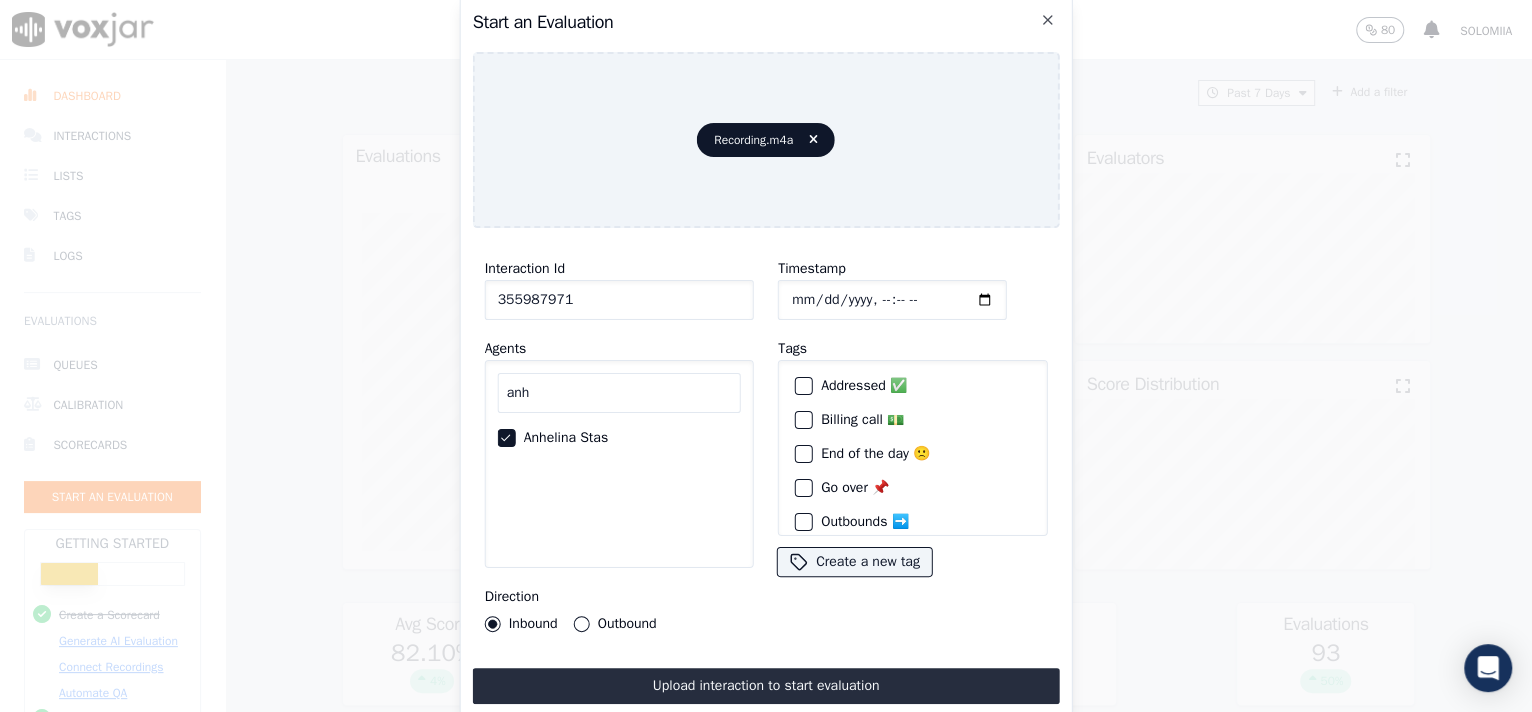 drag, startPoint x: 600, startPoint y: 298, endPoint x: 421, endPoint y: 301, distance: 179.02513 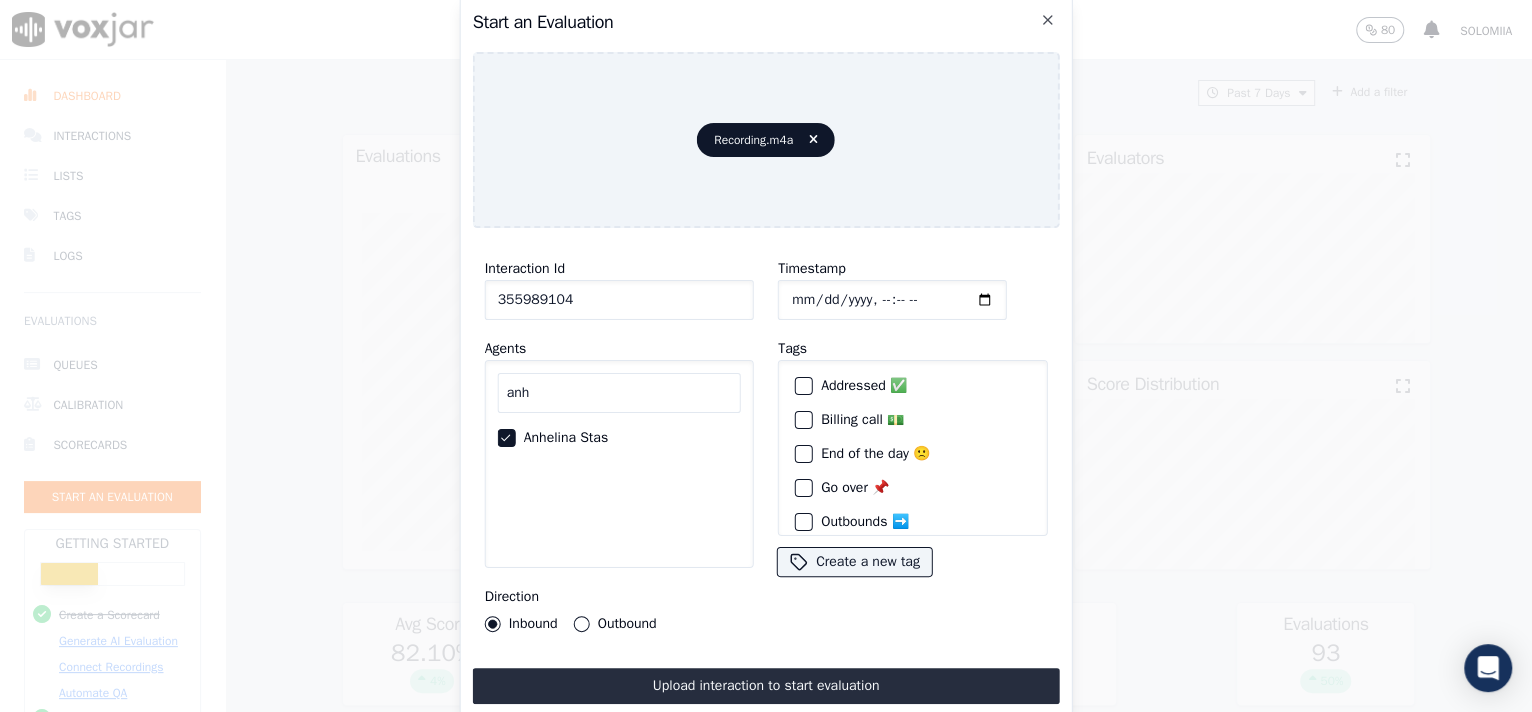 type on "355989104" 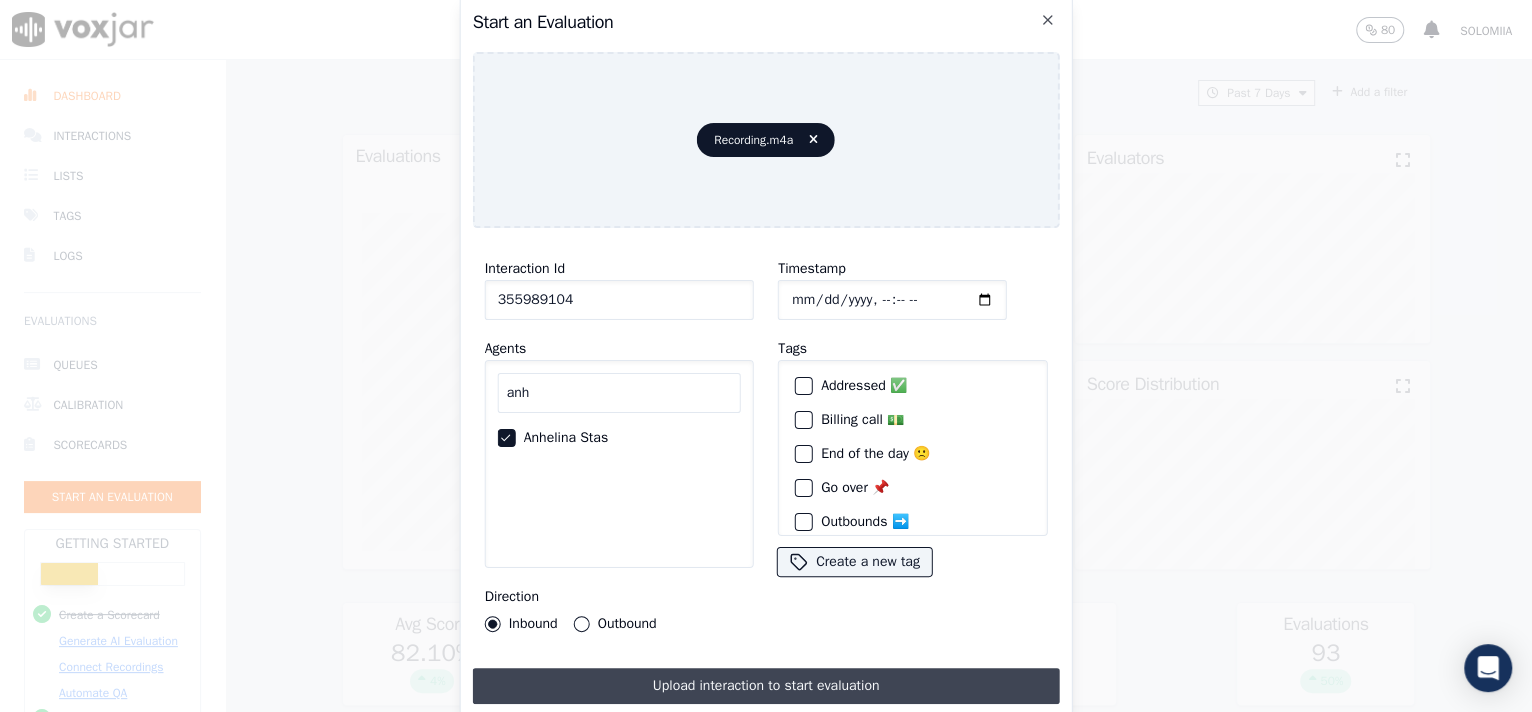 click on "Upload interaction to start evaluation" at bounding box center [766, 686] 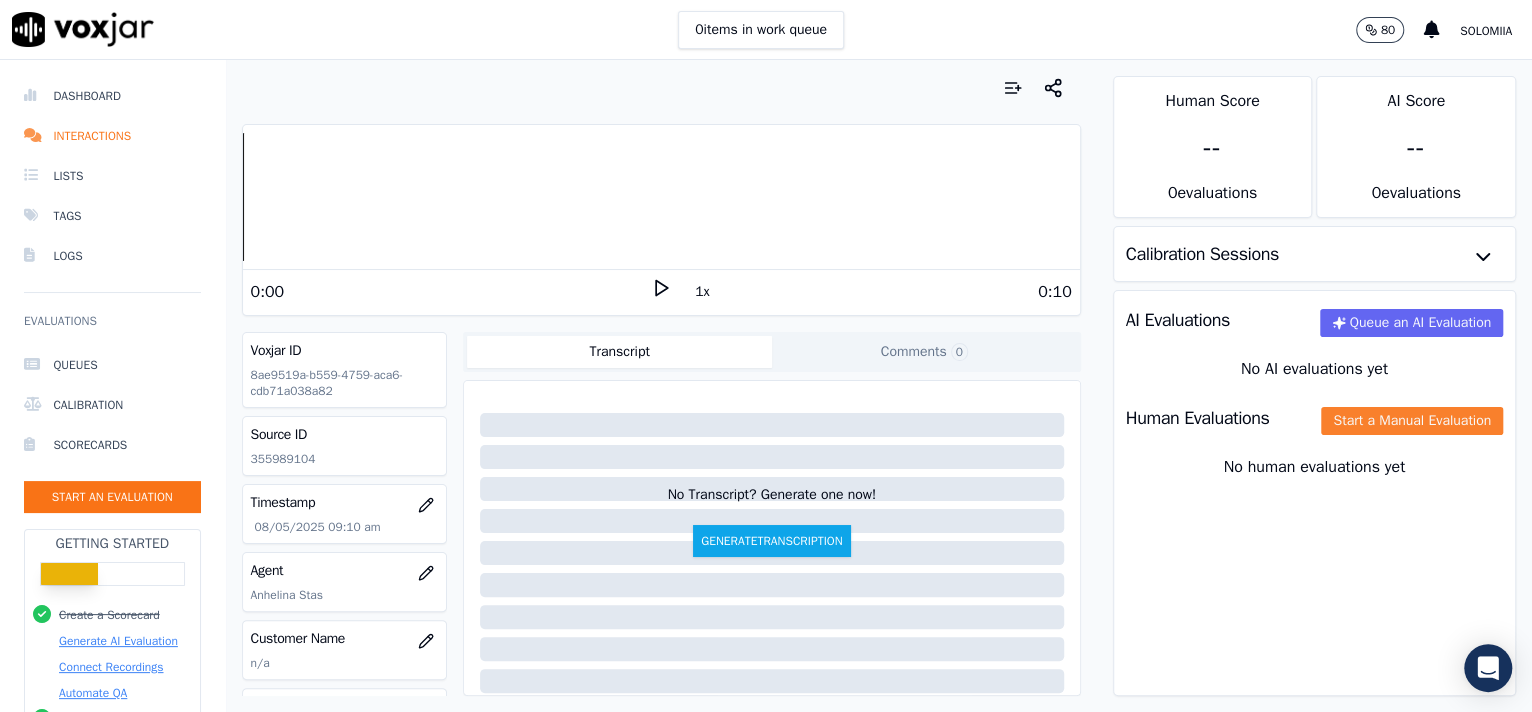 click on "Start a Manual Evaluation" 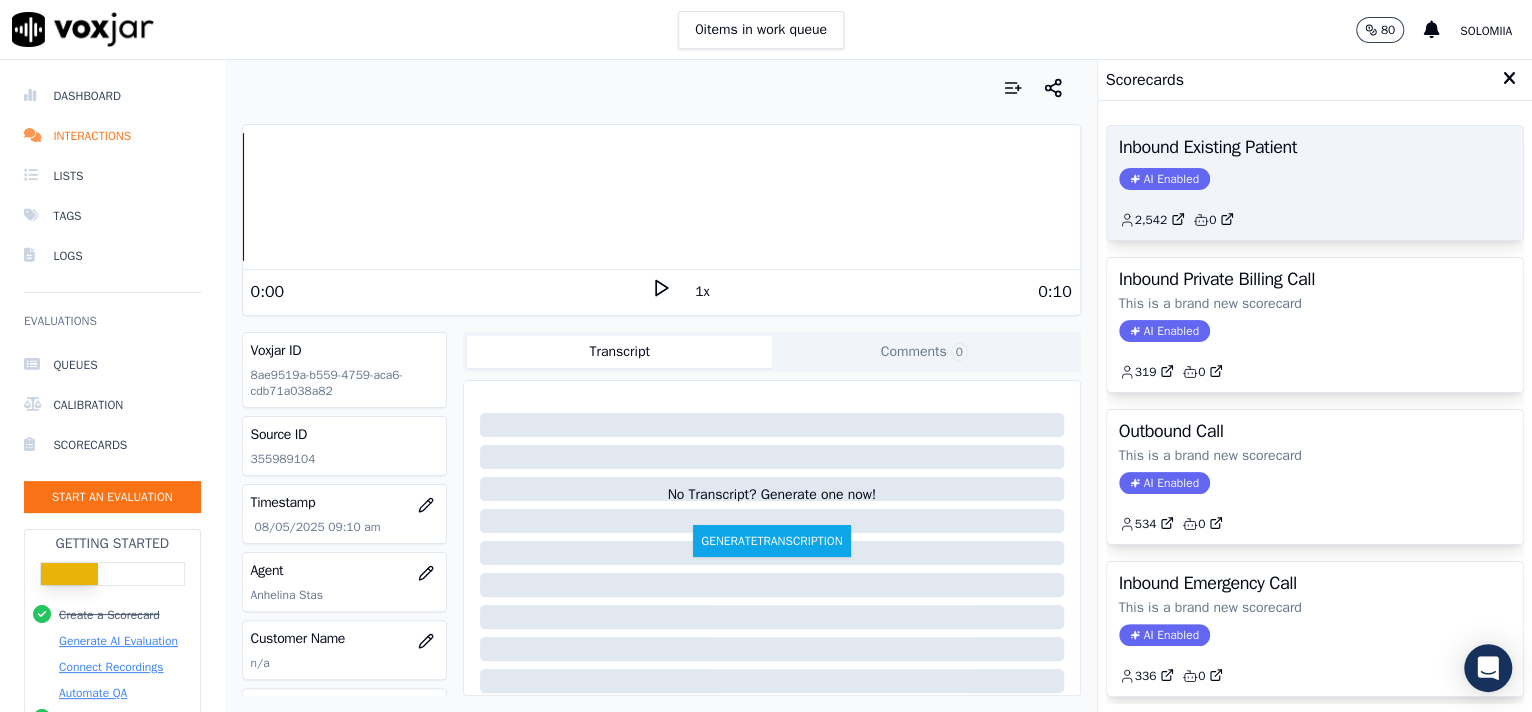 click on "AI Enabled" 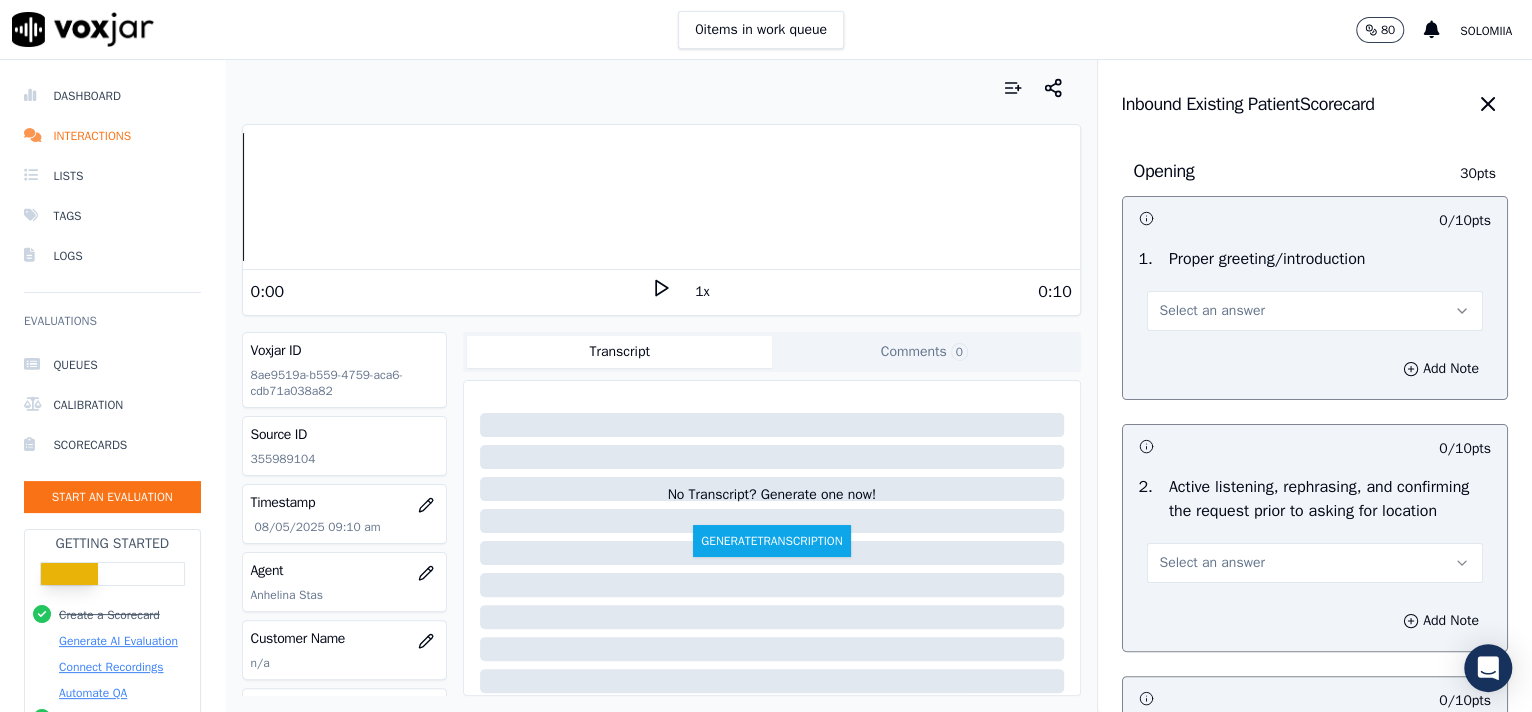 click on "Select an answer" at bounding box center [1315, 311] 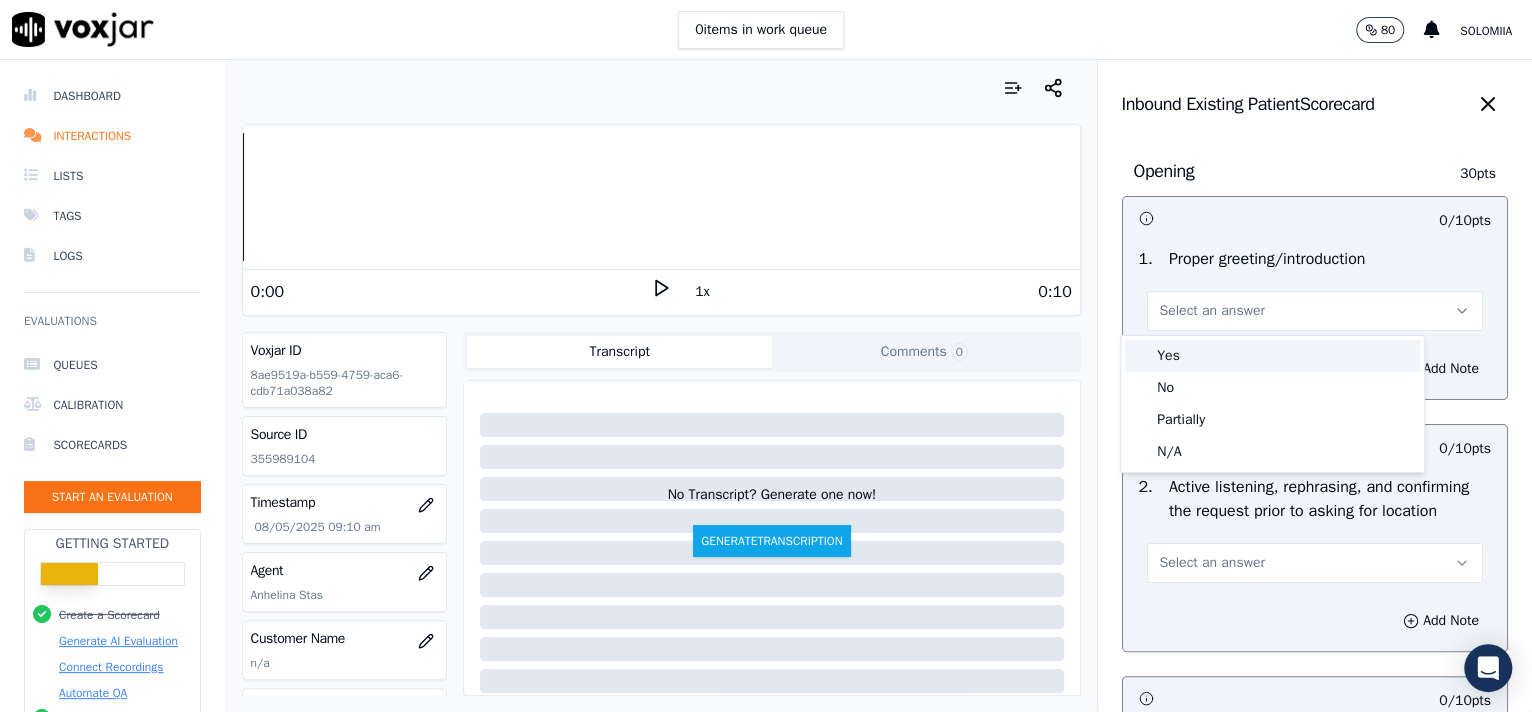 click on "Yes" at bounding box center (1272, 356) 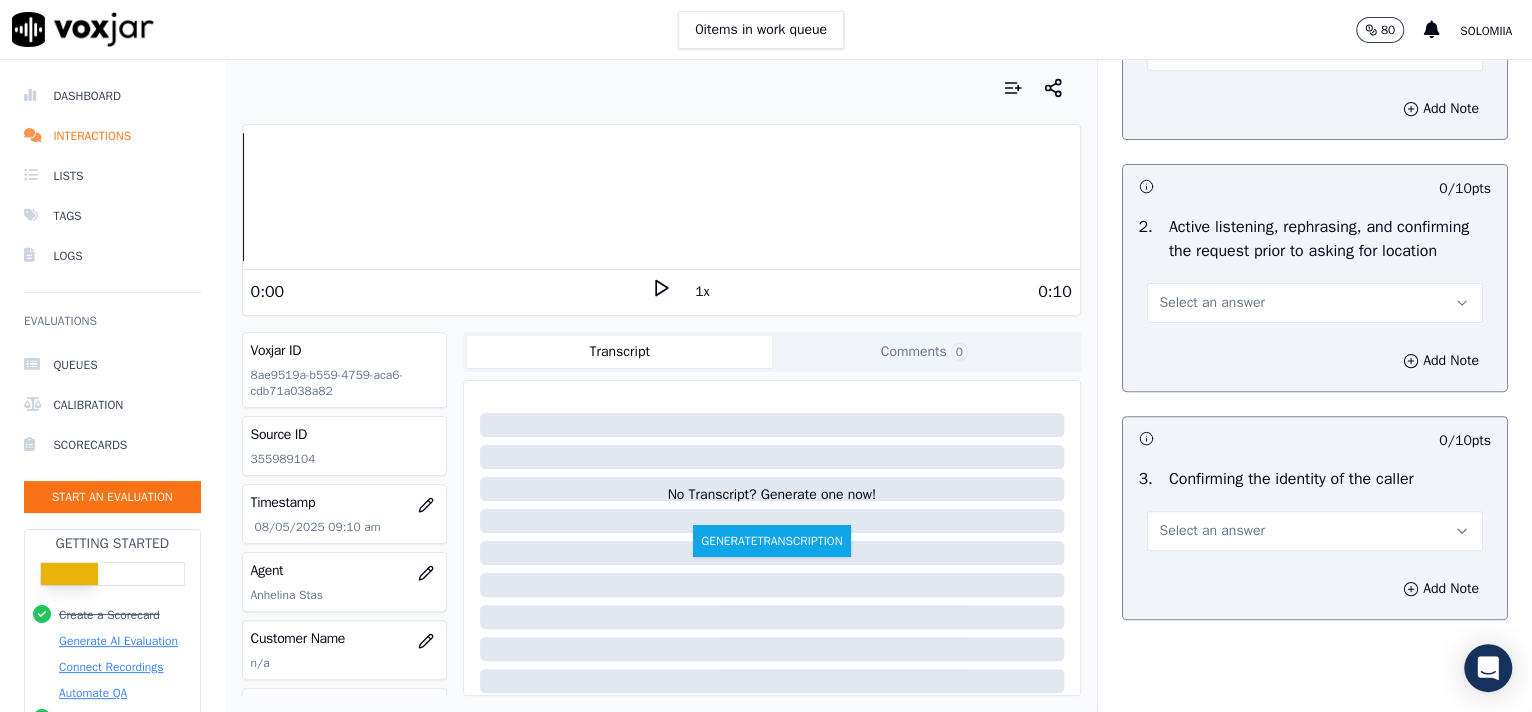 scroll, scrollTop: 306, scrollLeft: 0, axis: vertical 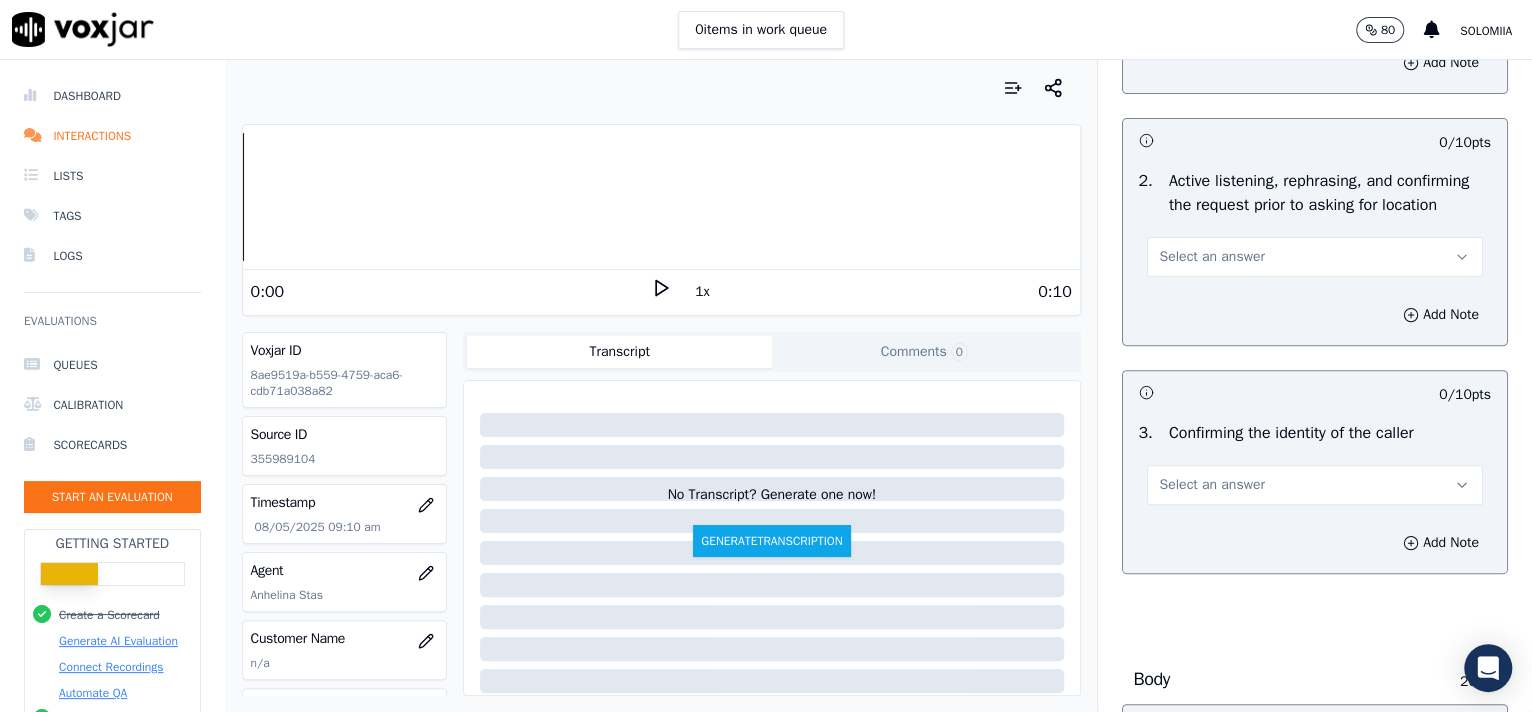click on "Select an answer" at bounding box center (1315, 257) 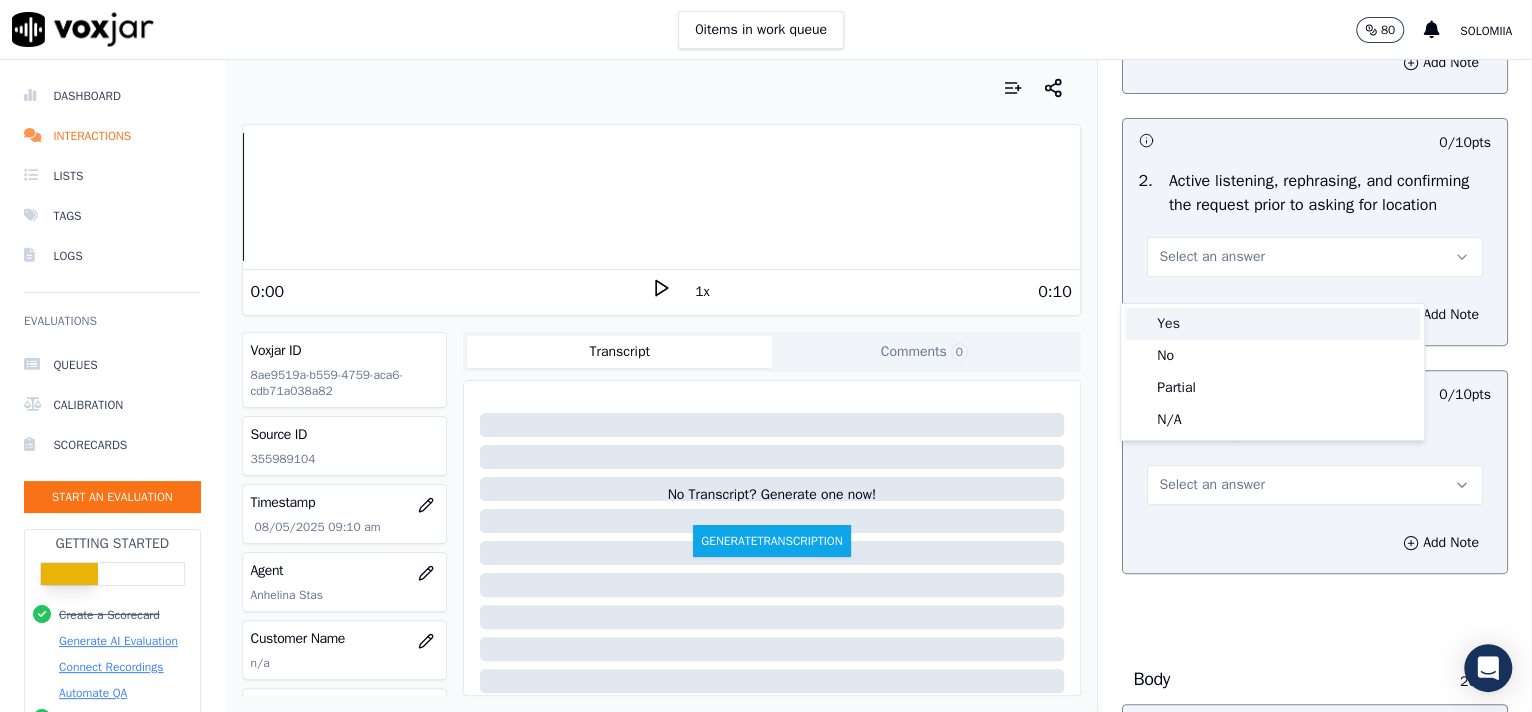 click on "Yes" at bounding box center (1272, 324) 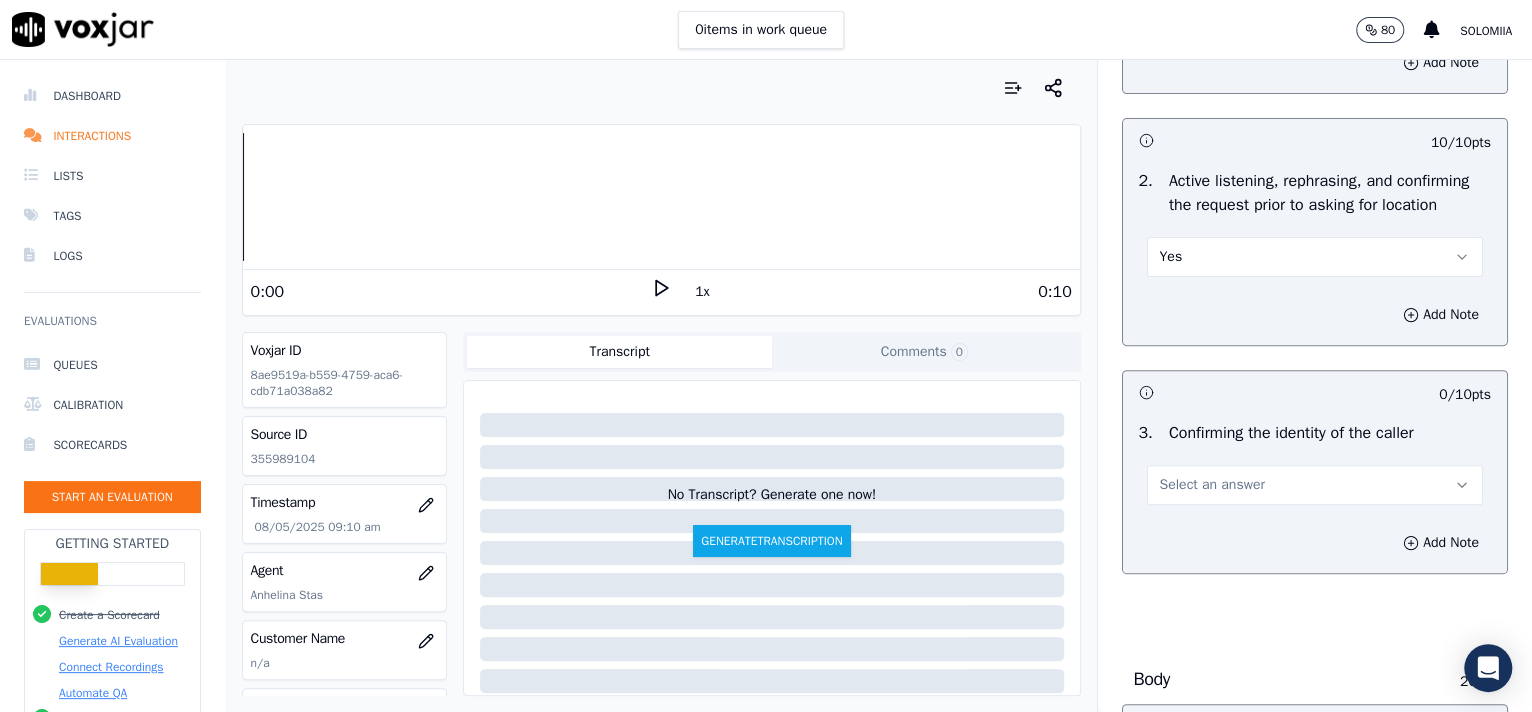 click on "Select an answer" at bounding box center [1212, 485] 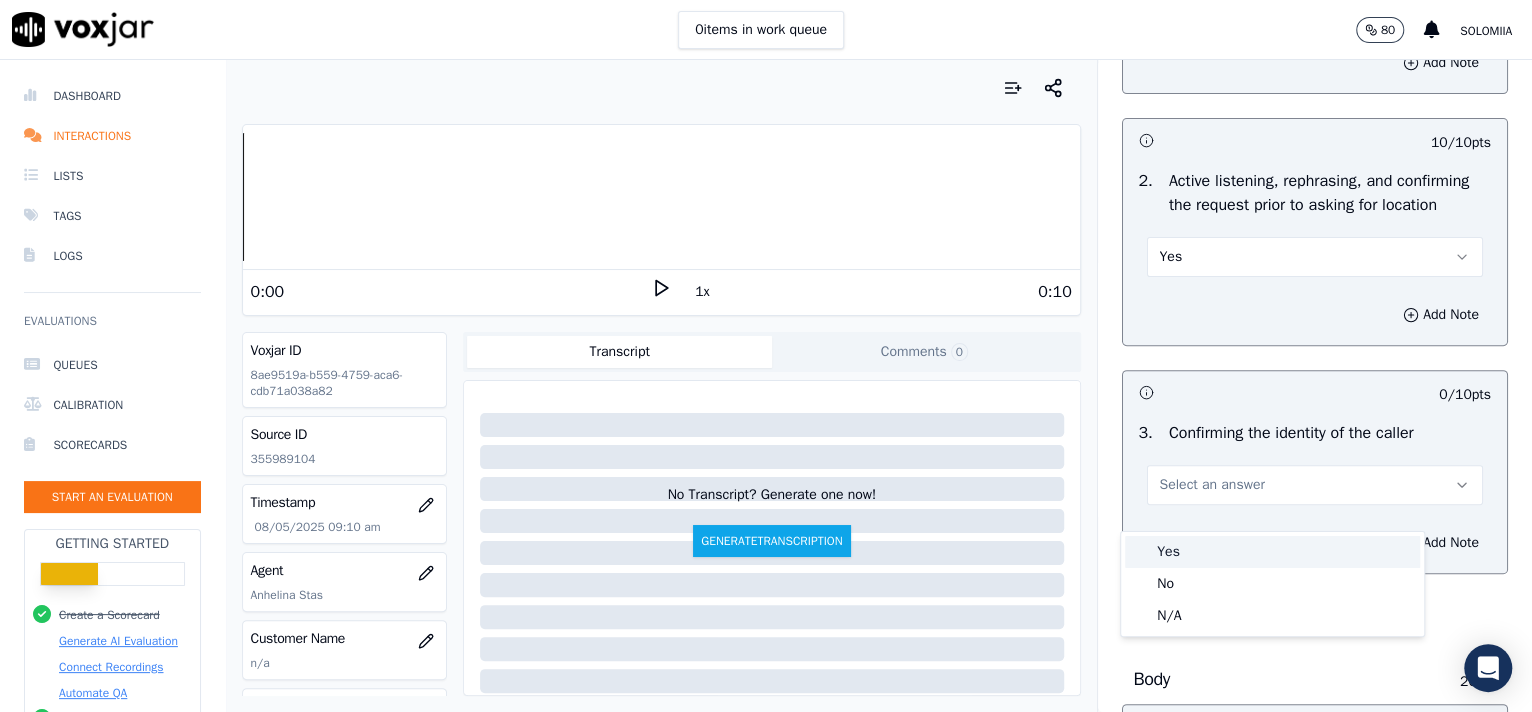 click on "Yes" at bounding box center [1272, 552] 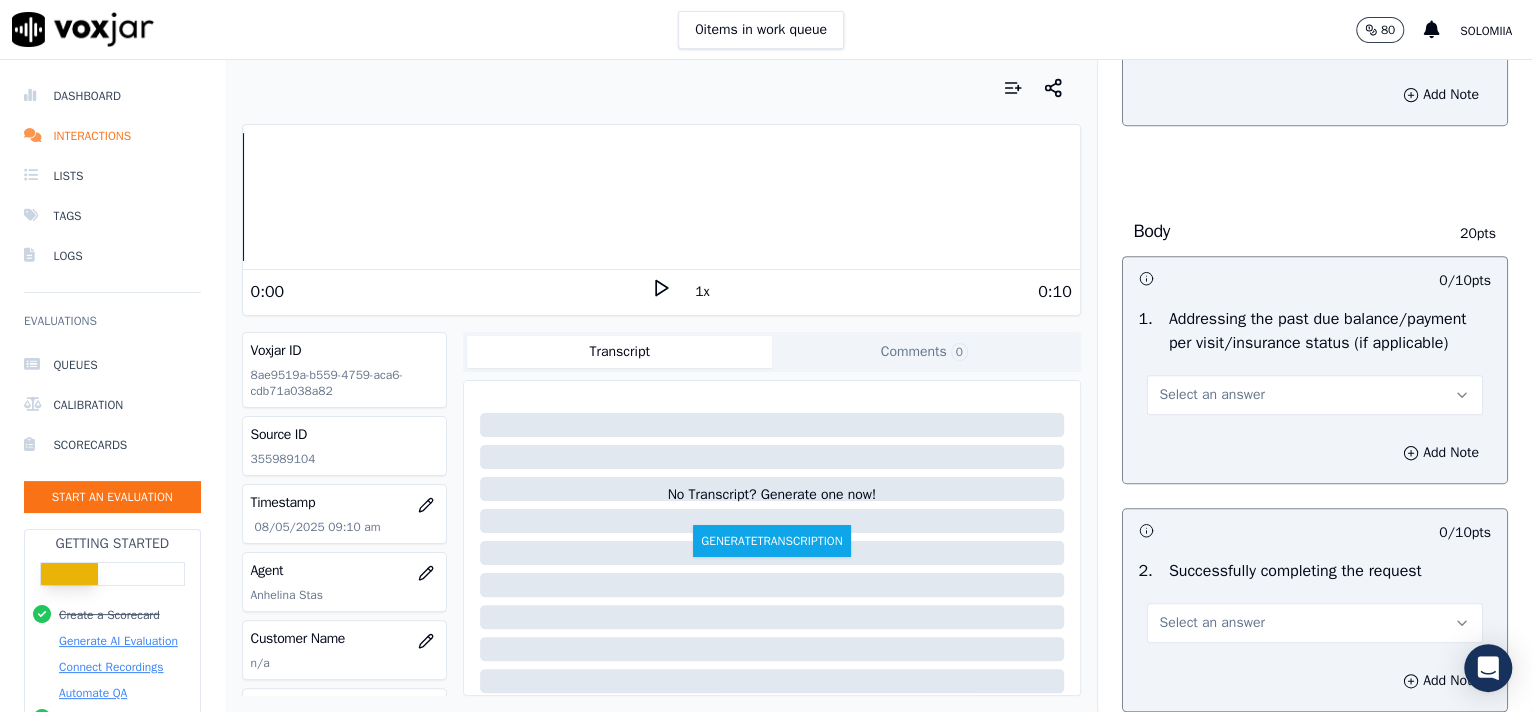 scroll, scrollTop: 810, scrollLeft: 0, axis: vertical 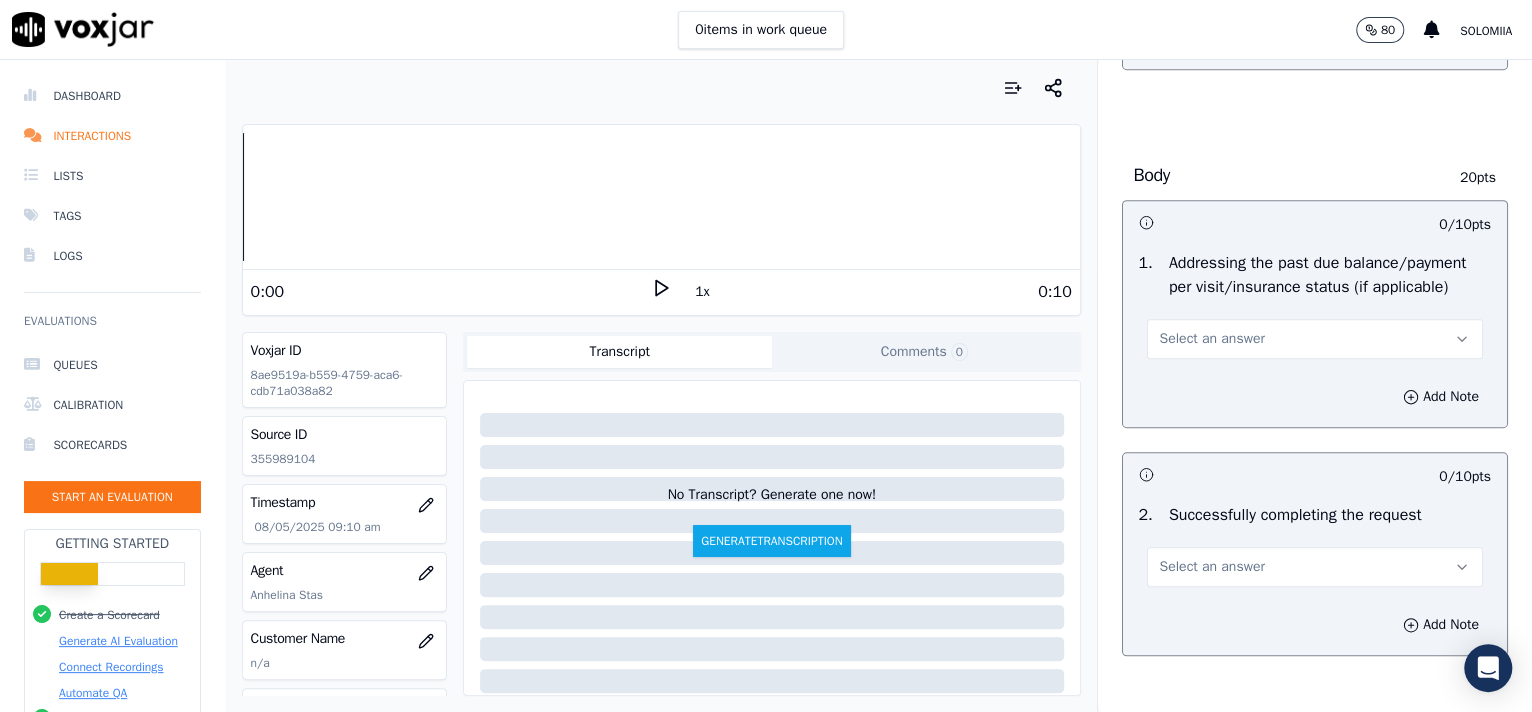click on "Select an answer" at bounding box center [1315, 339] 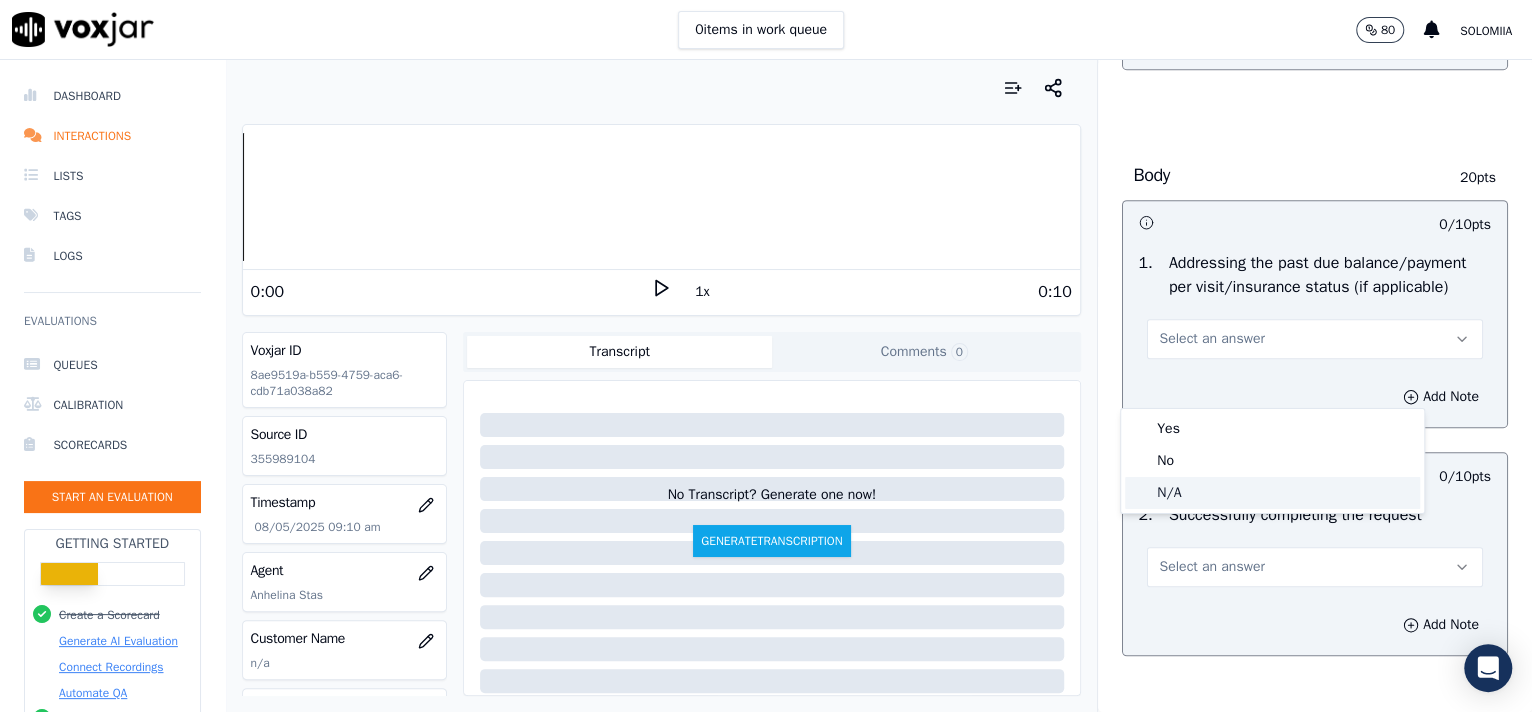 click on "N/A" 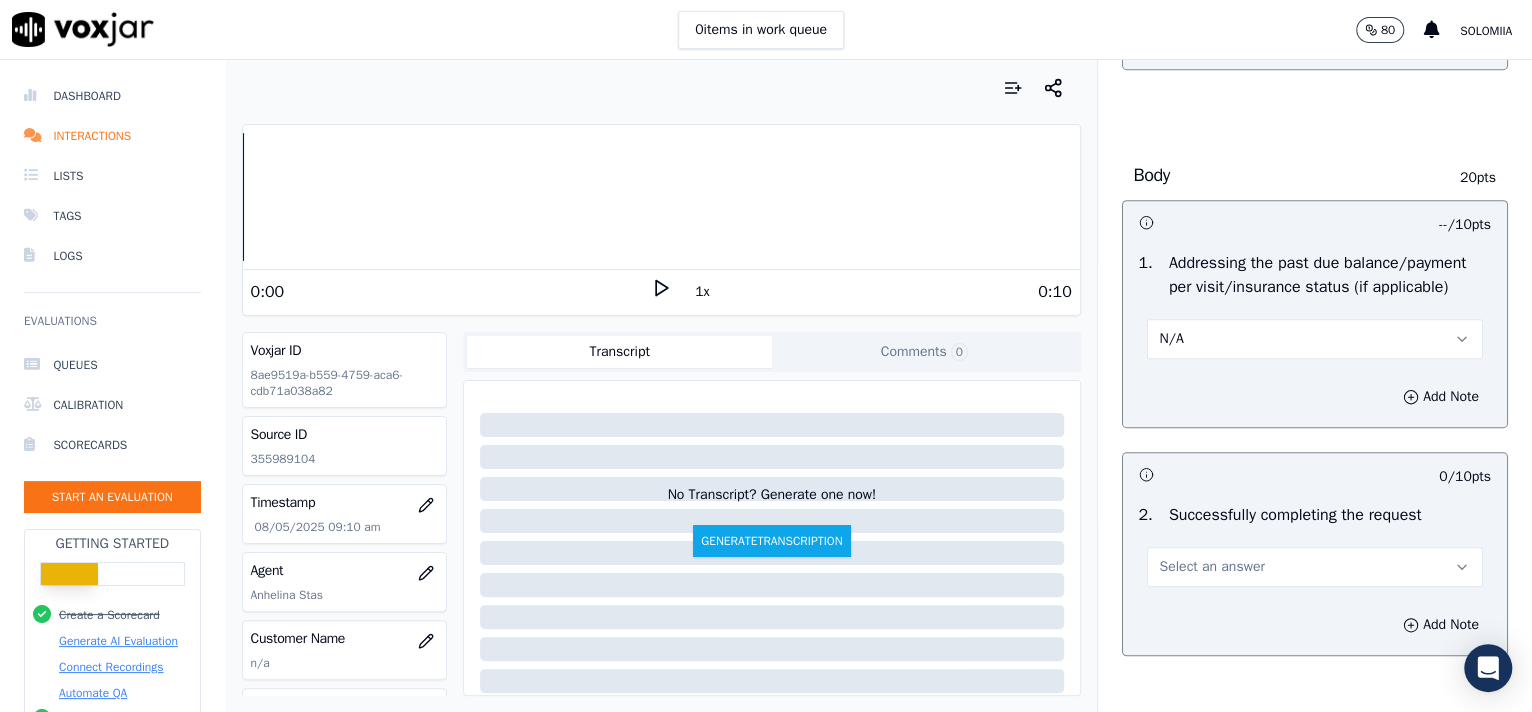 scroll, scrollTop: 1100, scrollLeft: 0, axis: vertical 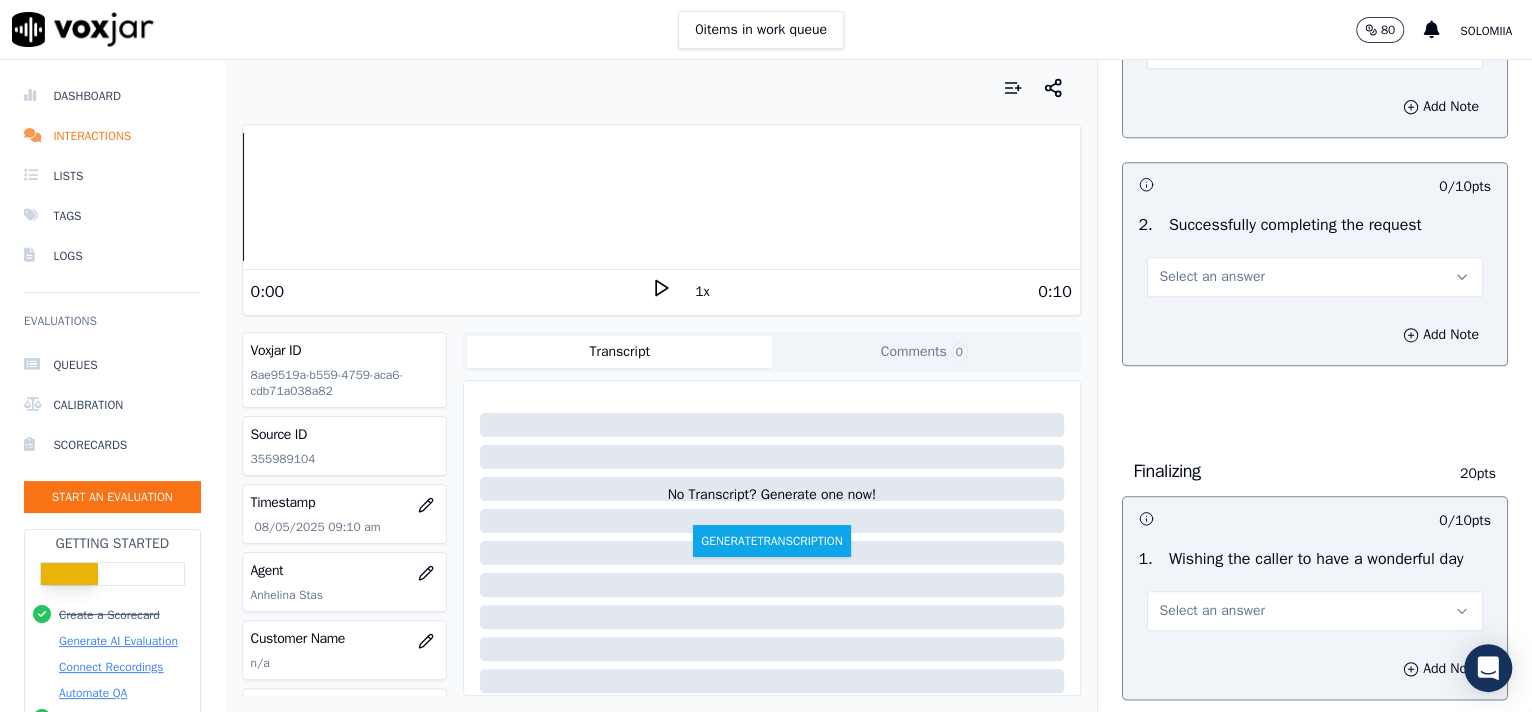click on "Select an answer" at bounding box center (1212, 277) 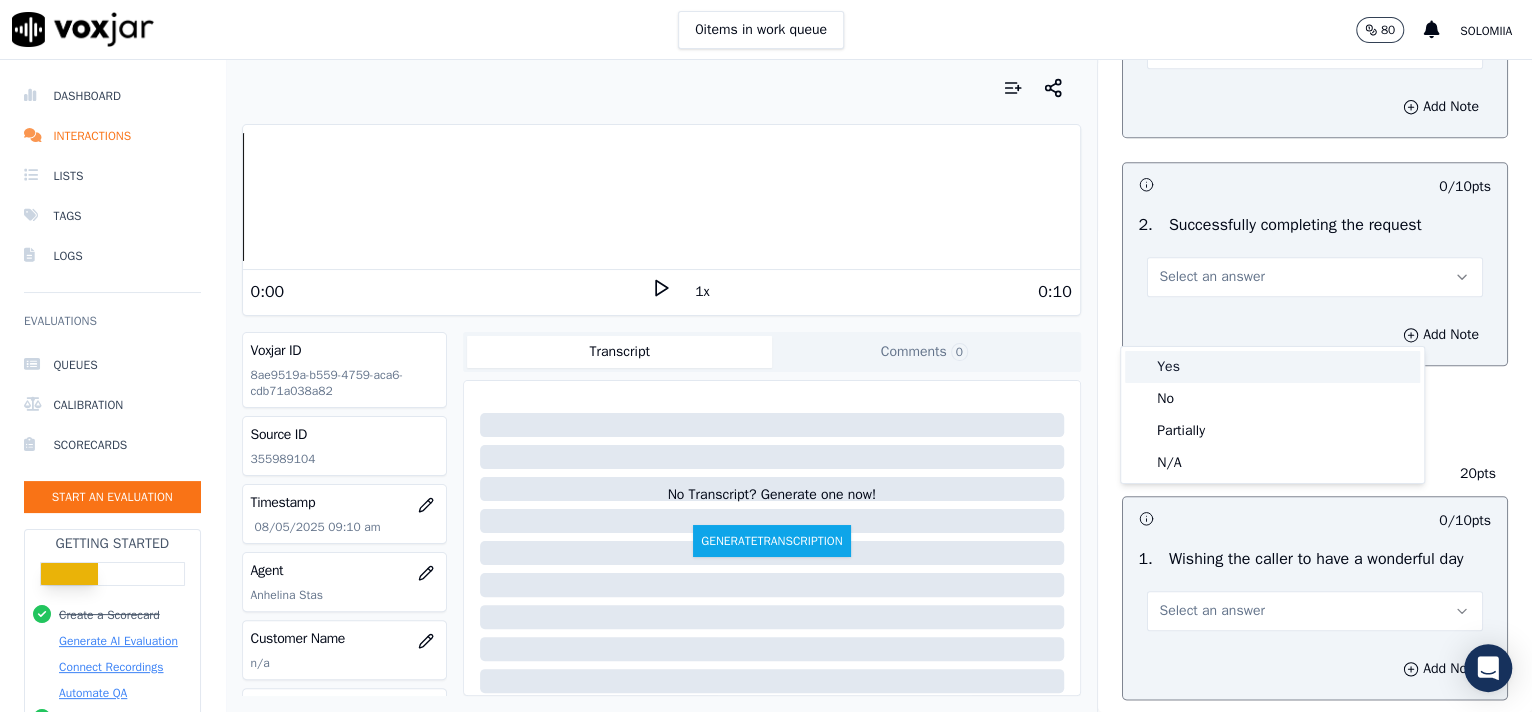 click on "Yes" at bounding box center (1272, 367) 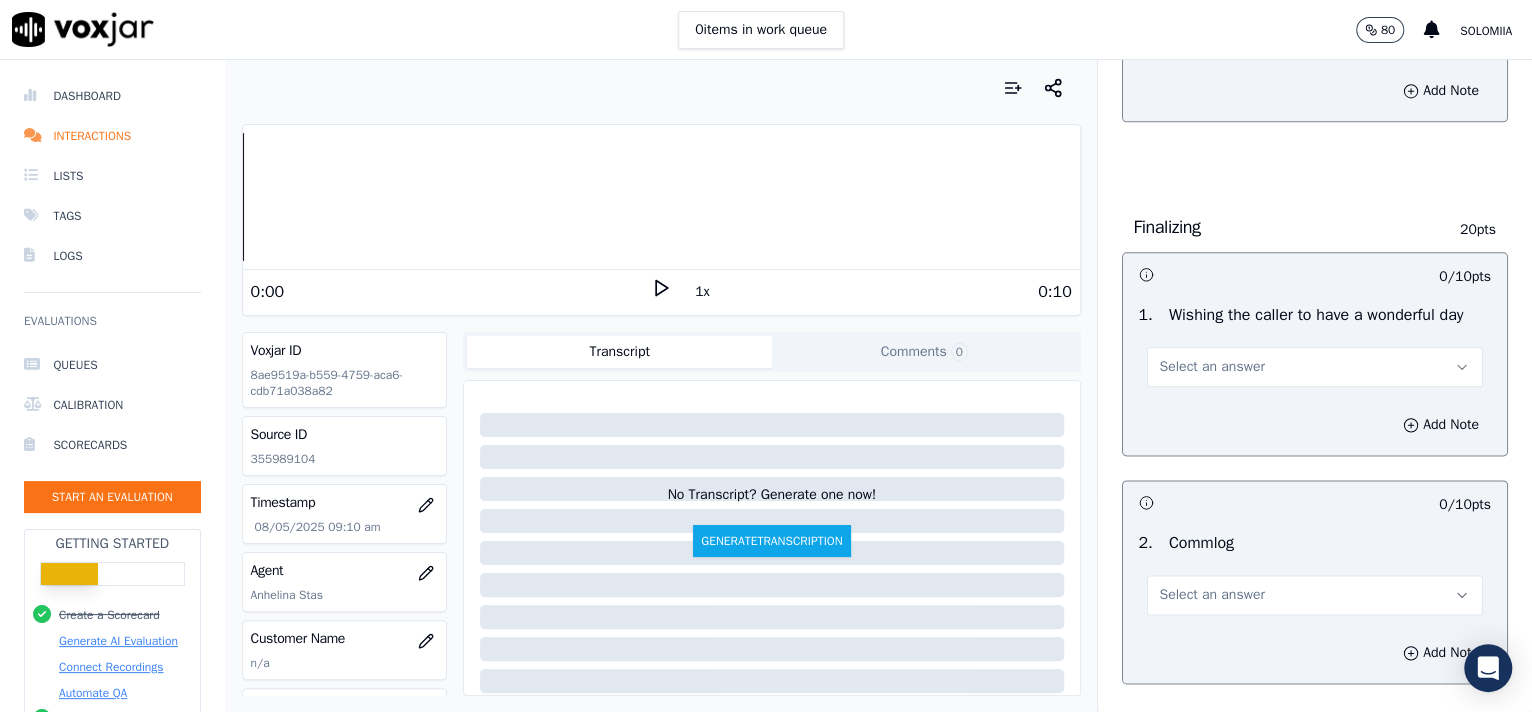 scroll, scrollTop: 1446, scrollLeft: 0, axis: vertical 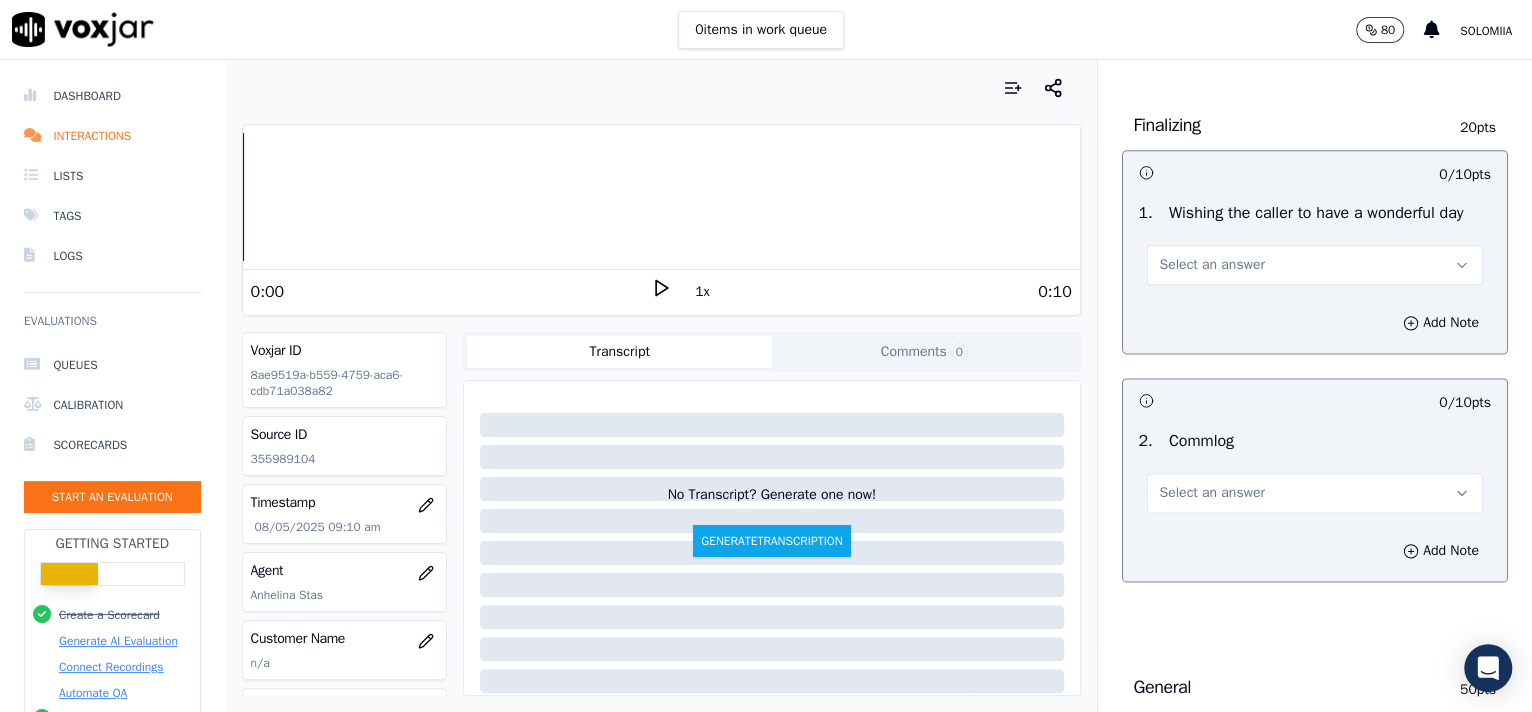 click on "Select an answer" at bounding box center [1212, 265] 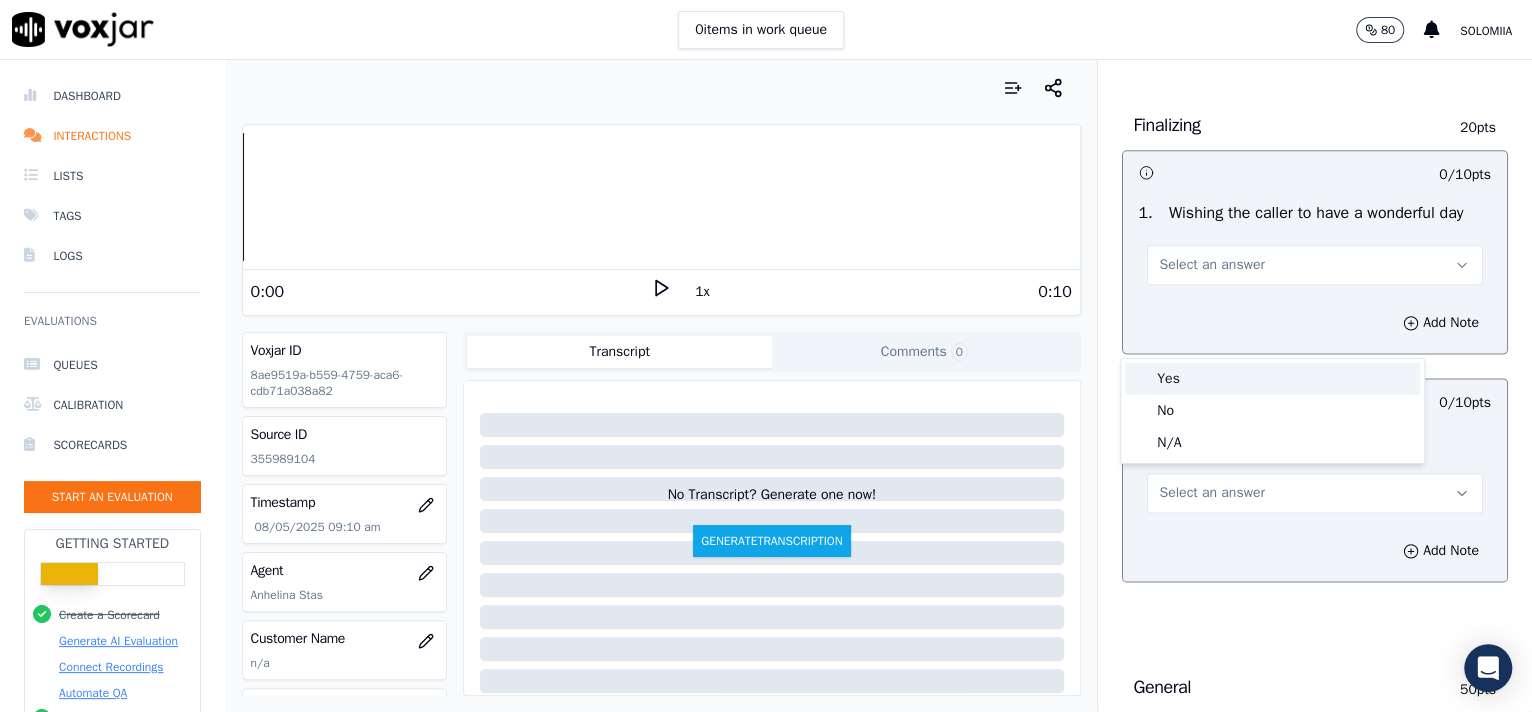 drag, startPoint x: 1236, startPoint y: 361, endPoint x: 1253, endPoint y: 370, distance: 19.235384 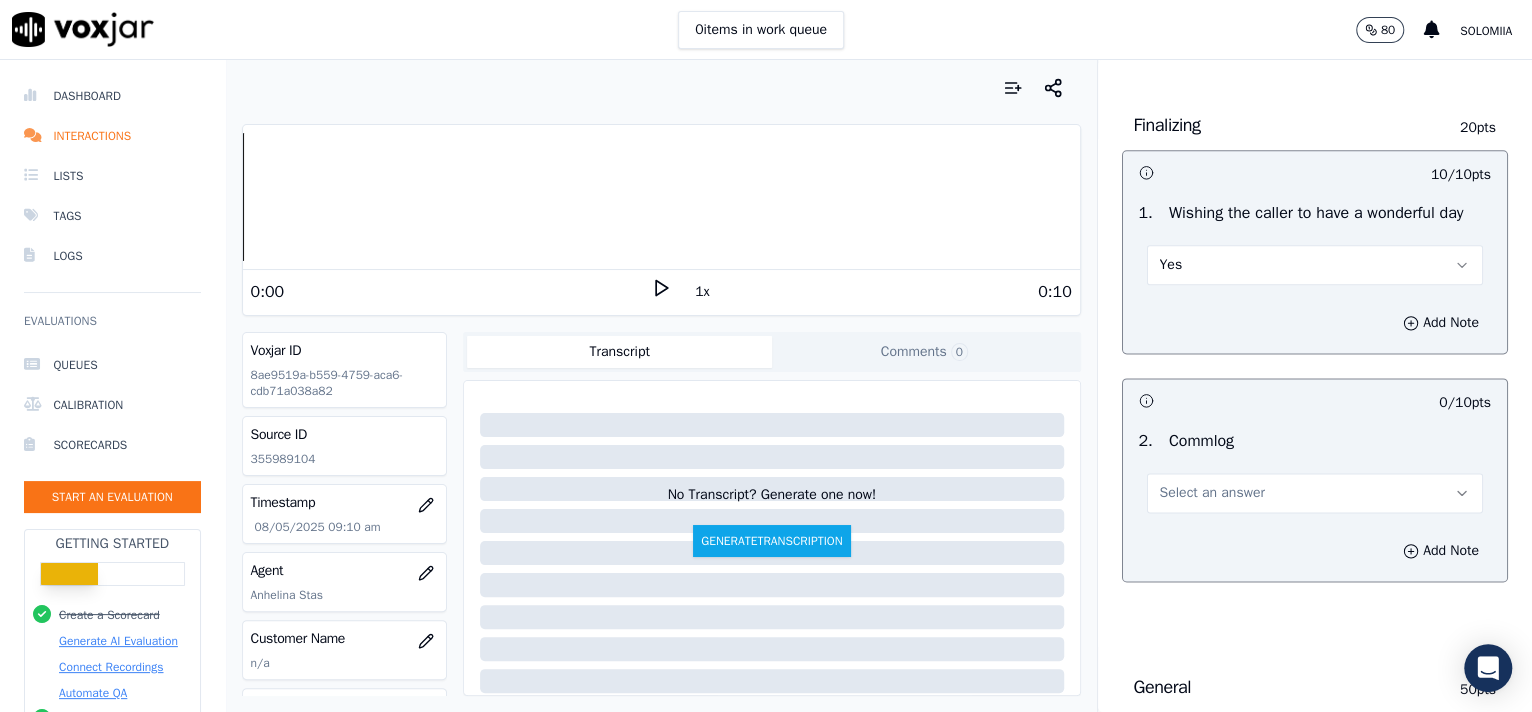 click on "Select an answer" at bounding box center (1315, 493) 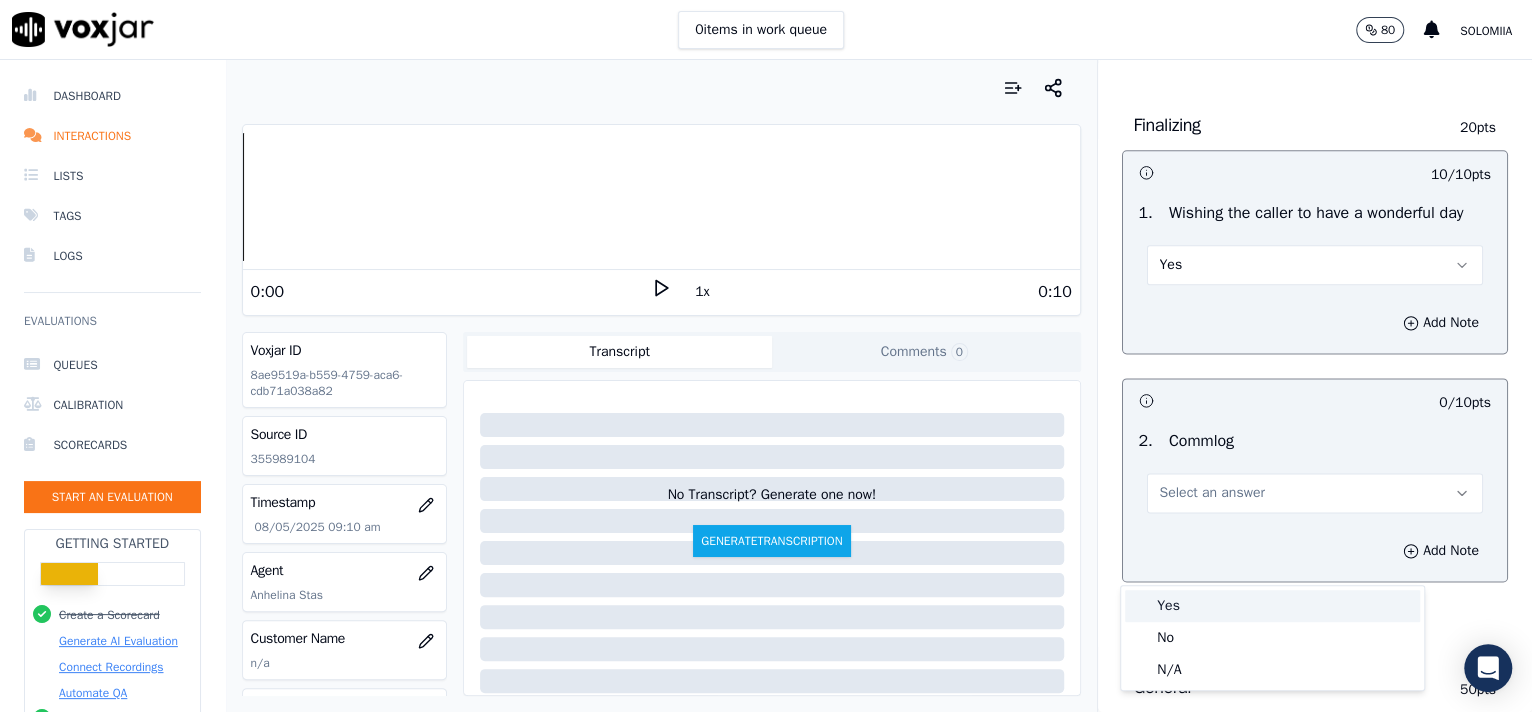 click on "Yes" at bounding box center (1272, 606) 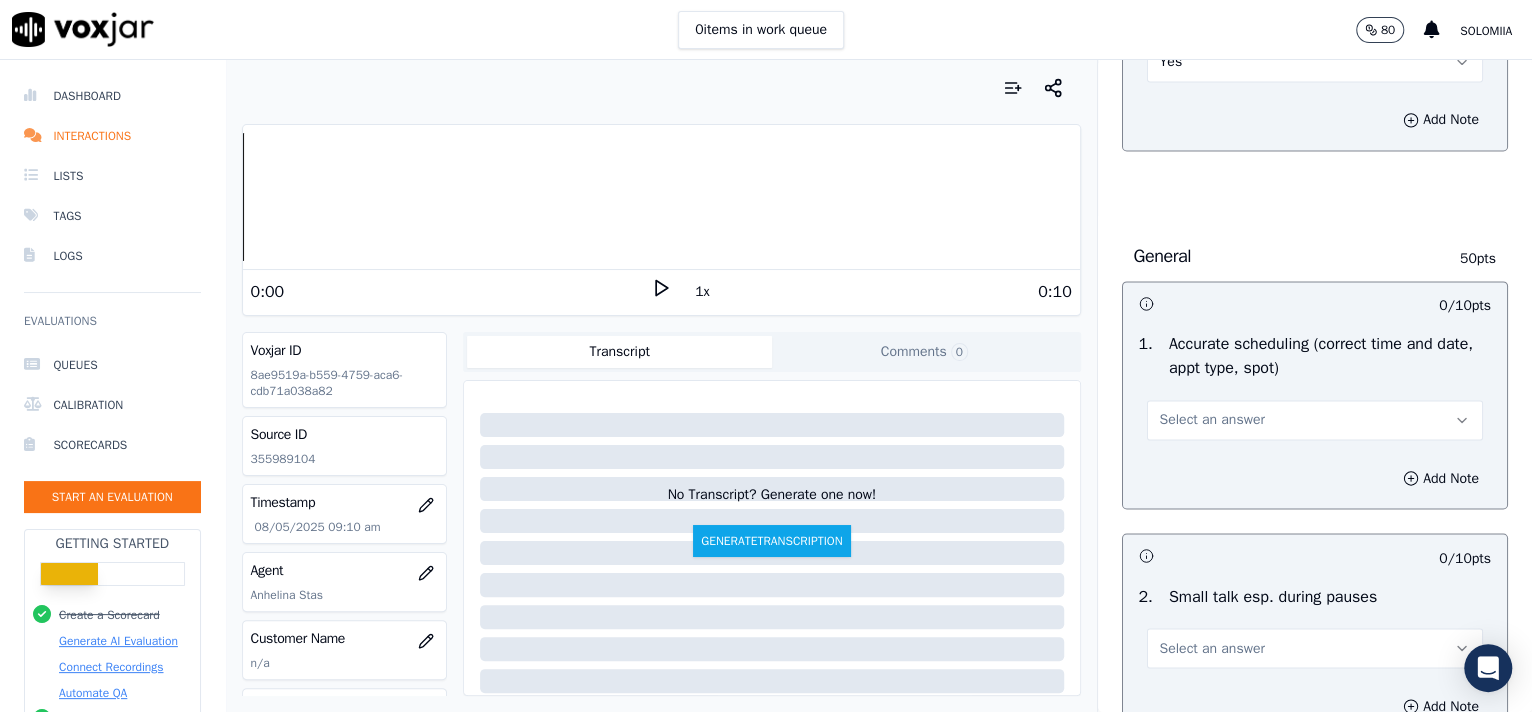 scroll, scrollTop: 1974, scrollLeft: 0, axis: vertical 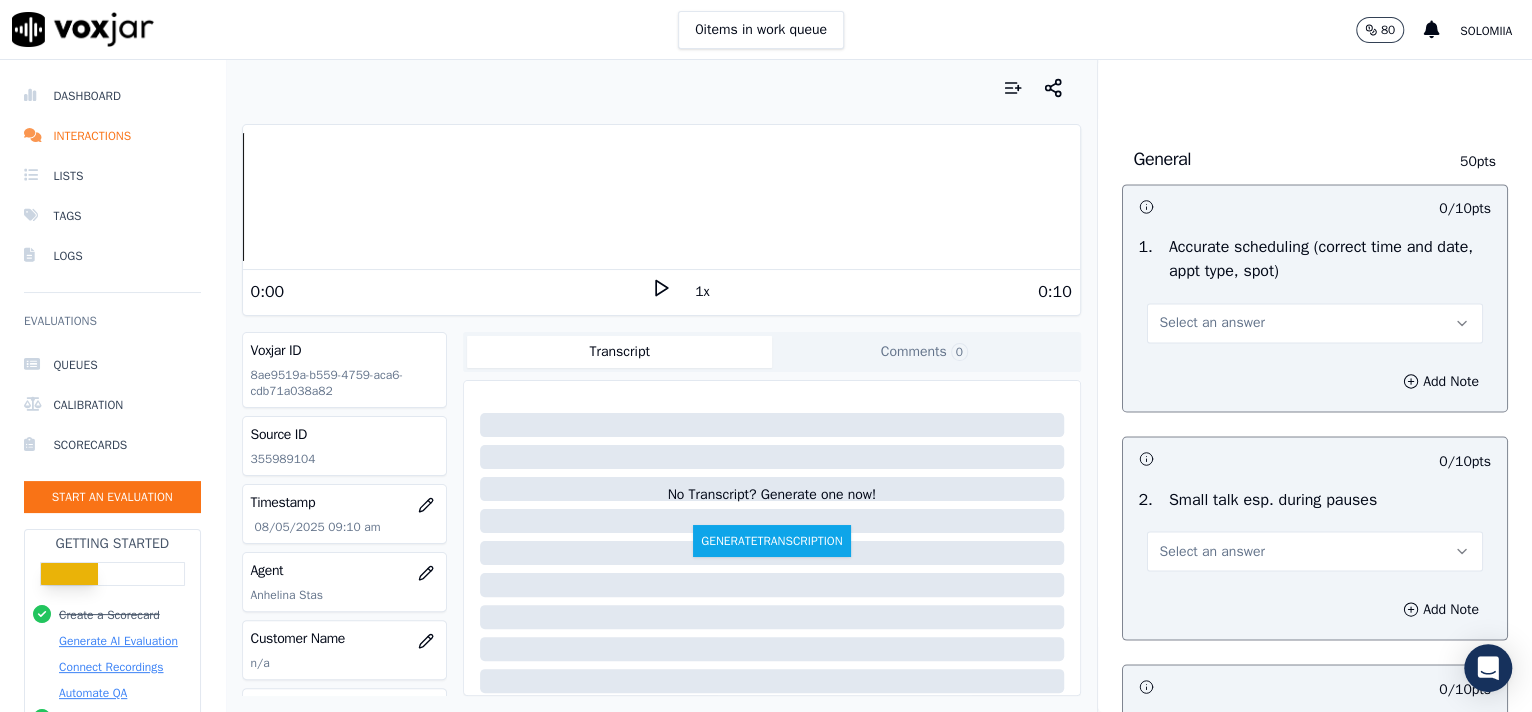 click on "Select an answer" at bounding box center (1315, 323) 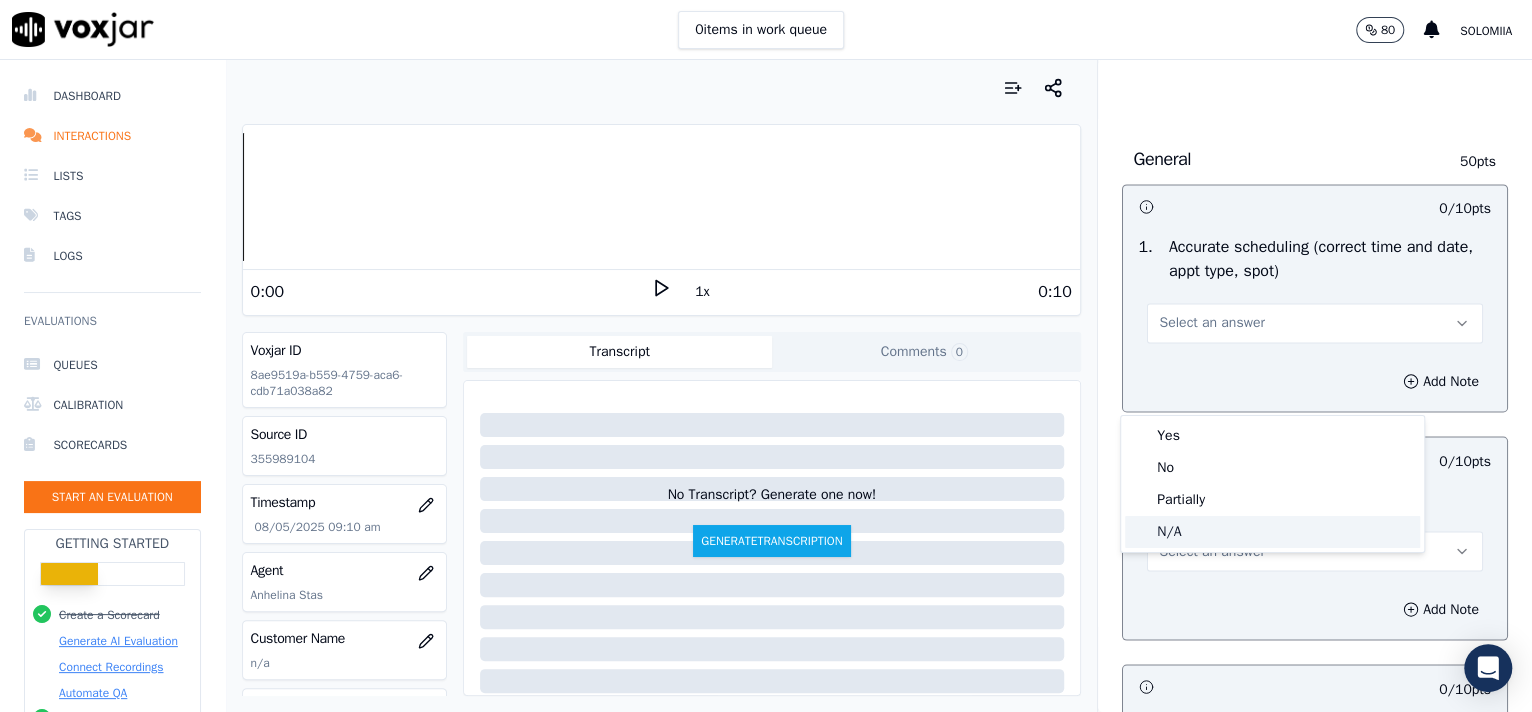 click on "N/A" 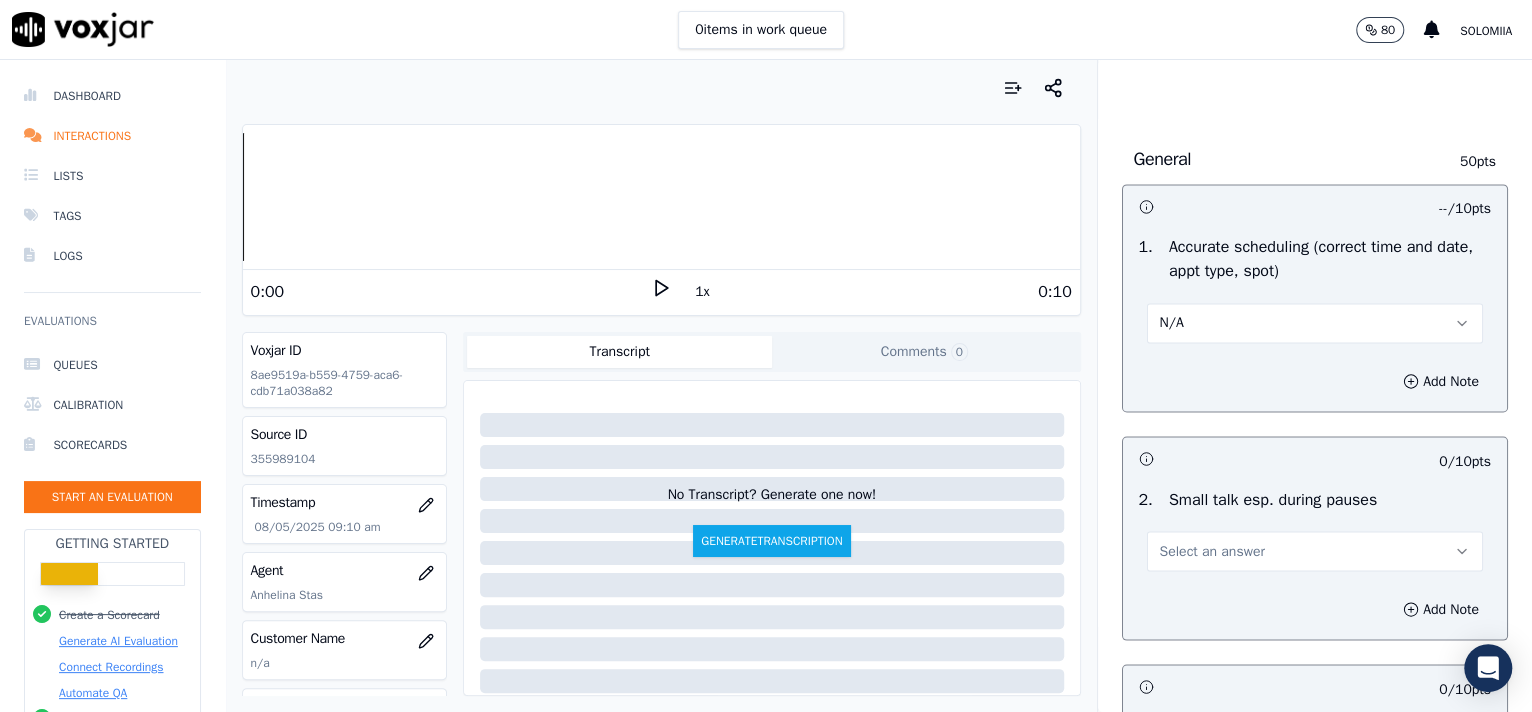 click on "Select an answer" at bounding box center [1212, 551] 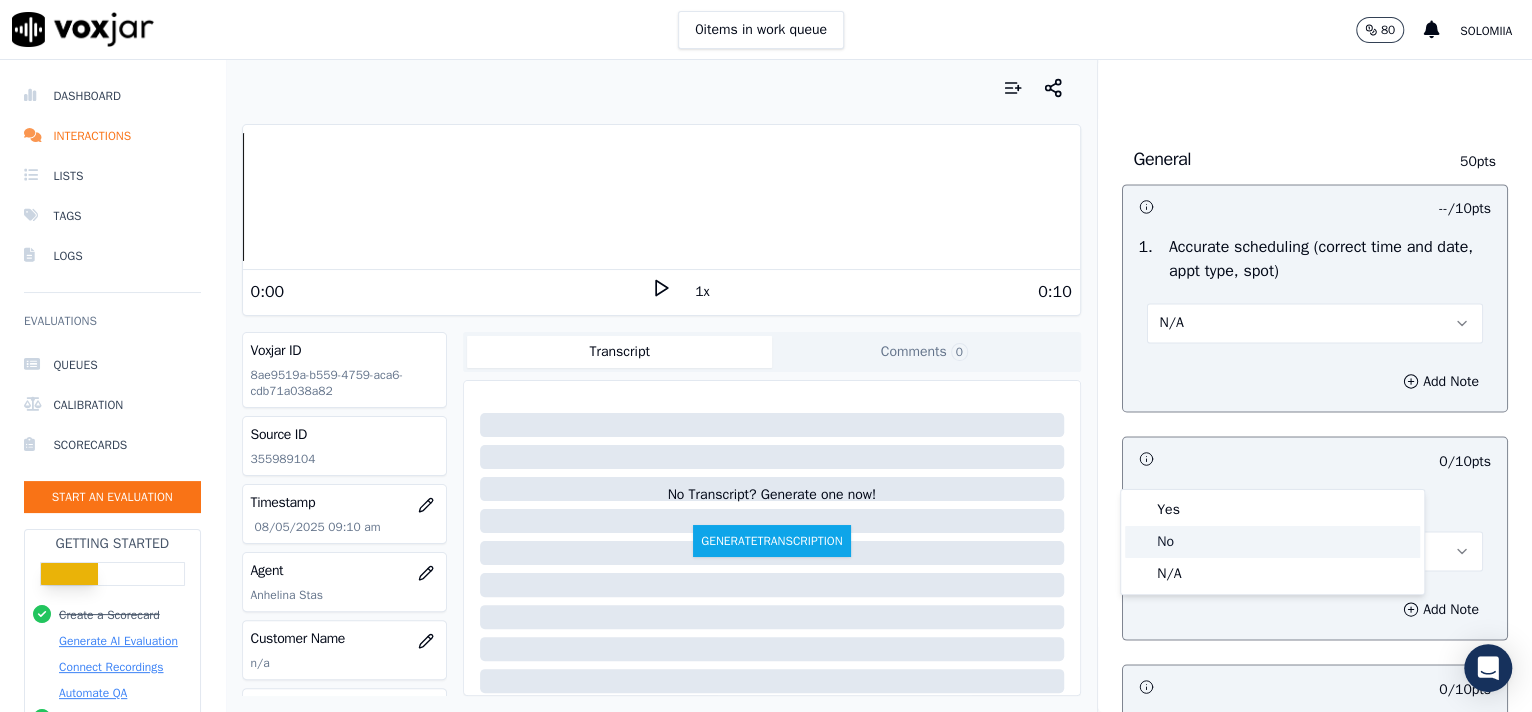 click on "No" 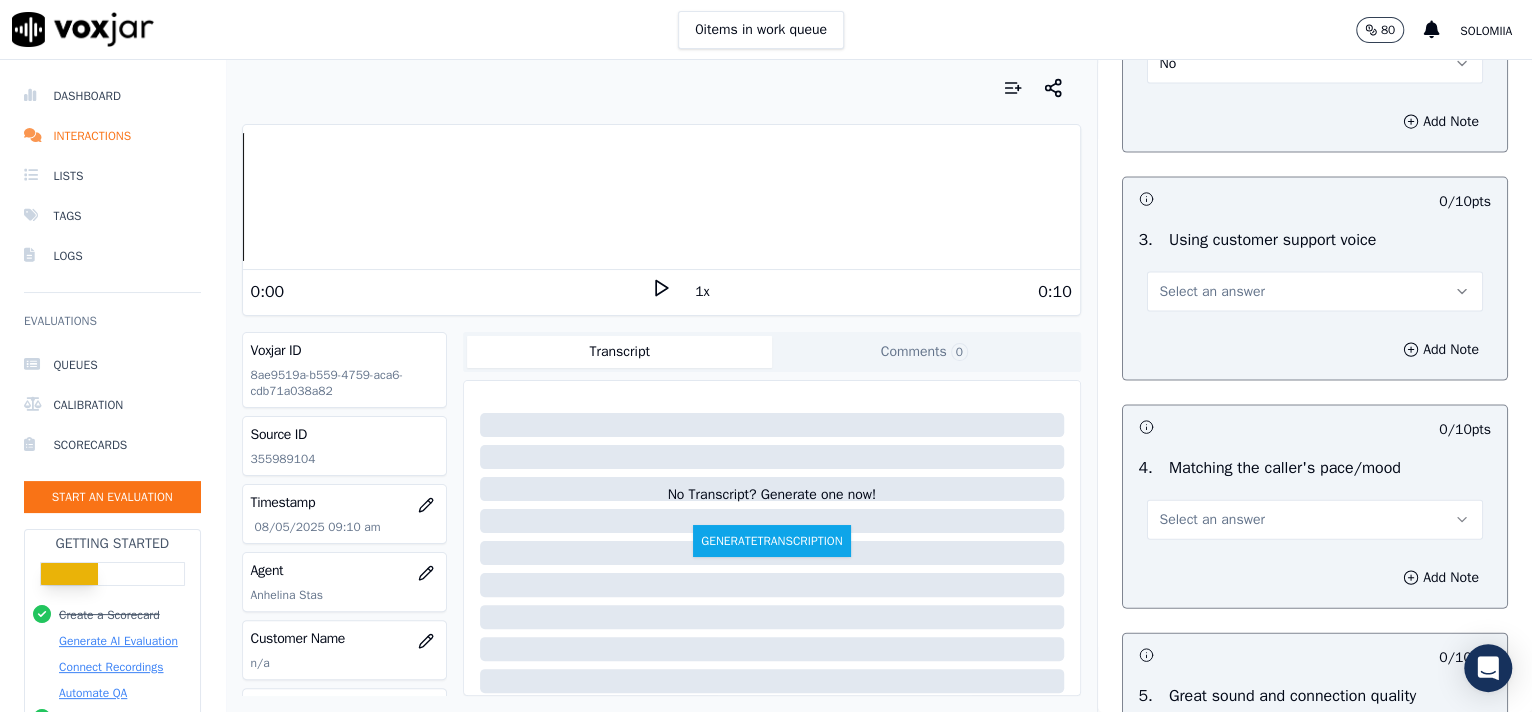 scroll, scrollTop: 2637, scrollLeft: 0, axis: vertical 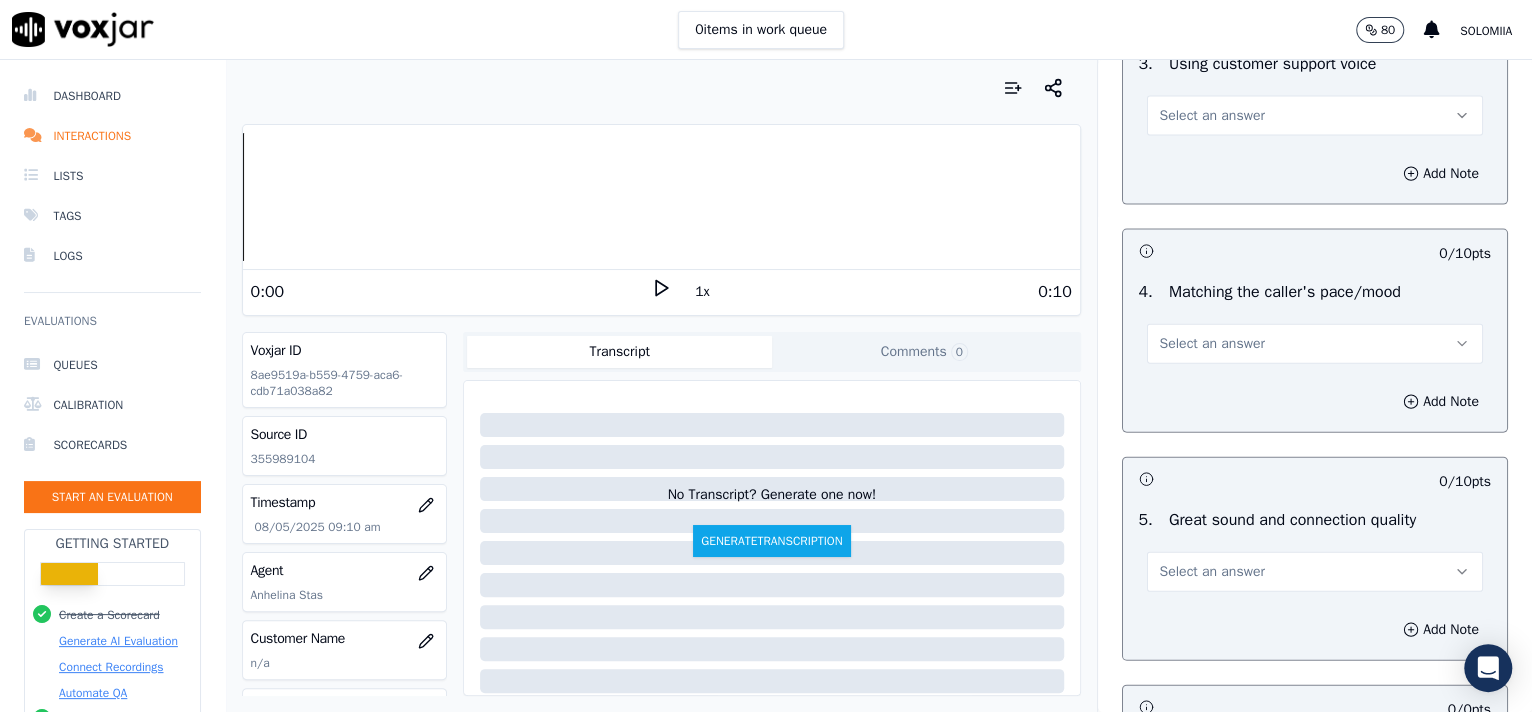 click on "Select an answer" at bounding box center [1315, 116] 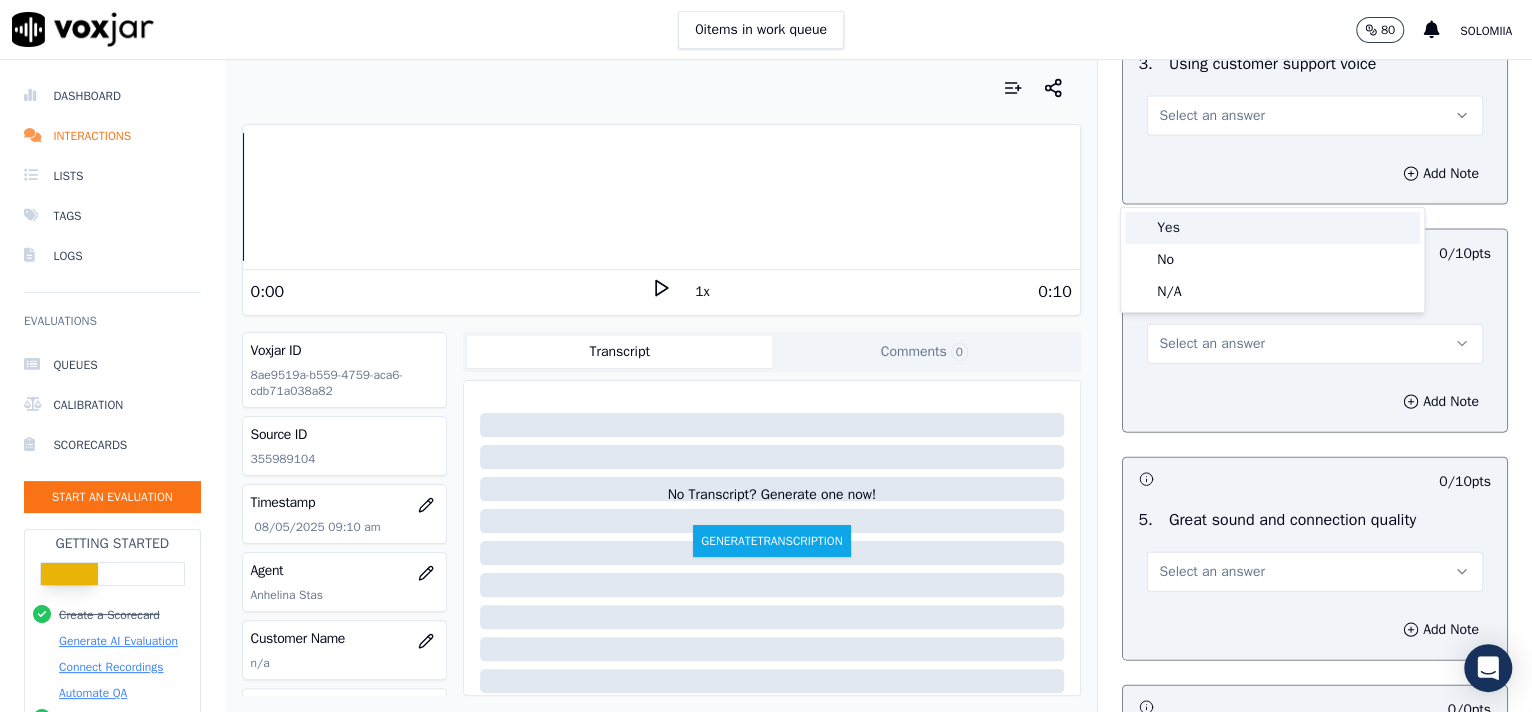 click on "Yes" at bounding box center [1272, 228] 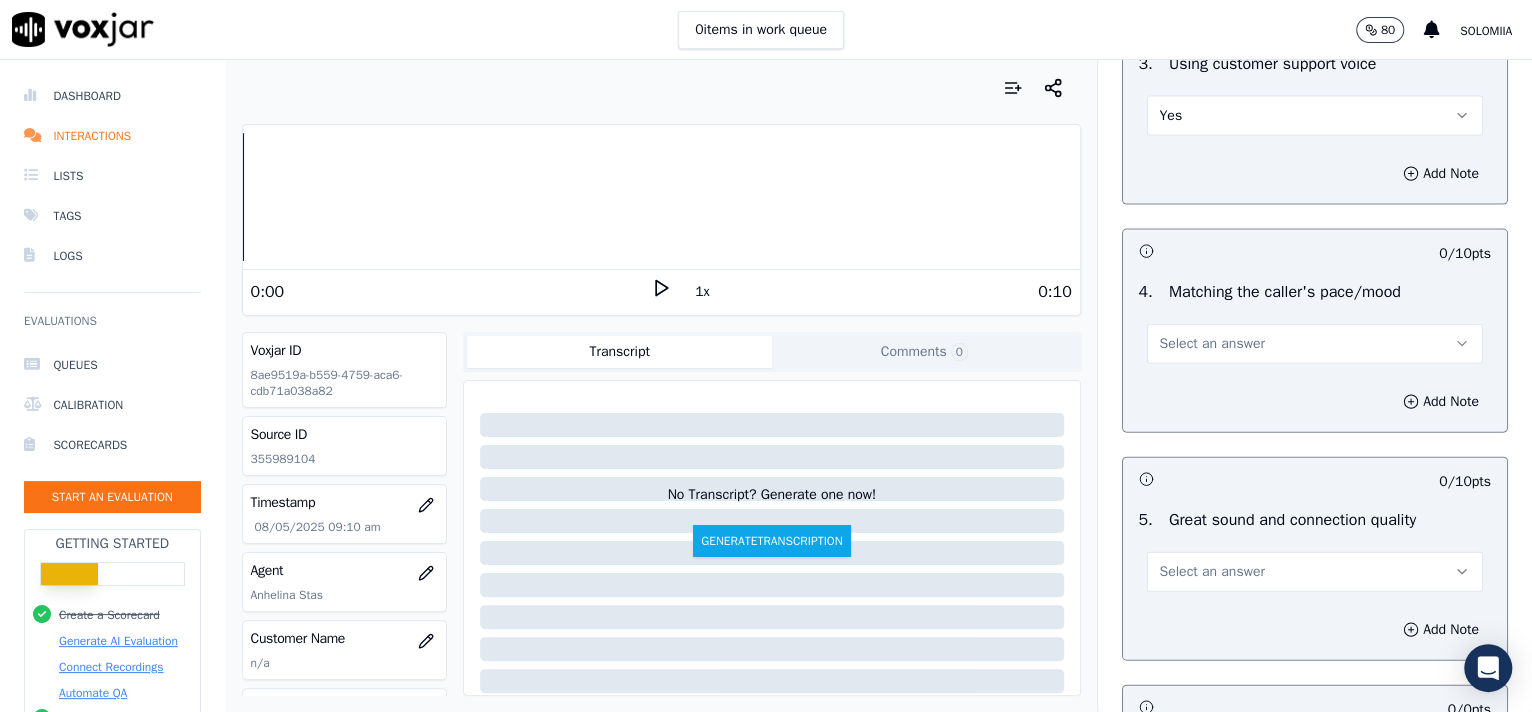 click on "Select an answer" at bounding box center [1212, 344] 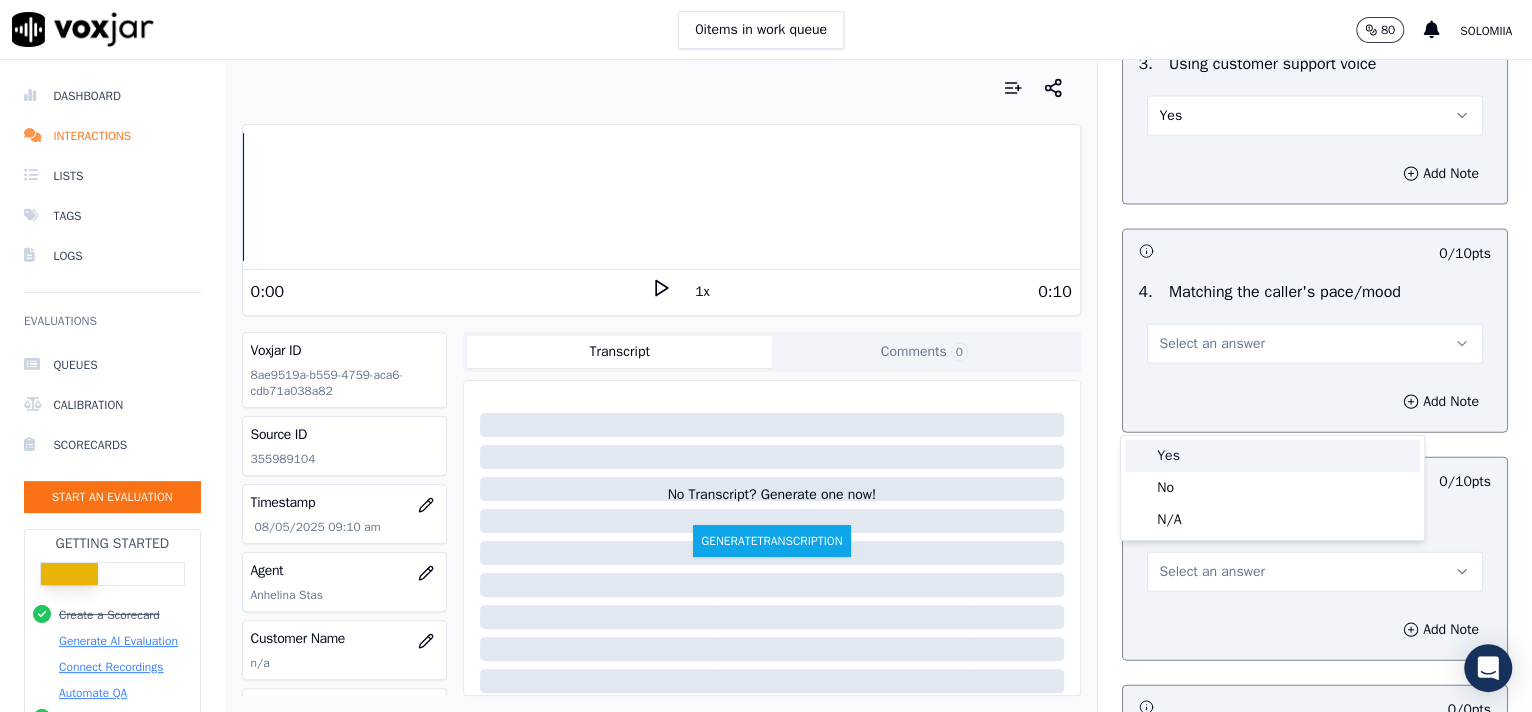 click on "Yes" at bounding box center [1272, 456] 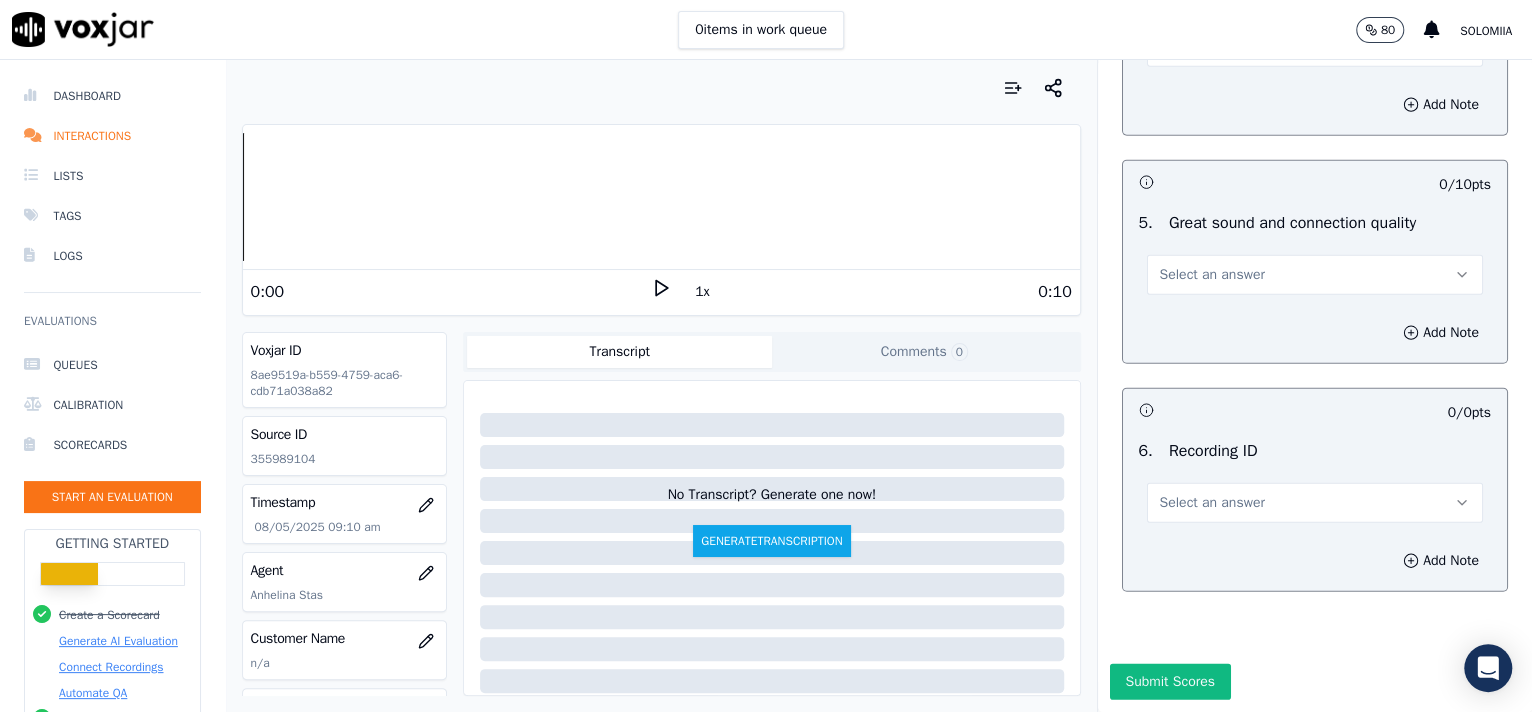 scroll, scrollTop: 3057, scrollLeft: 0, axis: vertical 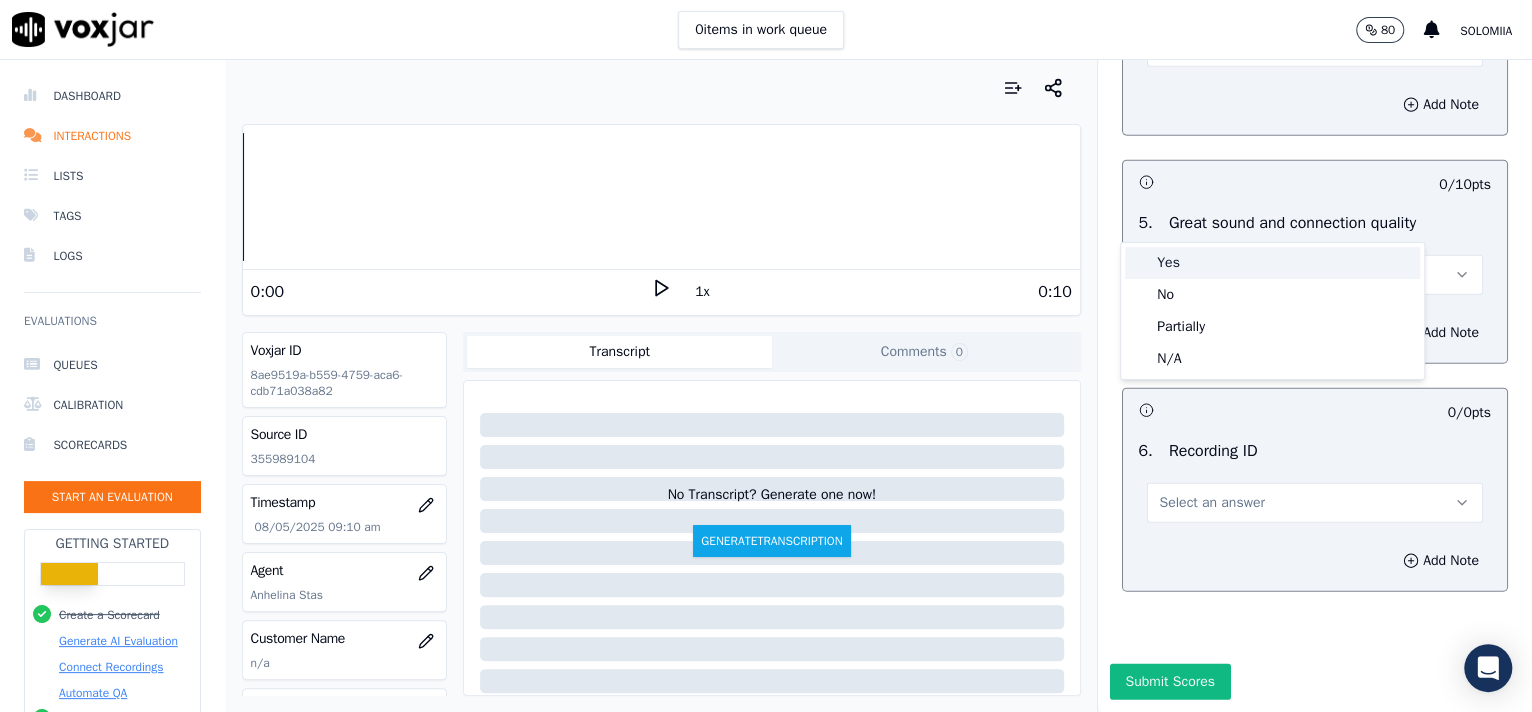 click on "Yes" at bounding box center (1272, 263) 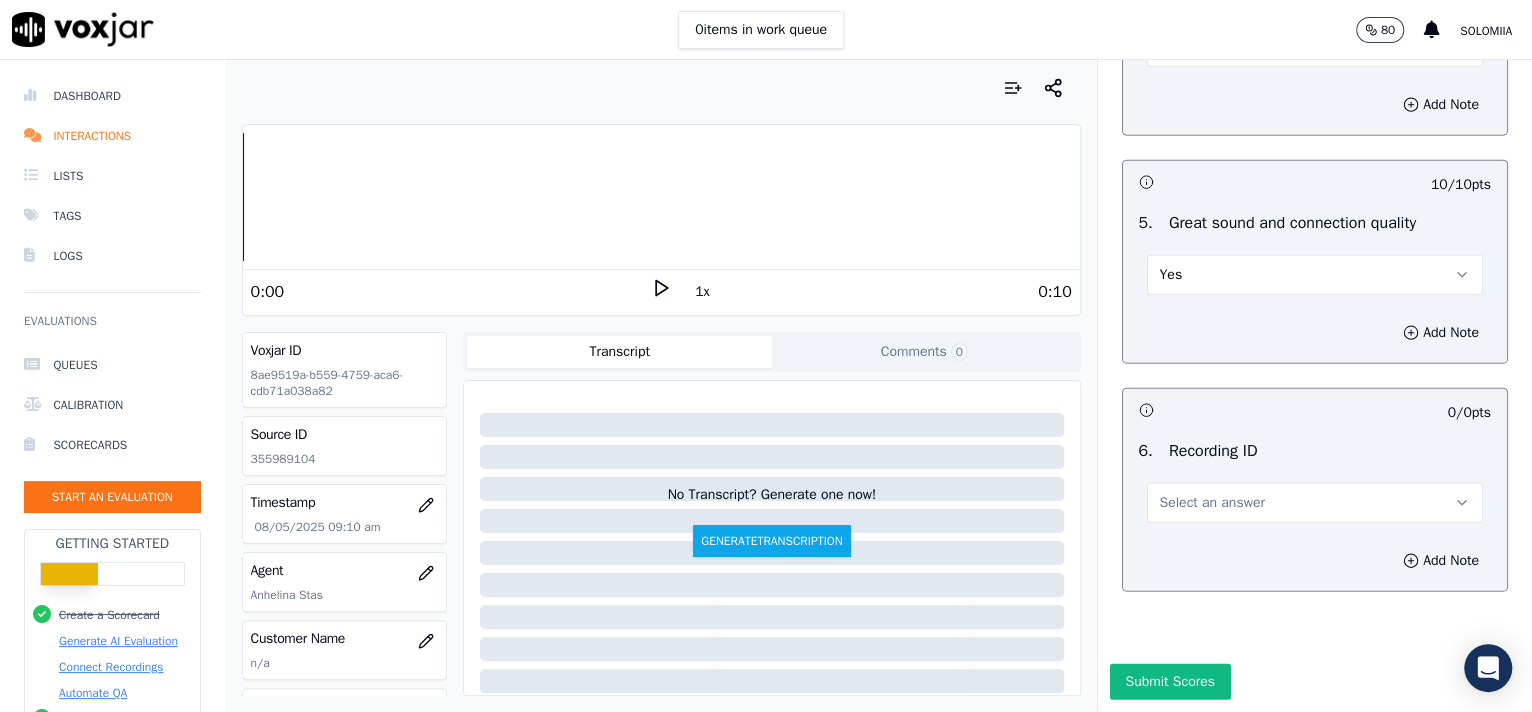click on "Select an answer" at bounding box center [1315, 503] 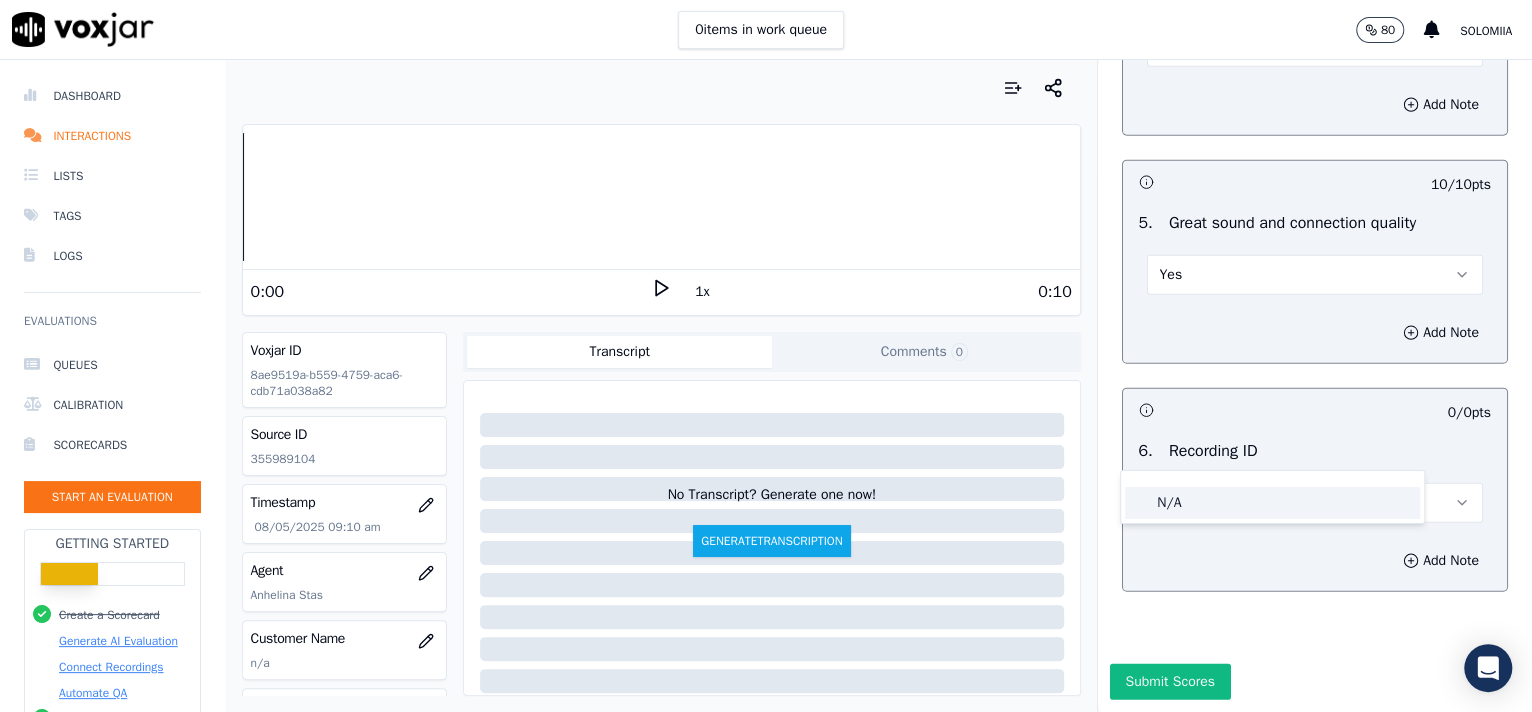 click on "N/A" 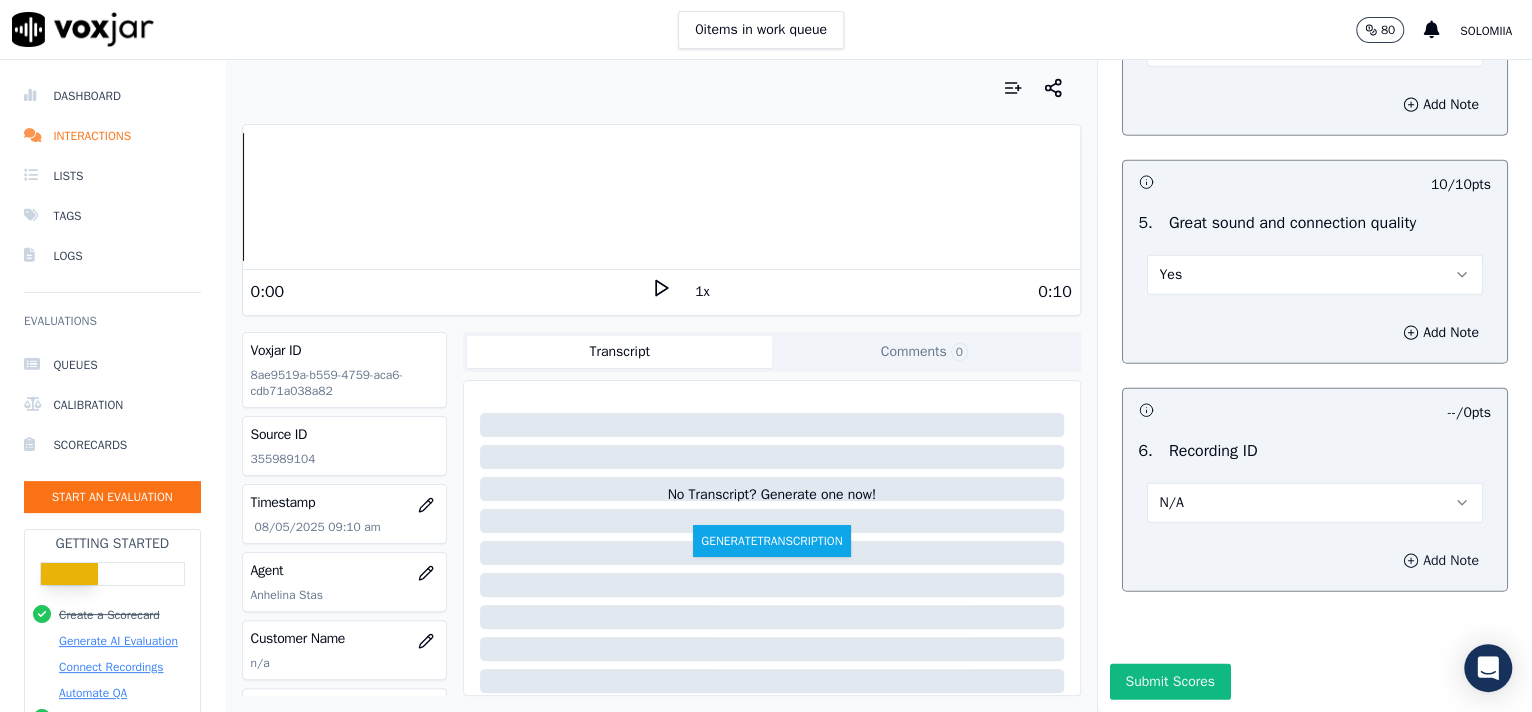 click on "Add Note" at bounding box center [1441, 561] 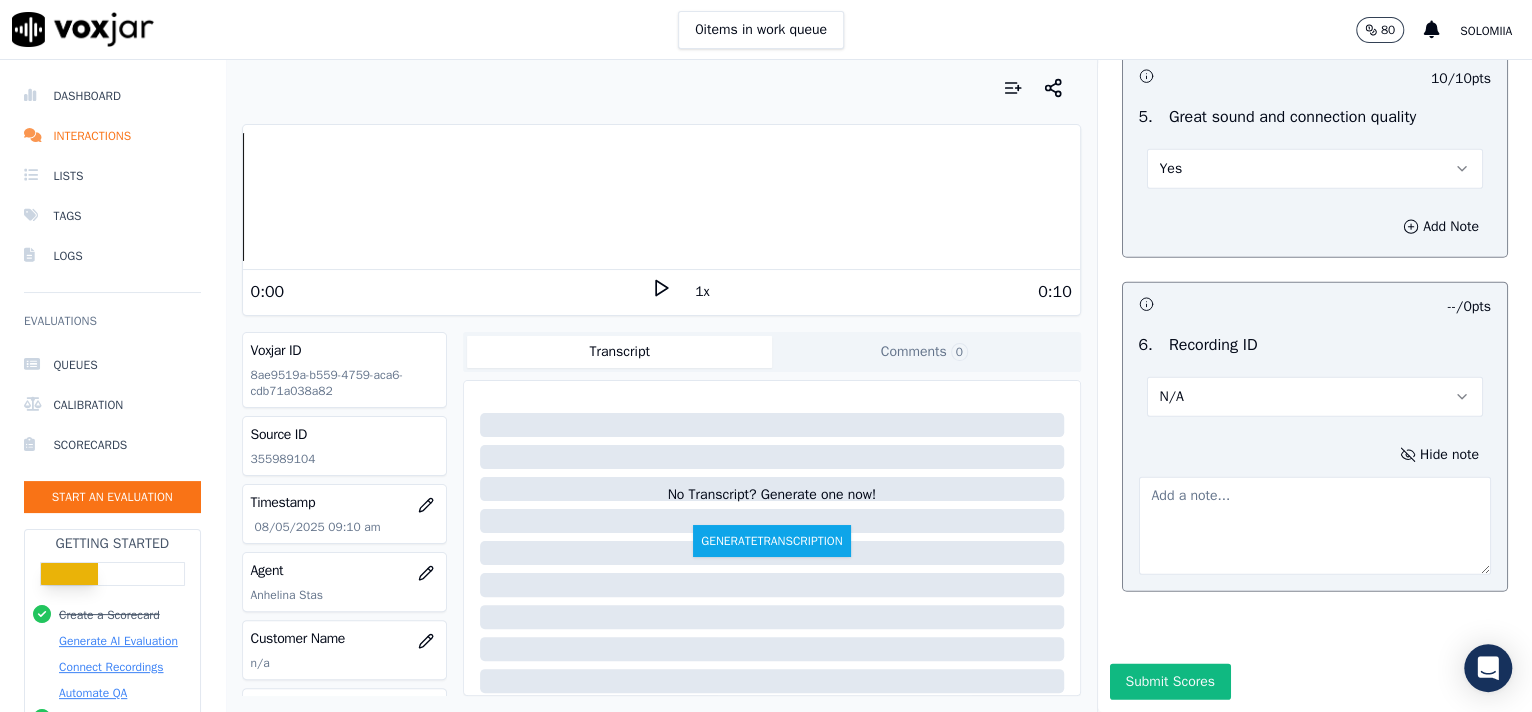 click at bounding box center [1315, 526] 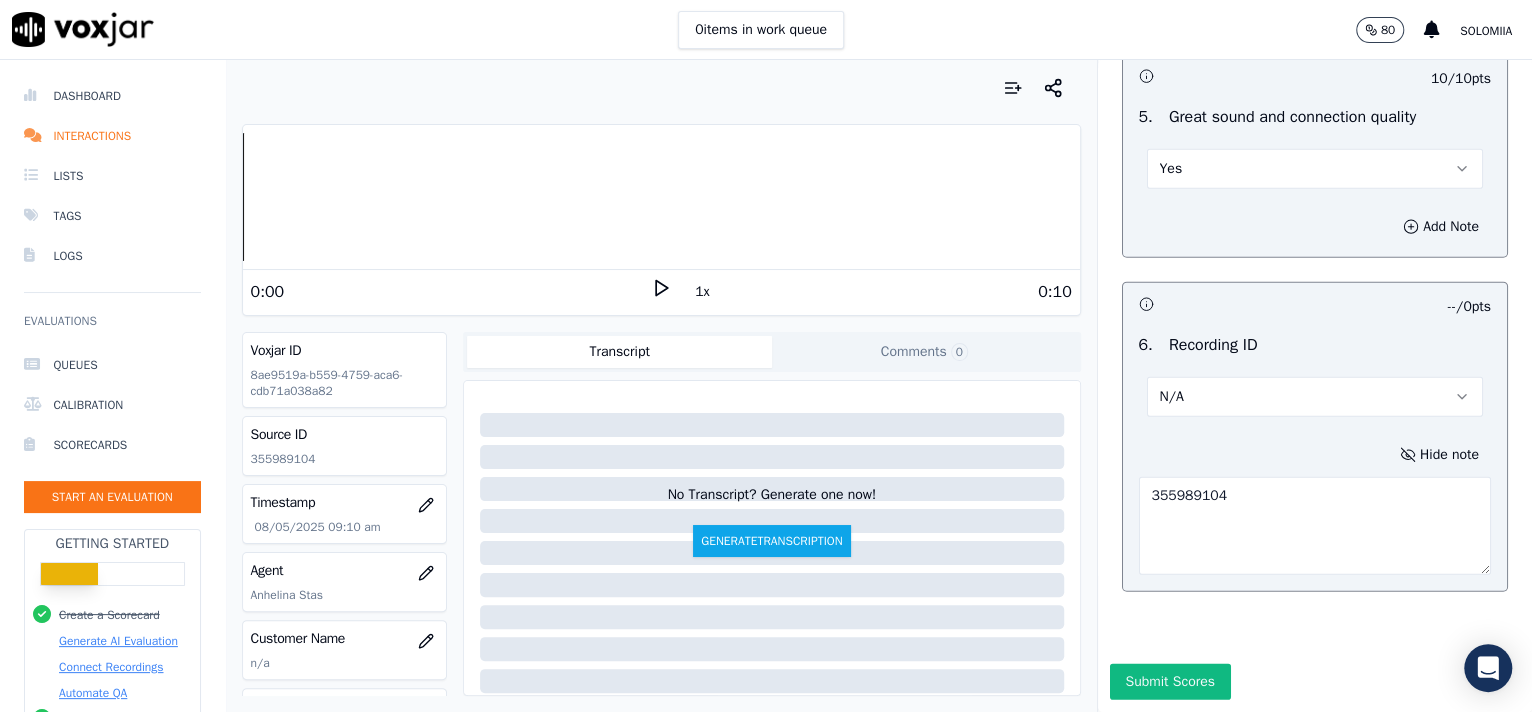 scroll, scrollTop: 3162, scrollLeft: 0, axis: vertical 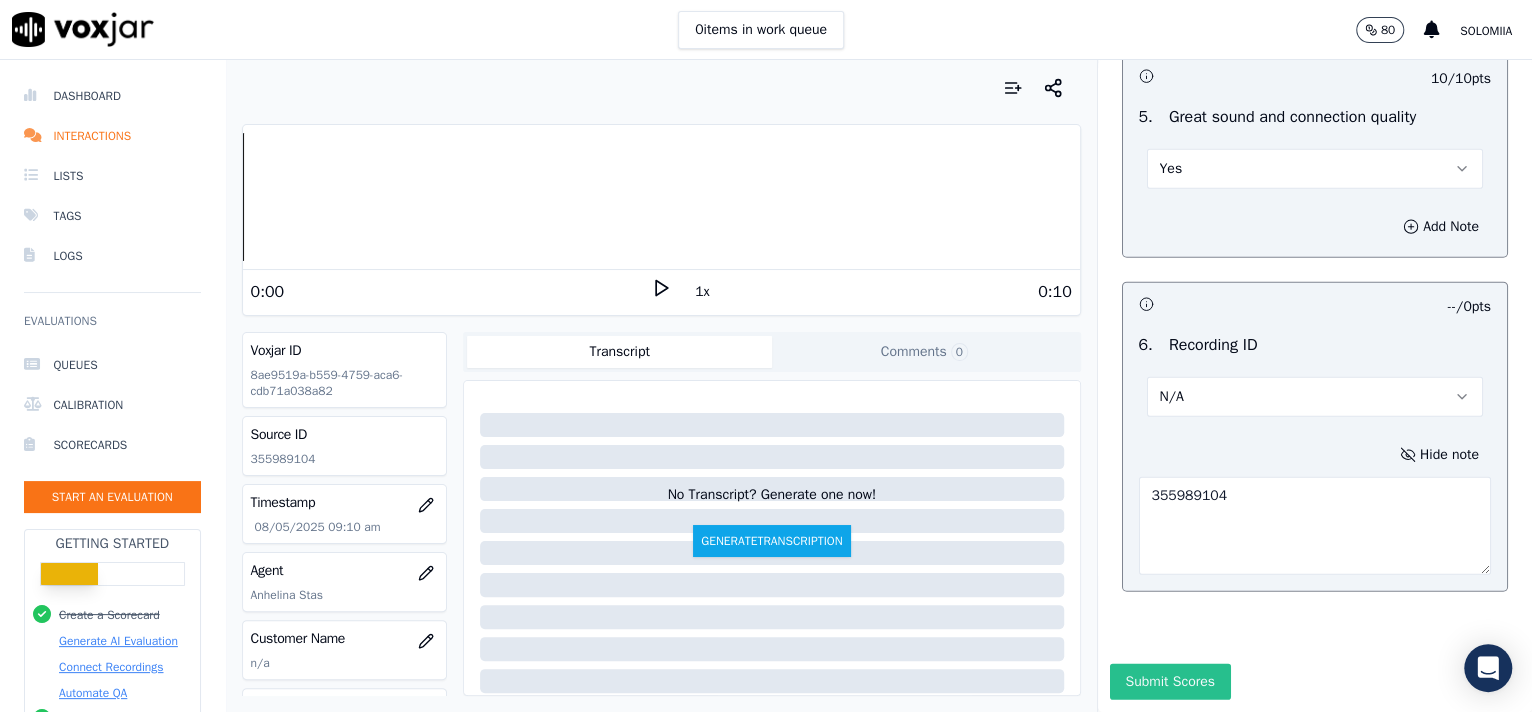 type on "355989104" 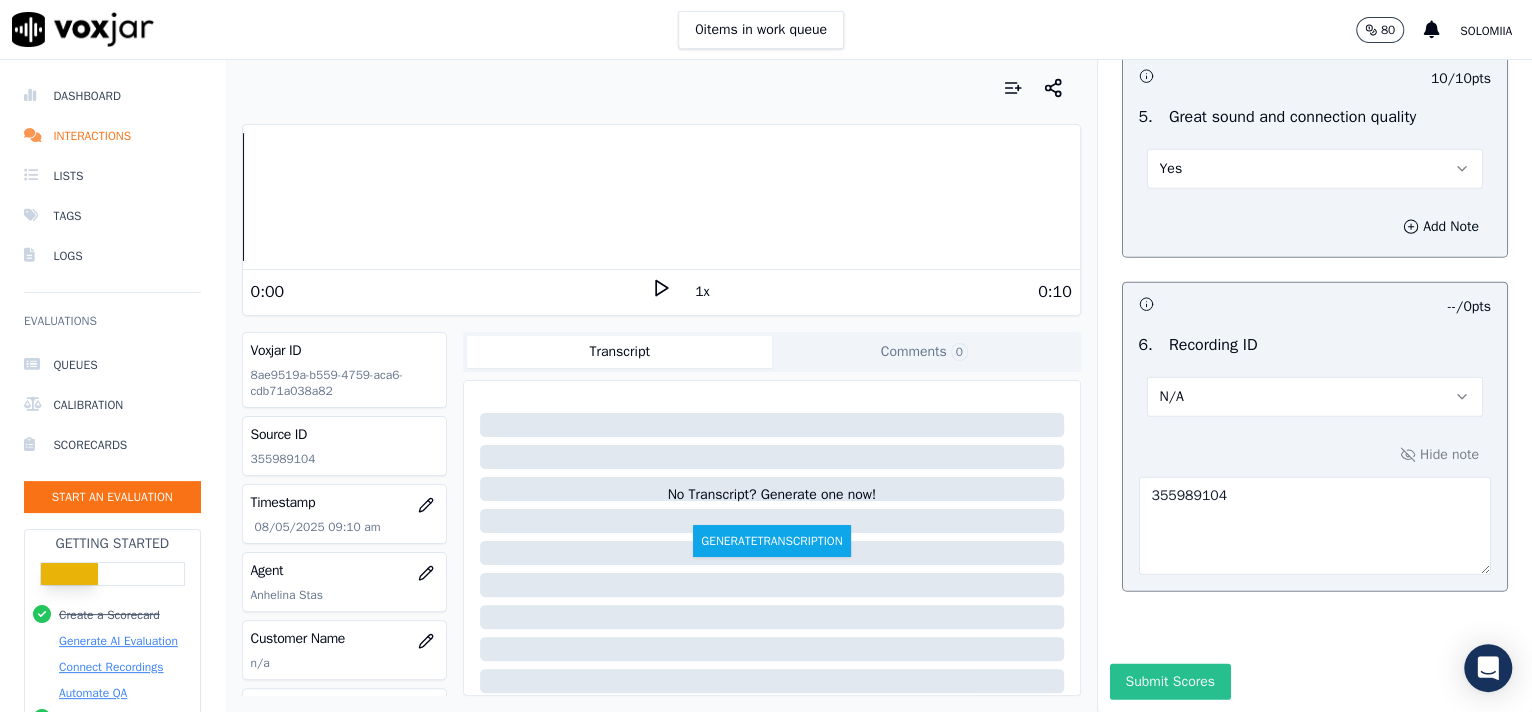 click on "Submit Scores" at bounding box center [1170, 682] 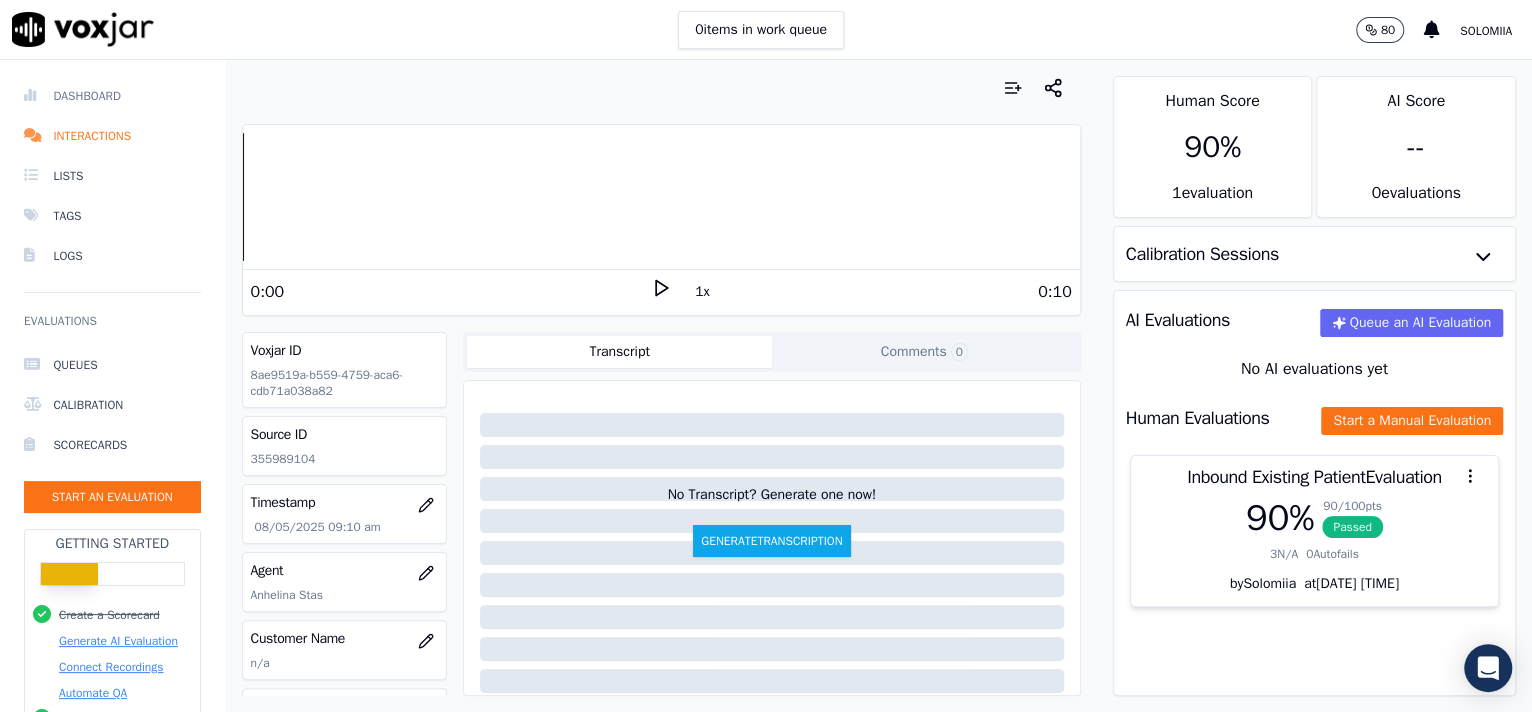 click on "Dashboard" at bounding box center [112, 96] 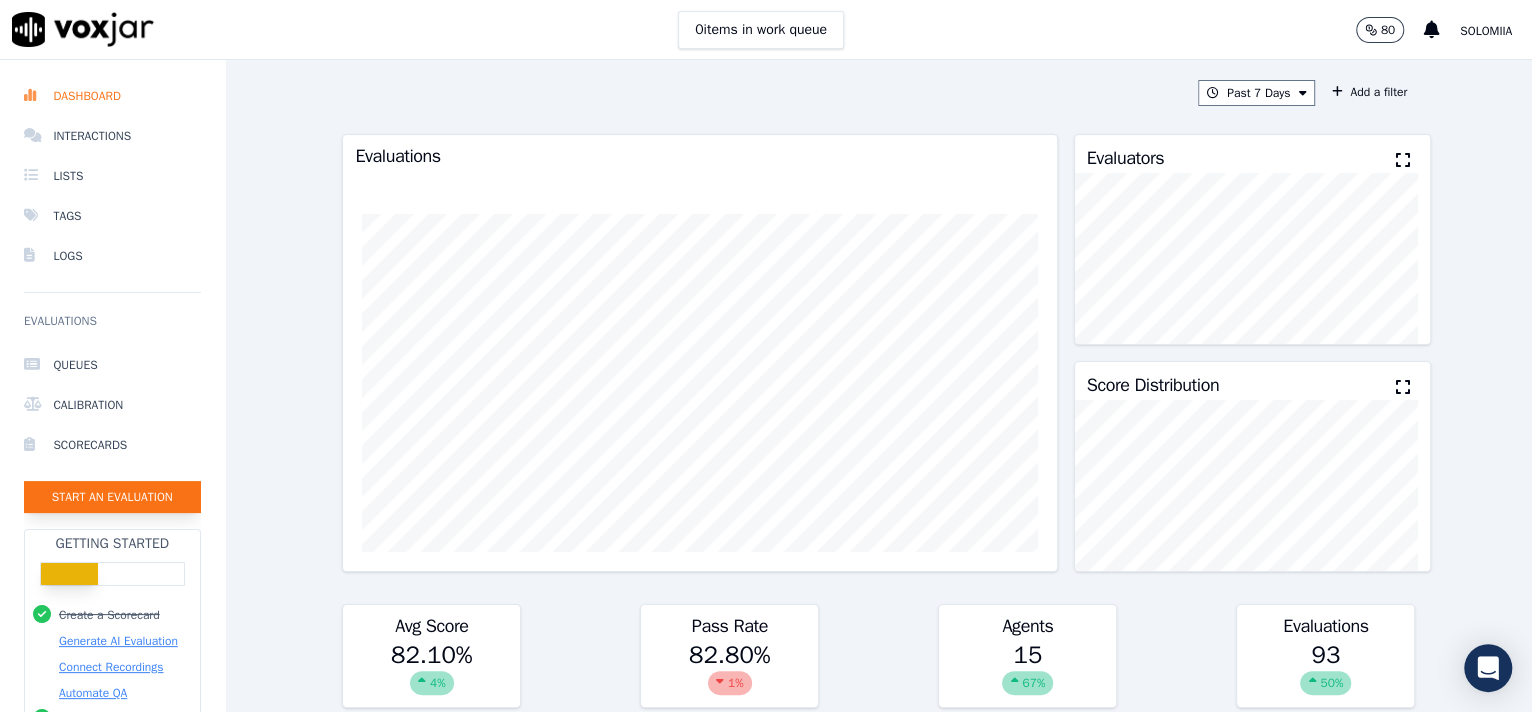 click on "Start an Evaluation" 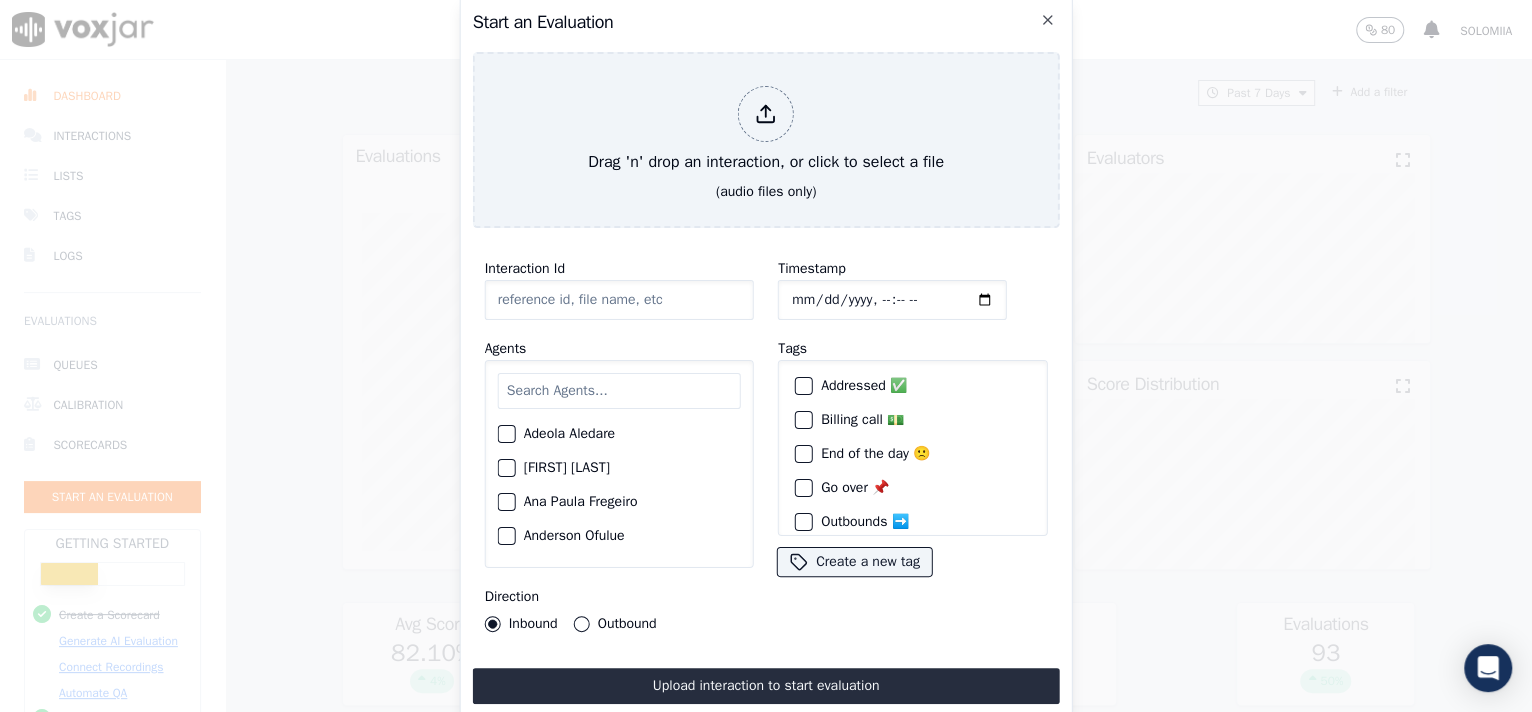 click on "Interaction Id" 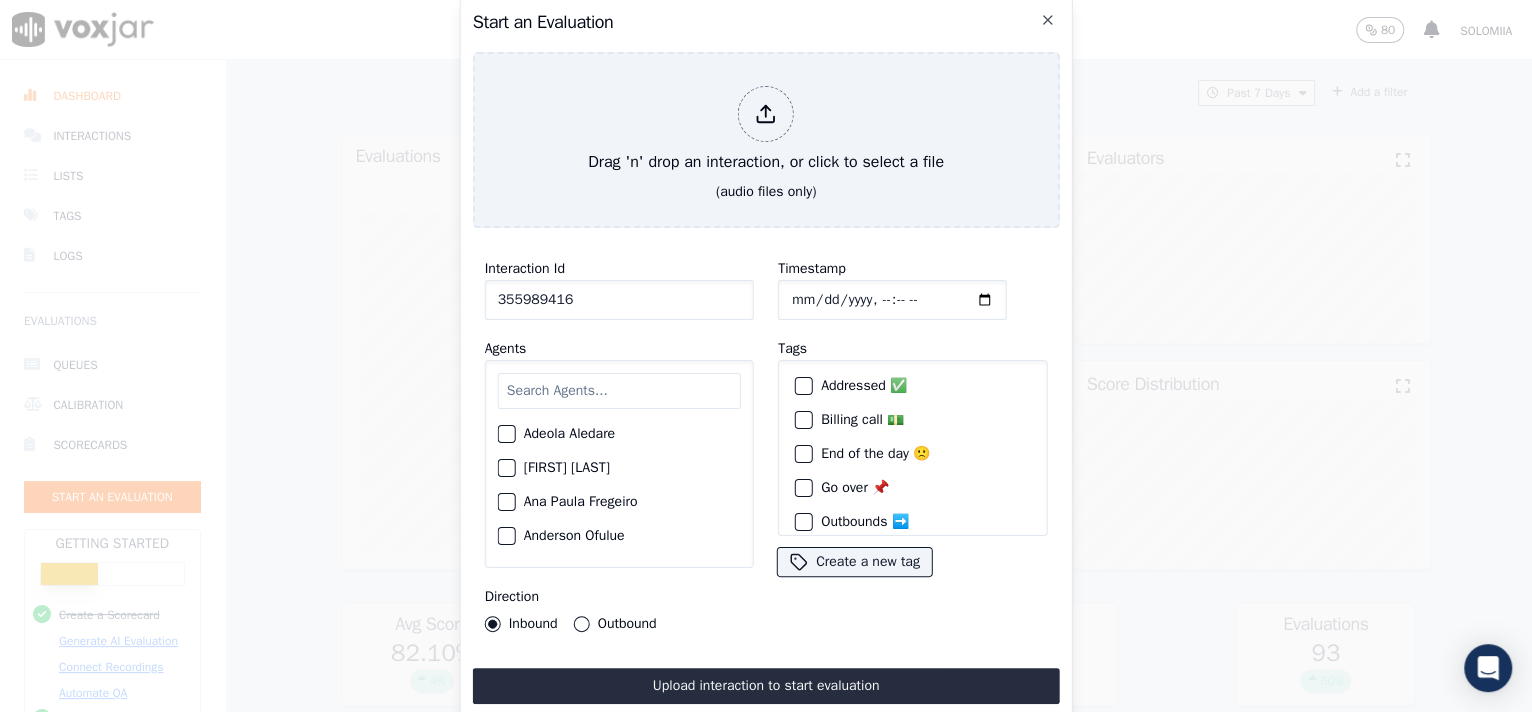 type on "355989416" 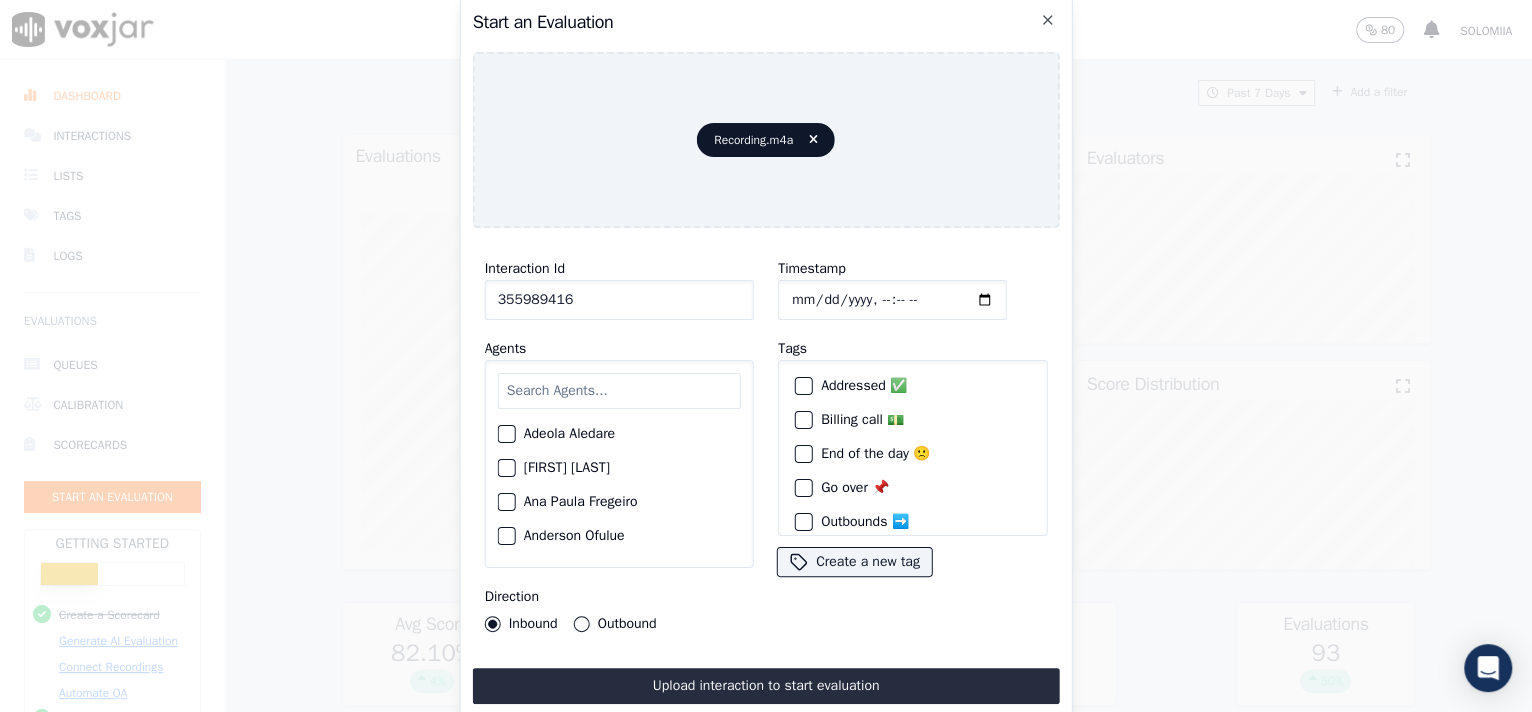click on "Timestamp" 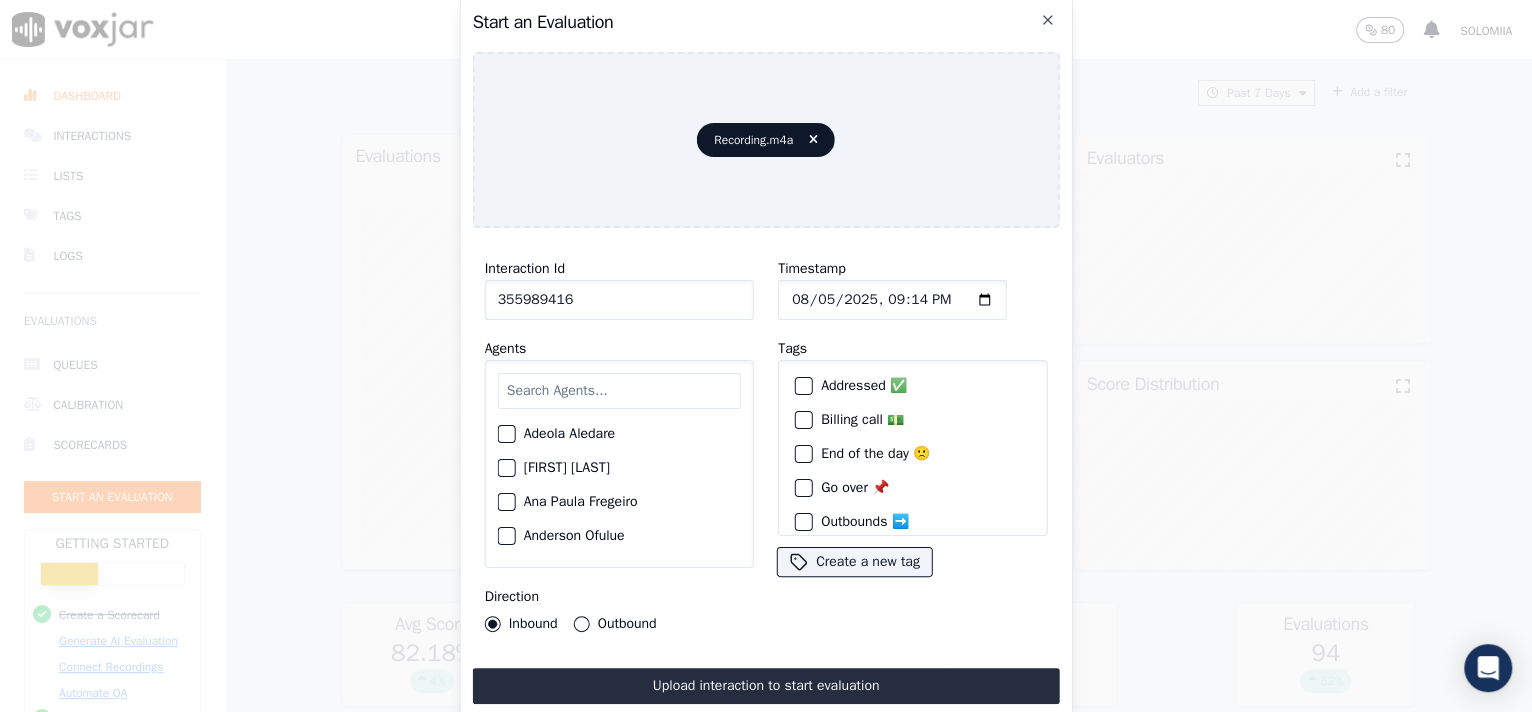 type on "2025-08-05T09:14" 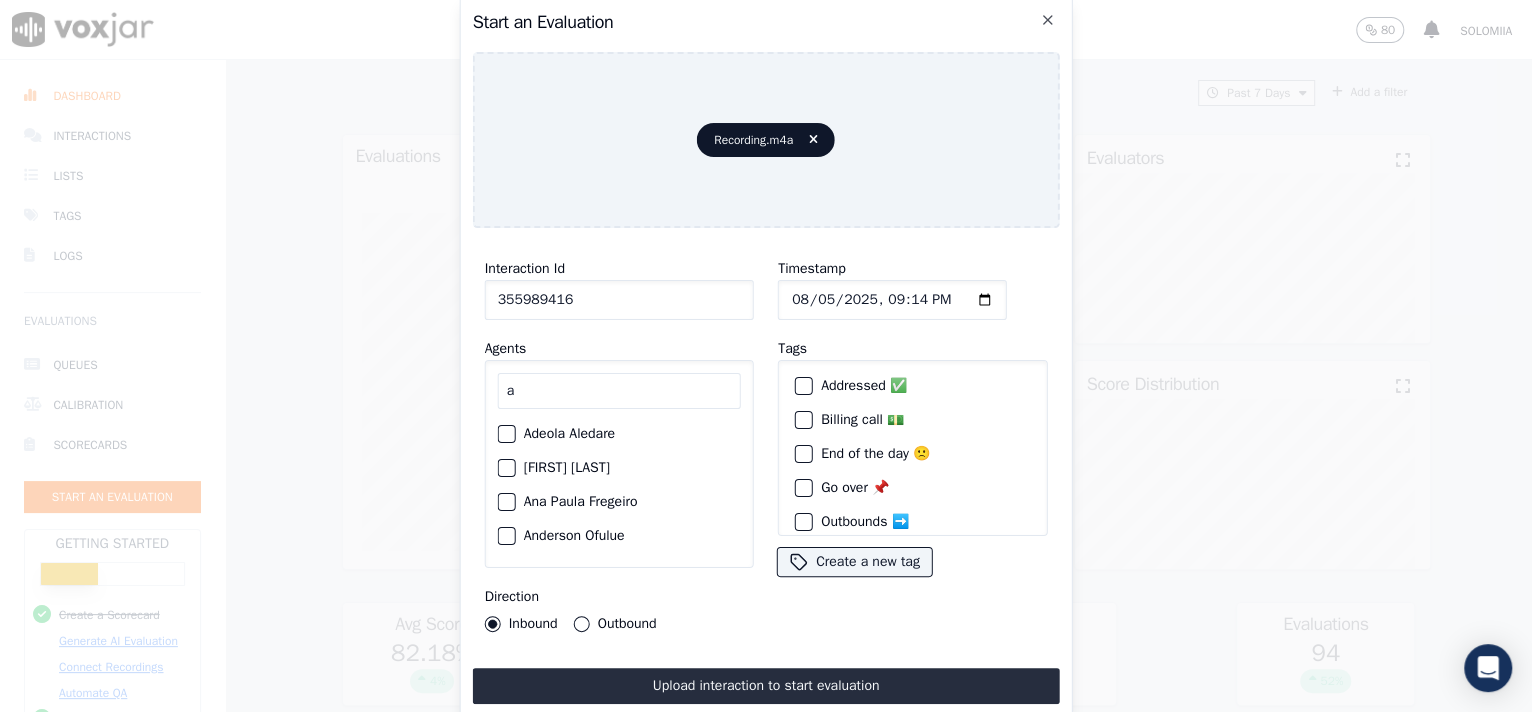 click on "a" at bounding box center [619, 391] 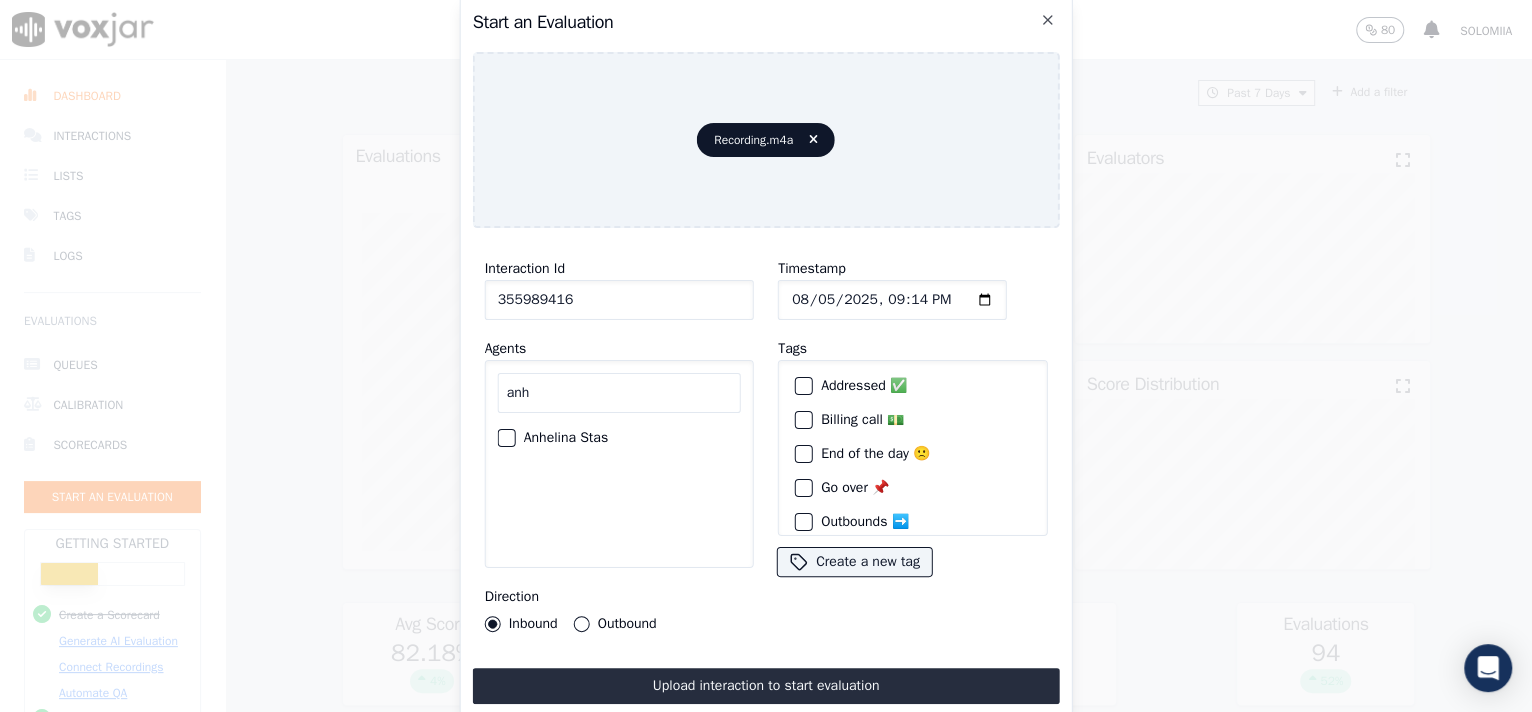 type on "anh" 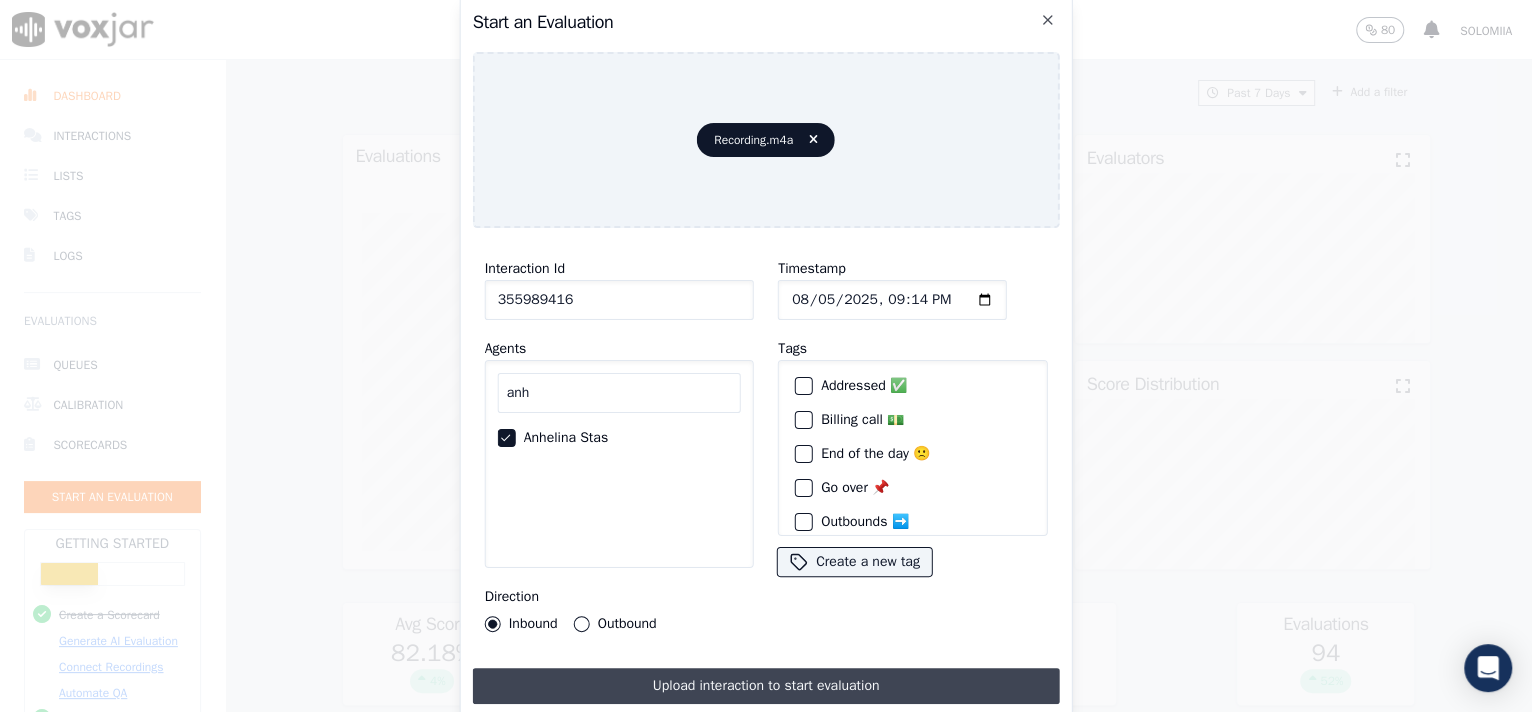 click on "Upload interaction to start evaluation" at bounding box center [766, 686] 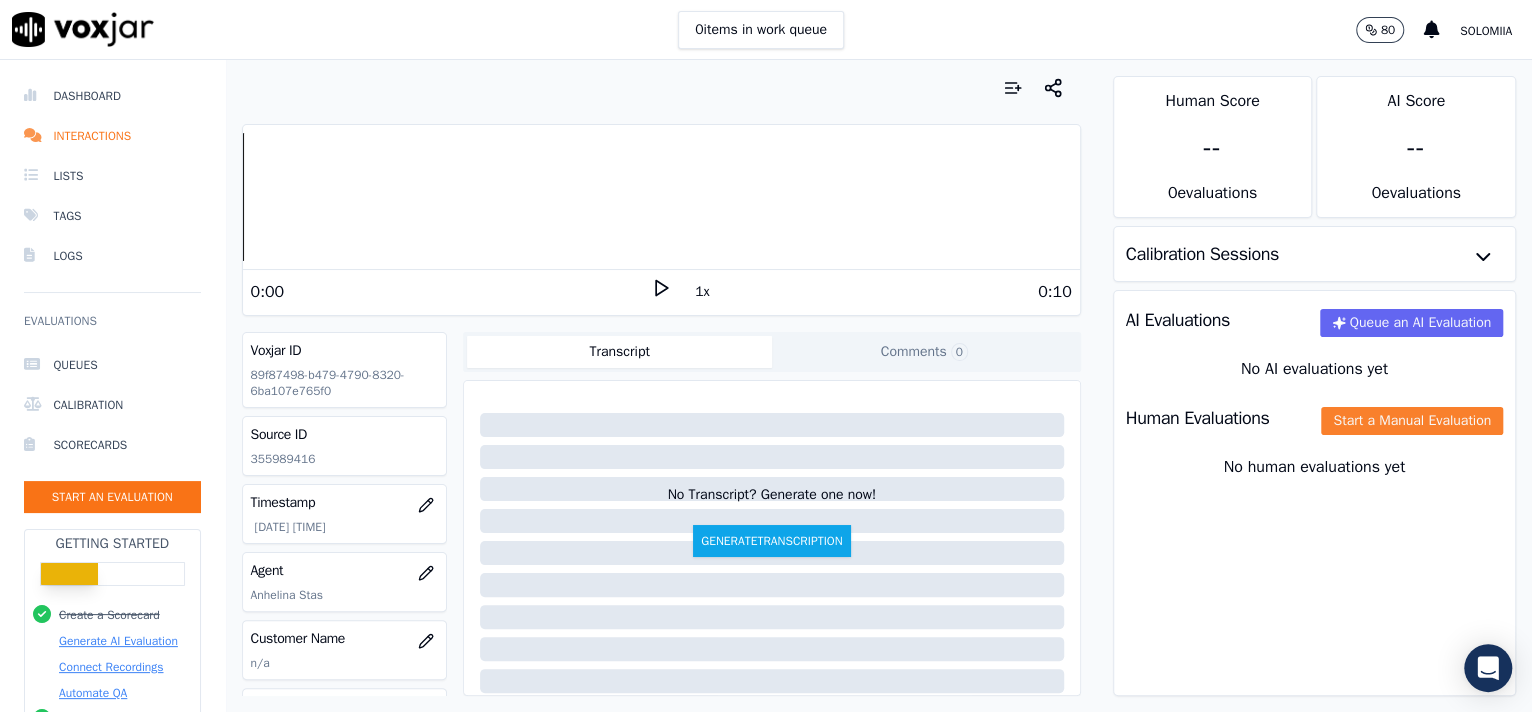 click on "Start a Manual Evaluation" 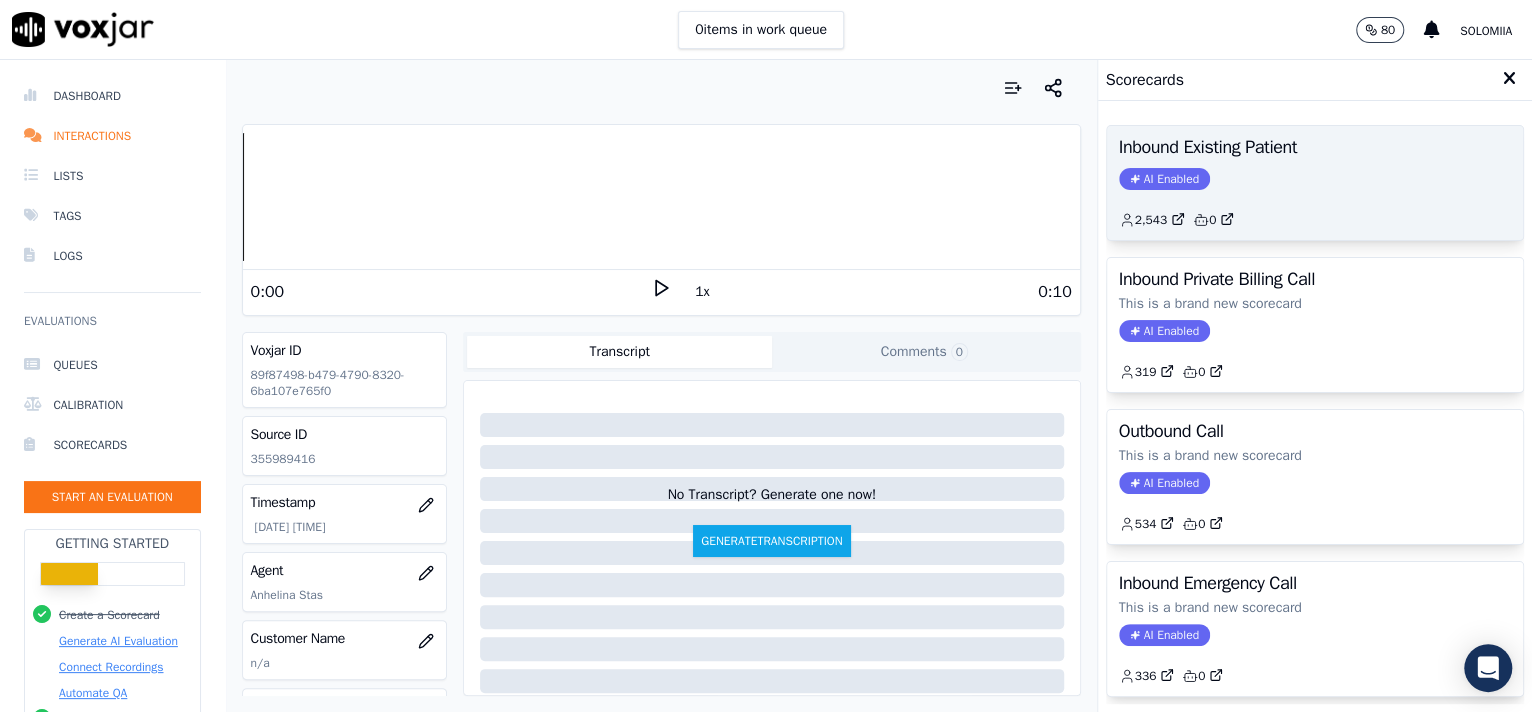 click on "Inbound Existing Patient       AI Enabled       2,543         0" at bounding box center [1315, 183] 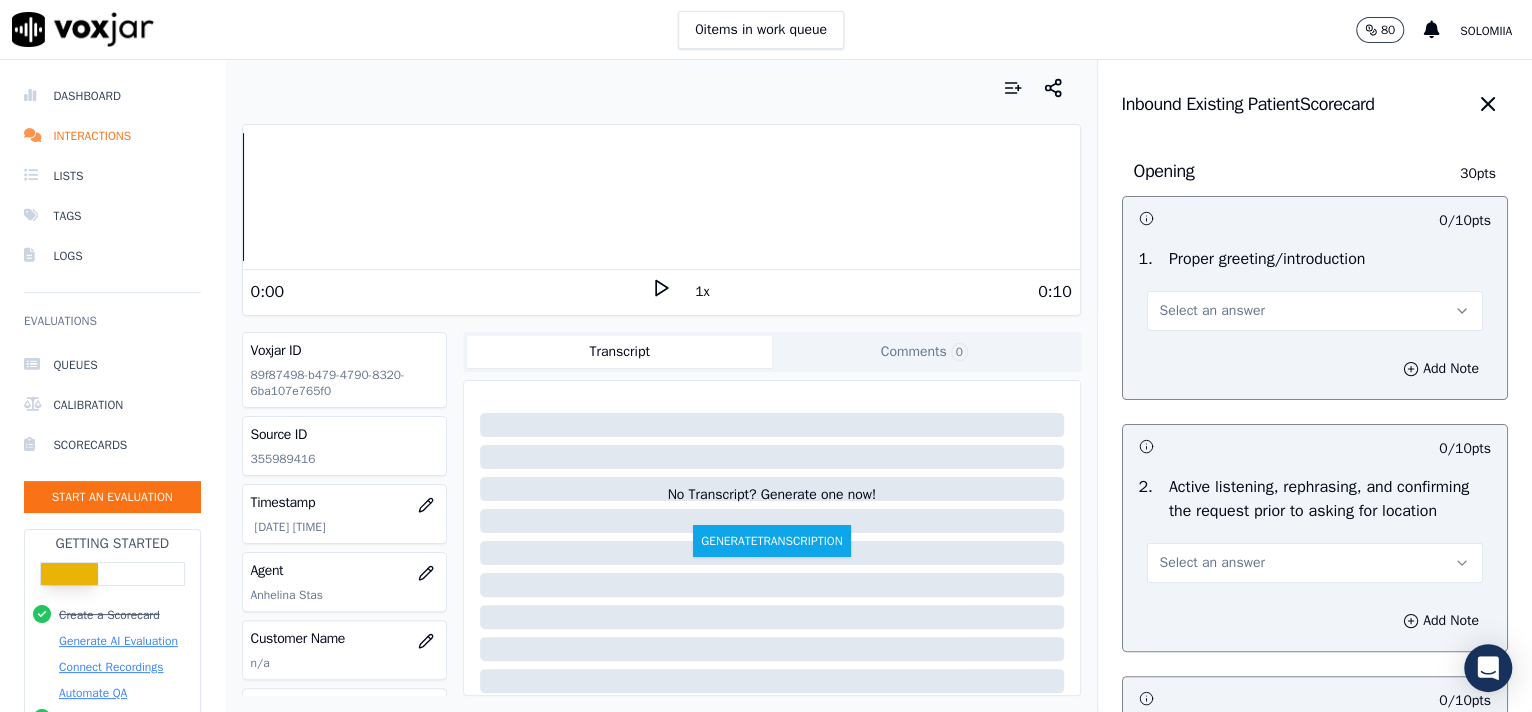 click on "Select an answer" at bounding box center (1212, 311) 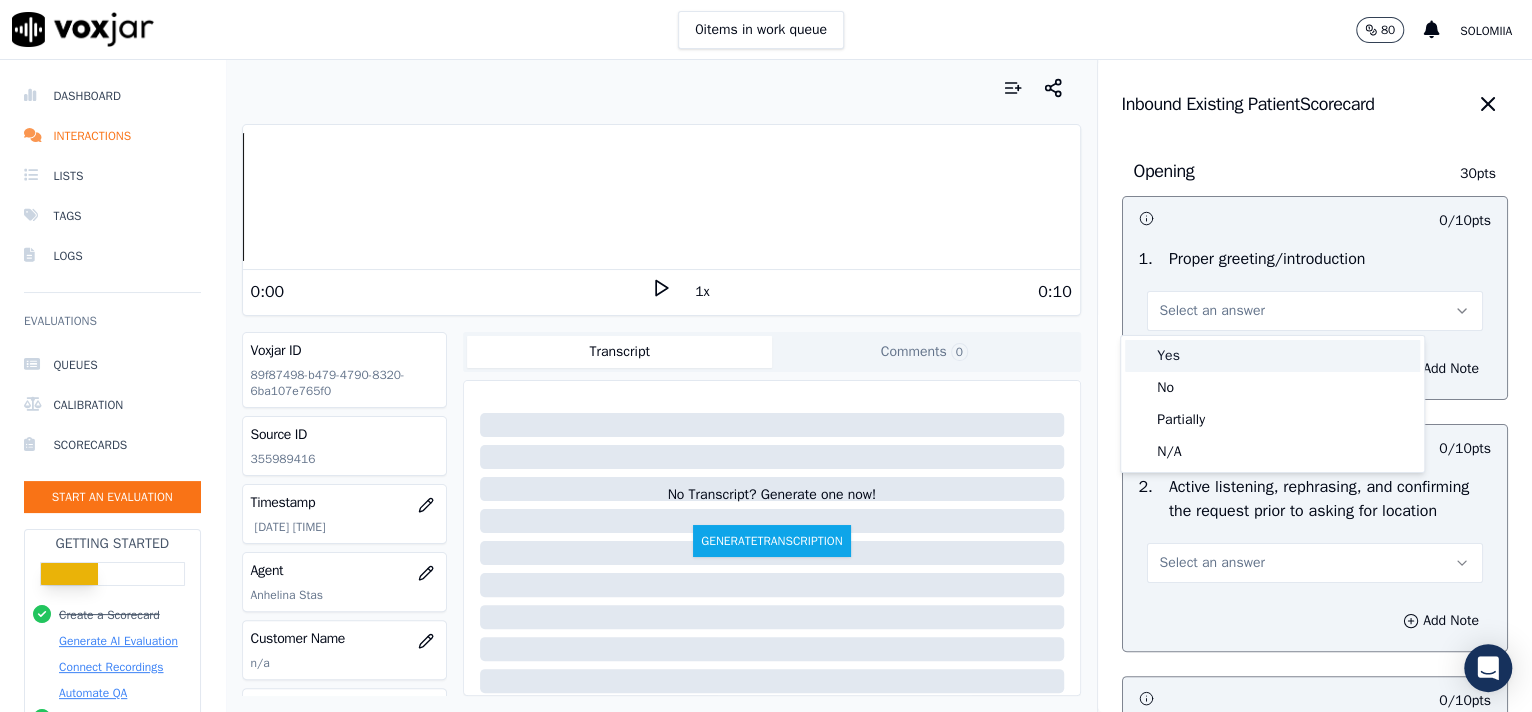 click on "Yes" at bounding box center (1272, 356) 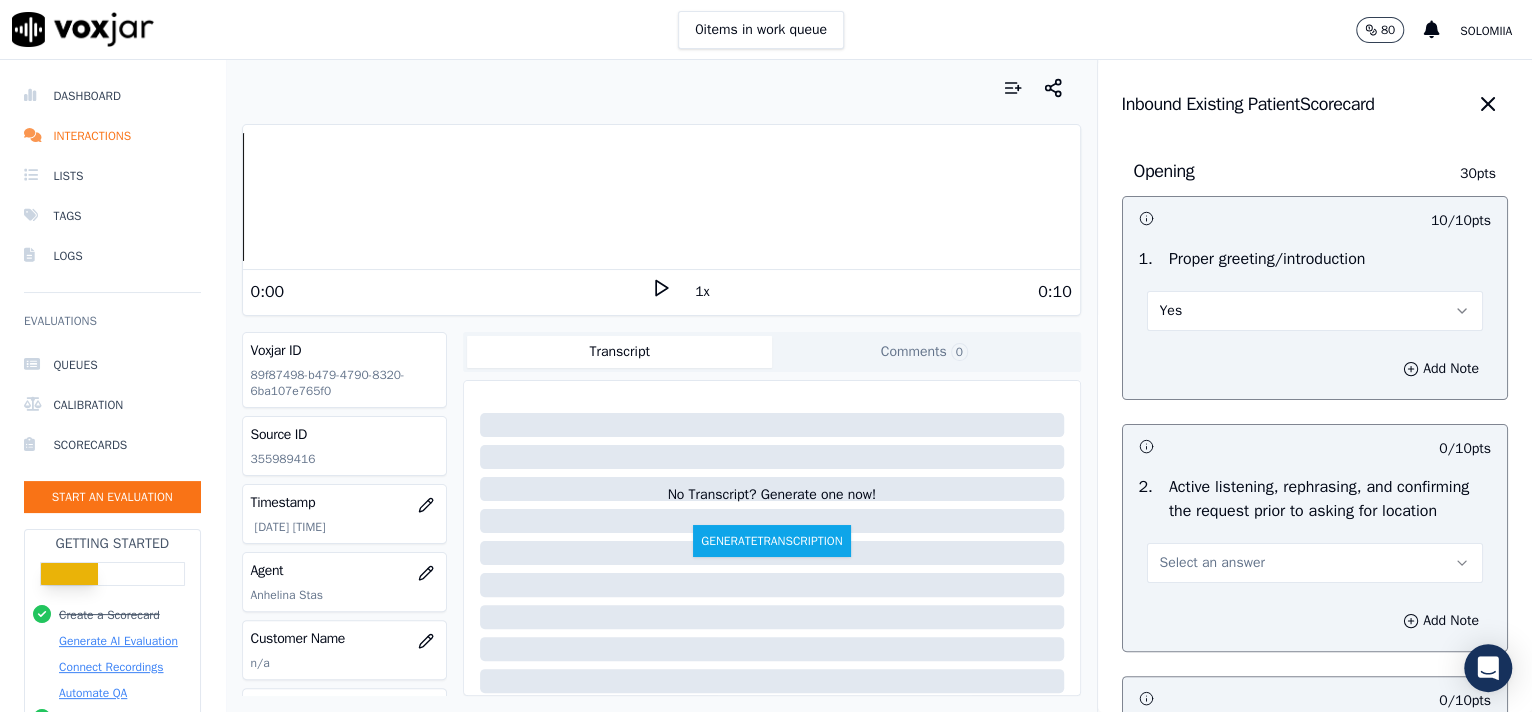 drag, startPoint x: 1231, startPoint y: 545, endPoint x: 1231, endPoint y: 585, distance: 40 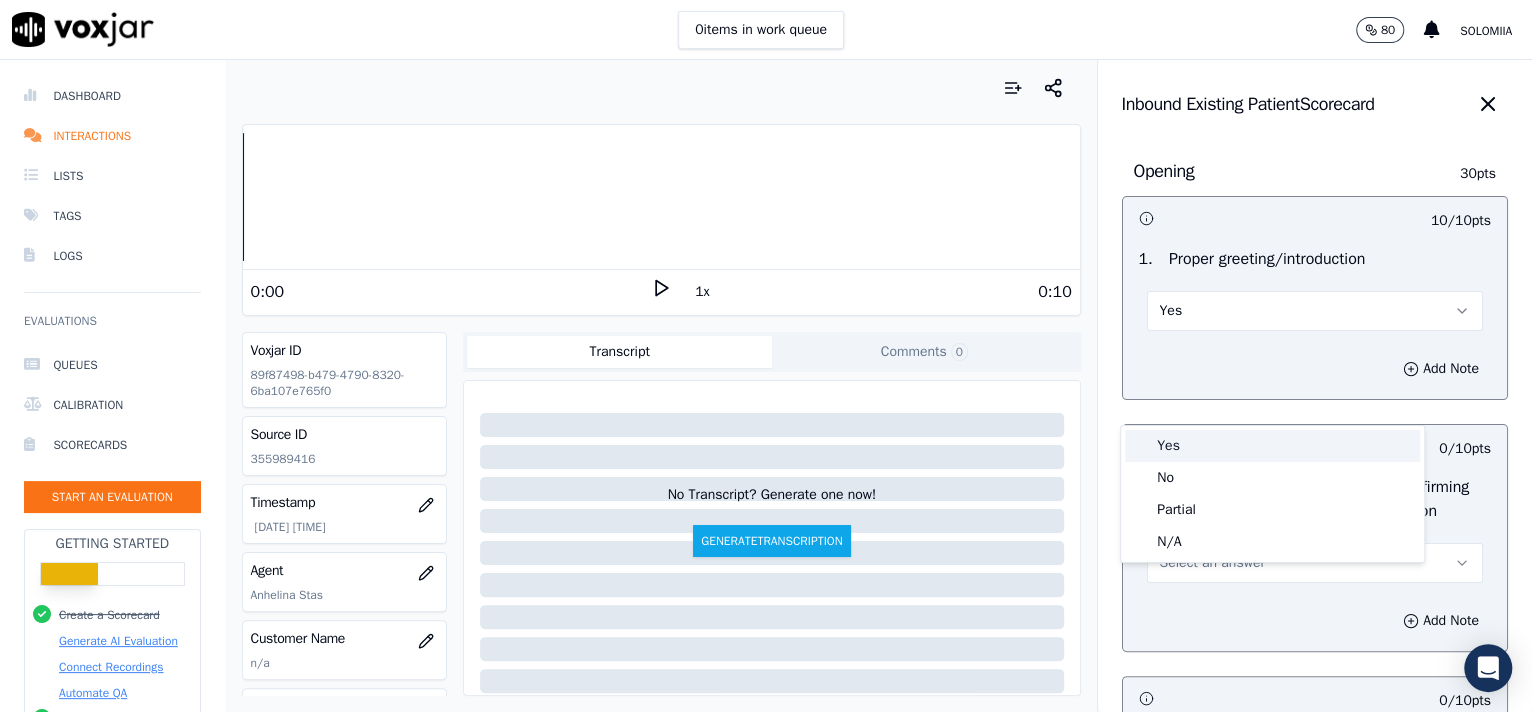 click on "Yes" at bounding box center [1272, 446] 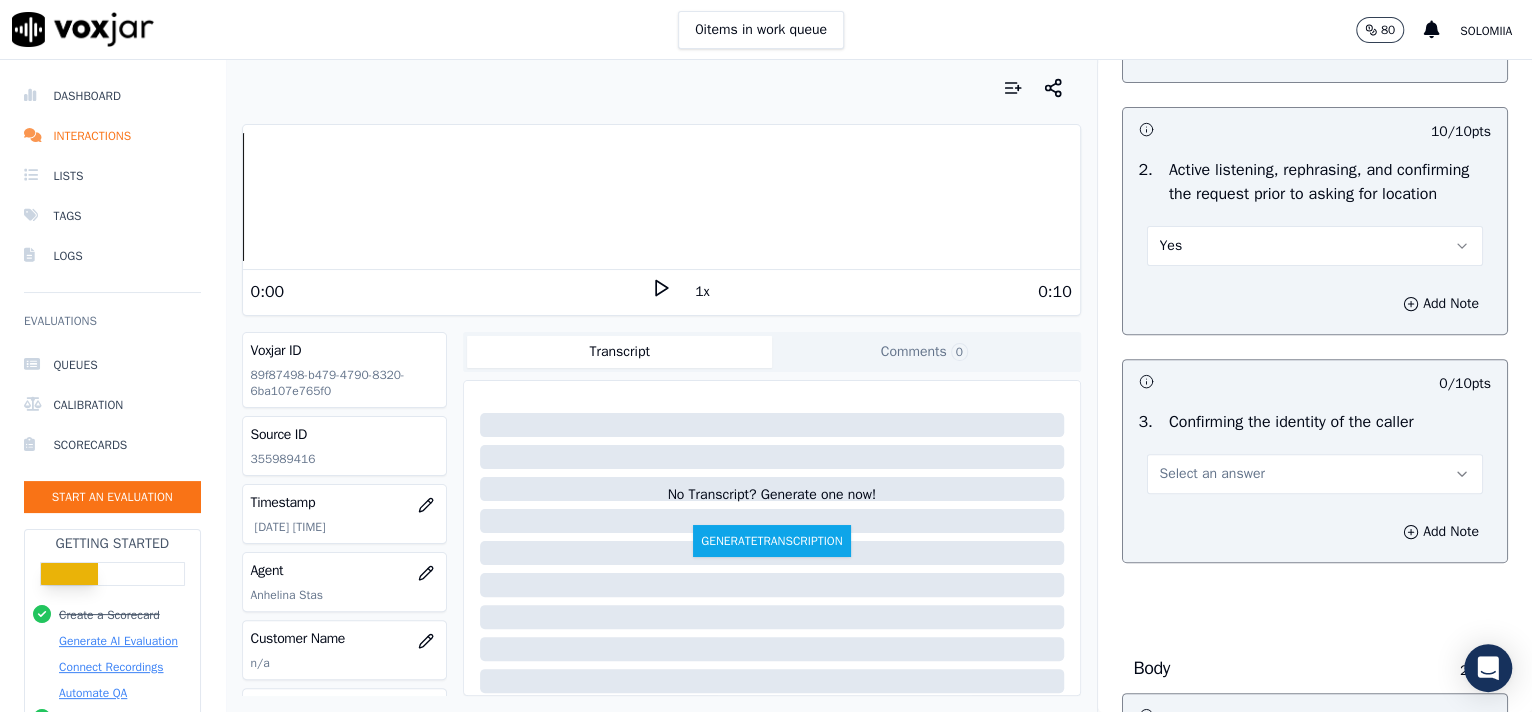 scroll, scrollTop: 590, scrollLeft: 0, axis: vertical 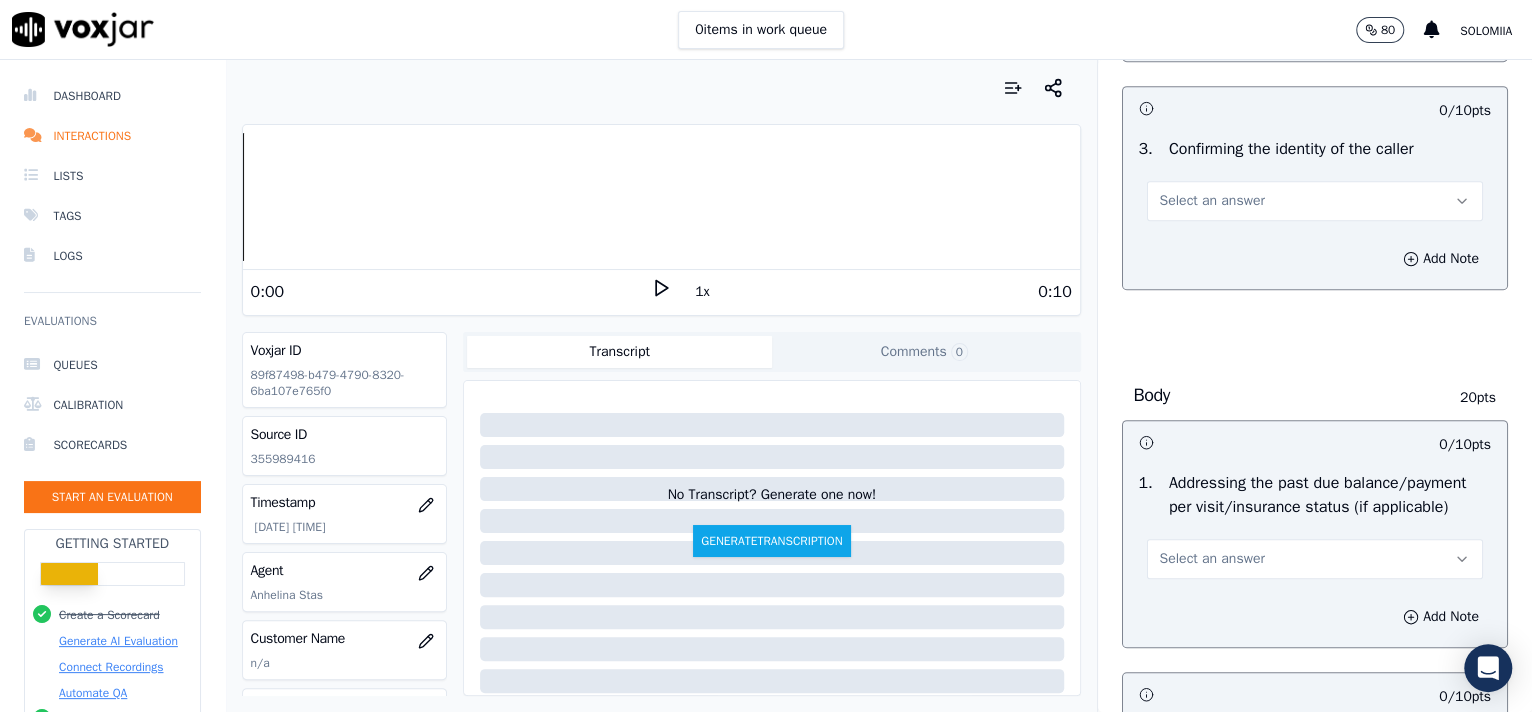 click on "Select an answer" at bounding box center [1212, 201] 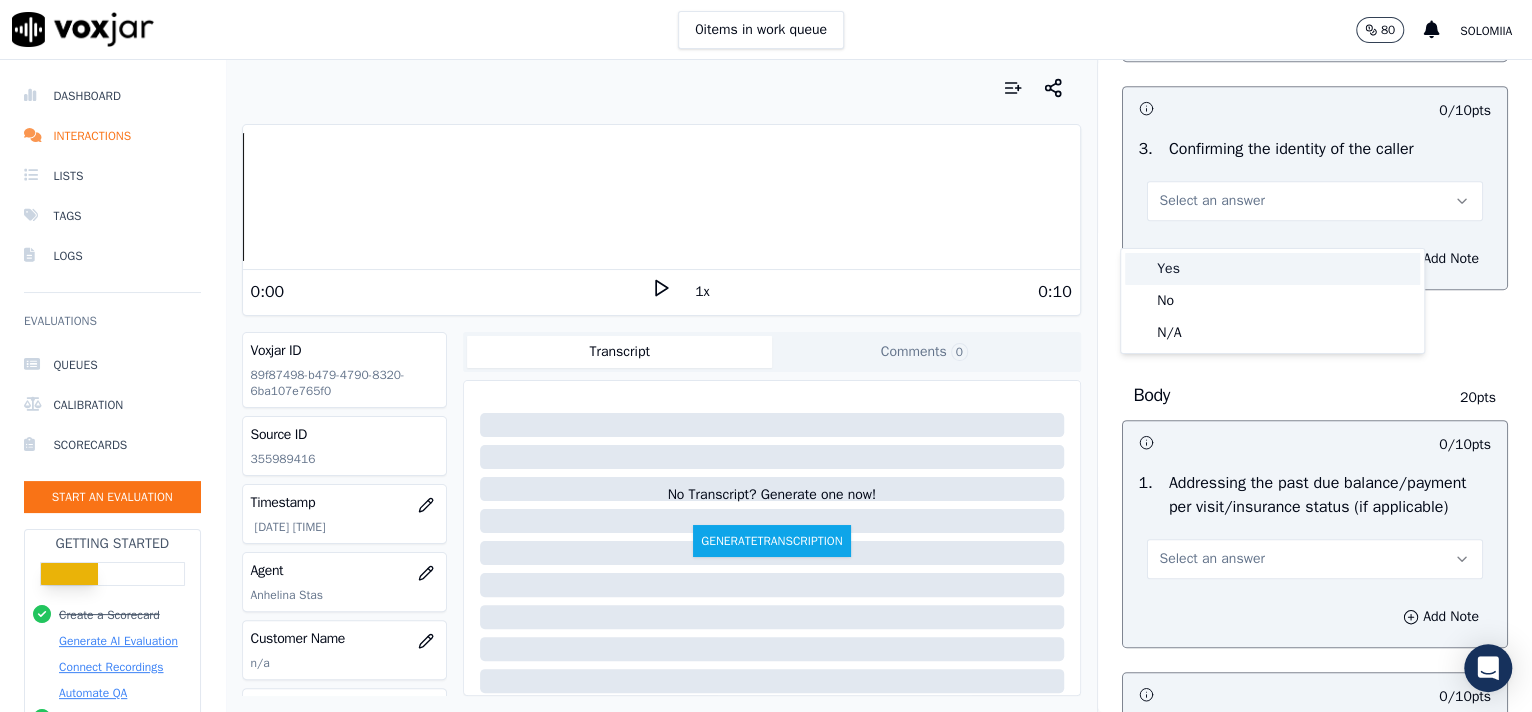 click on "Yes" at bounding box center (1272, 269) 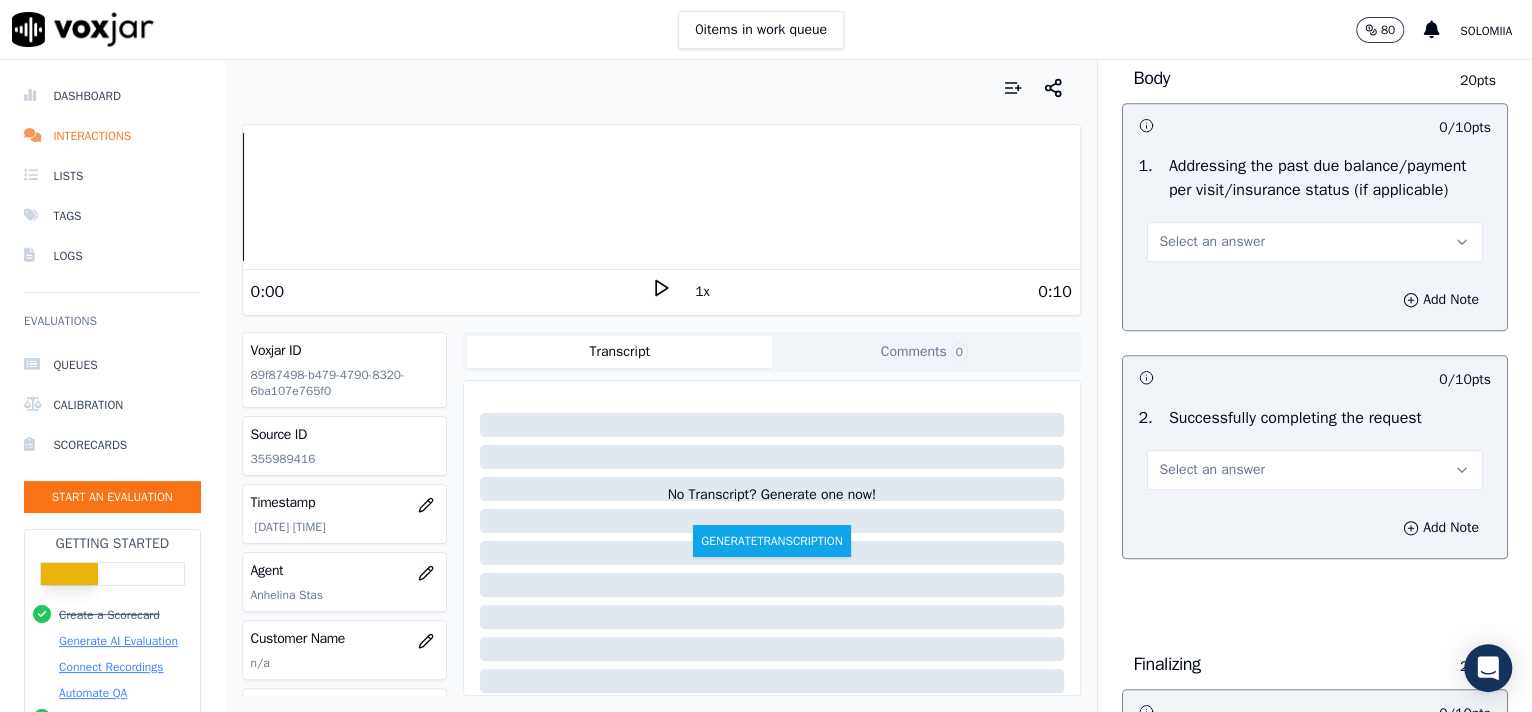 scroll, scrollTop: 969, scrollLeft: 0, axis: vertical 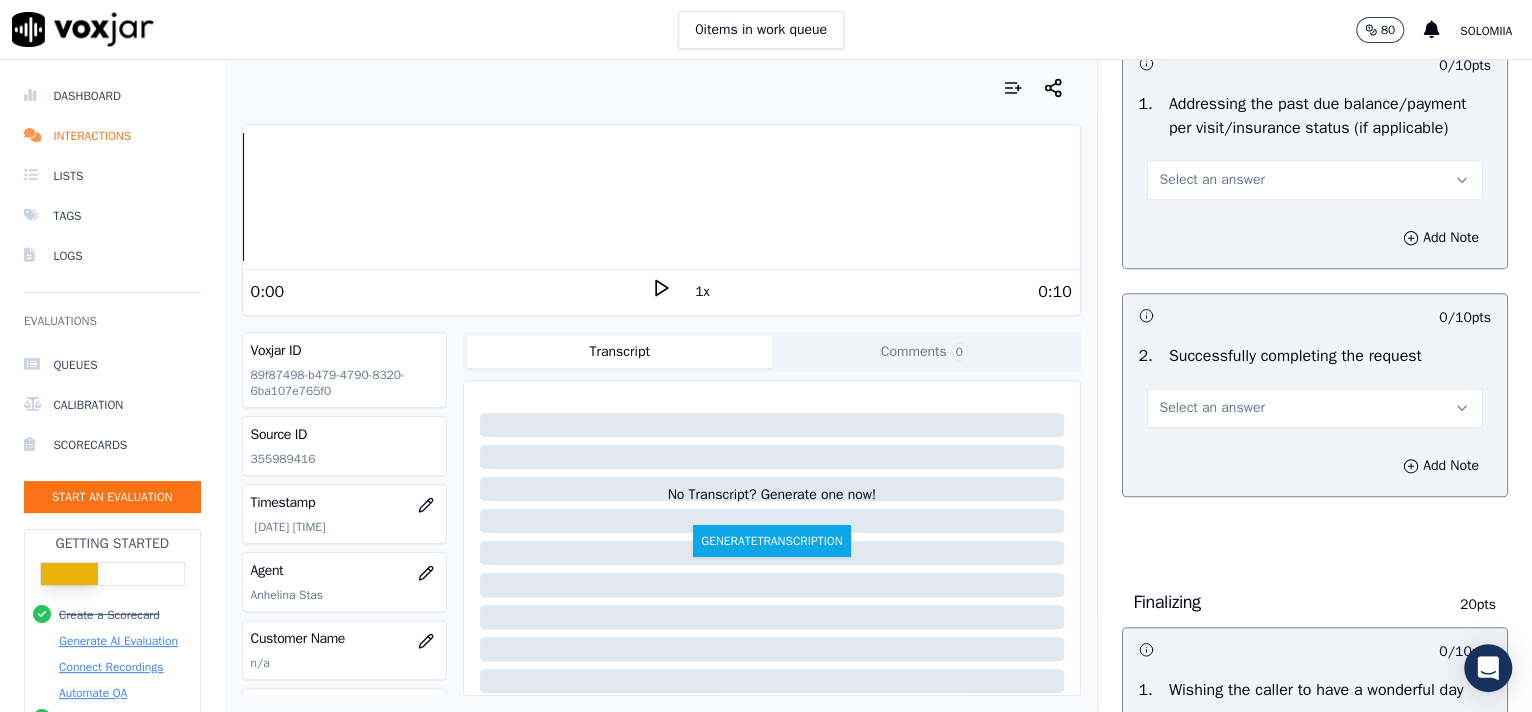 click on "Select an answer" at bounding box center (1315, 180) 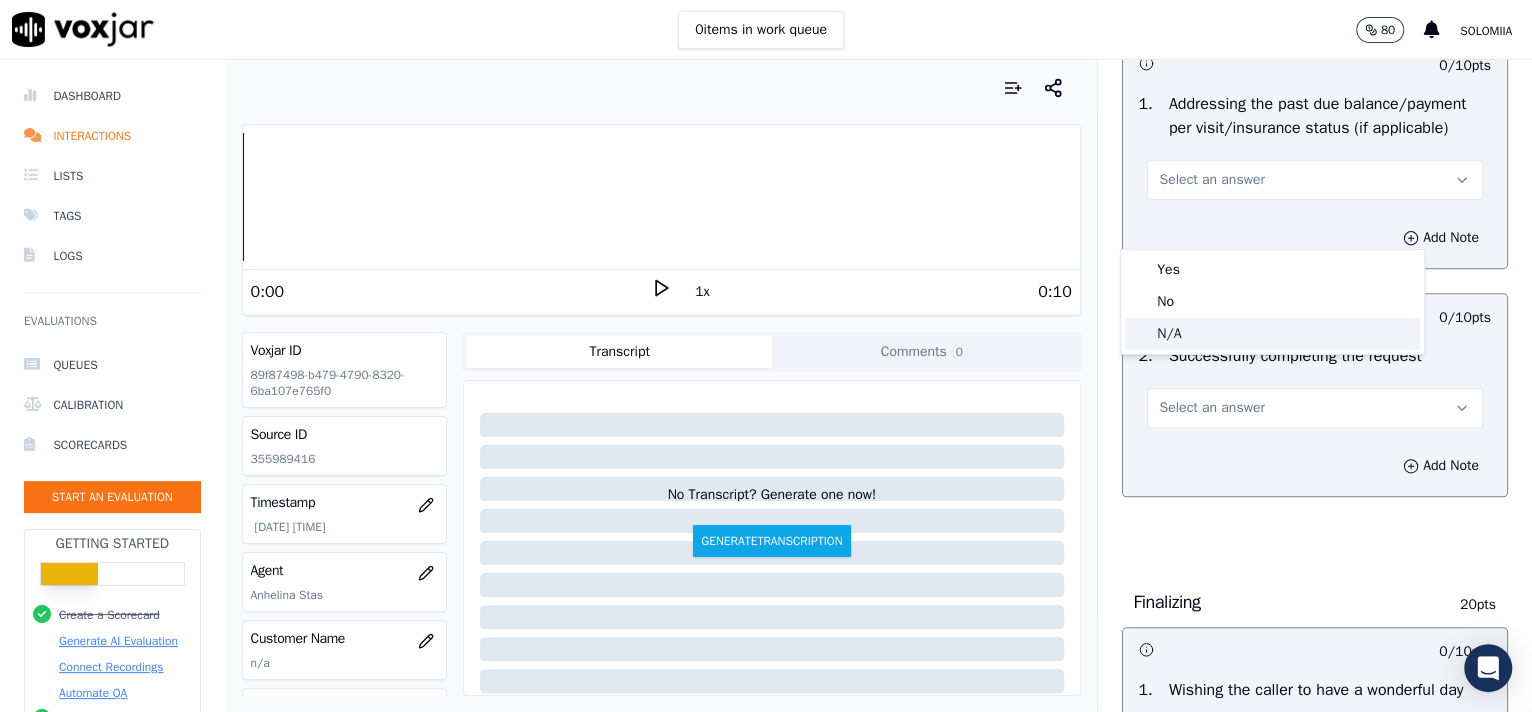 click on "N/A" 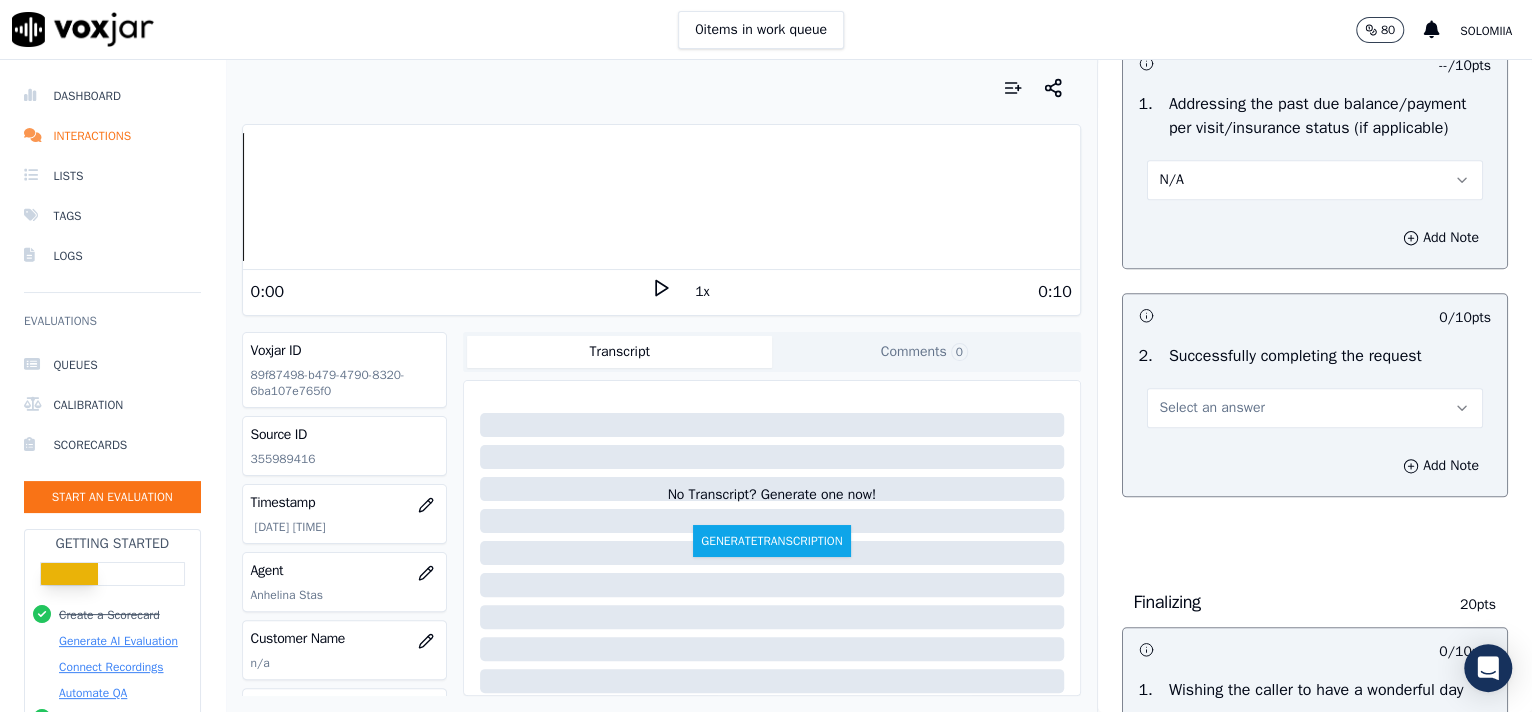 click on "Select an answer" at bounding box center (1212, 408) 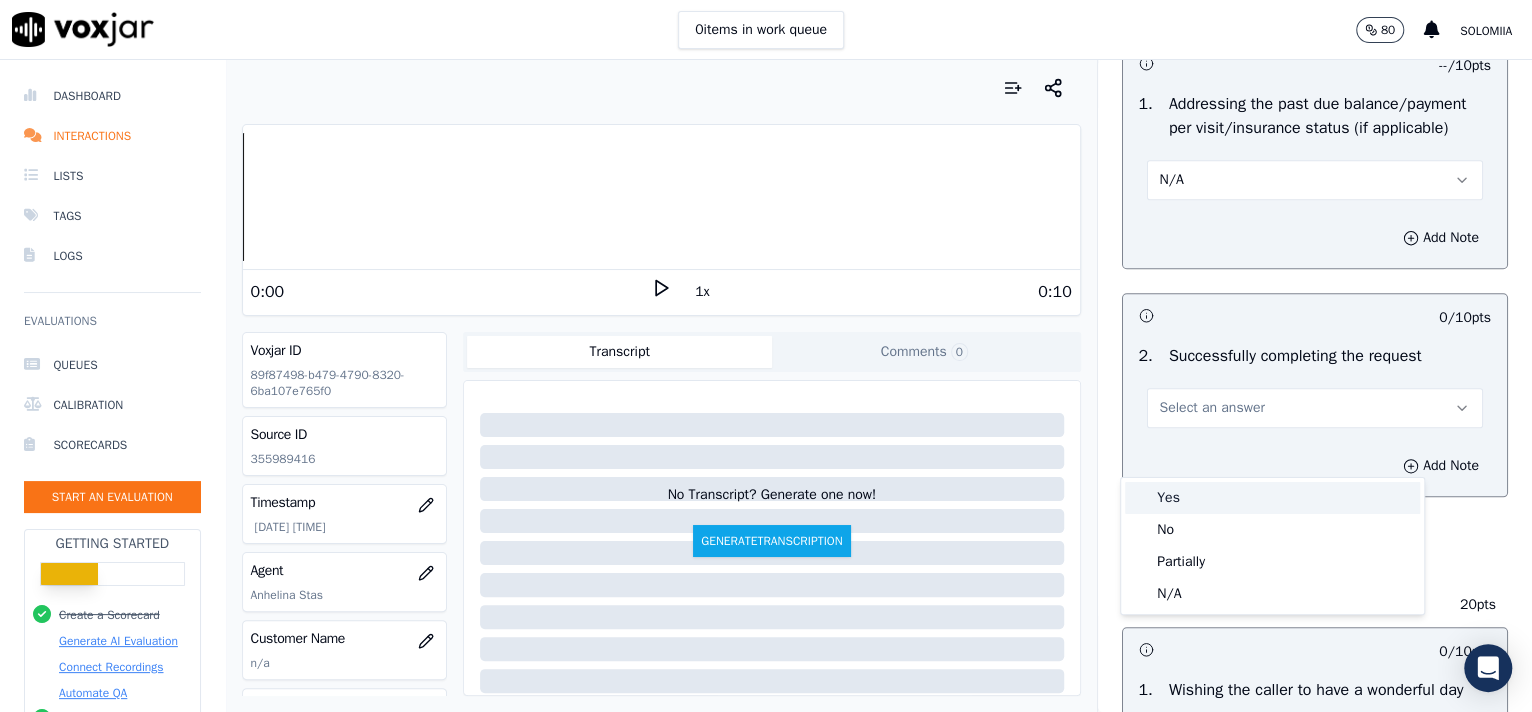 click on "Yes" at bounding box center (1272, 498) 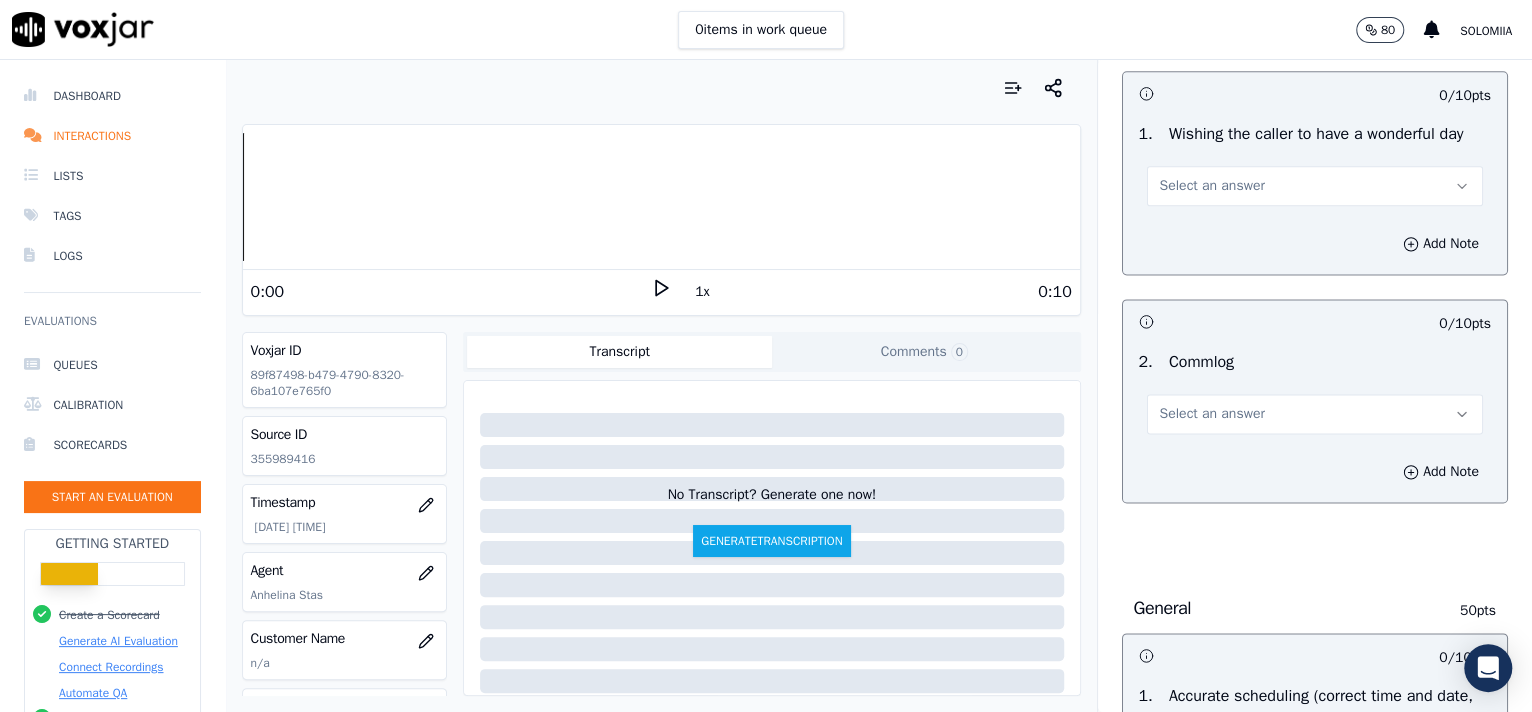 scroll, scrollTop: 1548, scrollLeft: 0, axis: vertical 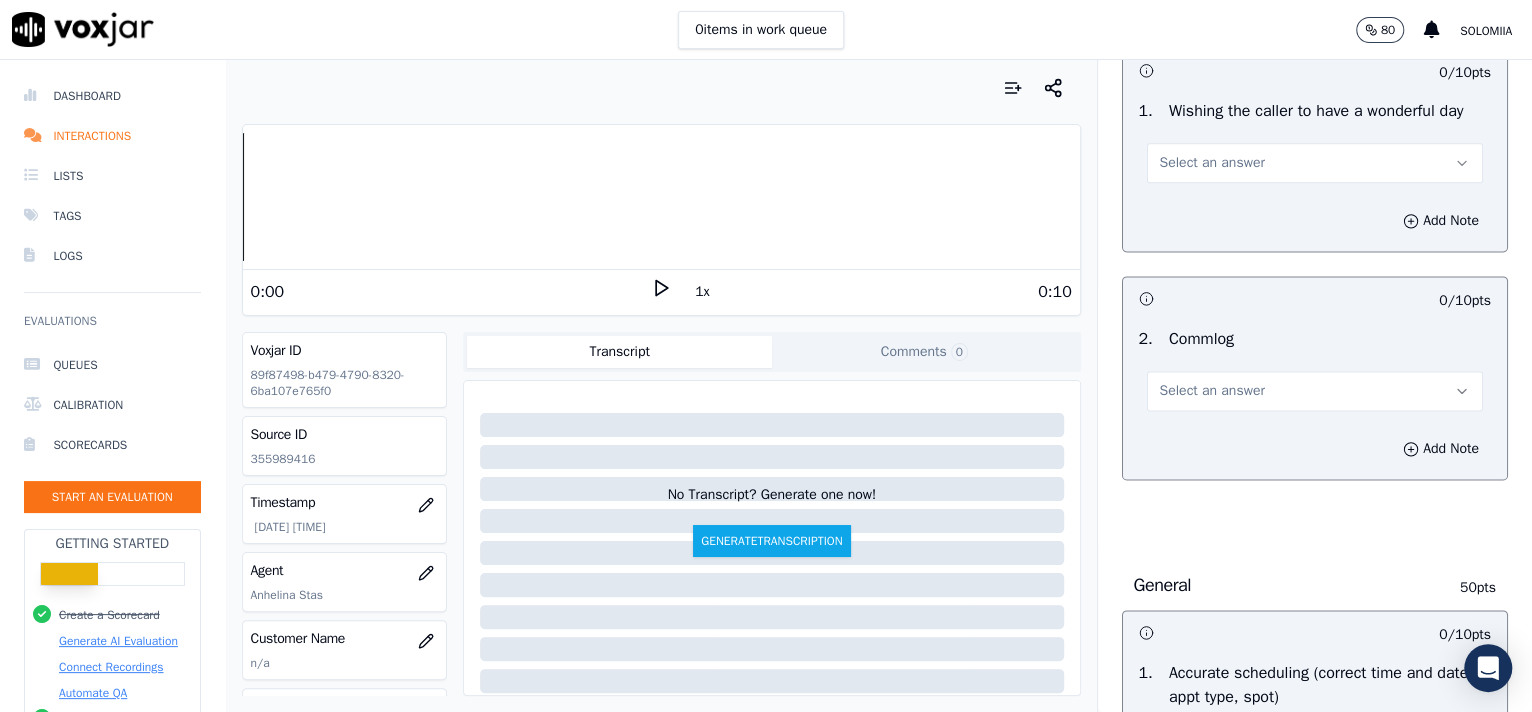click on "Select an answer" at bounding box center [1315, 153] 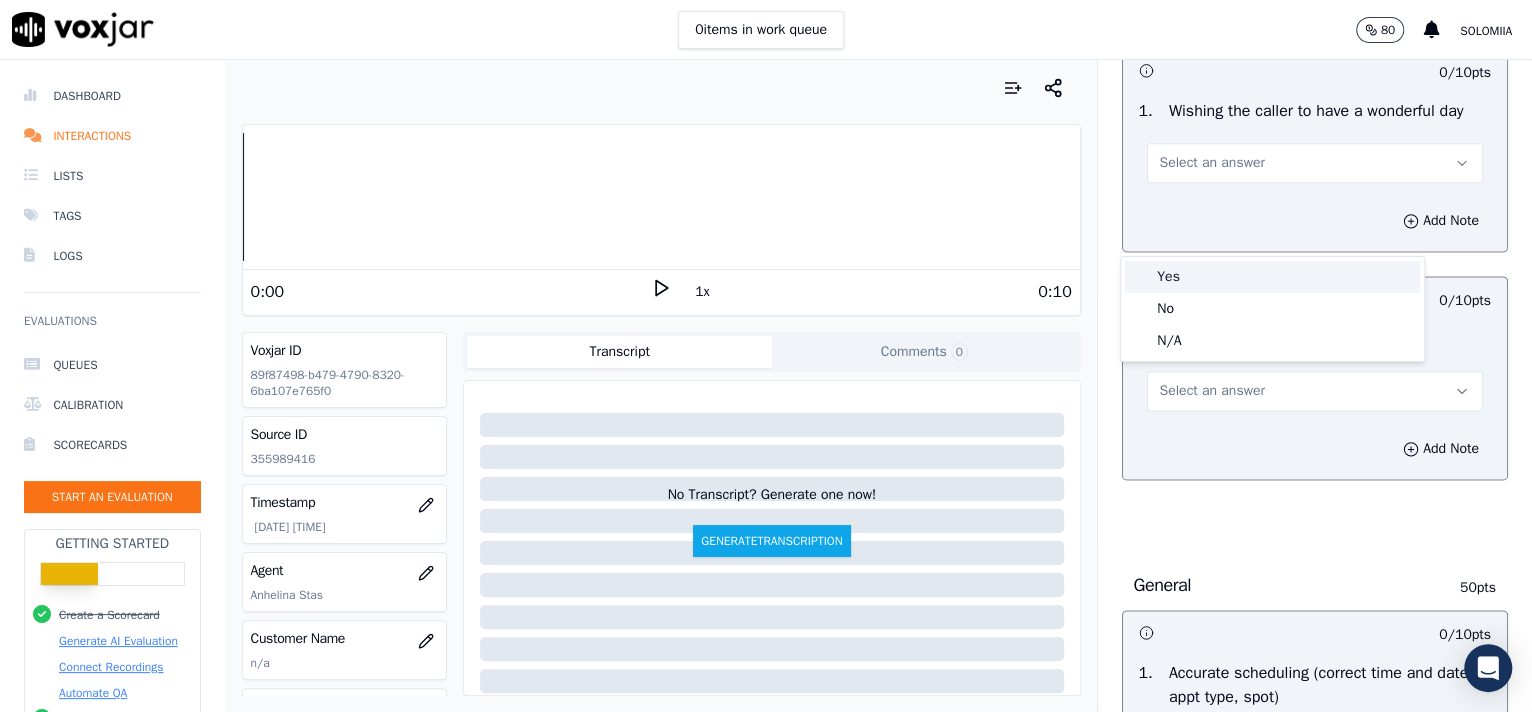 click on "Yes" at bounding box center [1272, 277] 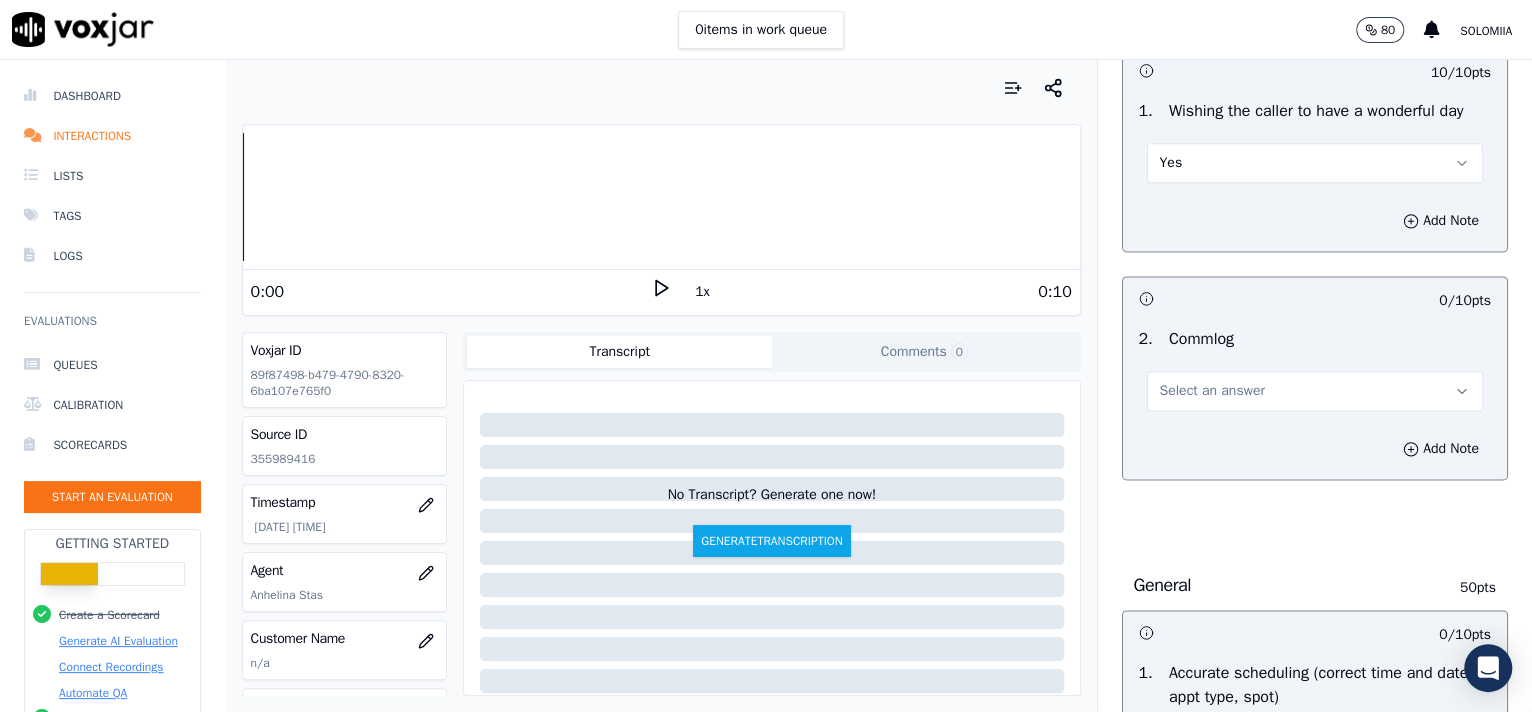 click on "Select an answer" at bounding box center [1212, 391] 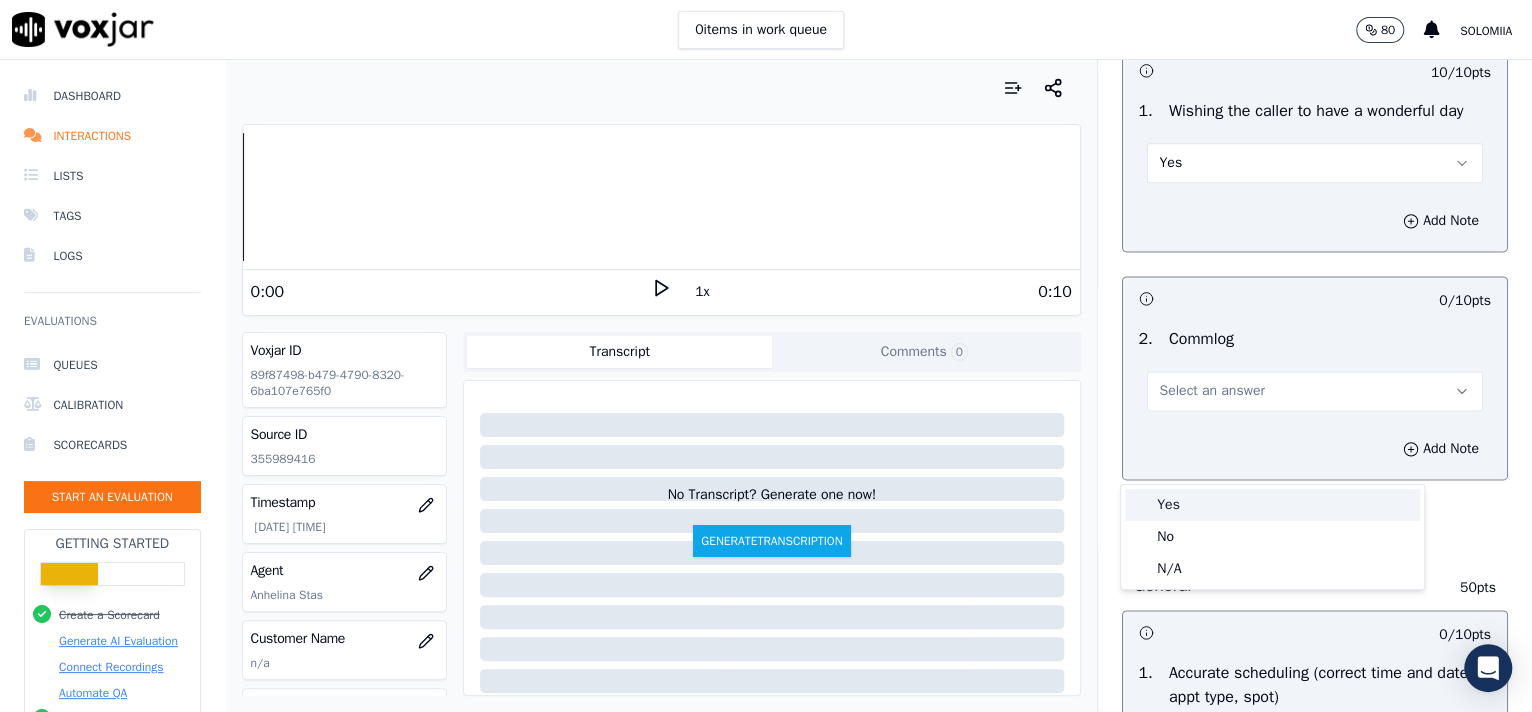 click on "Yes" at bounding box center [1272, 505] 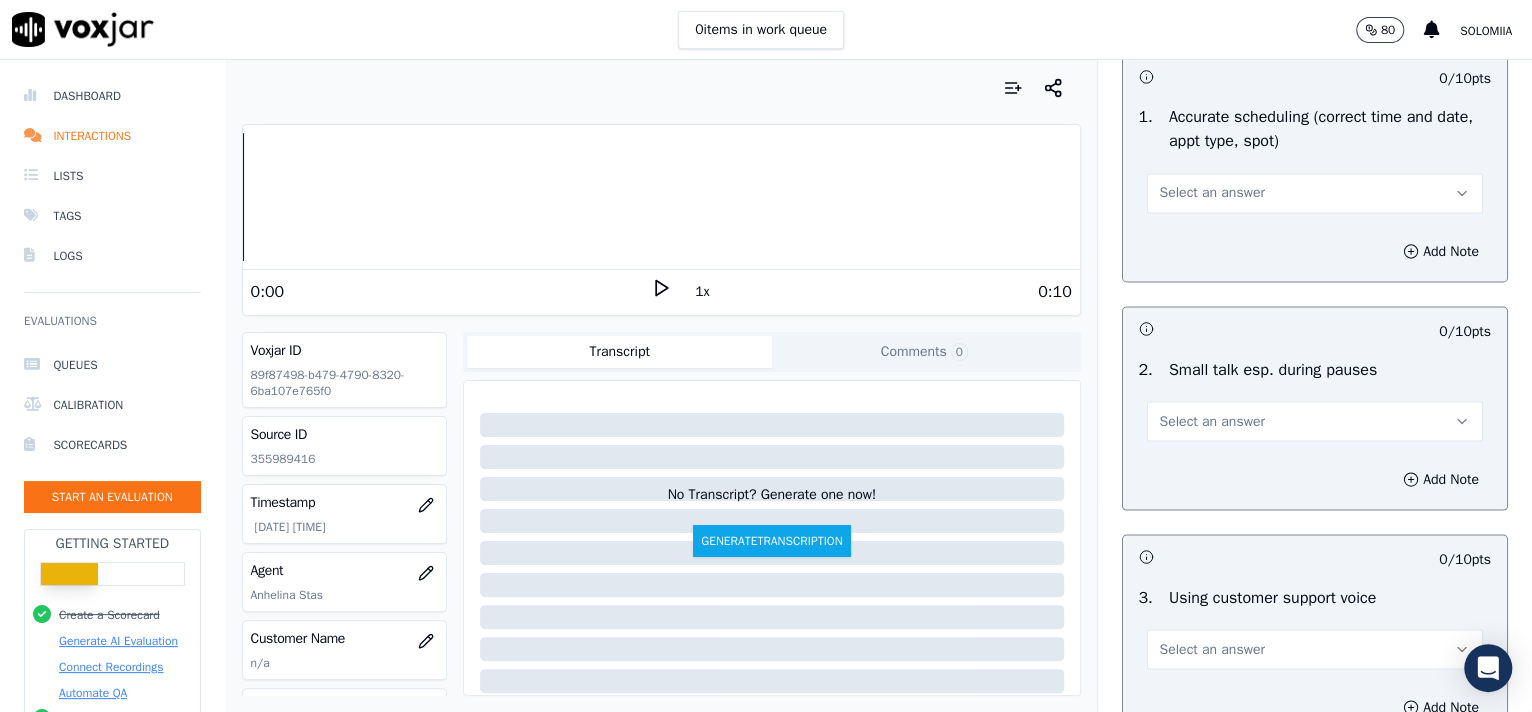 scroll, scrollTop: 2110, scrollLeft: 0, axis: vertical 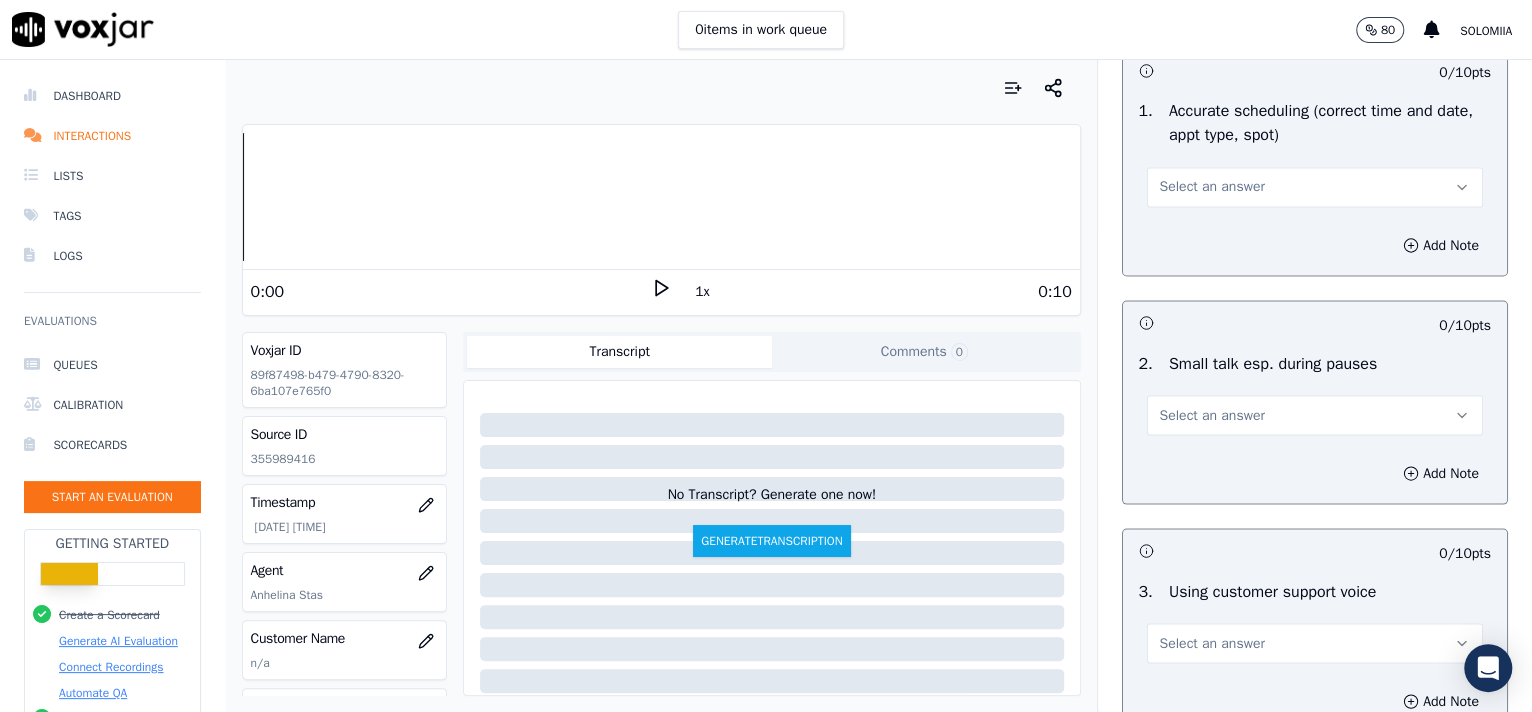 click on "1 .   Accurate scheduling (correct time and date, appt type, spot)   Select an answer" at bounding box center (1315, 153) 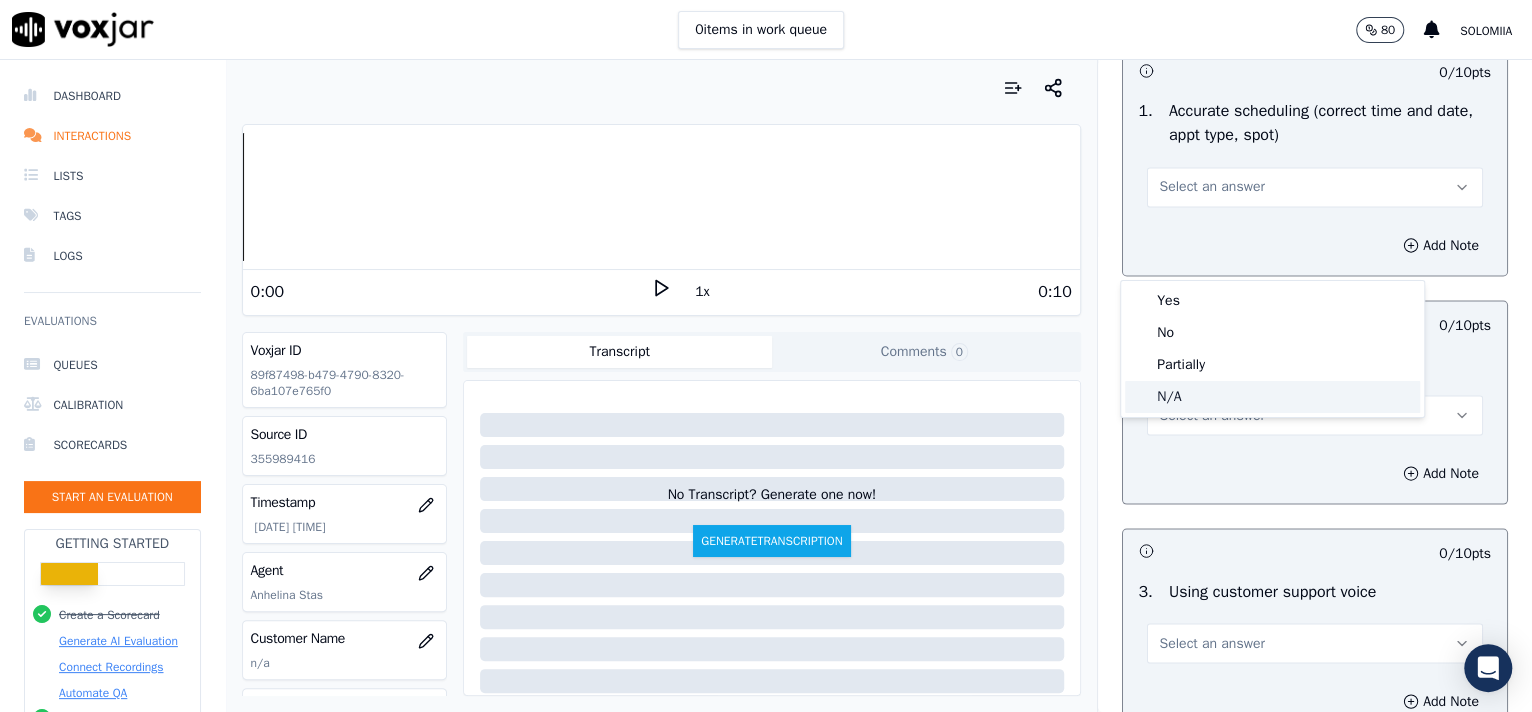 click on "N/A" 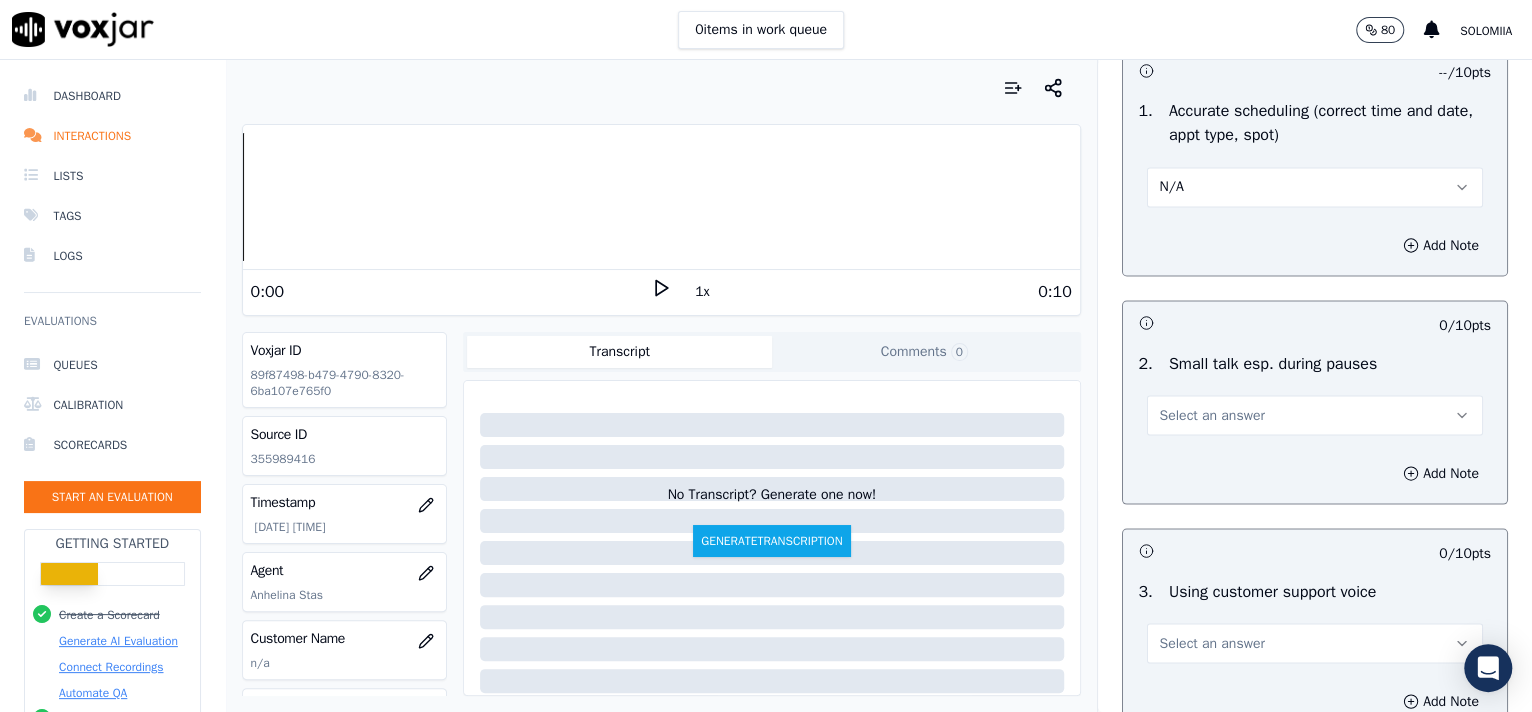 click on "Select an answer" at bounding box center [1212, 415] 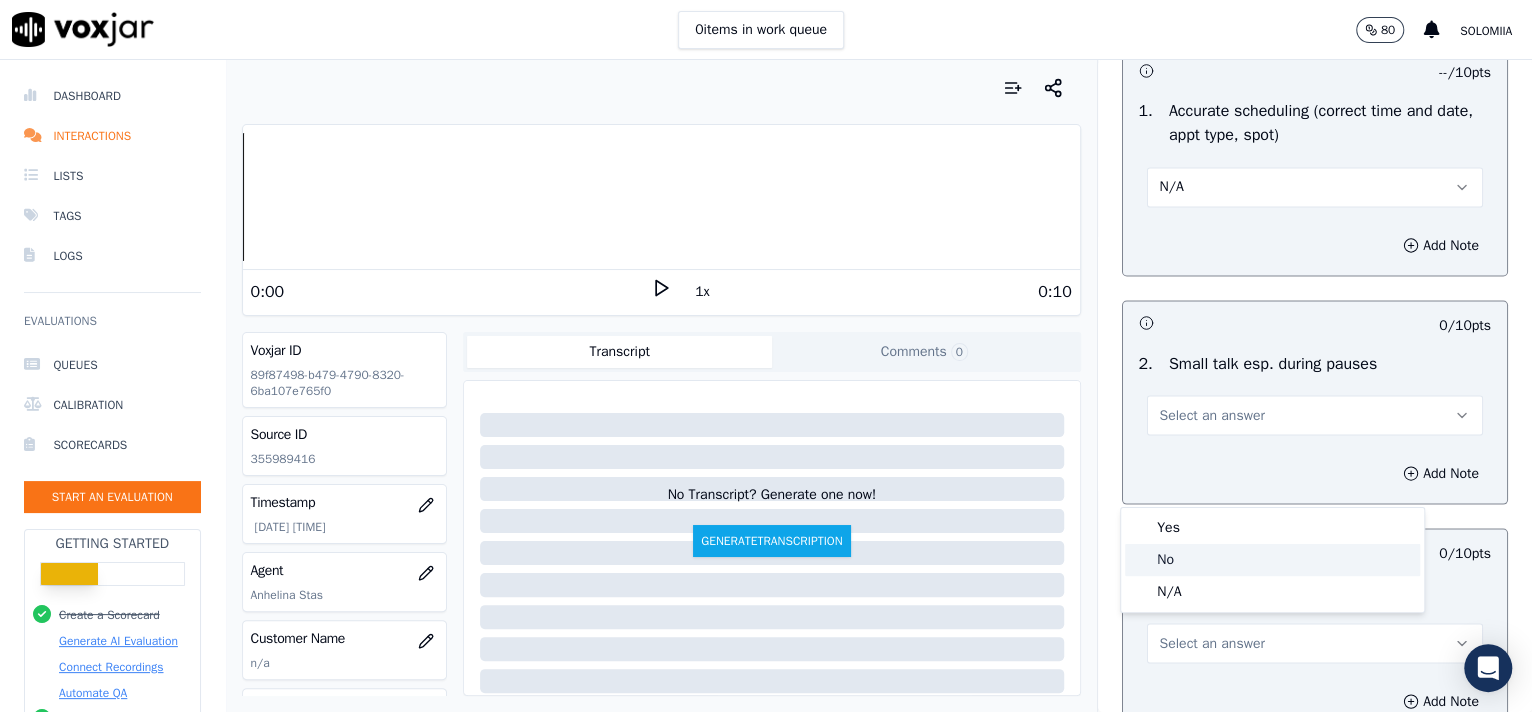 click on "No" 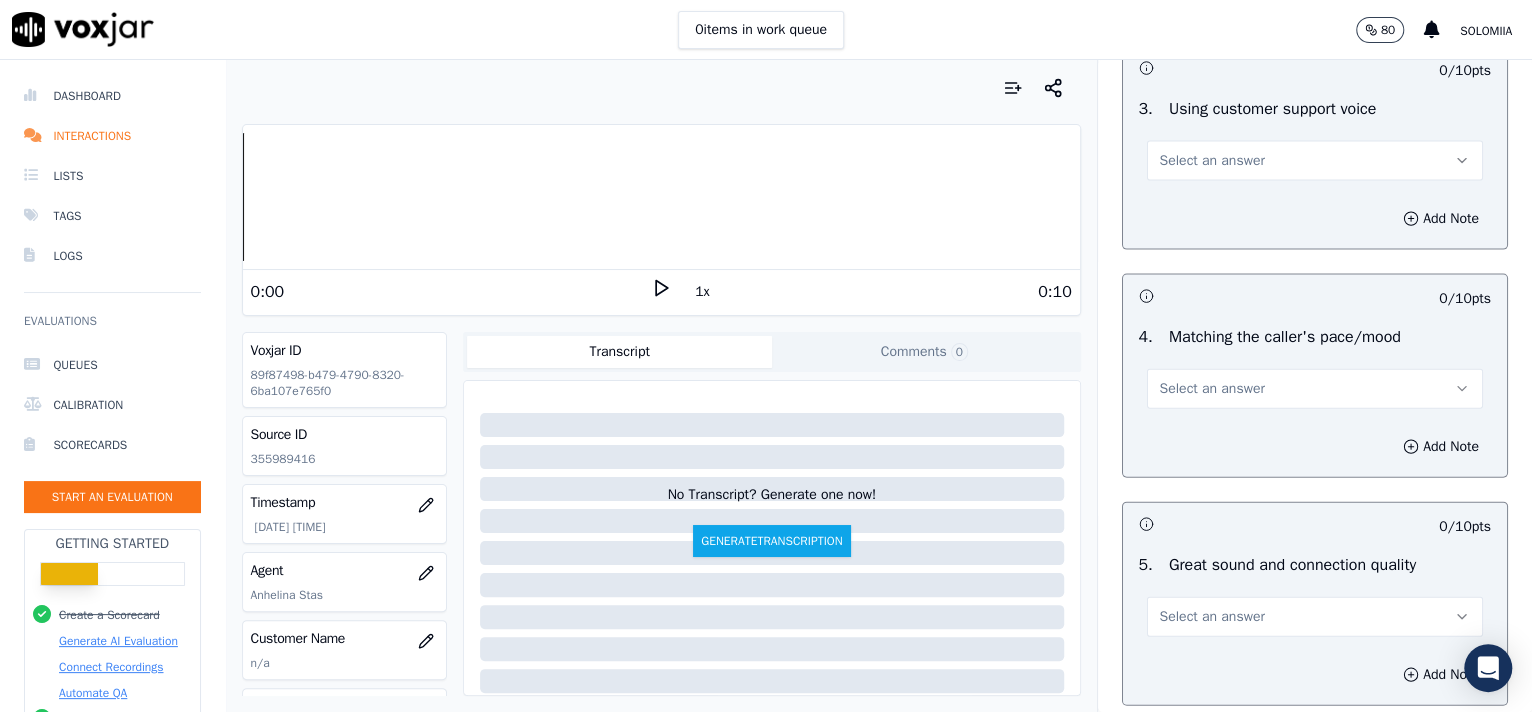 scroll, scrollTop: 2615, scrollLeft: 0, axis: vertical 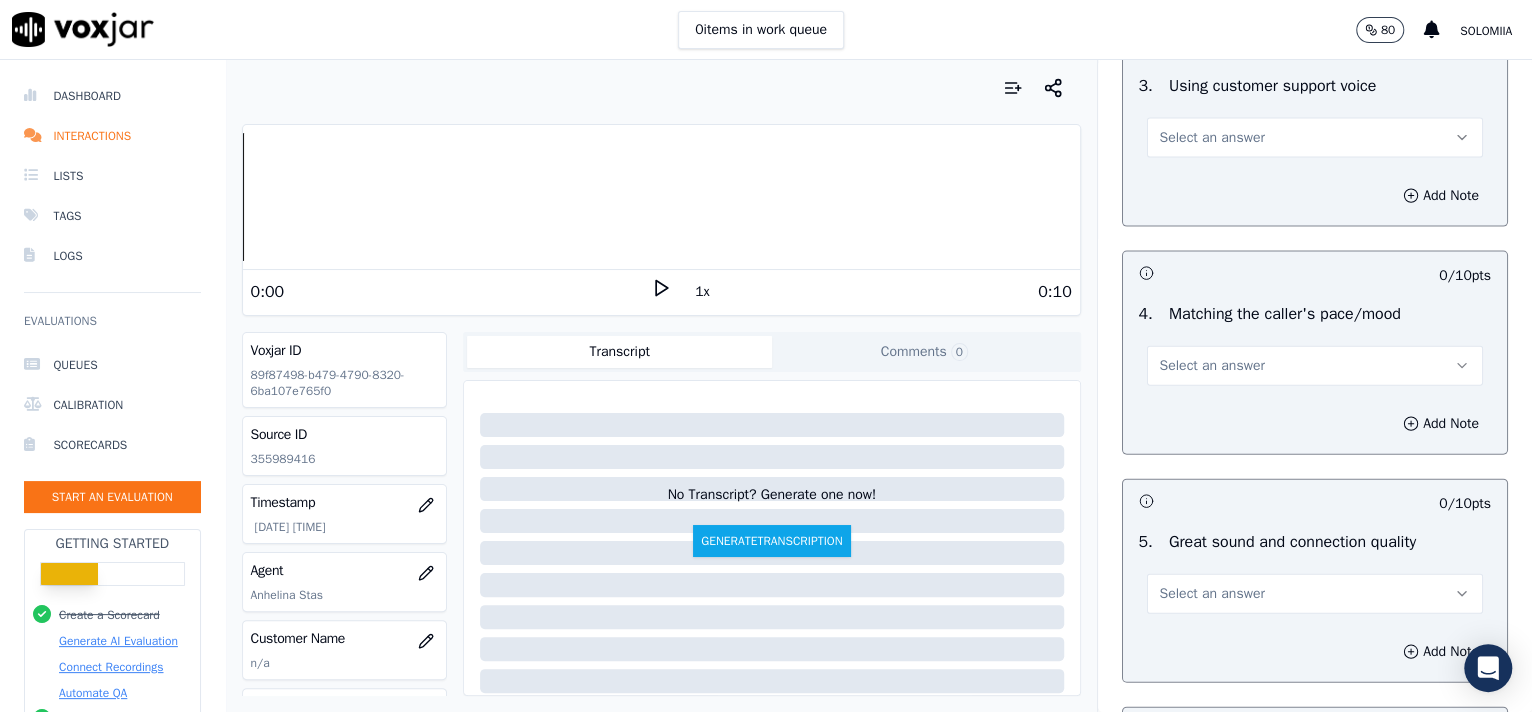 click on "Select an answer" at bounding box center [1212, 138] 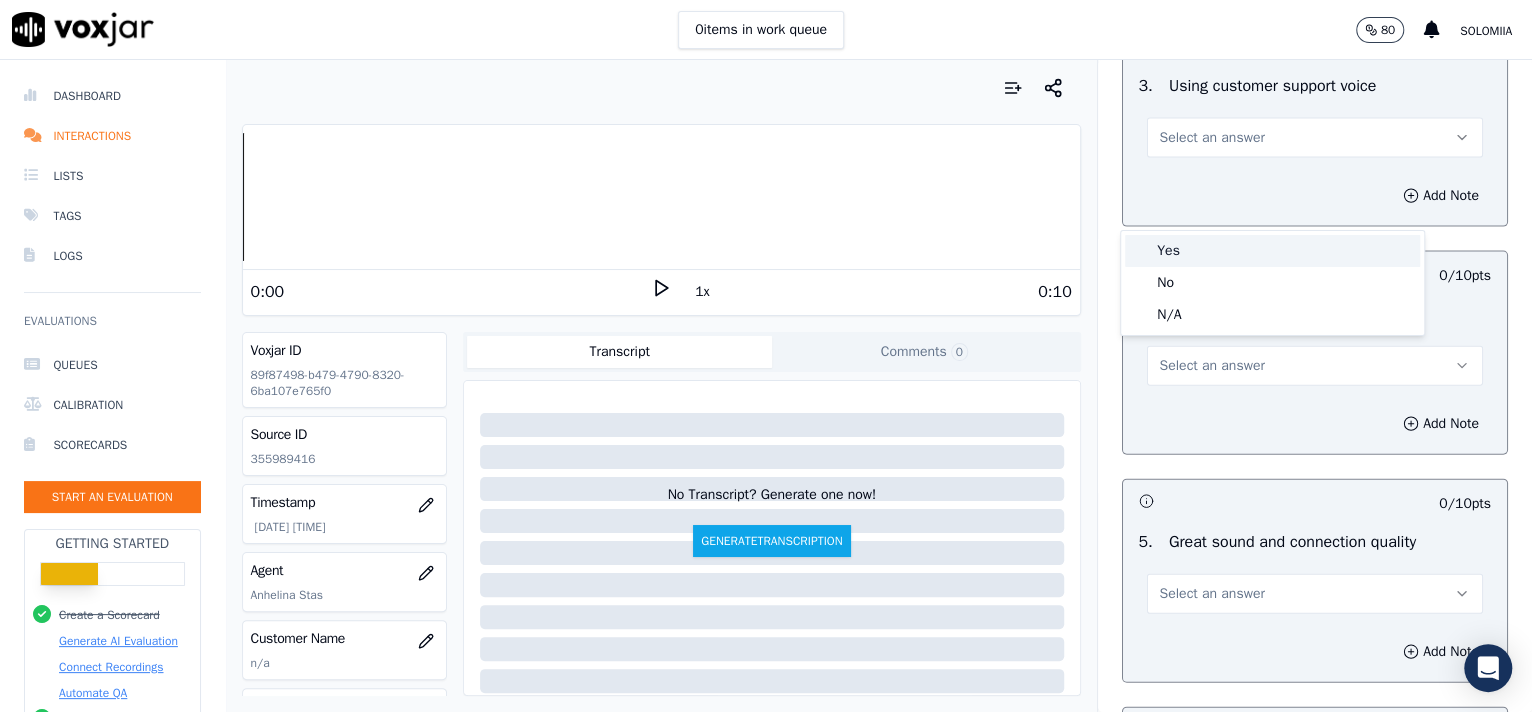 click on "Yes" at bounding box center [1272, 251] 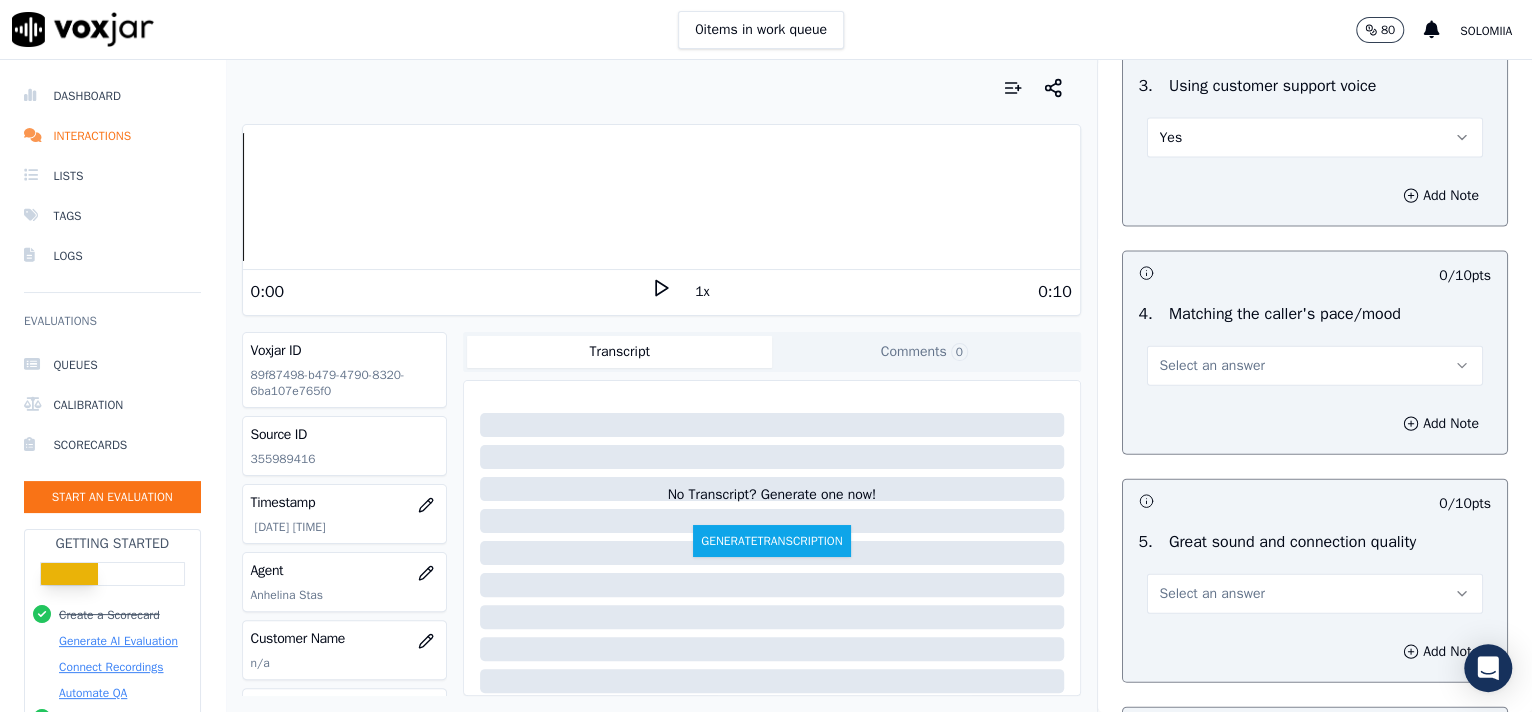click on "Select an answer" at bounding box center (1315, 366) 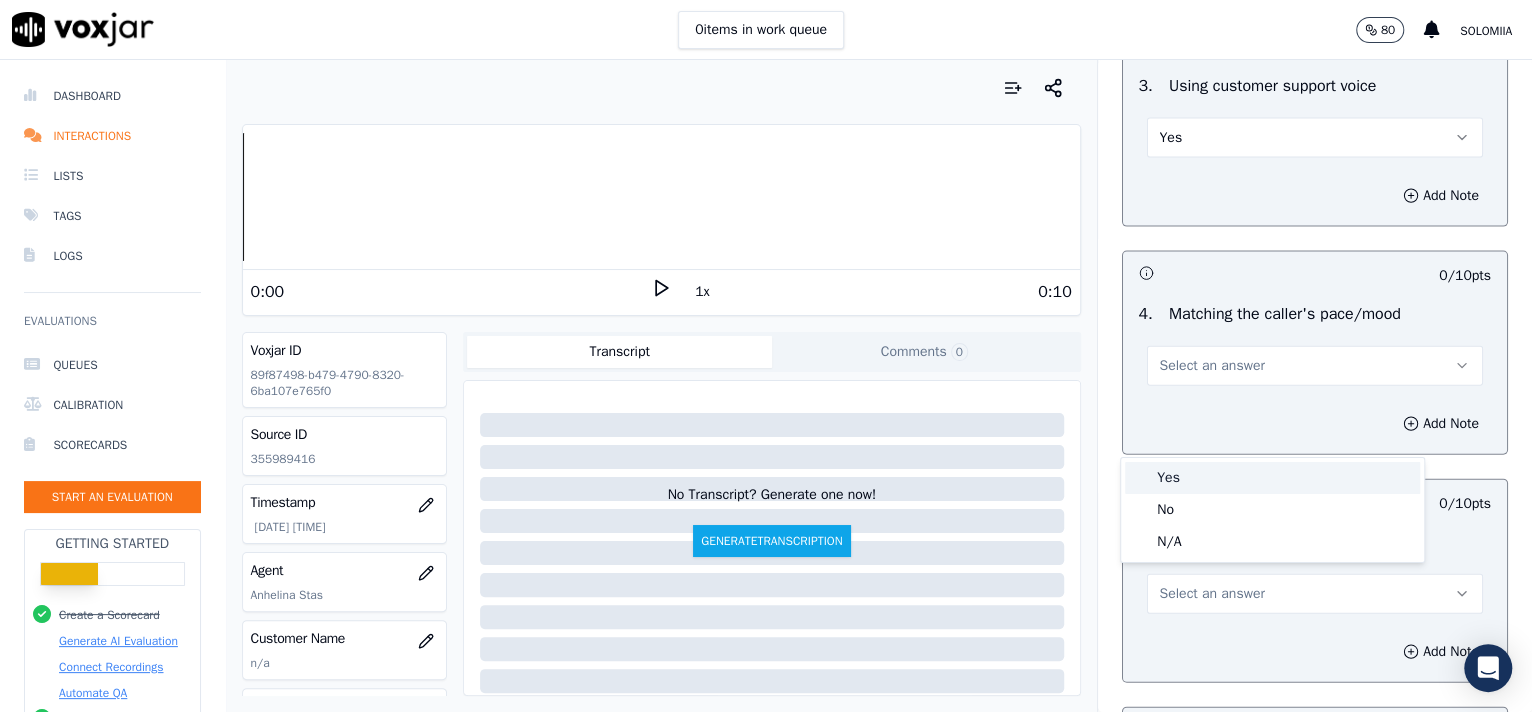 click on "Yes" at bounding box center [1272, 478] 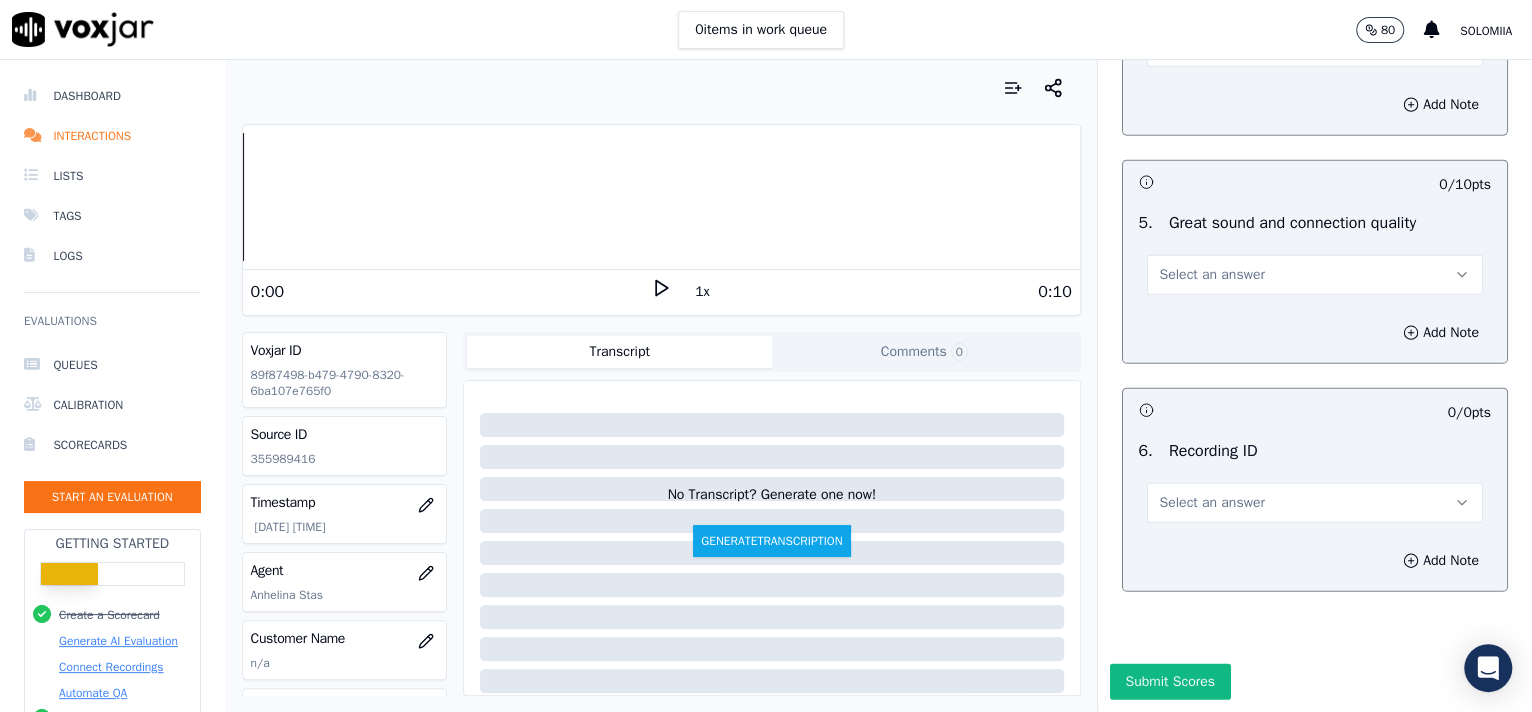 scroll, scrollTop: 3057, scrollLeft: 0, axis: vertical 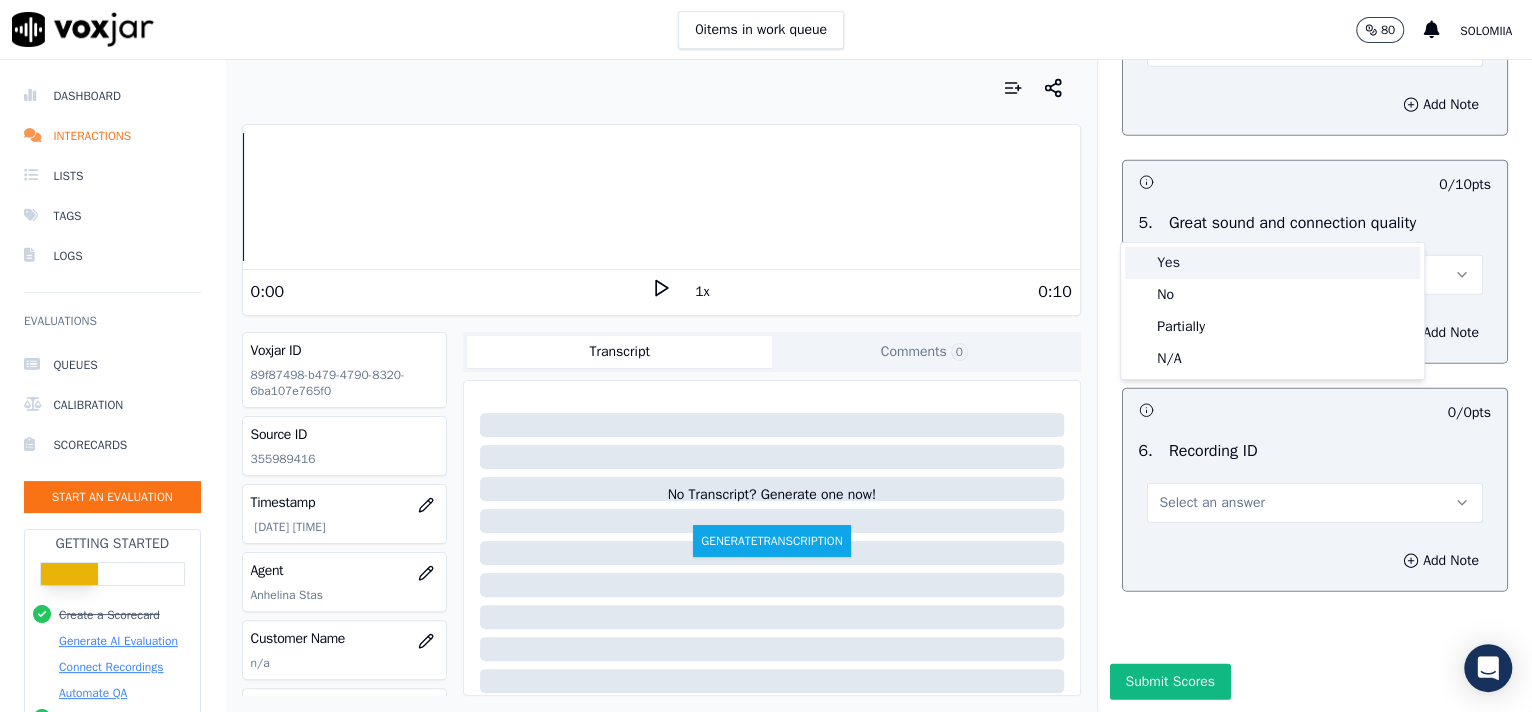 click on "Yes" at bounding box center (1272, 263) 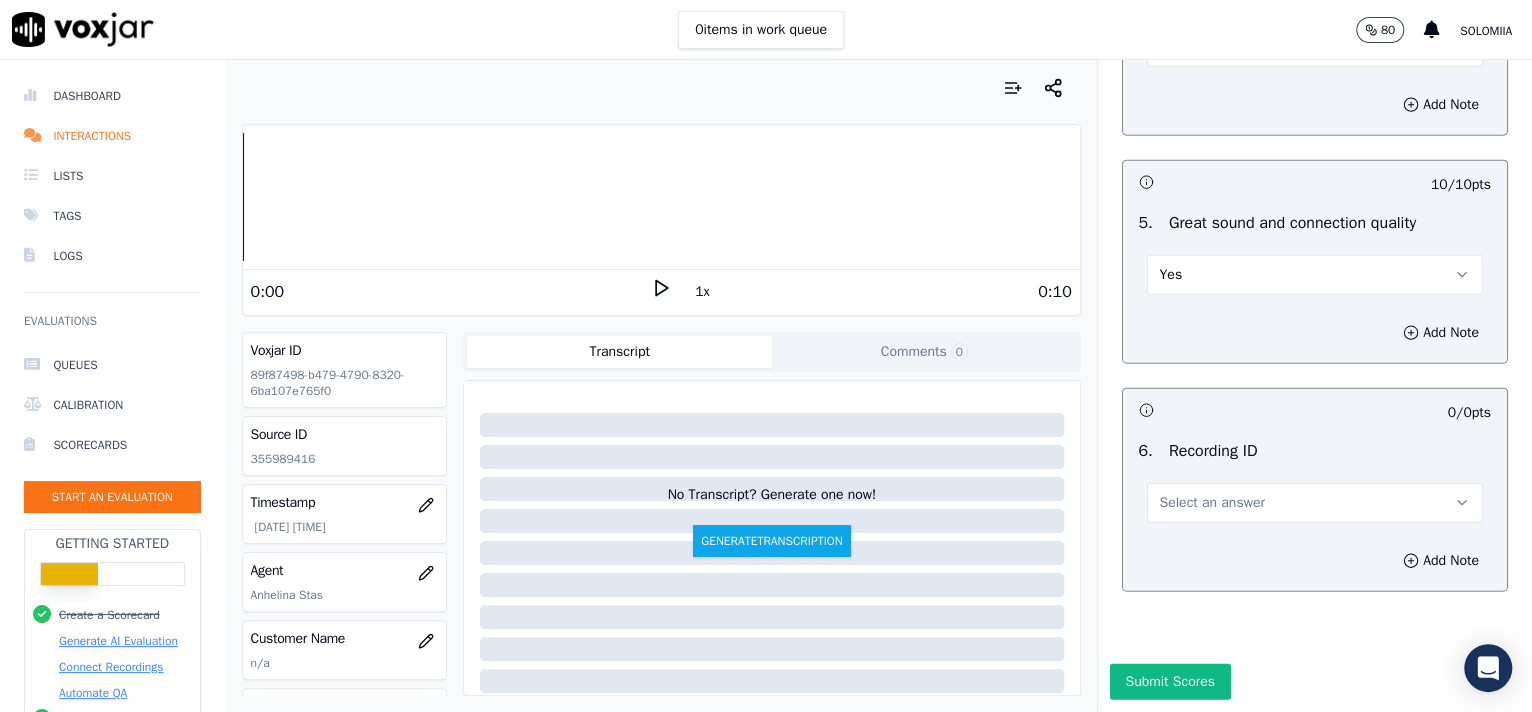 click on "Select an answer" at bounding box center [1315, 503] 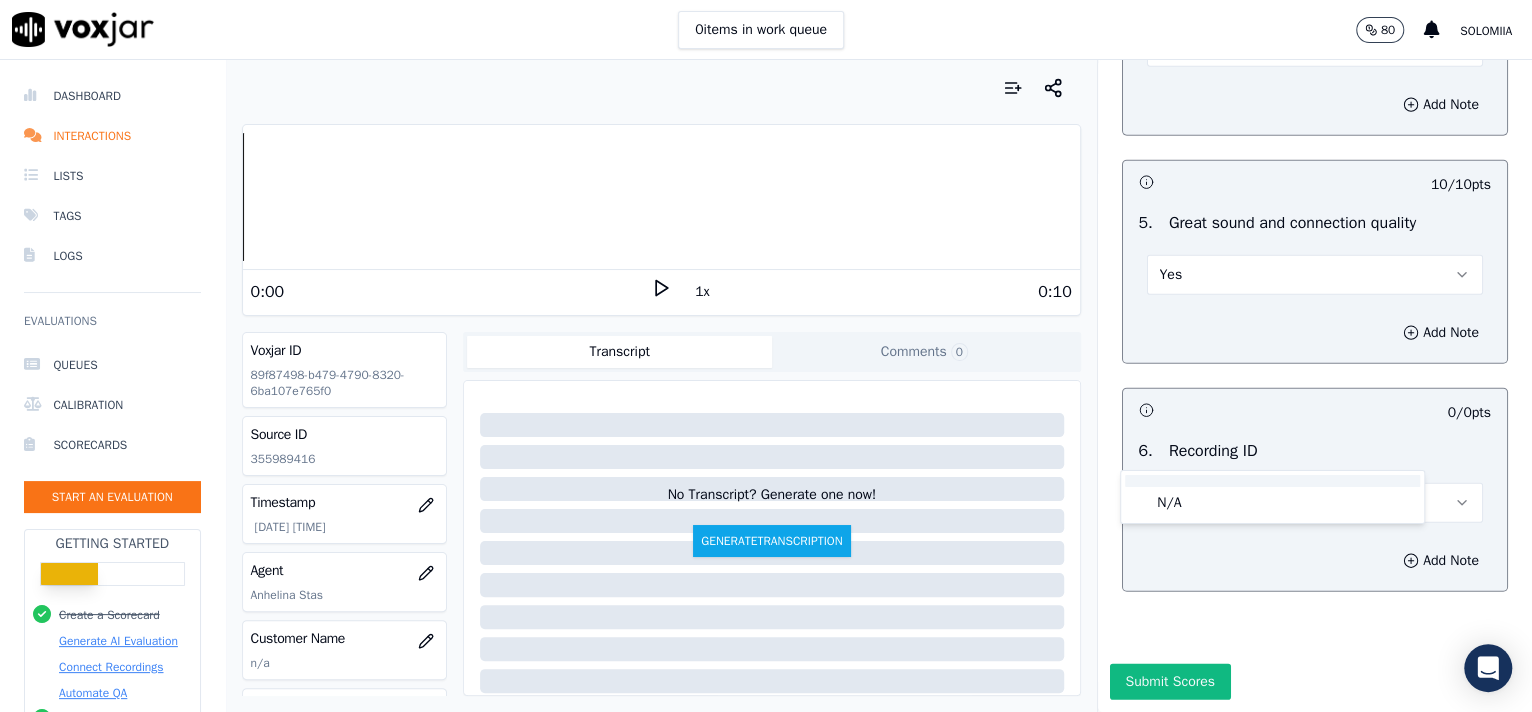 drag, startPoint x: 1252, startPoint y: 484, endPoint x: 1257, endPoint y: 495, distance: 12.083046 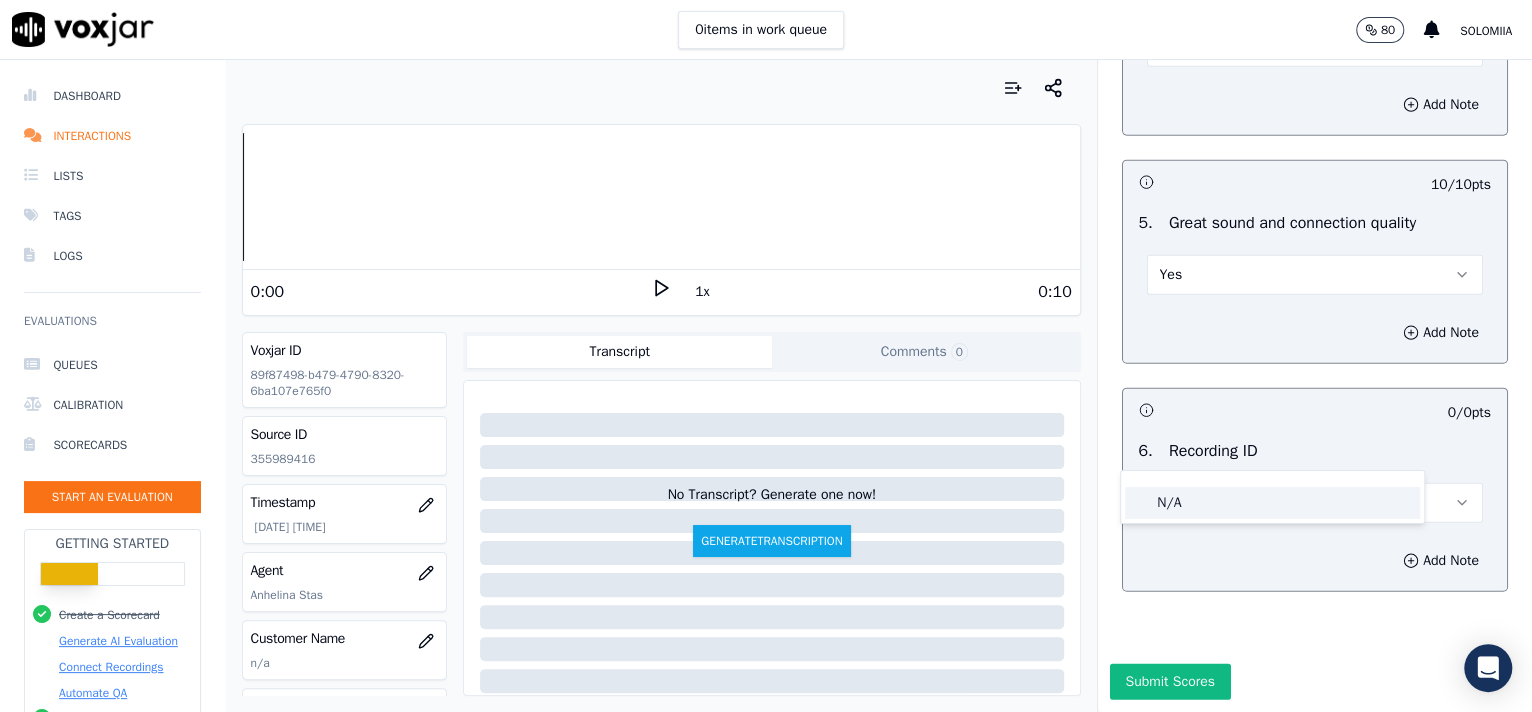 click on "N/A" 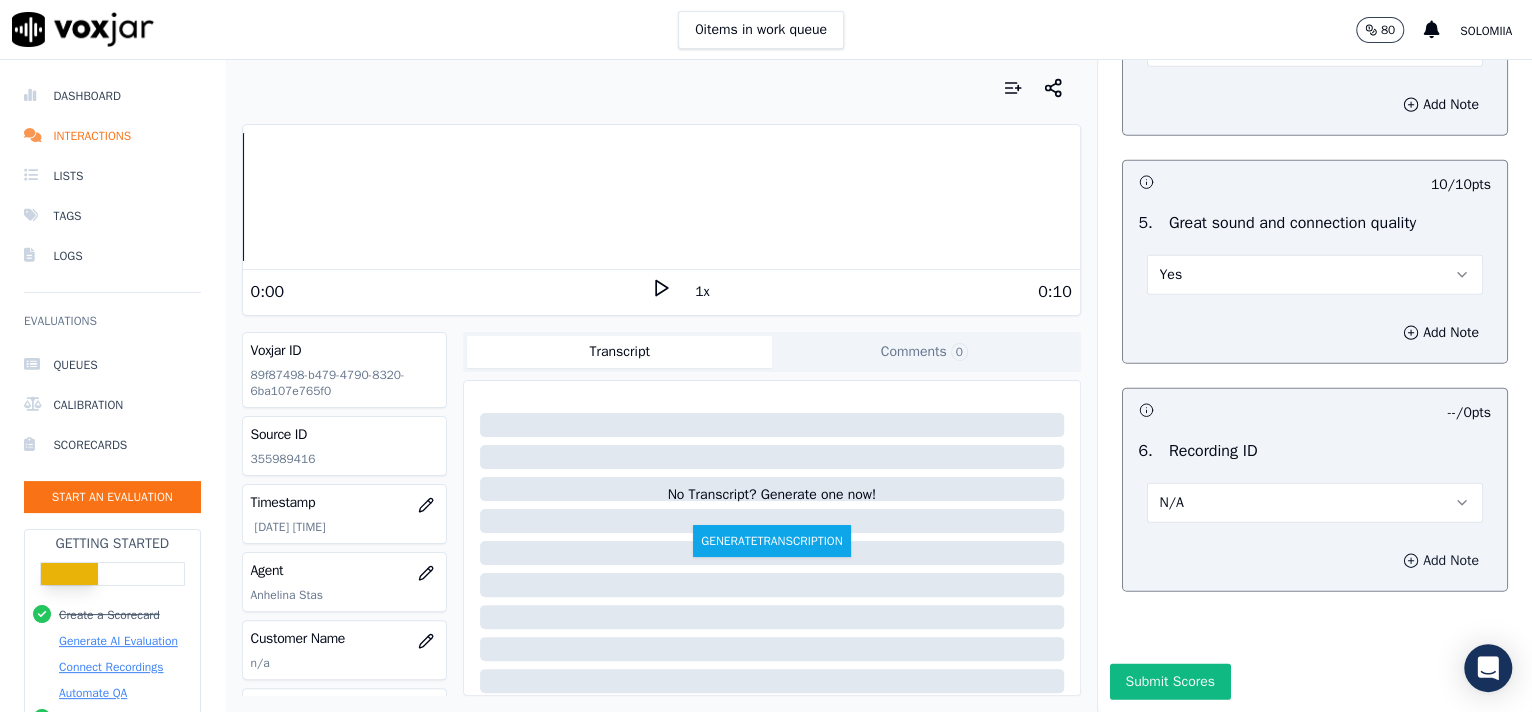 click on "Add Note" at bounding box center [1441, 561] 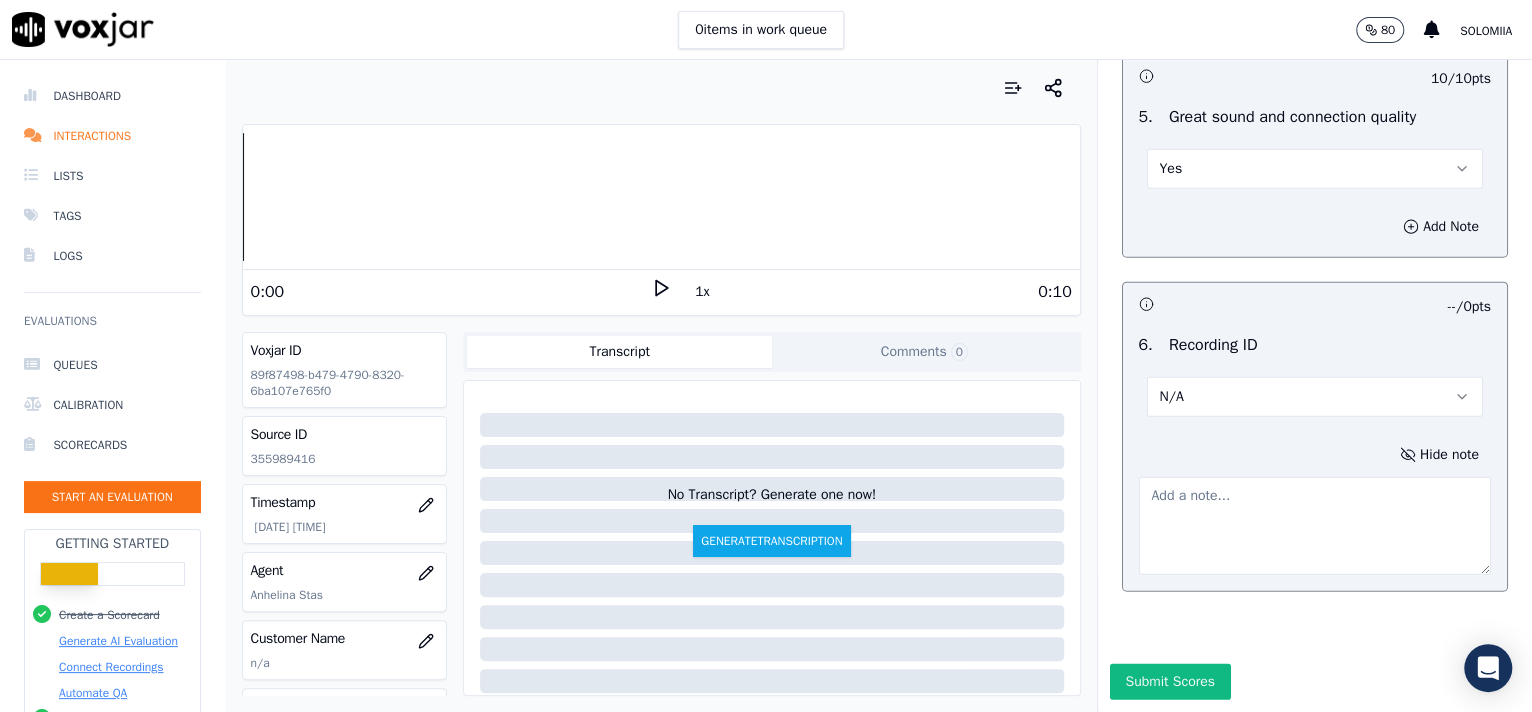 click at bounding box center (1315, 526) 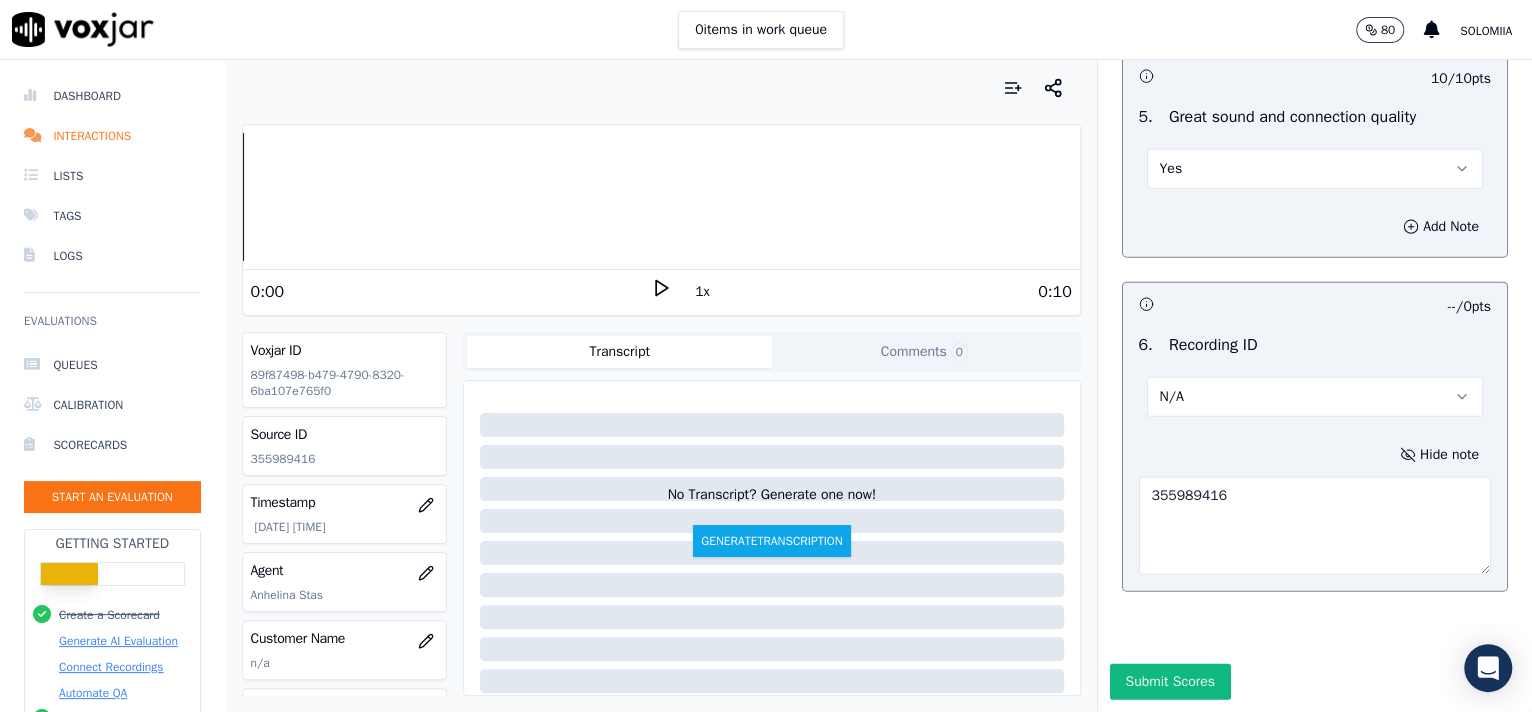 drag, startPoint x: 1492, startPoint y: 584, endPoint x: 1484, endPoint y: 572, distance: 14.422205 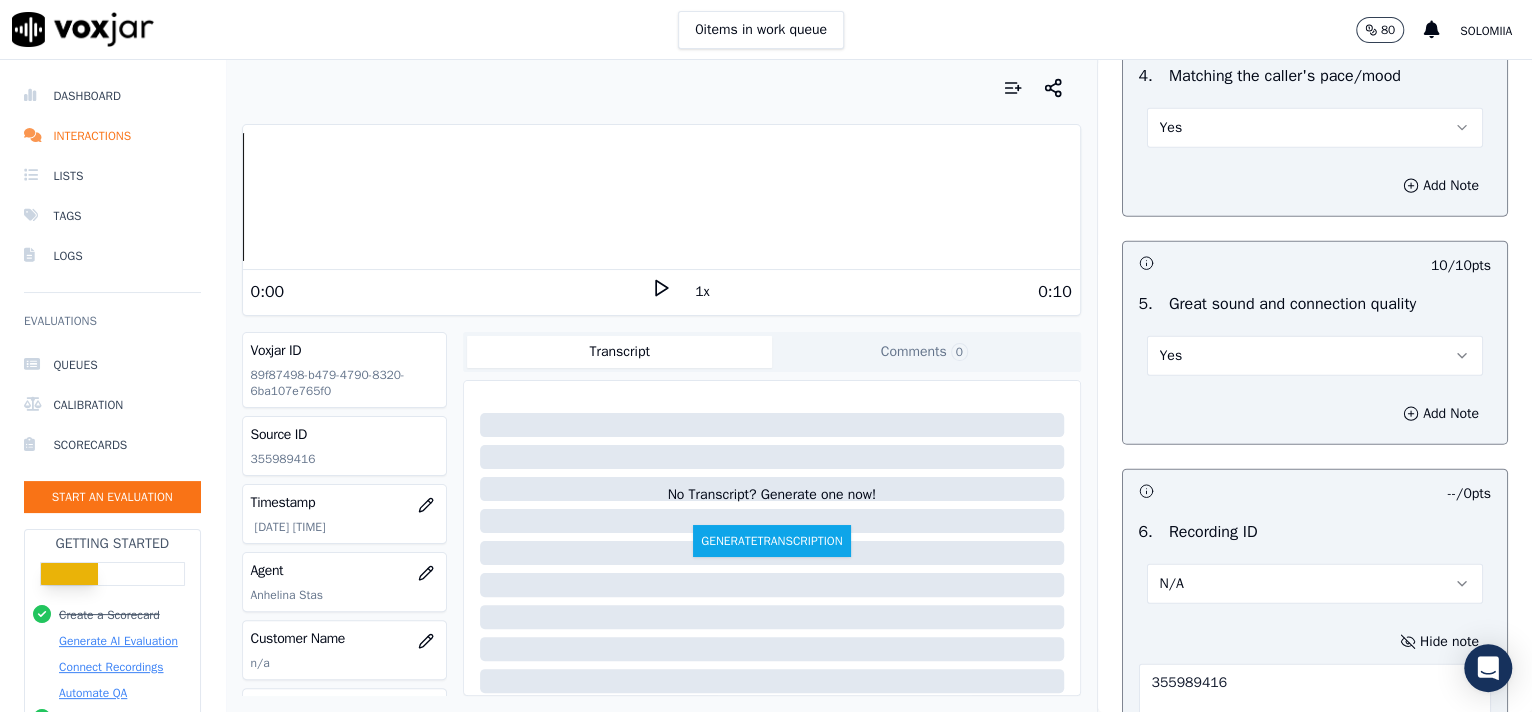 scroll, scrollTop: 3162, scrollLeft: 0, axis: vertical 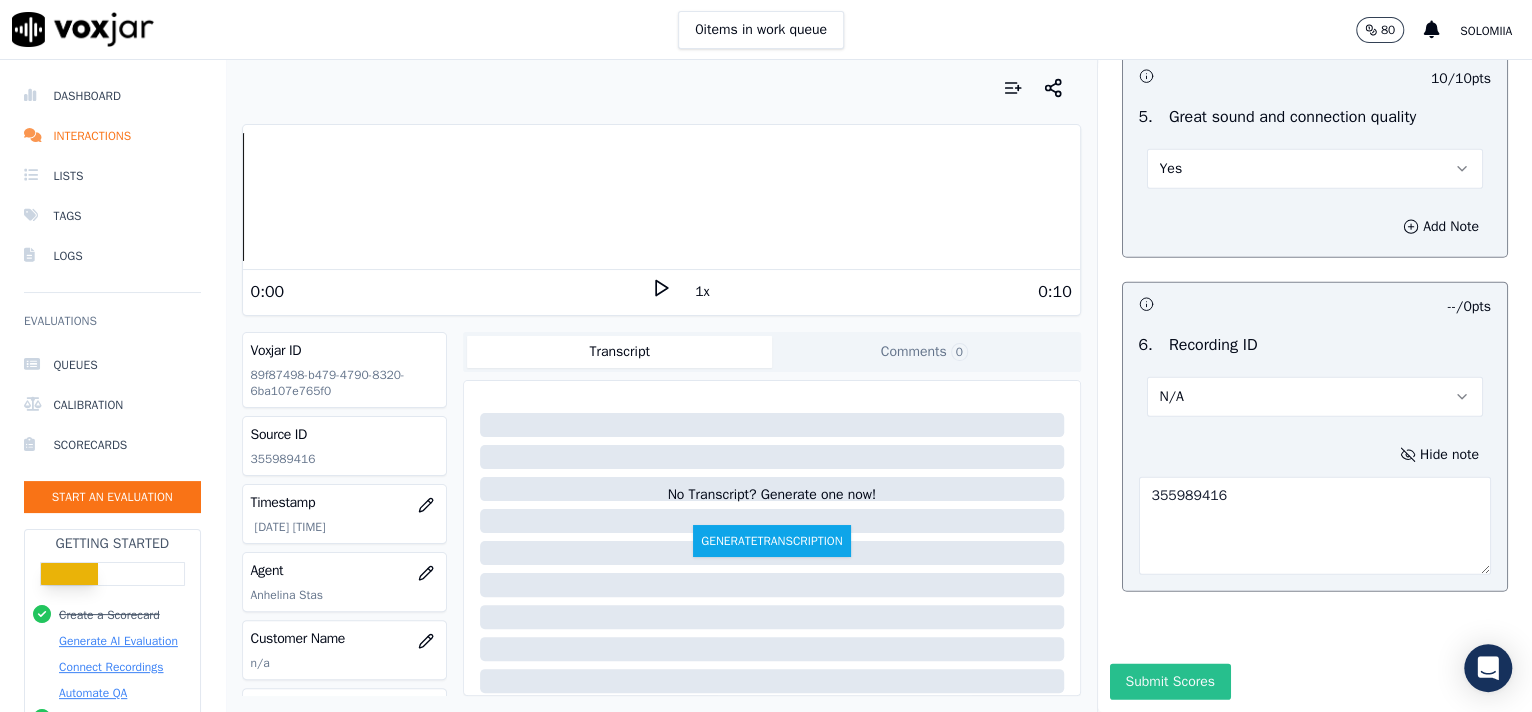 type on "355989416" 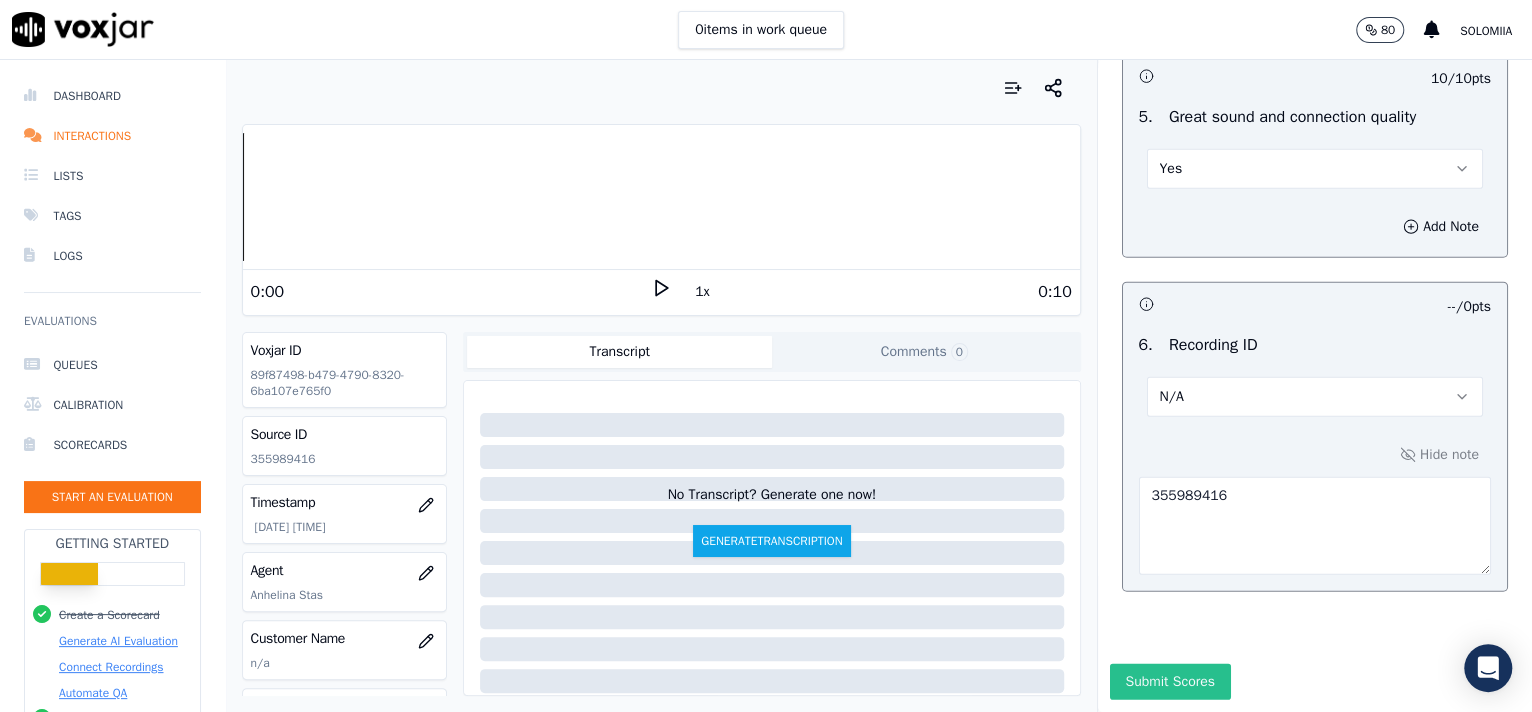 click on "Submit Scores" at bounding box center [1170, 682] 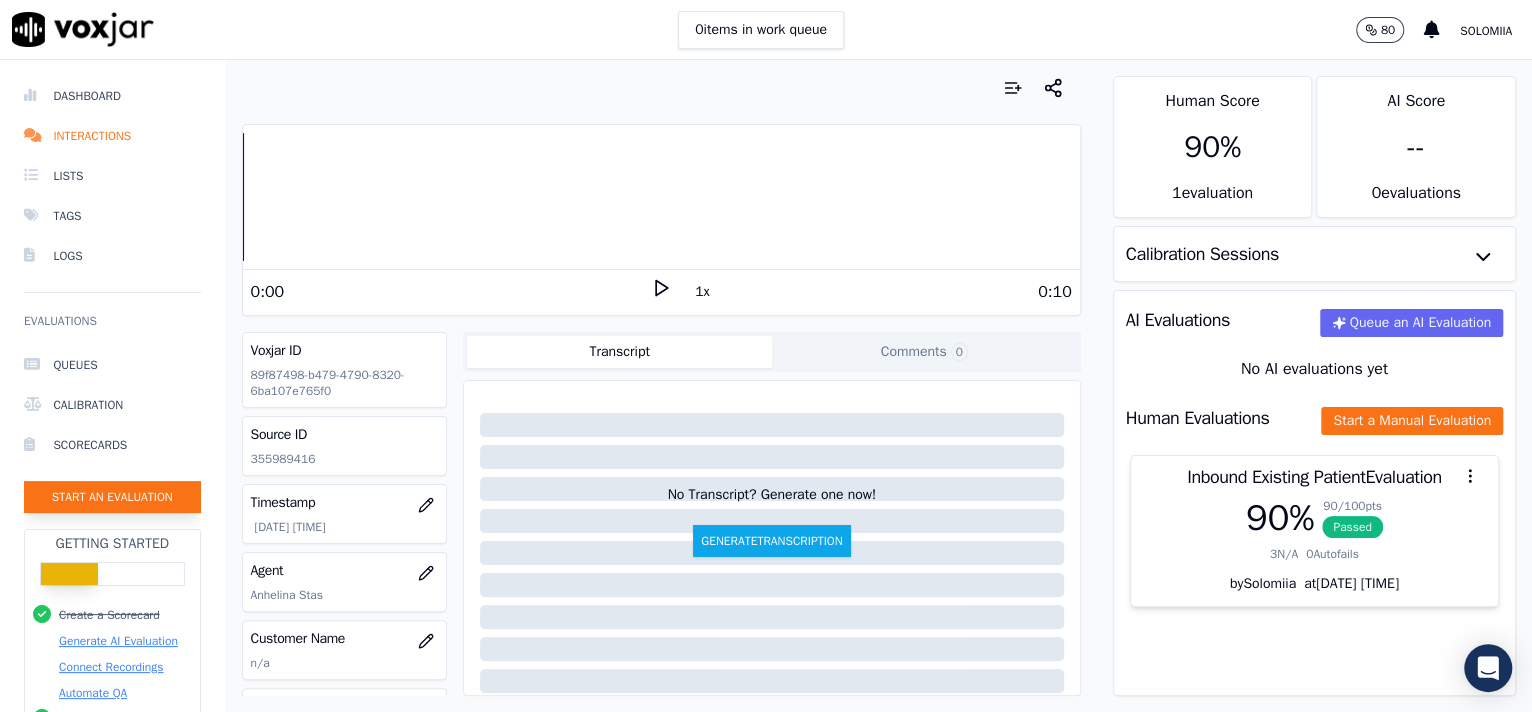 click on "Start an Evaluation" 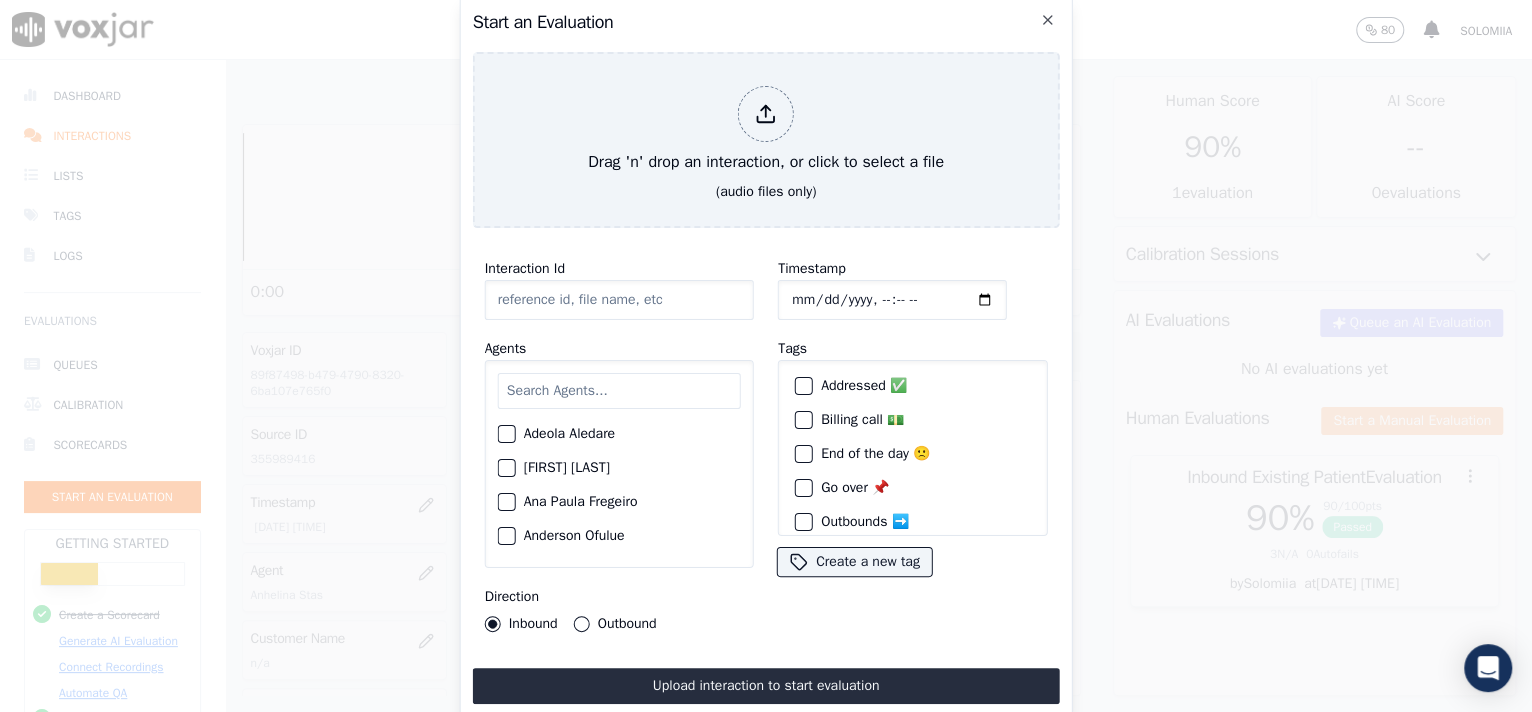 click on "Interaction Id" 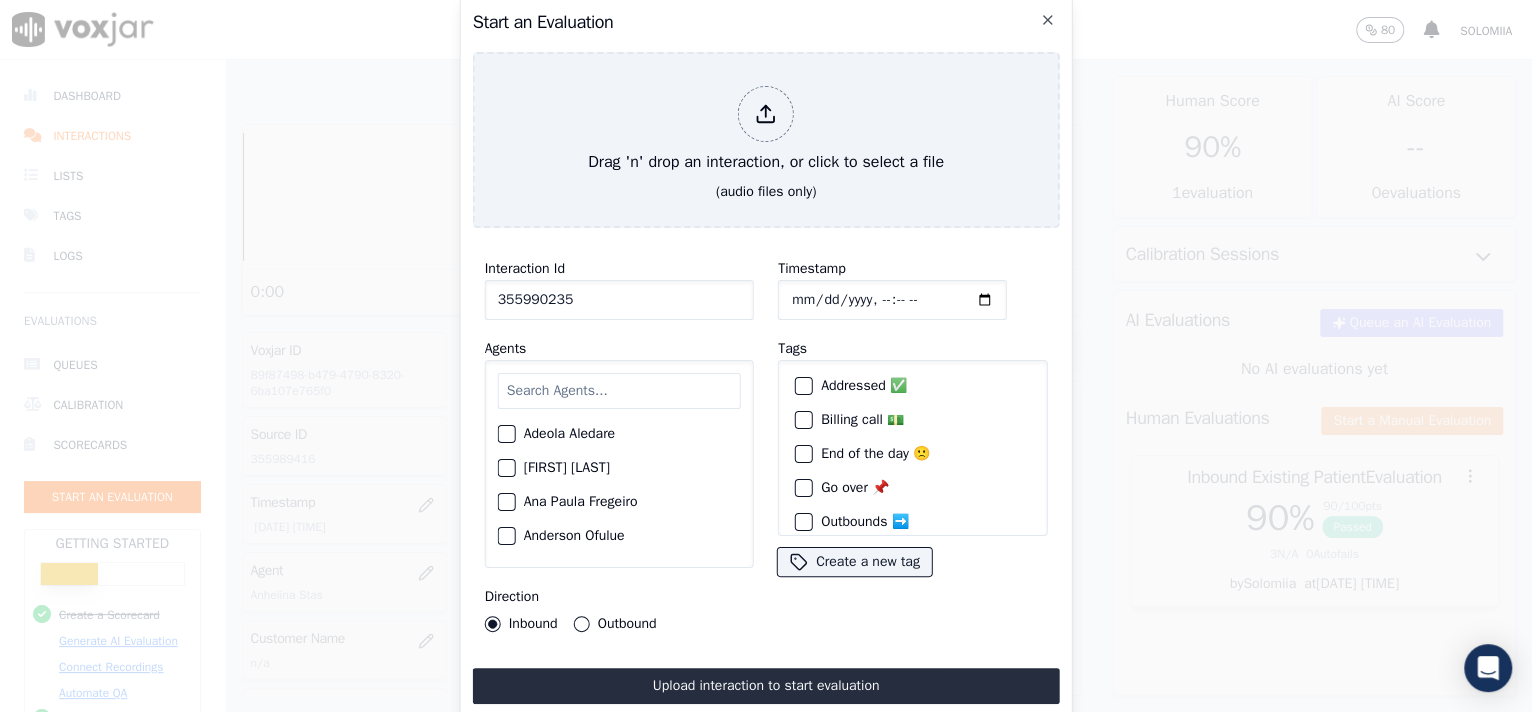 type on "355990235" 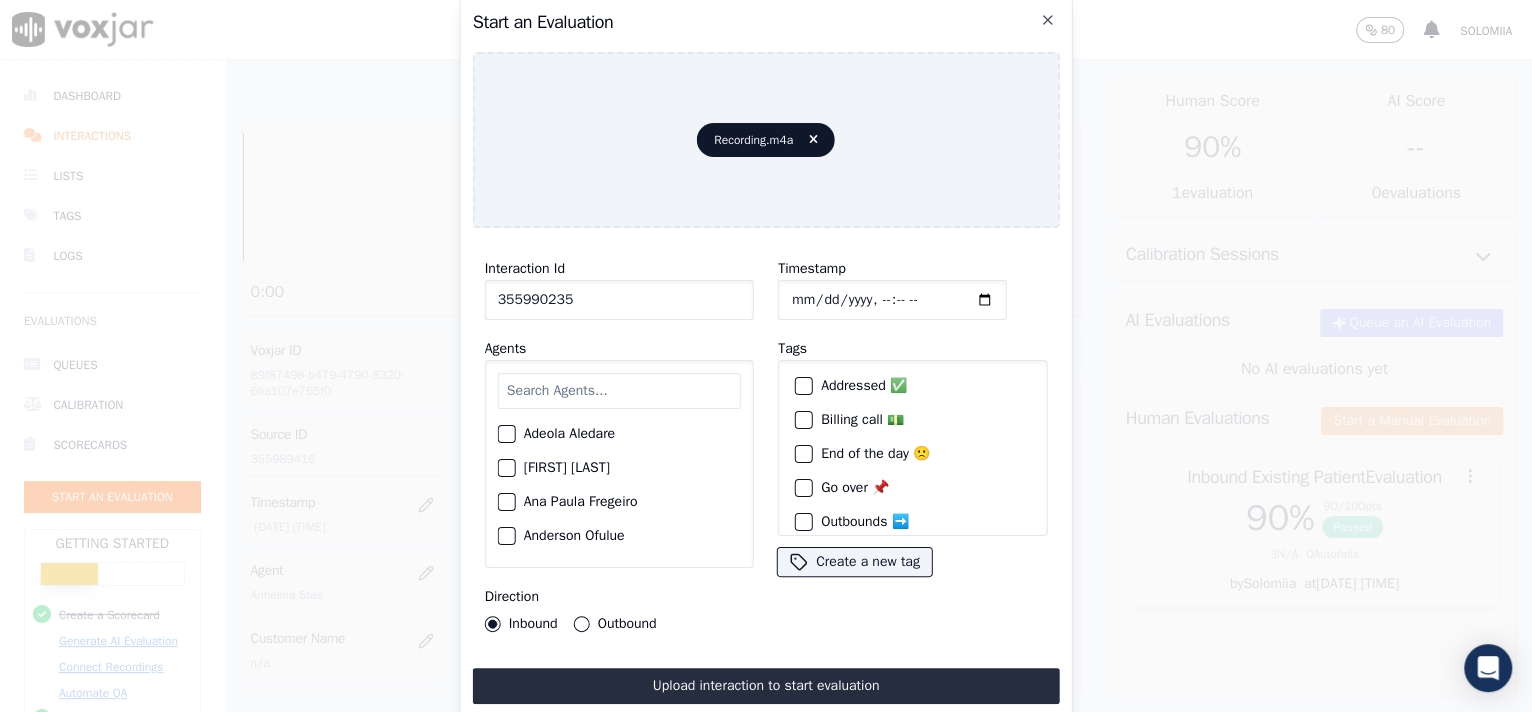click on "Timestamp" 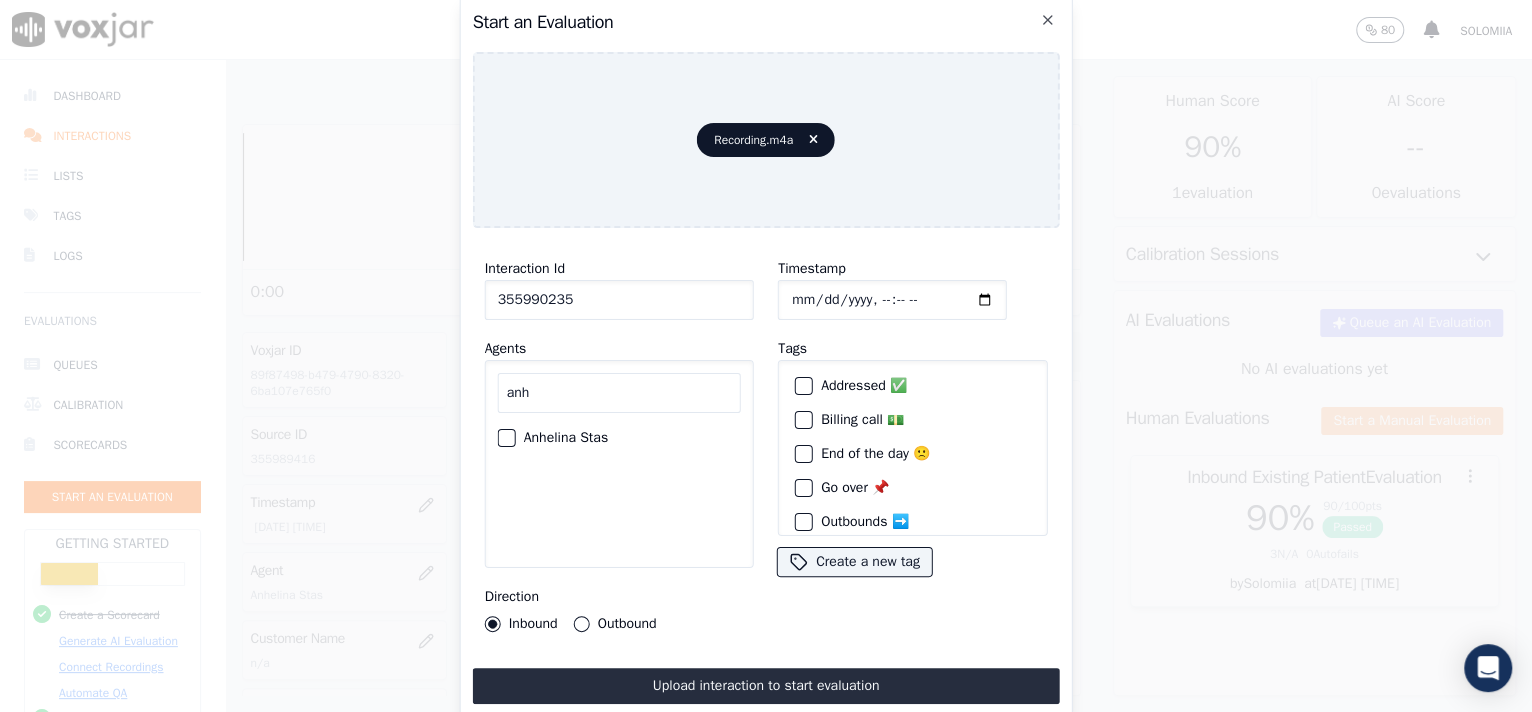 type on "anh" 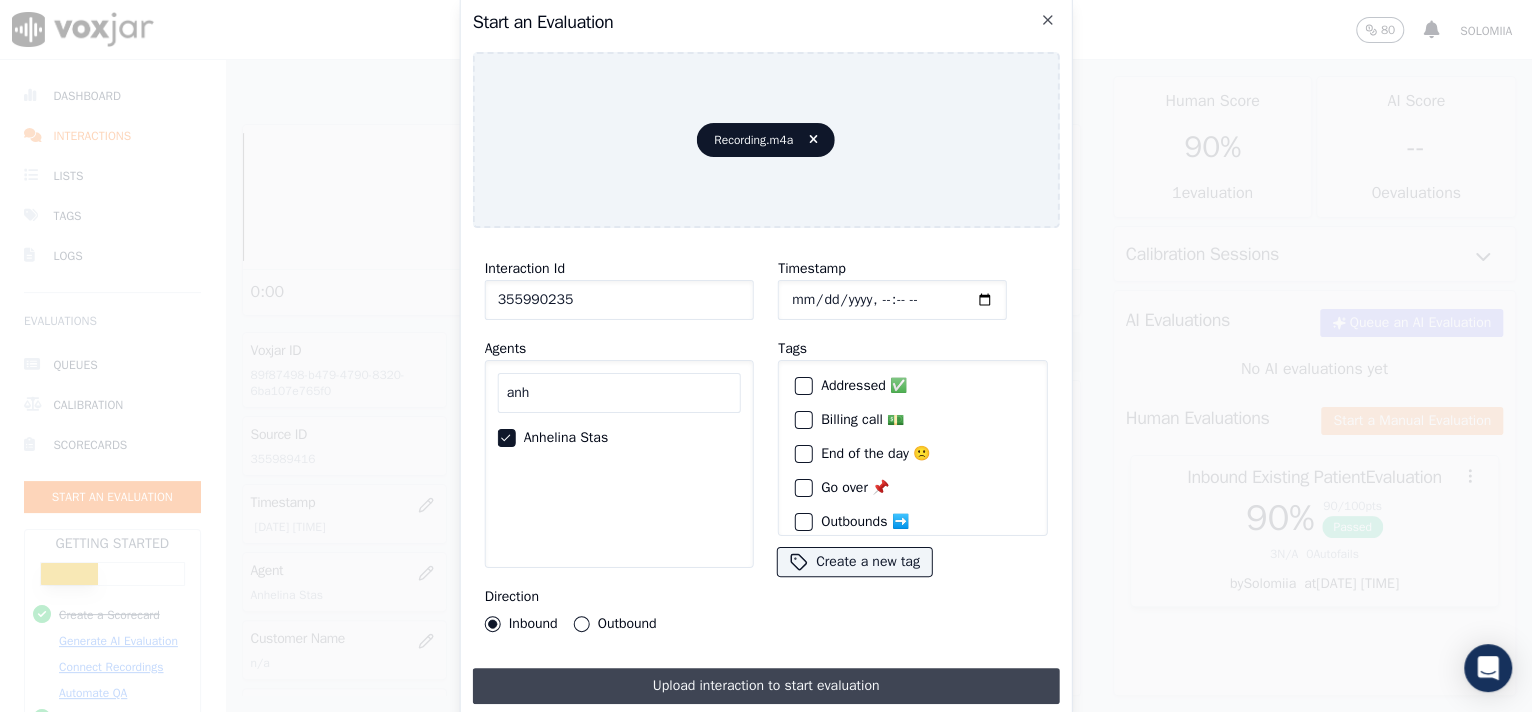 click on "Upload interaction to start evaluation" at bounding box center [766, 686] 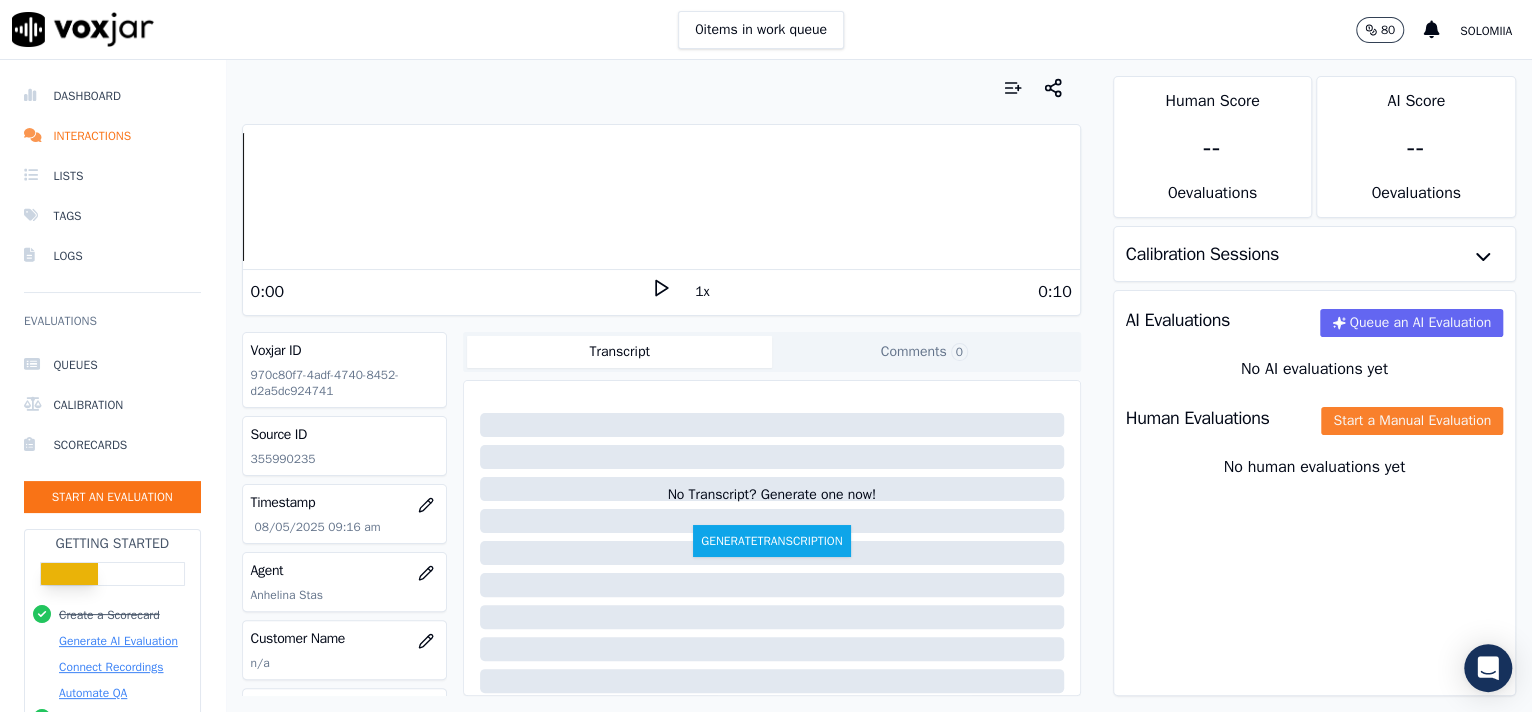 click on "Start a Manual Evaluation" 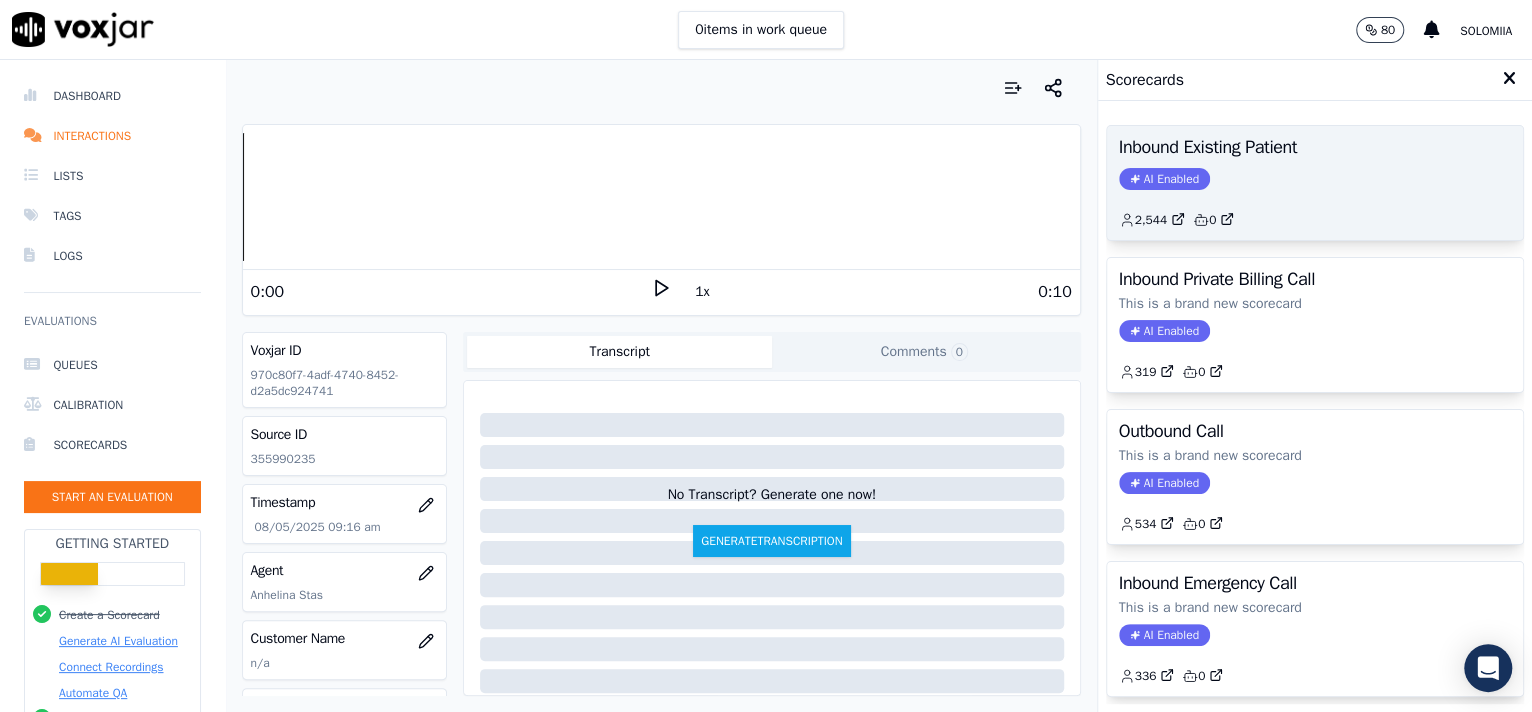 click on "AI Enabled" 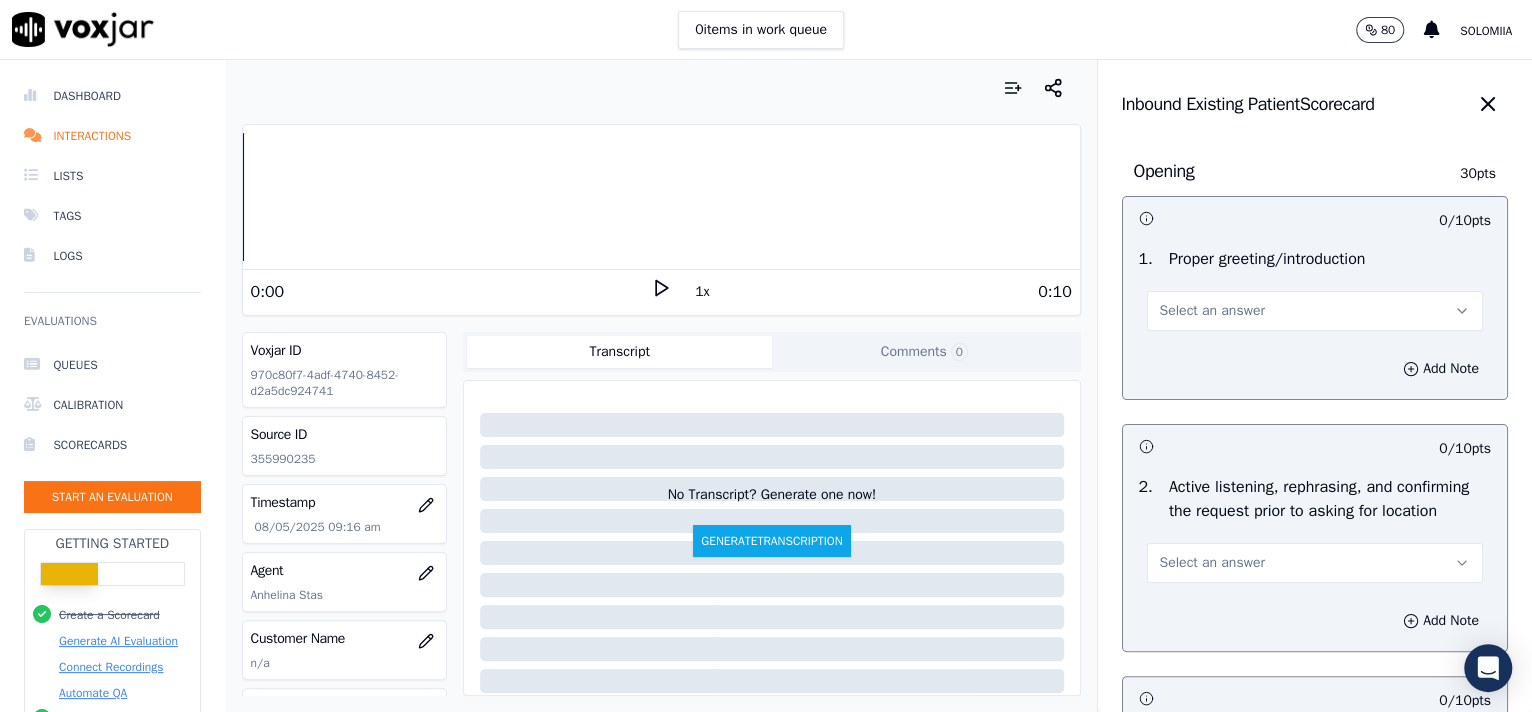 click on "Select an answer" at bounding box center [1212, 311] 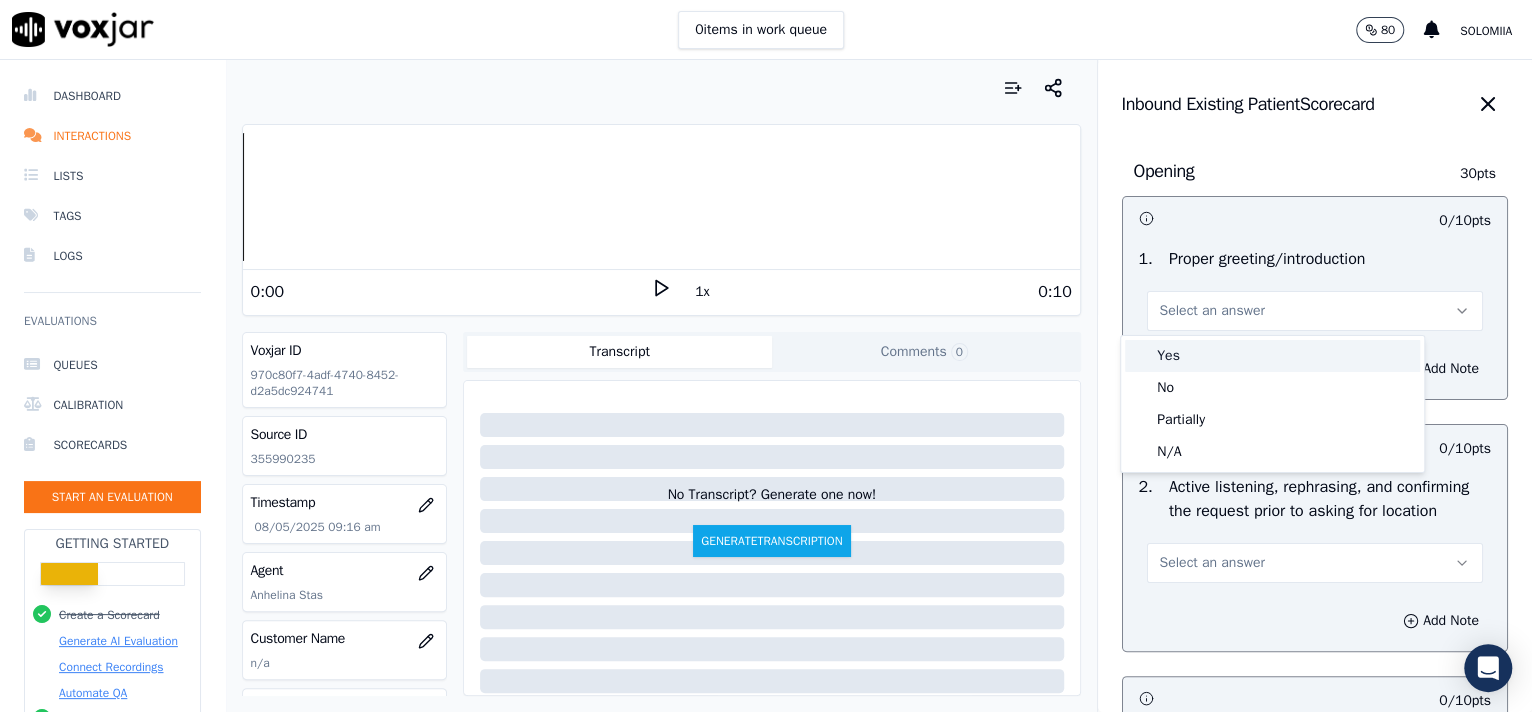click on "Yes" at bounding box center (1272, 356) 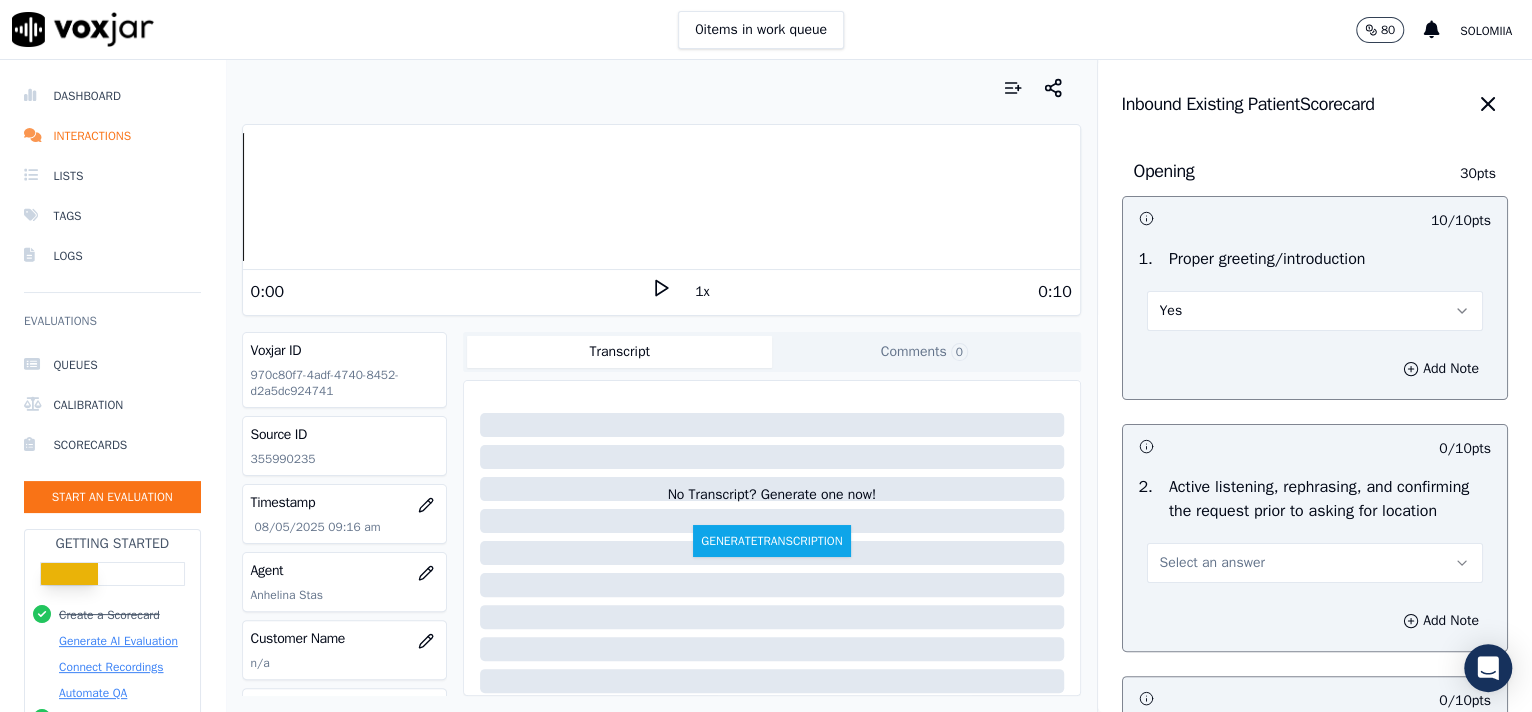 click on "Select an answer" at bounding box center (1315, 563) 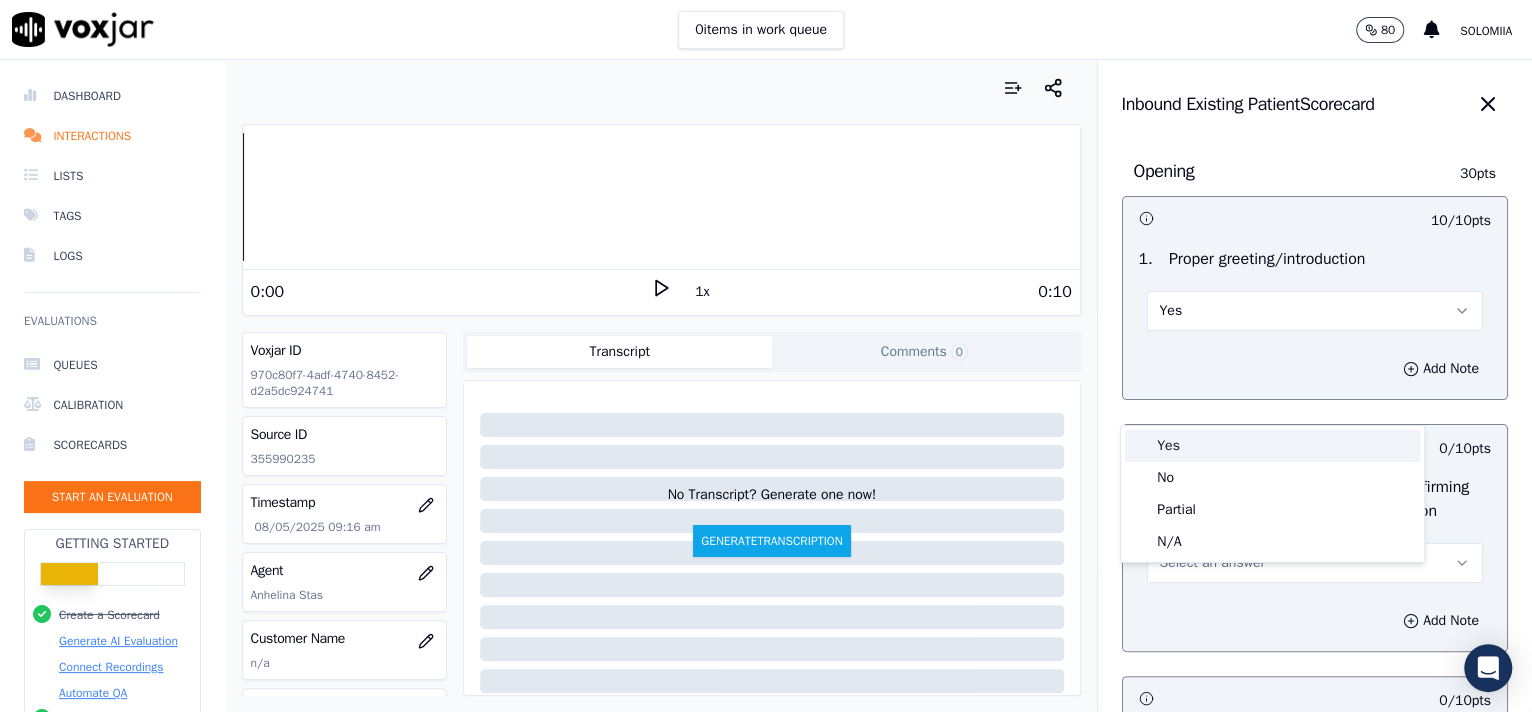click on "Yes" at bounding box center [1272, 446] 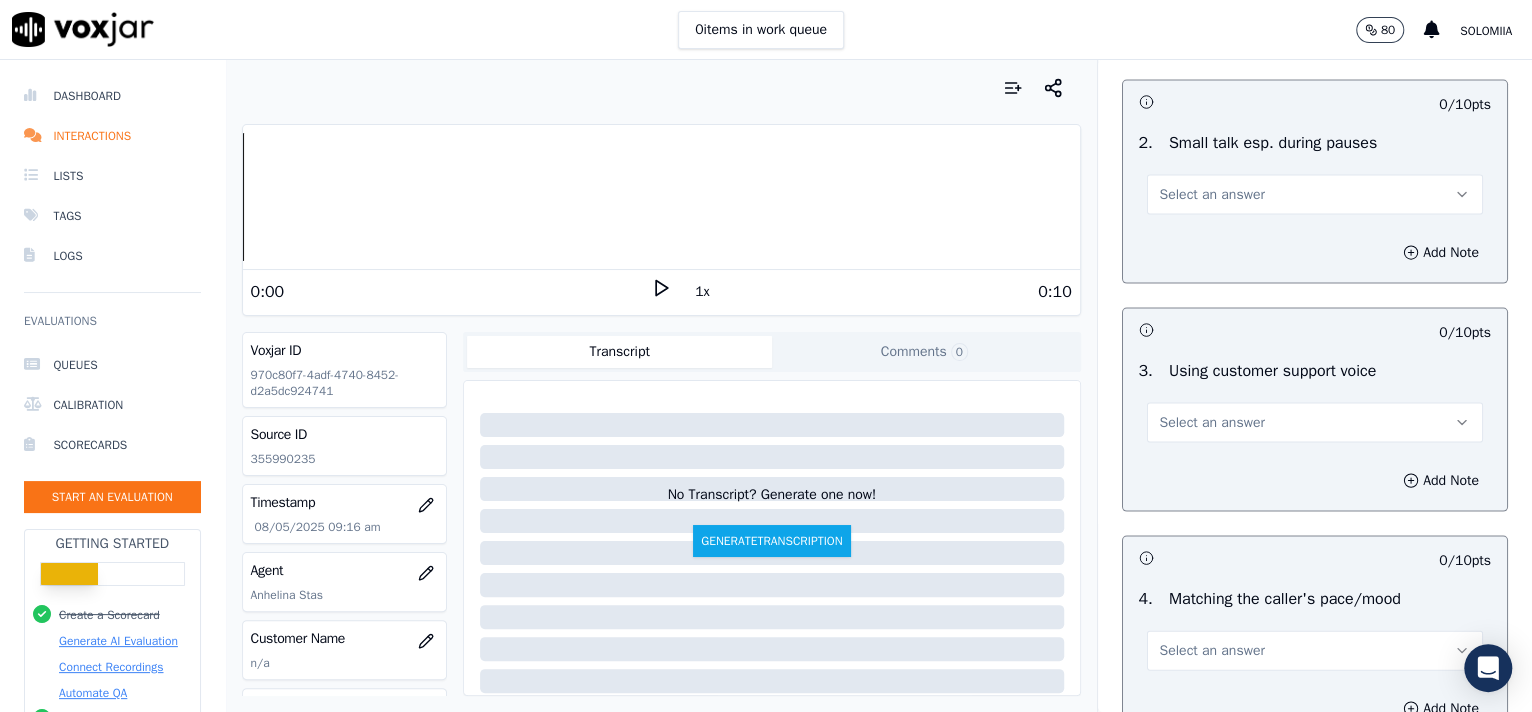 scroll, scrollTop: 3057, scrollLeft: 0, axis: vertical 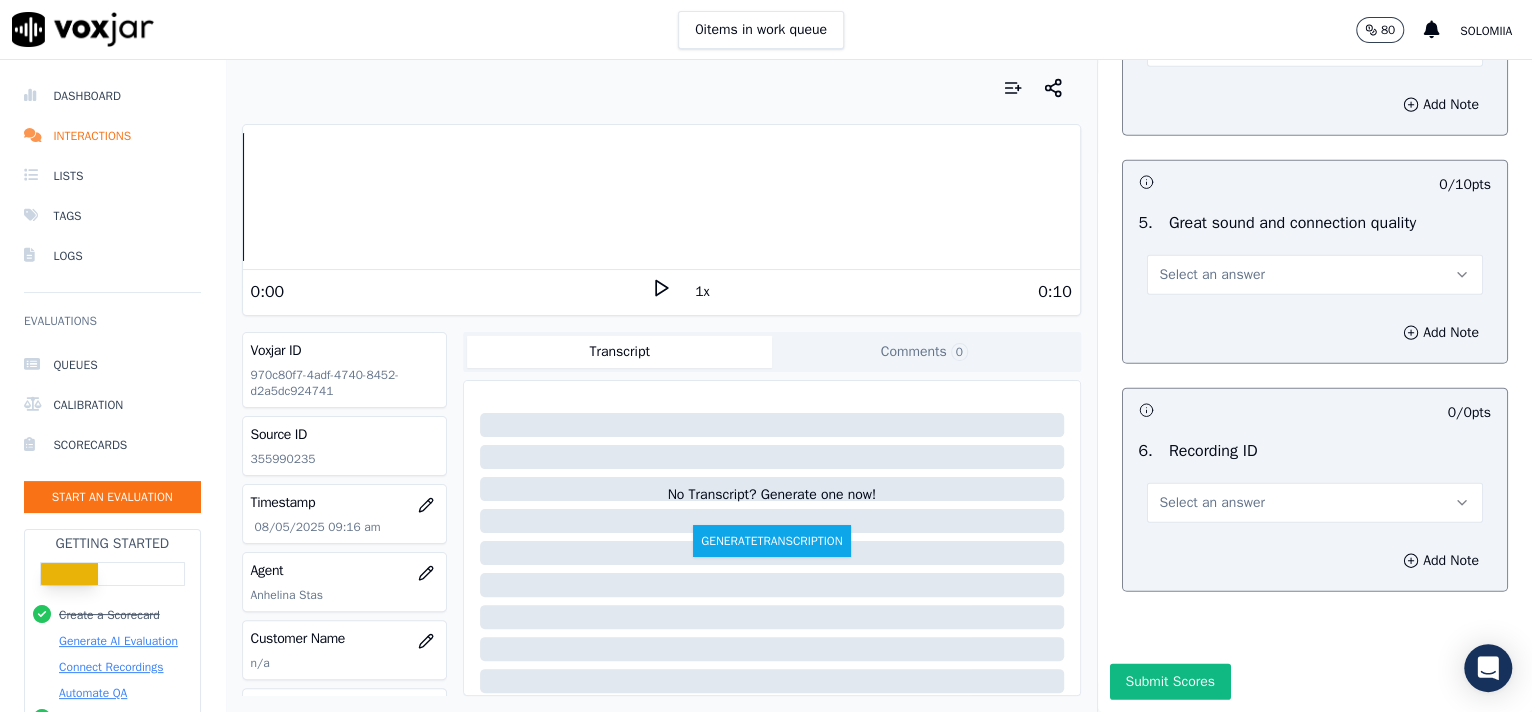 click on "Select an answer" at bounding box center (1315, 503) 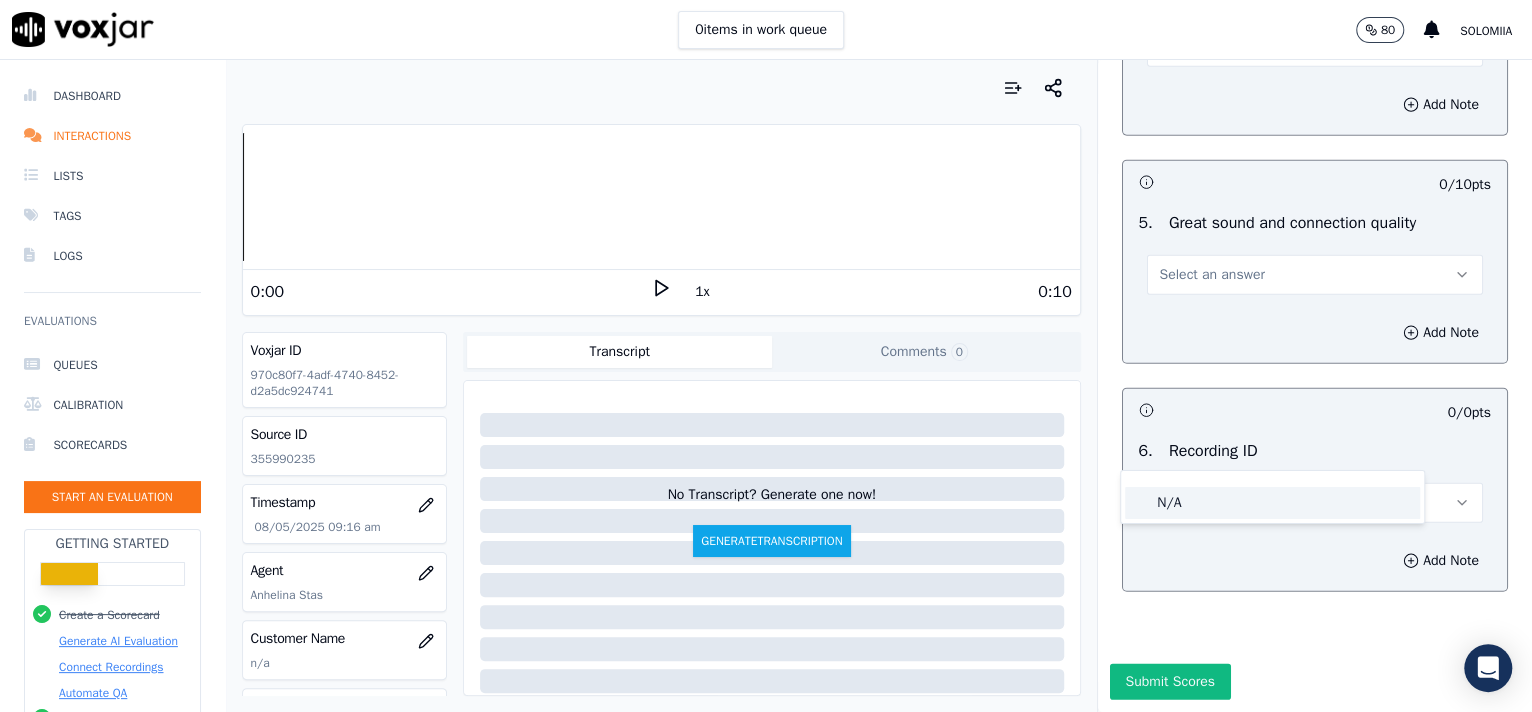 click on "N/A" 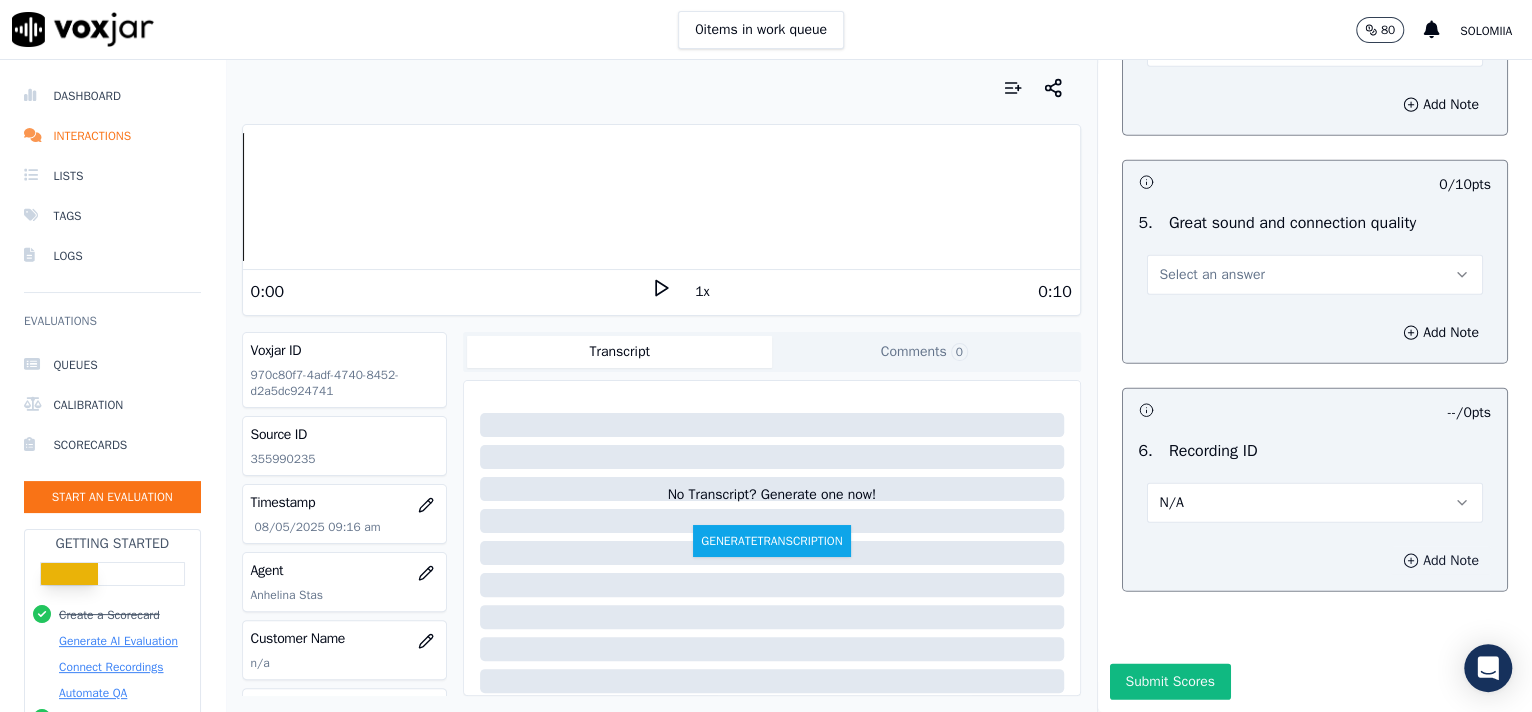 click on "Add Note" at bounding box center (1441, 561) 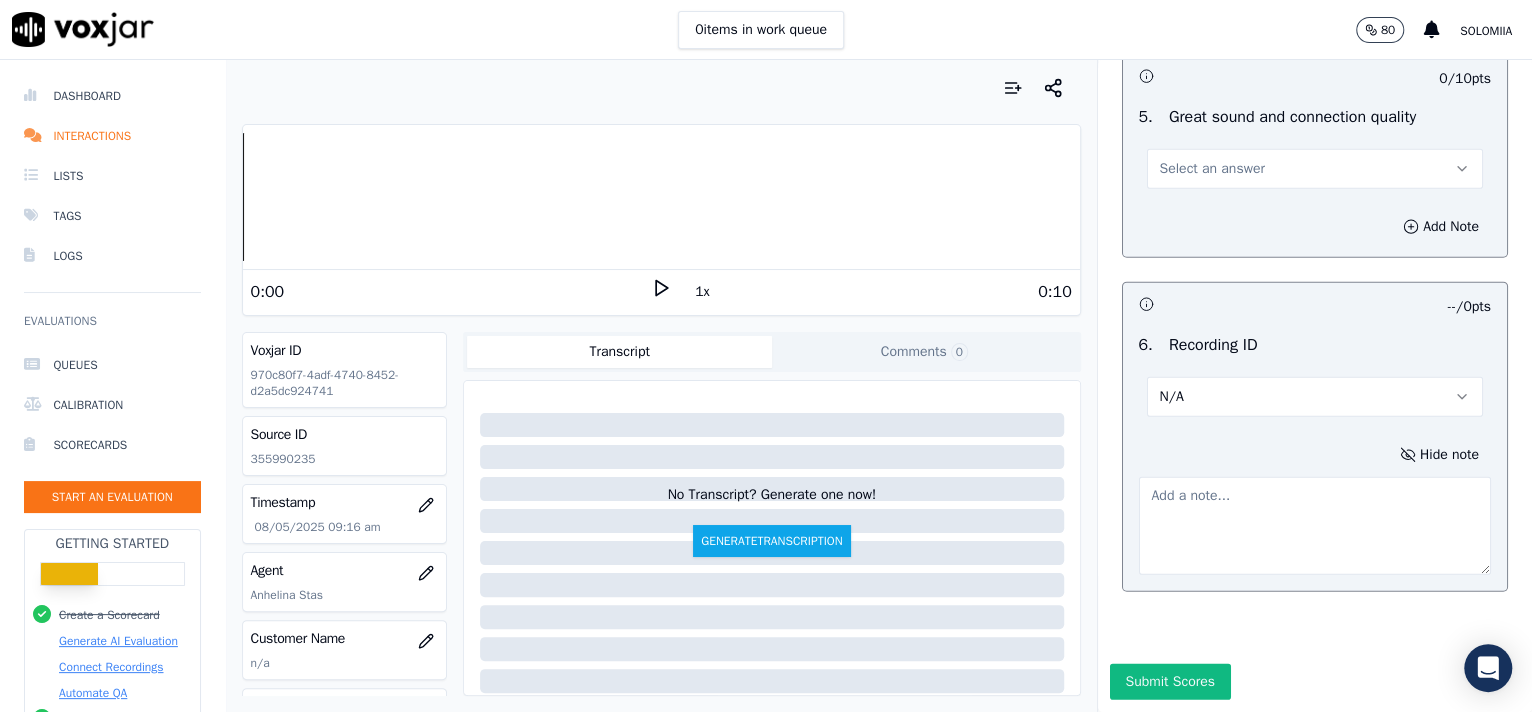 click at bounding box center [1315, 526] 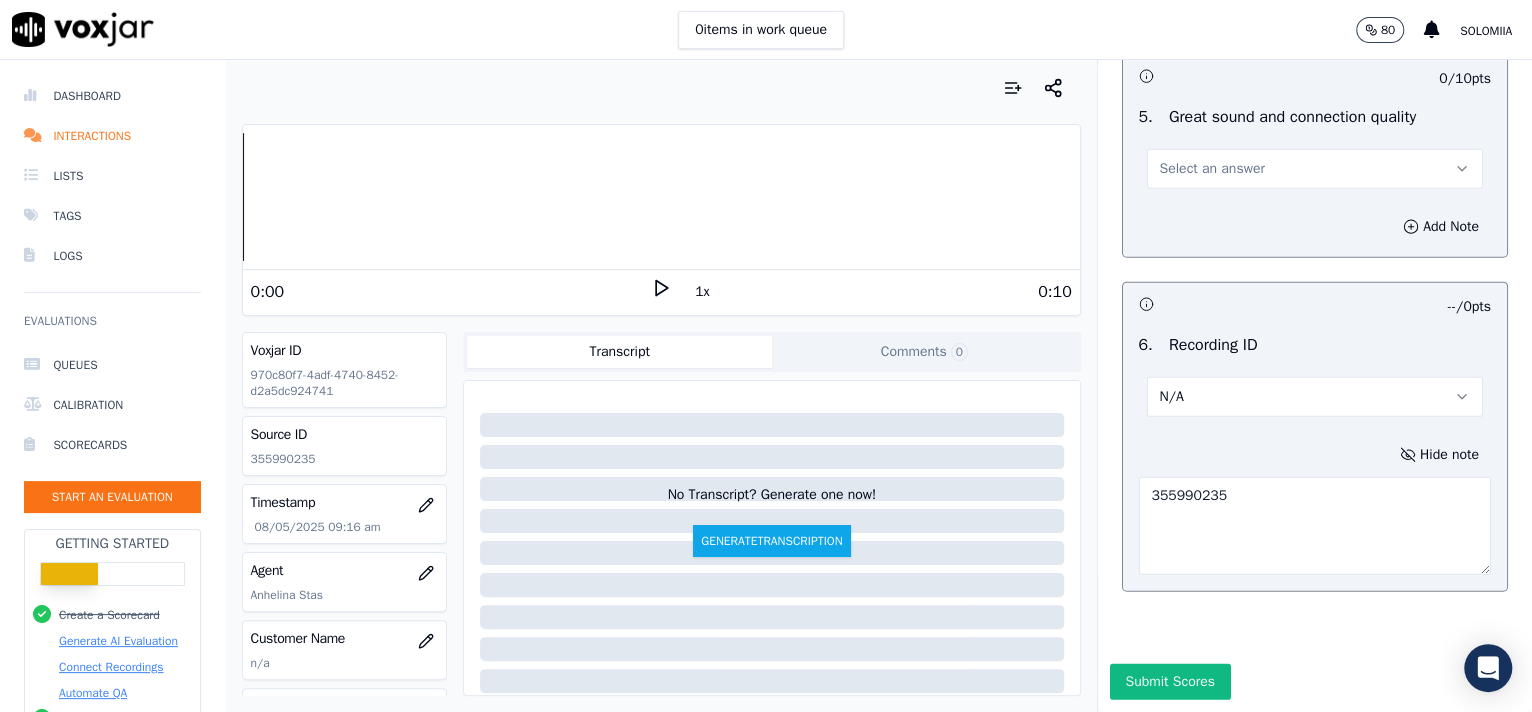 type on "355990235" 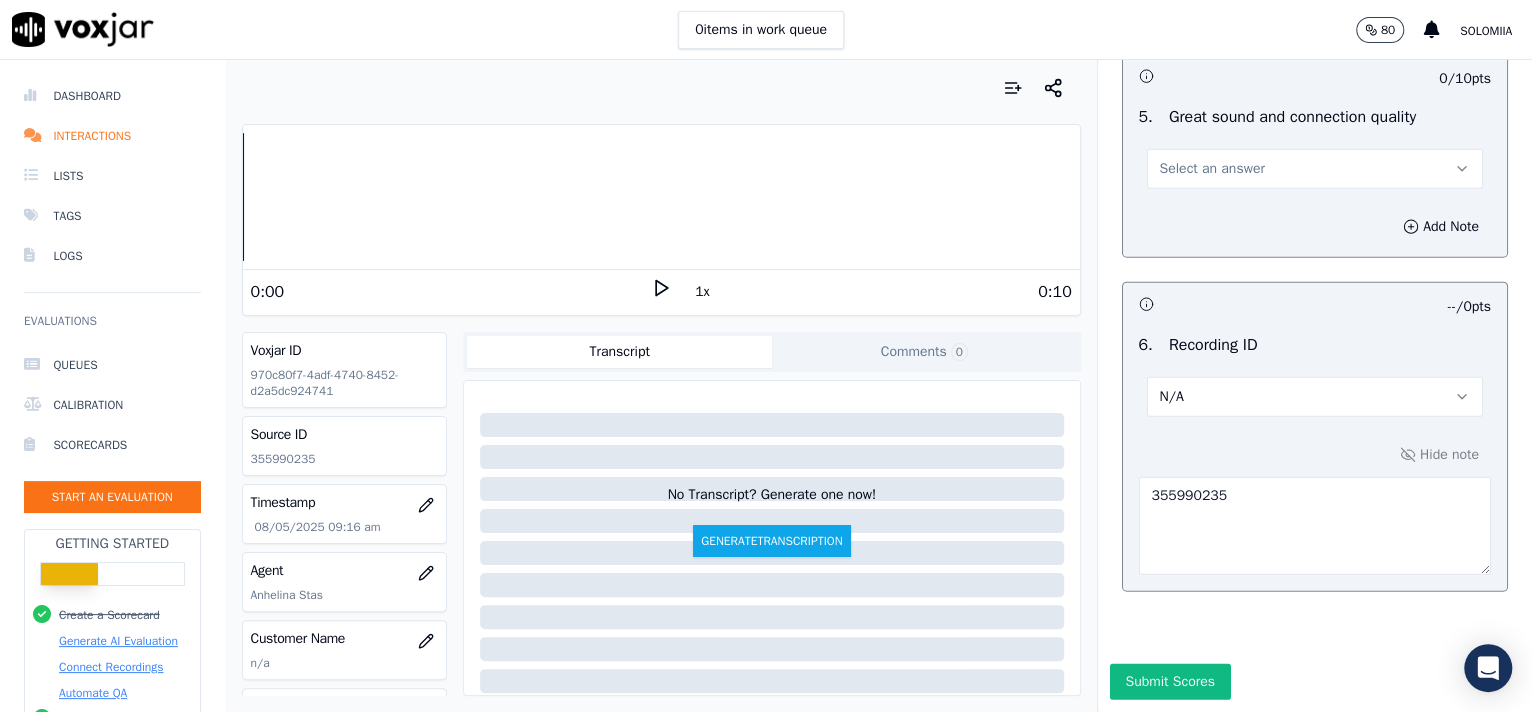 click on "Select an answer" at bounding box center (1212, 169) 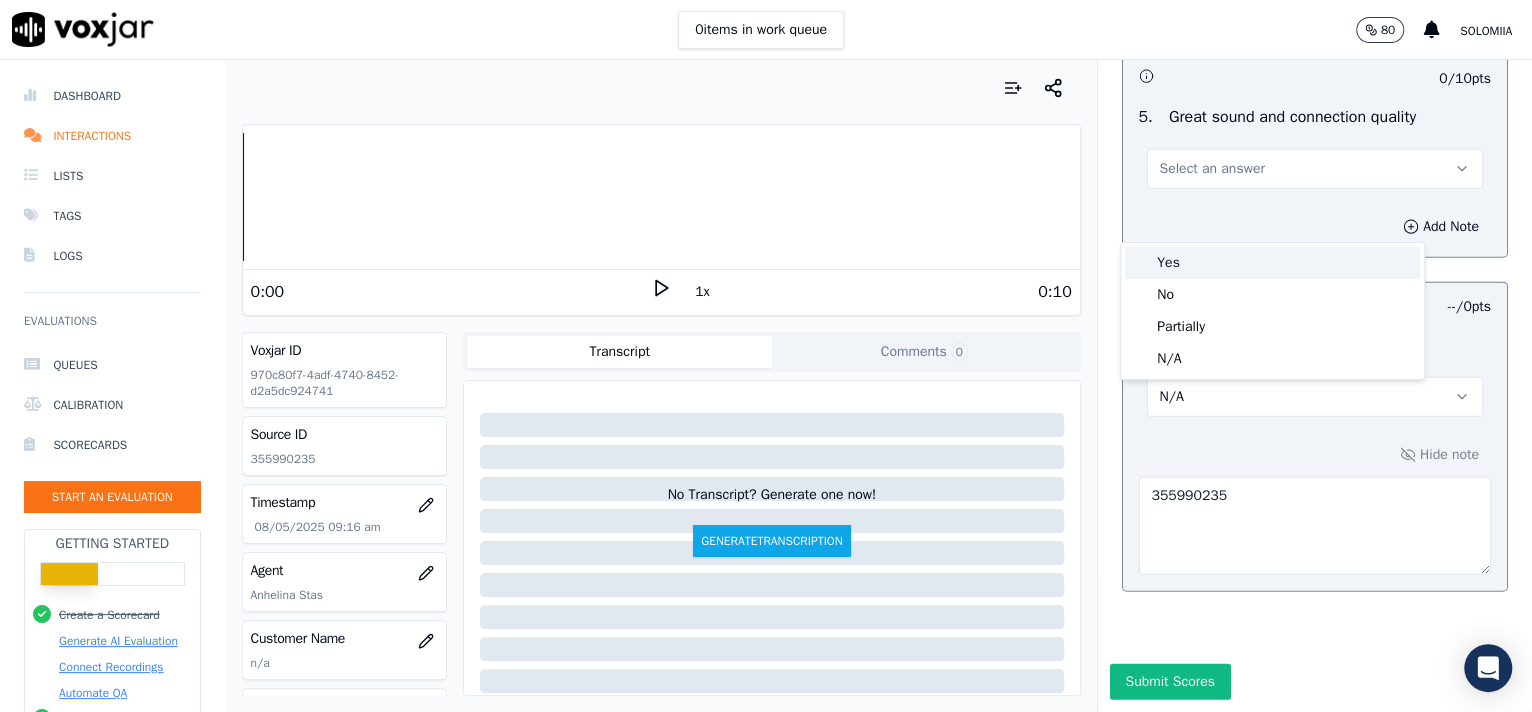 click on "Yes" at bounding box center [1272, 263] 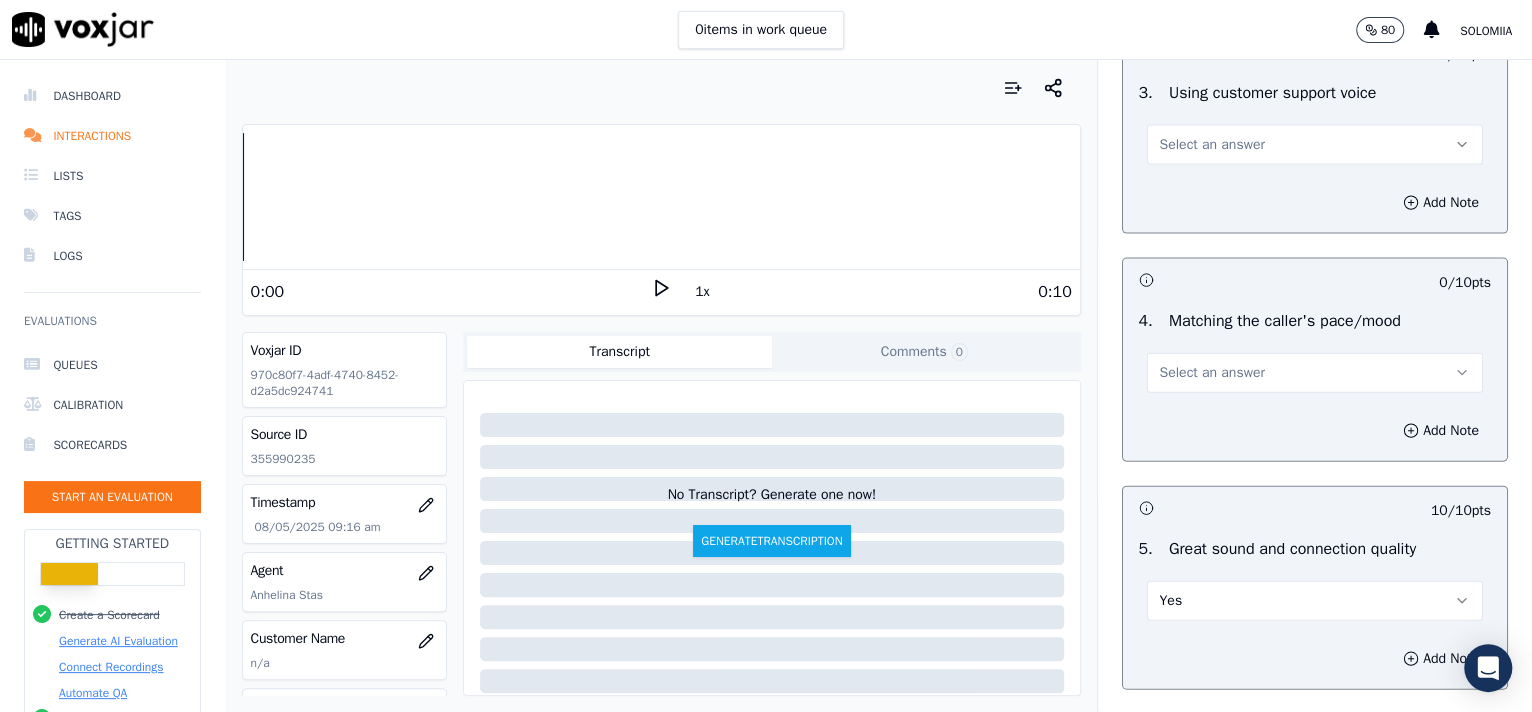 scroll, scrollTop: 2590, scrollLeft: 0, axis: vertical 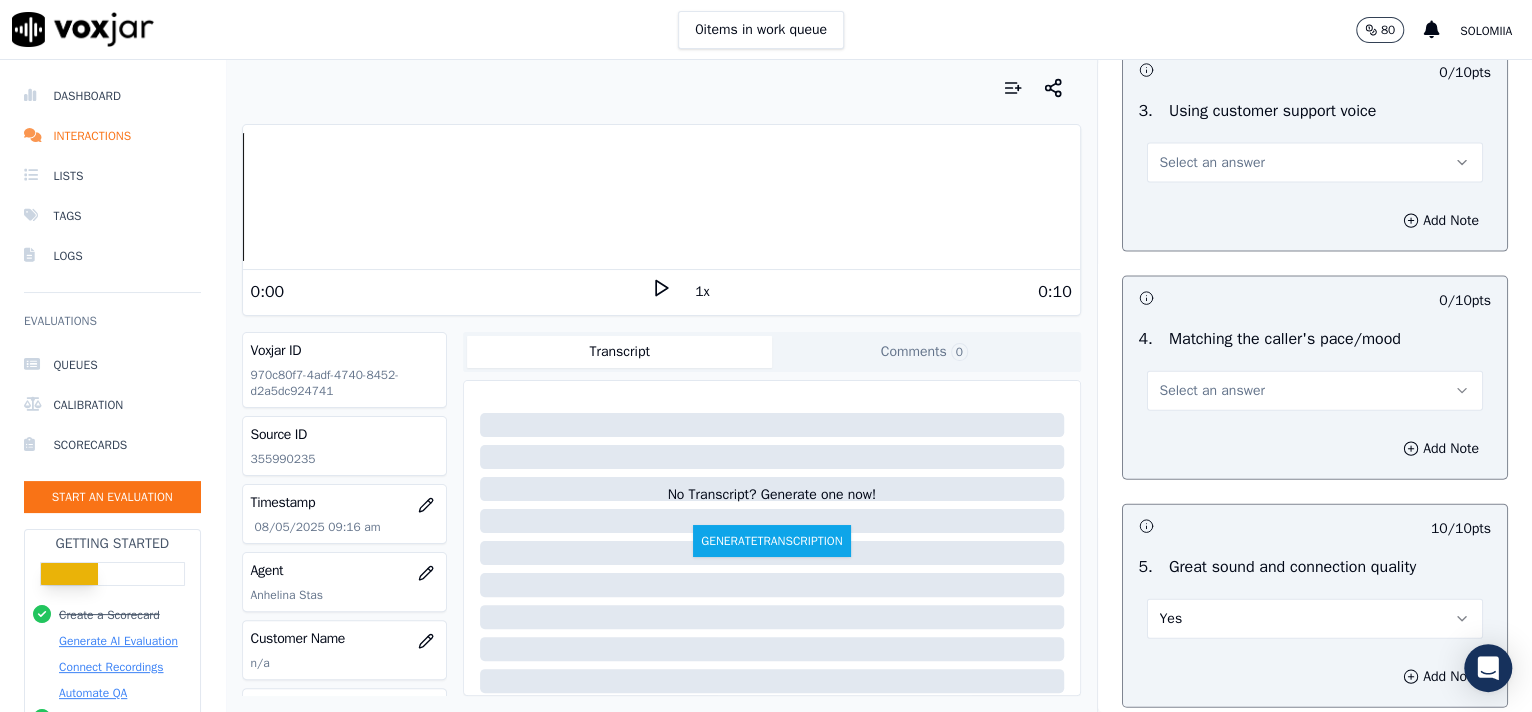 click on "Select an answer" at bounding box center (1212, 391) 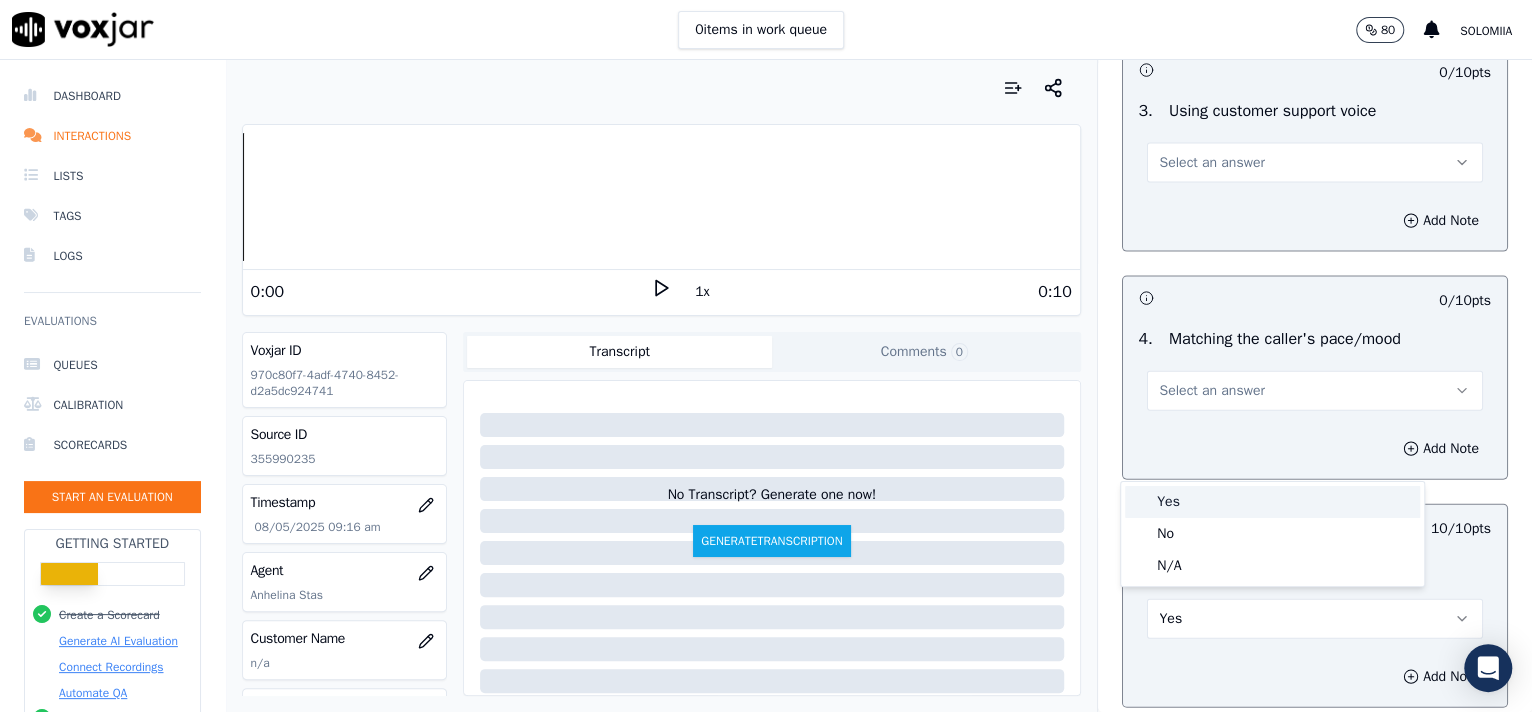 click on "Yes" at bounding box center [1272, 502] 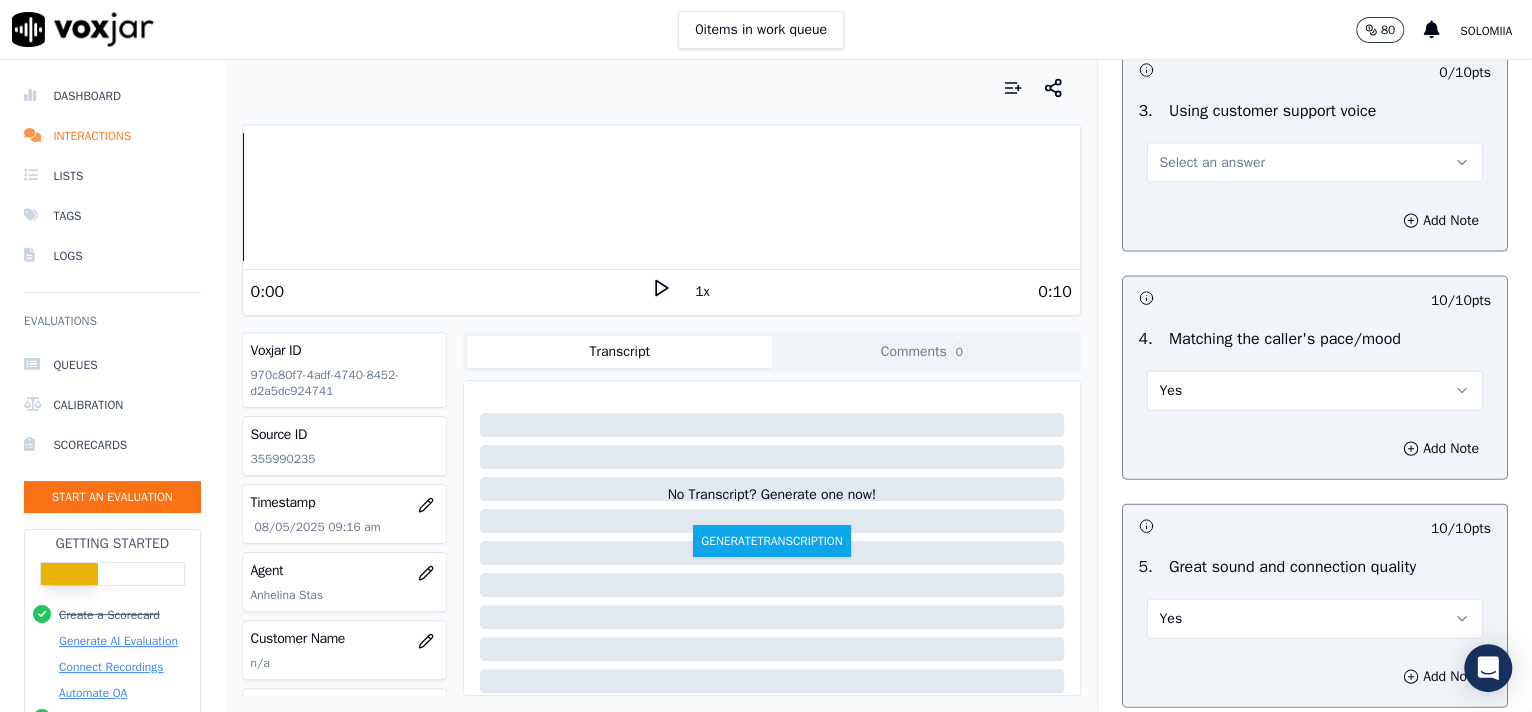 click on "3 .   Using customer support voice    Select an answer" at bounding box center (1315, 141) 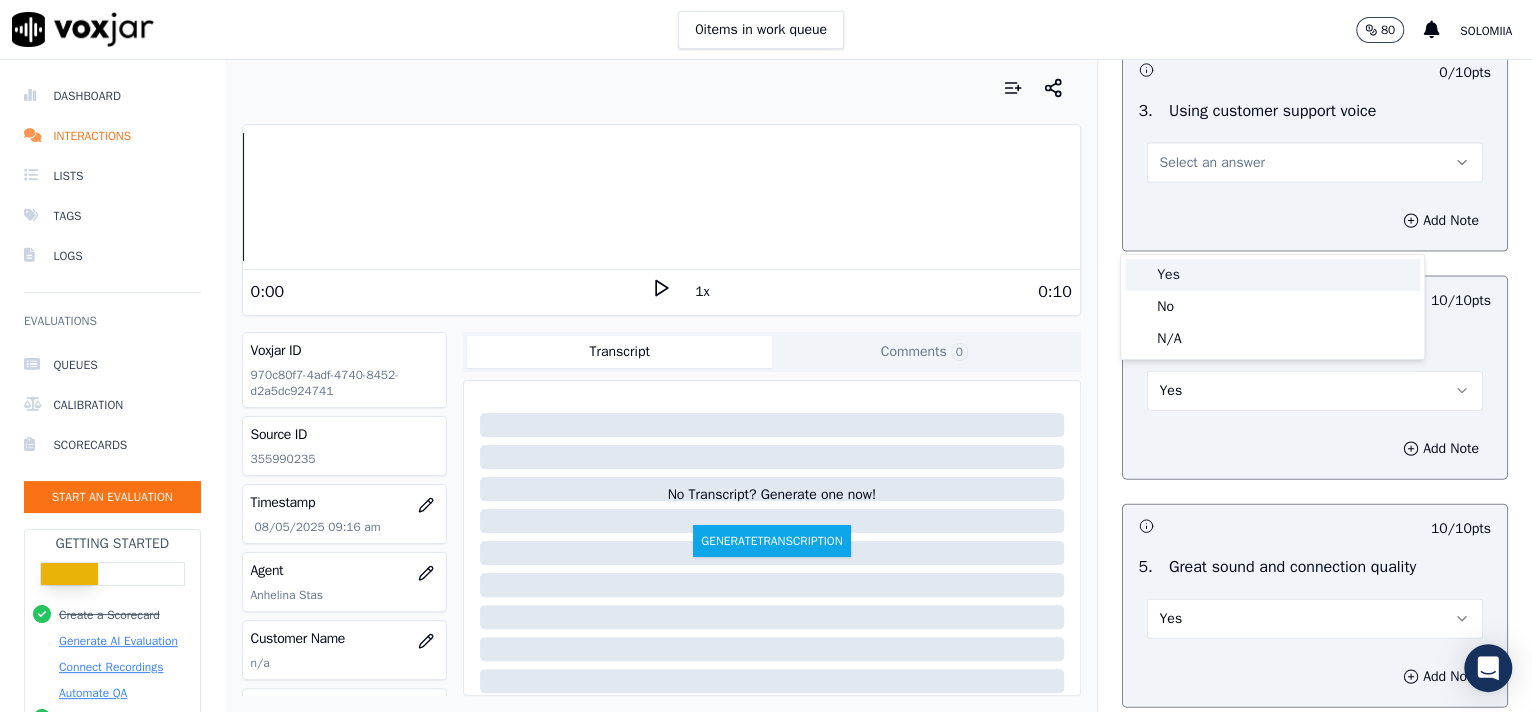 click on "Yes" at bounding box center (1272, 275) 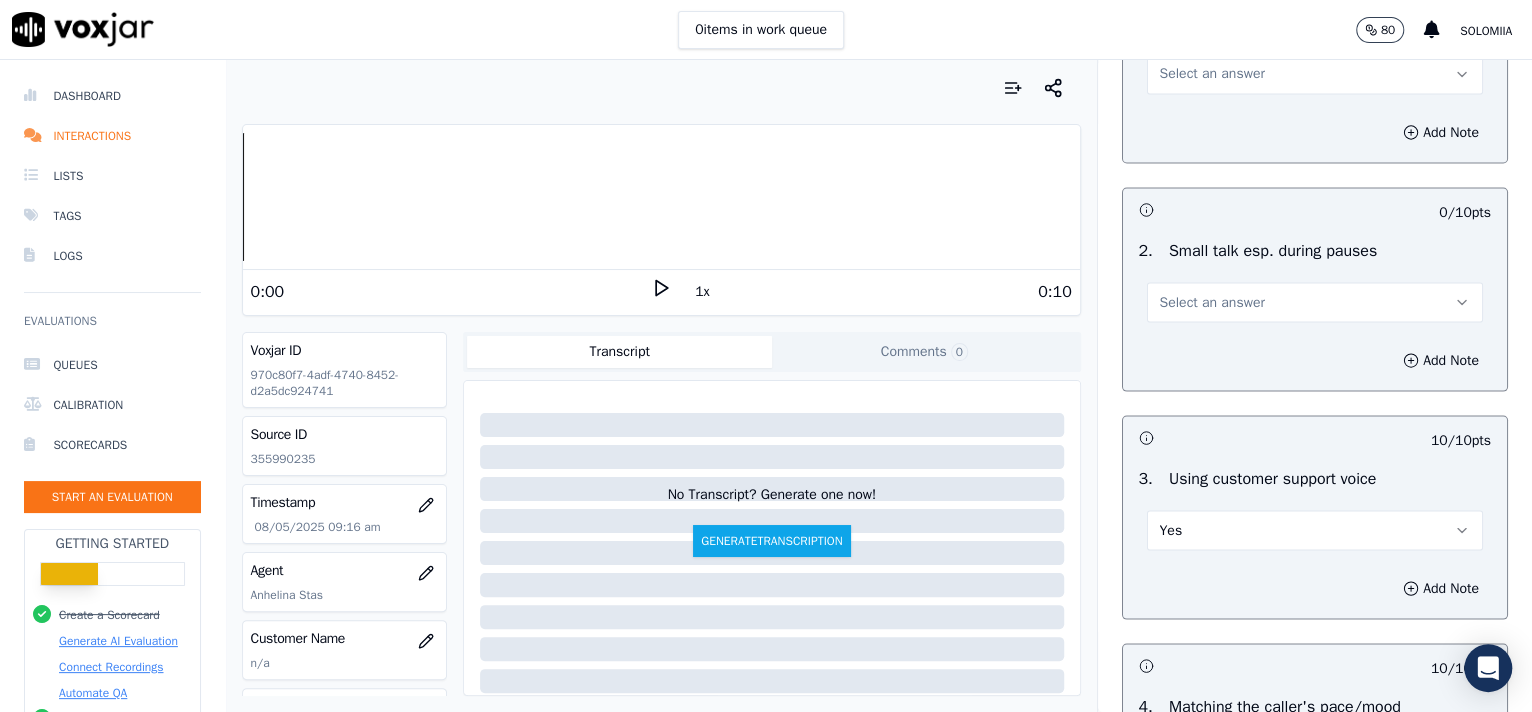 scroll, scrollTop: 2170, scrollLeft: 0, axis: vertical 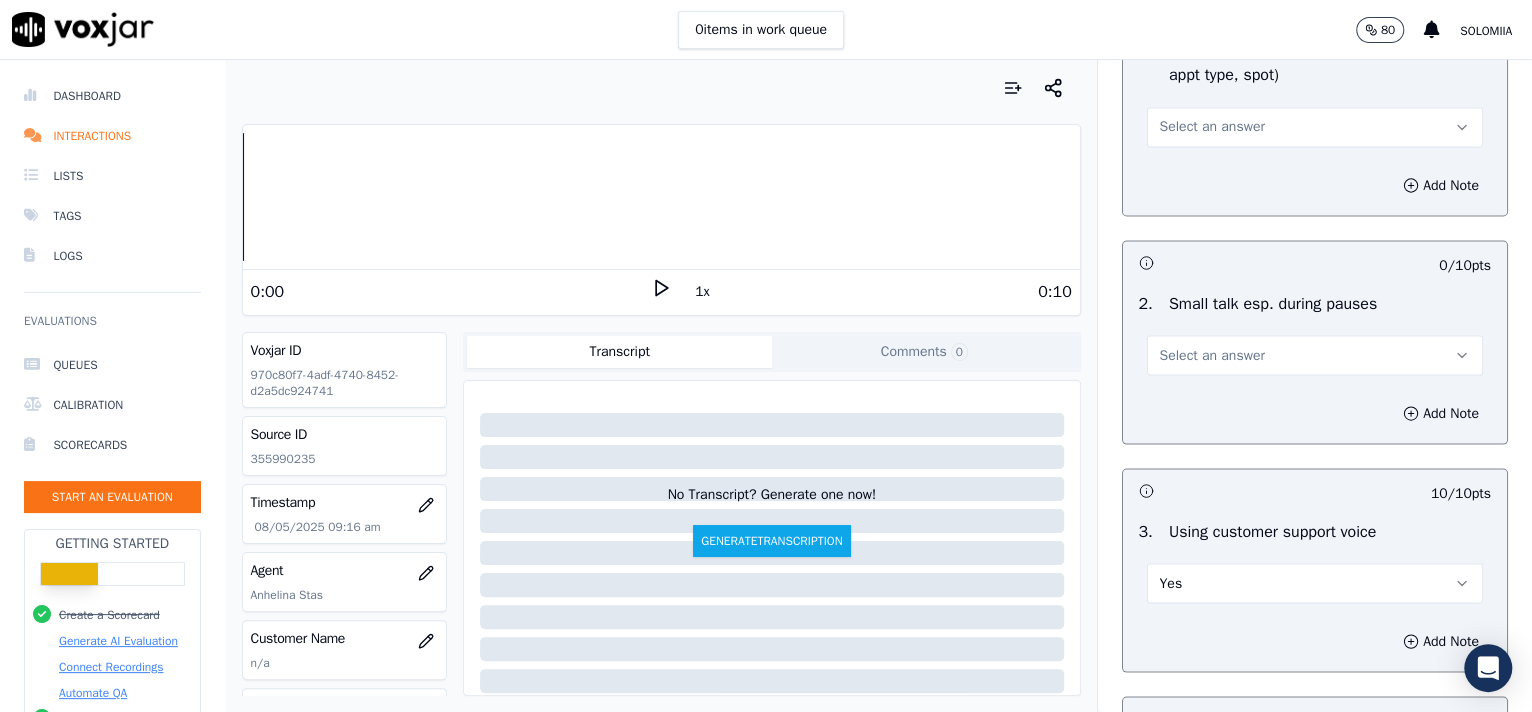 click on "Select an answer" at bounding box center (1212, 355) 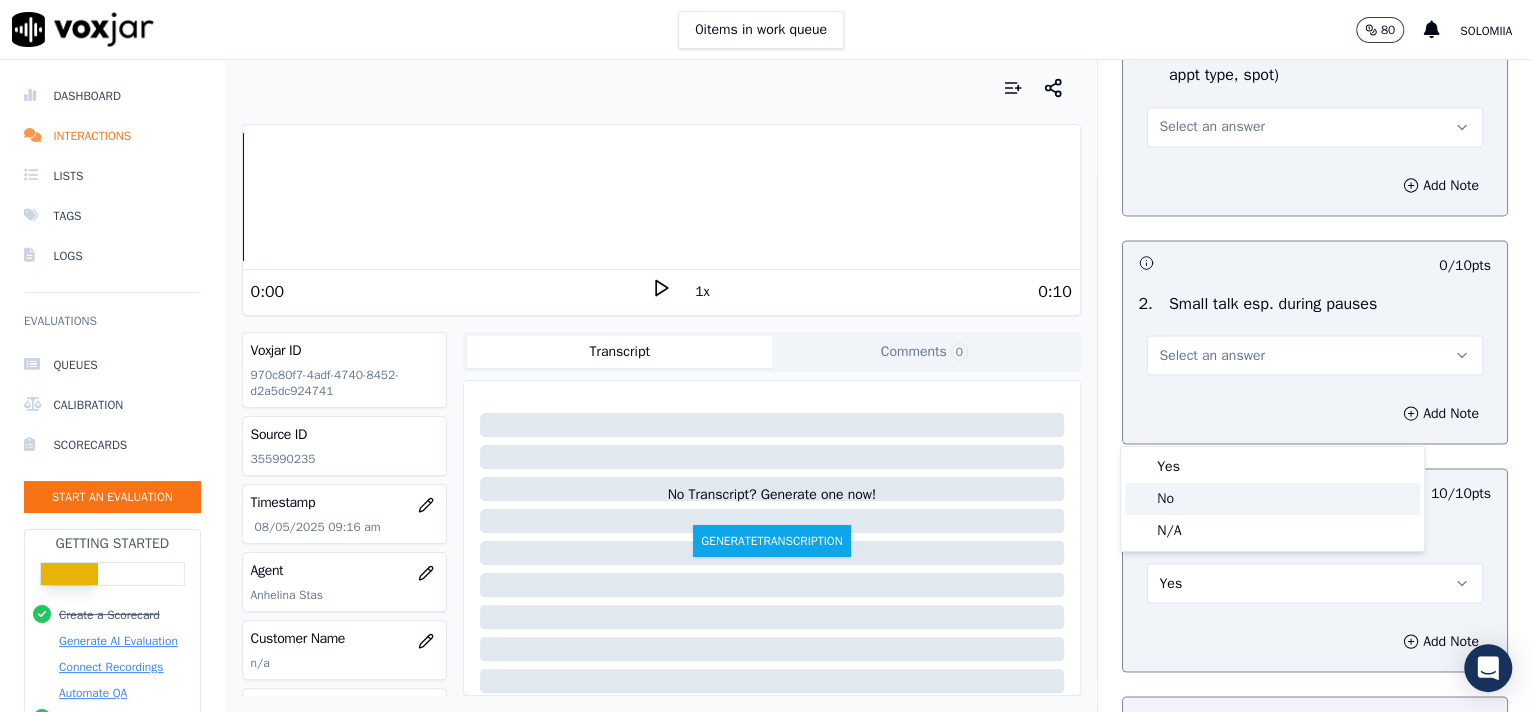 click on "No" 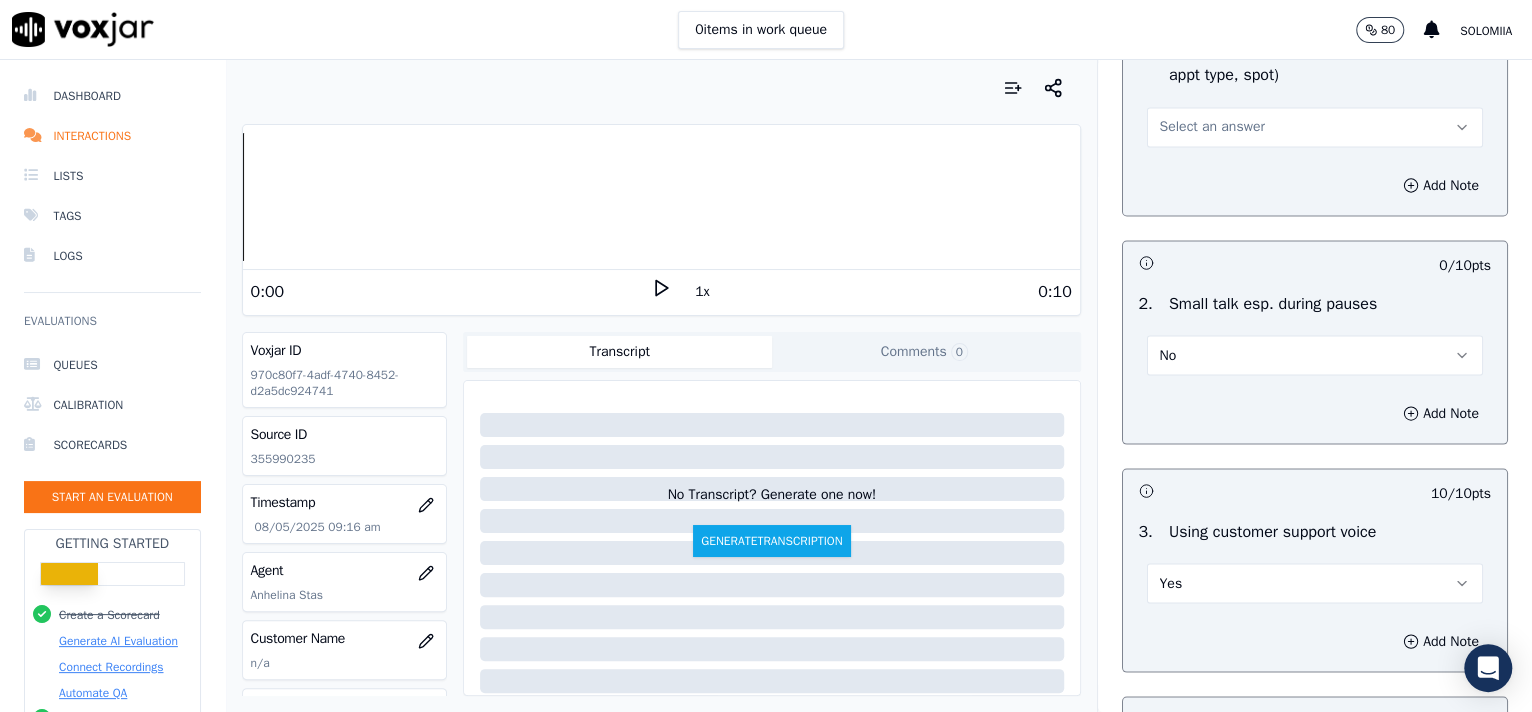 click on "Select an answer" at bounding box center [1212, 127] 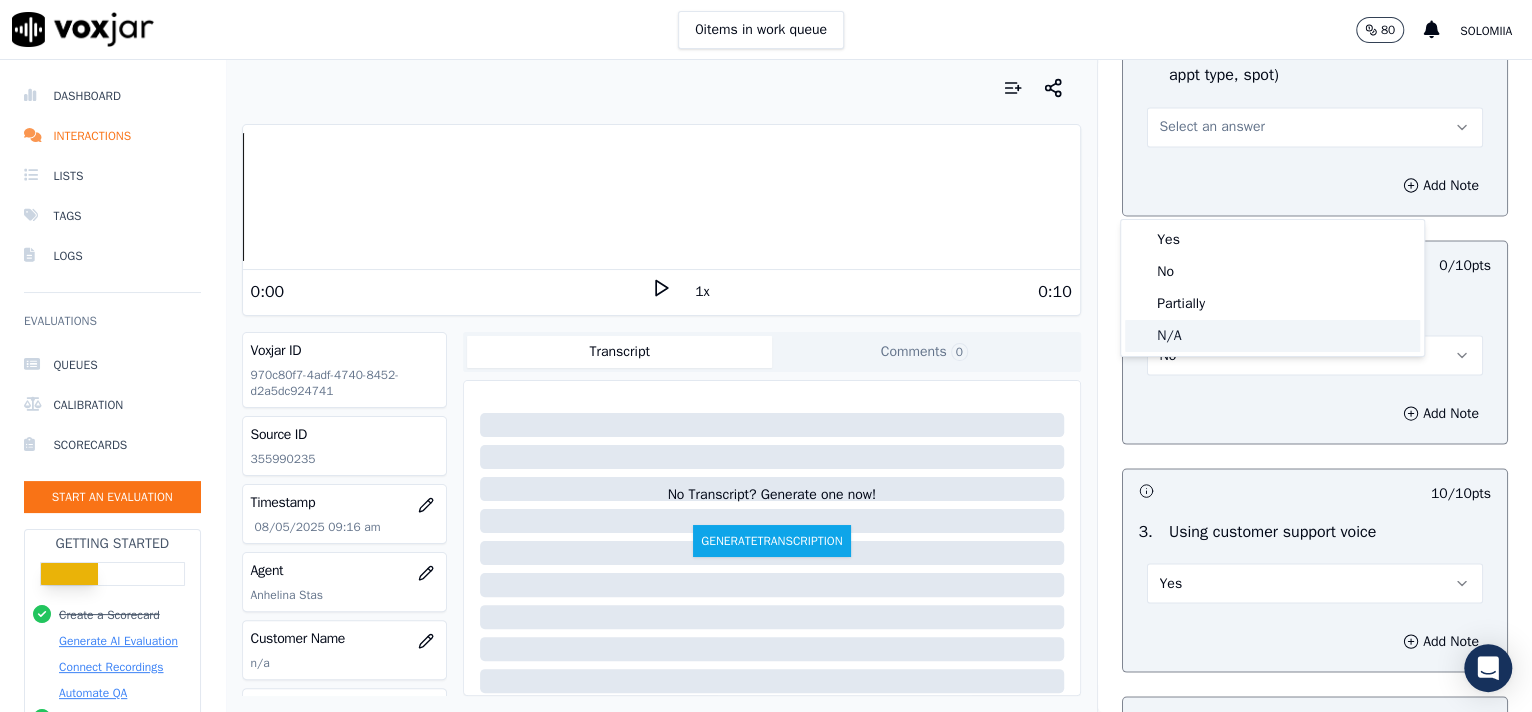 click on "N/A" 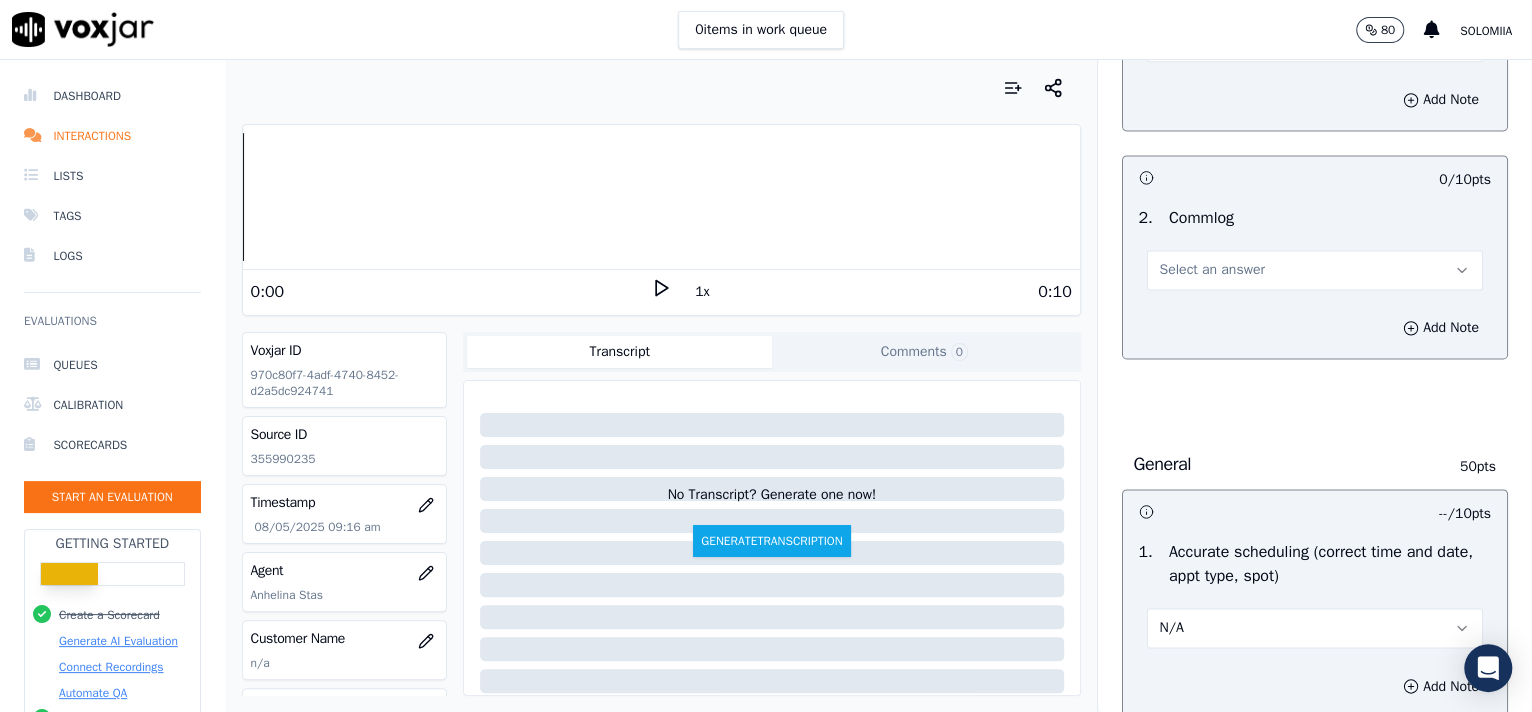 scroll, scrollTop: 1639, scrollLeft: 0, axis: vertical 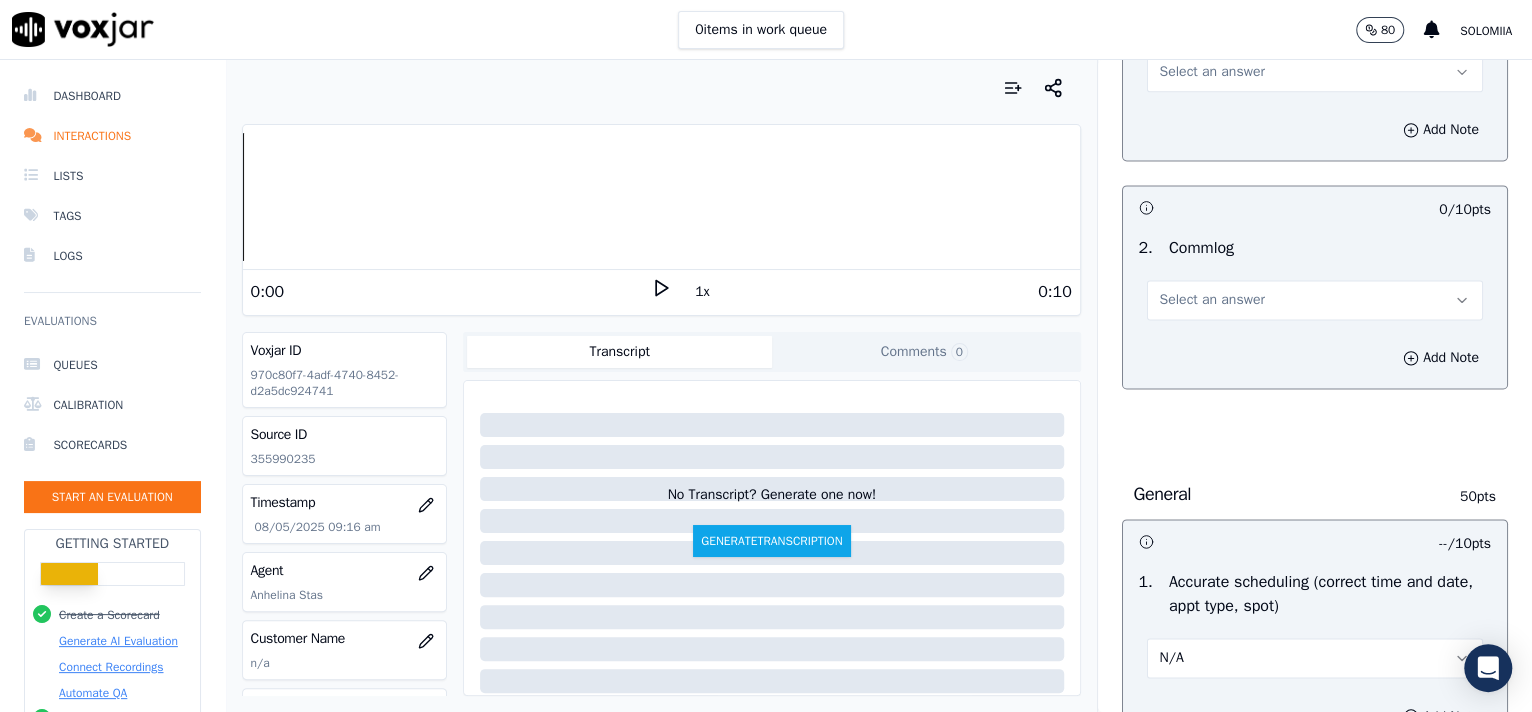 click on "Select an answer" at bounding box center [1212, 300] 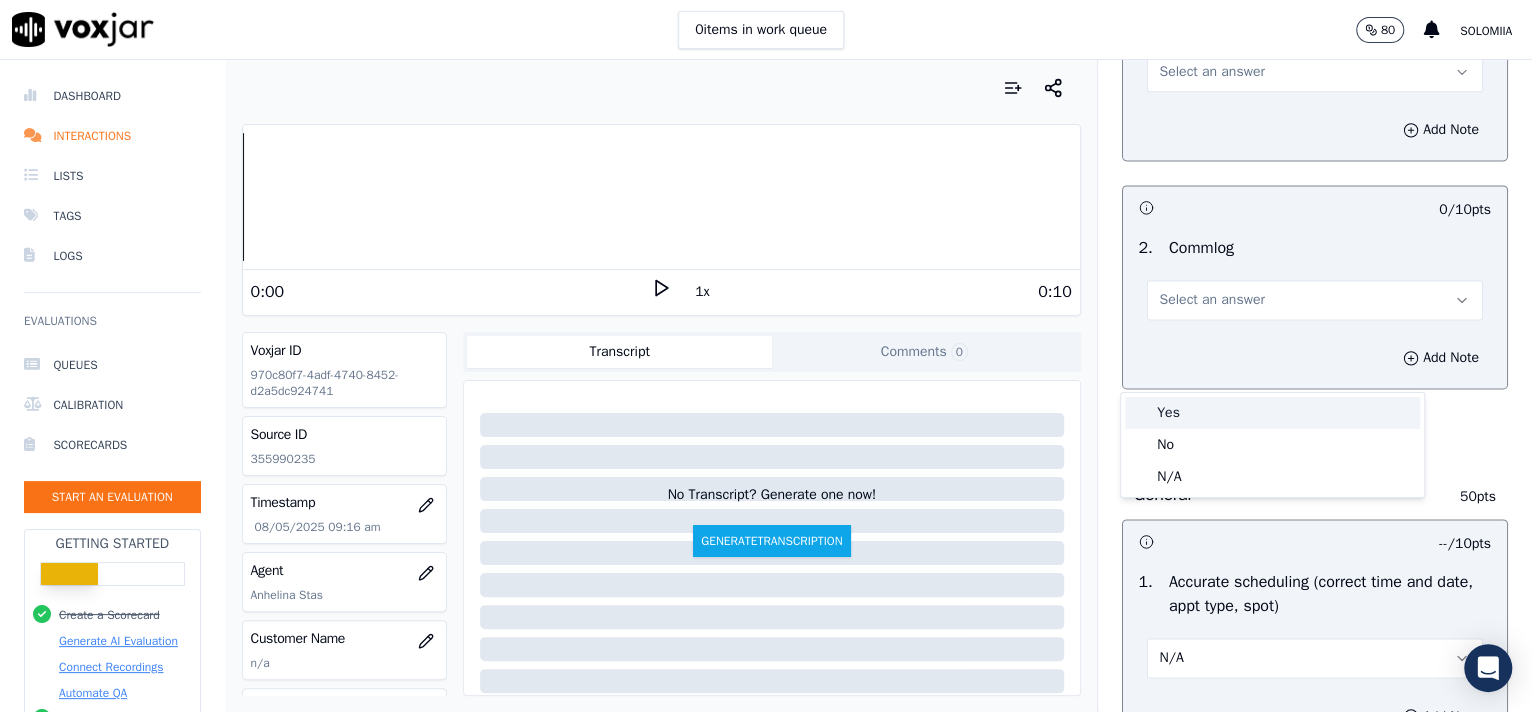 click on "Yes" at bounding box center (1272, 413) 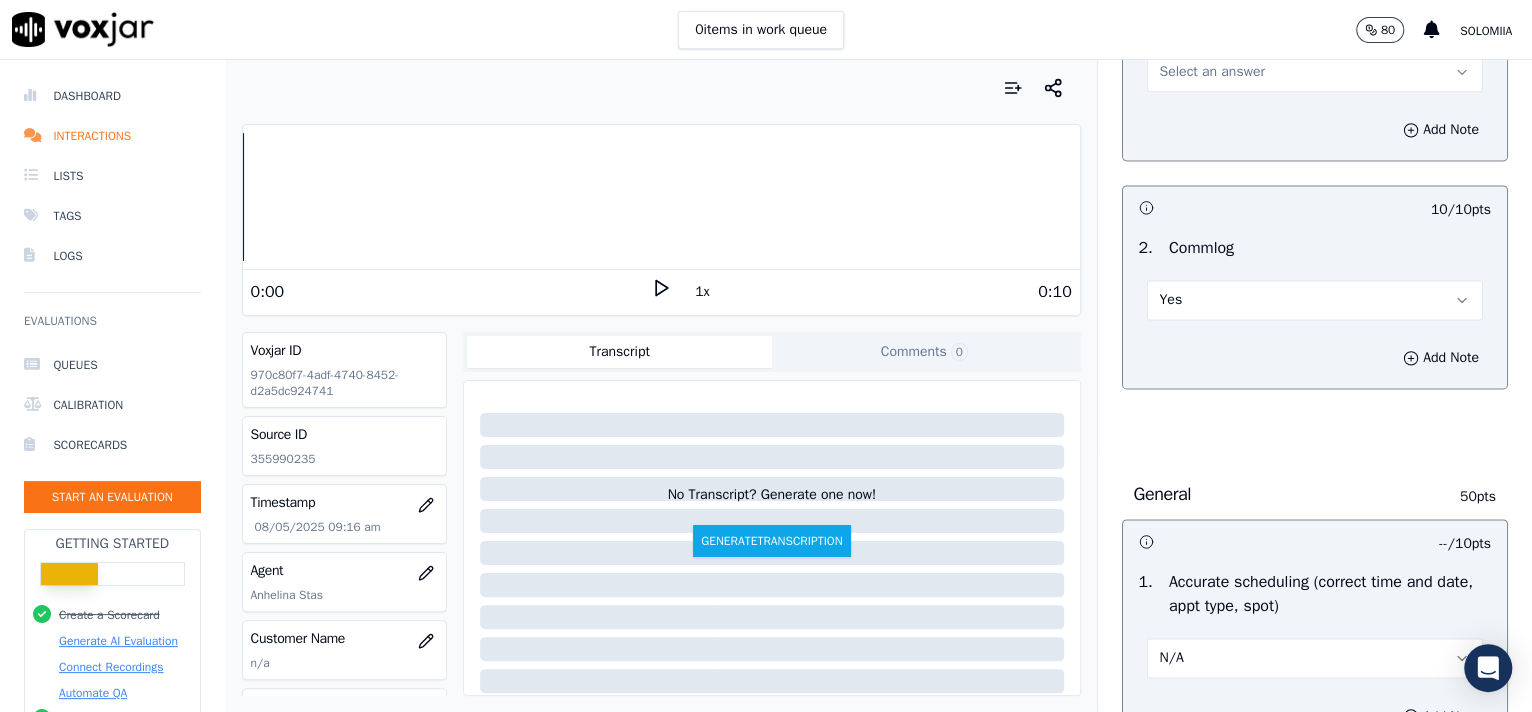 click on "Select an answer" at bounding box center [1212, 72] 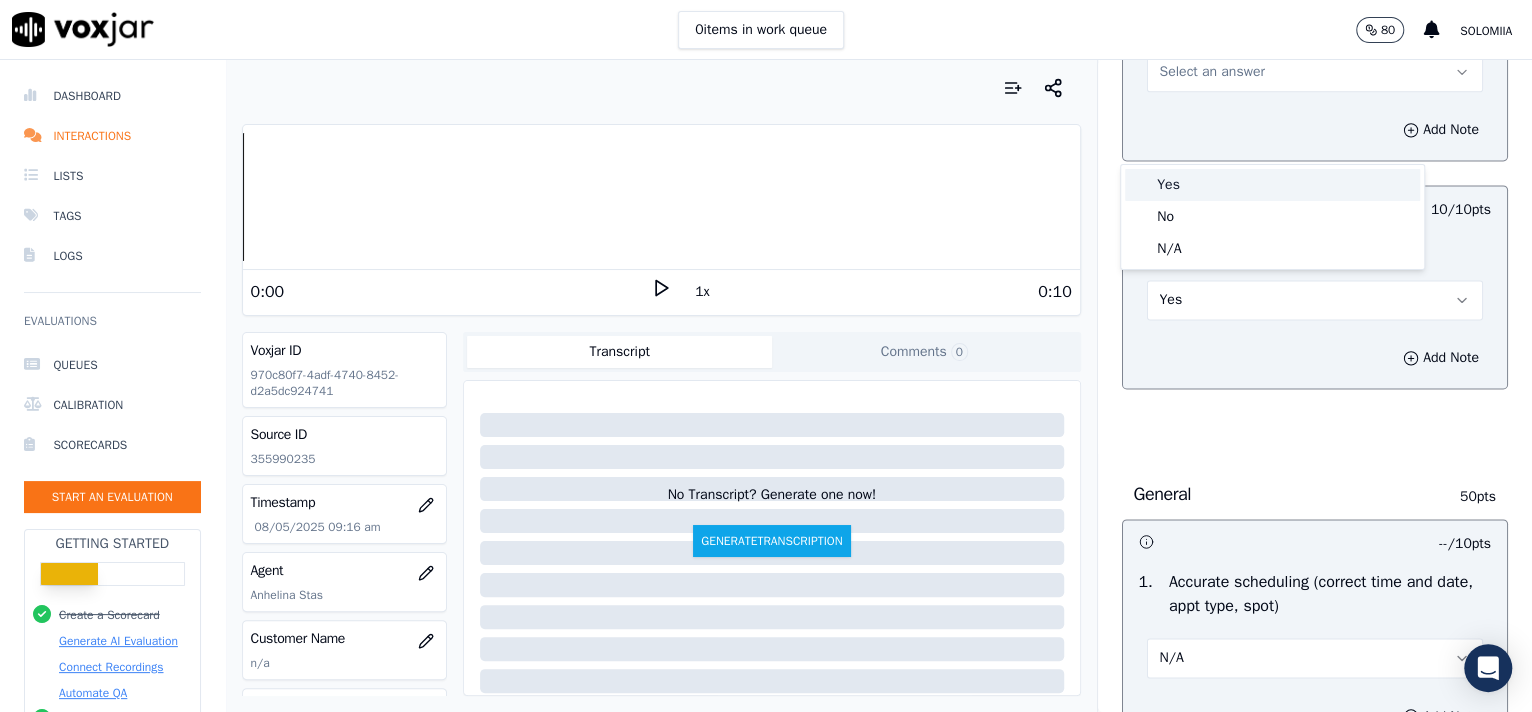 click on "Yes" at bounding box center [1272, 185] 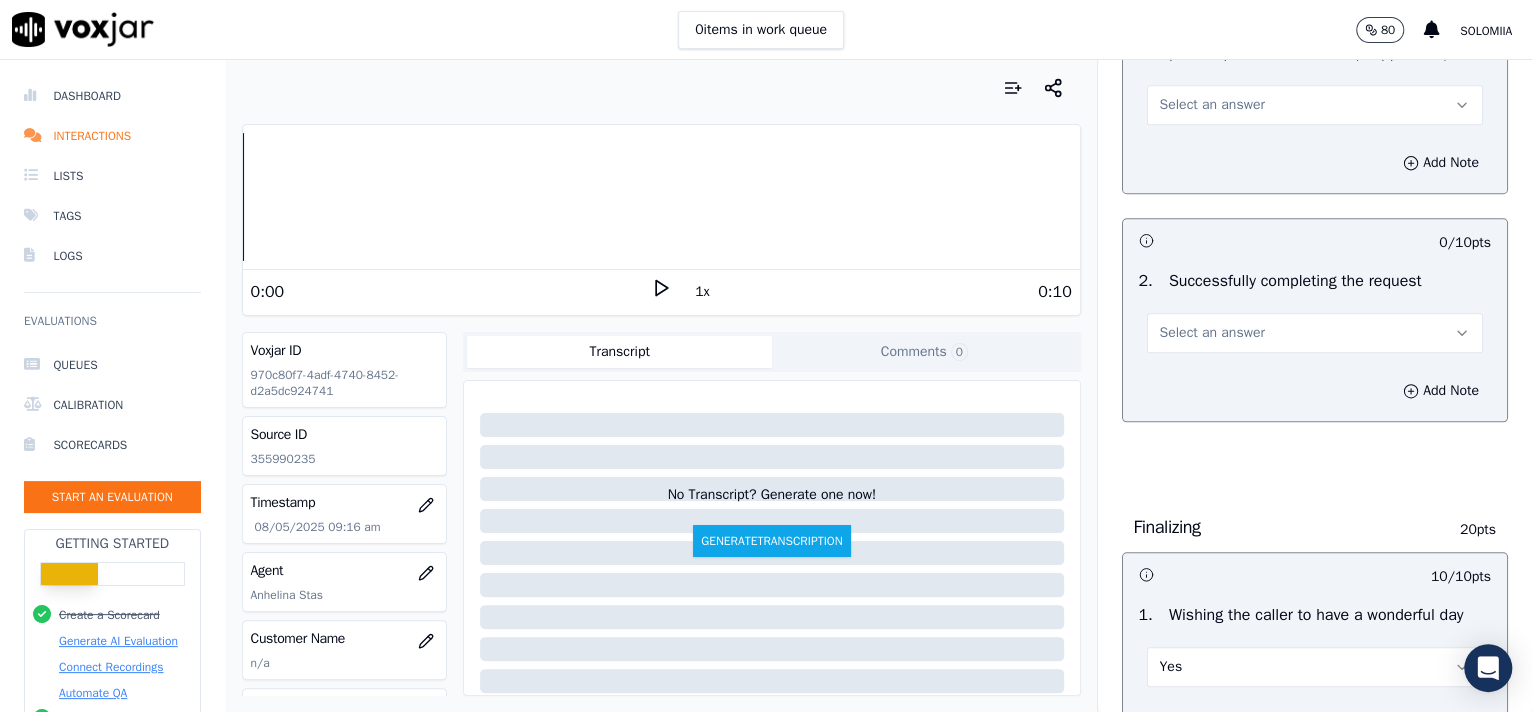 scroll, scrollTop: 1014, scrollLeft: 0, axis: vertical 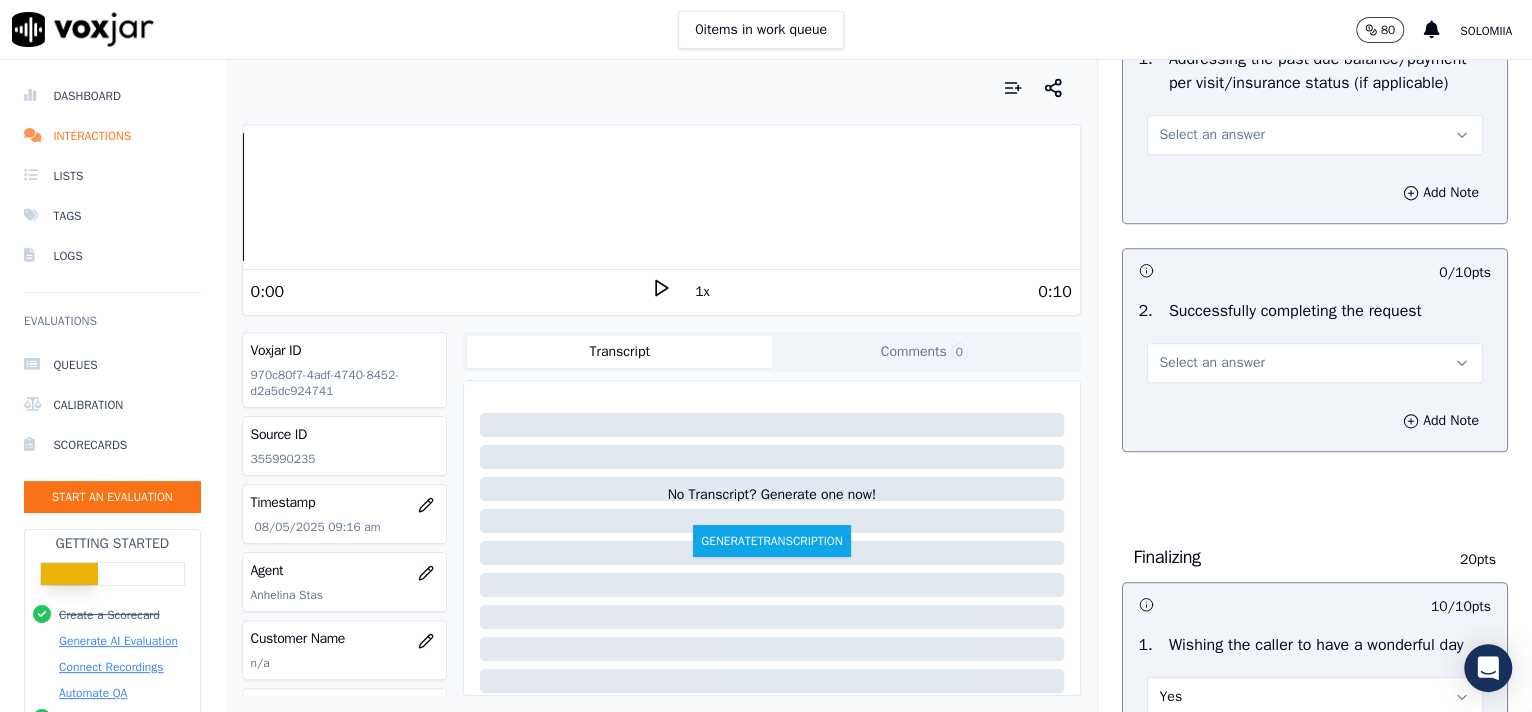 click on "Select an answer" at bounding box center [1212, 363] 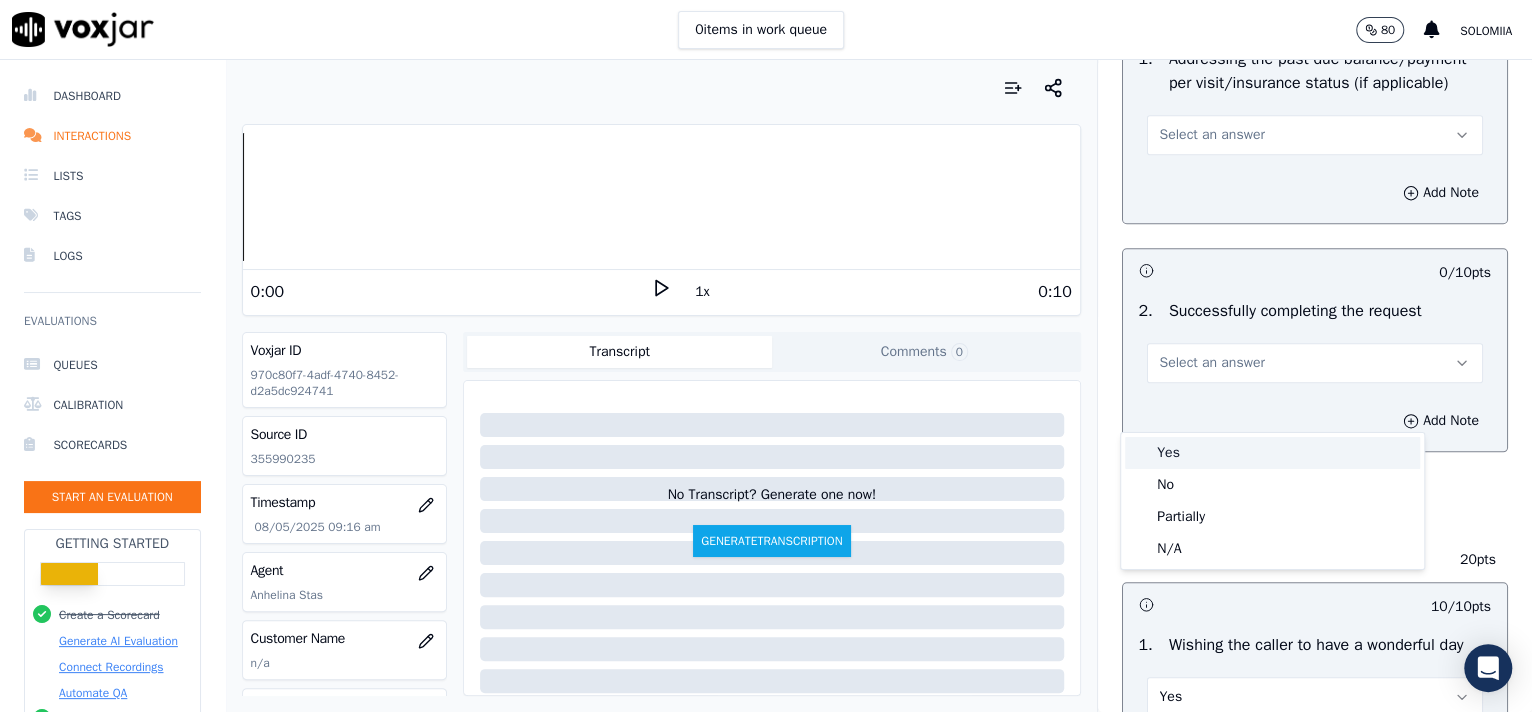 click on "Yes" at bounding box center (1272, 453) 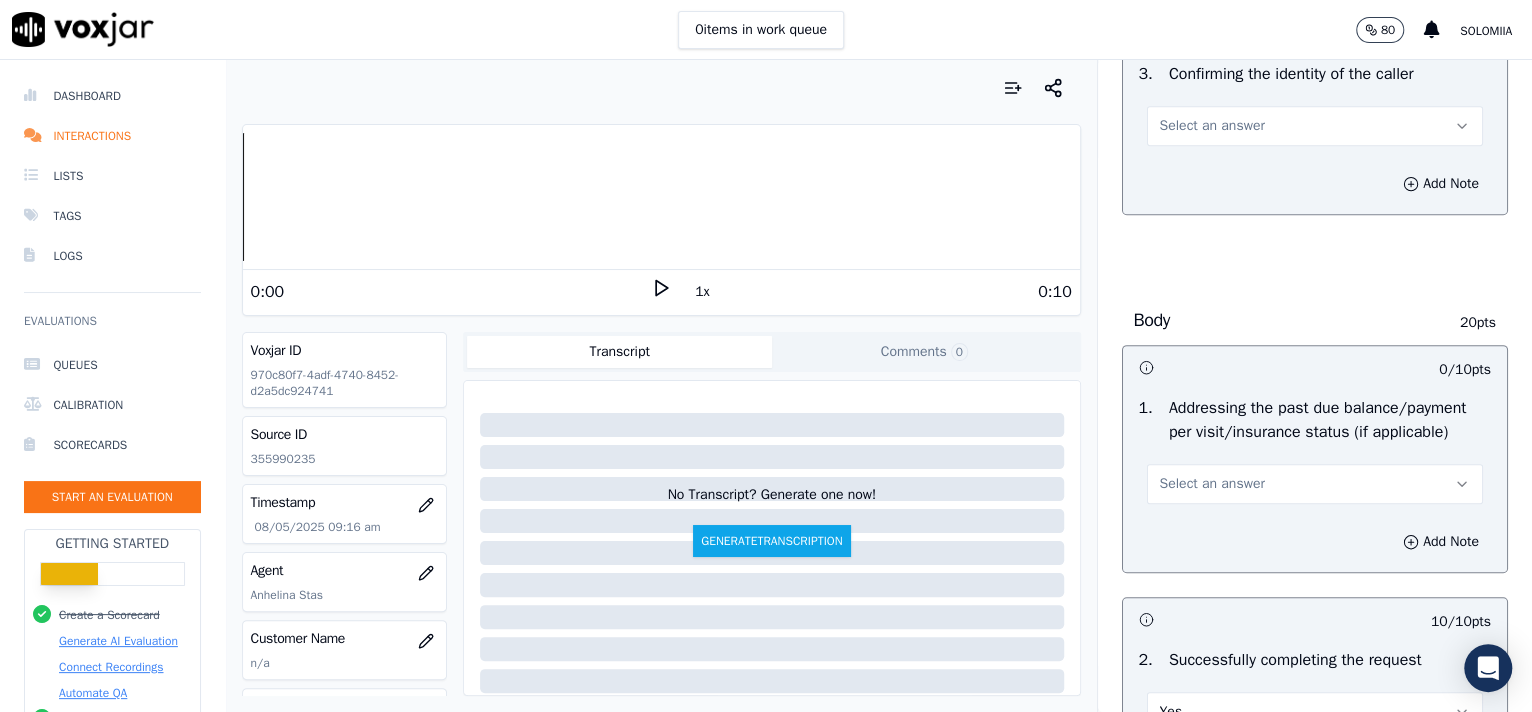 scroll, scrollTop: 659, scrollLeft: 0, axis: vertical 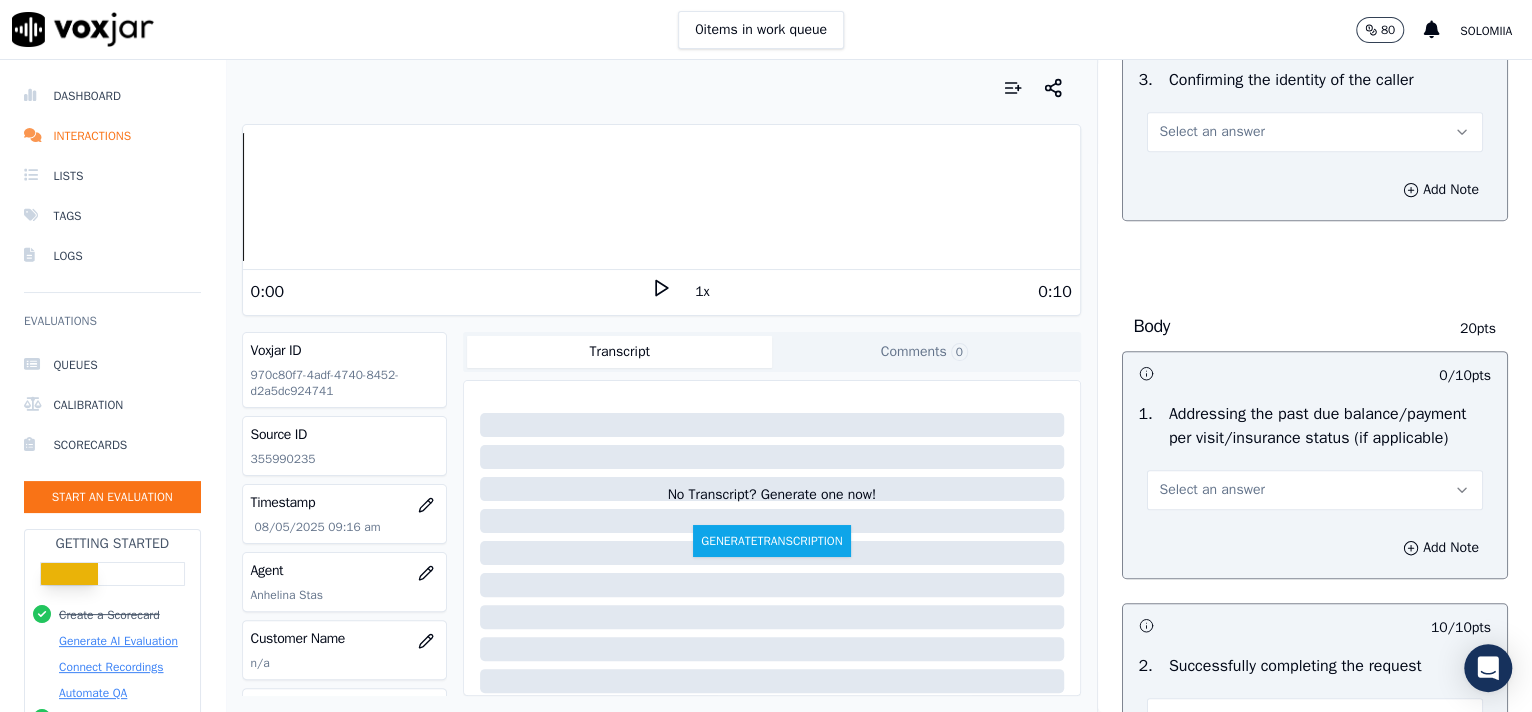 click on "Select an answer" at bounding box center [1212, 132] 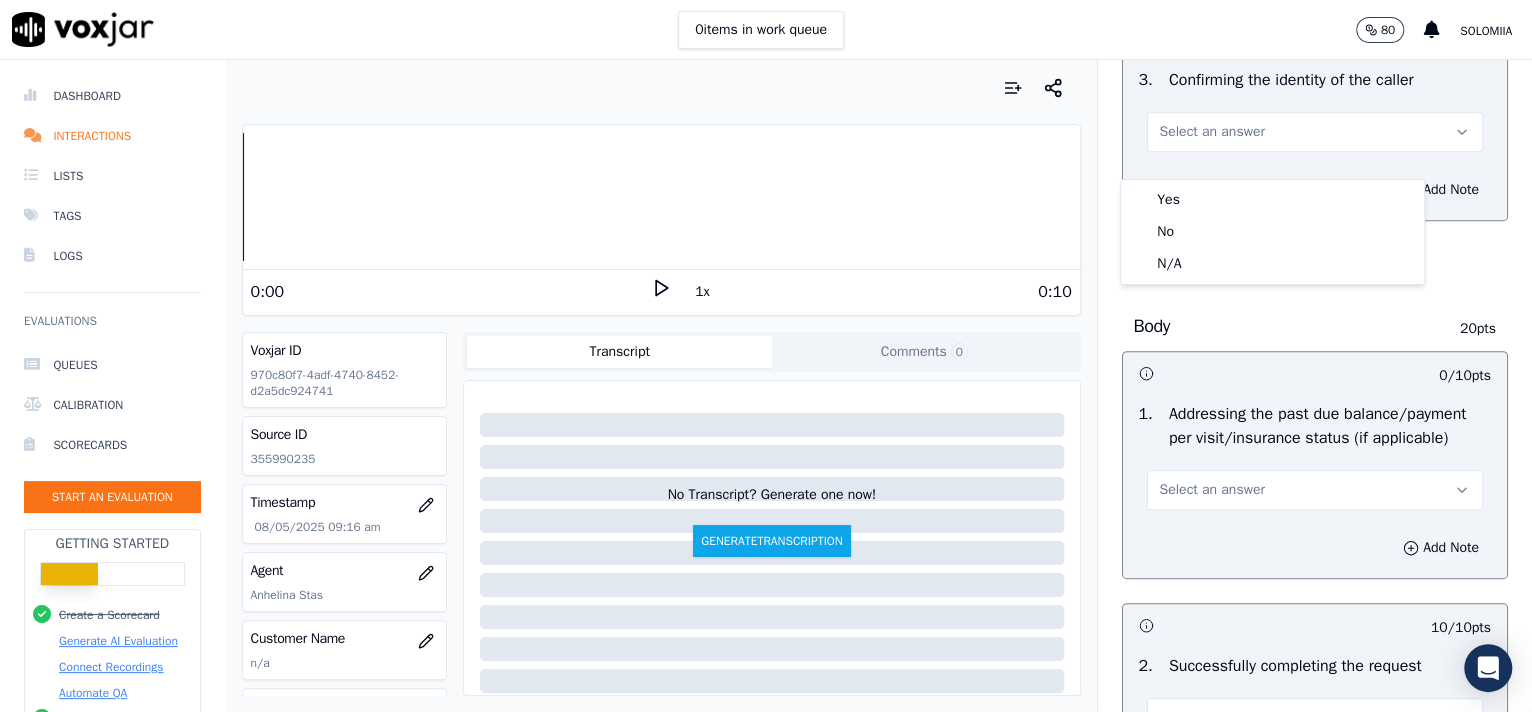 drag, startPoint x: 1272, startPoint y: 180, endPoint x: 1287, endPoint y: 188, distance: 17 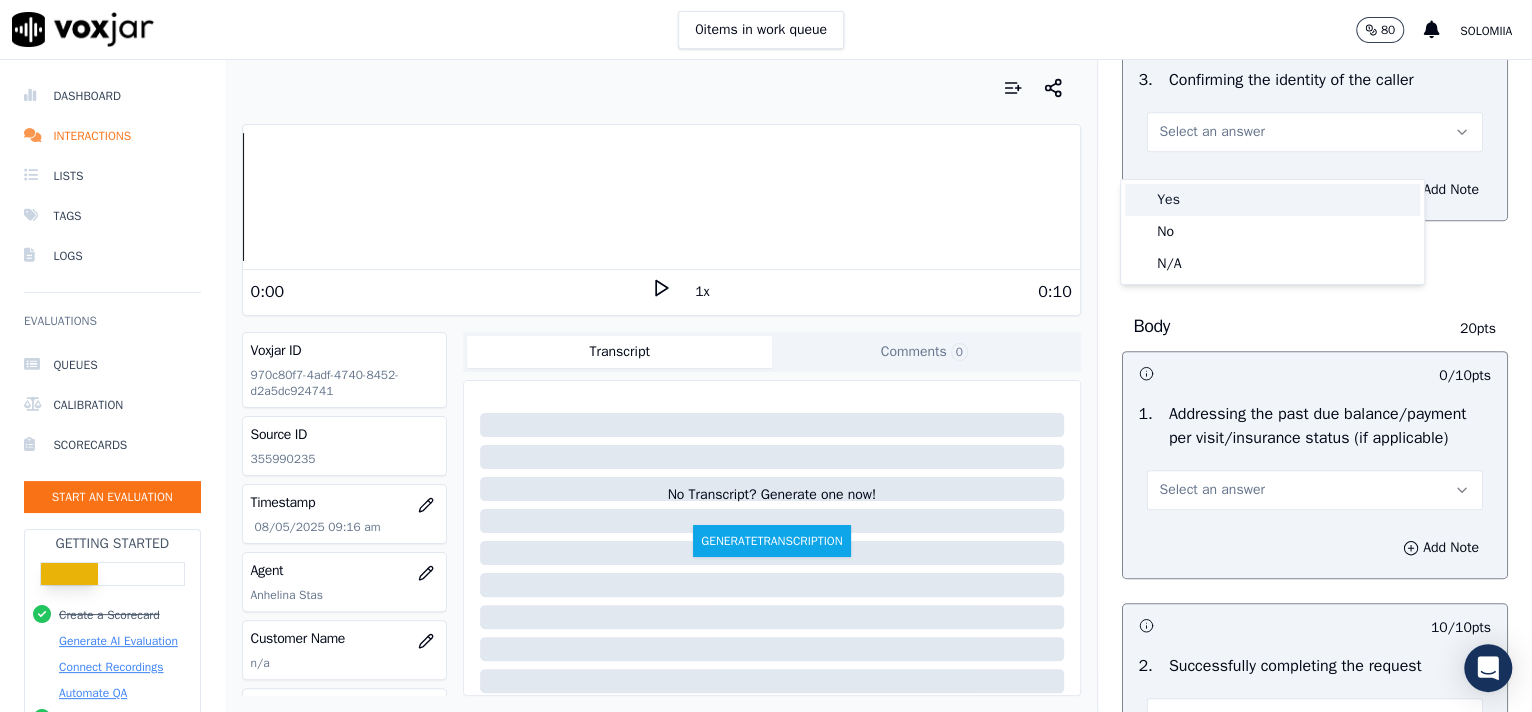 click on "Yes" at bounding box center [1272, 200] 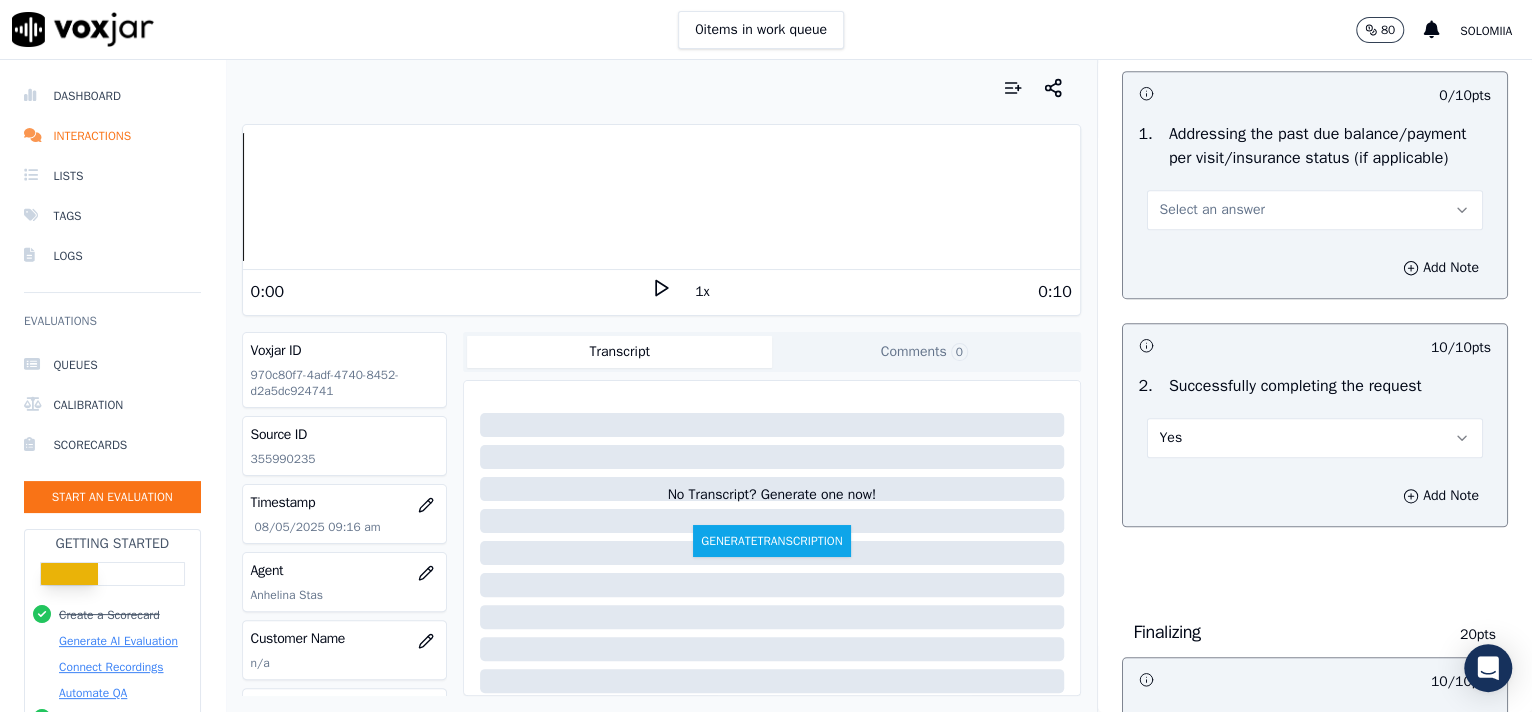scroll, scrollTop: 962, scrollLeft: 0, axis: vertical 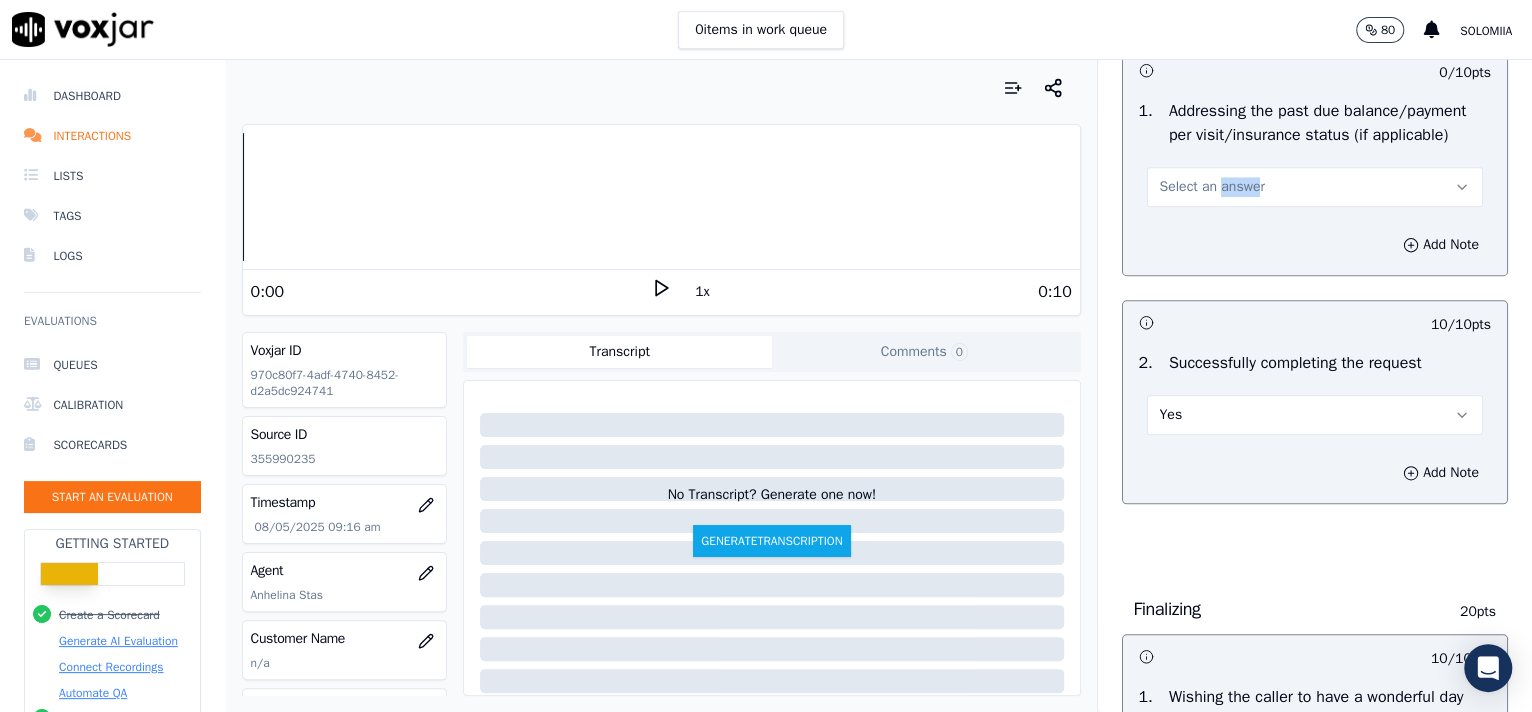 drag, startPoint x: 1231, startPoint y: 206, endPoint x: 1192, endPoint y: 211, distance: 39.319206 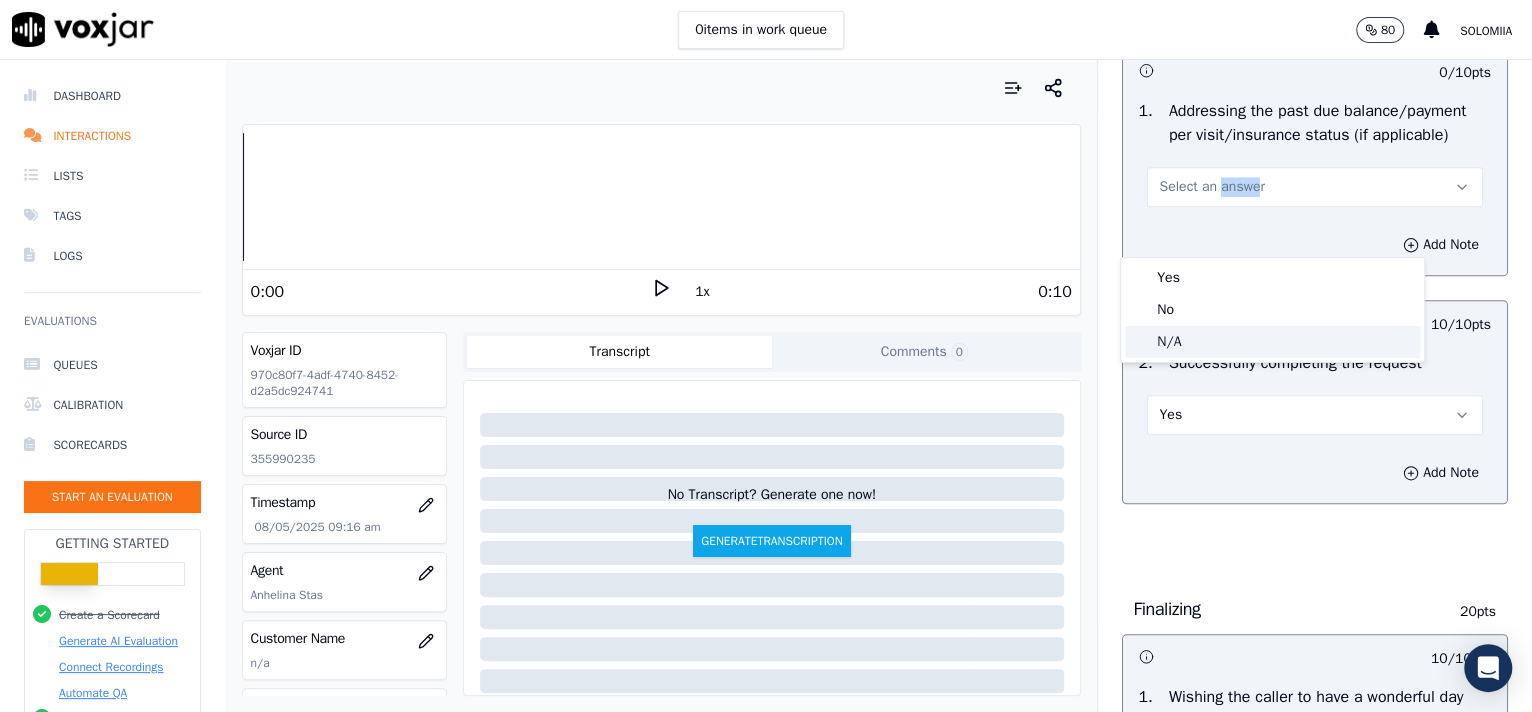 click on "N/A" 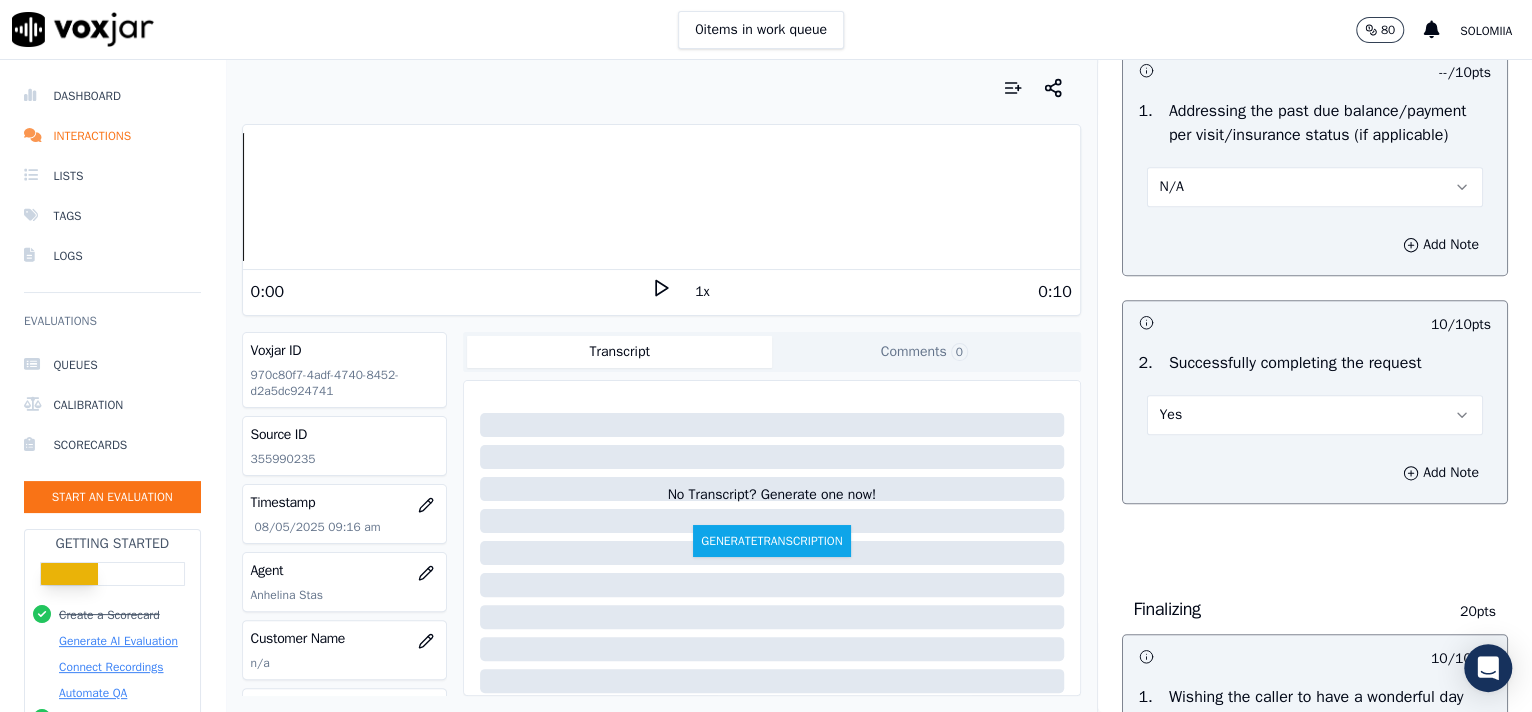 scroll, scrollTop: 1160, scrollLeft: 0, axis: vertical 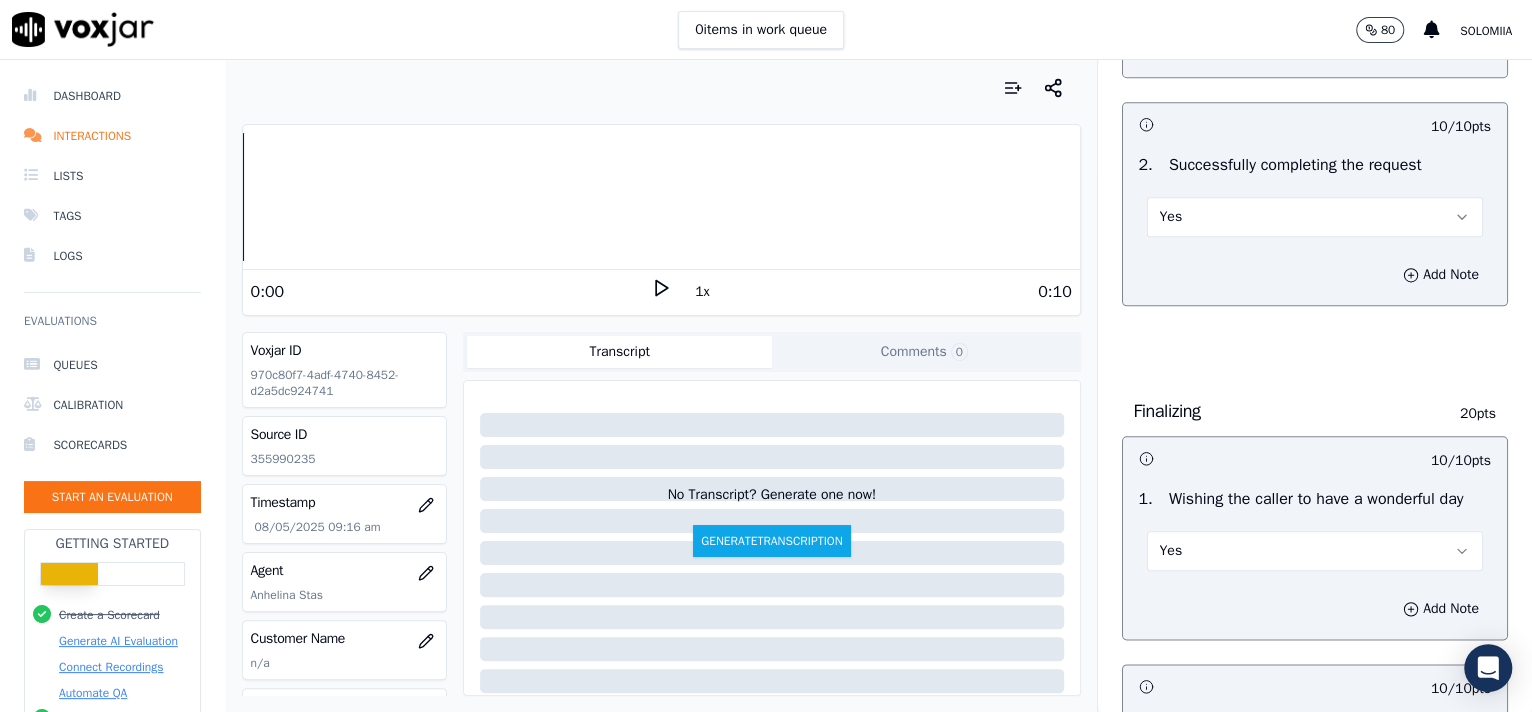 click on "Yes" at bounding box center (1315, 217) 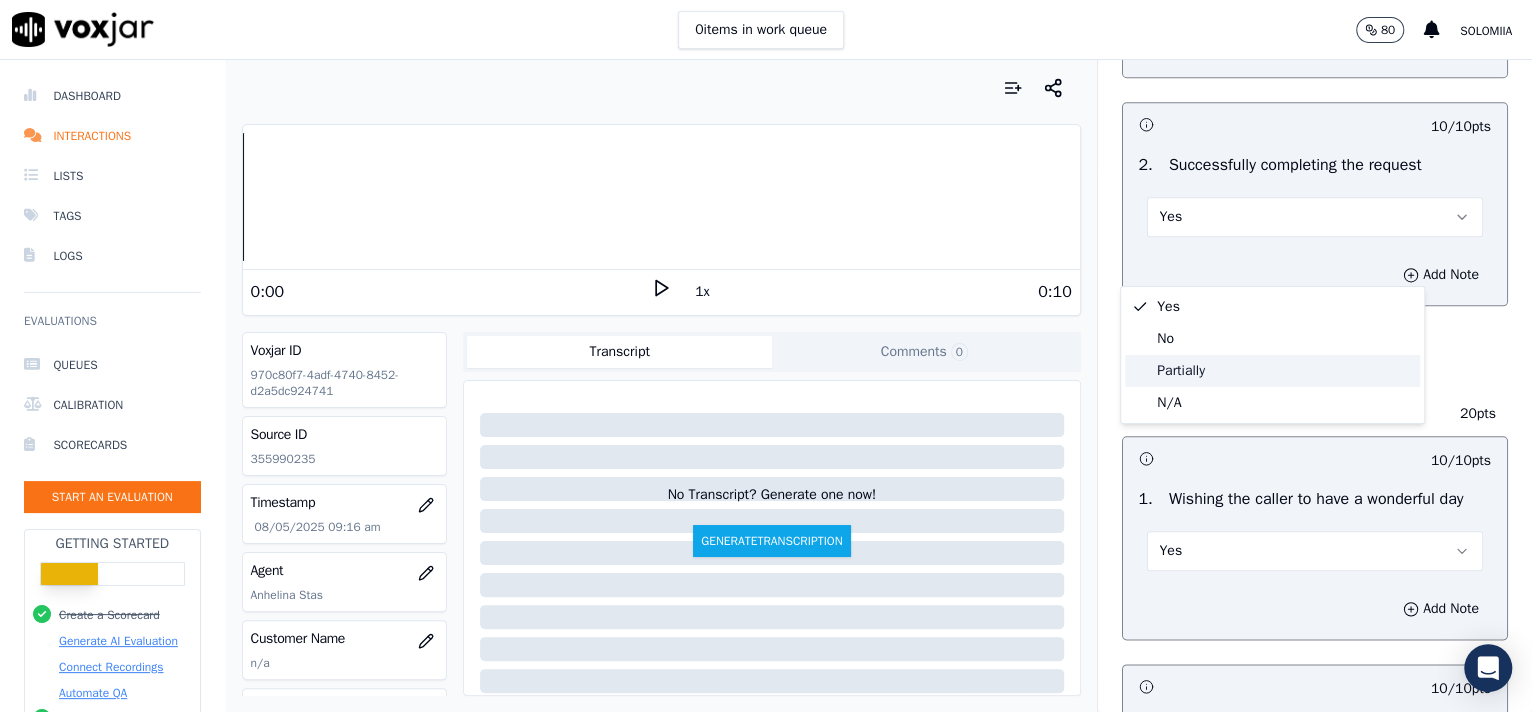click on "Partially" 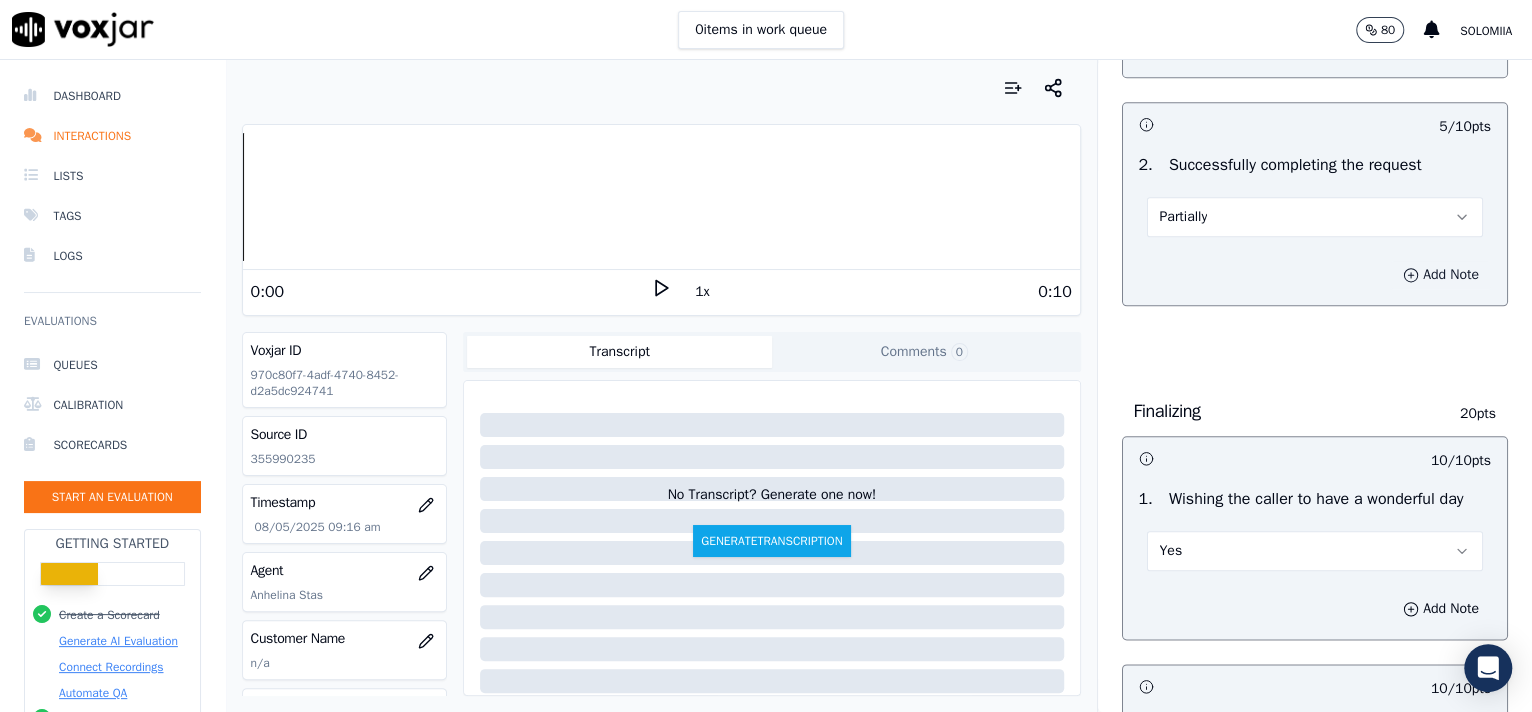 click on "Add Note" at bounding box center [1441, 275] 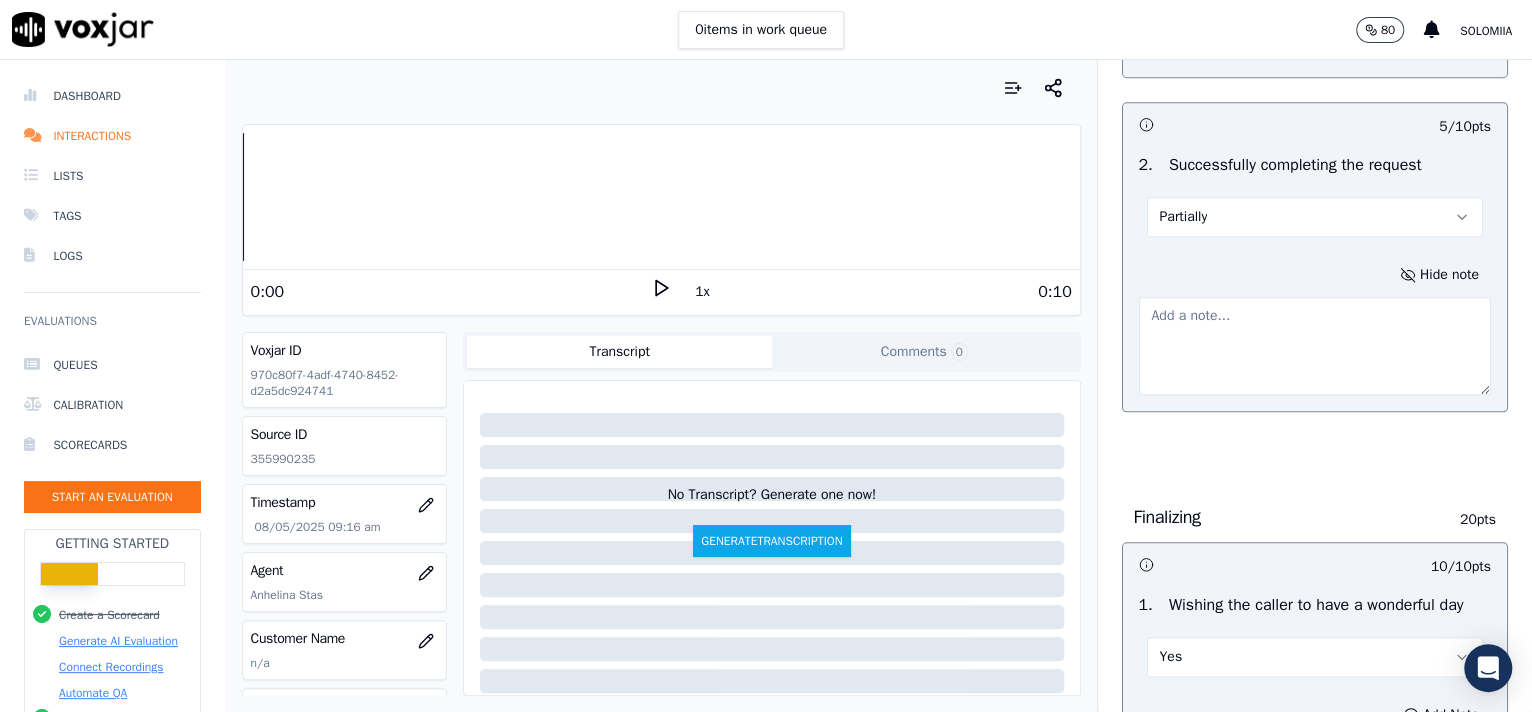 click at bounding box center (1315, 346) 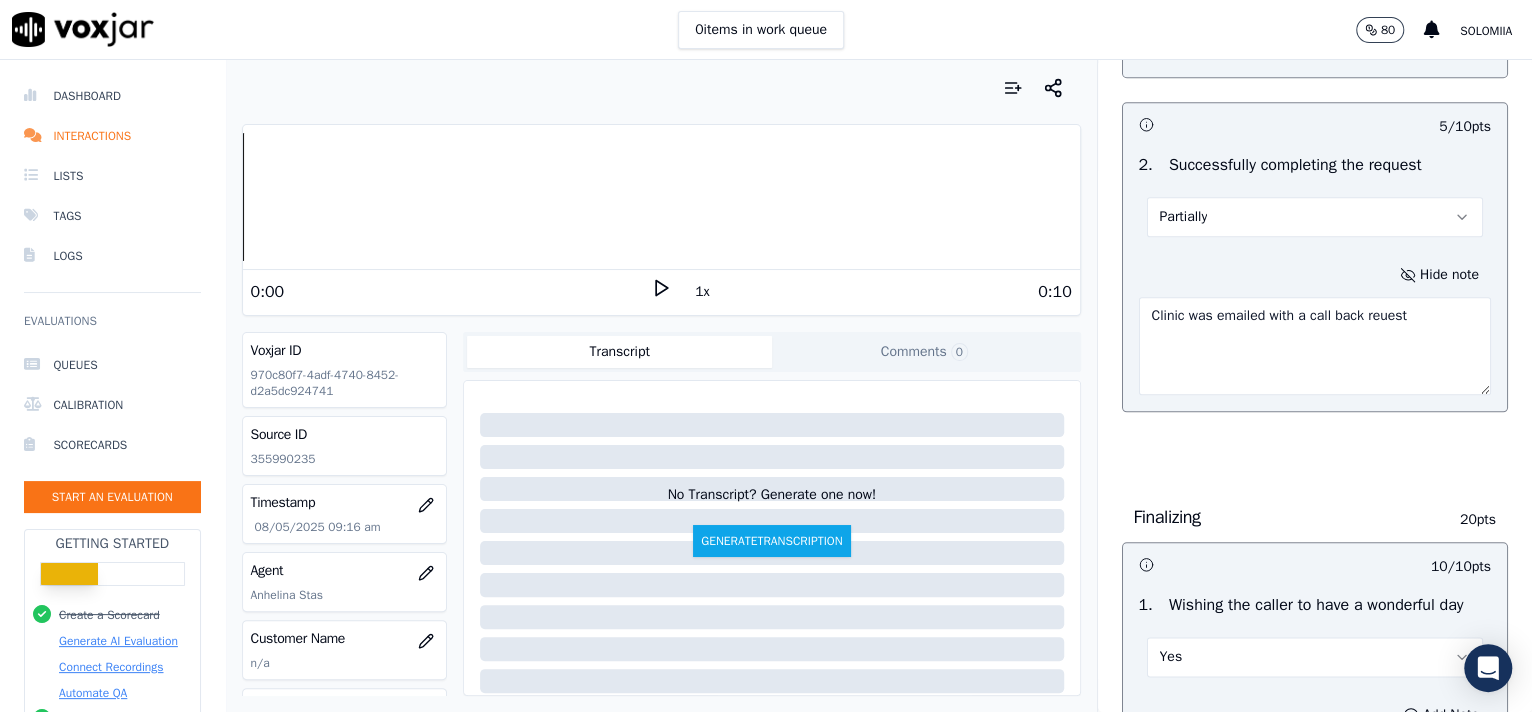 click on "Clinic was emailed with a call back reuest" at bounding box center [1315, 346] 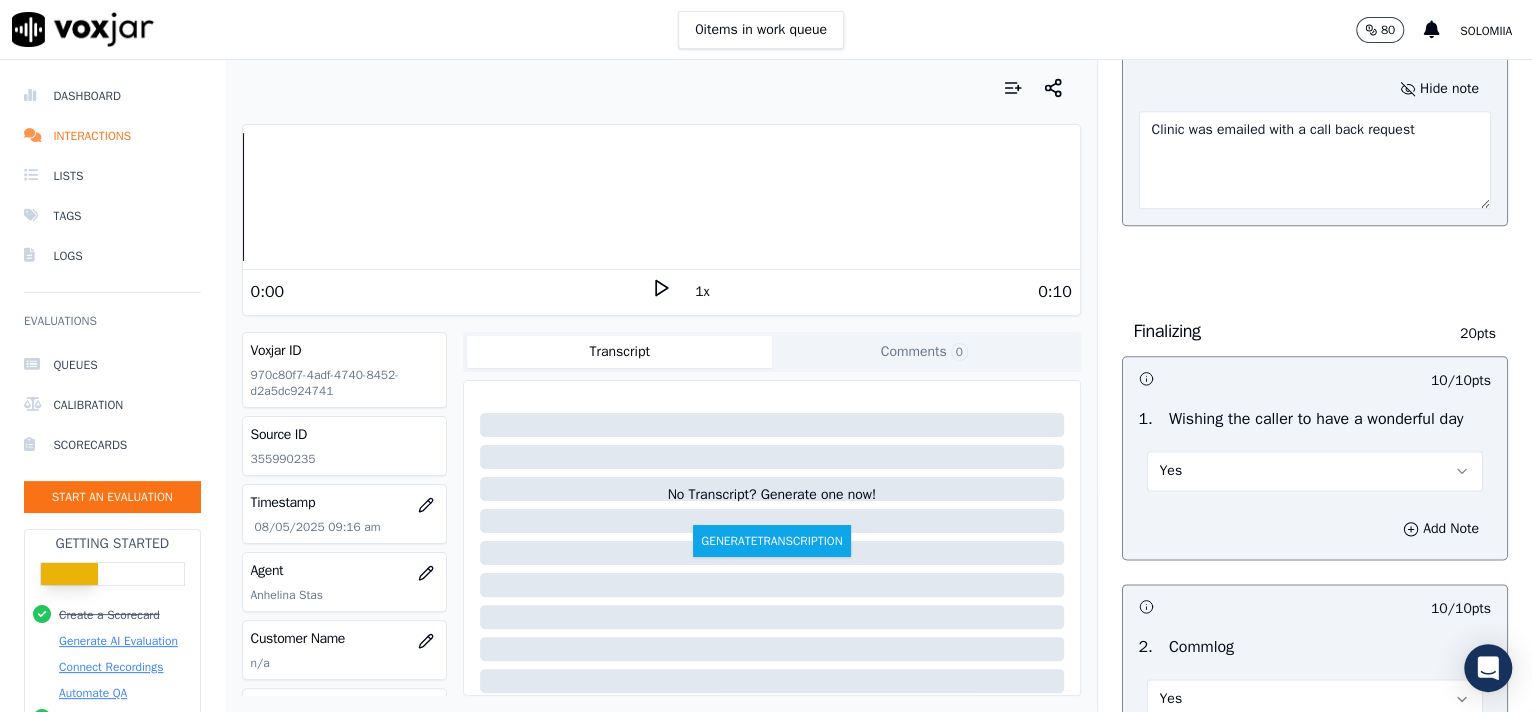 scroll, scrollTop: 3268, scrollLeft: 0, axis: vertical 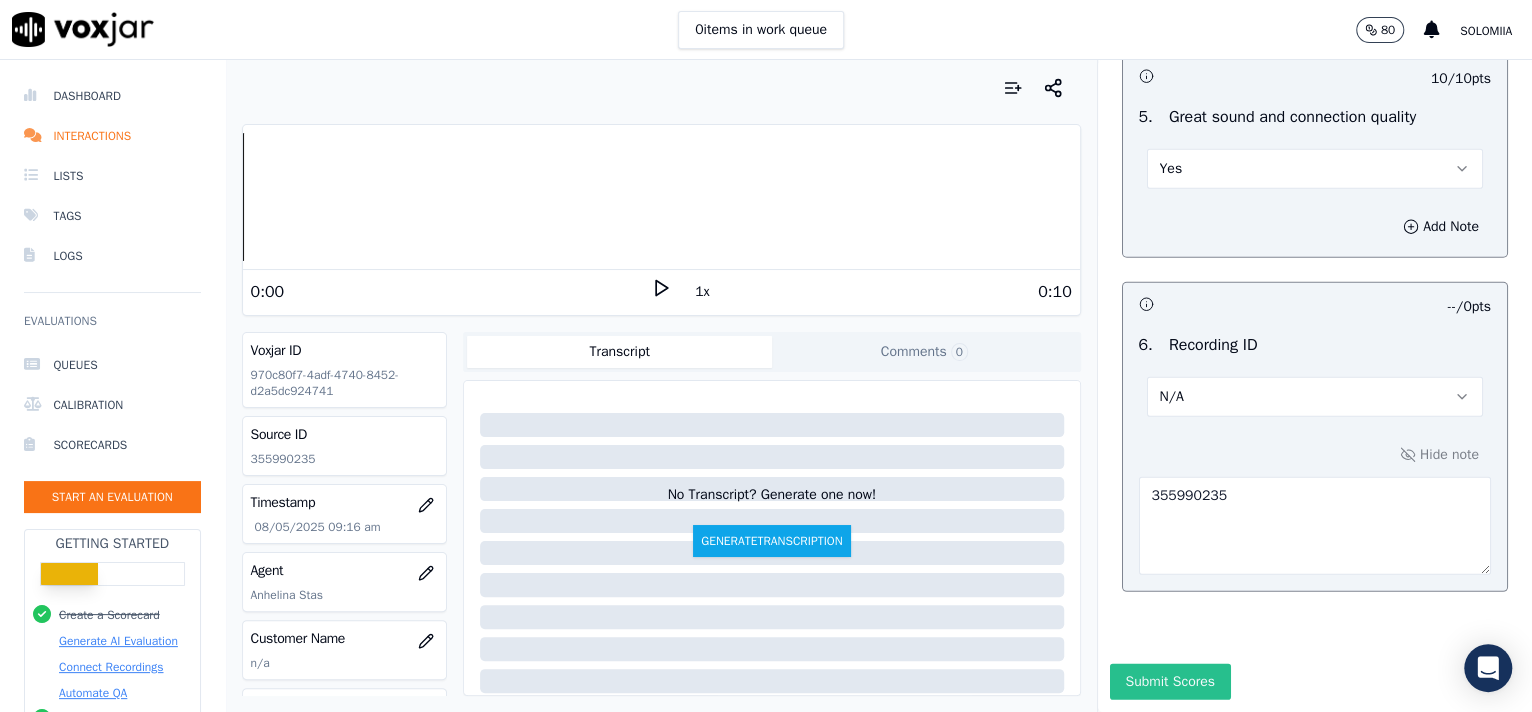 type on "Clinic was emailed with a call back request" 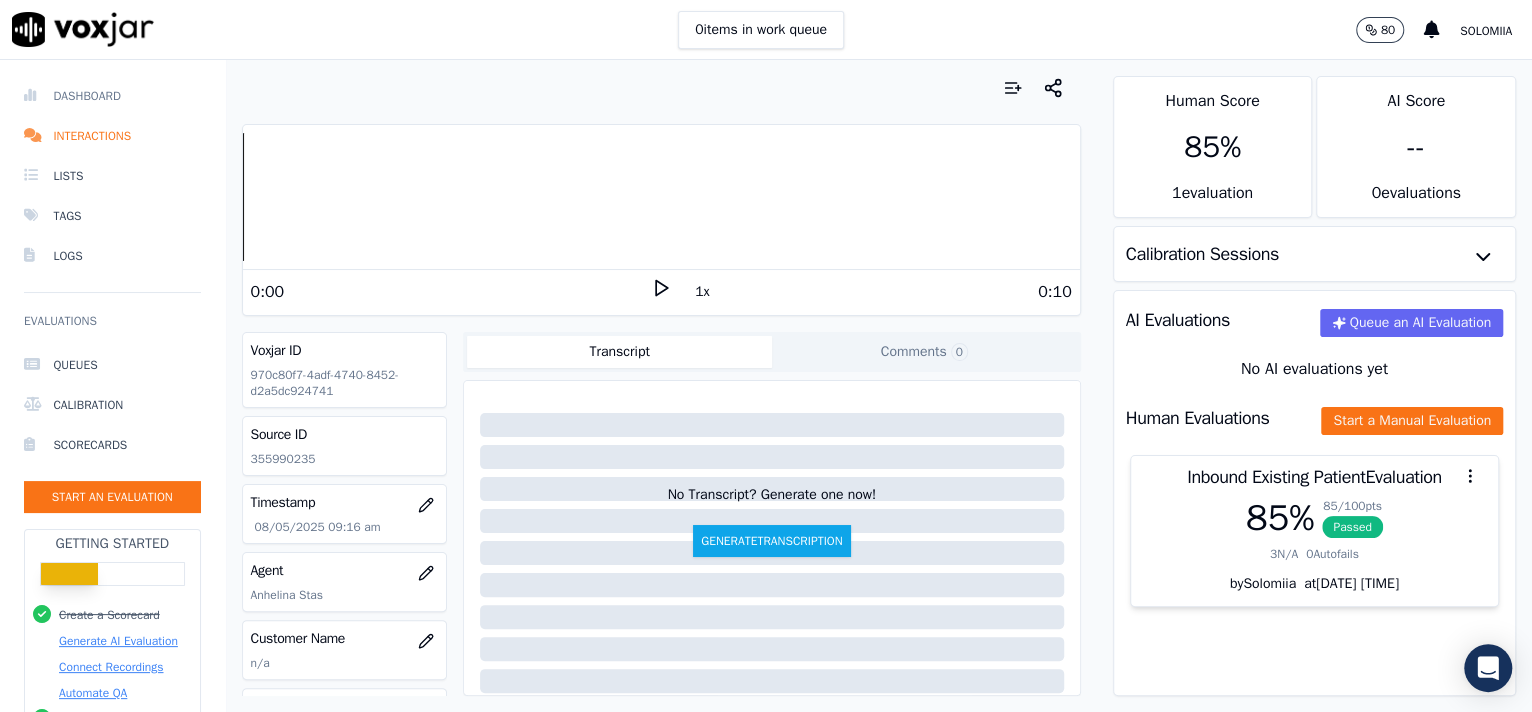 click on "Dashboard" at bounding box center [112, 96] 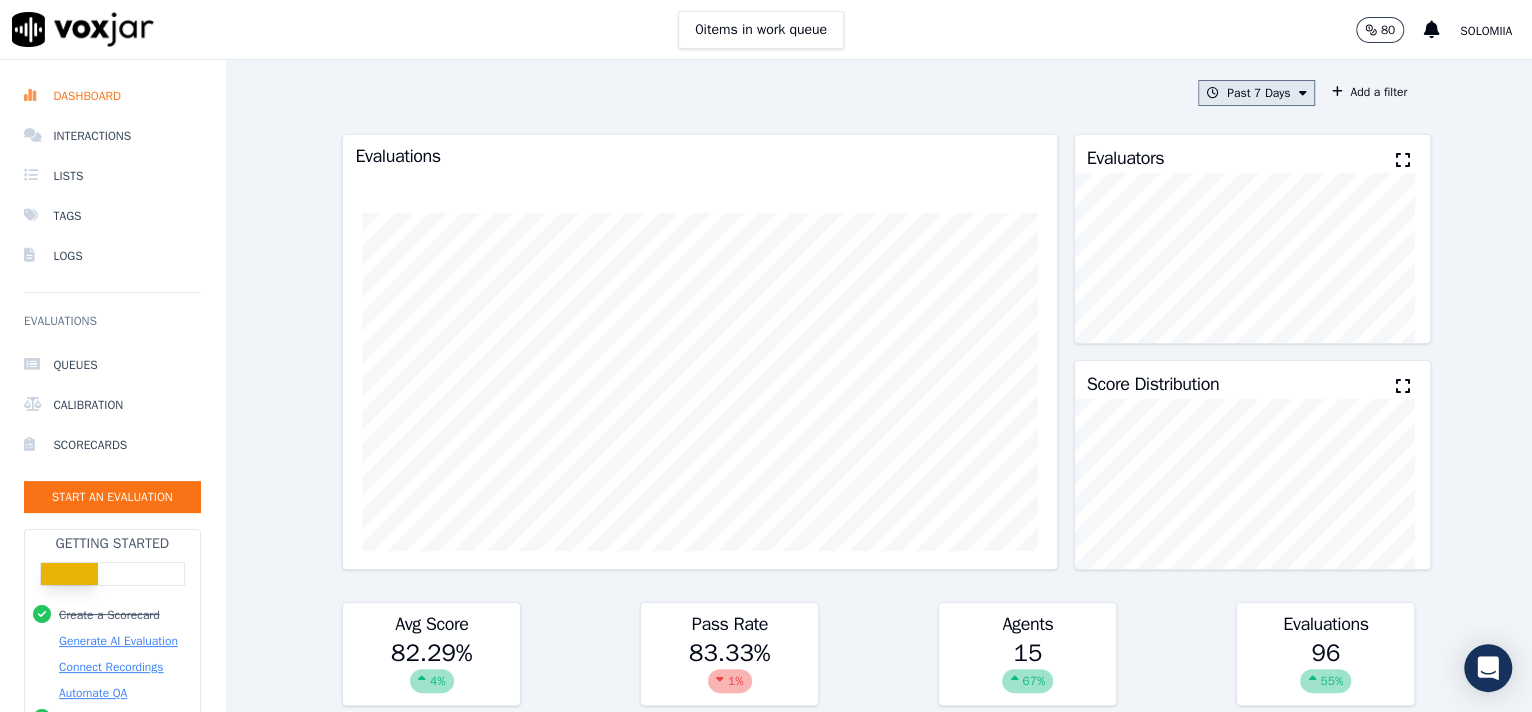 click on "Past 7 Days" at bounding box center (1256, 93) 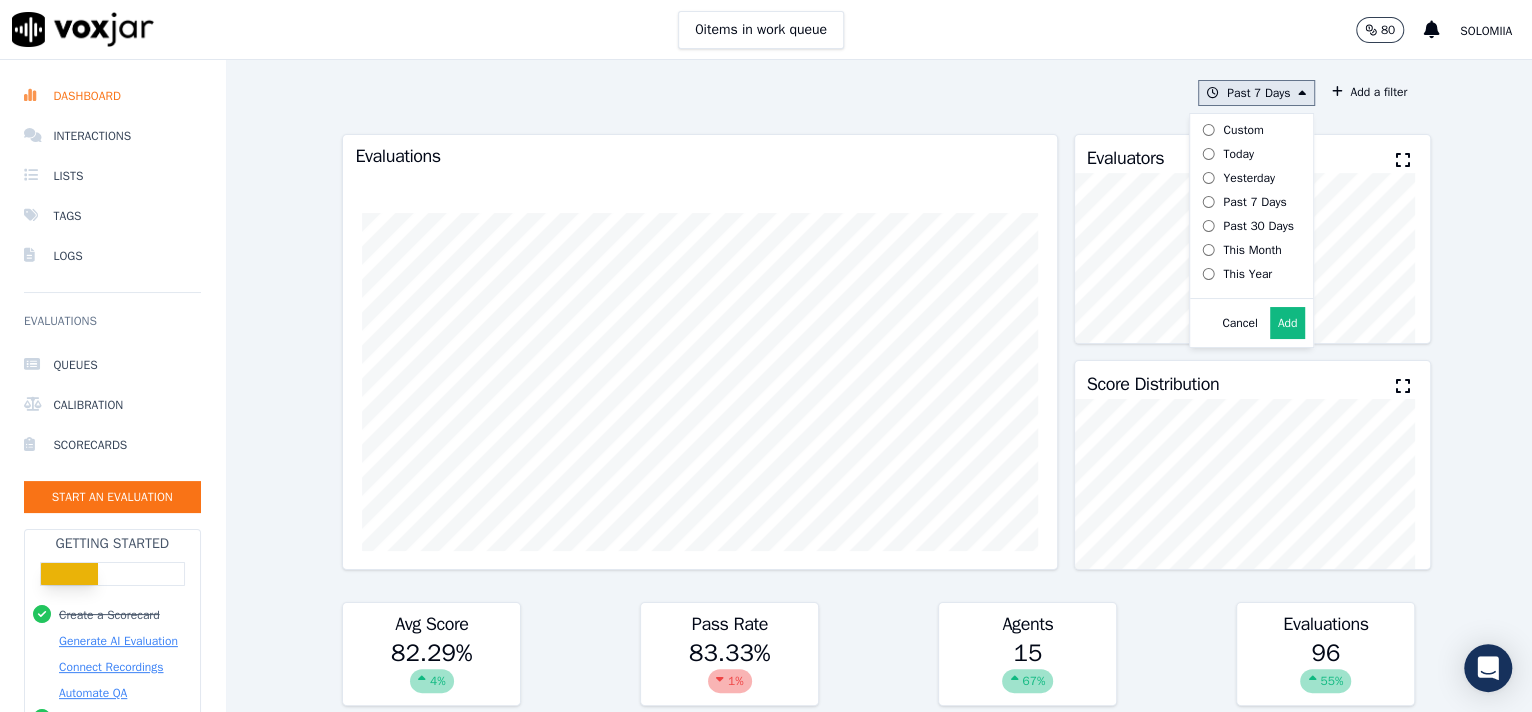 click on "Today" at bounding box center [1238, 154] 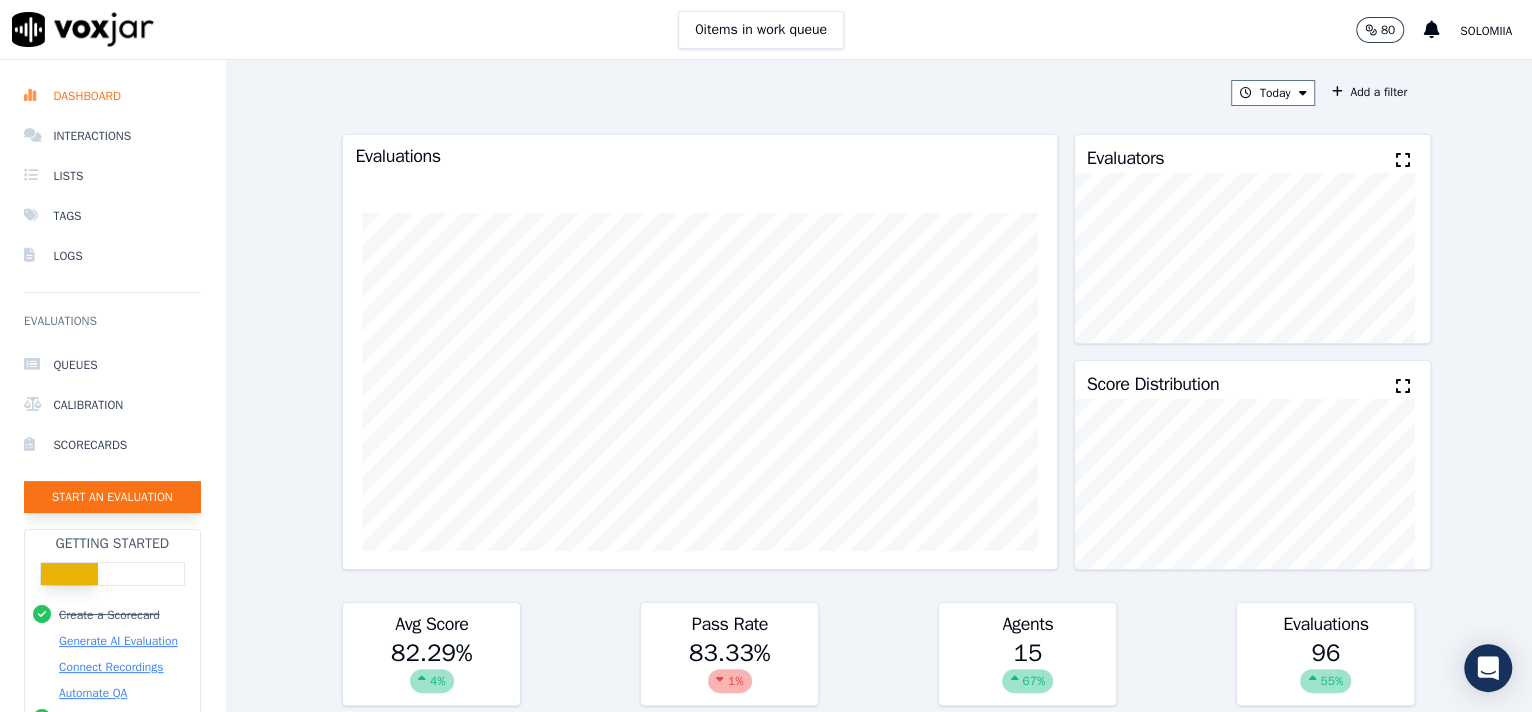 click on "Start an Evaluation" 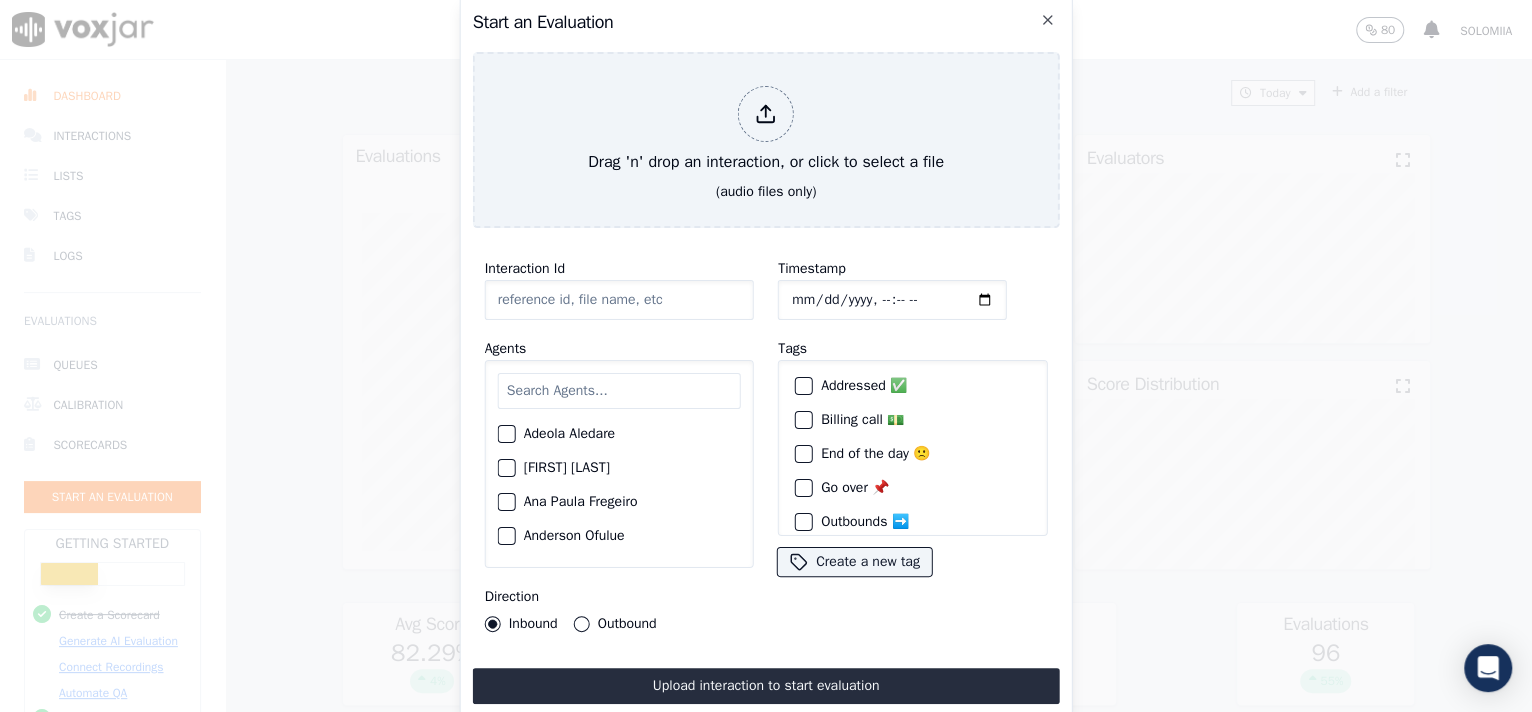 click on "Interaction Id" 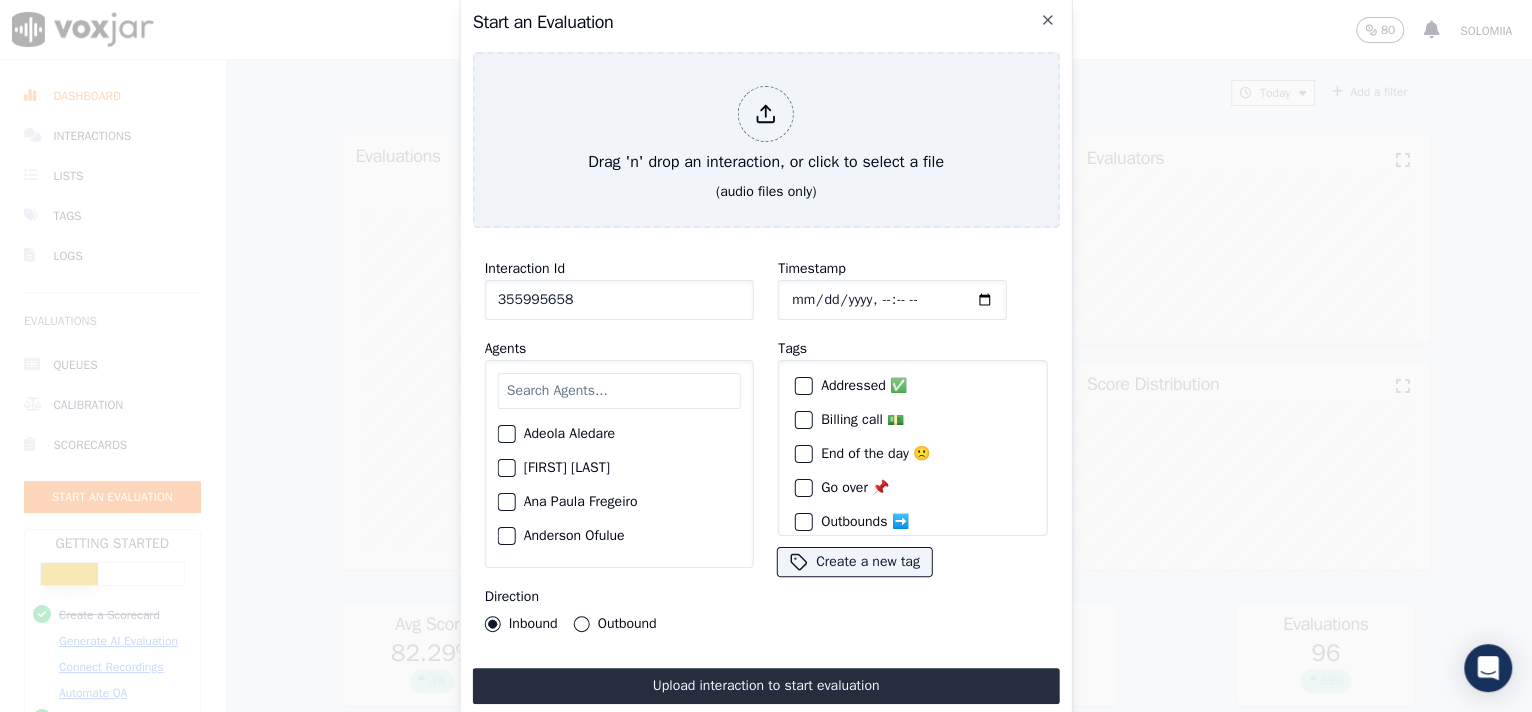 type on "355995658" 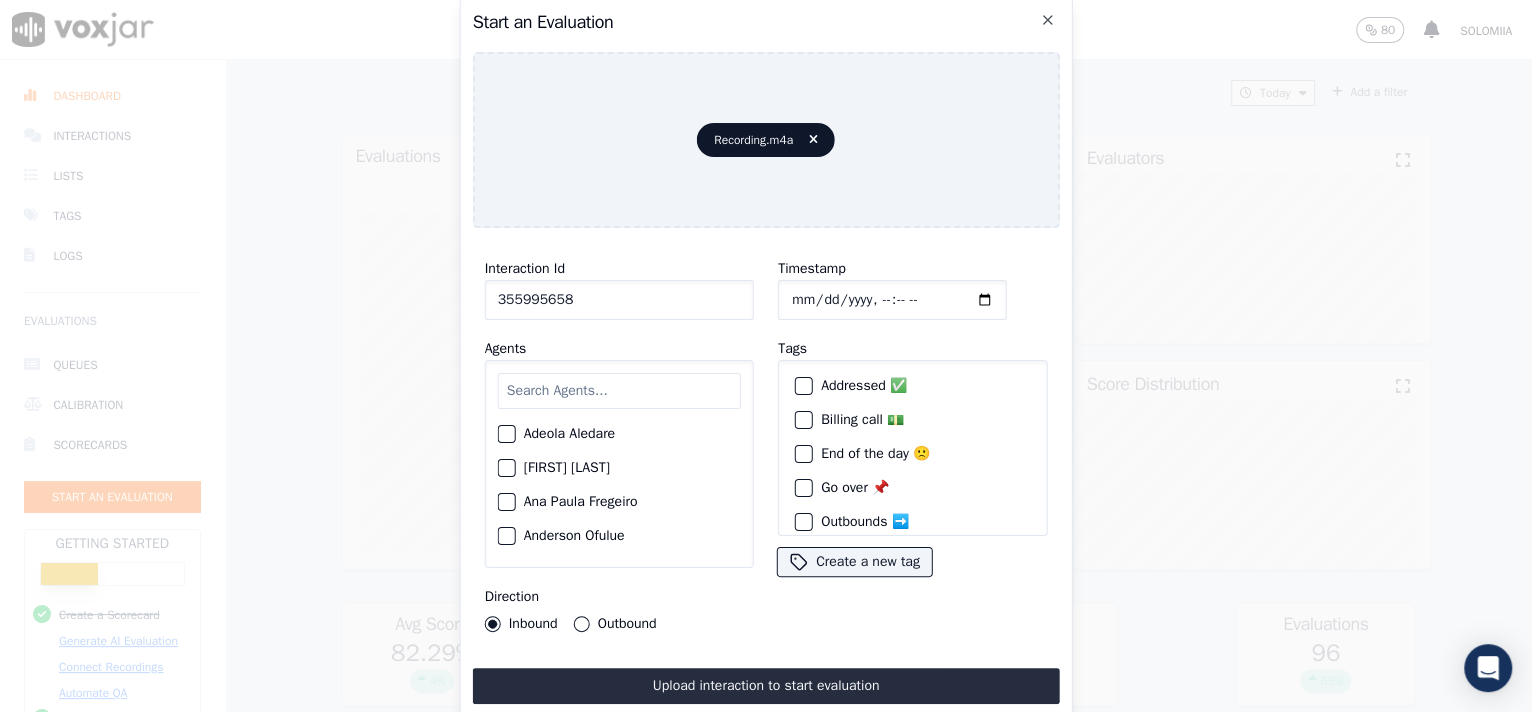 click on "Timestamp" 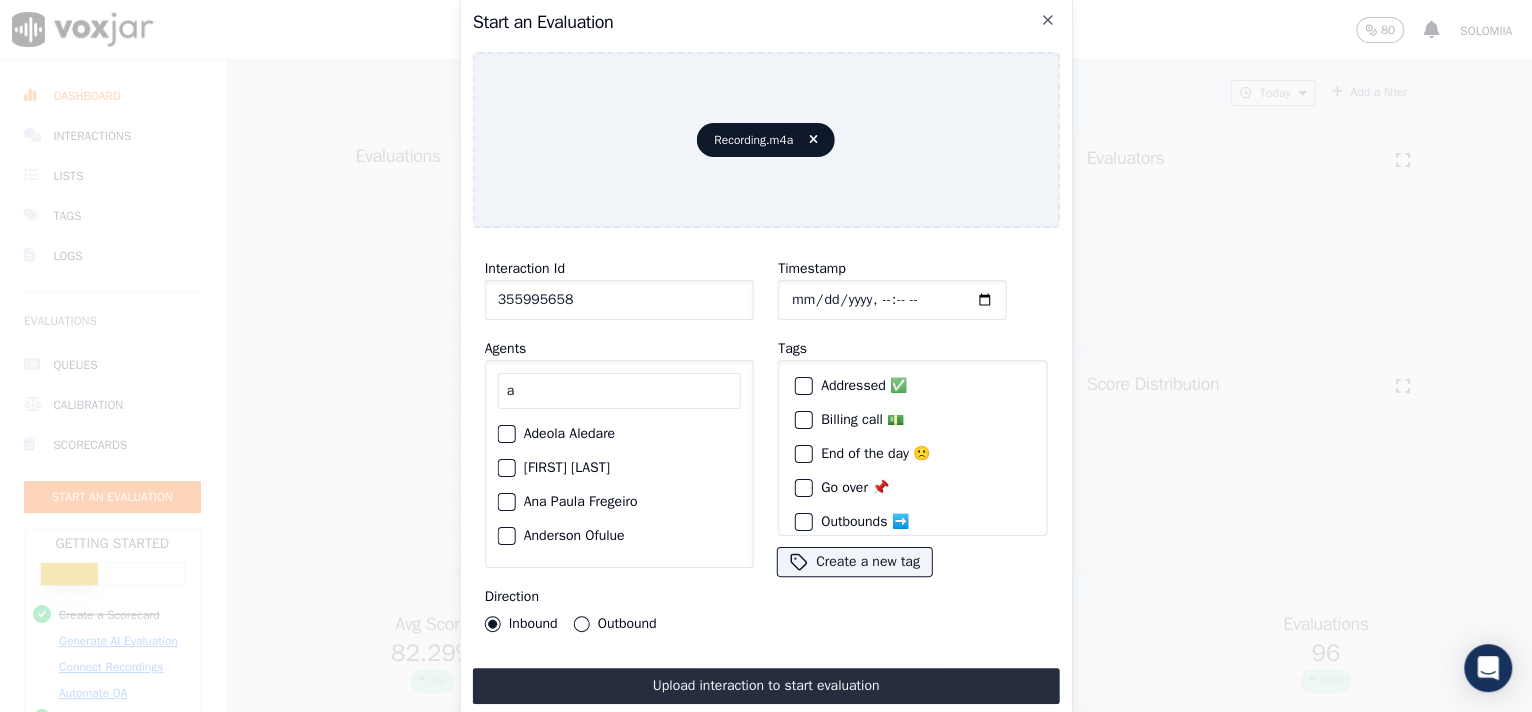 click on "a" at bounding box center [619, 391] 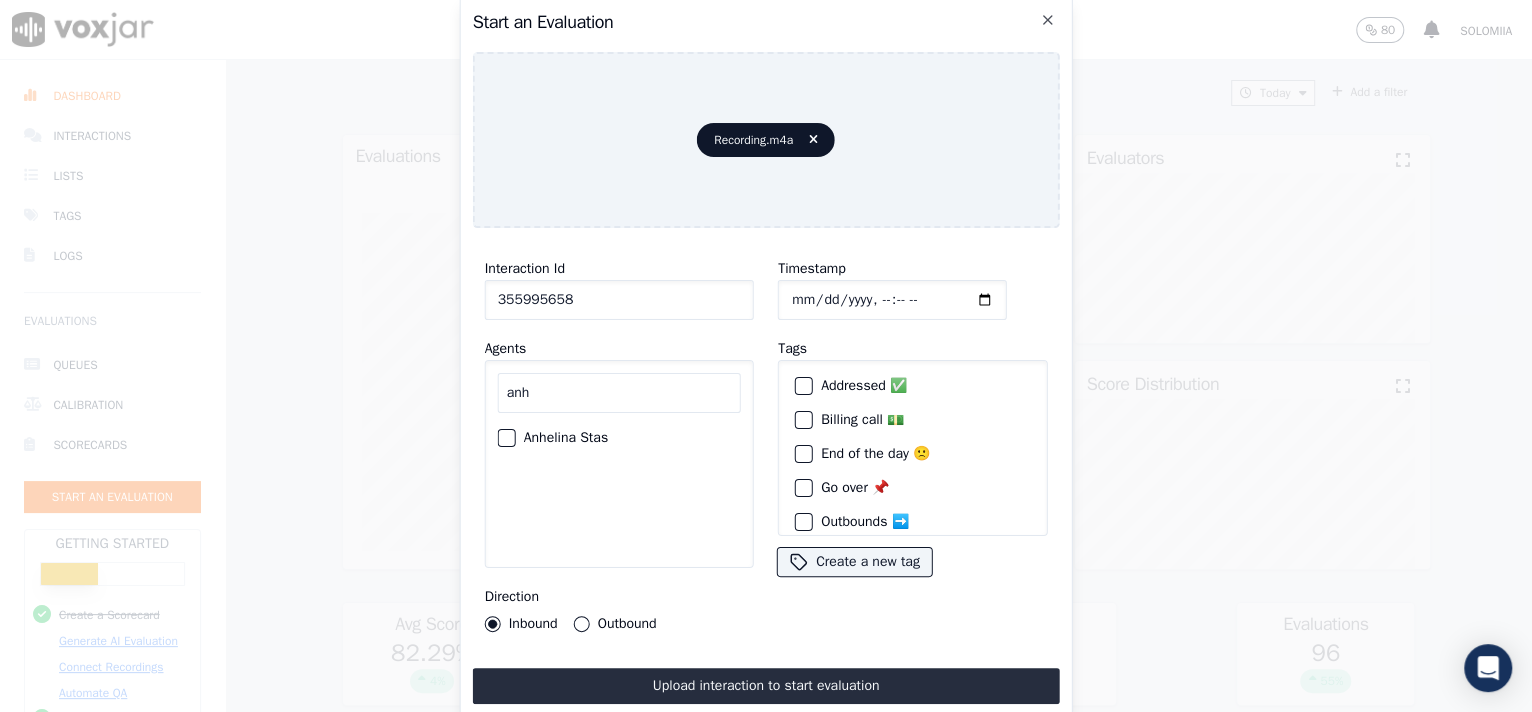 type on "anh" 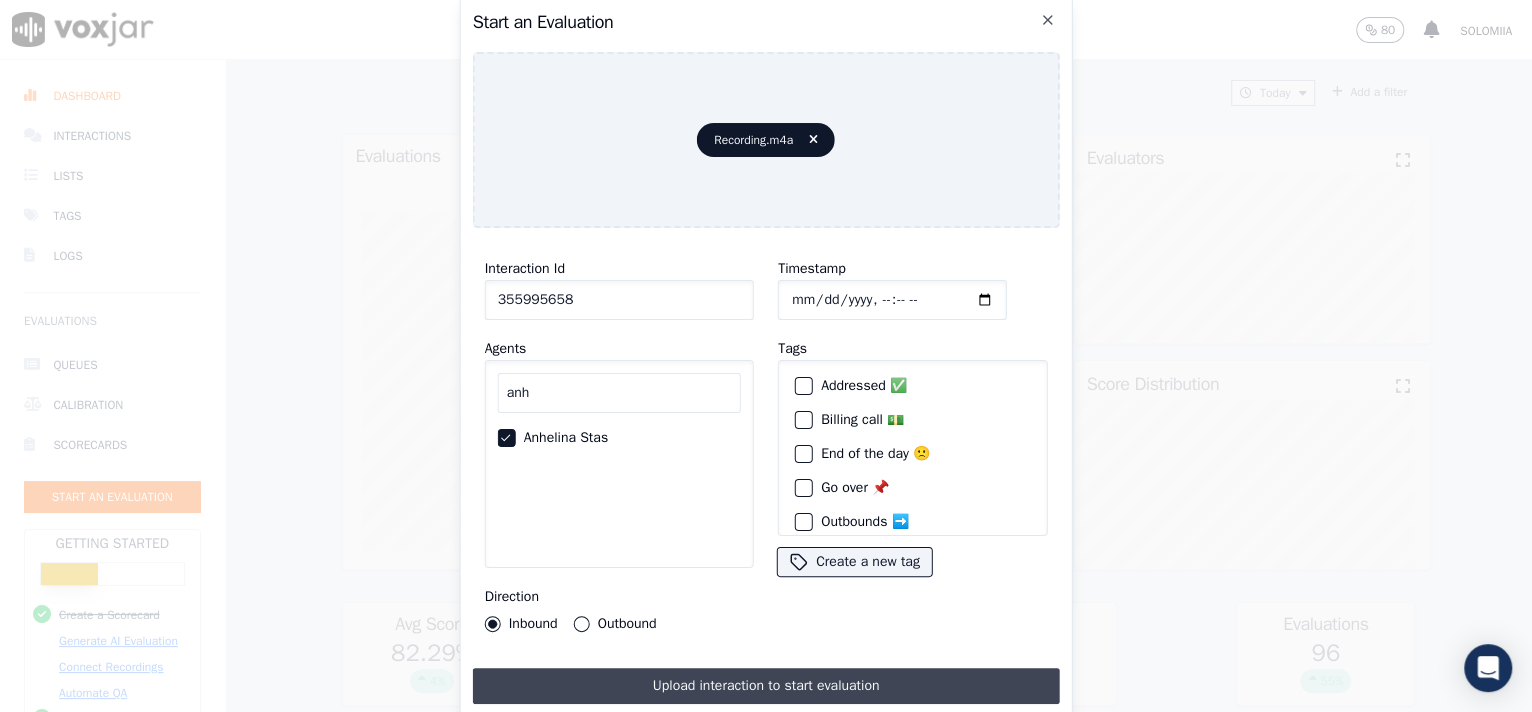 click on "Upload interaction to start evaluation" at bounding box center (766, 686) 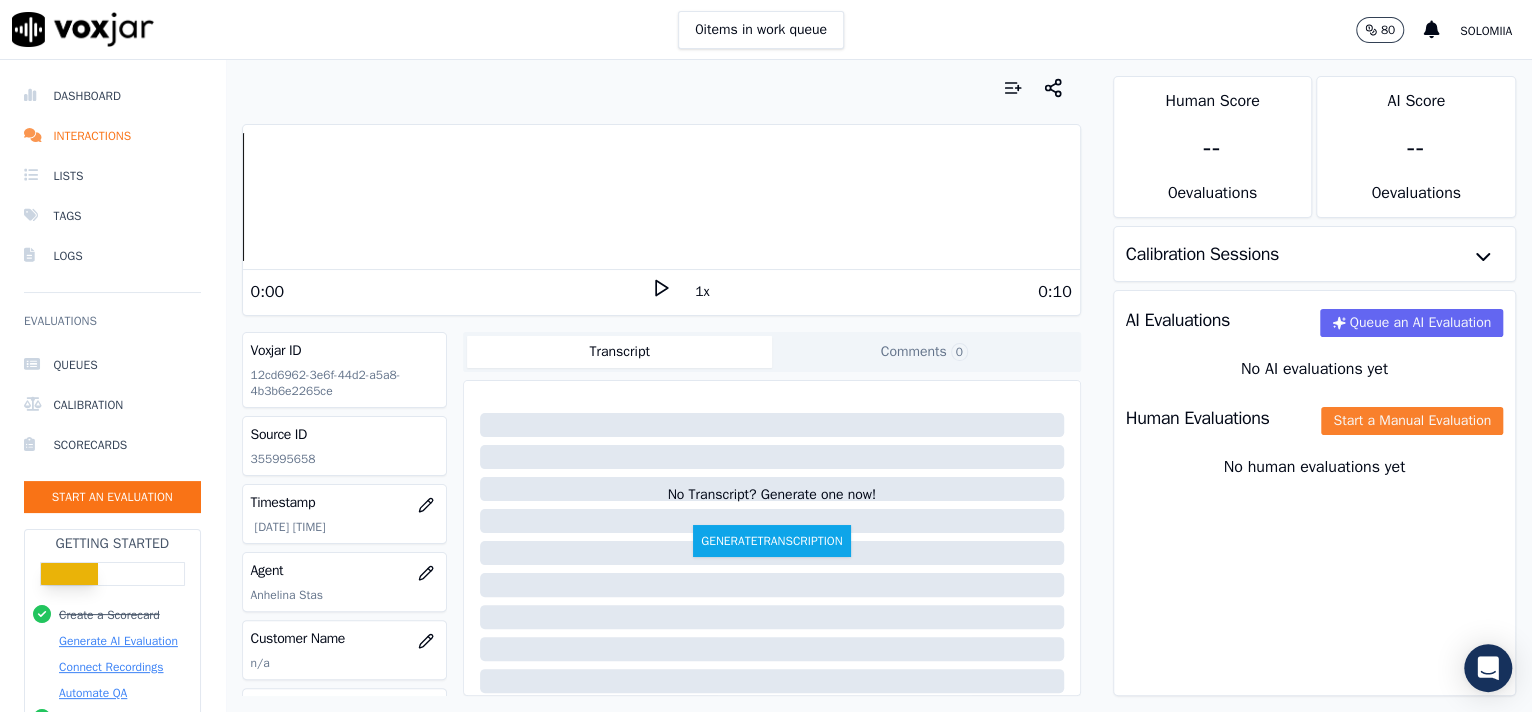 click on "Start a Manual Evaluation" 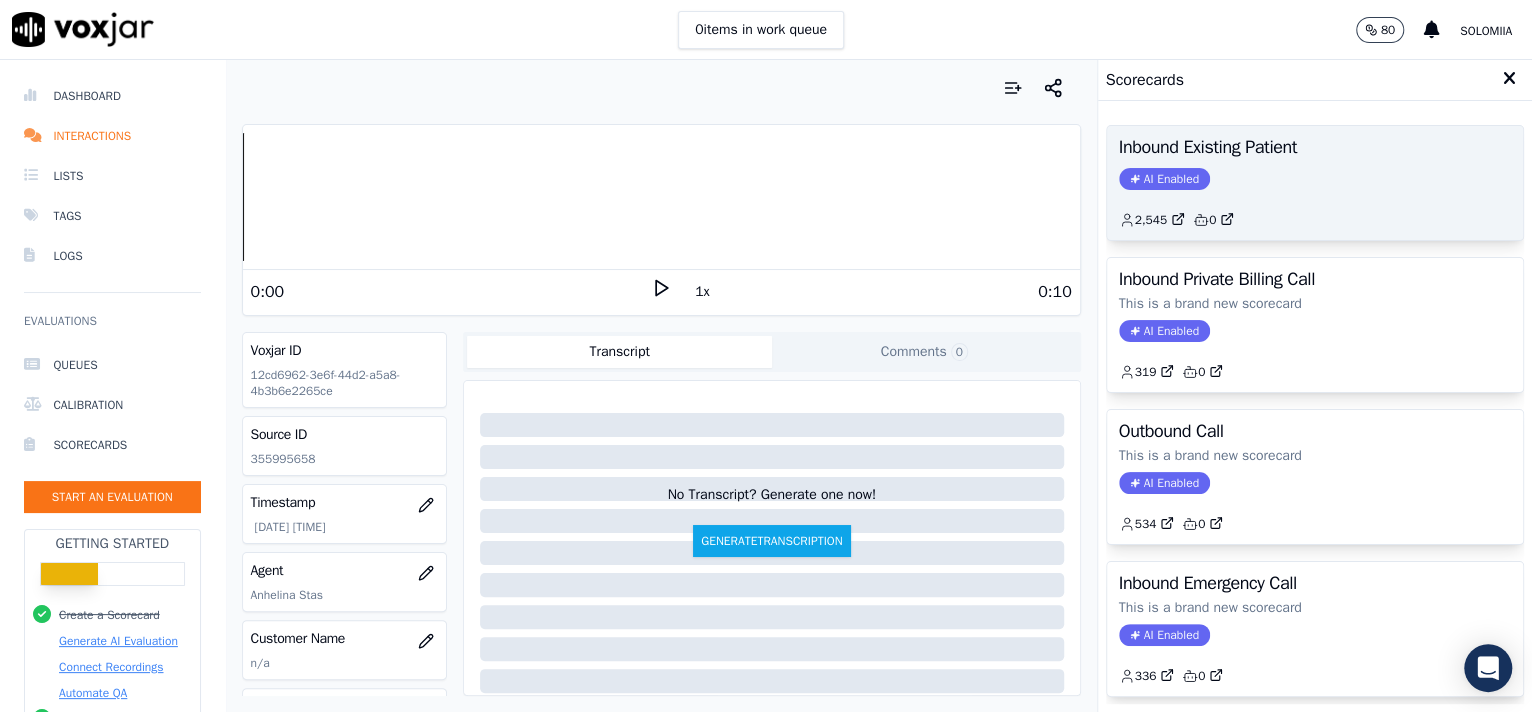 click on "Inbound Existing Patient       AI Enabled       2,545         0" at bounding box center (1315, 183) 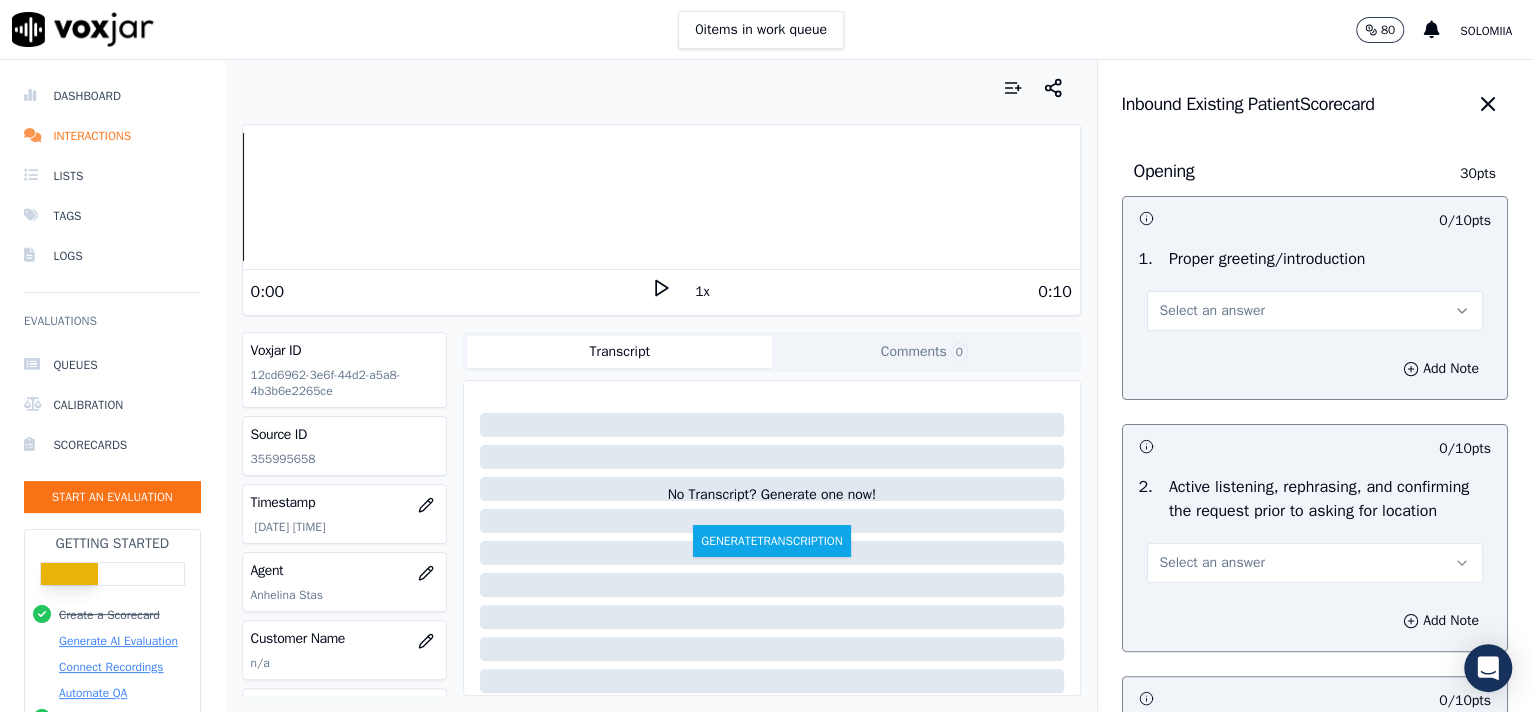 click on "Select an answer" at bounding box center [1212, 311] 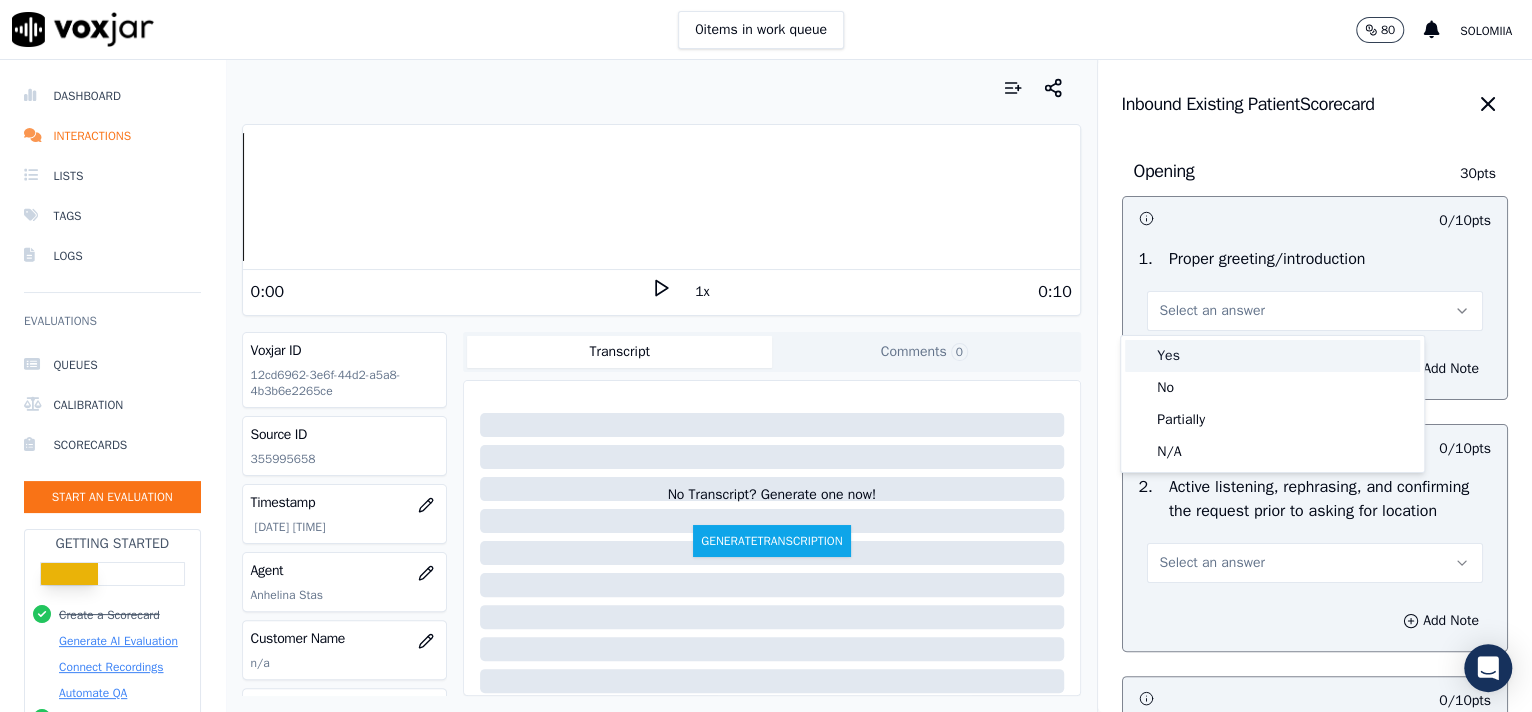 click on "Yes" at bounding box center (1272, 356) 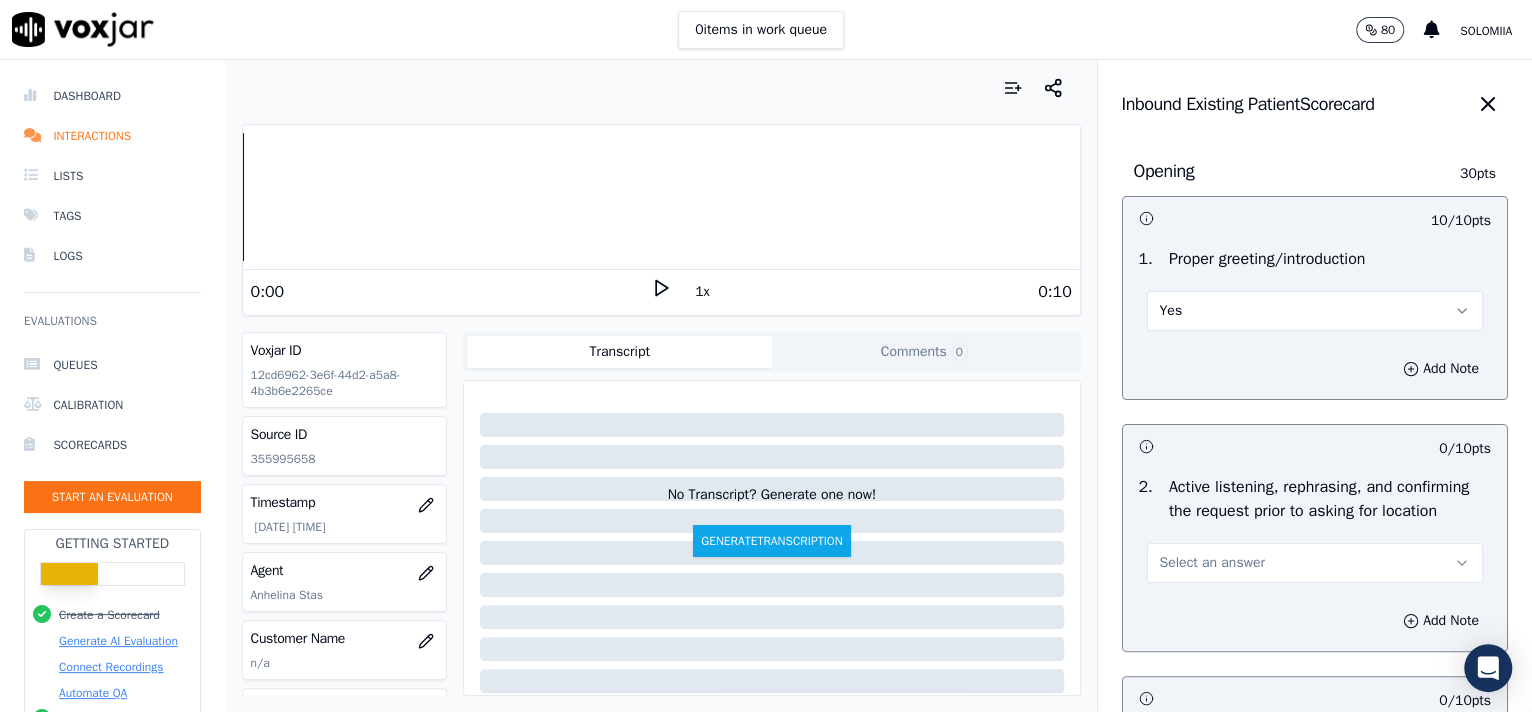 scroll, scrollTop: 368, scrollLeft: 0, axis: vertical 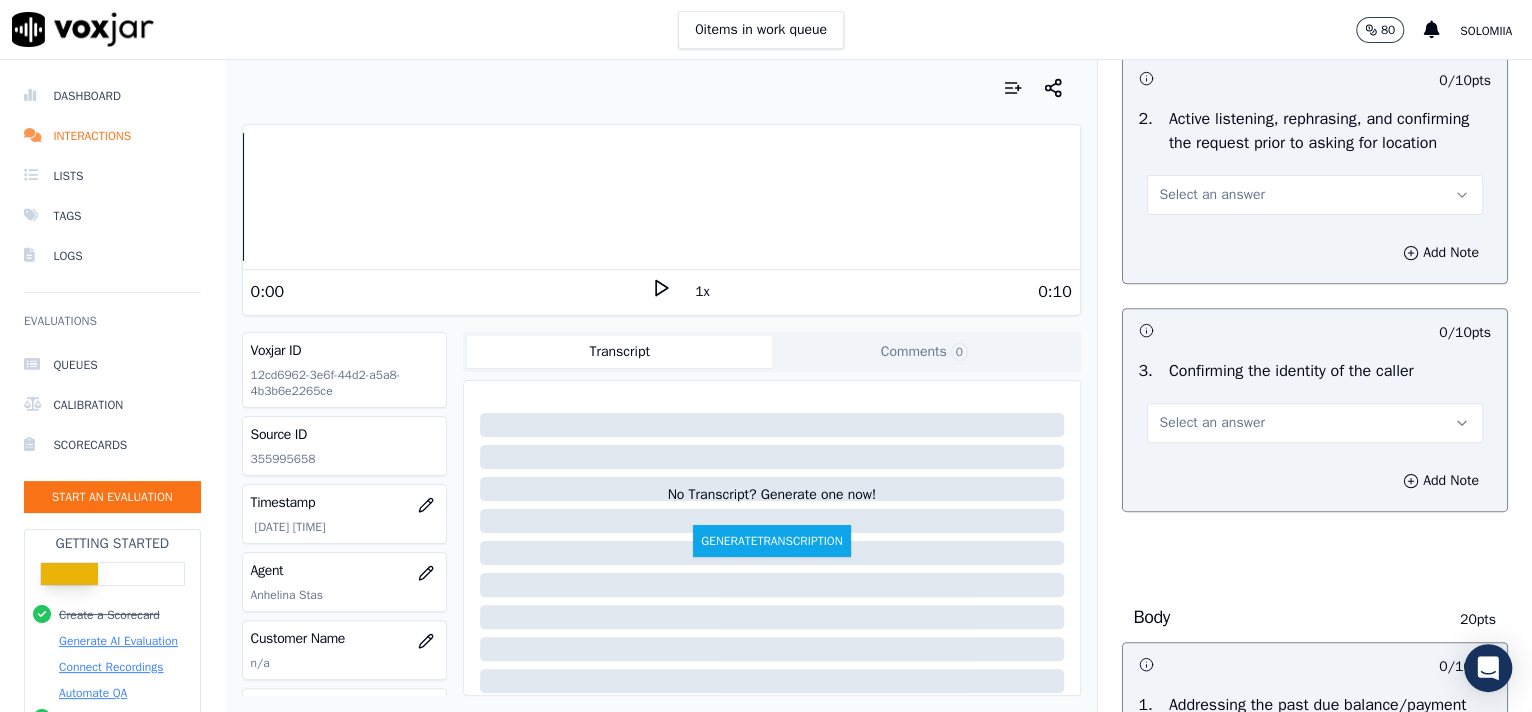 click on "Select an answer" at bounding box center (1212, 195) 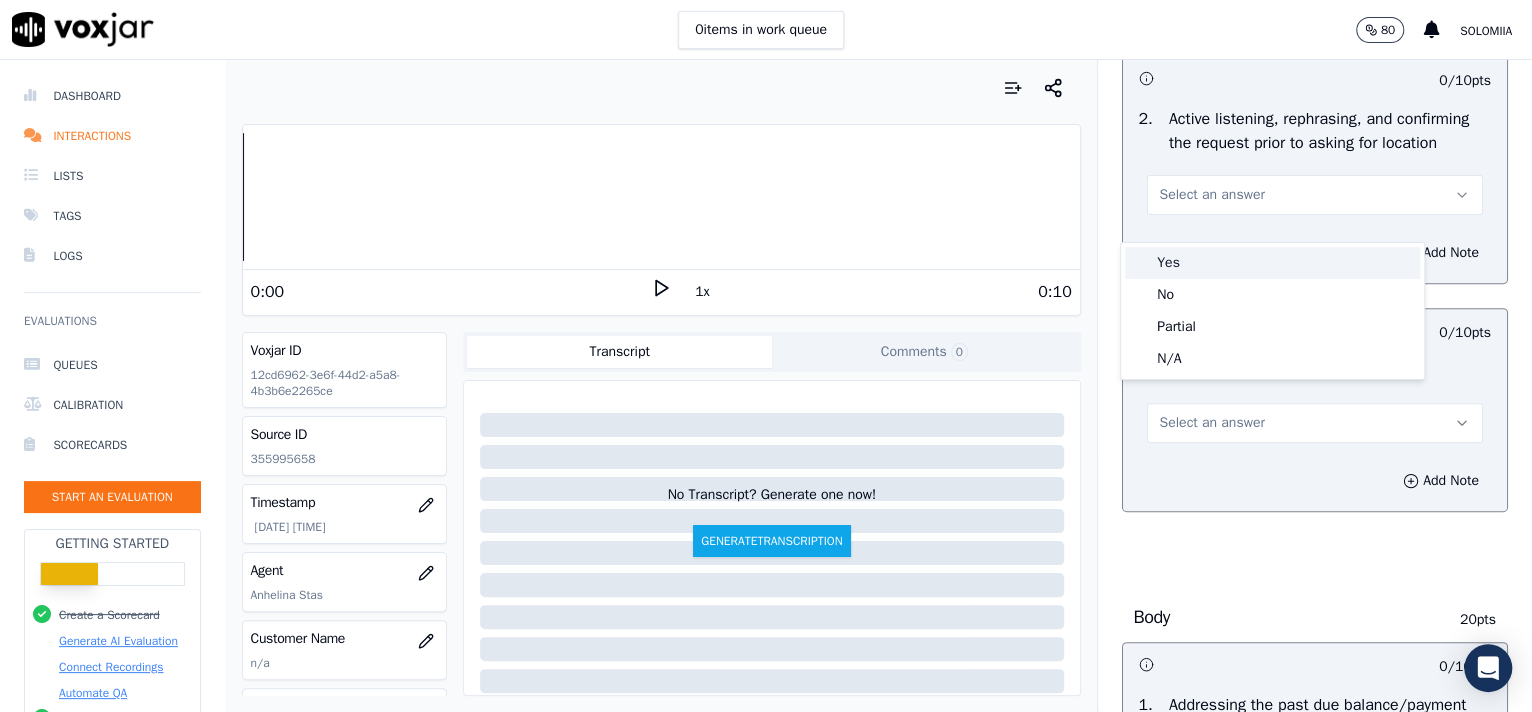 click on "Yes" at bounding box center (1272, 263) 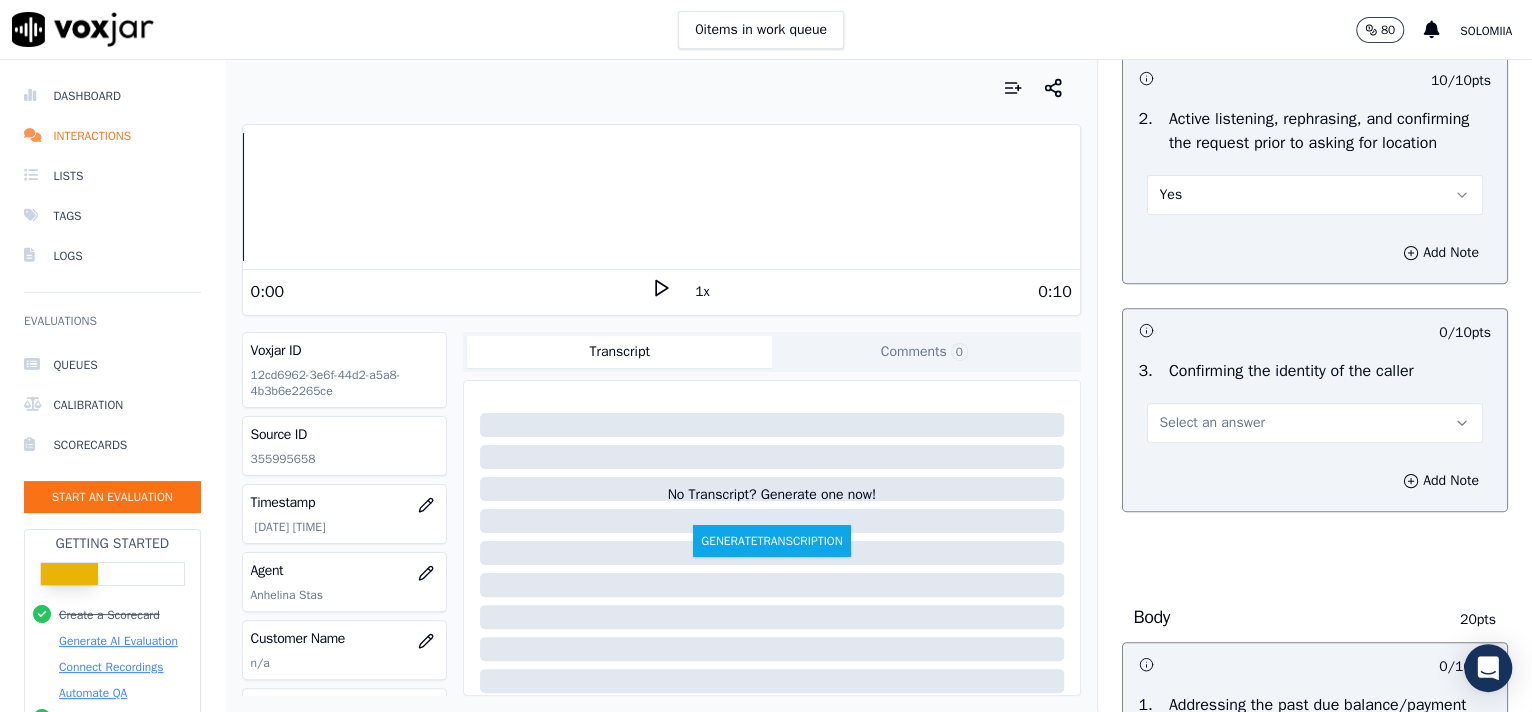 click on "Yes" at bounding box center [1315, 195] 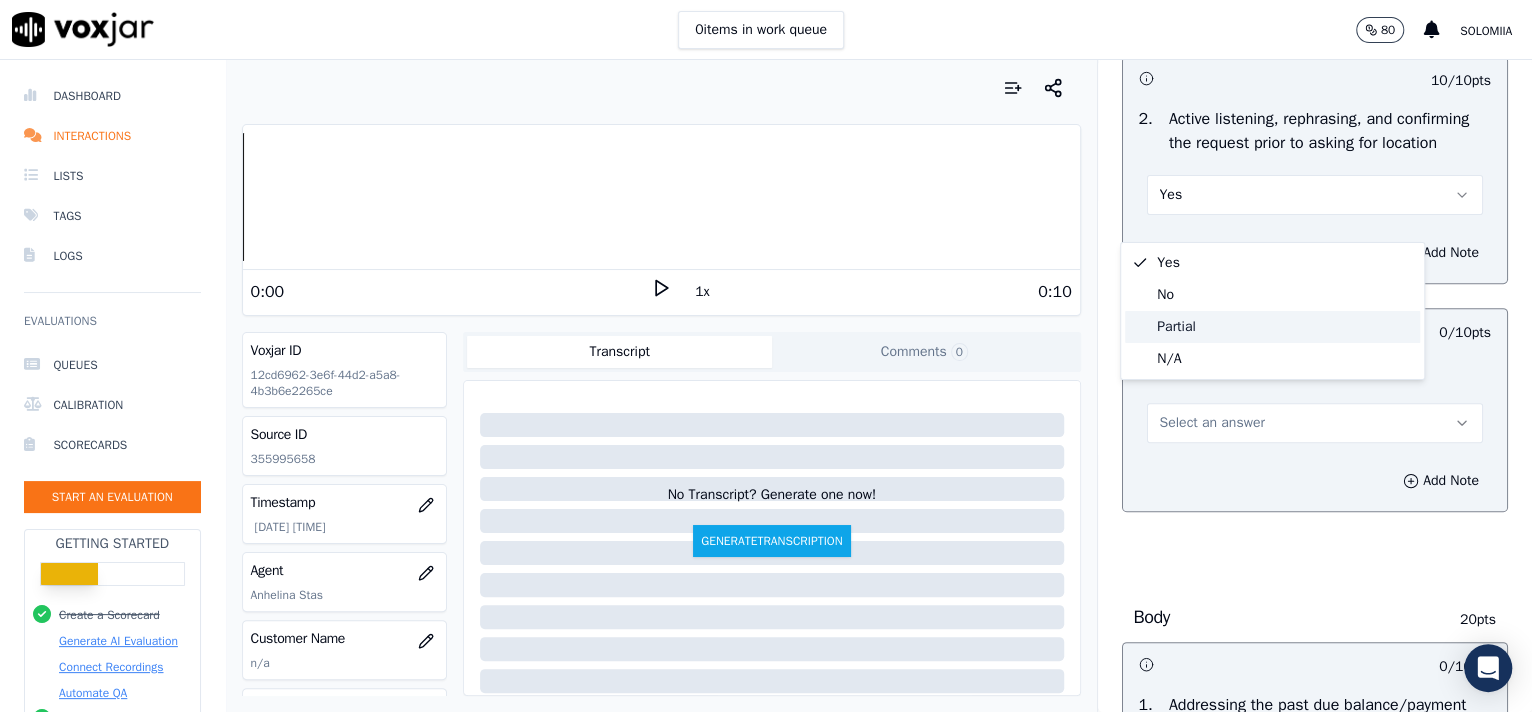 click on "Partial" 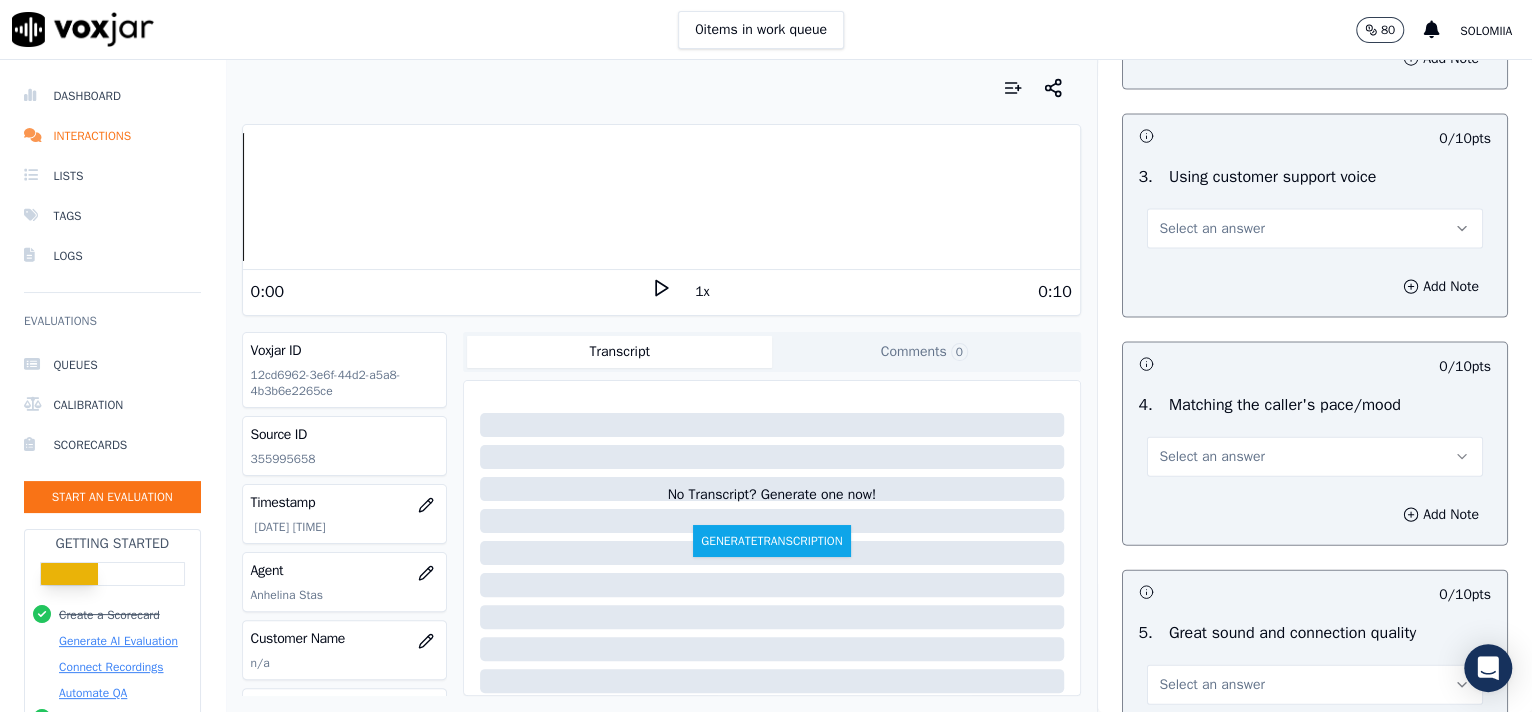 scroll, scrollTop: 3057, scrollLeft: 0, axis: vertical 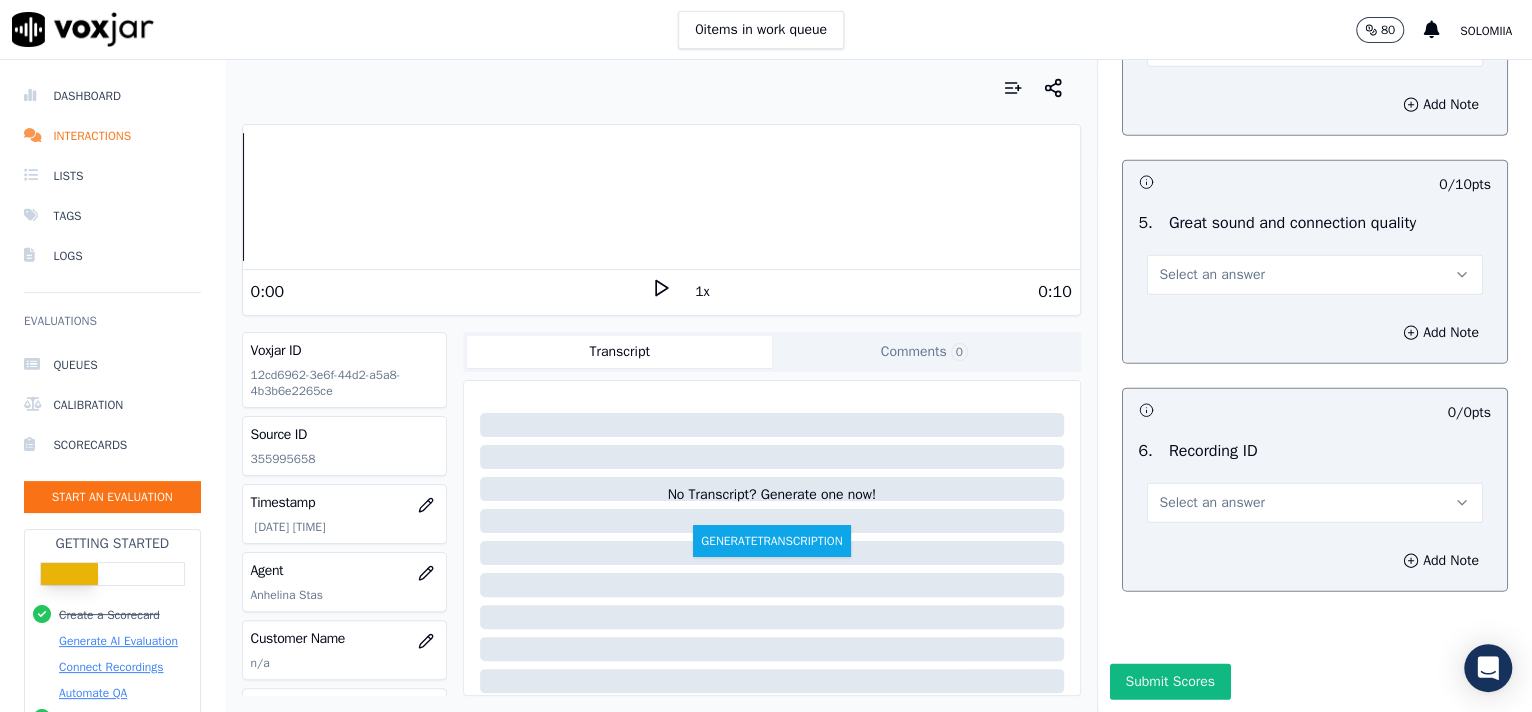 click on "Select an answer" at bounding box center [1212, 503] 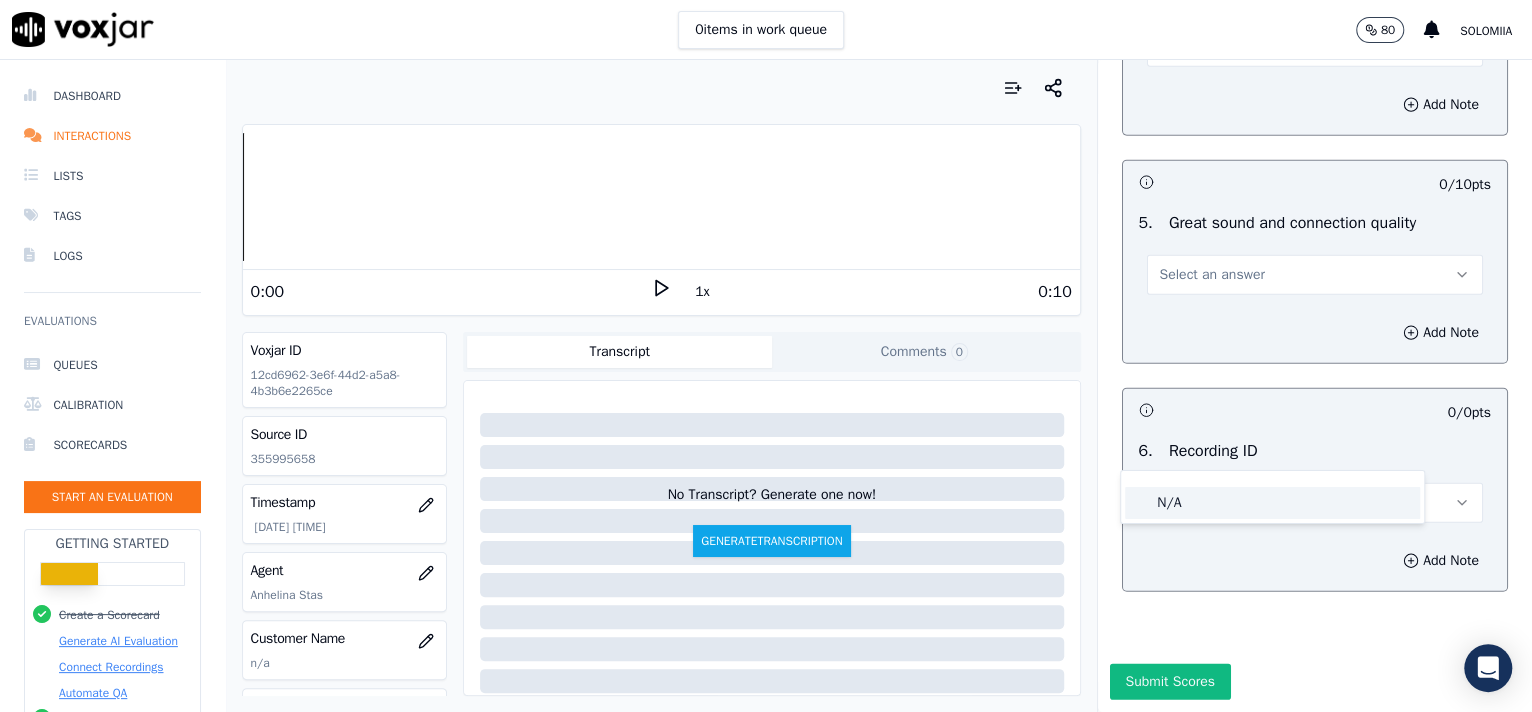 click on "N/A" 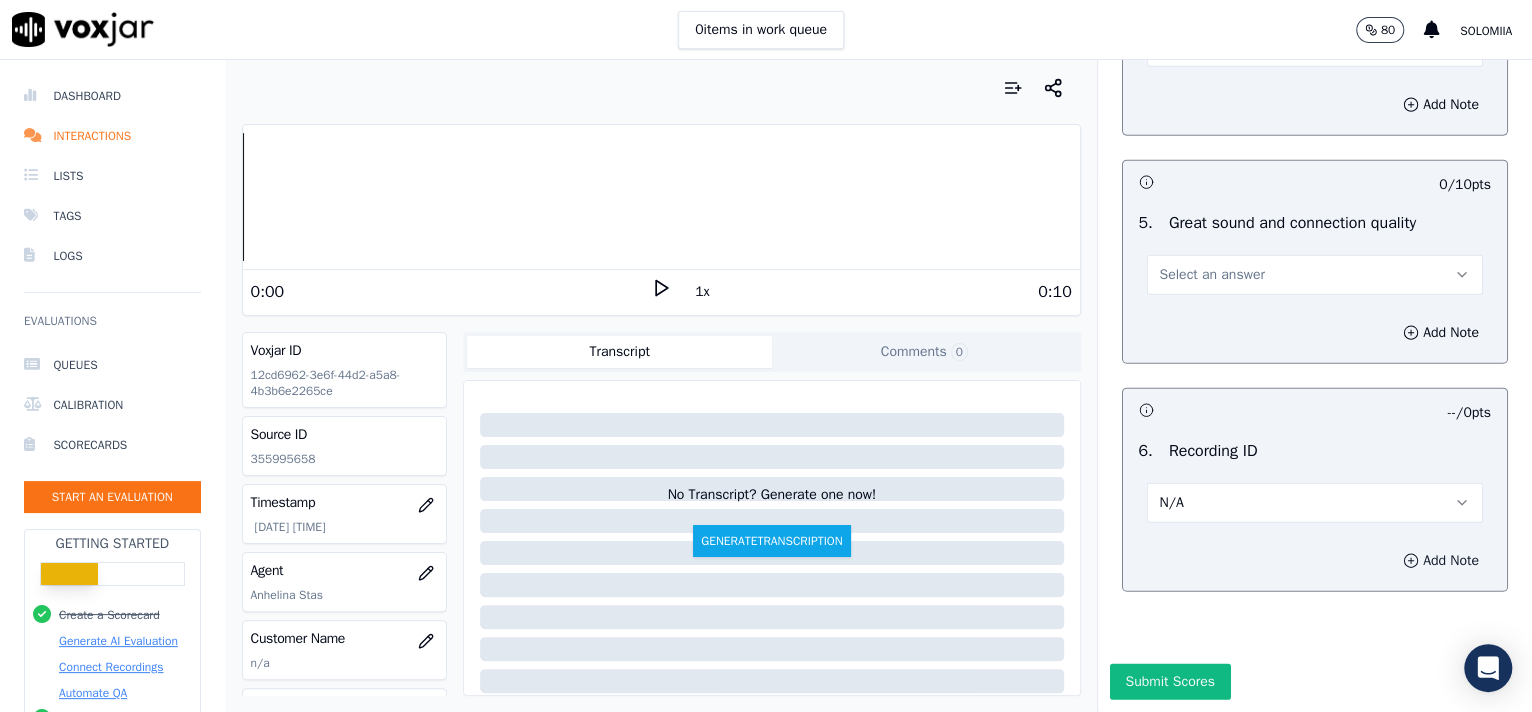 click on "Add Note" at bounding box center (1441, 561) 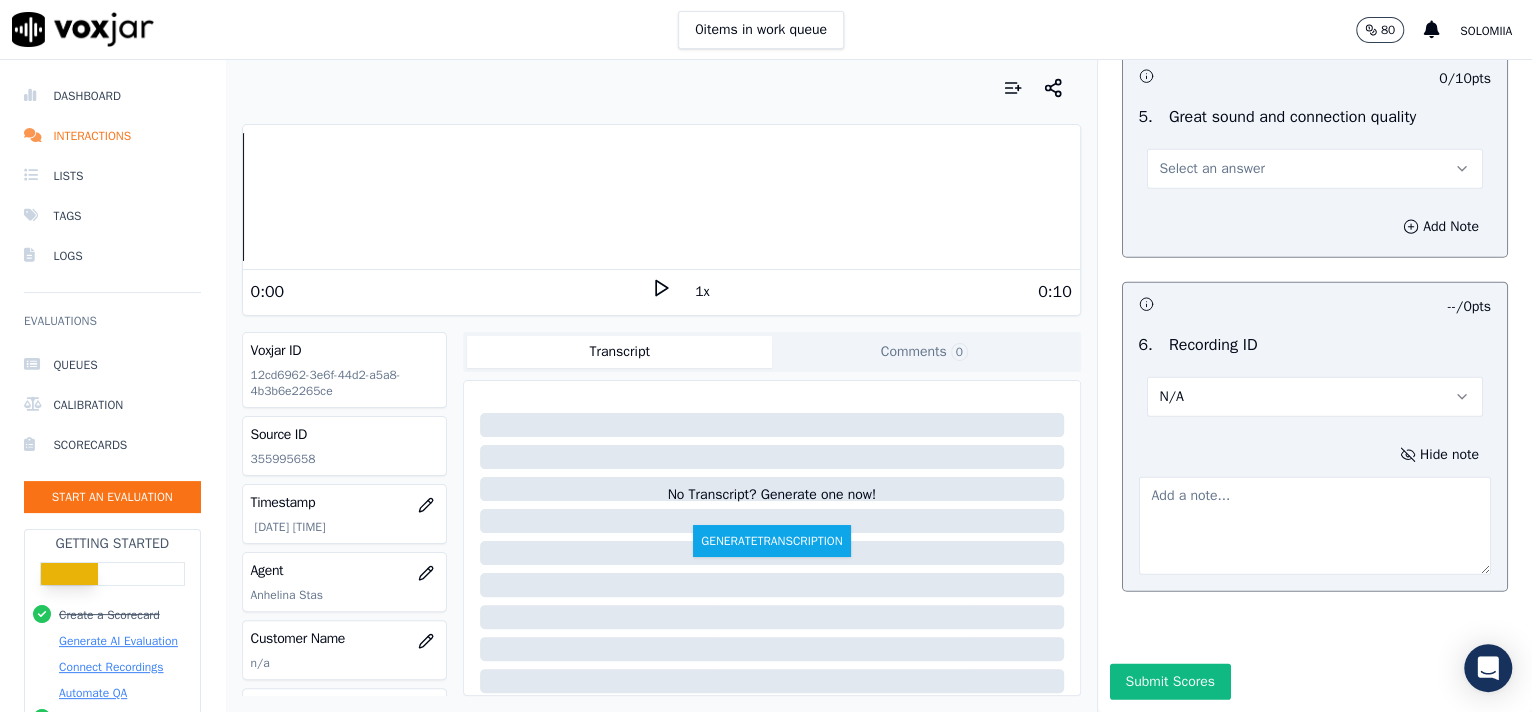 click at bounding box center [1315, 526] 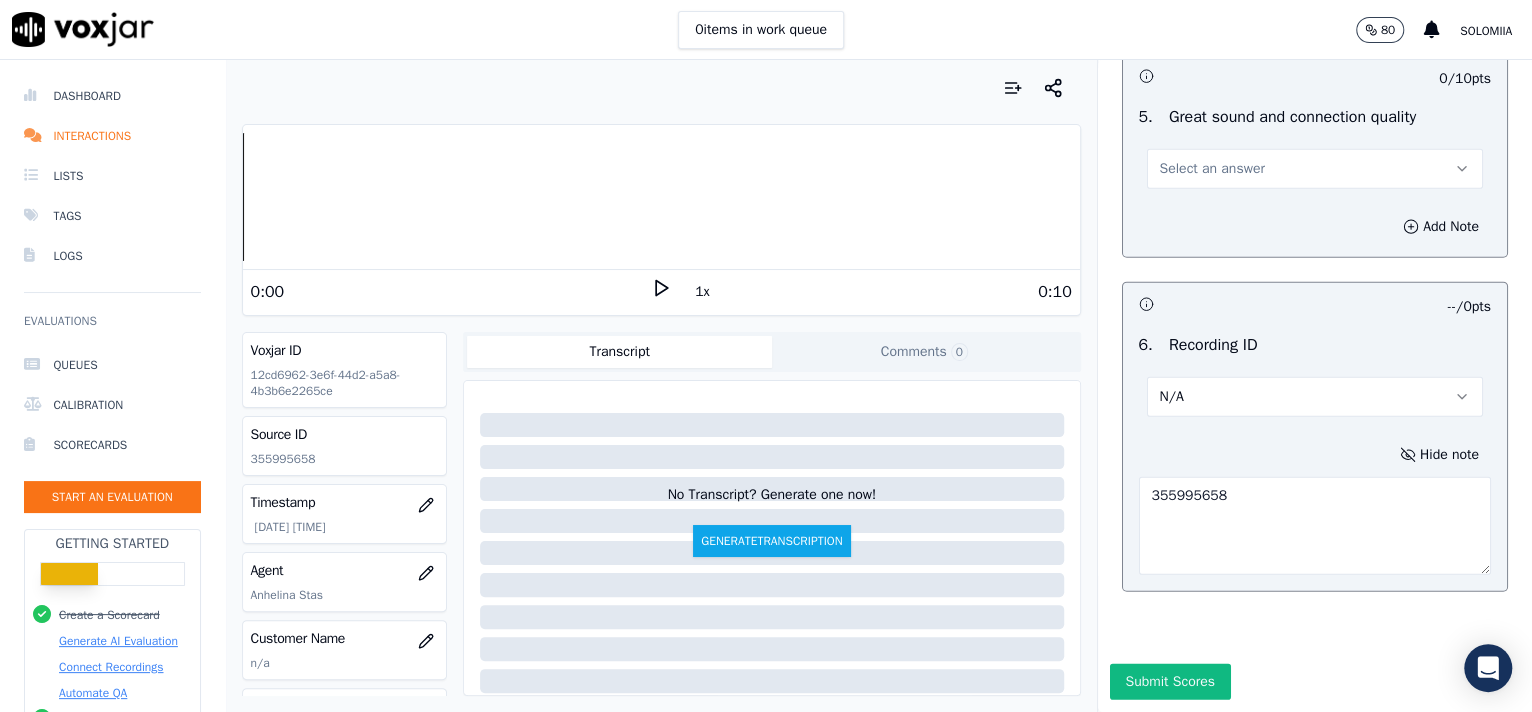 type on "355995658" 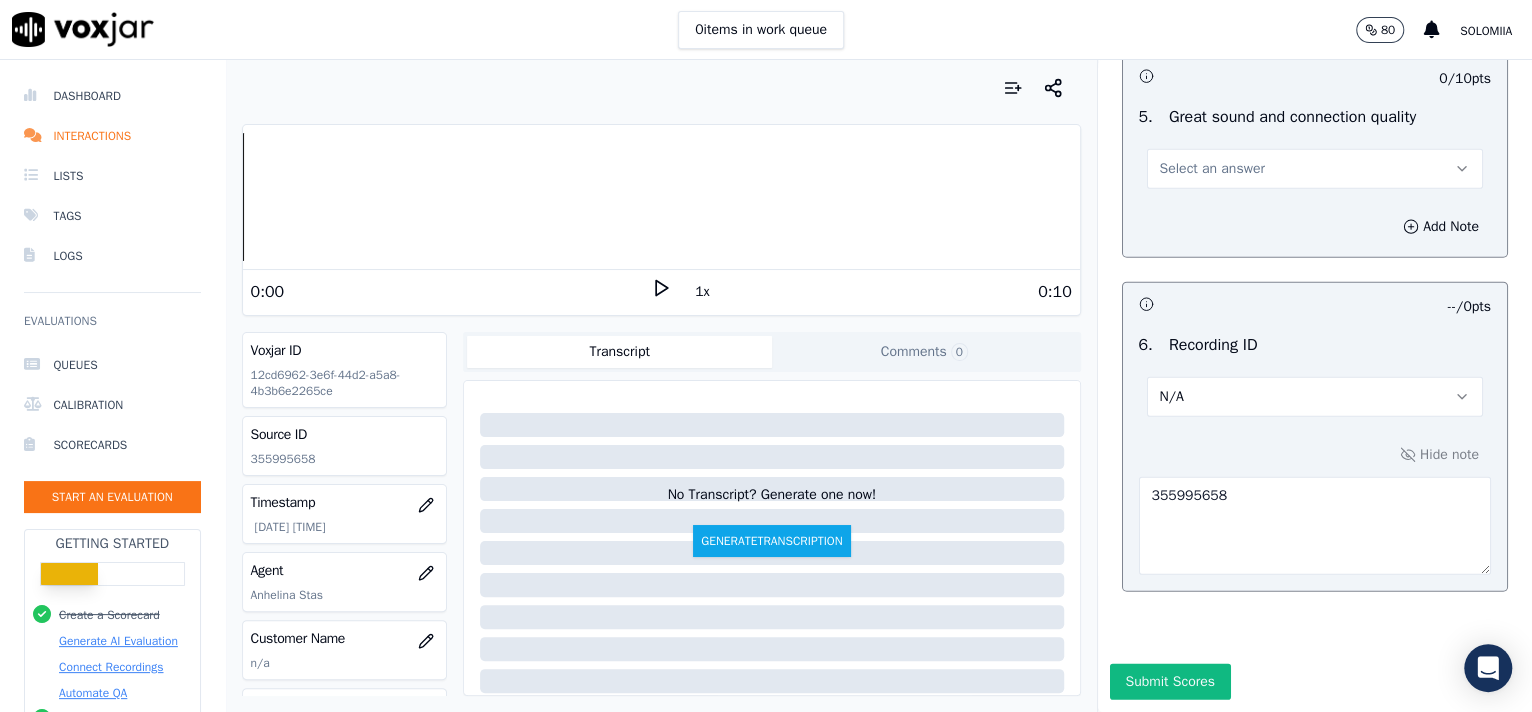 click on "Select an answer" at bounding box center [1315, 169] 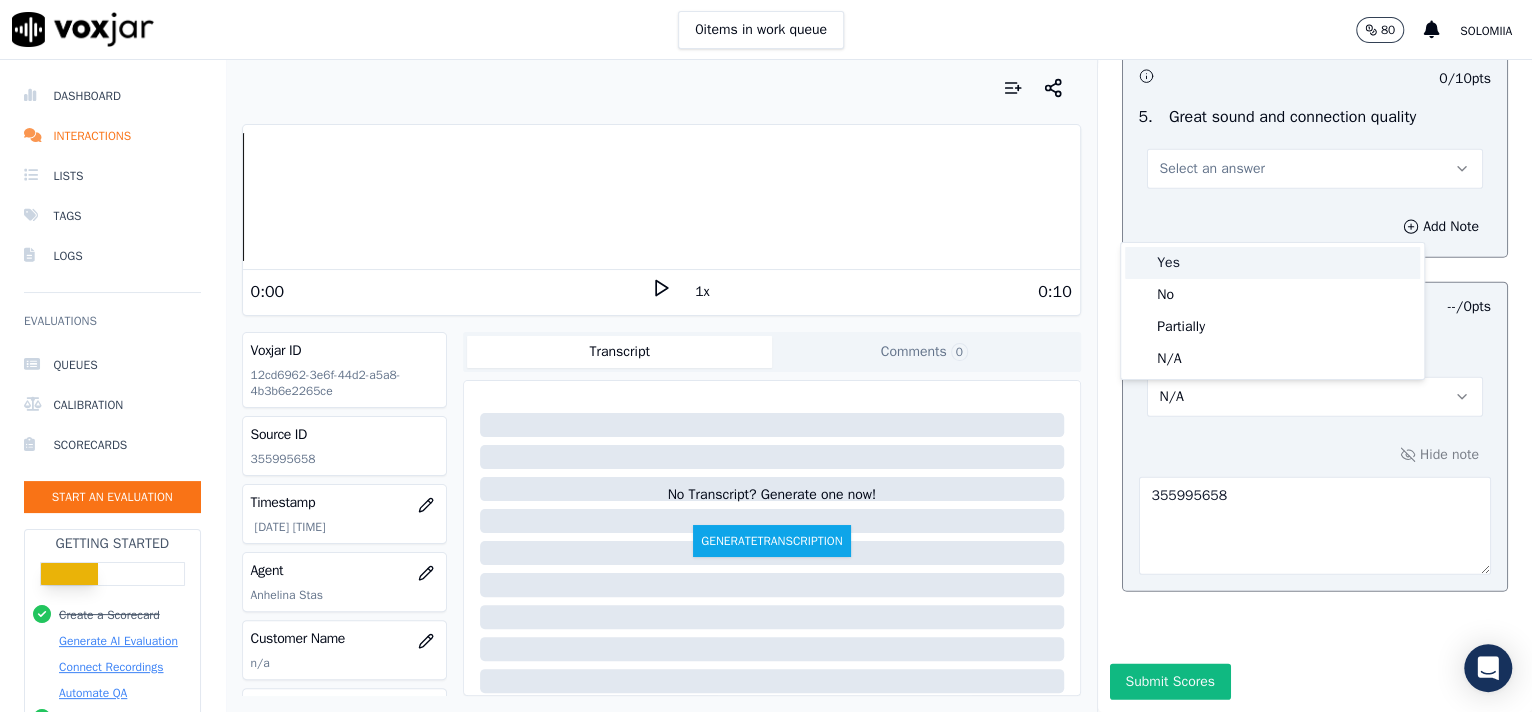 click on "Yes" at bounding box center [1272, 263] 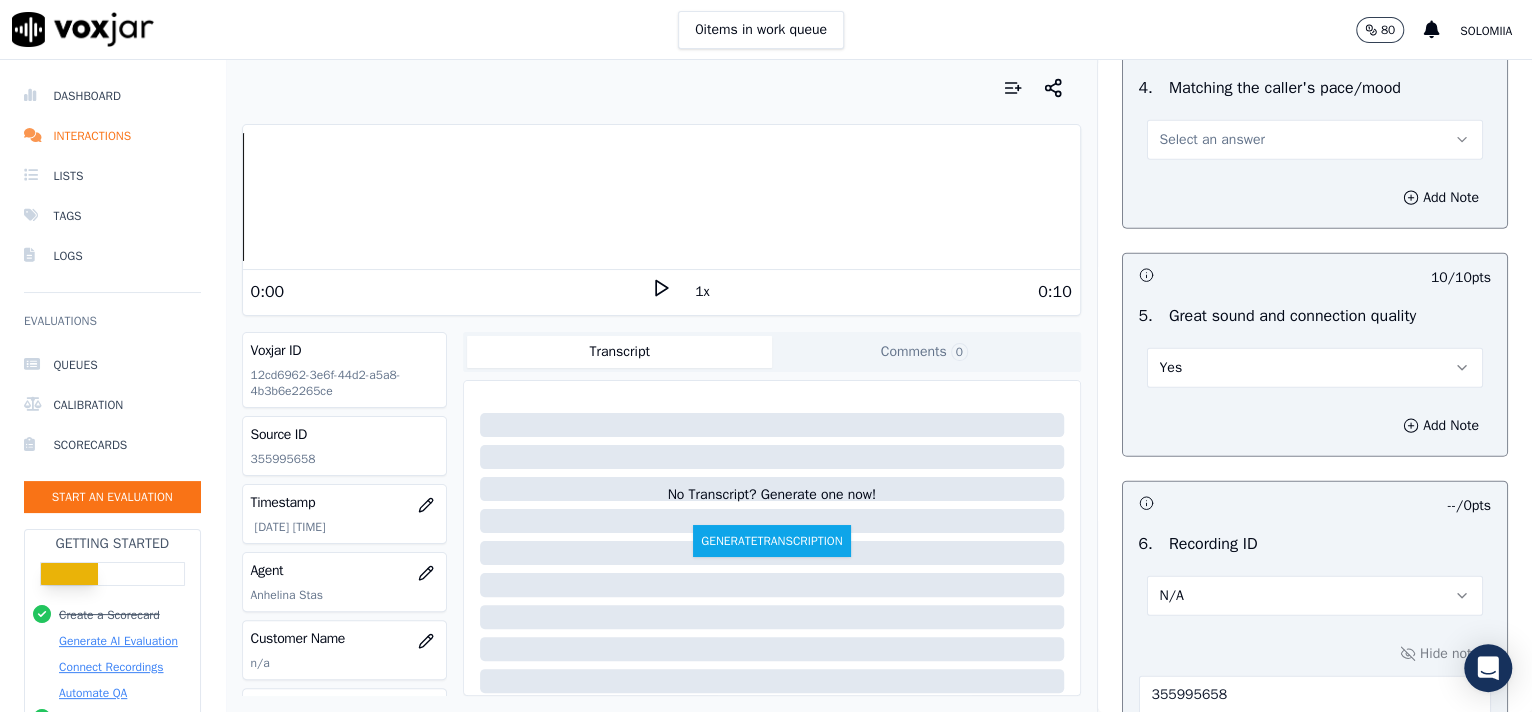 scroll, scrollTop: 2777, scrollLeft: 0, axis: vertical 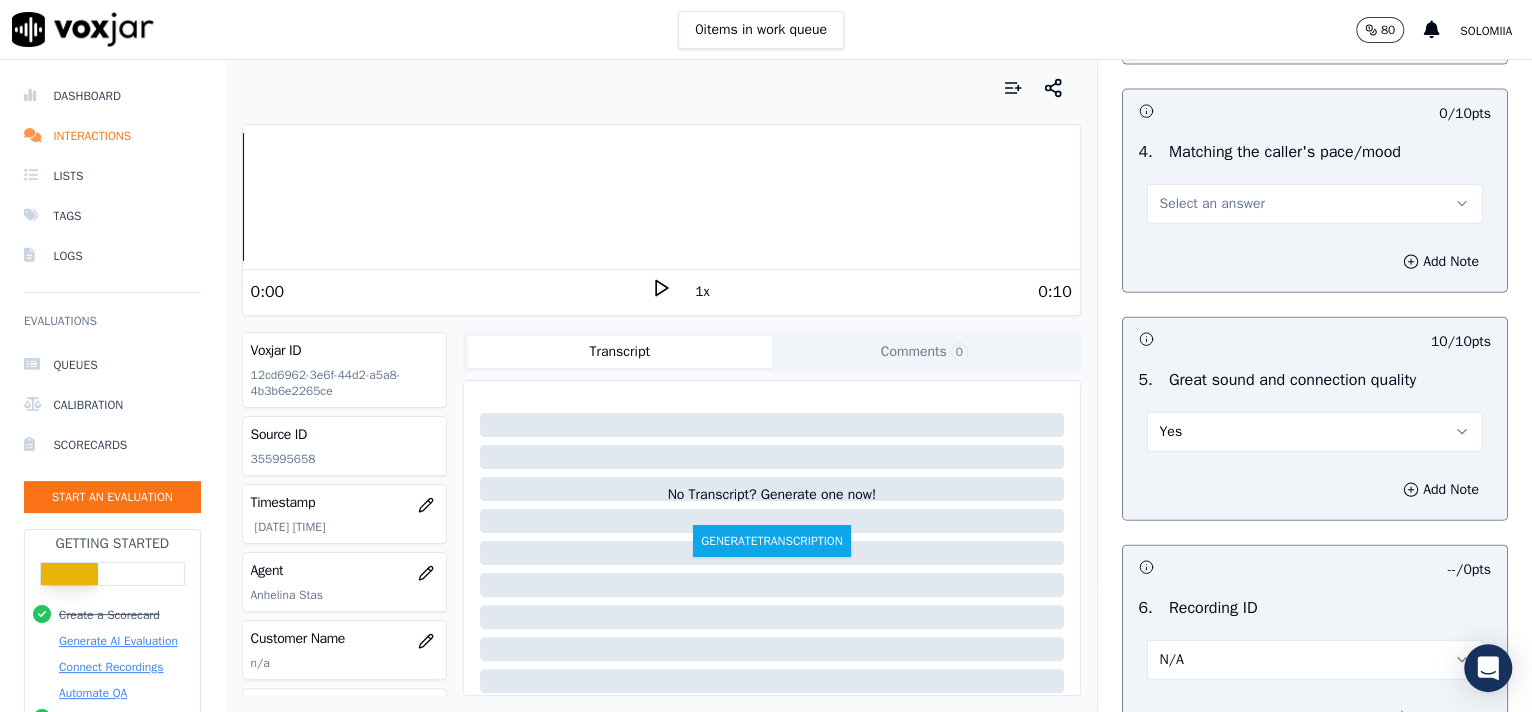 click on "Select an answer" at bounding box center (1315, 194) 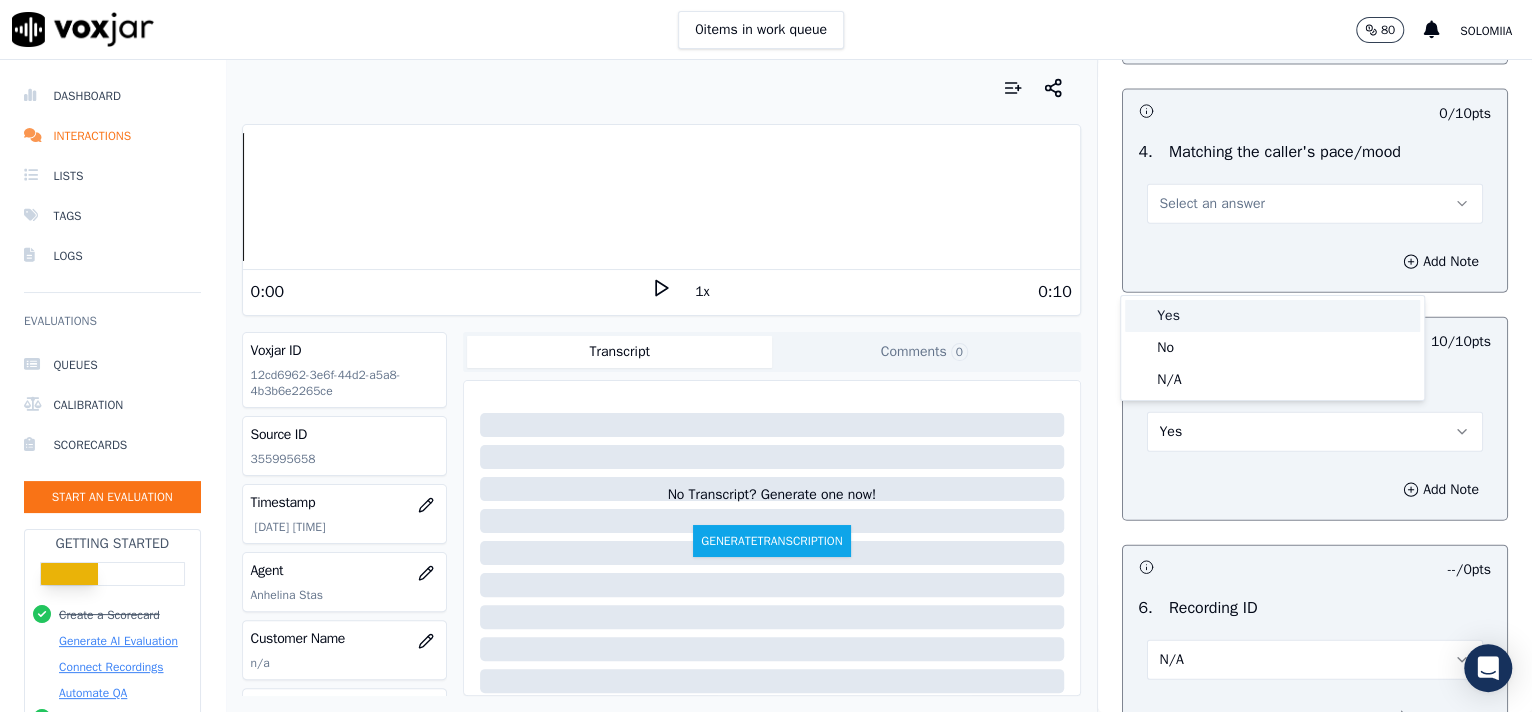 click on "Yes" at bounding box center [1272, 316] 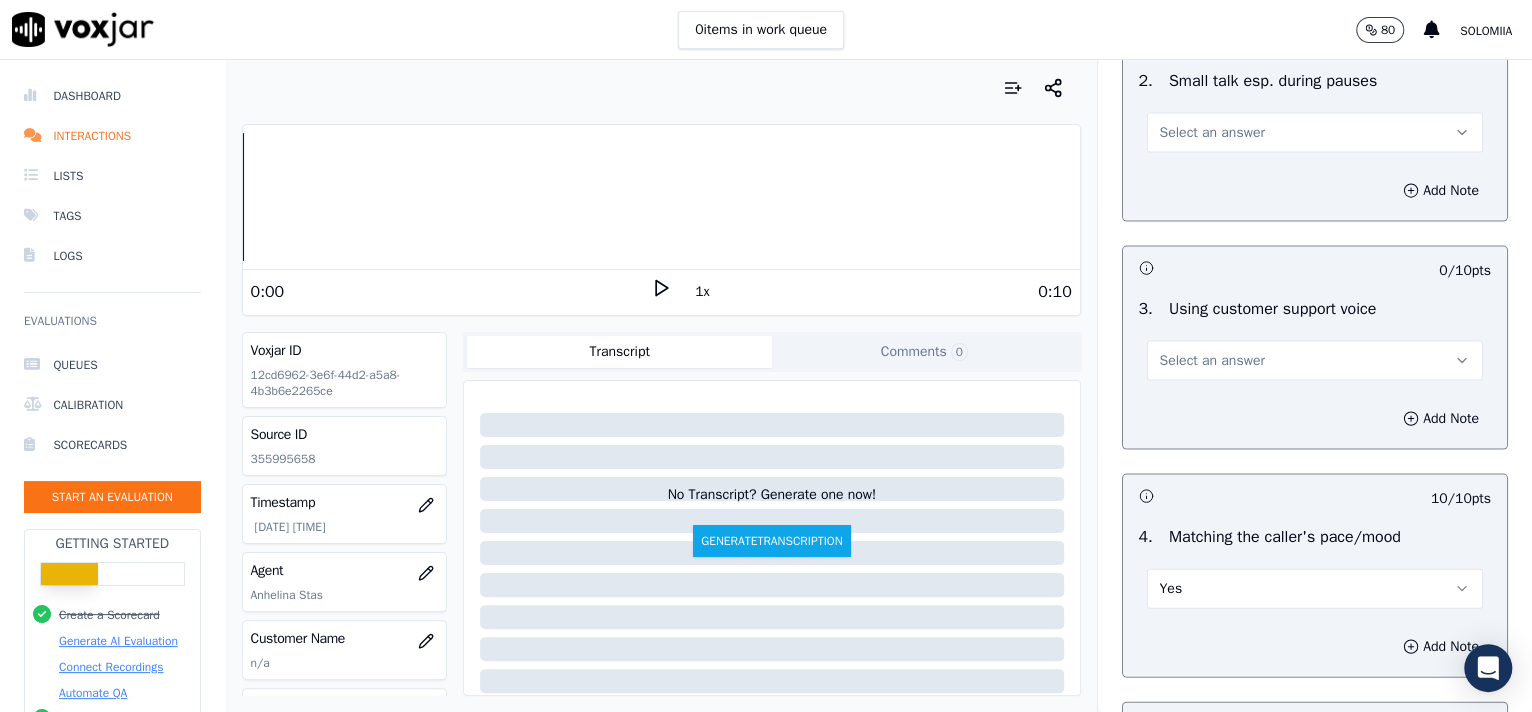 scroll, scrollTop: 2334, scrollLeft: 0, axis: vertical 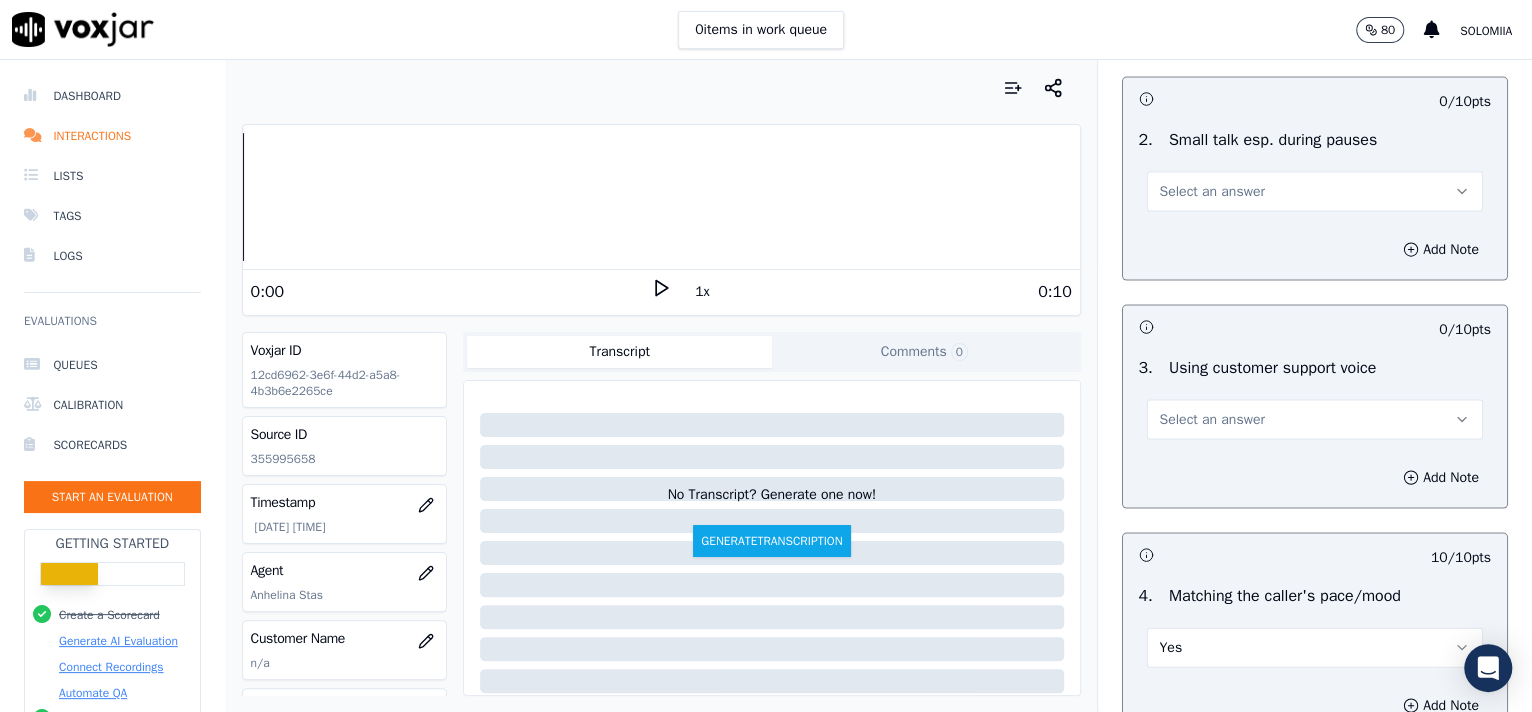 click on "Select an answer" at bounding box center [1315, 419] 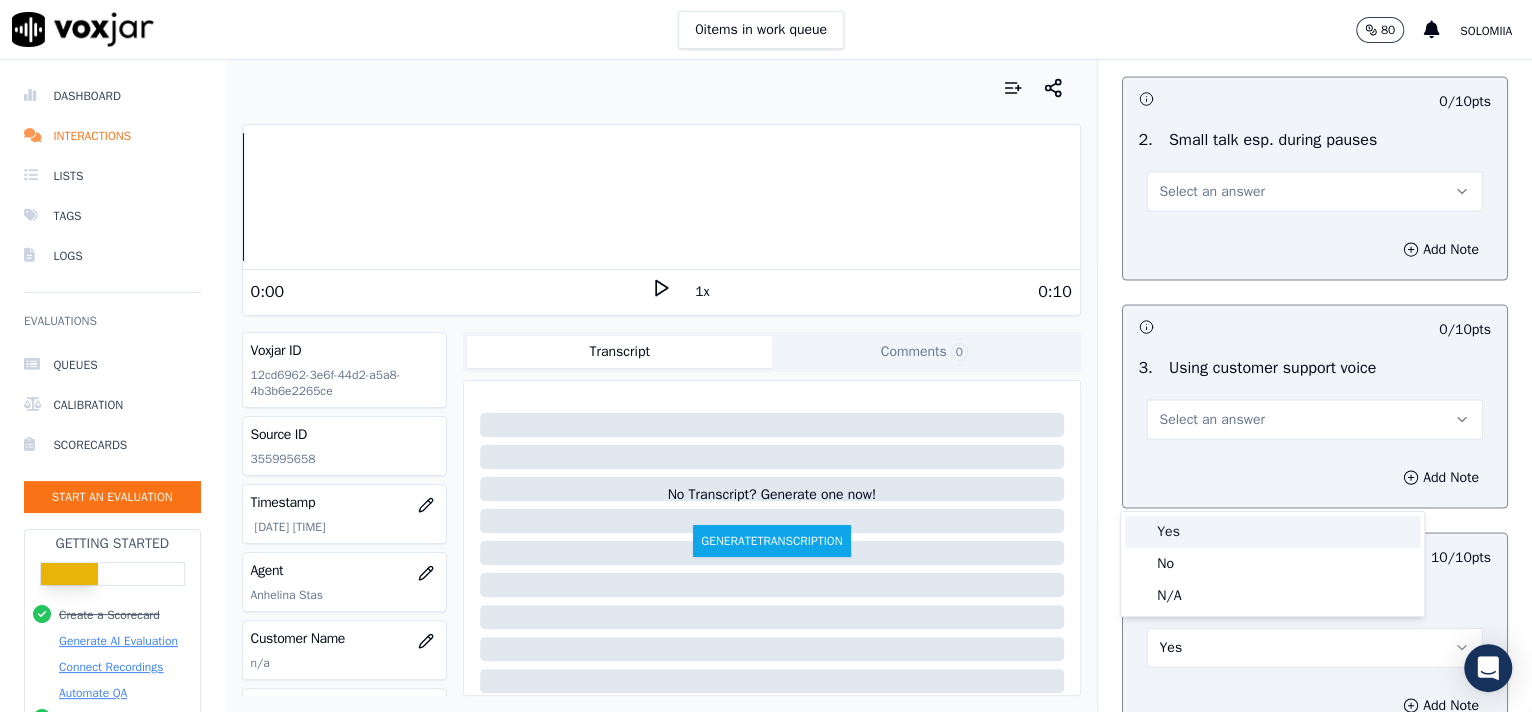 click on "Yes" at bounding box center [1272, 532] 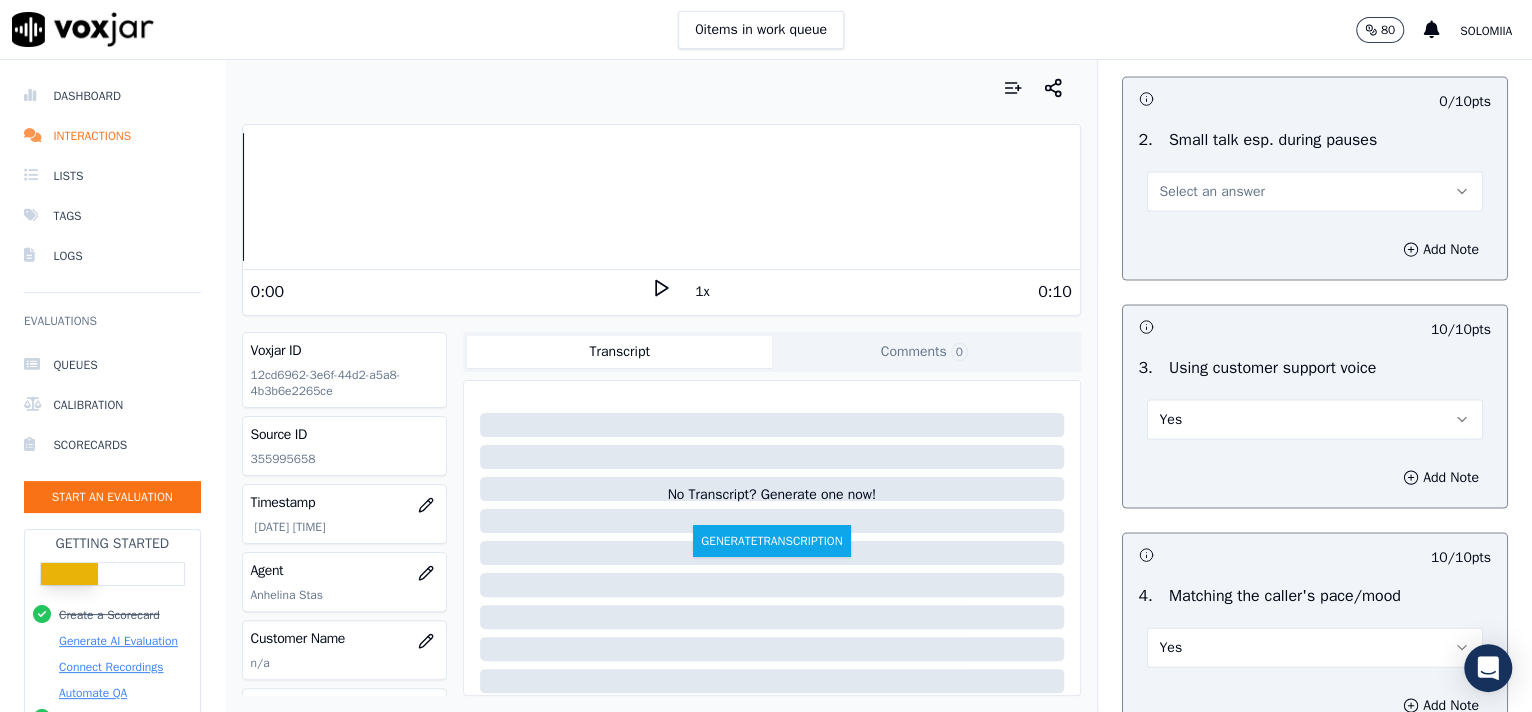 drag, startPoint x: 1216, startPoint y: 284, endPoint x: 1202, endPoint y: 266, distance: 22.803509 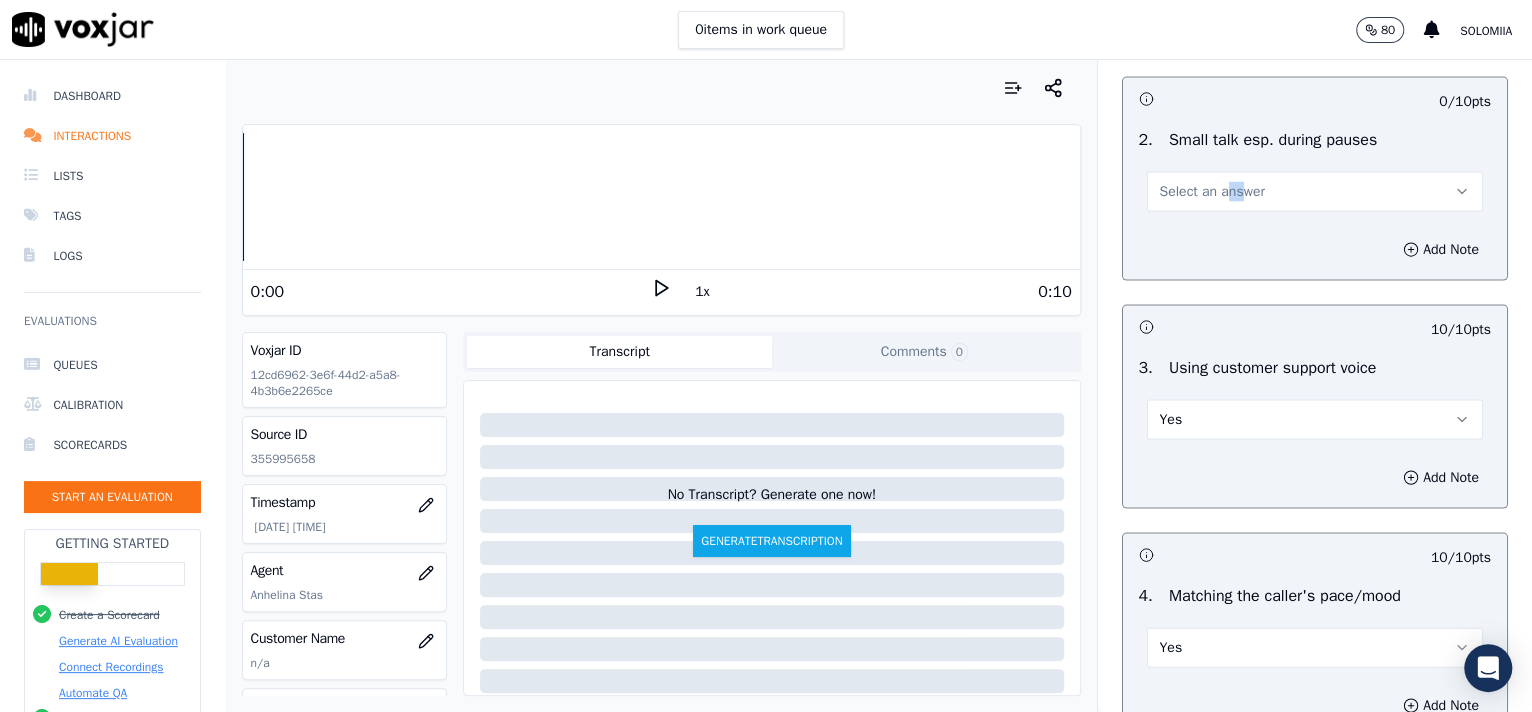 click on "Select an answer" at bounding box center (1212, 191) 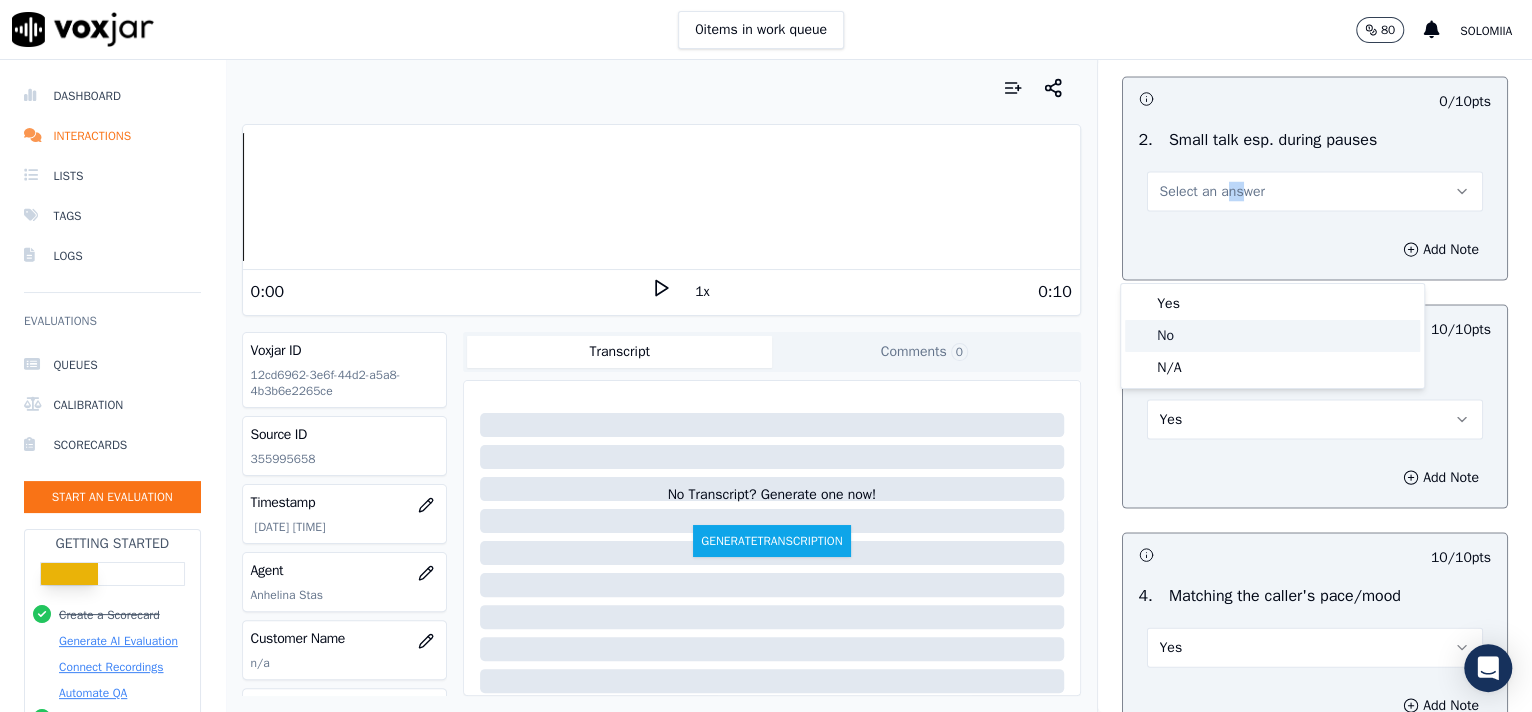 click on "No" 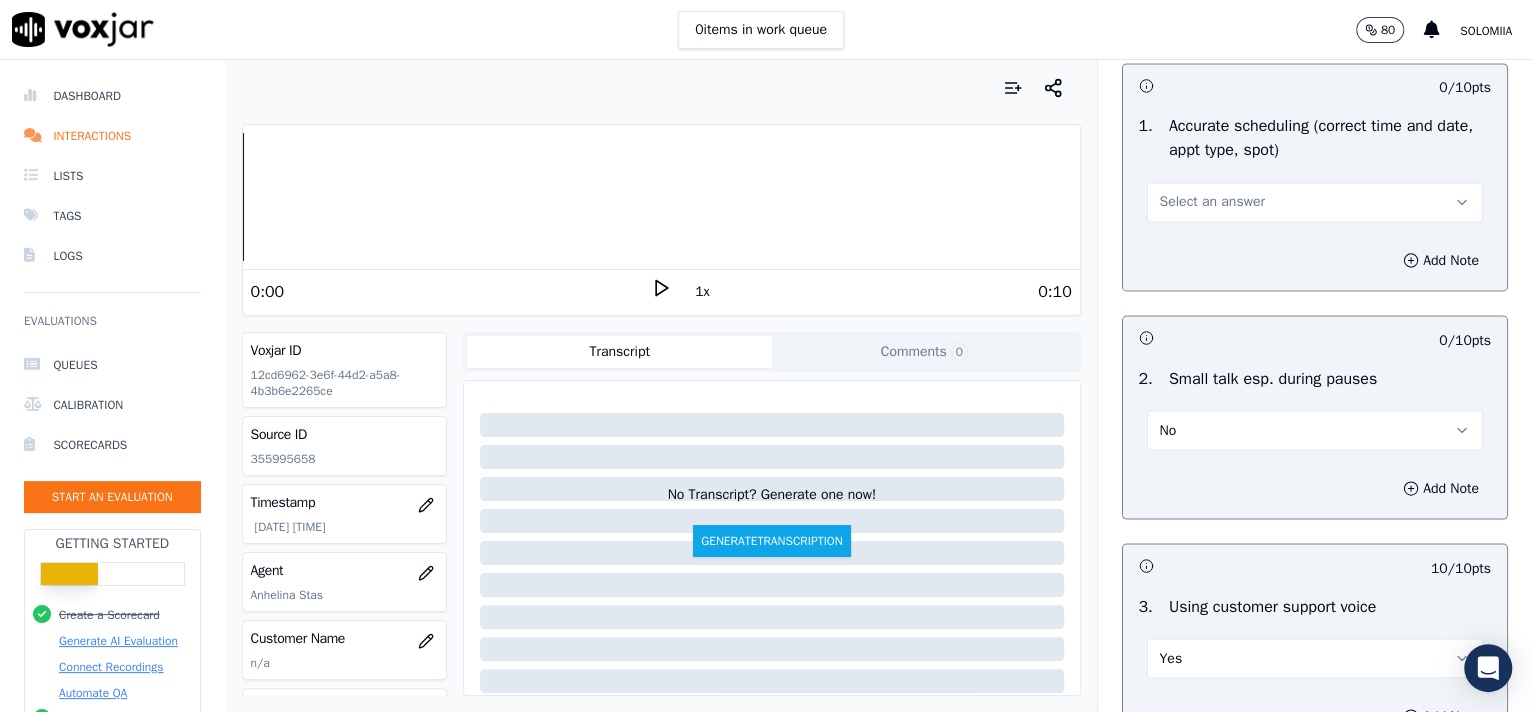 scroll, scrollTop: 2048, scrollLeft: 0, axis: vertical 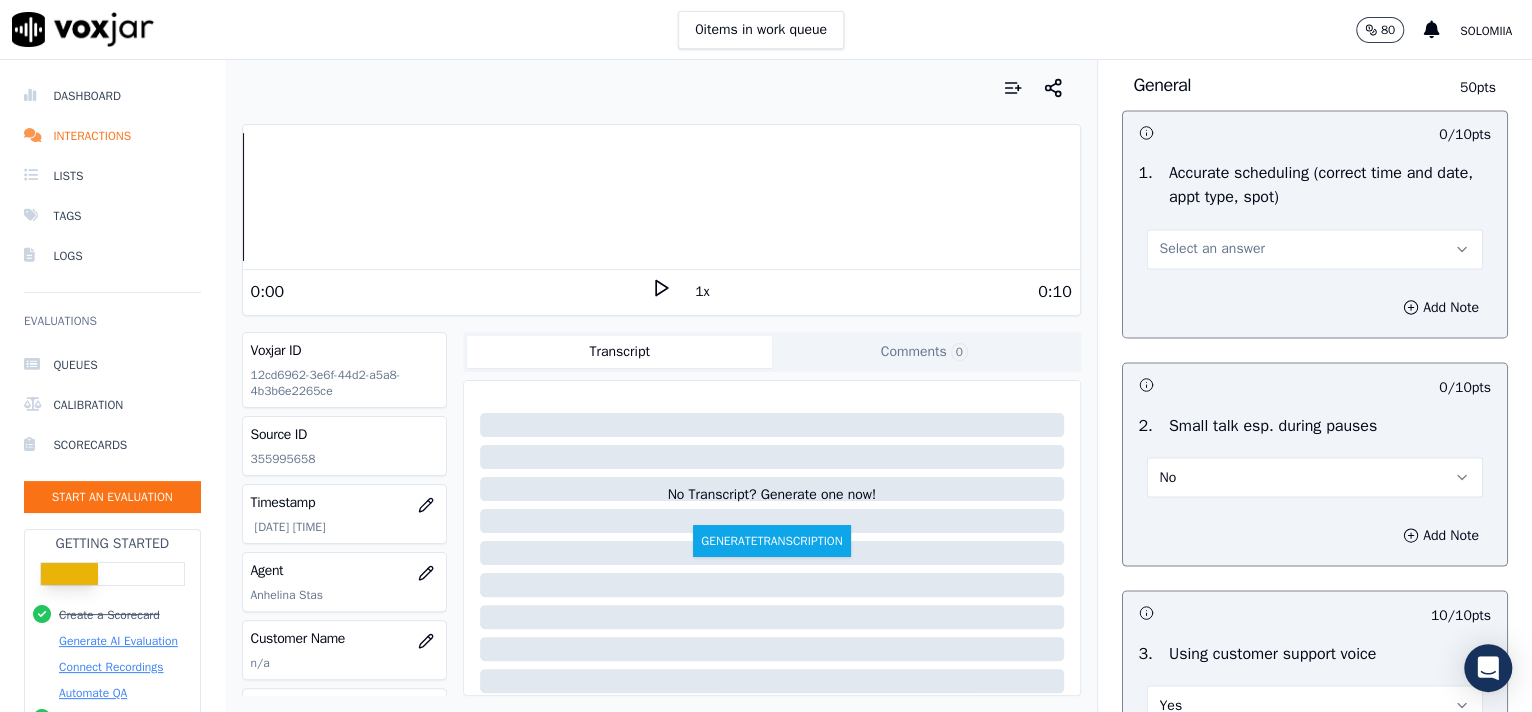 click on "Select an answer" at bounding box center (1315, 249) 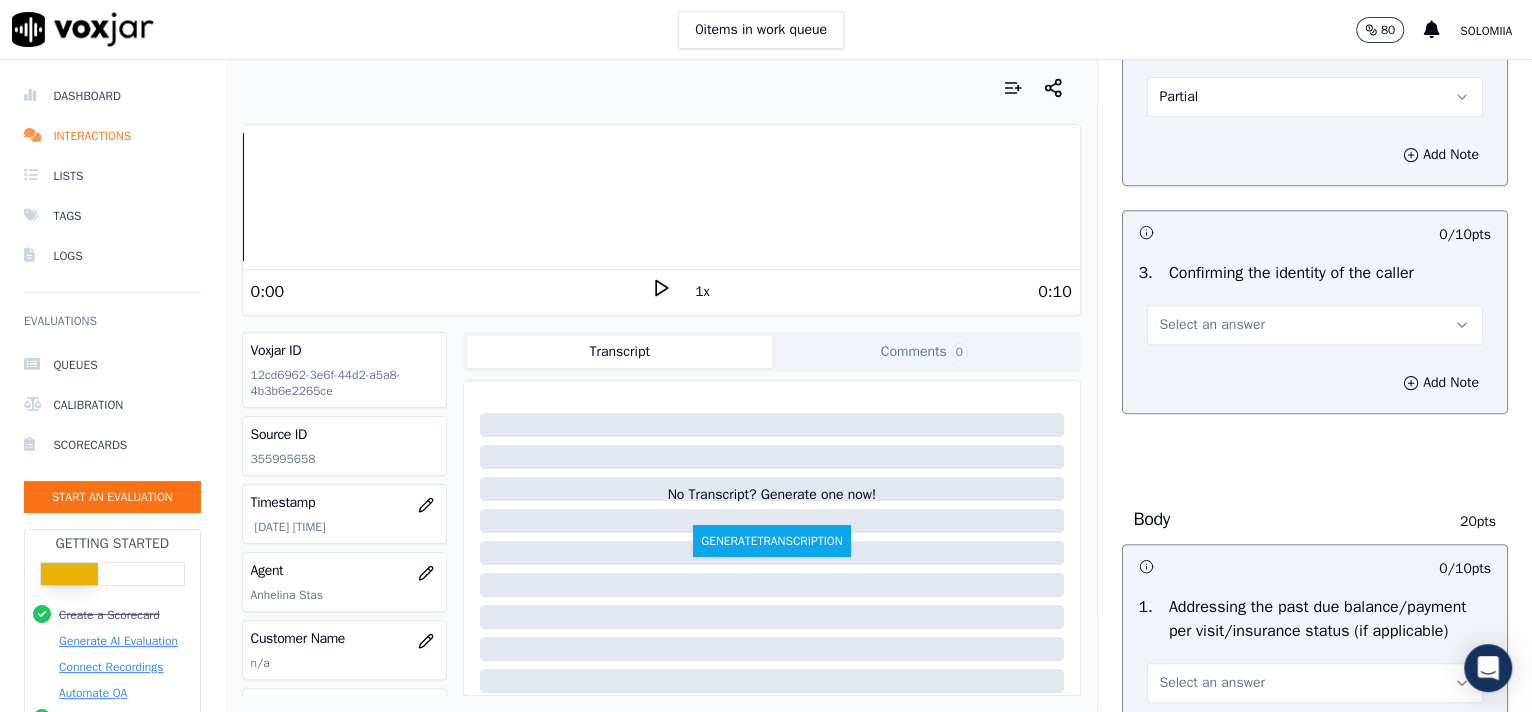 scroll, scrollTop: 530, scrollLeft: 0, axis: vertical 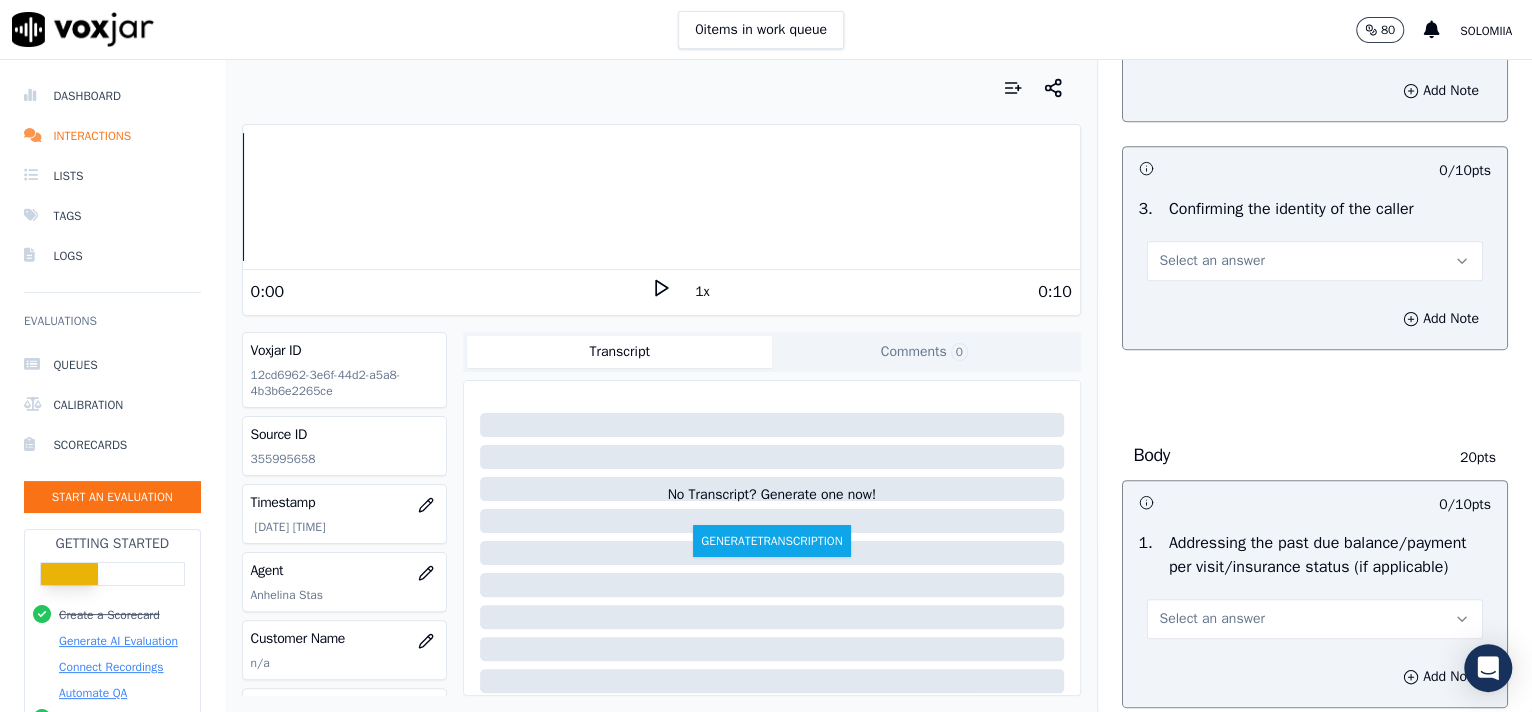 click on "Select an answer" at bounding box center (1212, 261) 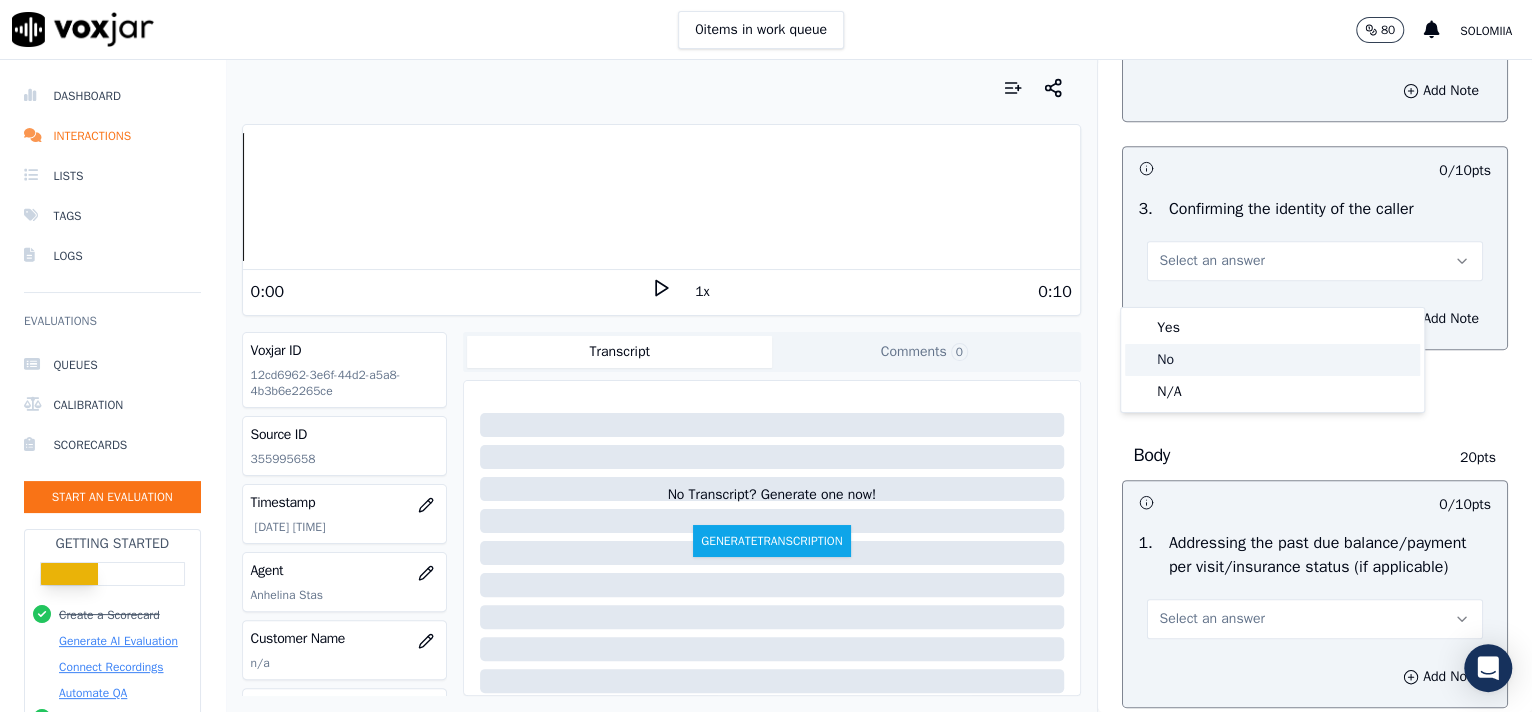 click on "No" 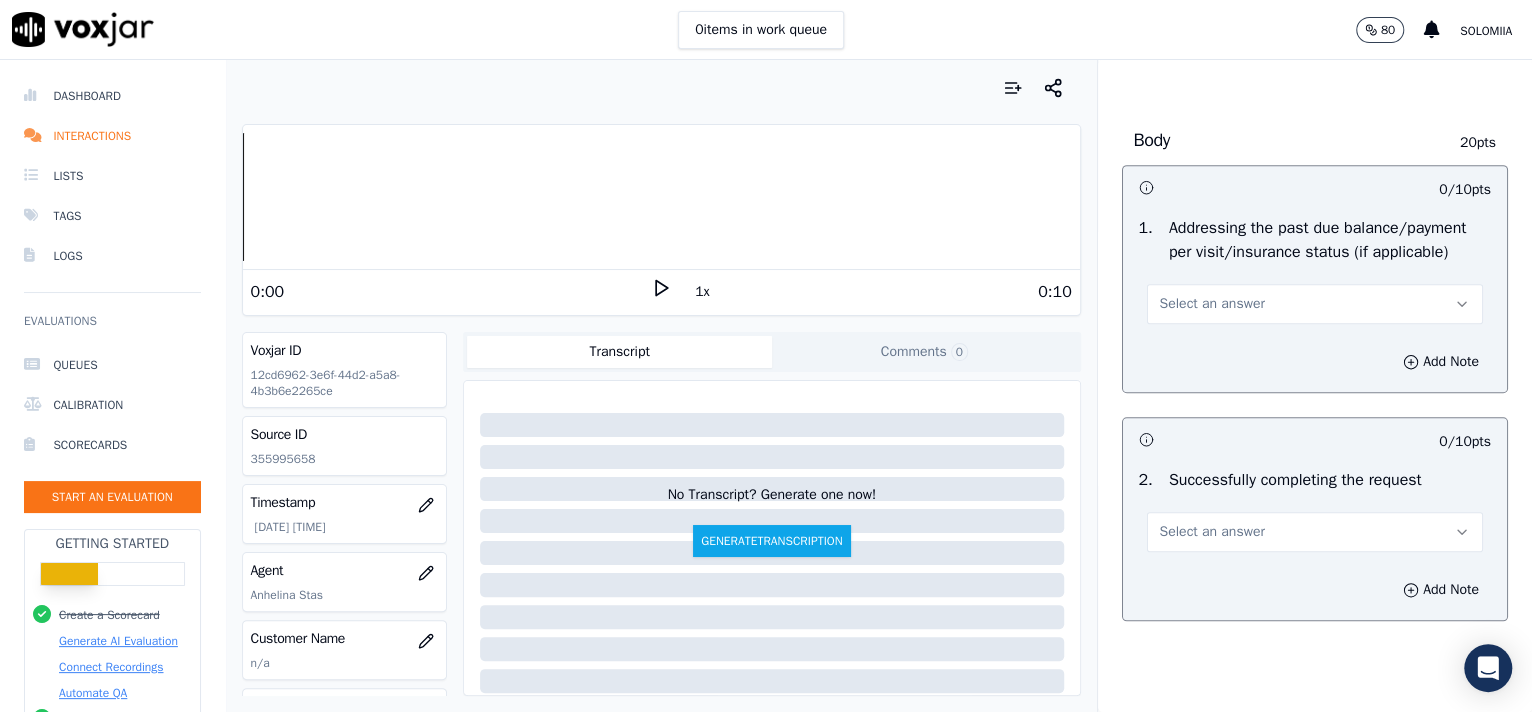 scroll, scrollTop: 933, scrollLeft: 0, axis: vertical 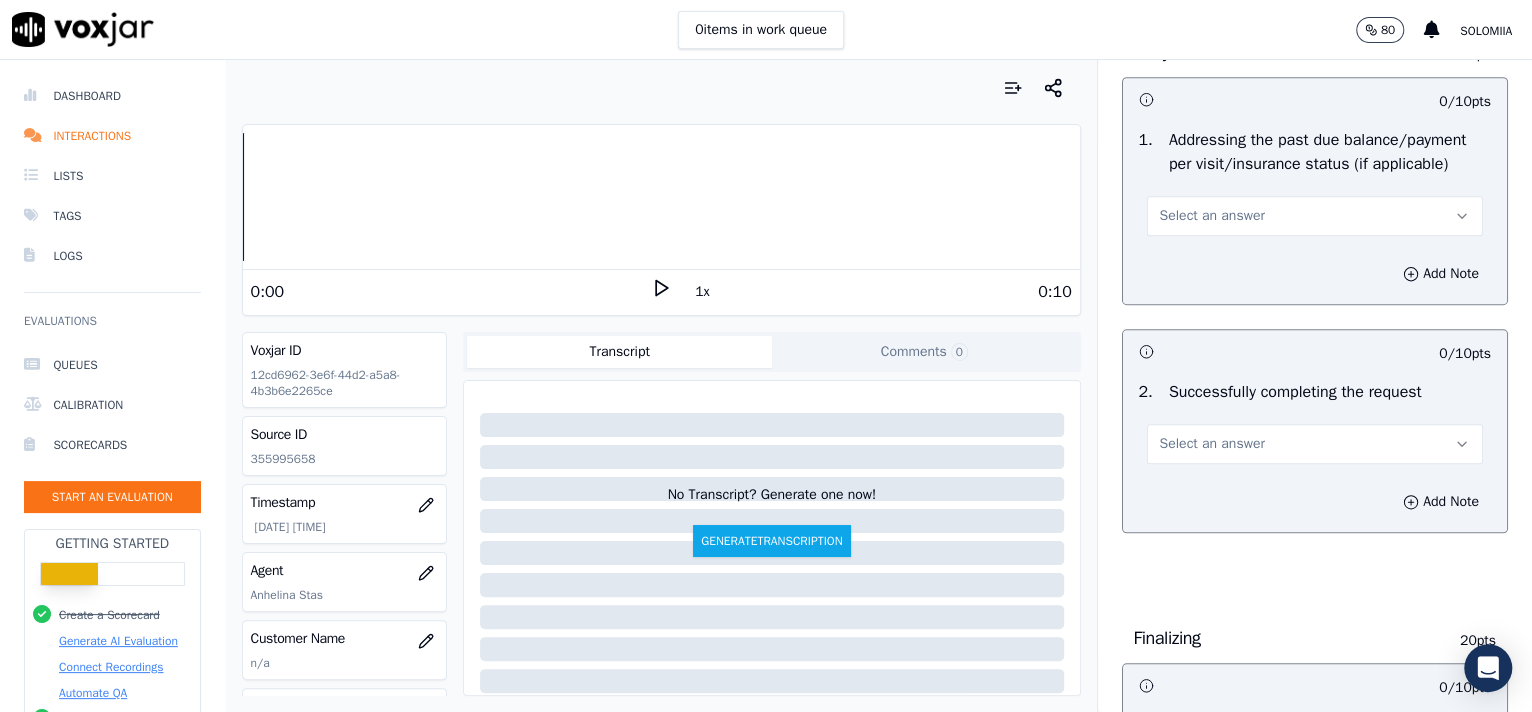 click on "Select an answer" at bounding box center [1212, 216] 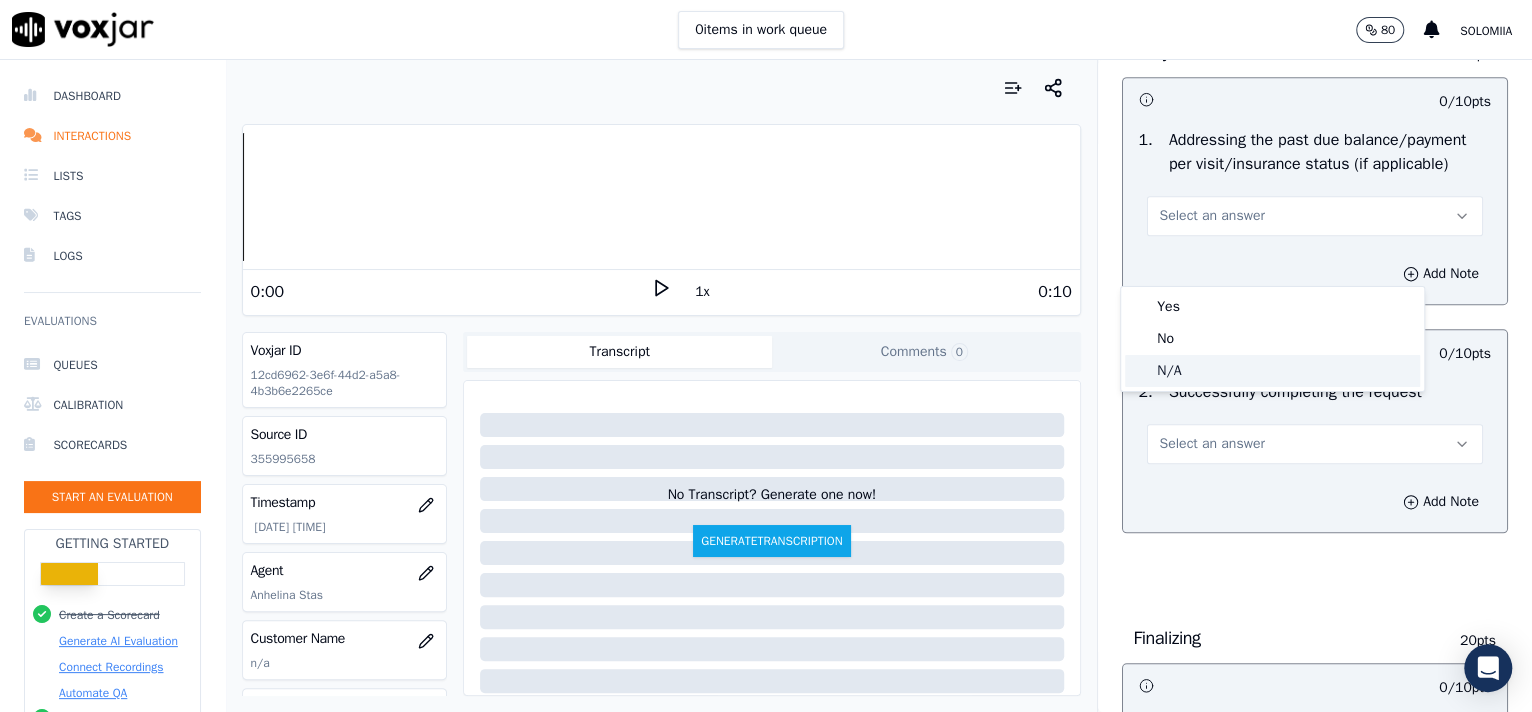 click on "N/A" 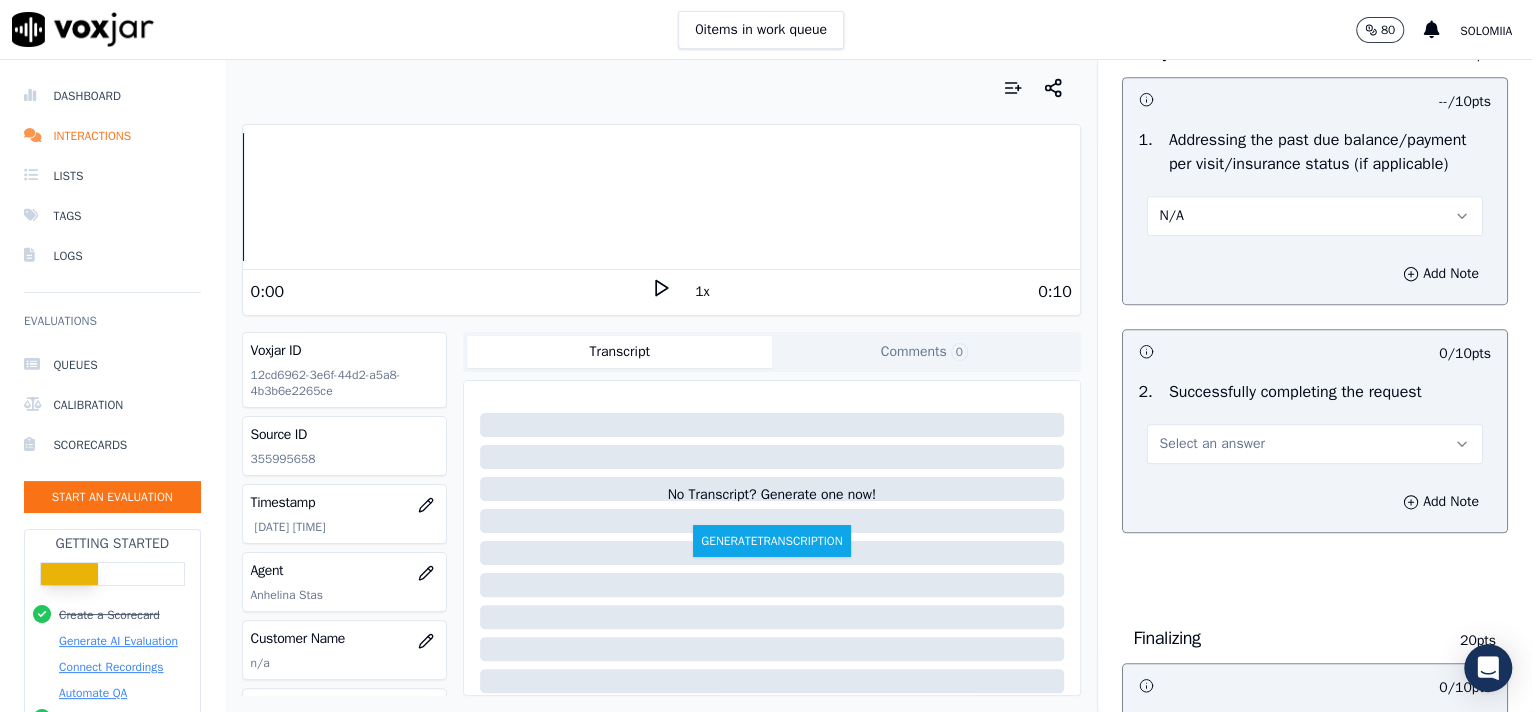 click on "Select an answer" at bounding box center [1212, 444] 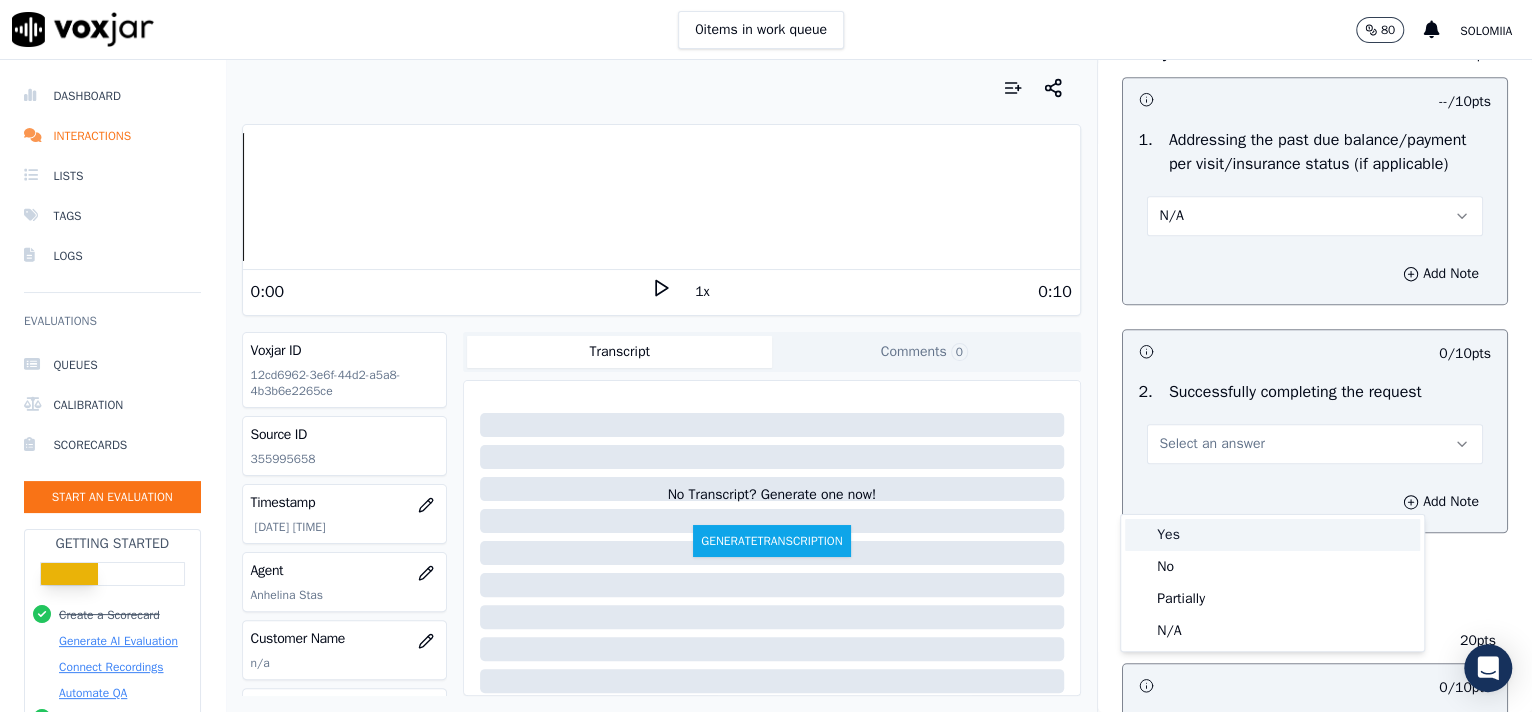 click on "Yes" at bounding box center [1272, 535] 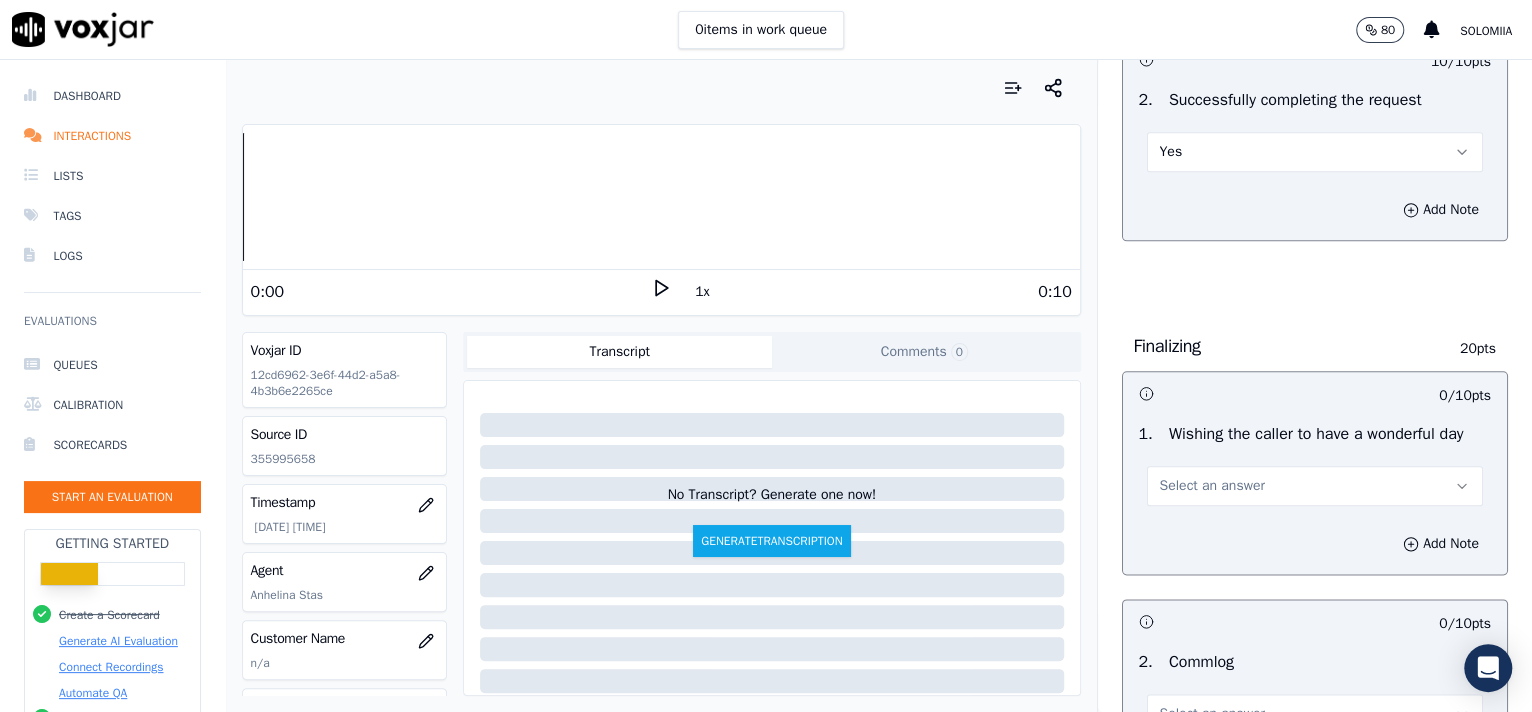 scroll, scrollTop: 1388, scrollLeft: 0, axis: vertical 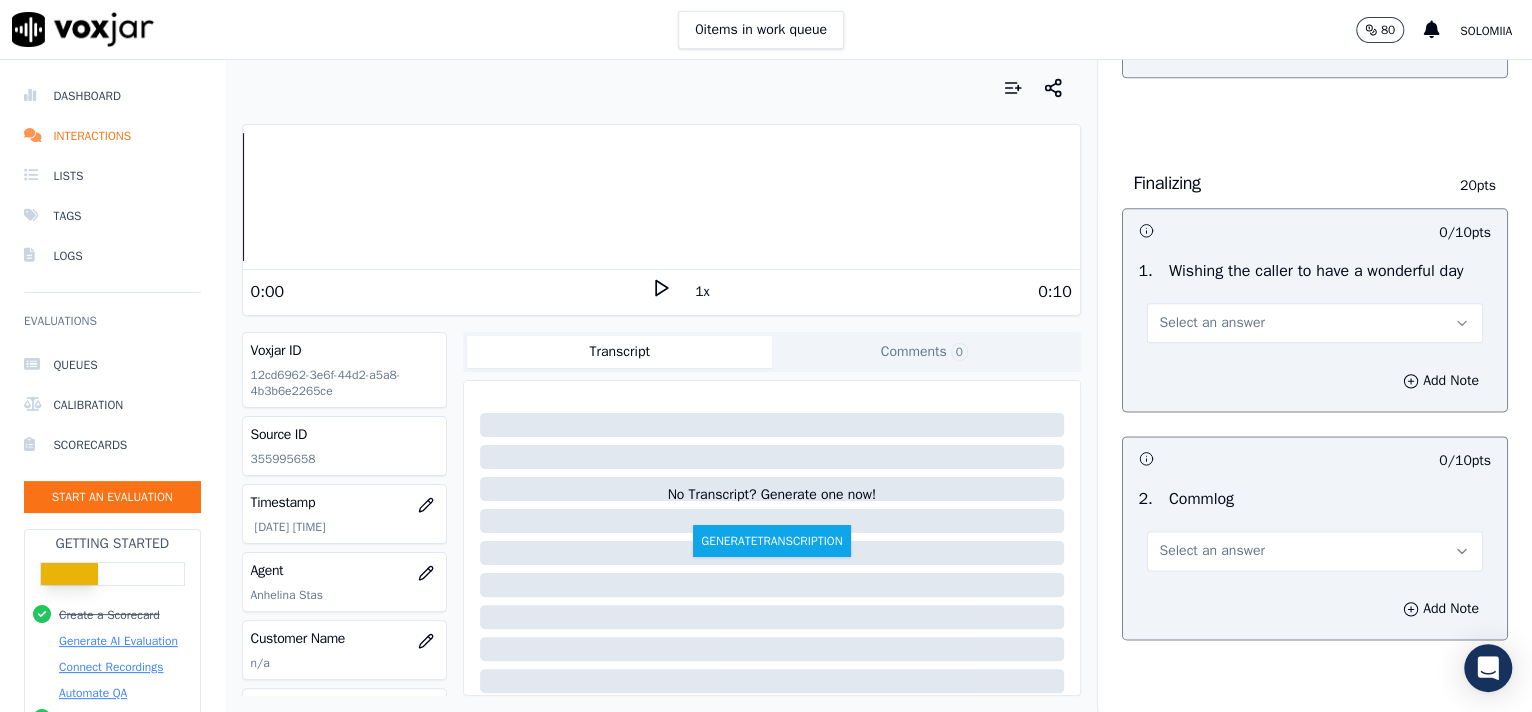 click on "Select an answer" at bounding box center [1315, 323] 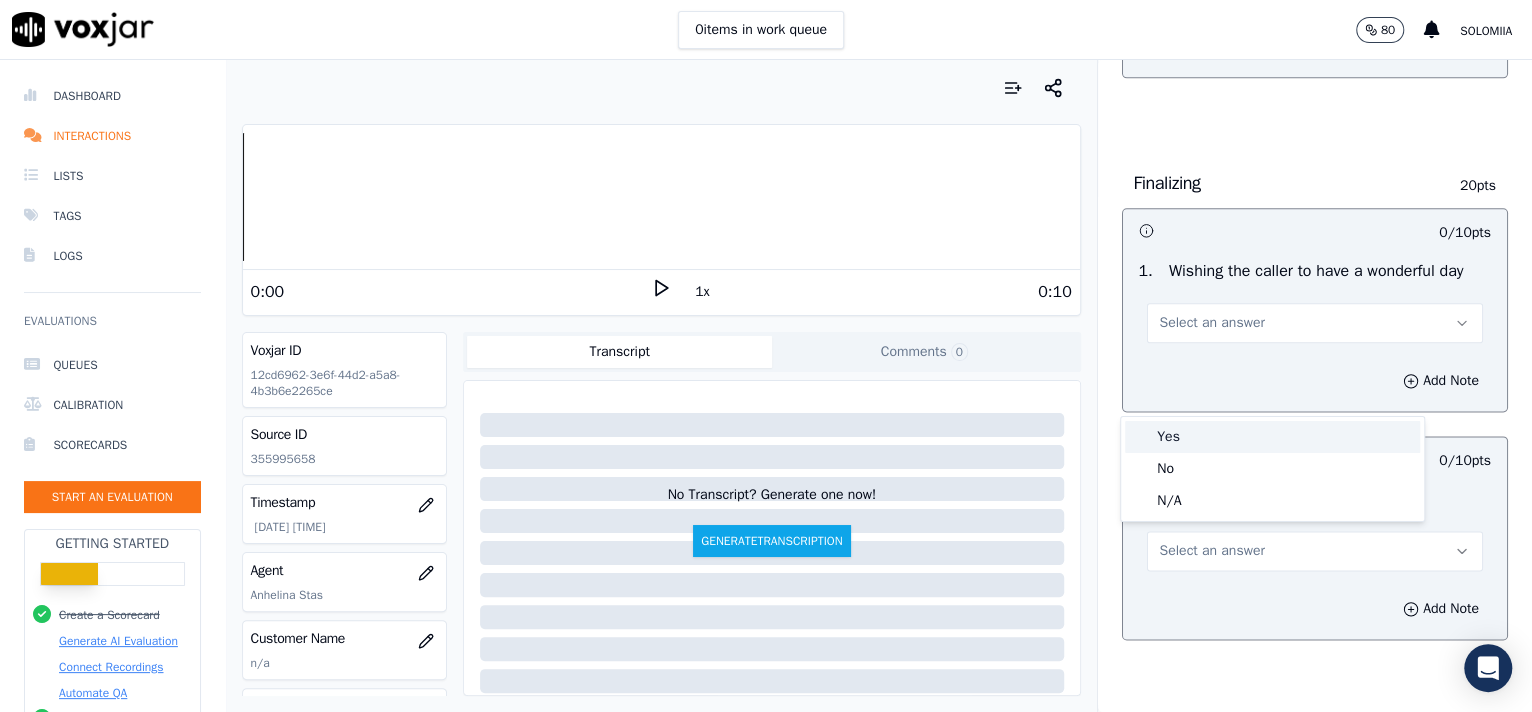 click on "Yes" at bounding box center (1272, 437) 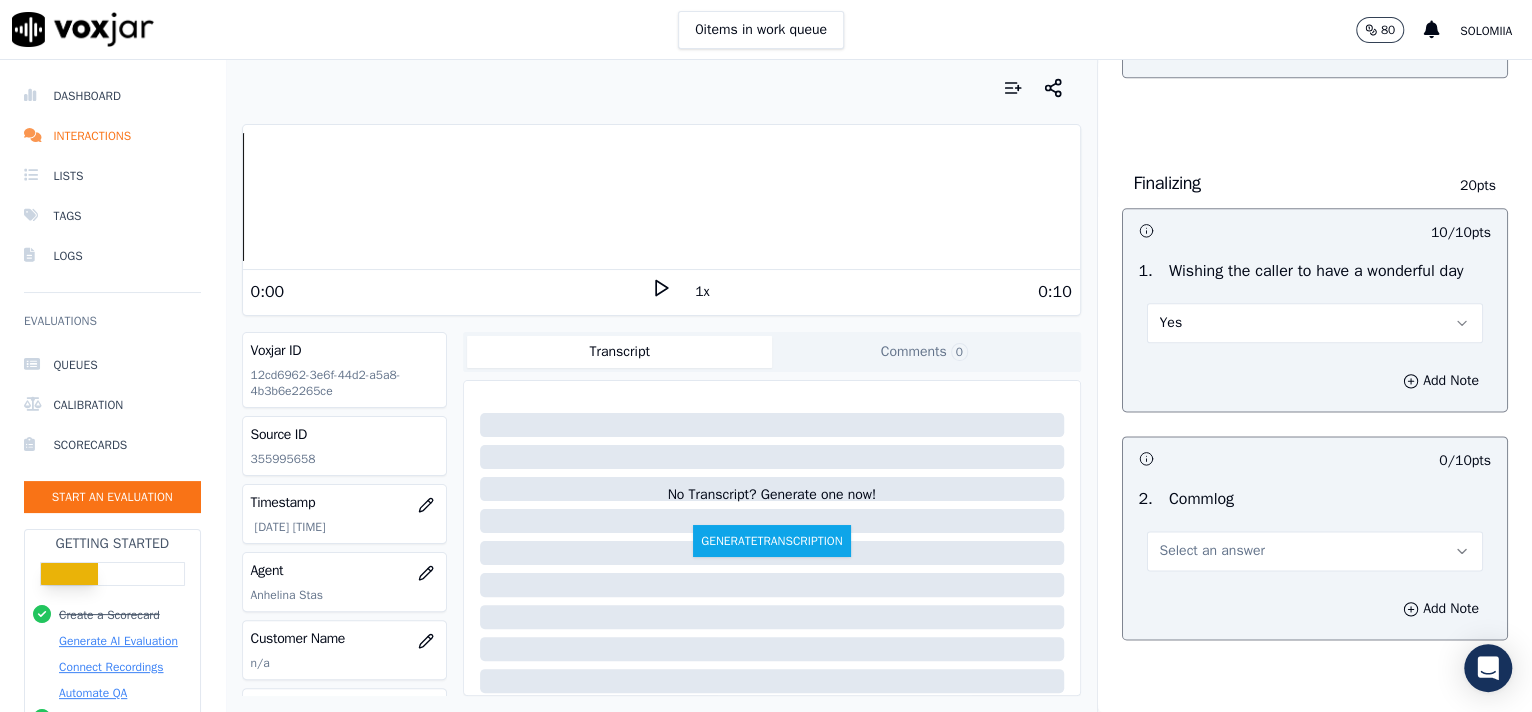 scroll, scrollTop: 1674, scrollLeft: 0, axis: vertical 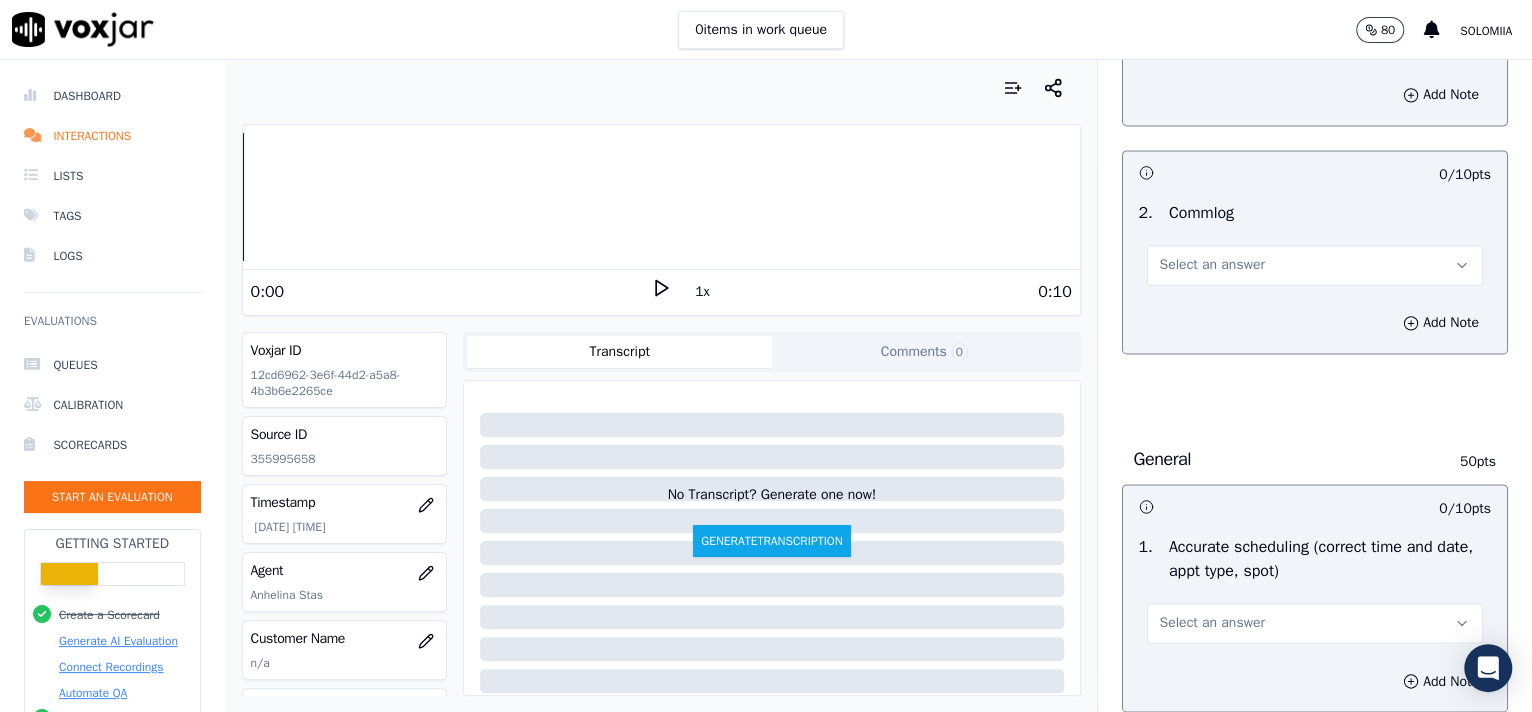 click on "Select an answer" at bounding box center [1315, 265] 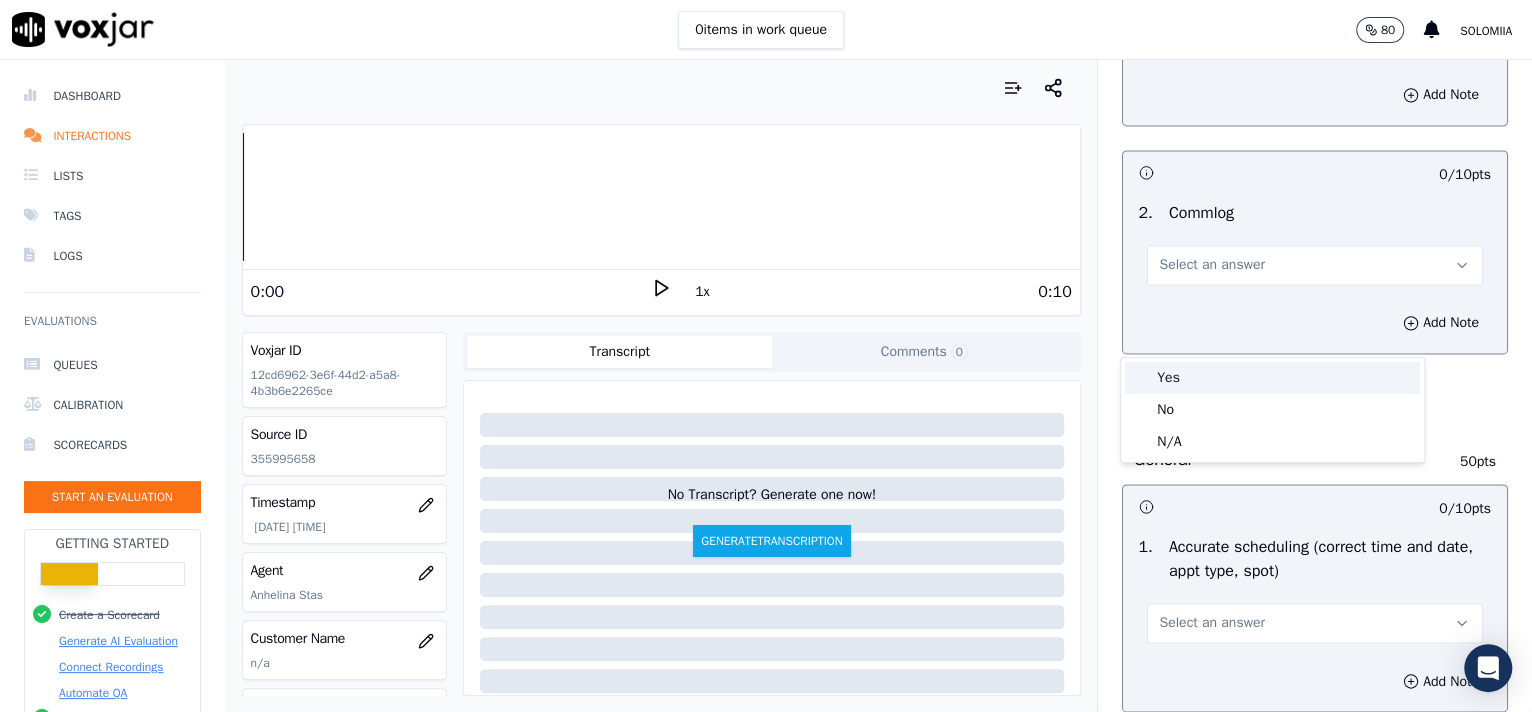 click on "Yes" at bounding box center [1272, 378] 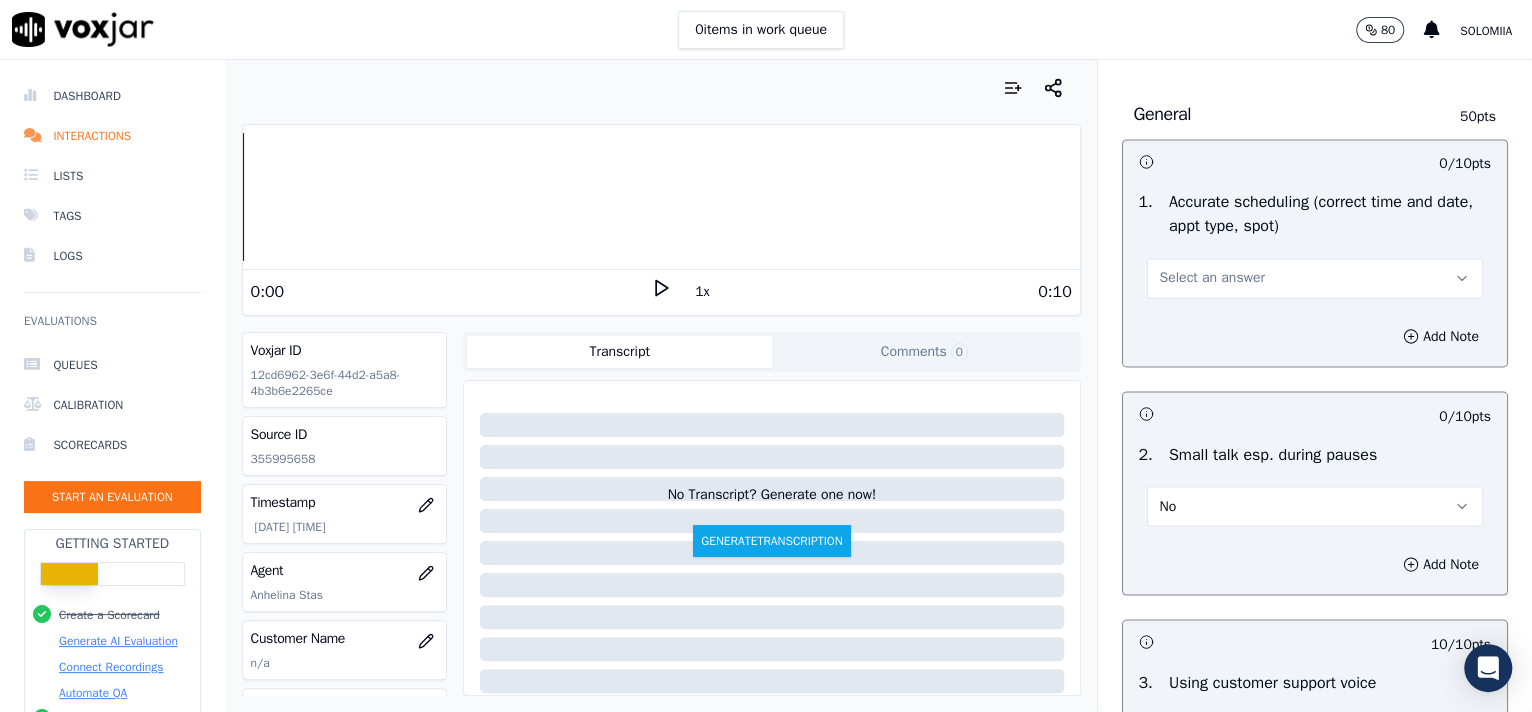 scroll, scrollTop: 2024, scrollLeft: 0, axis: vertical 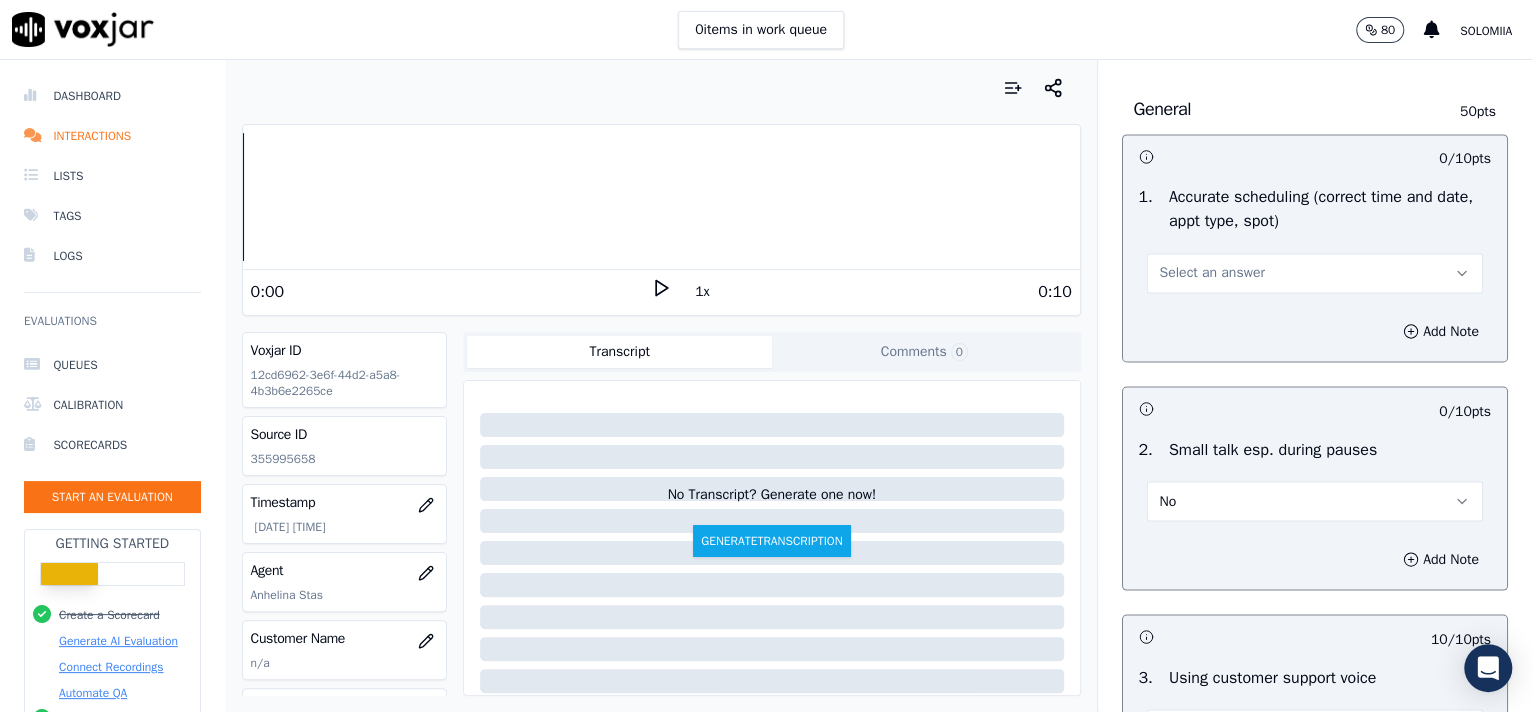 click on "Select an answer" at bounding box center [1315, 273] 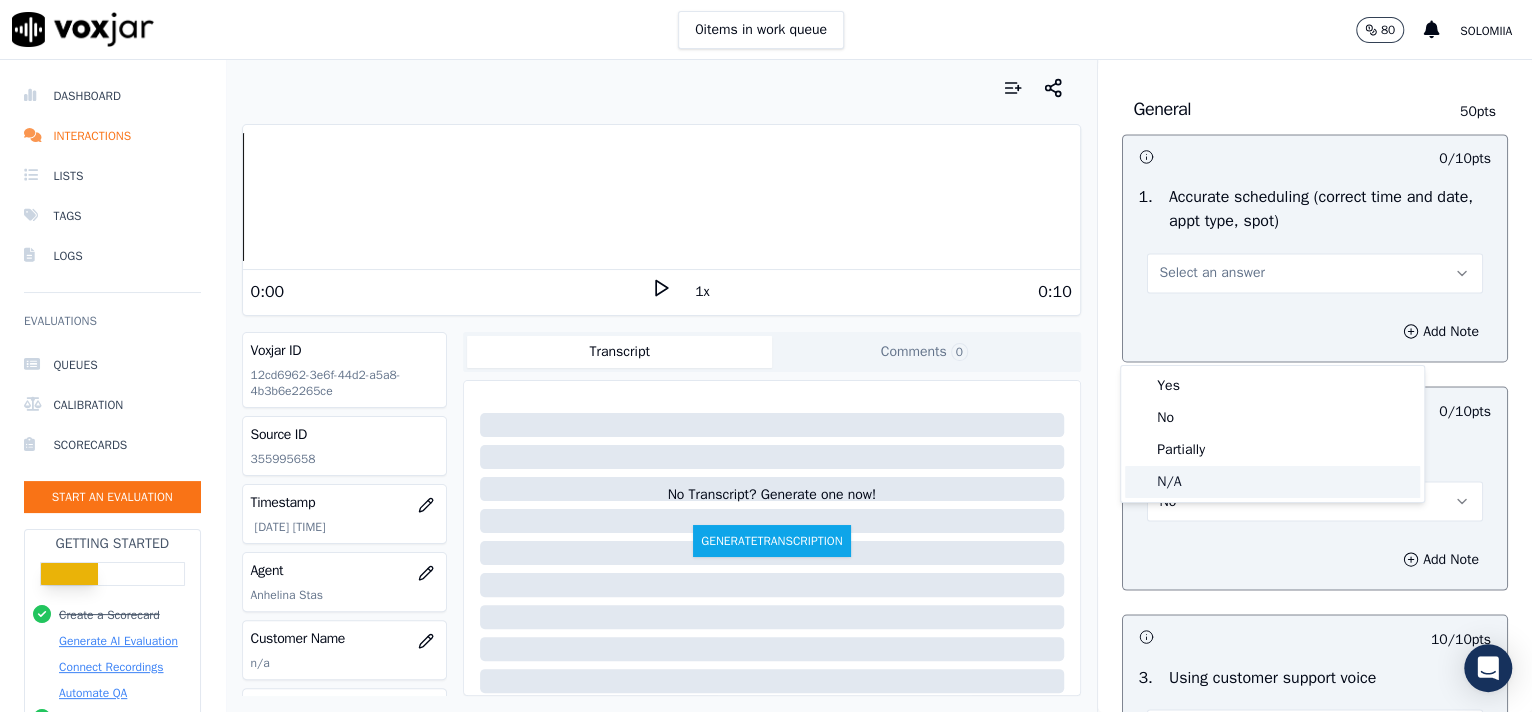 click on "N/A" 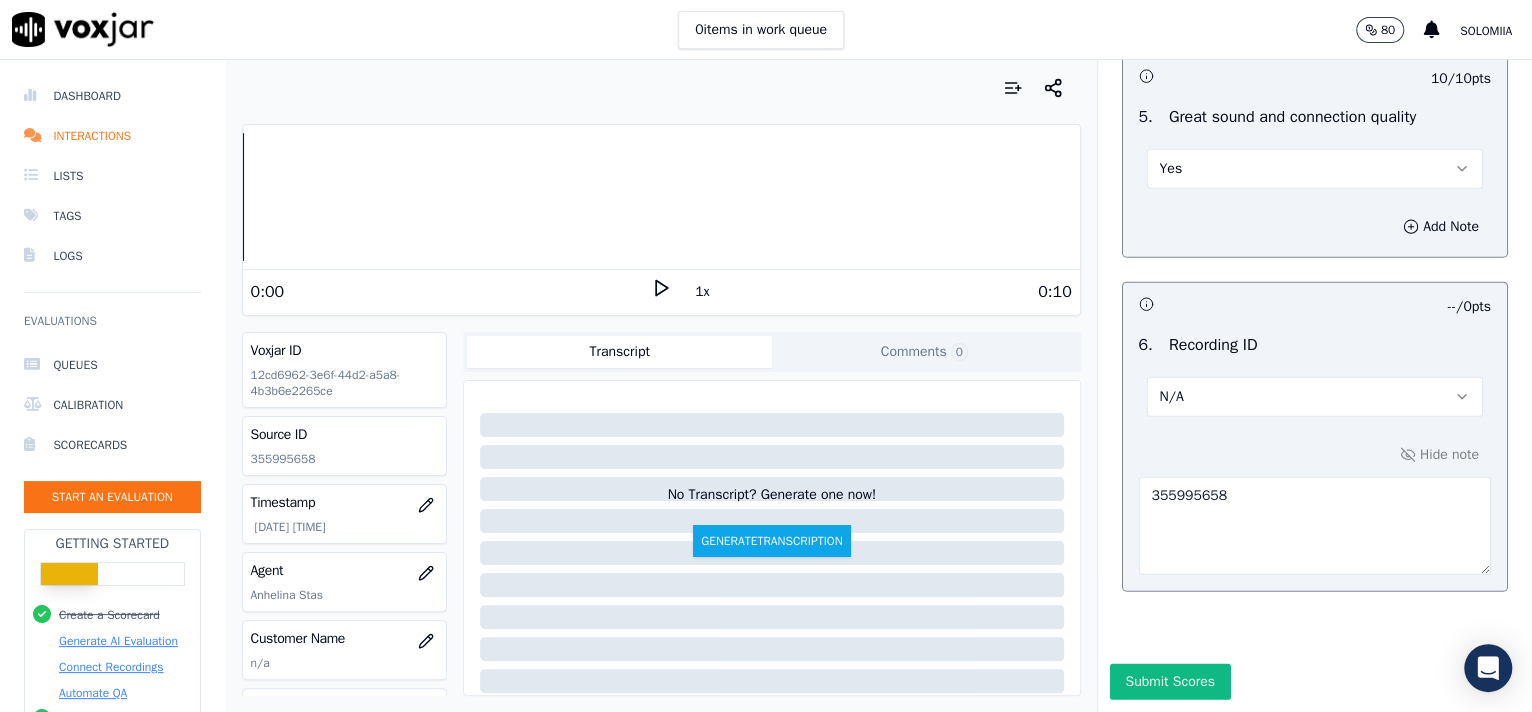 scroll, scrollTop: 3162, scrollLeft: 0, axis: vertical 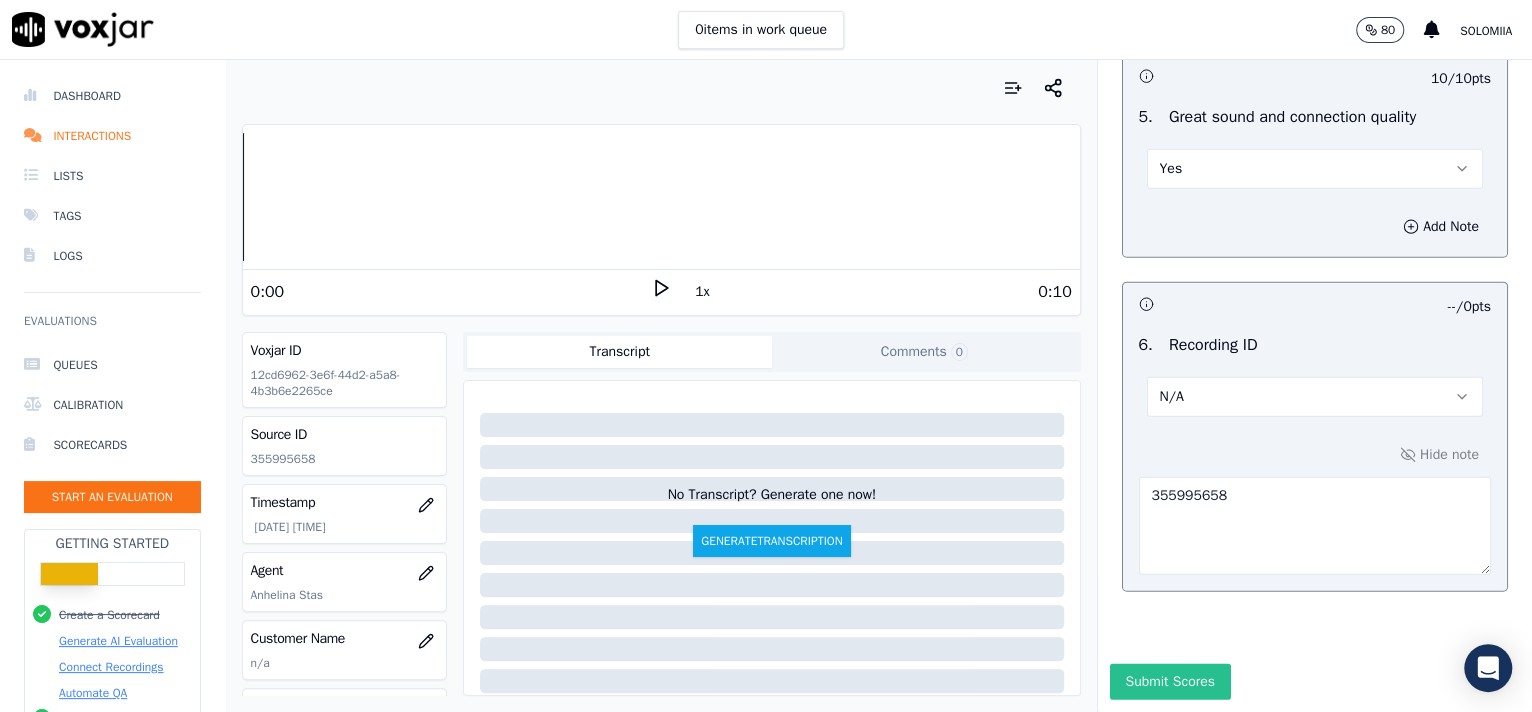 click on "Submit Scores" at bounding box center [1170, 682] 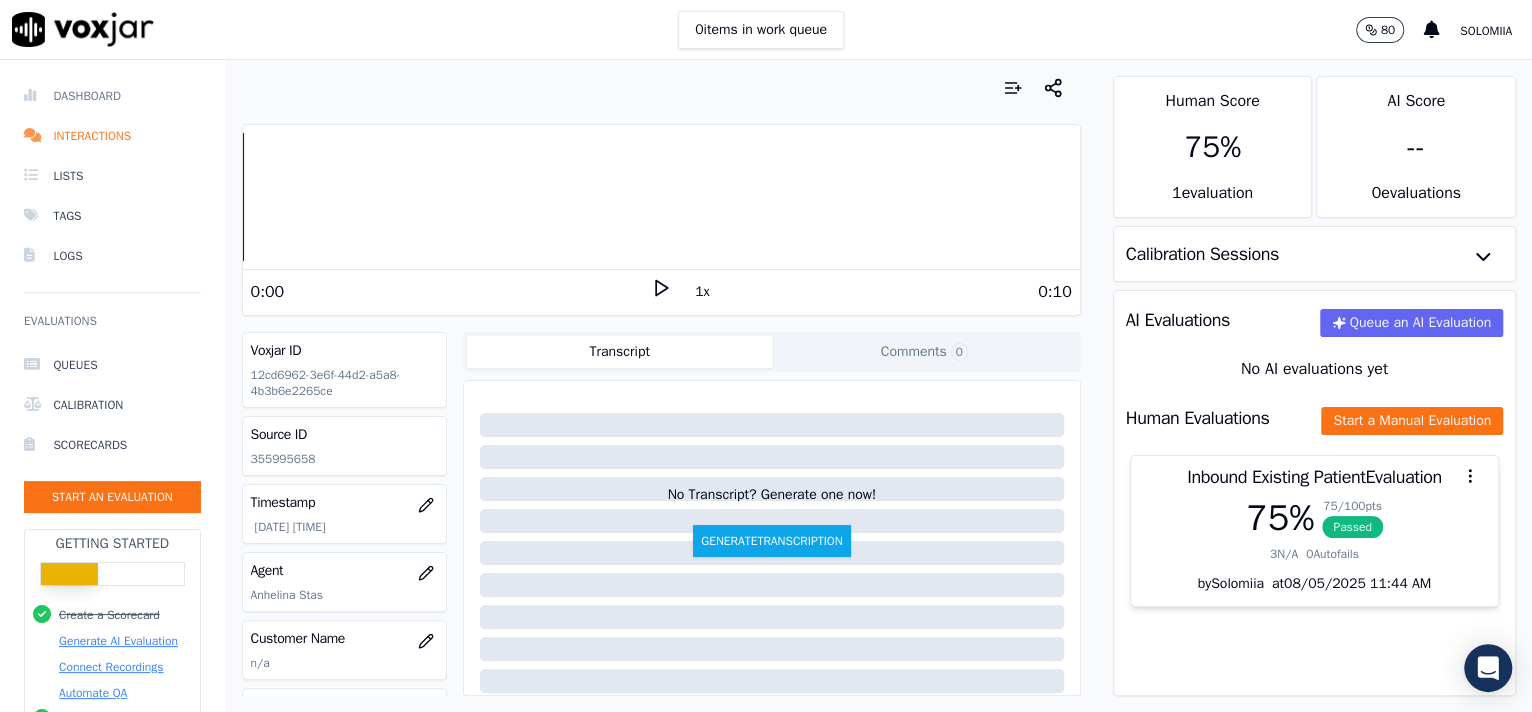 click on "Dashboard" at bounding box center (112, 96) 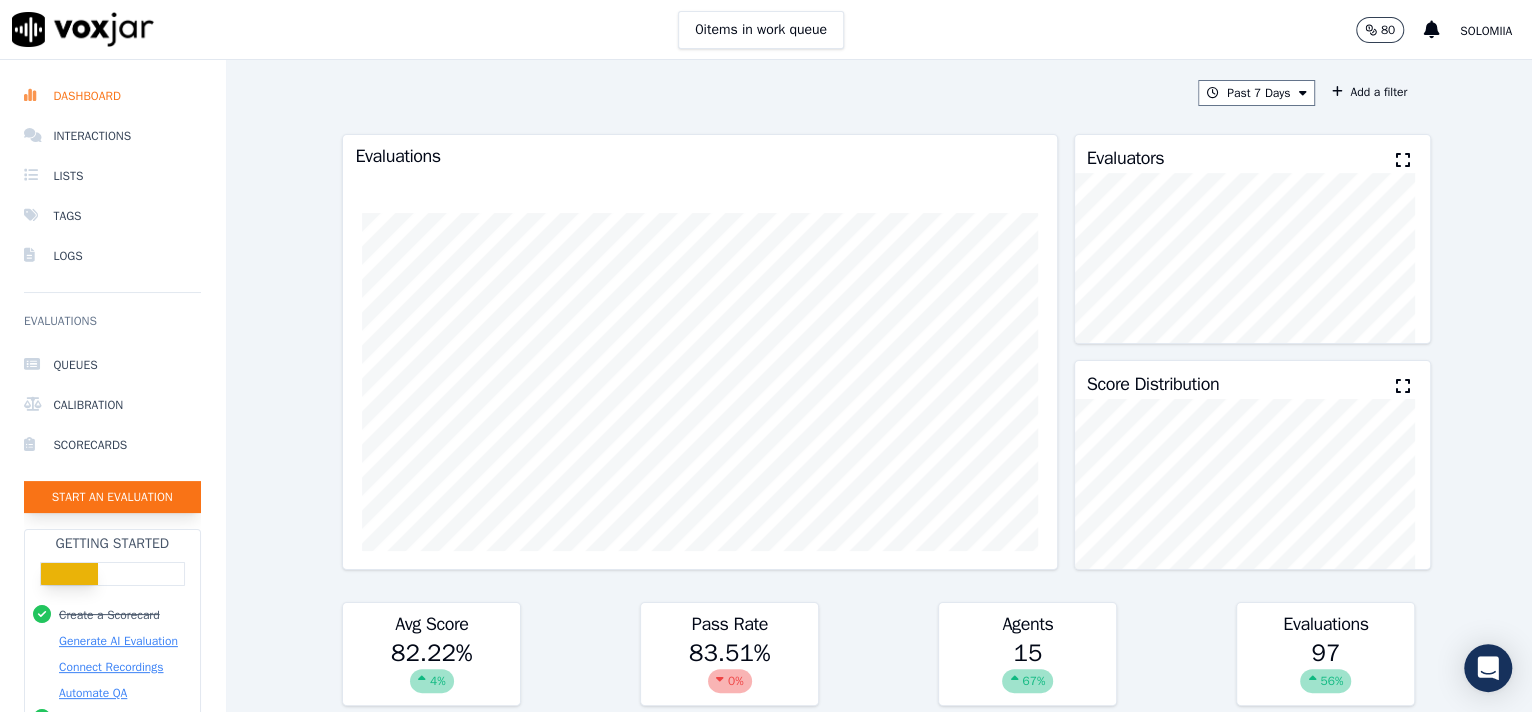 click on "Start an Evaluation" 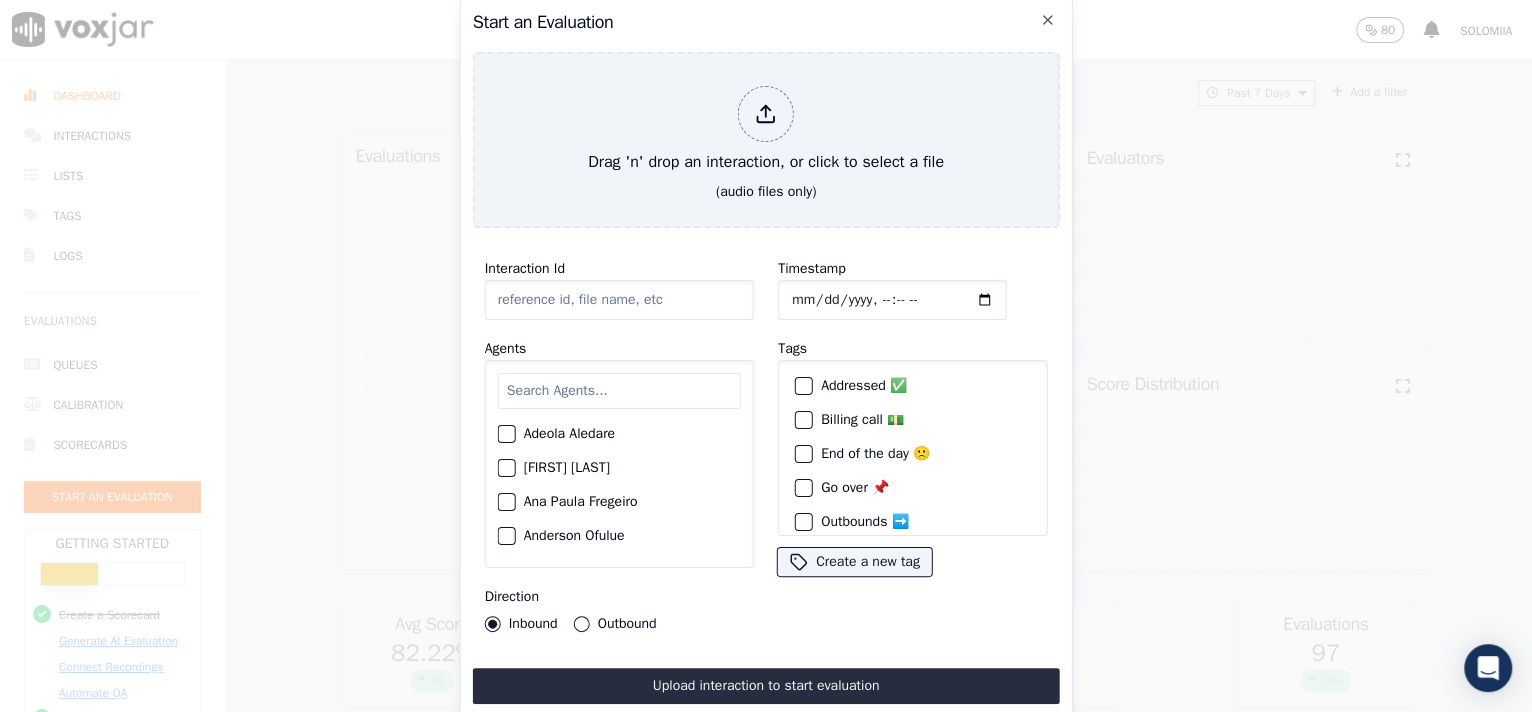 click on "Interaction Id" 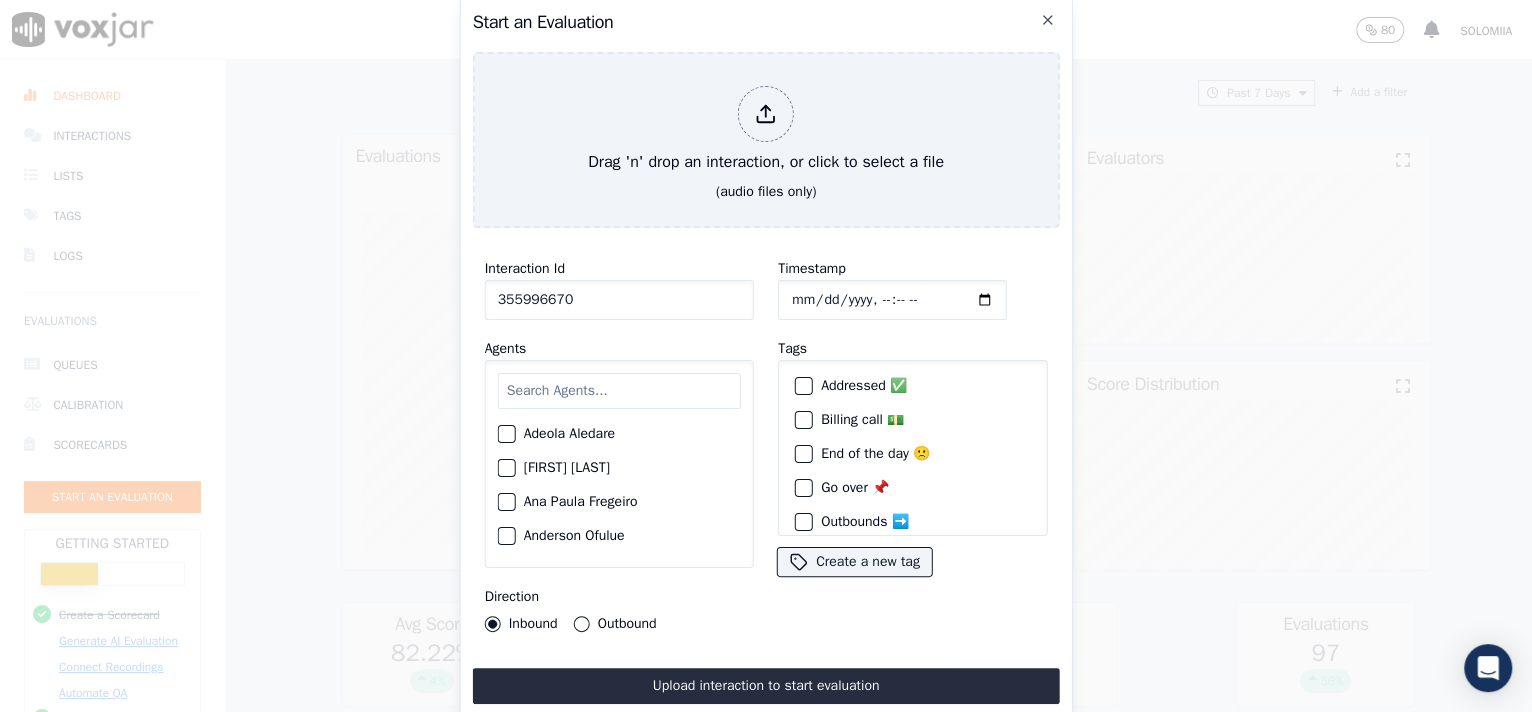 type on "355996670" 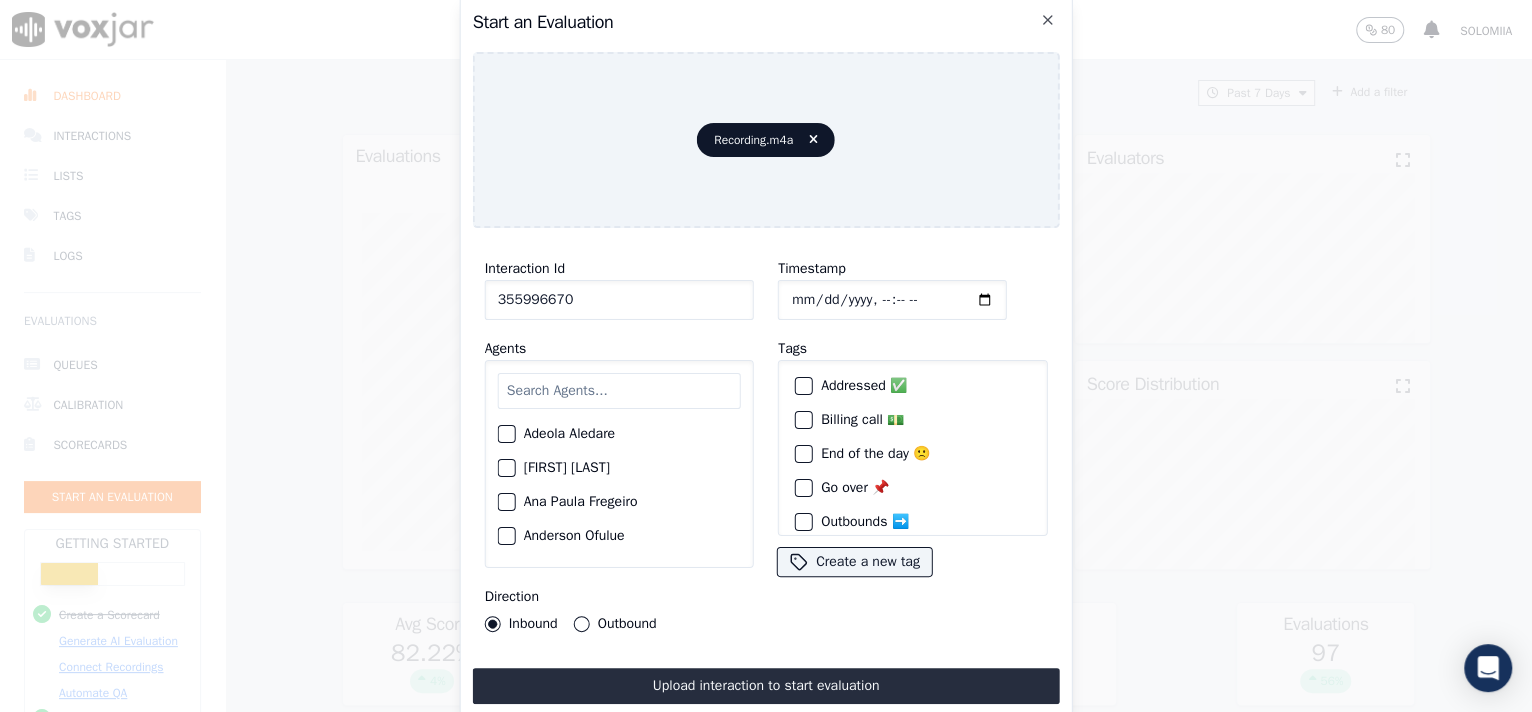 click on "Timestamp" 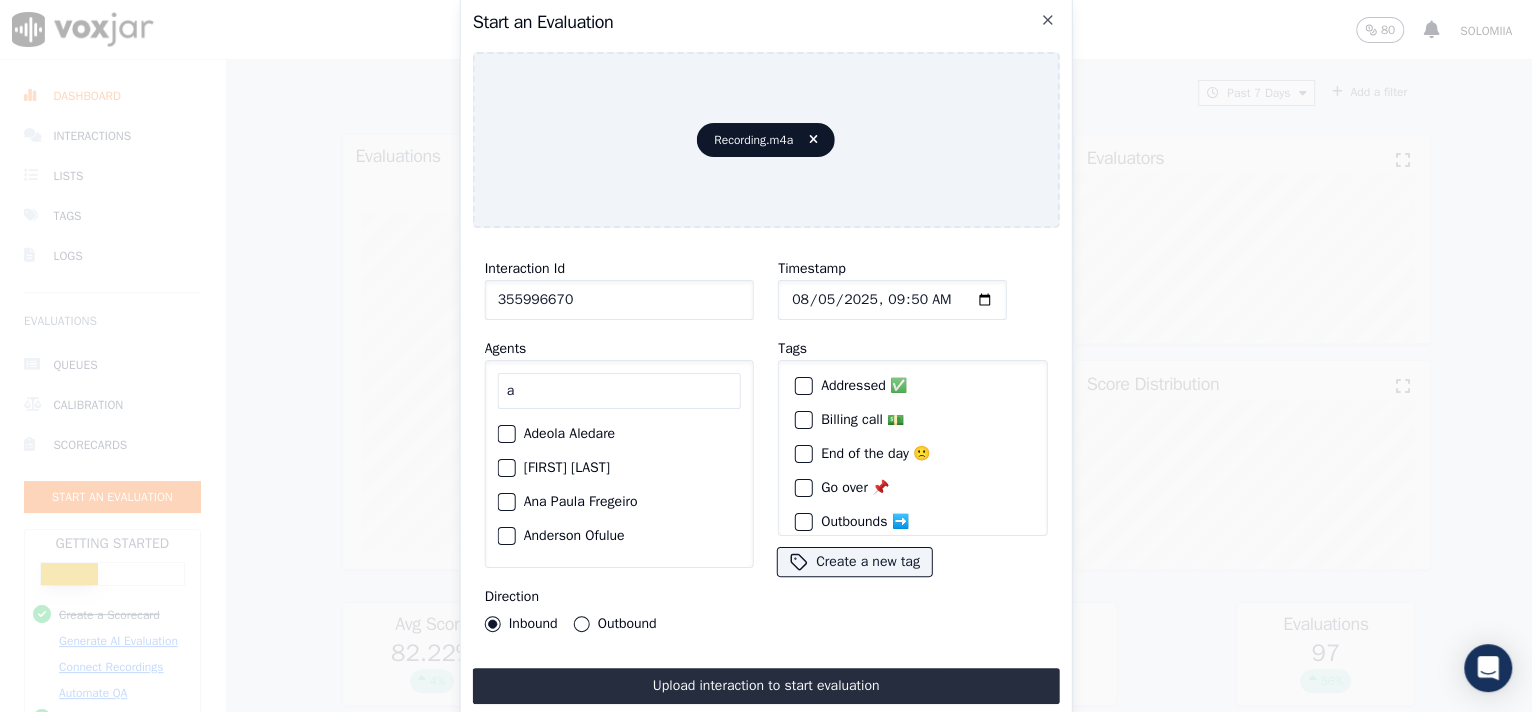 click on "a" at bounding box center [619, 391] 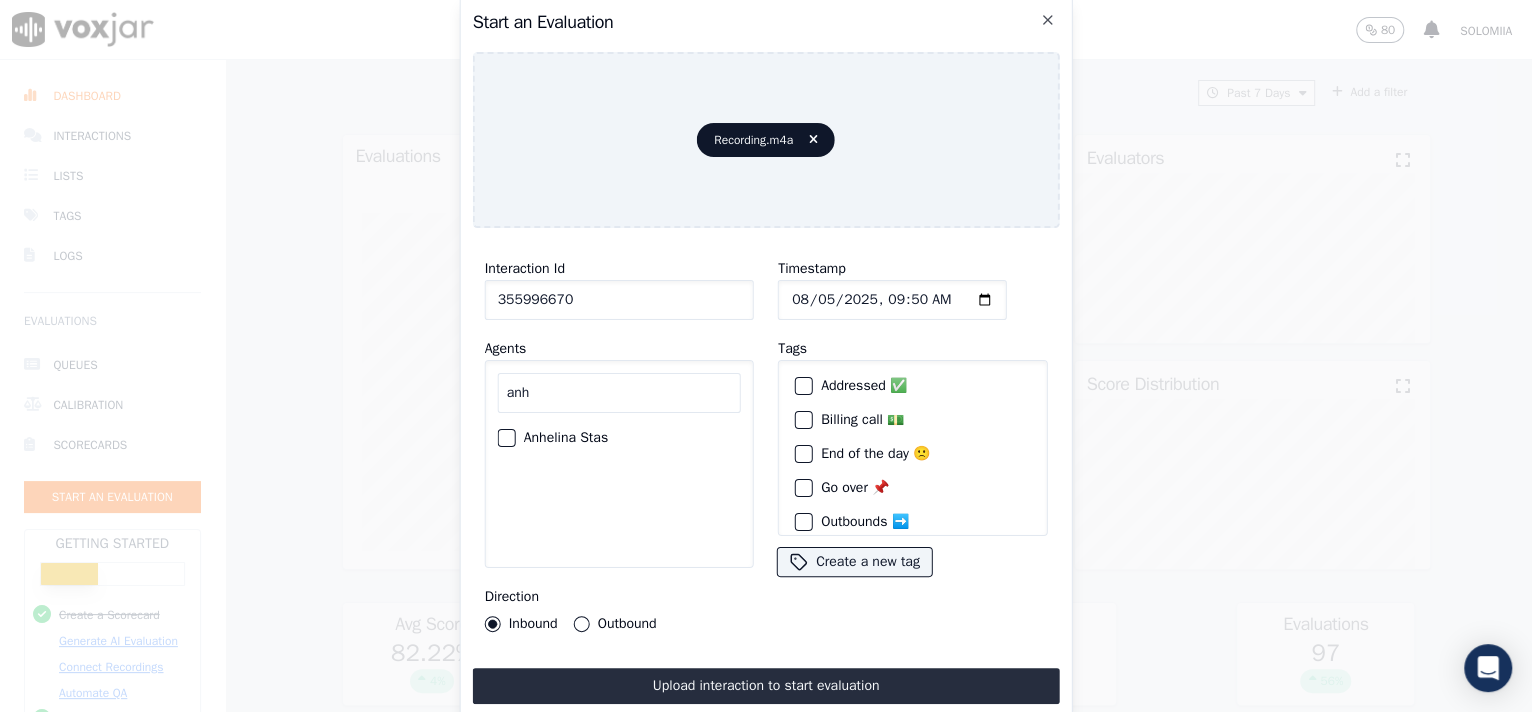 type on "anh" 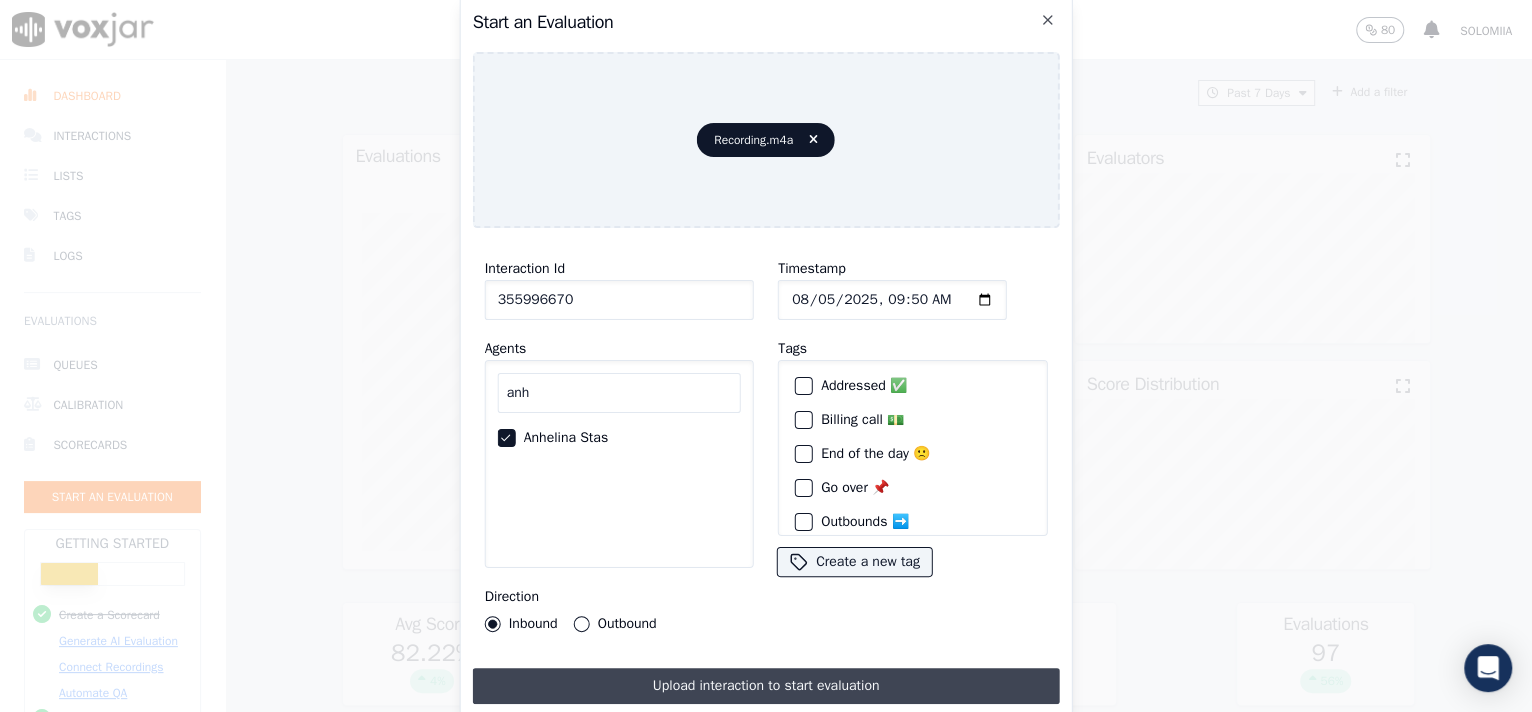 click on "Upload interaction to start evaluation" at bounding box center (766, 686) 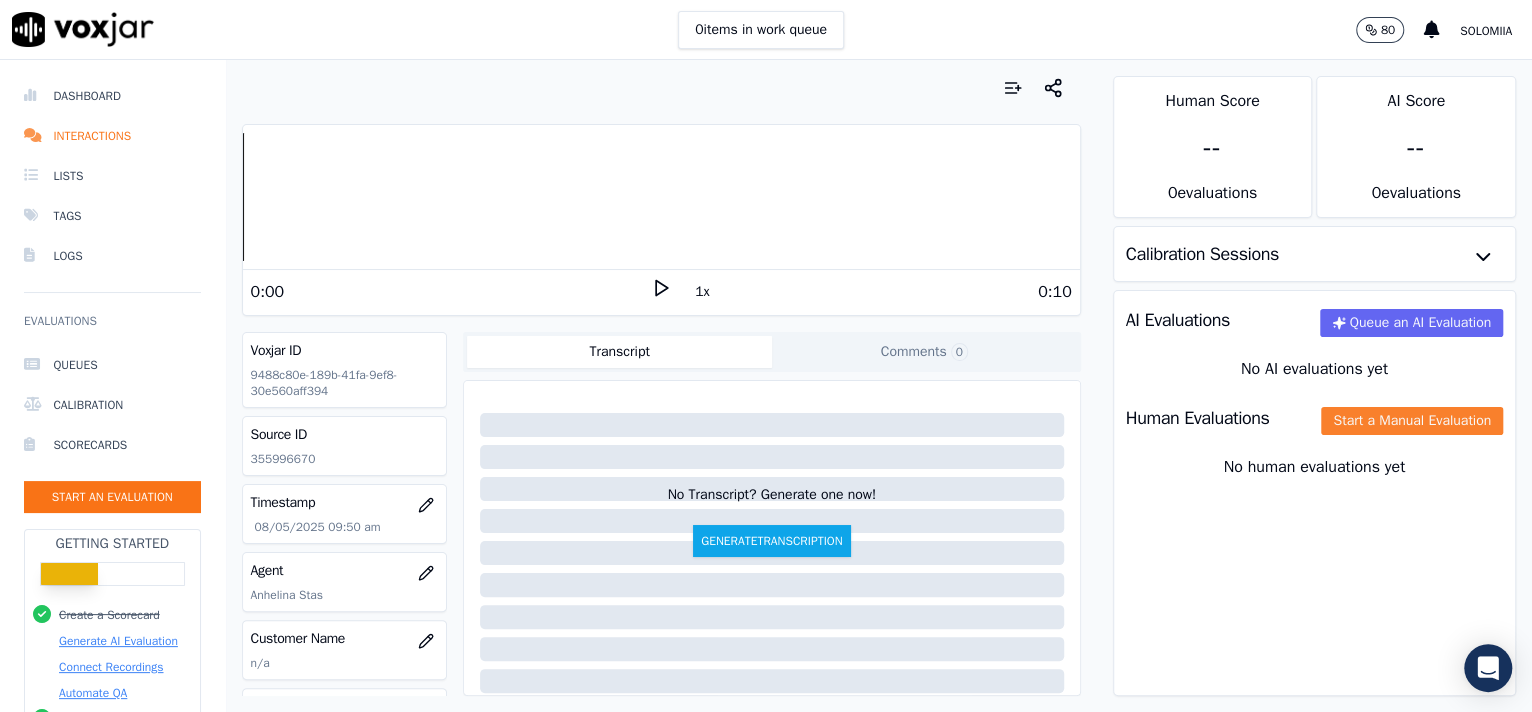 click on "Start a Manual Evaluation" 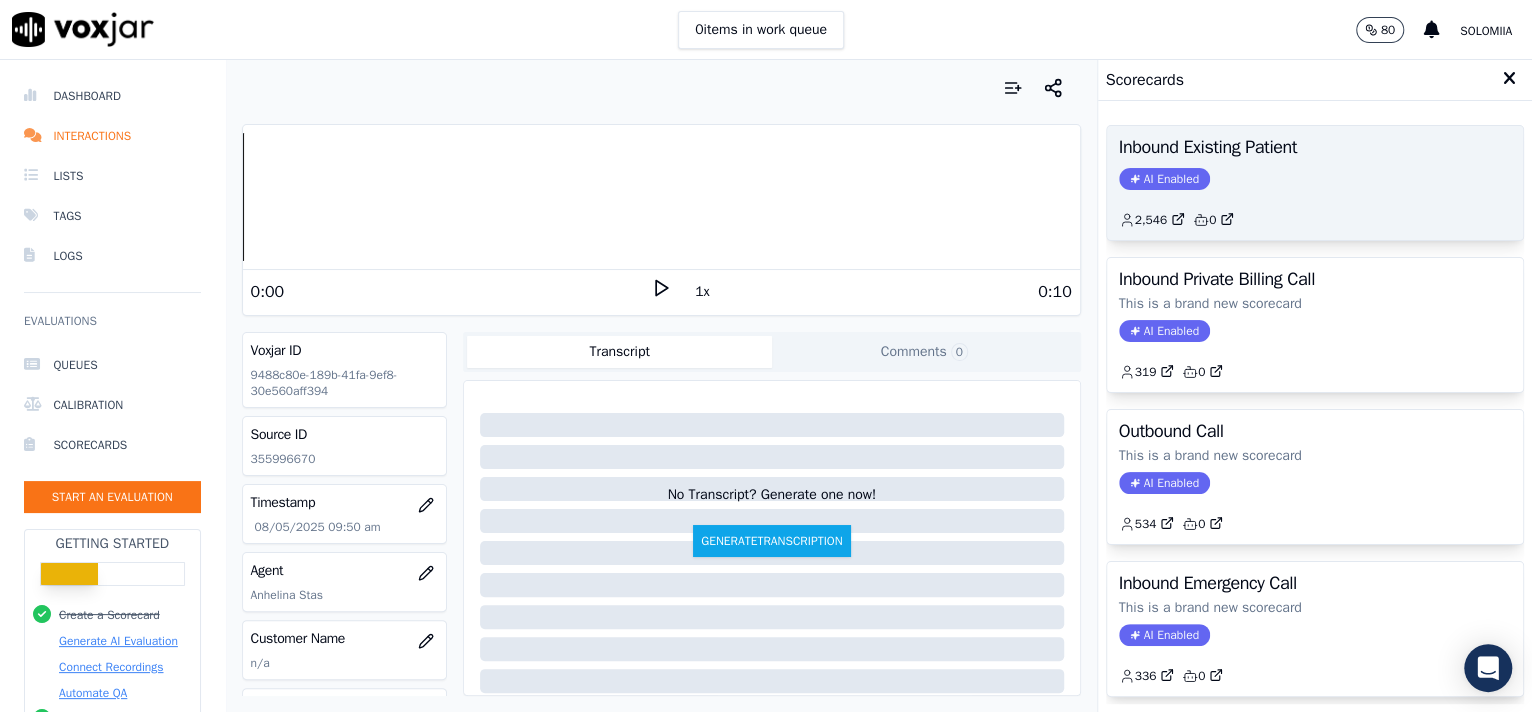 click on "AI Enabled" 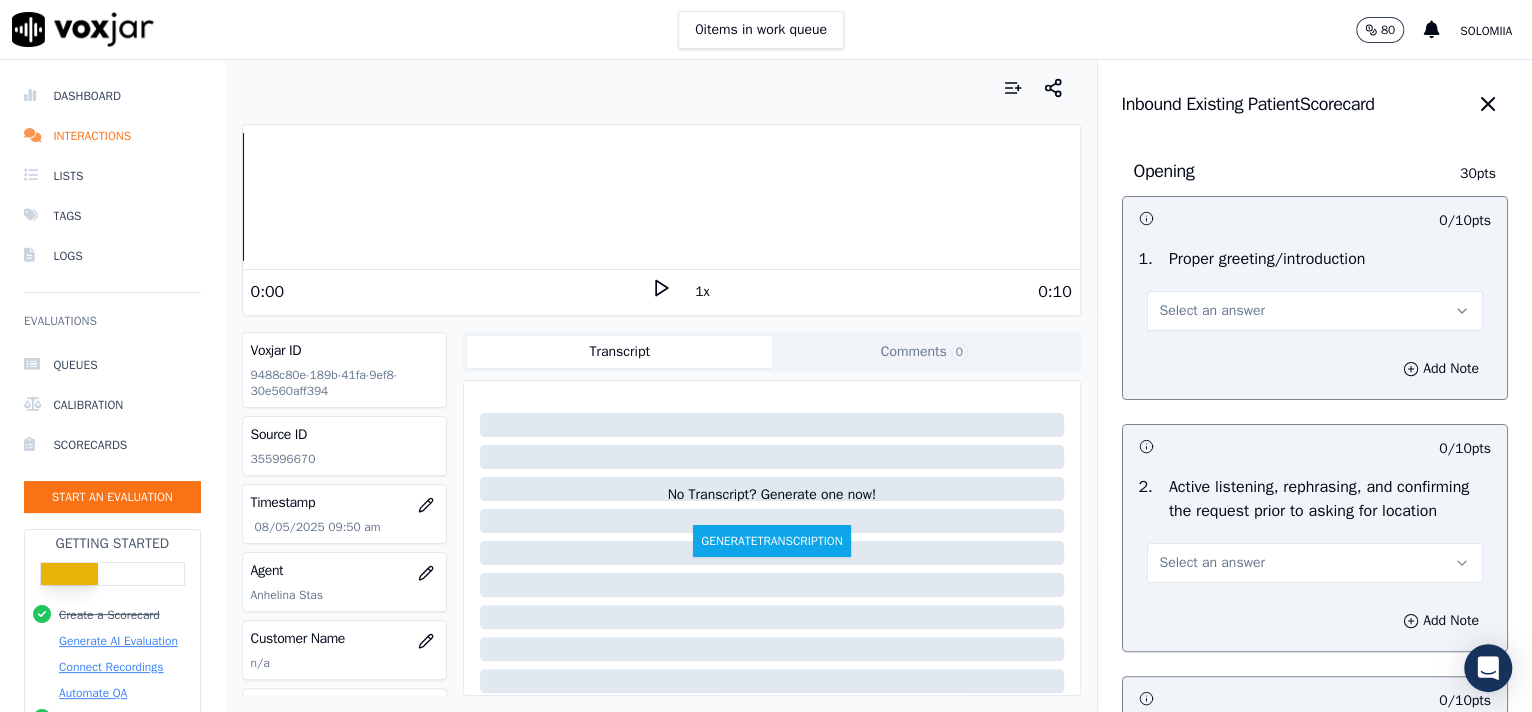 click on "Select an answer" at bounding box center [1212, 311] 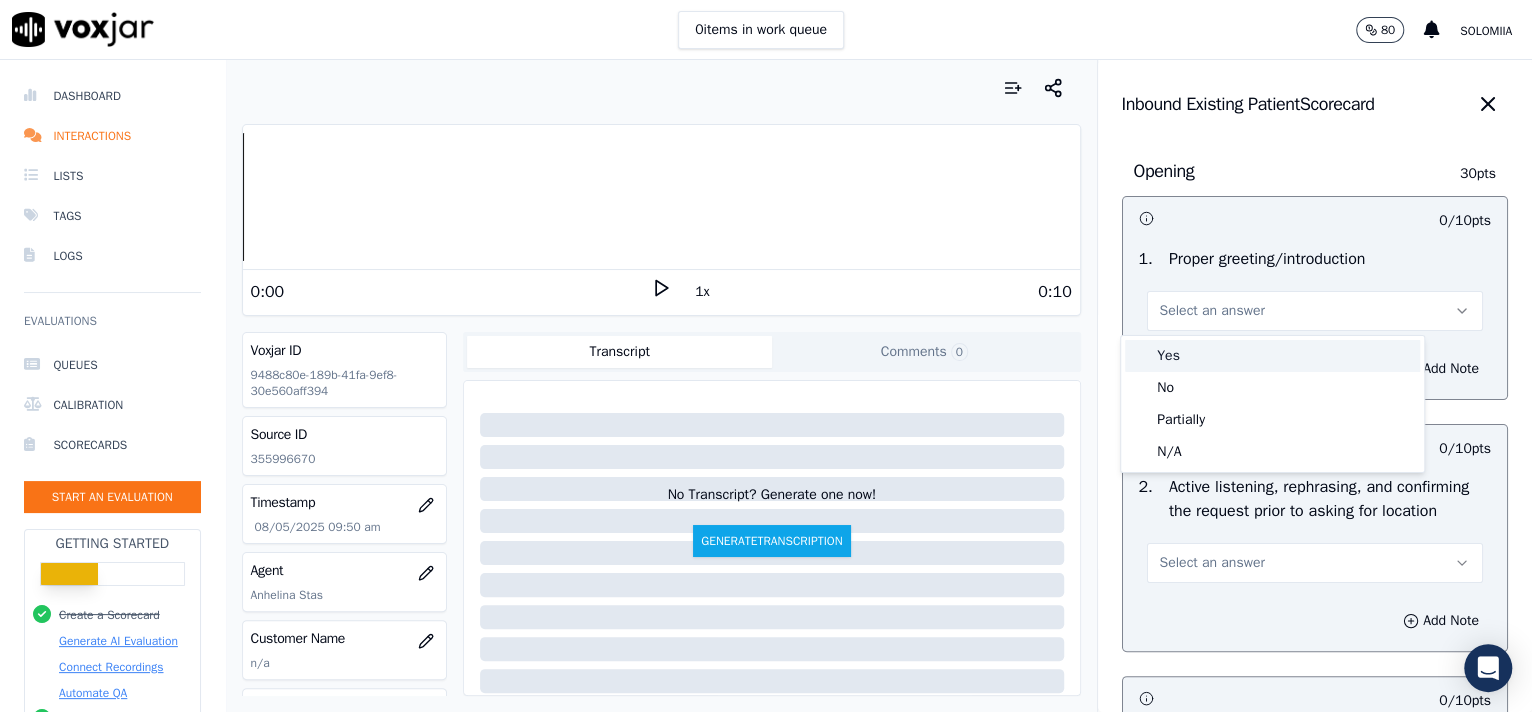 click on "Yes" at bounding box center [1272, 356] 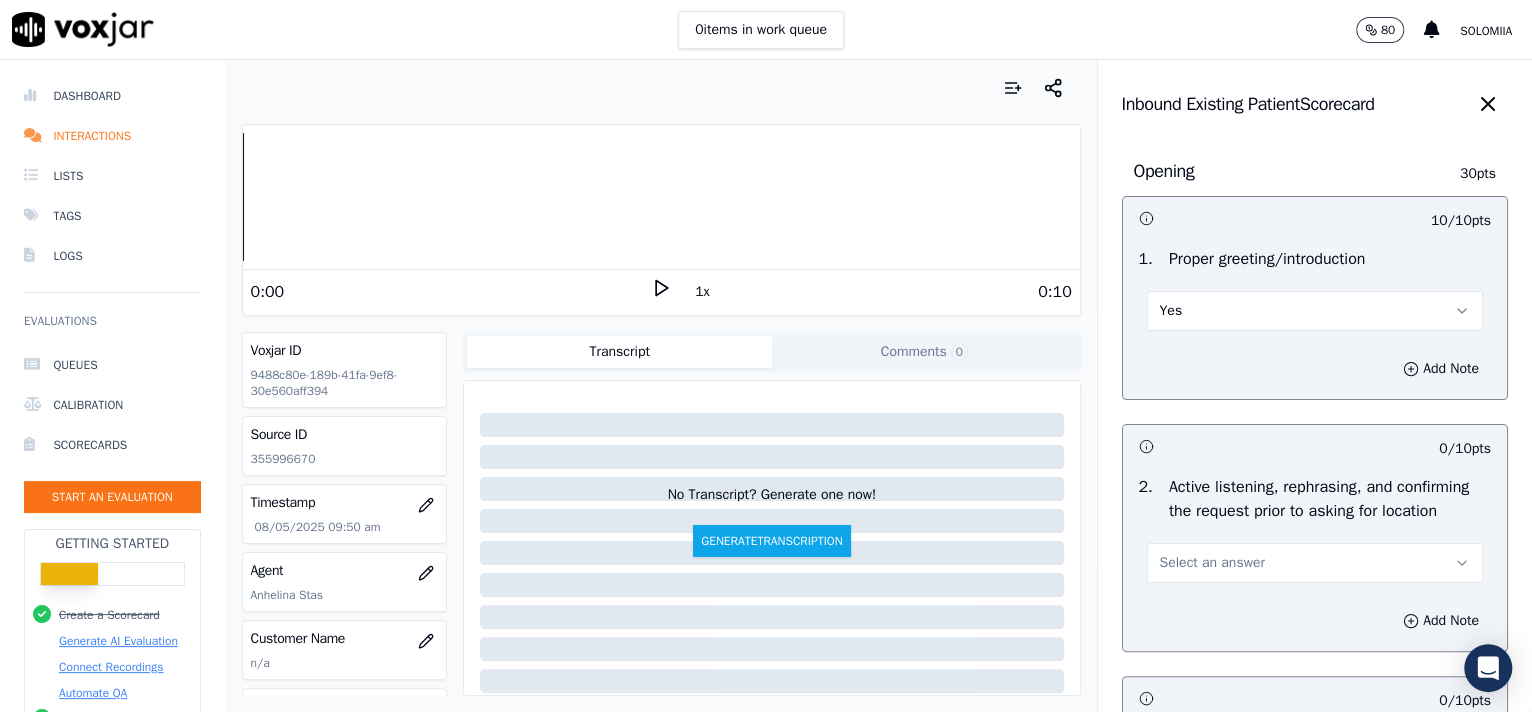 click on "Select an answer" at bounding box center [1315, 563] 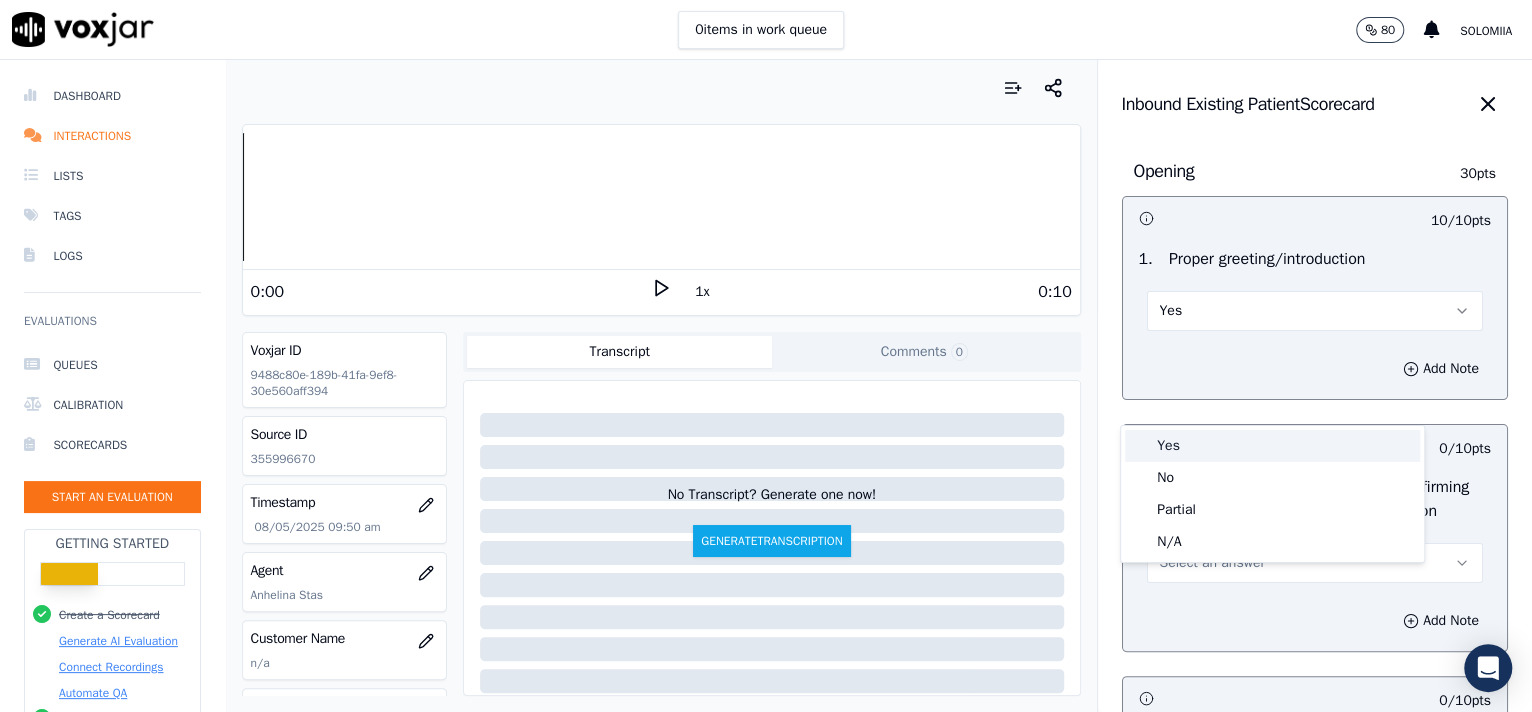 click on "Yes" at bounding box center [1272, 446] 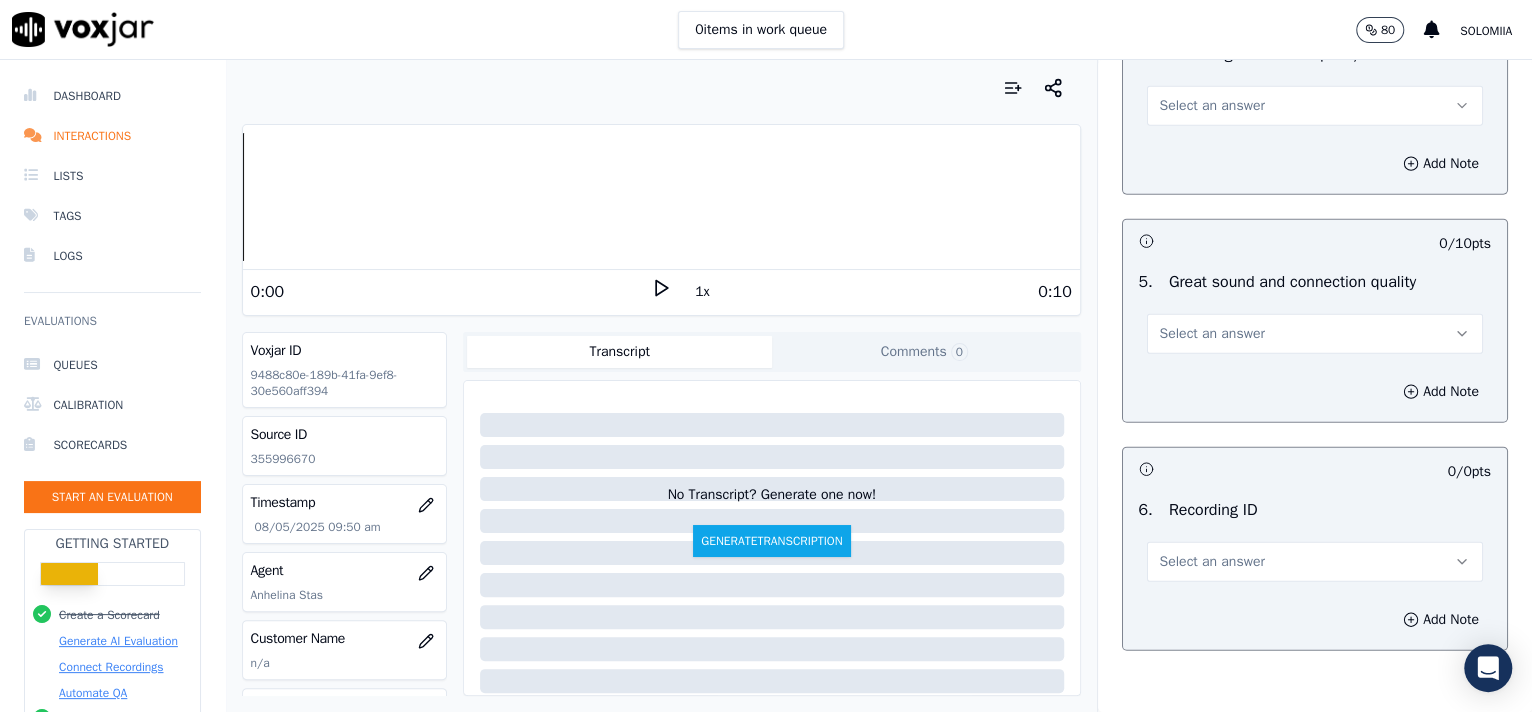 scroll, scrollTop: 3057, scrollLeft: 0, axis: vertical 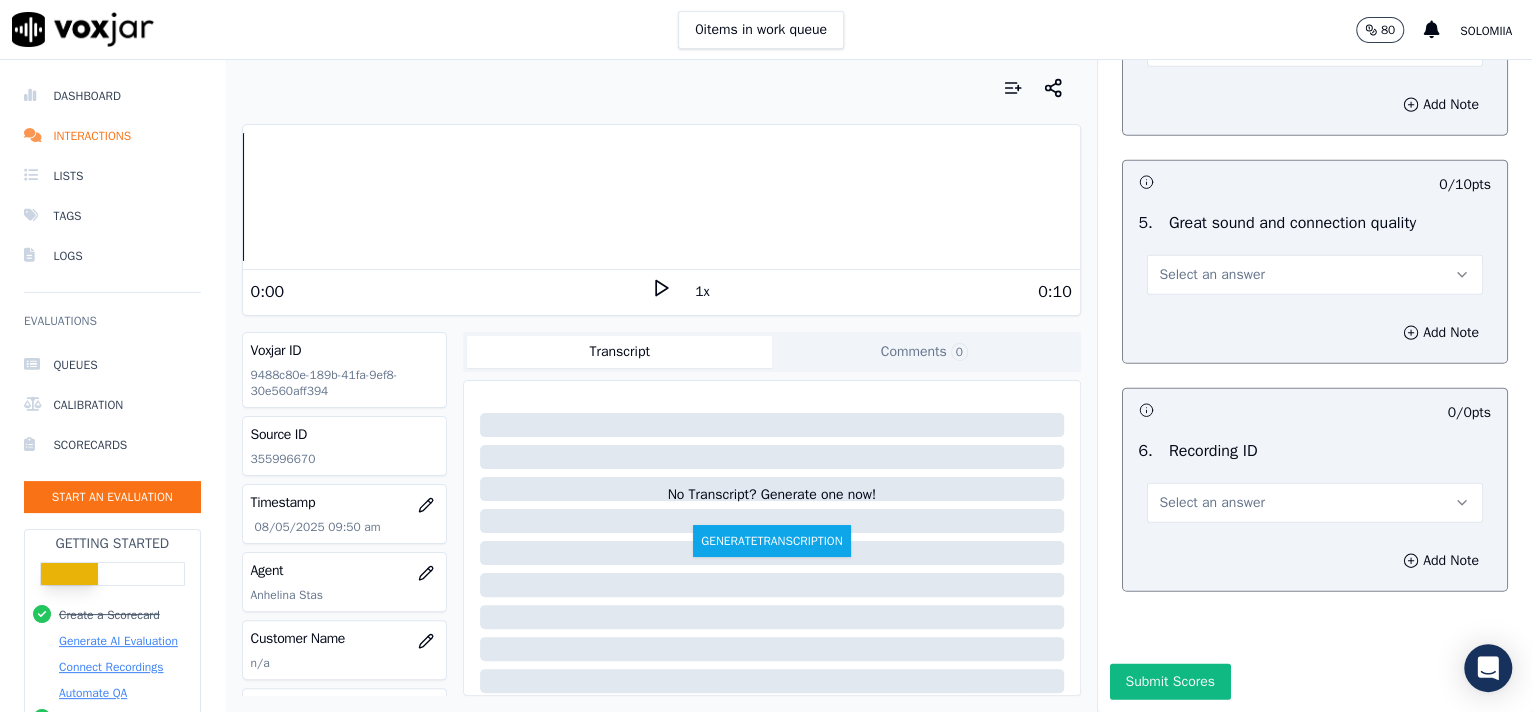click on "Select an answer" at bounding box center (1212, 503) 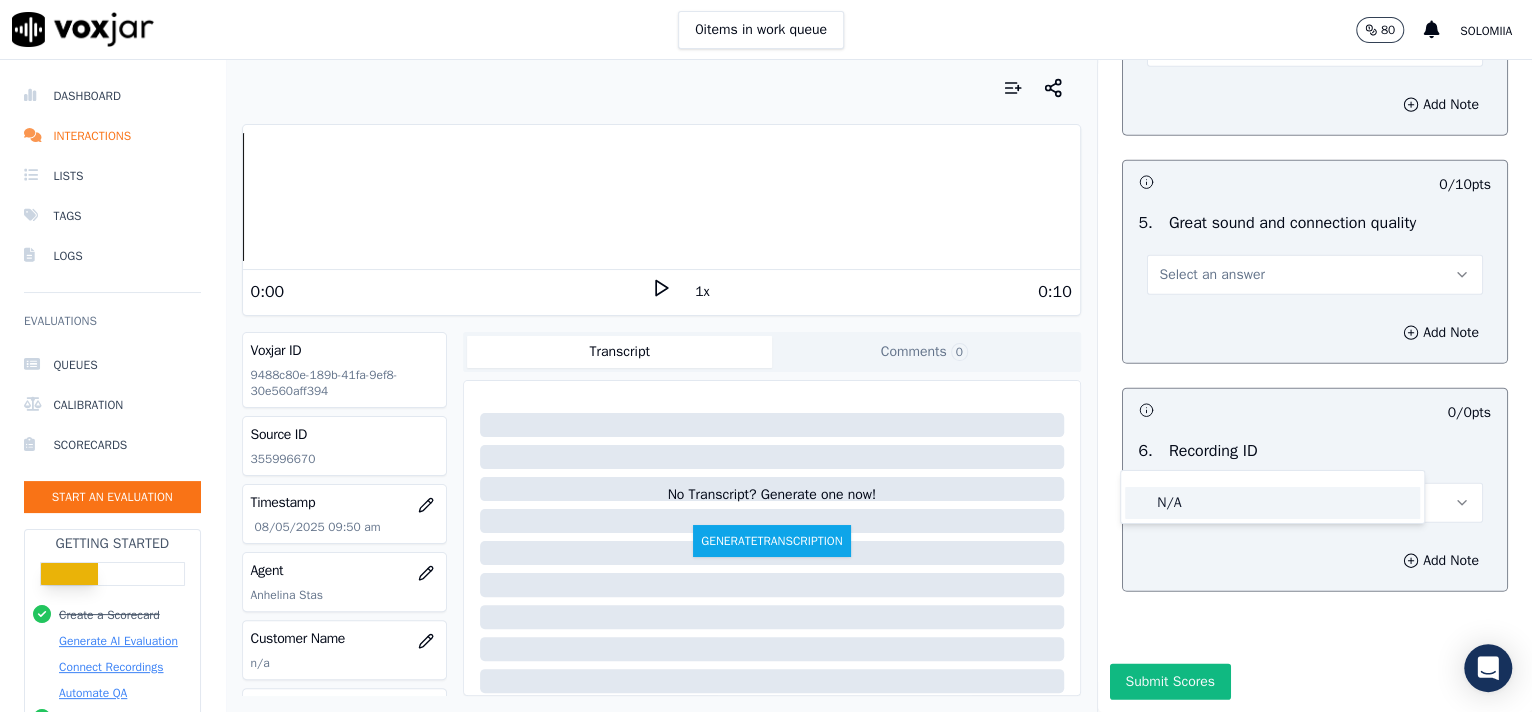 click on "N/A" 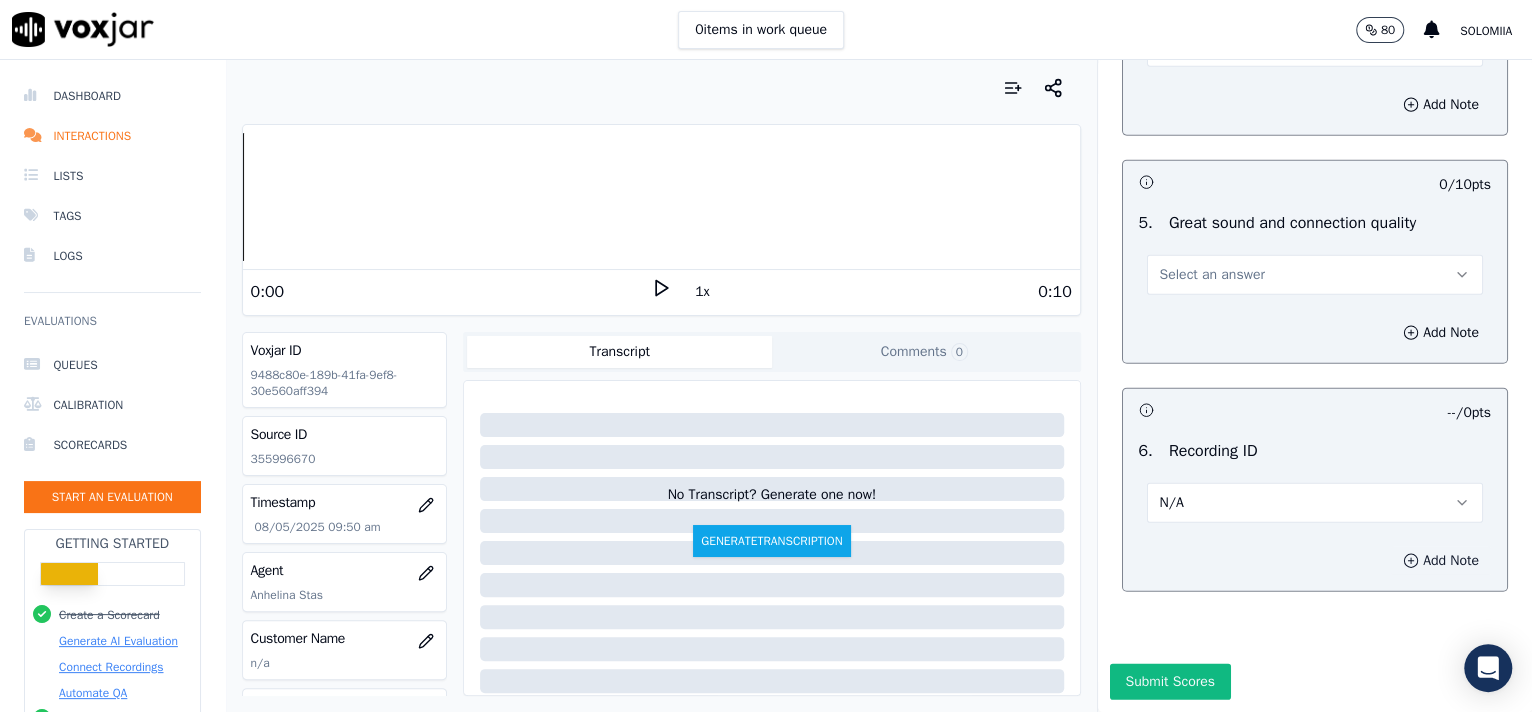 click on "Add Note" at bounding box center (1441, 561) 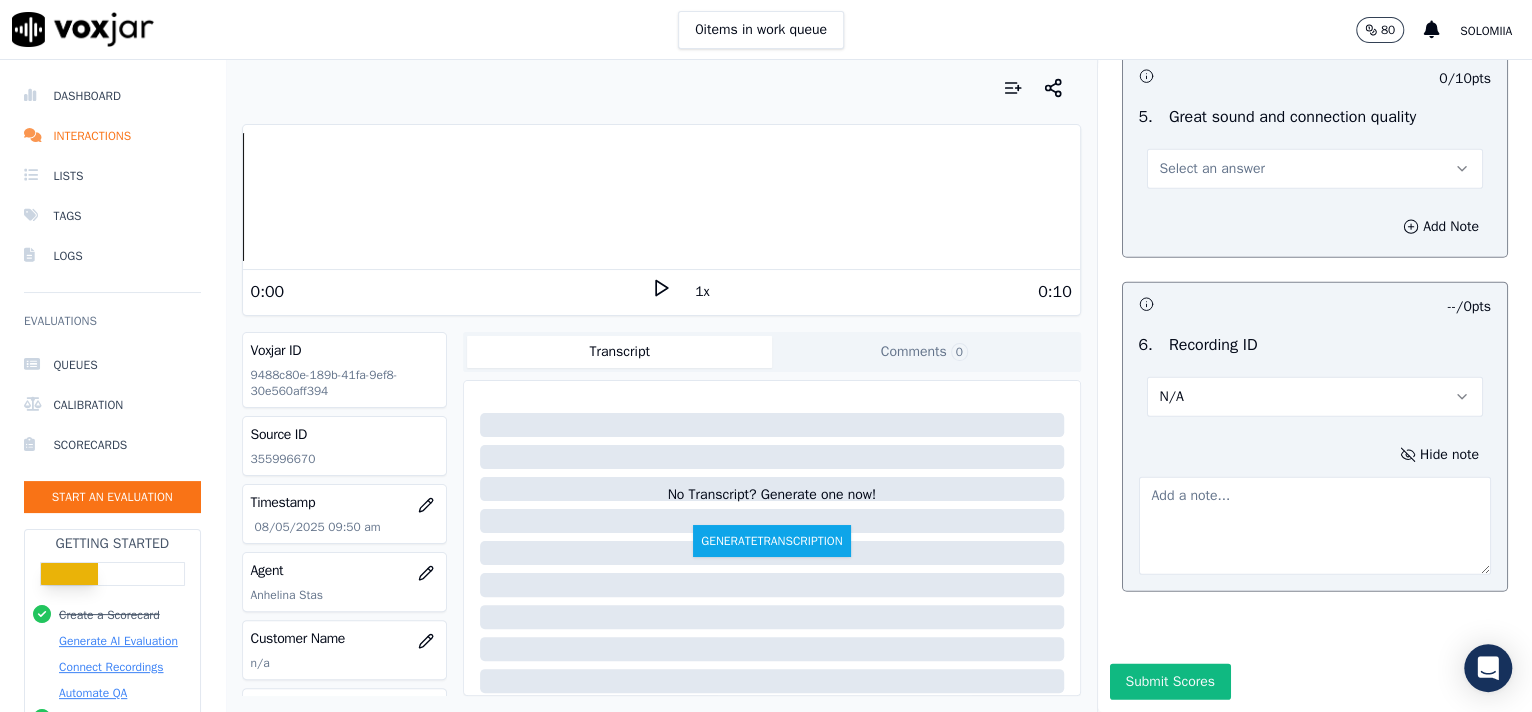 click at bounding box center [1315, 526] 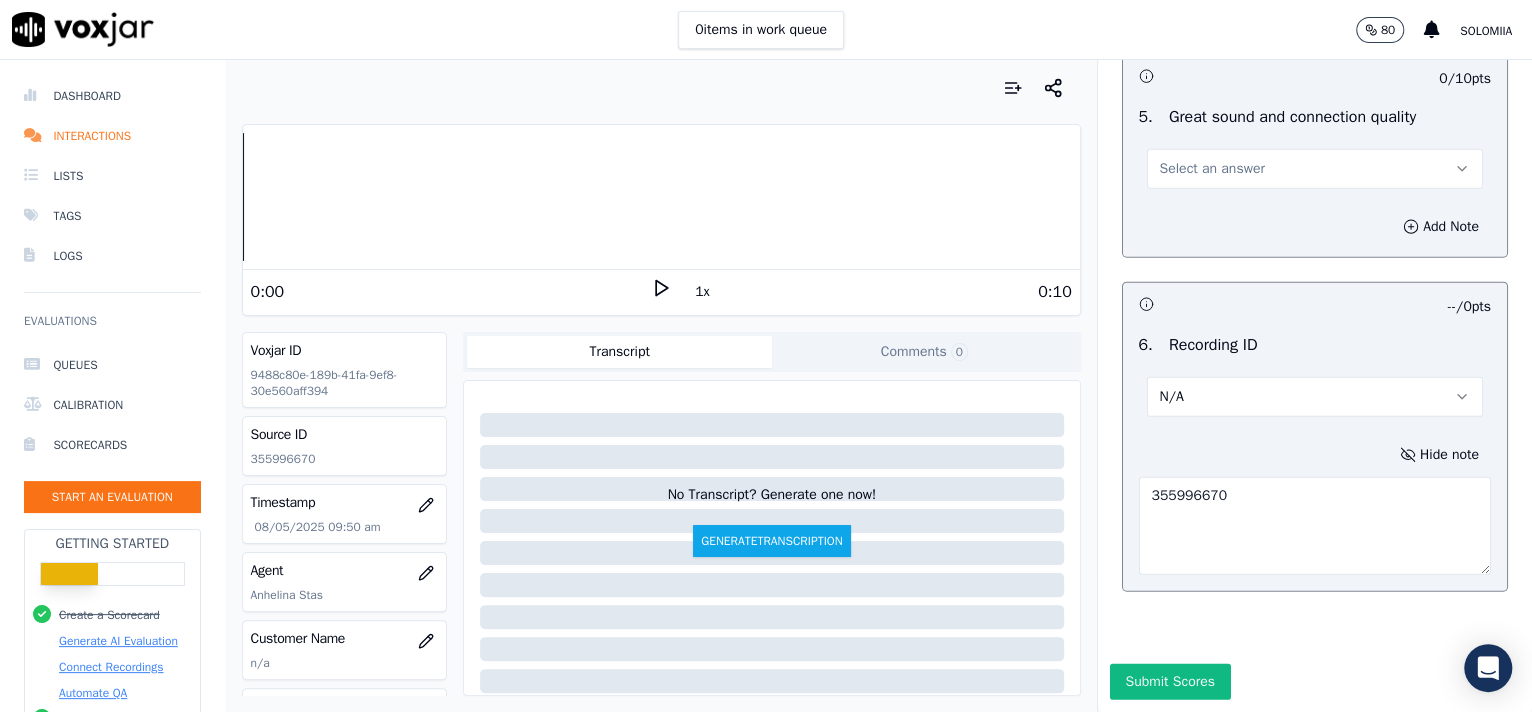 type on "355996670" 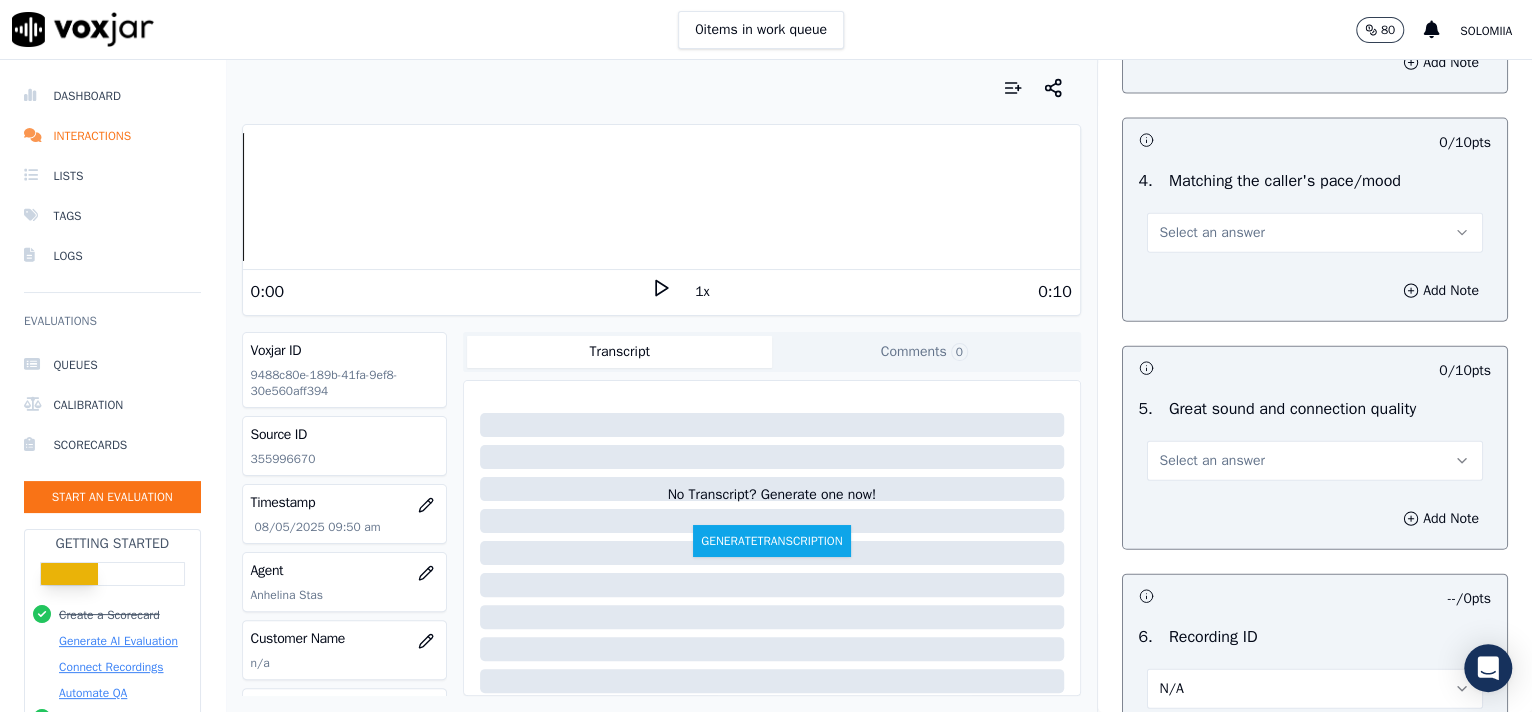 scroll, scrollTop: 2777, scrollLeft: 0, axis: vertical 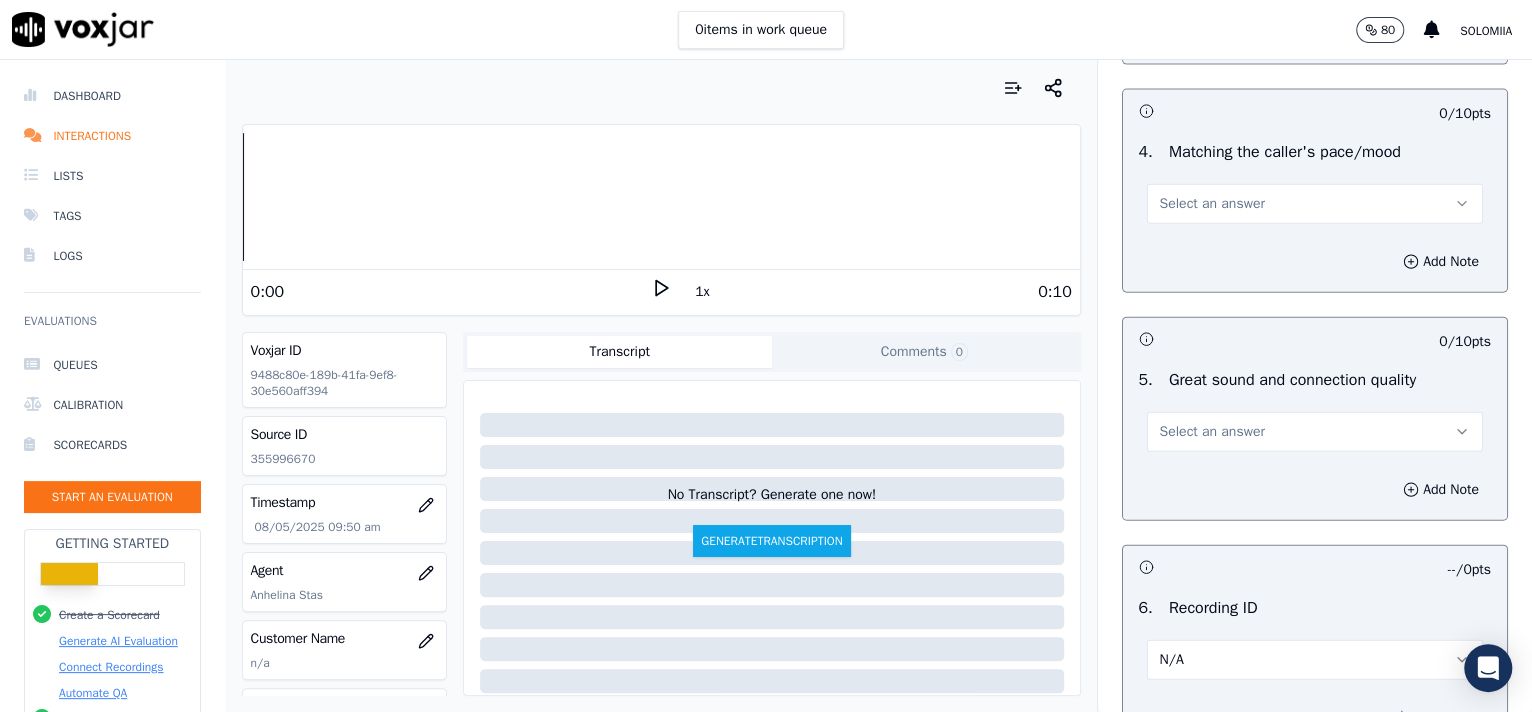 click on "Select an answer" at bounding box center [1315, 432] 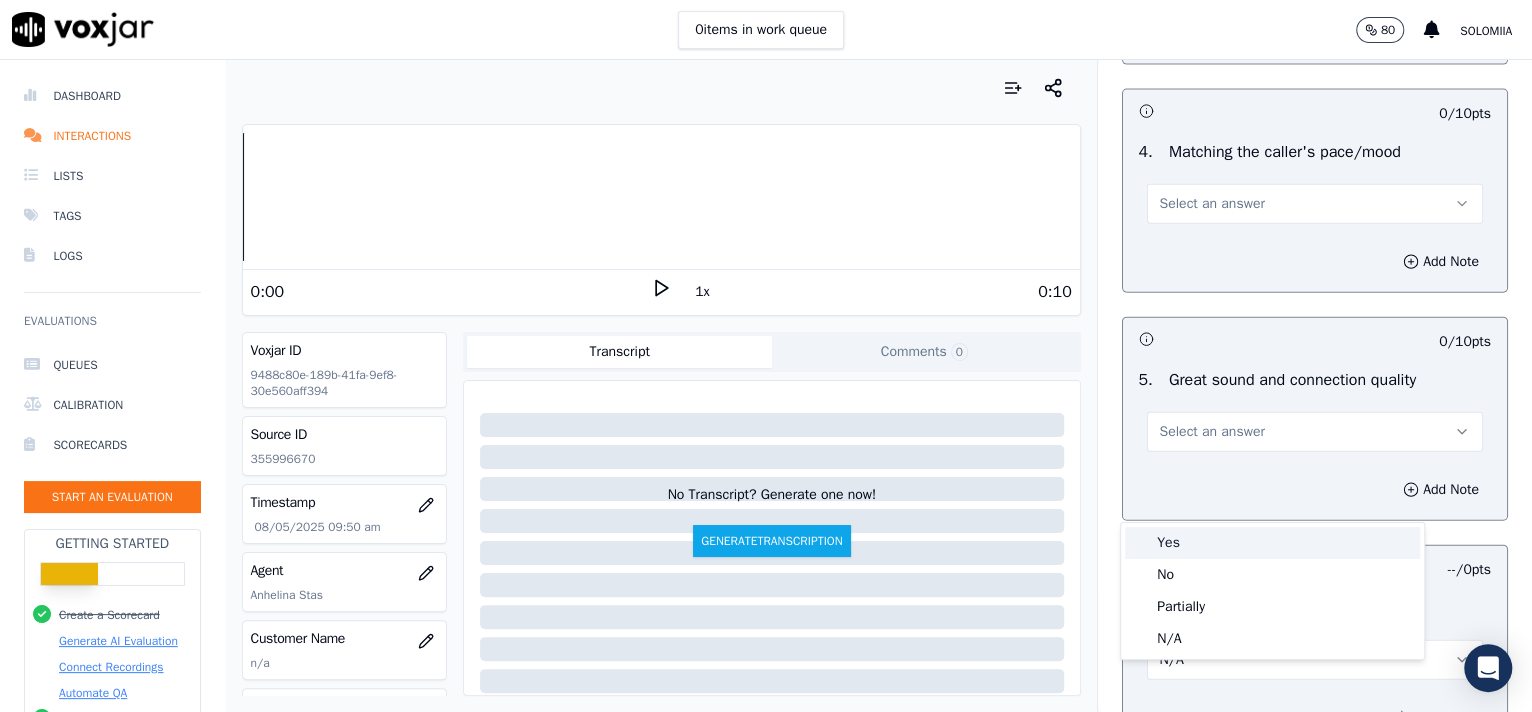 click on "Yes" at bounding box center [1272, 543] 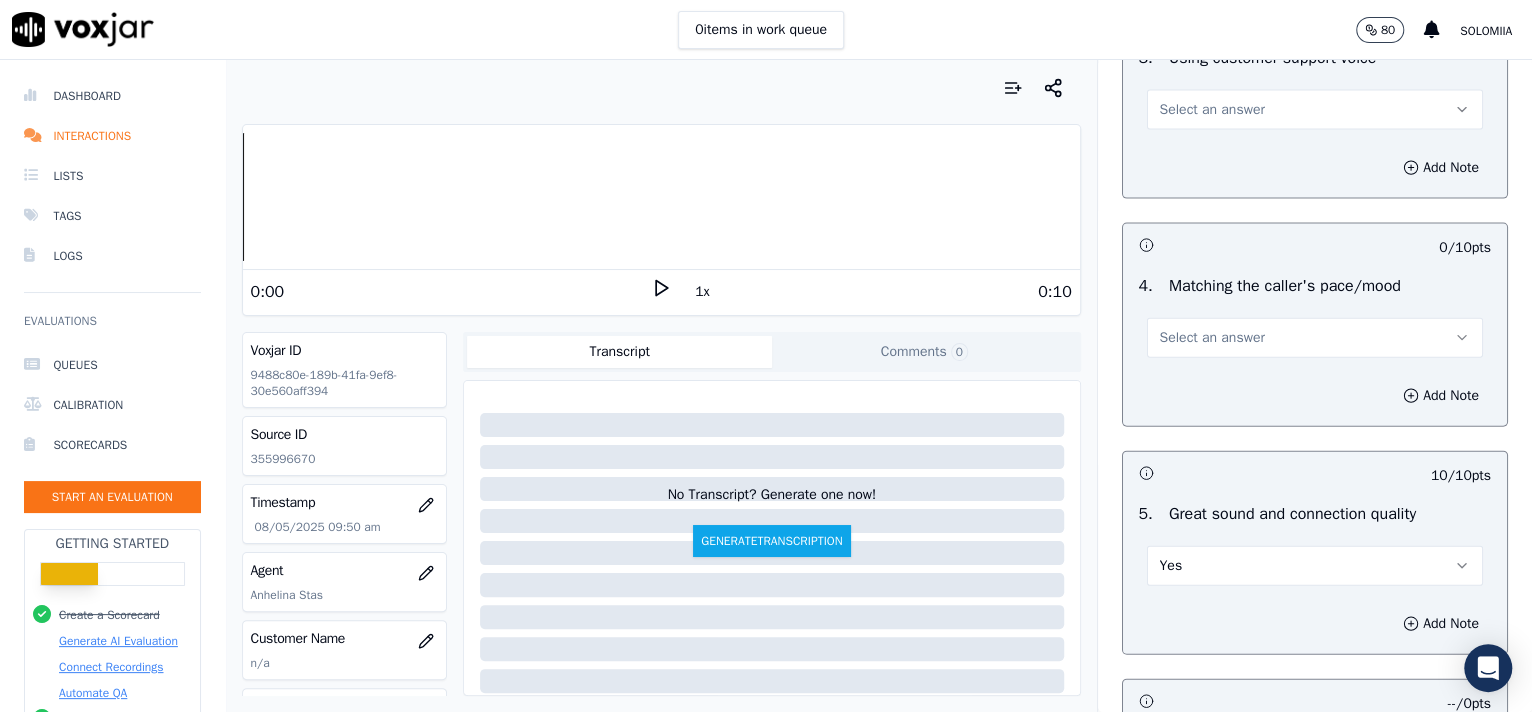 scroll, scrollTop: 2602, scrollLeft: 0, axis: vertical 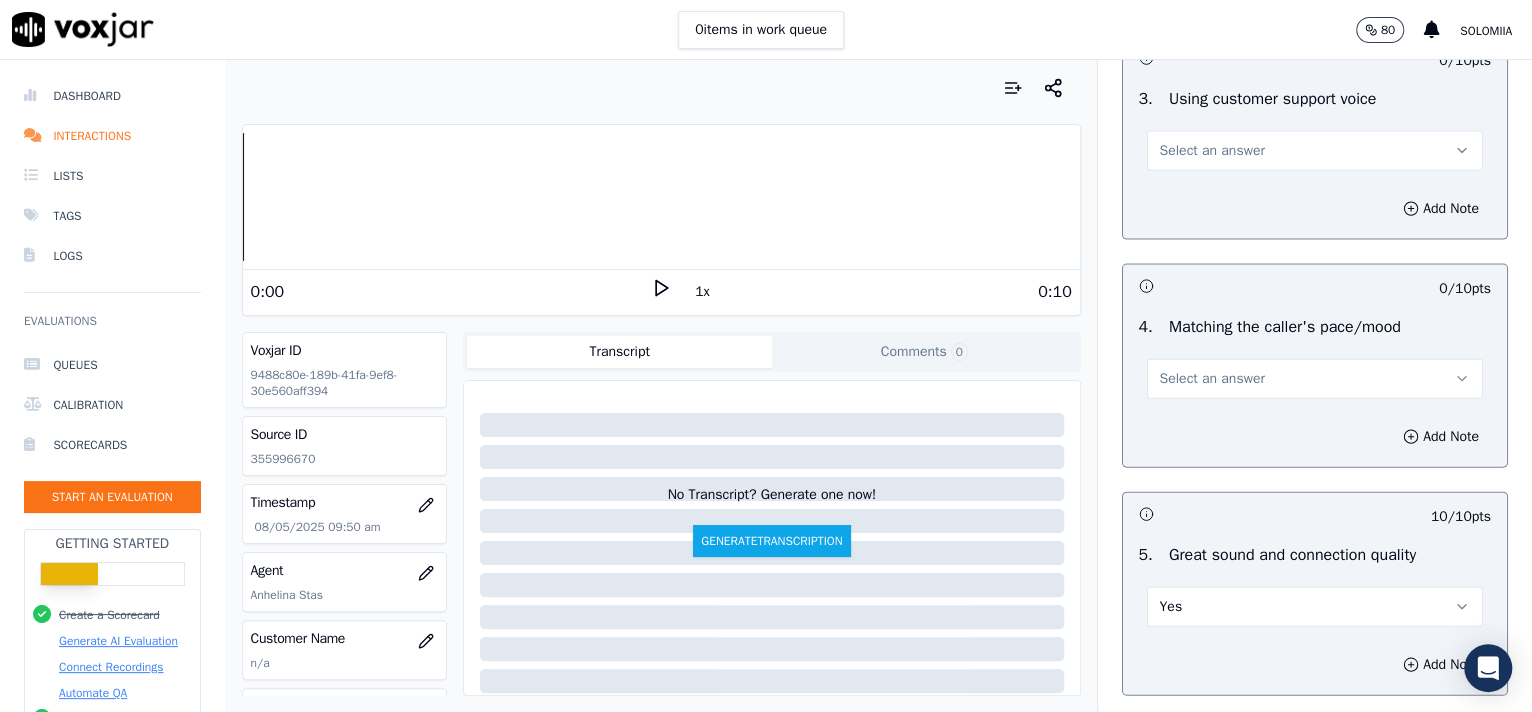 click on "Select an answer" at bounding box center (1315, 379) 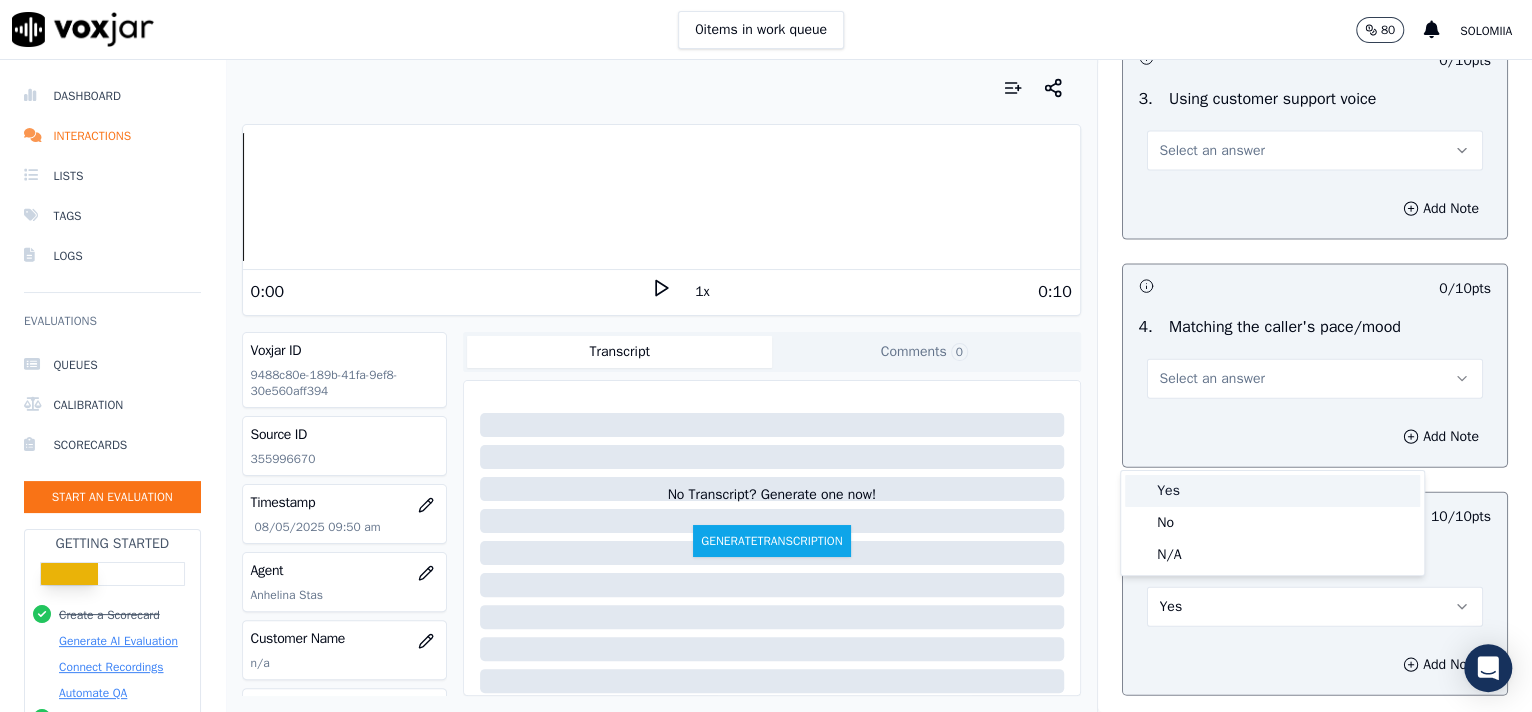 click on "Yes" at bounding box center [1272, 491] 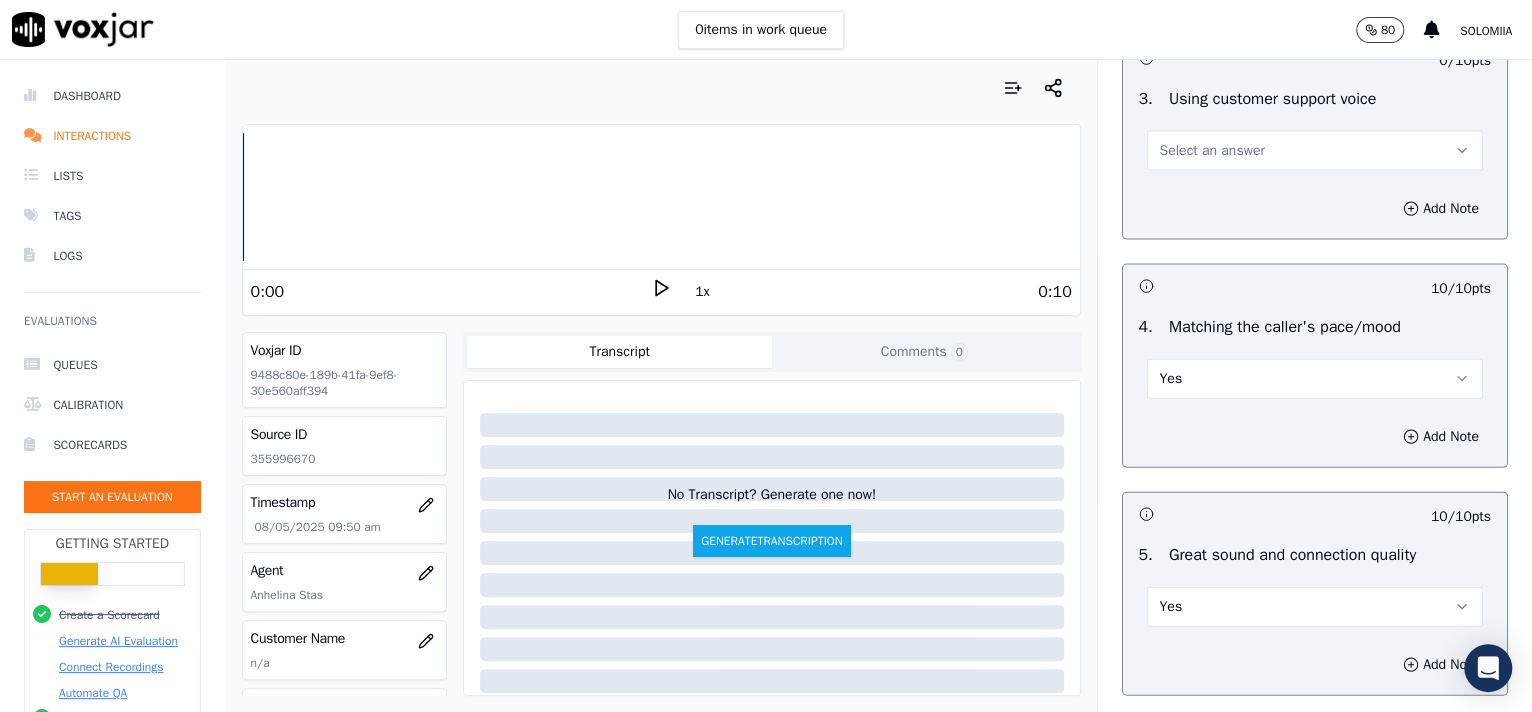 scroll, scrollTop: 2468, scrollLeft: 0, axis: vertical 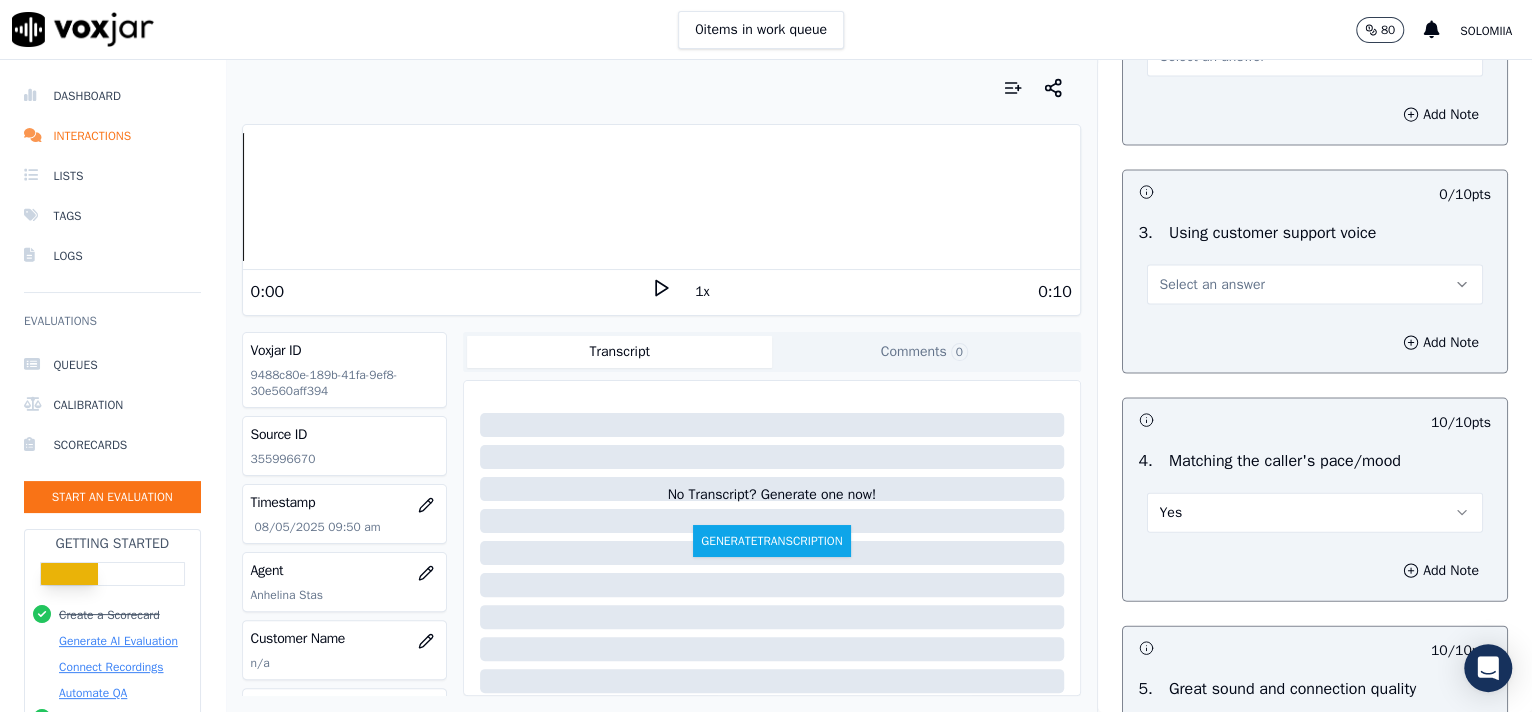 click on "Select an answer" at bounding box center [1315, 285] 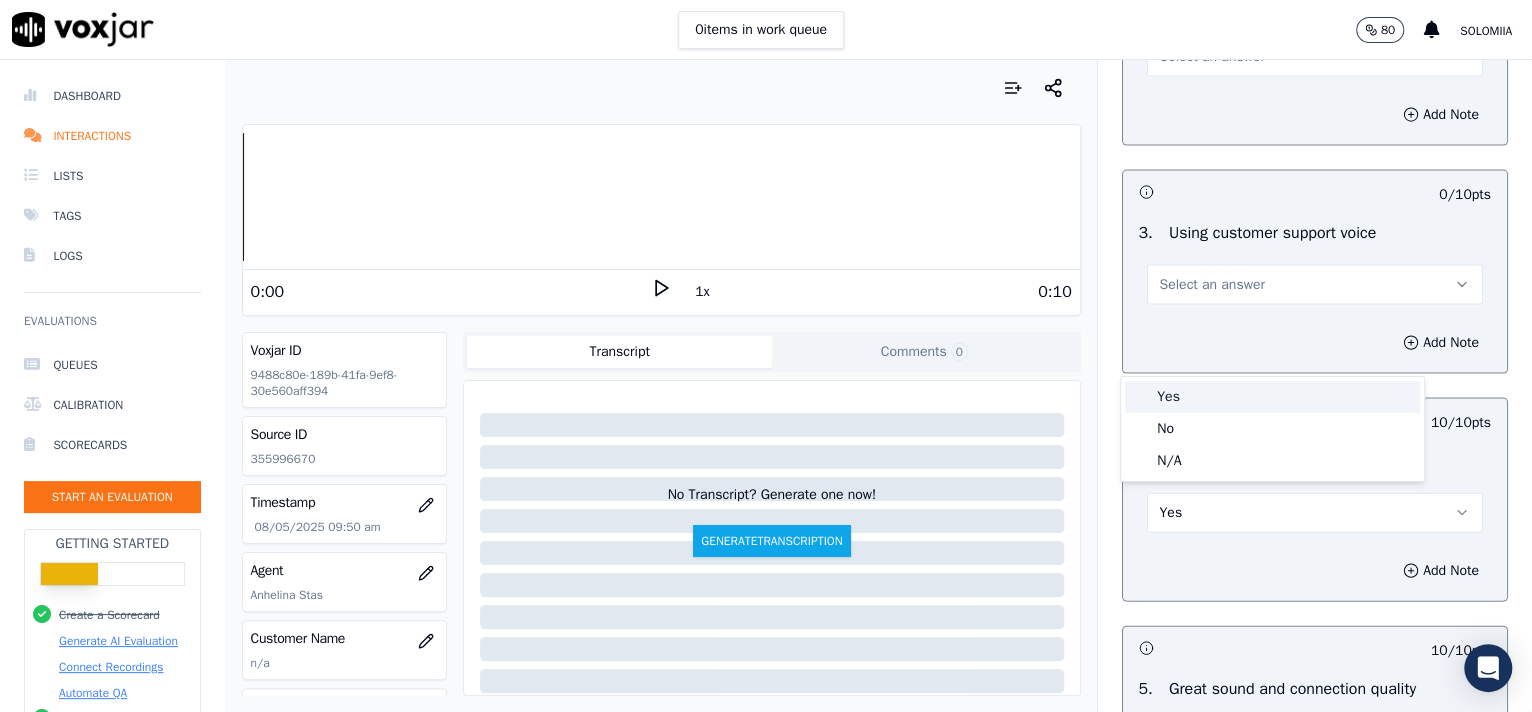 click on "Yes" at bounding box center [1272, 397] 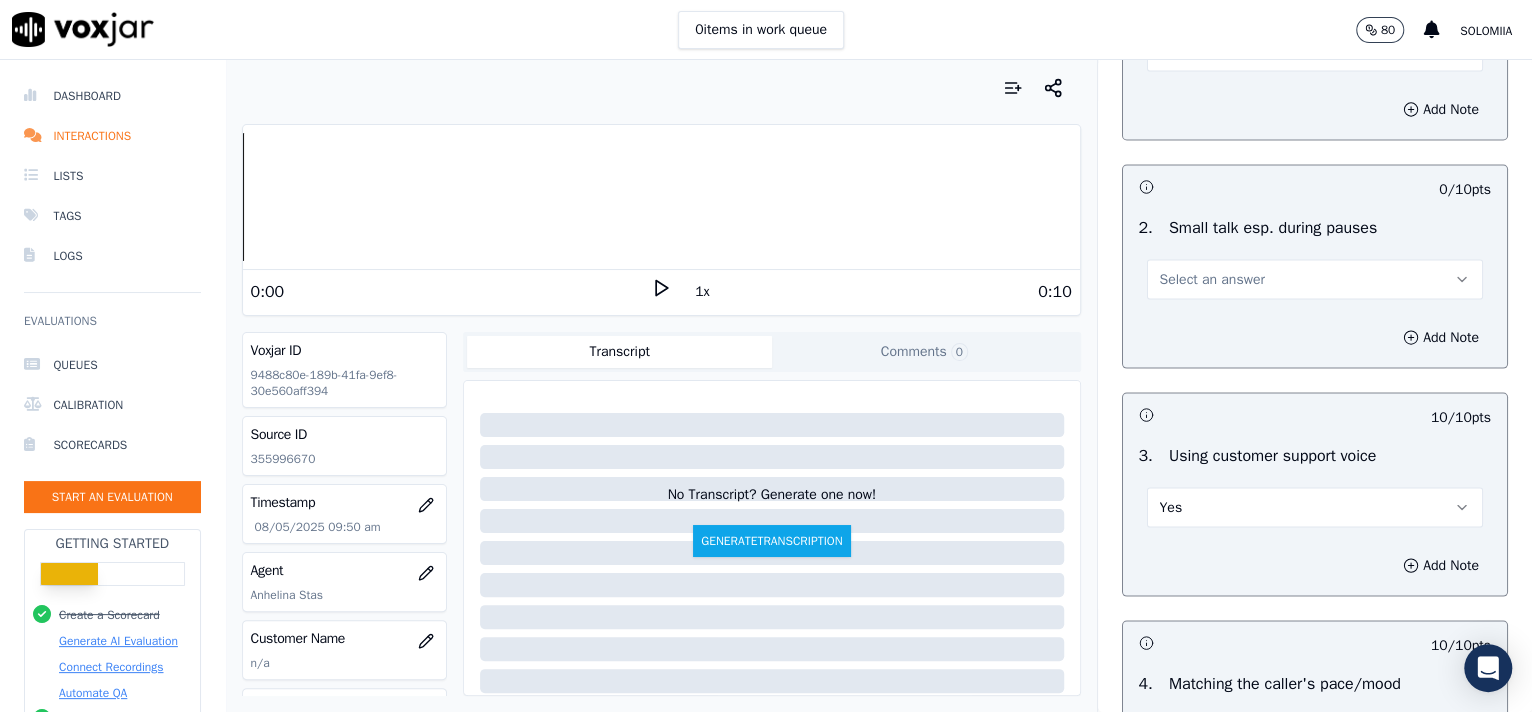 scroll, scrollTop: 2176, scrollLeft: 0, axis: vertical 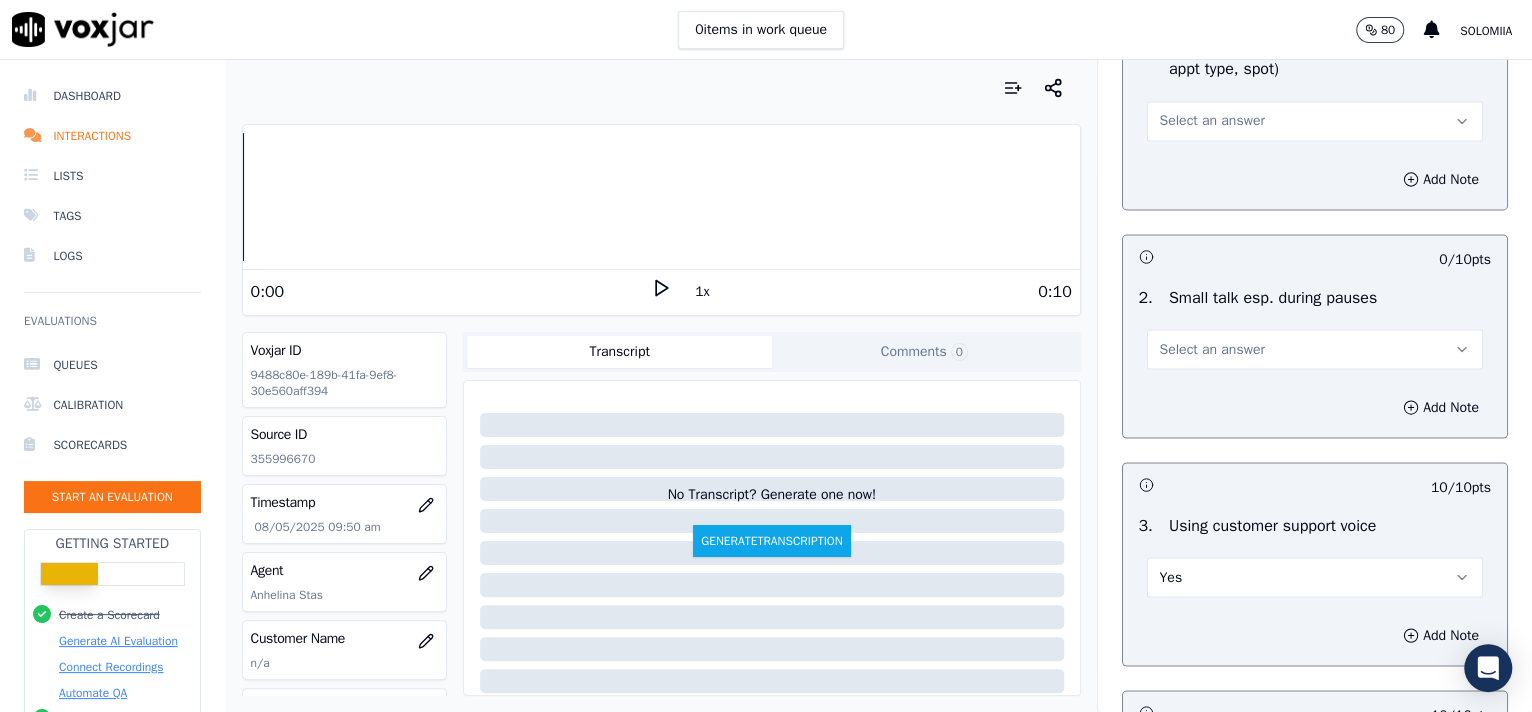 click on "Select an answer" at bounding box center [1315, 349] 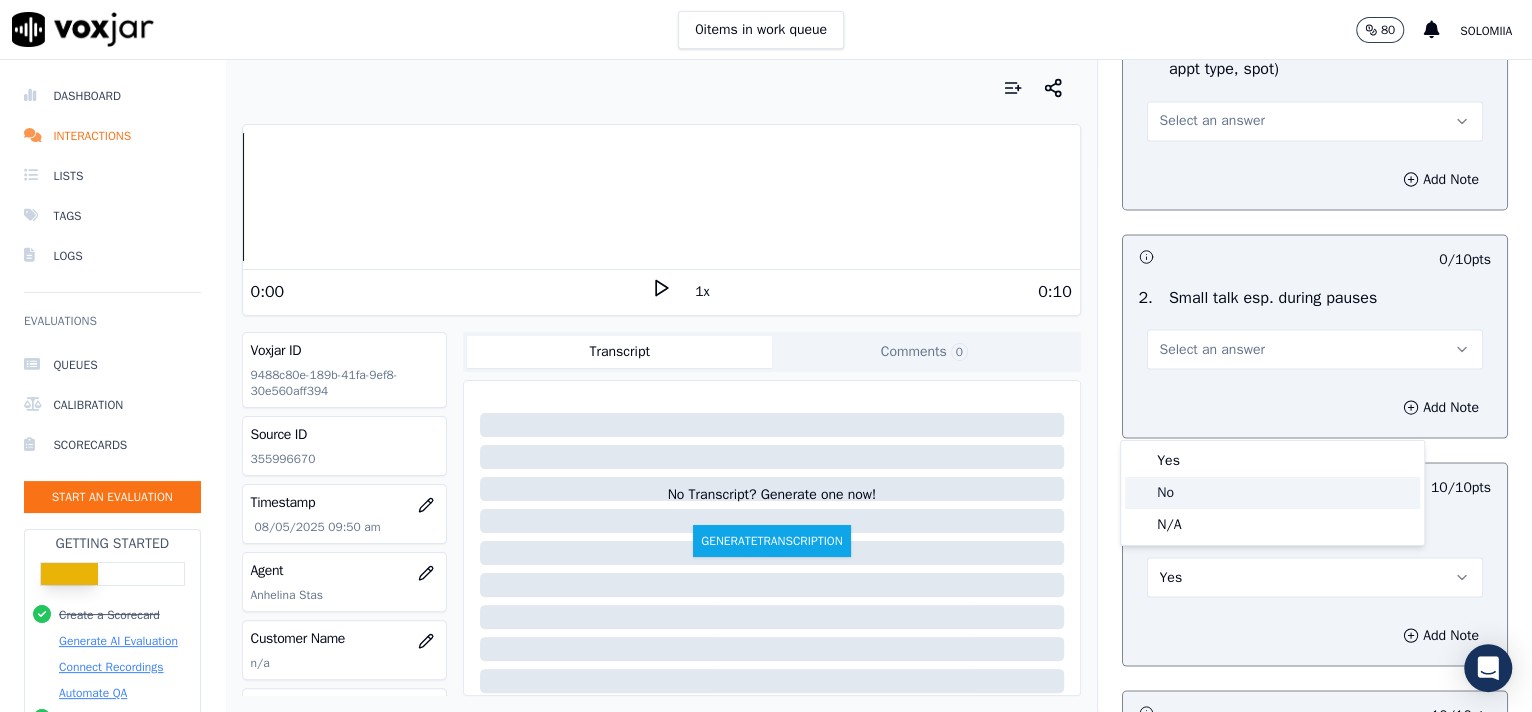 click on "No" 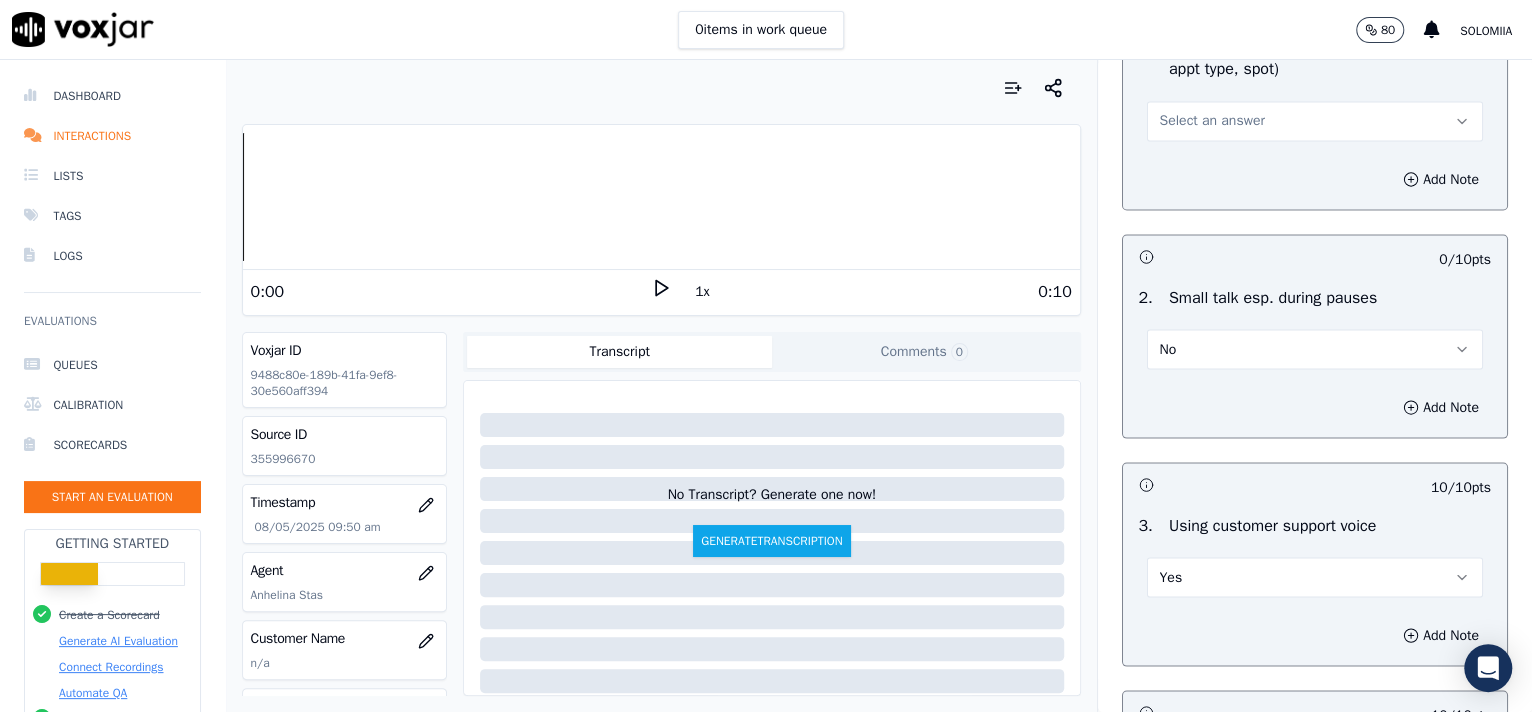 click on "Select an answer" at bounding box center [1315, 121] 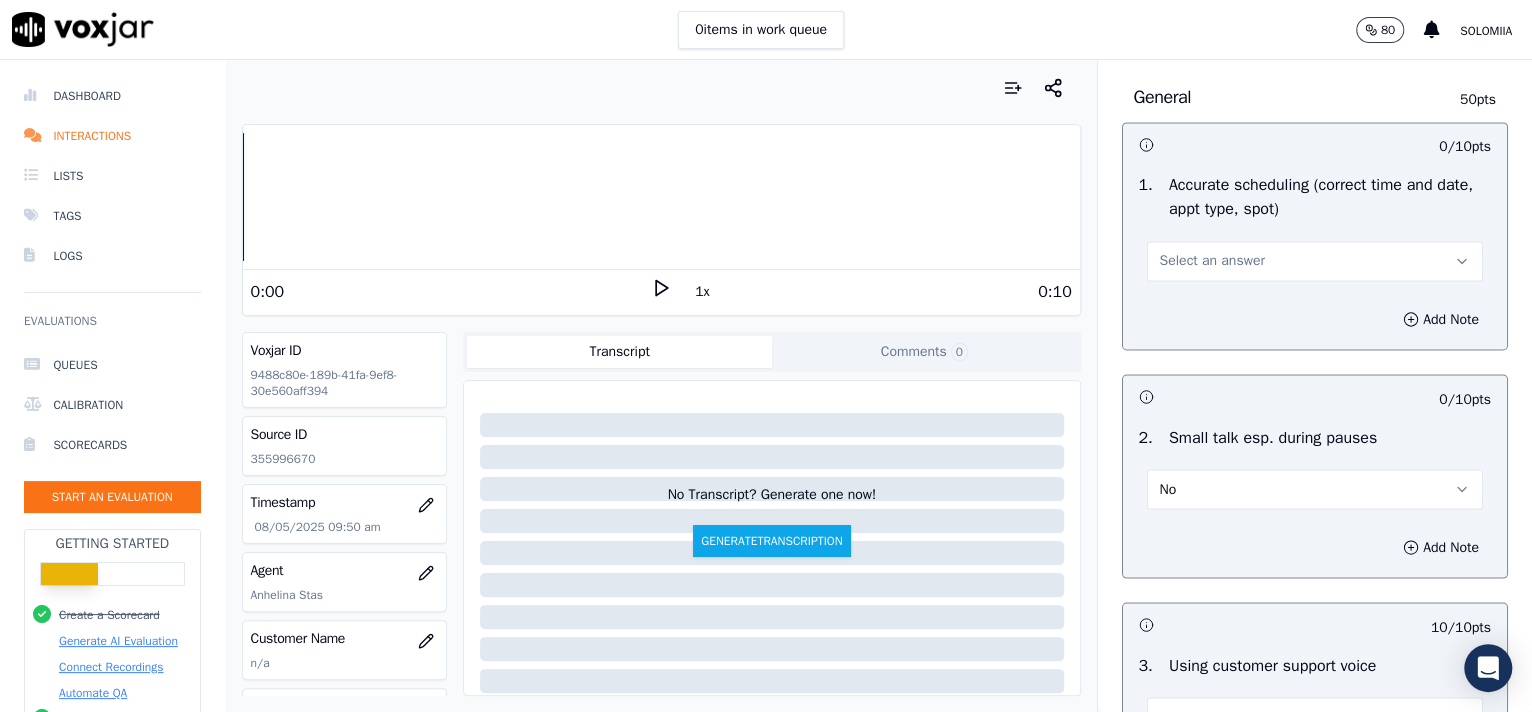 scroll, scrollTop: 2030, scrollLeft: 0, axis: vertical 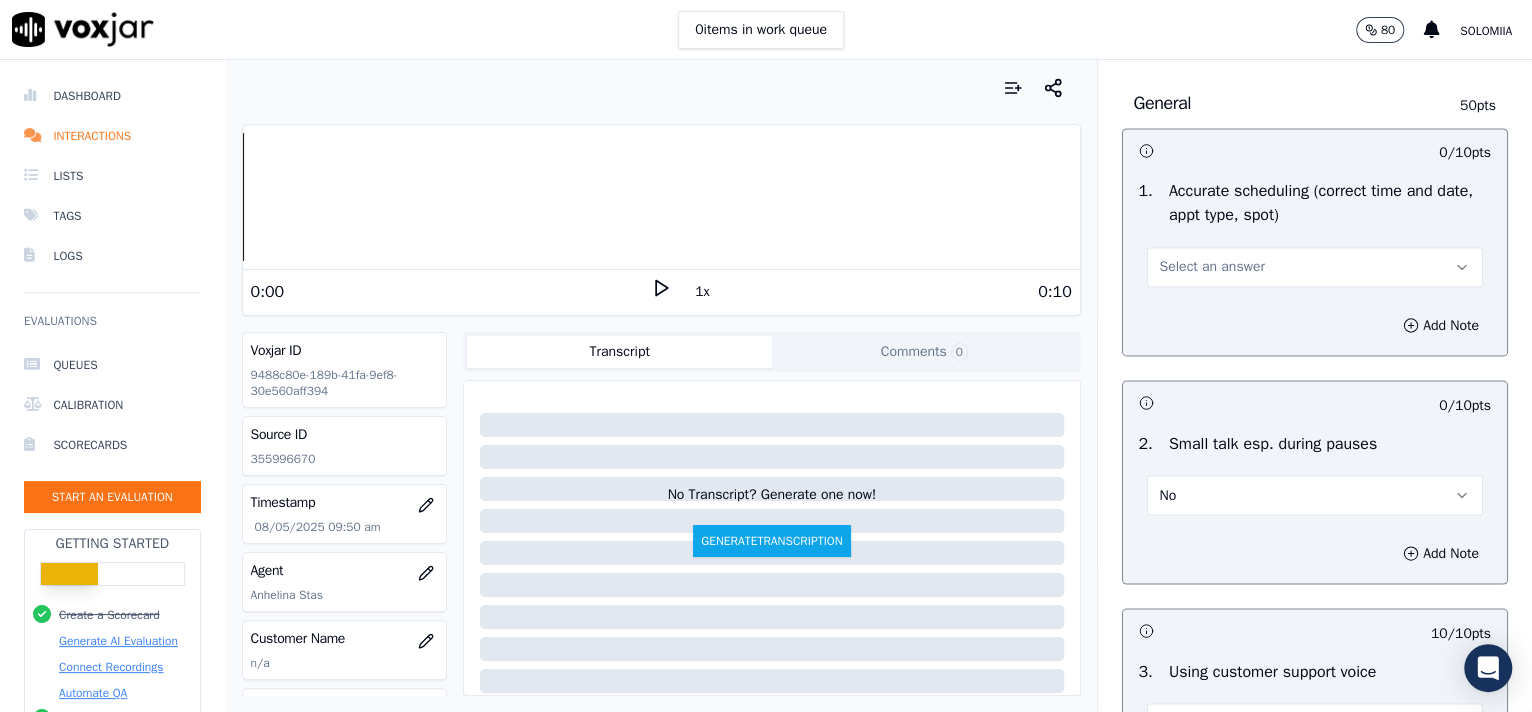 click on "Select an answer" at bounding box center [1212, 267] 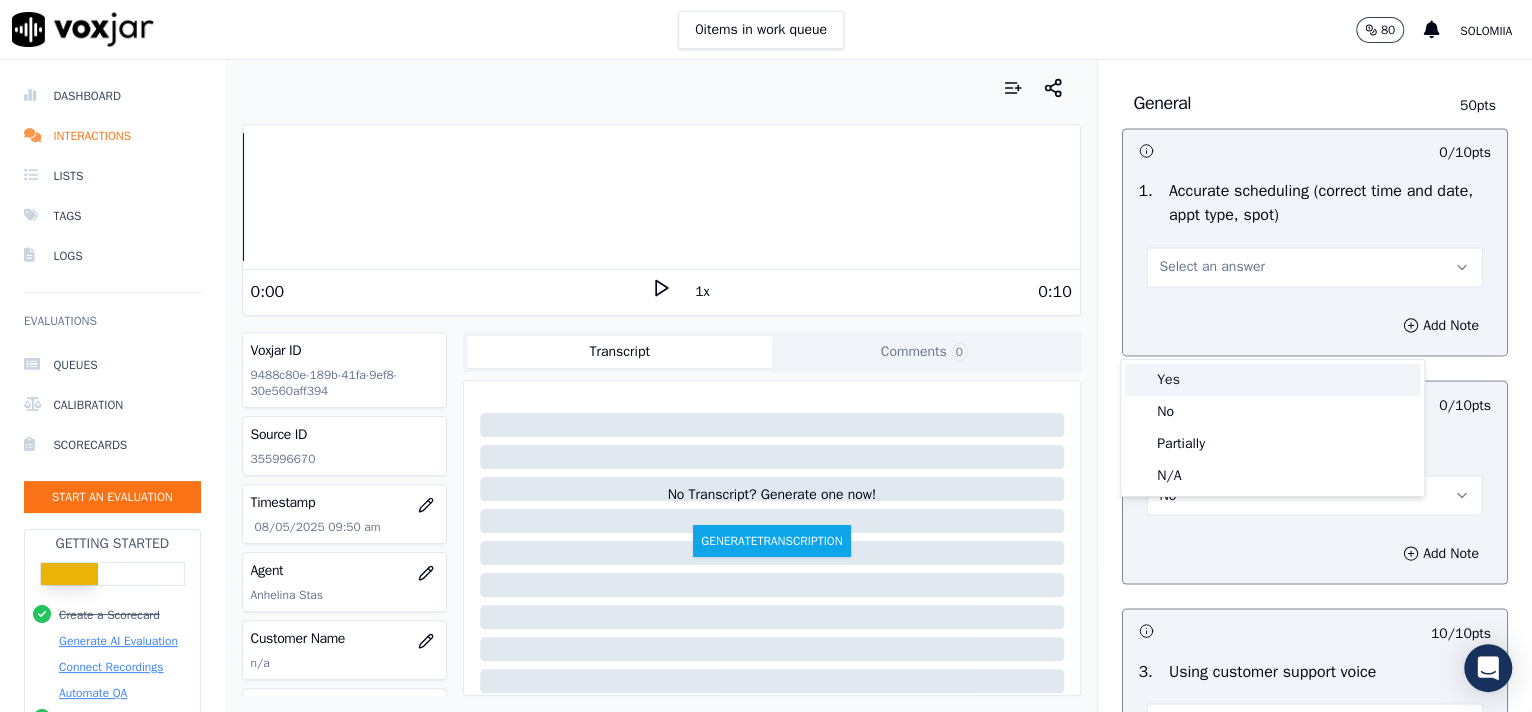 click on "Yes" at bounding box center [1272, 380] 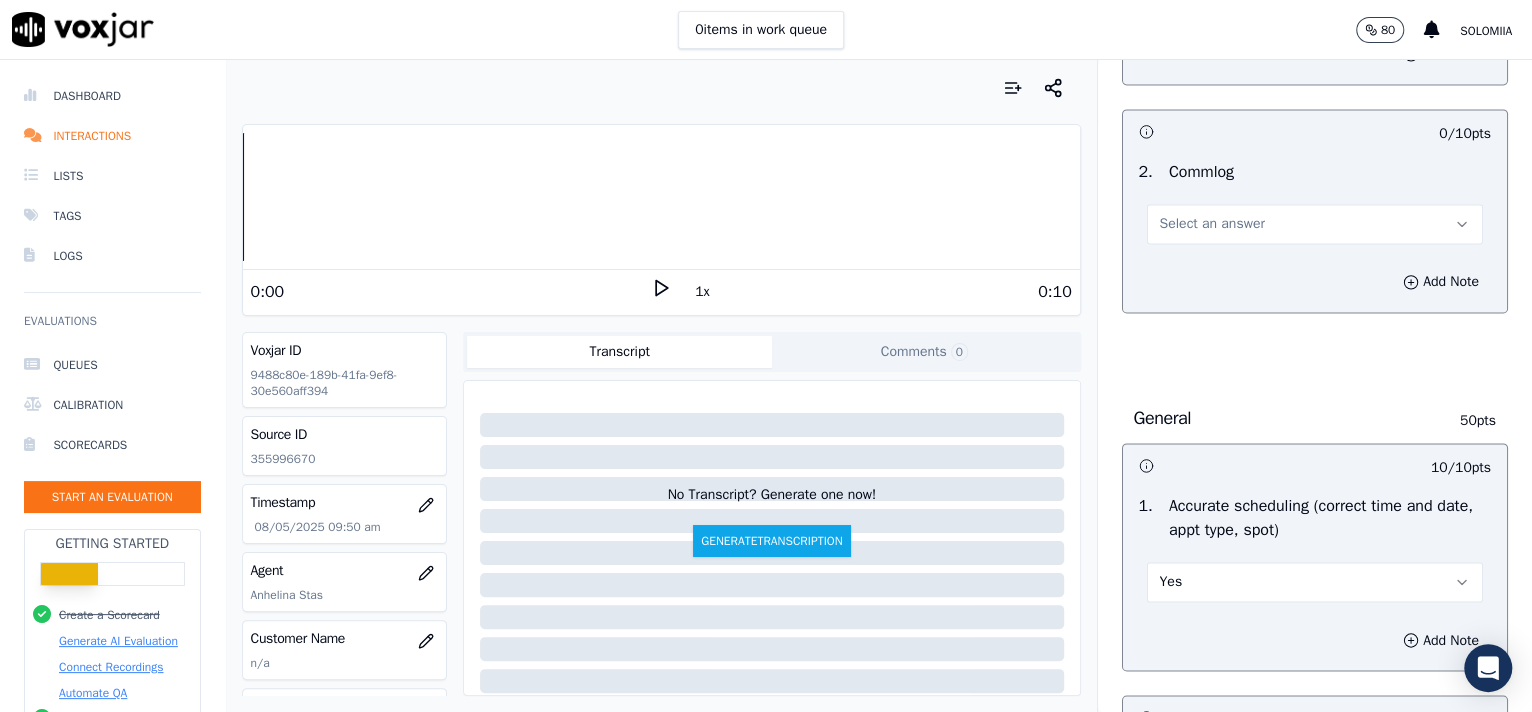 scroll, scrollTop: 1645, scrollLeft: 0, axis: vertical 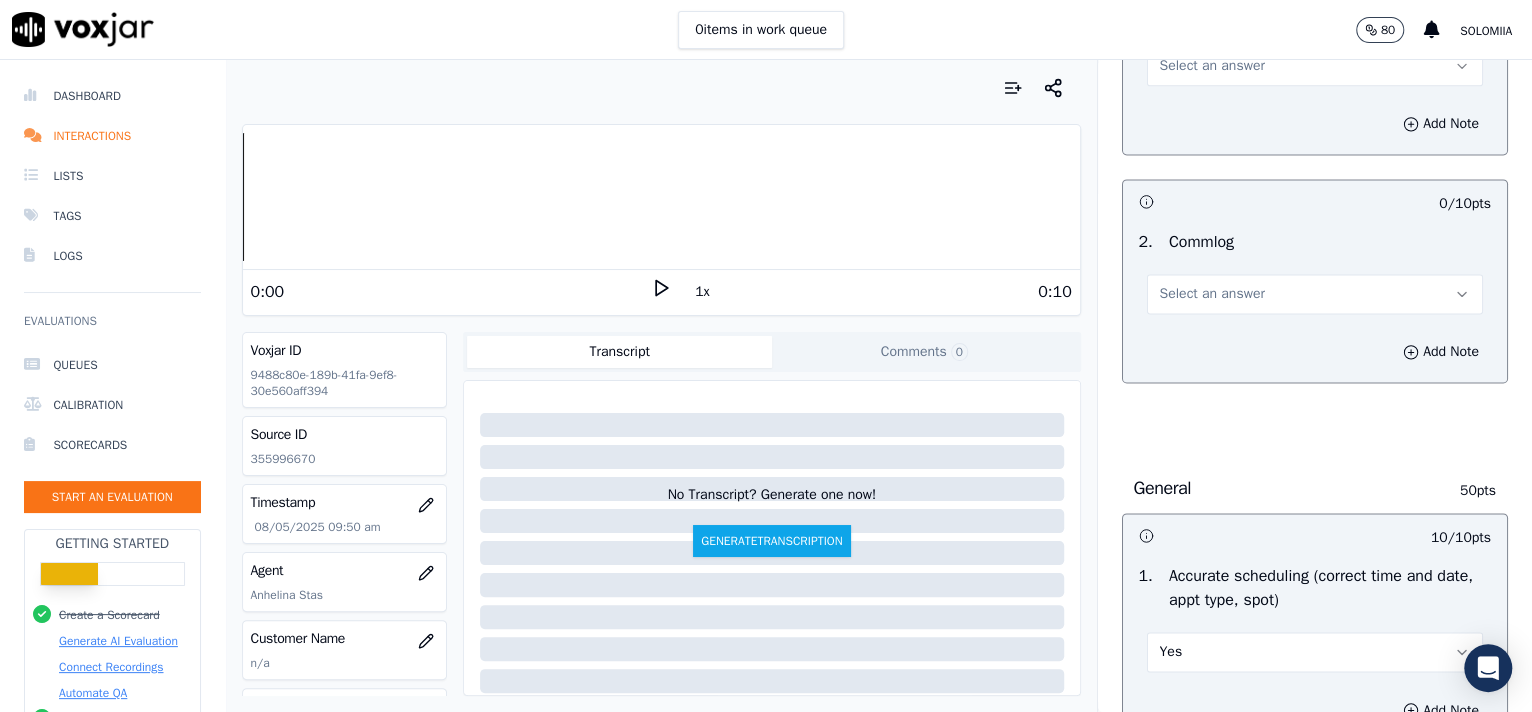 click on "Select an answer" at bounding box center [1212, 294] 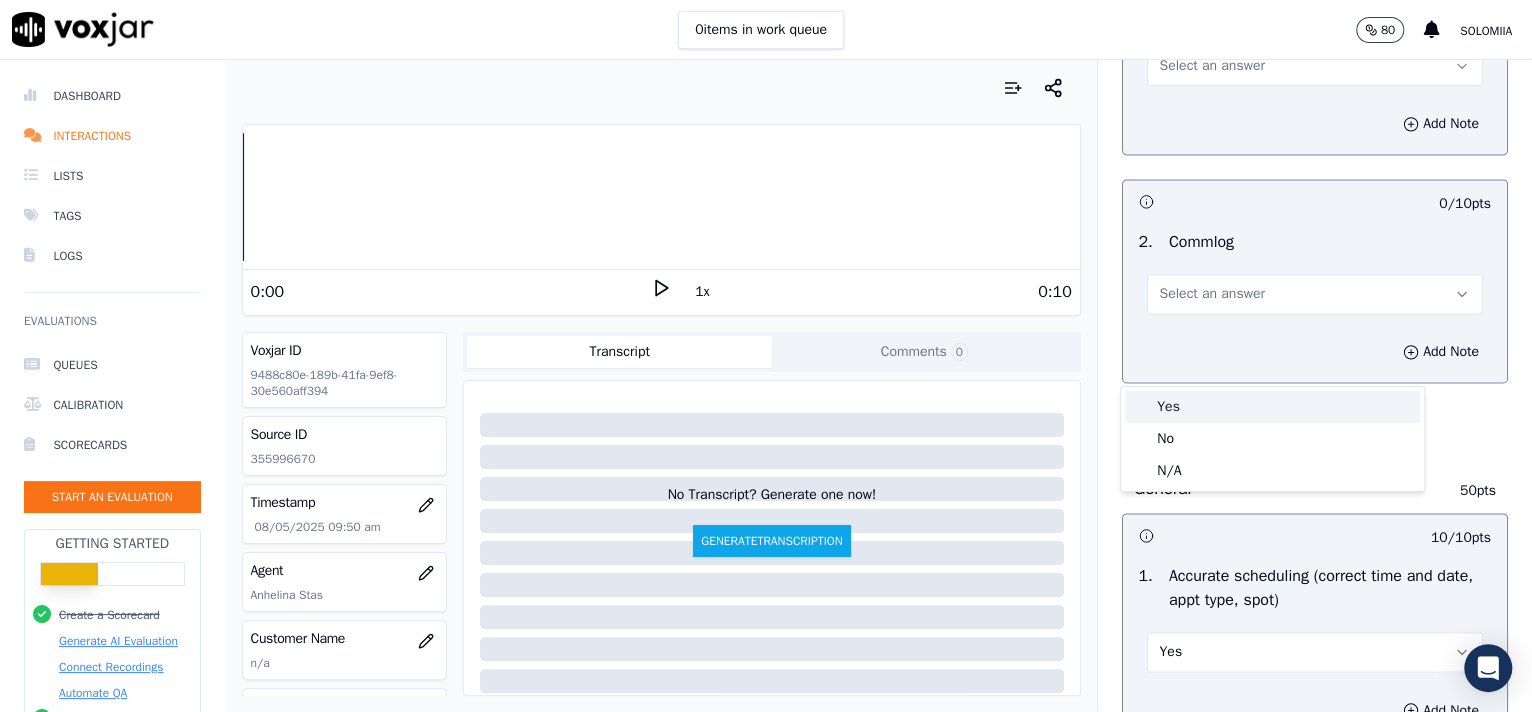click on "Yes" at bounding box center [1272, 407] 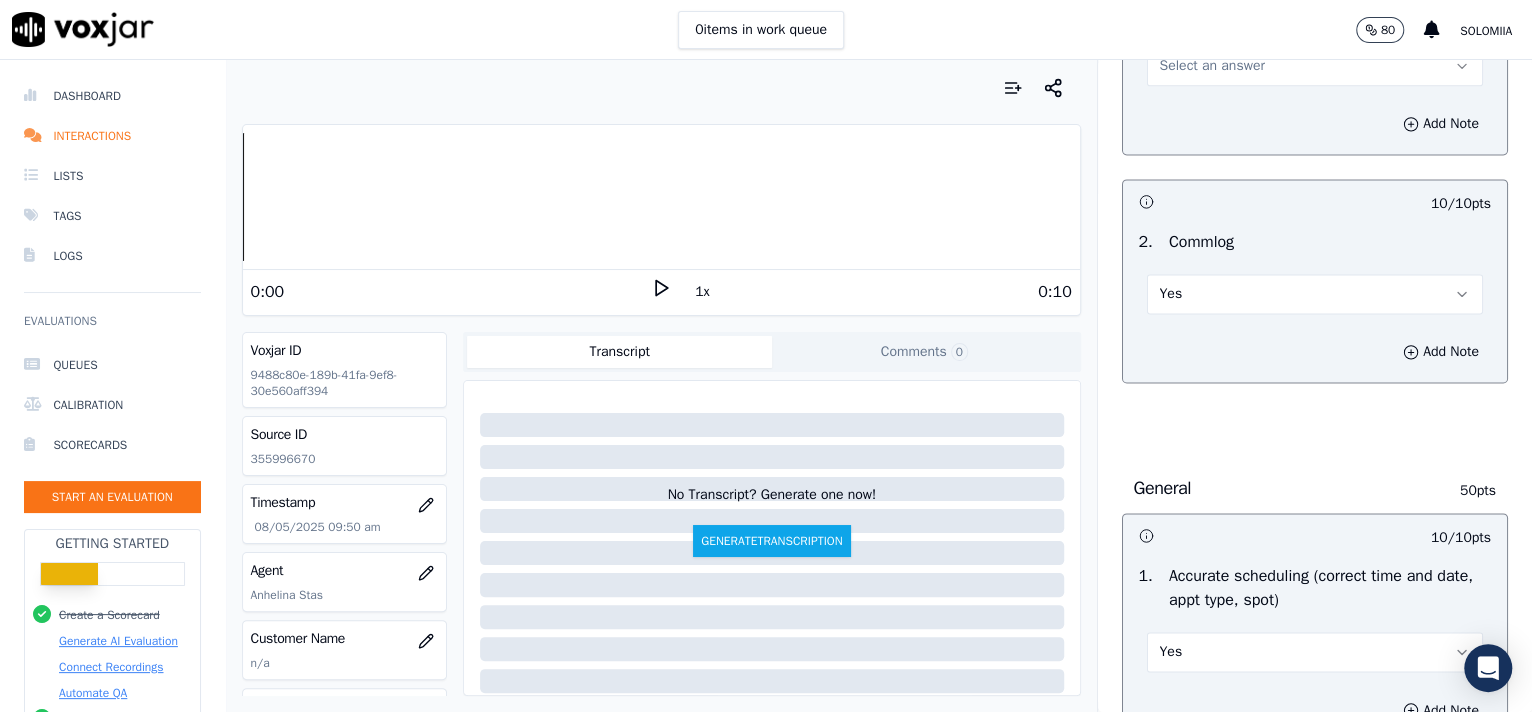 click on "Select an answer" at bounding box center [1315, 66] 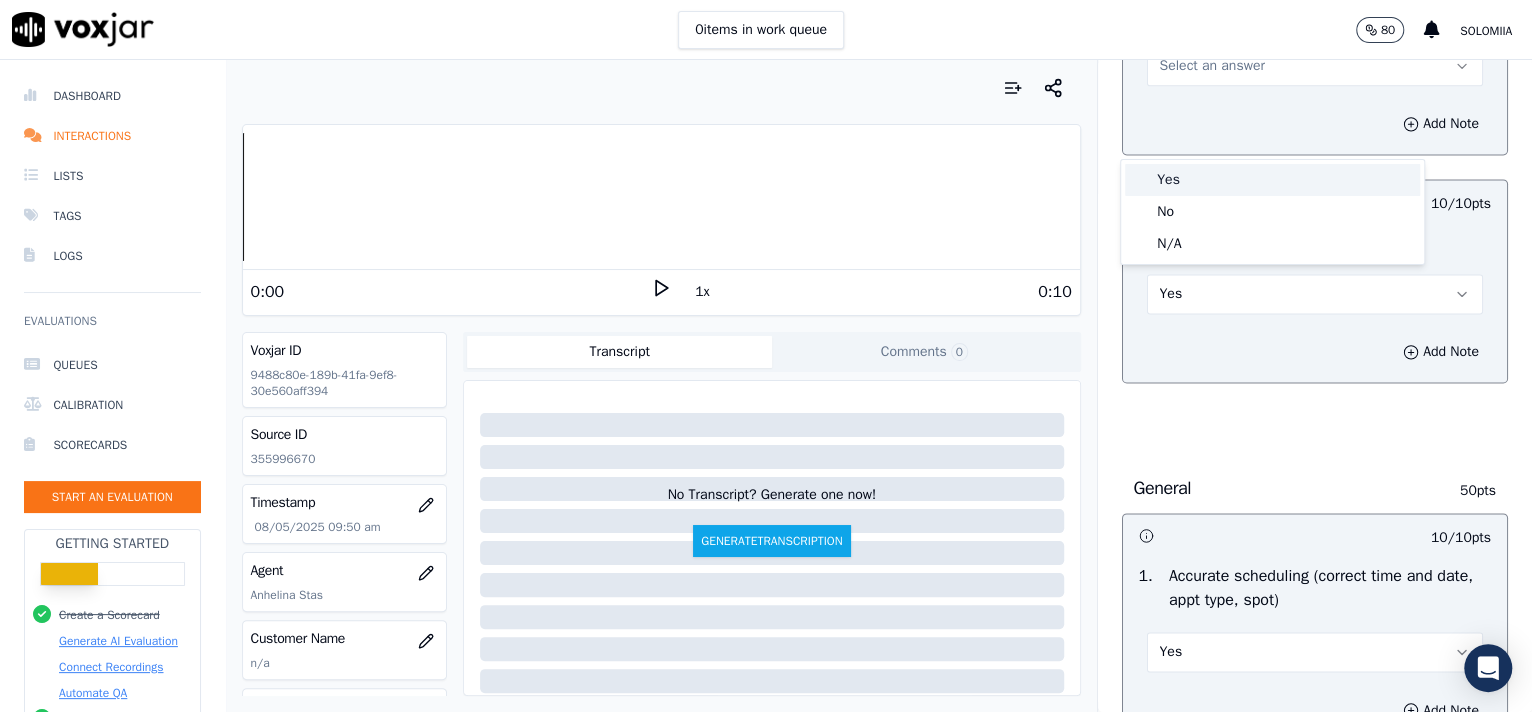 click on "Yes" at bounding box center [1272, 180] 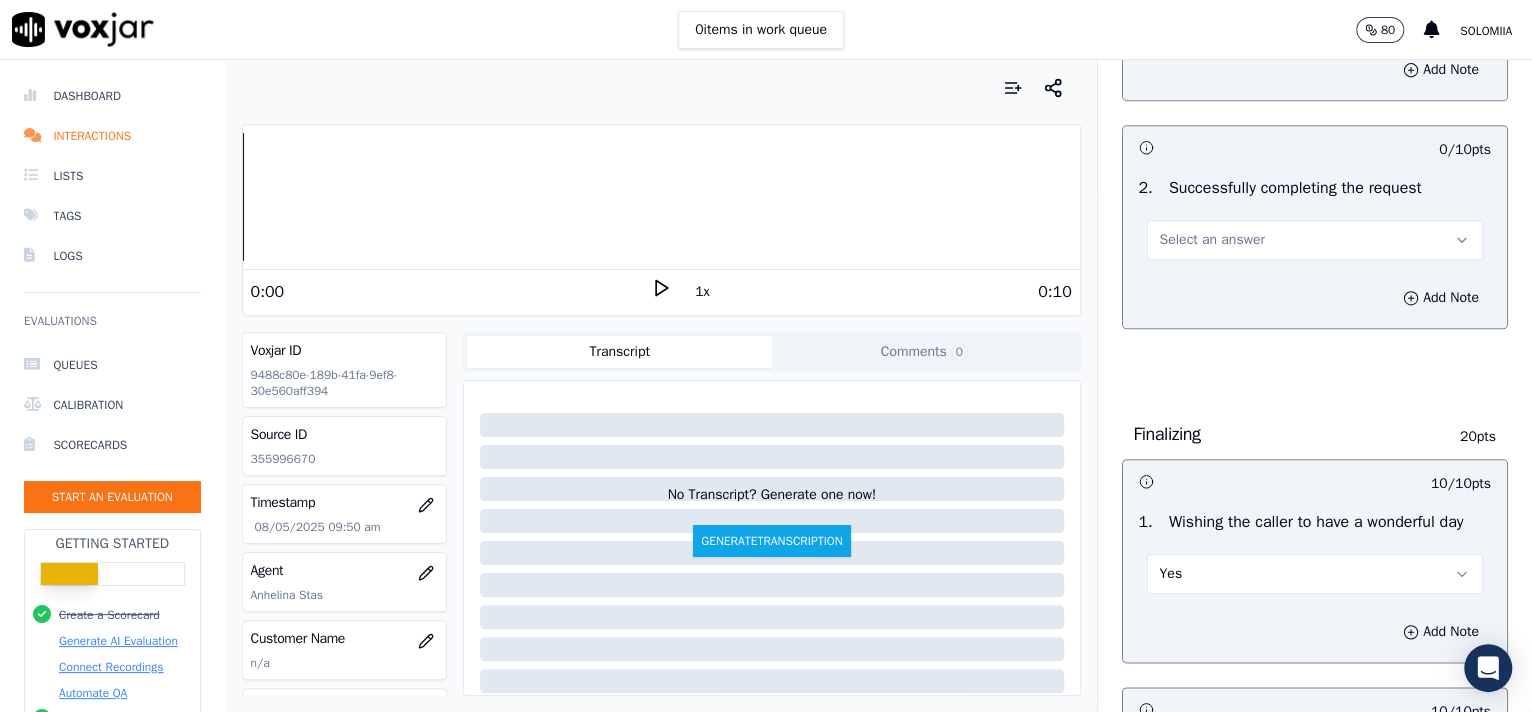 scroll, scrollTop: 1131, scrollLeft: 0, axis: vertical 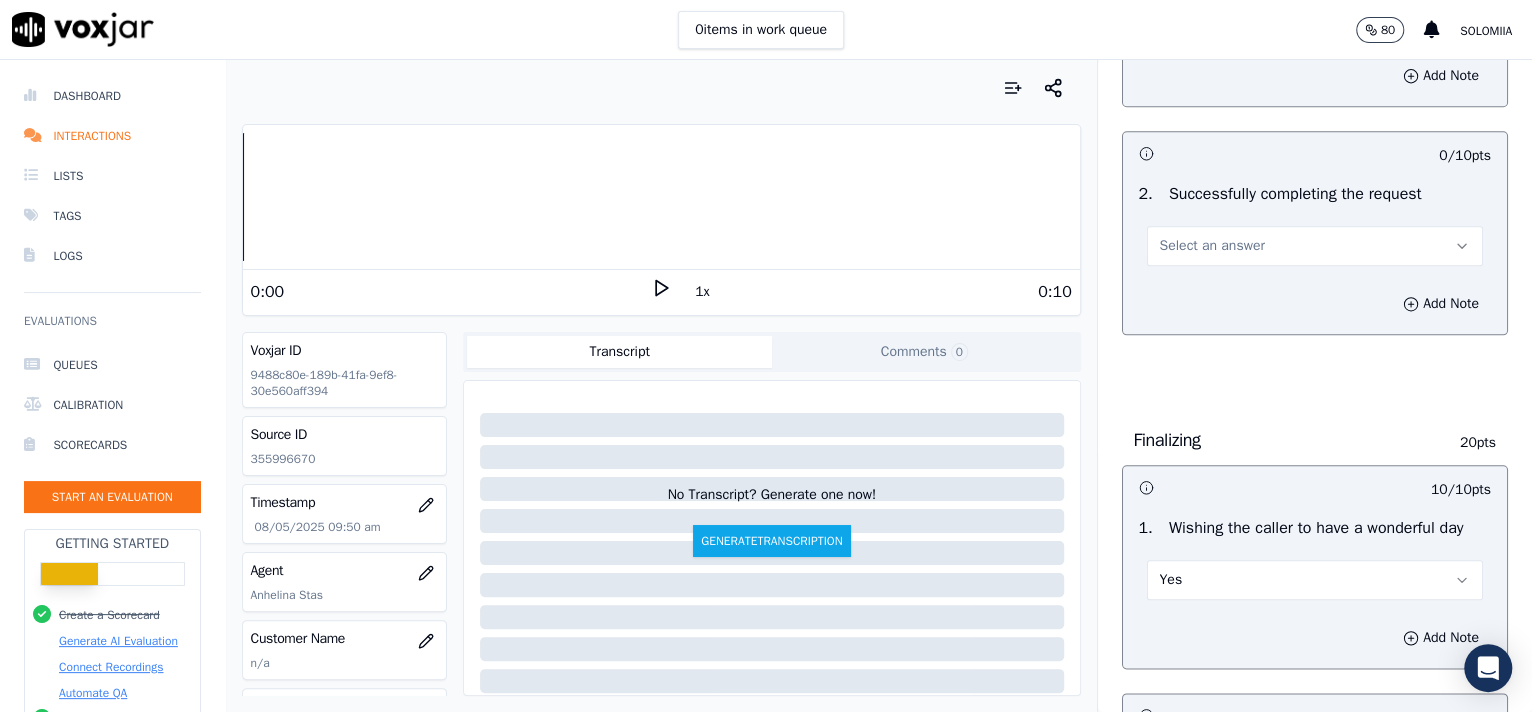 click on "Select an answer" at bounding box center [1212, 246] 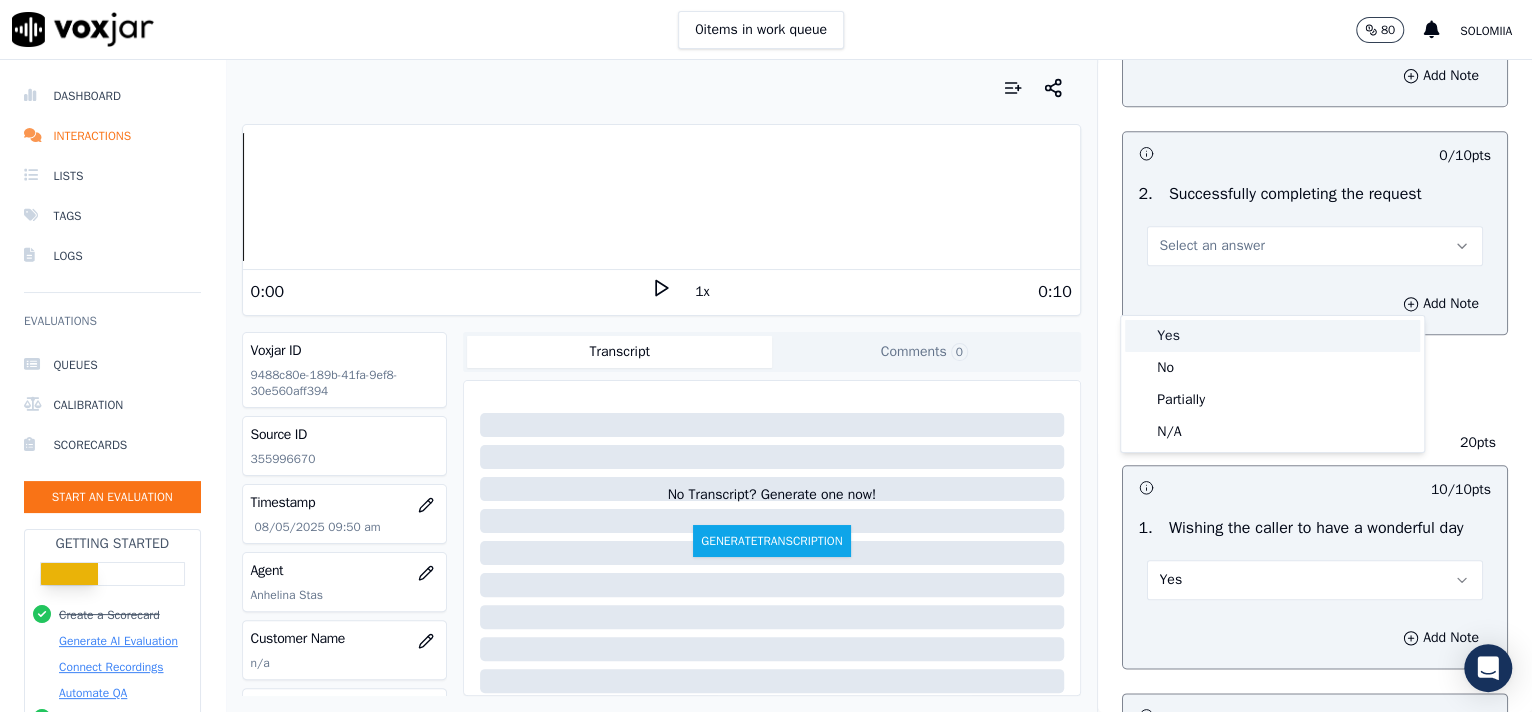click on "Yes" at bounding box center (1272, 336) 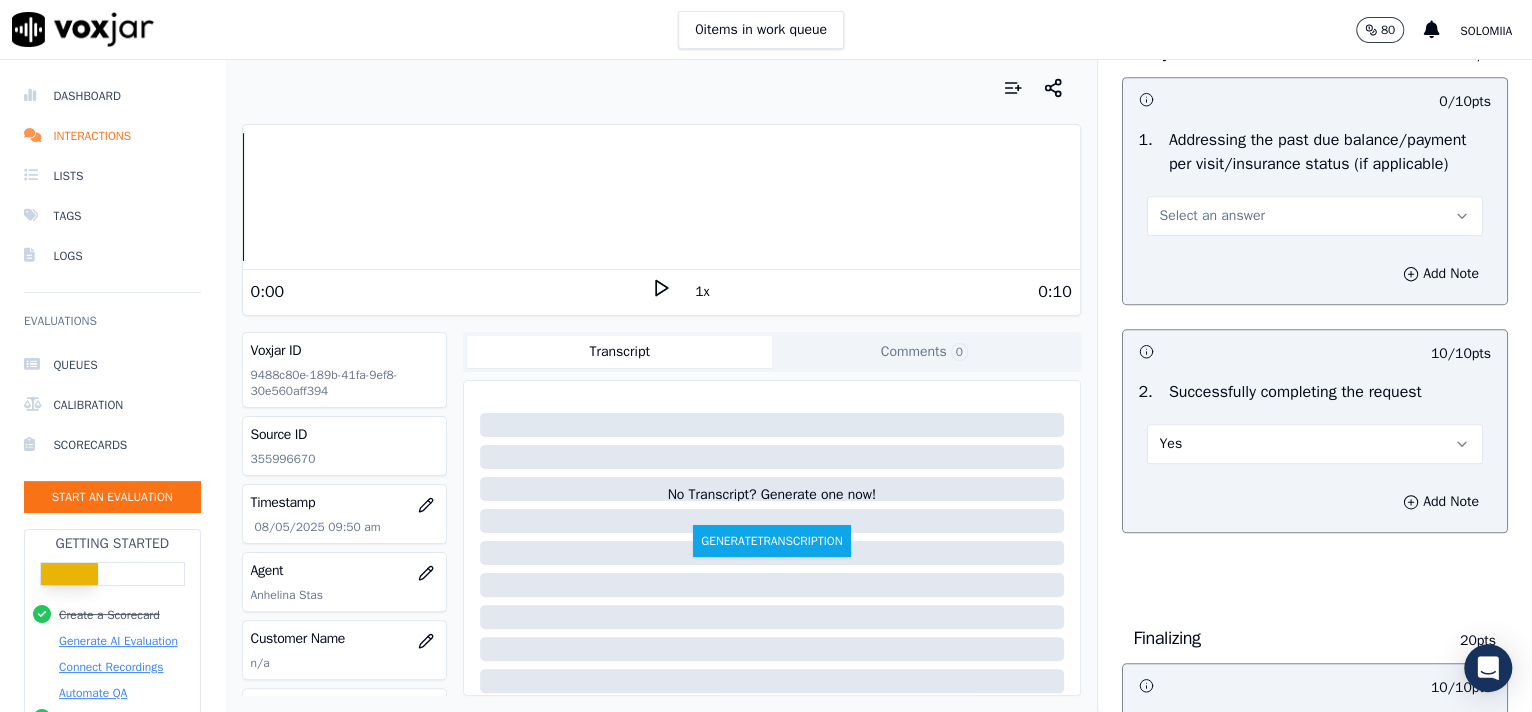 scroll, scrollTop: 927, scrollLeft: 0, axis: vertical 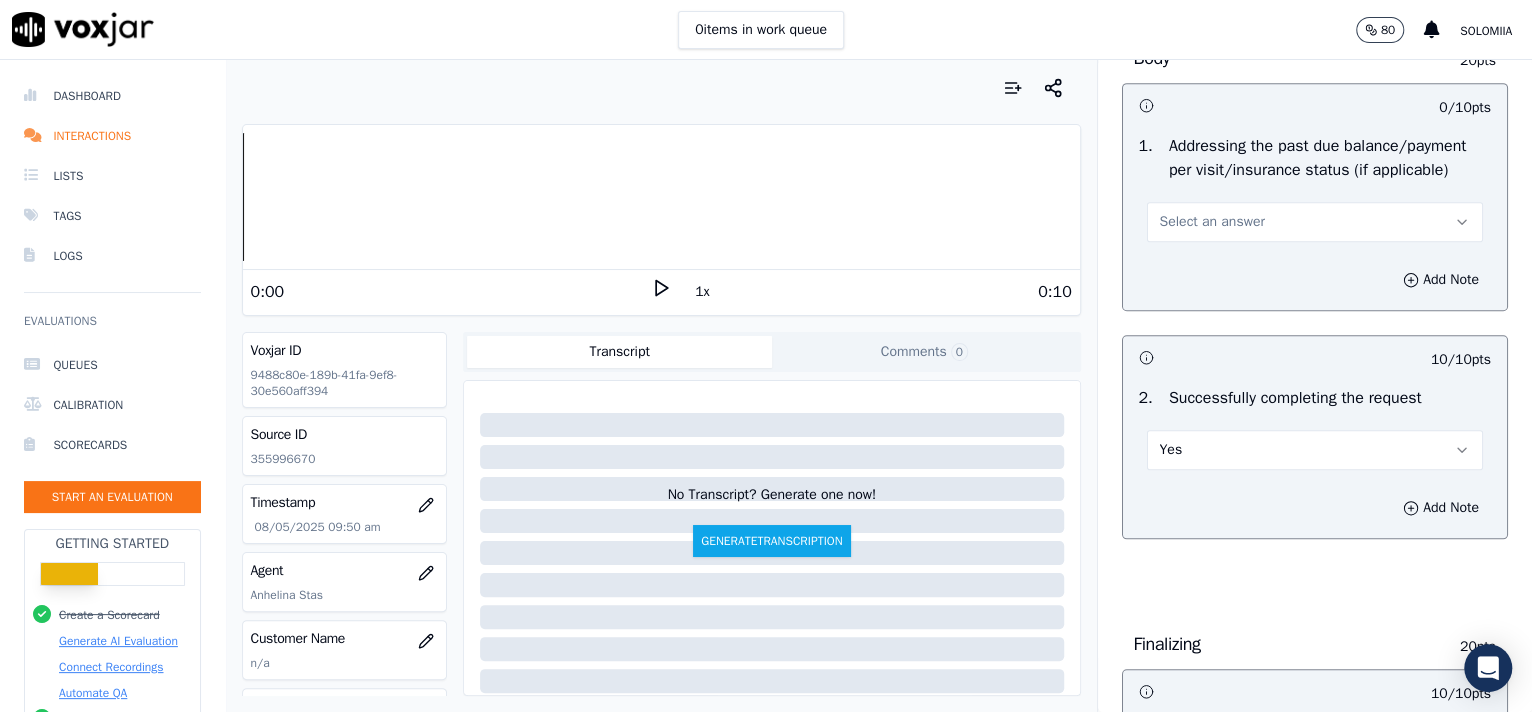 click on "Select an answer" at bounding box center (1315, 222) 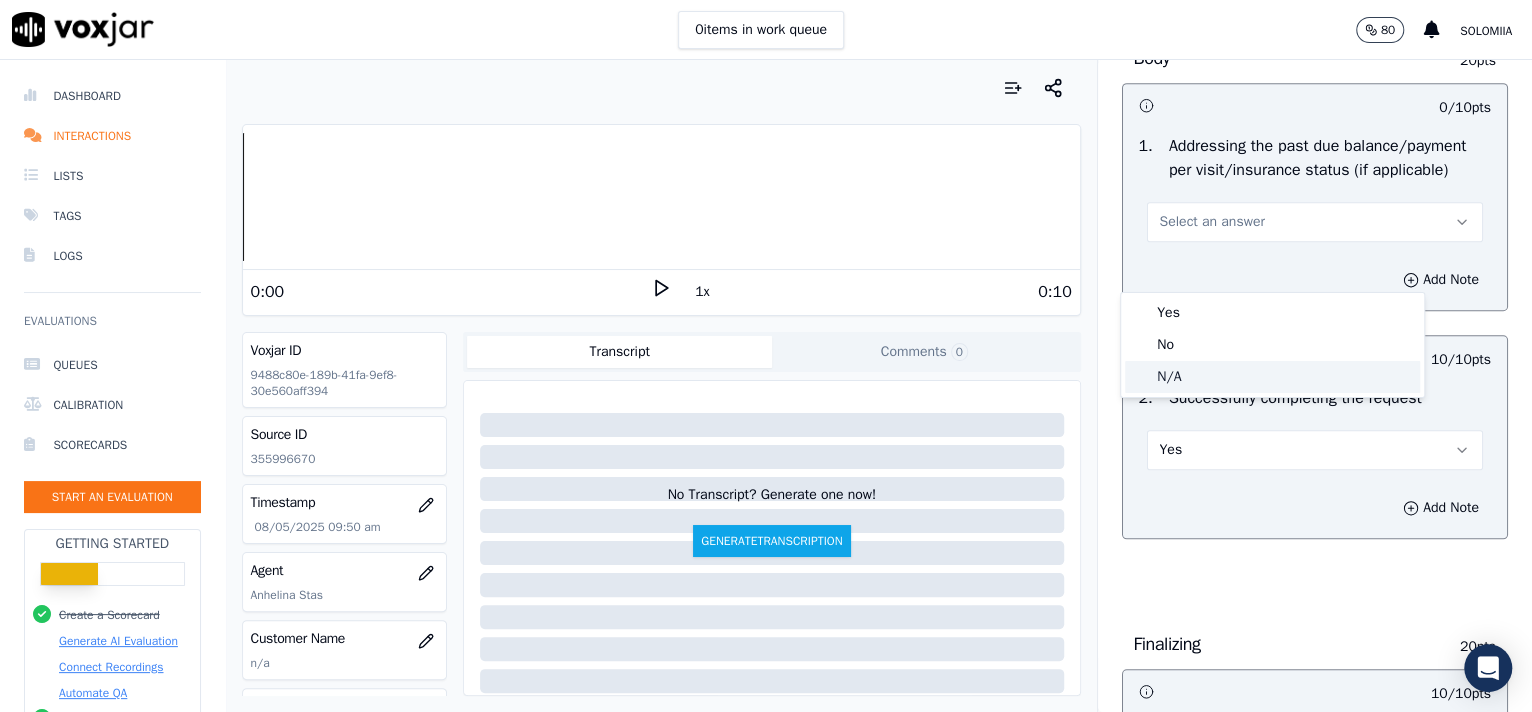 click on "N/A" 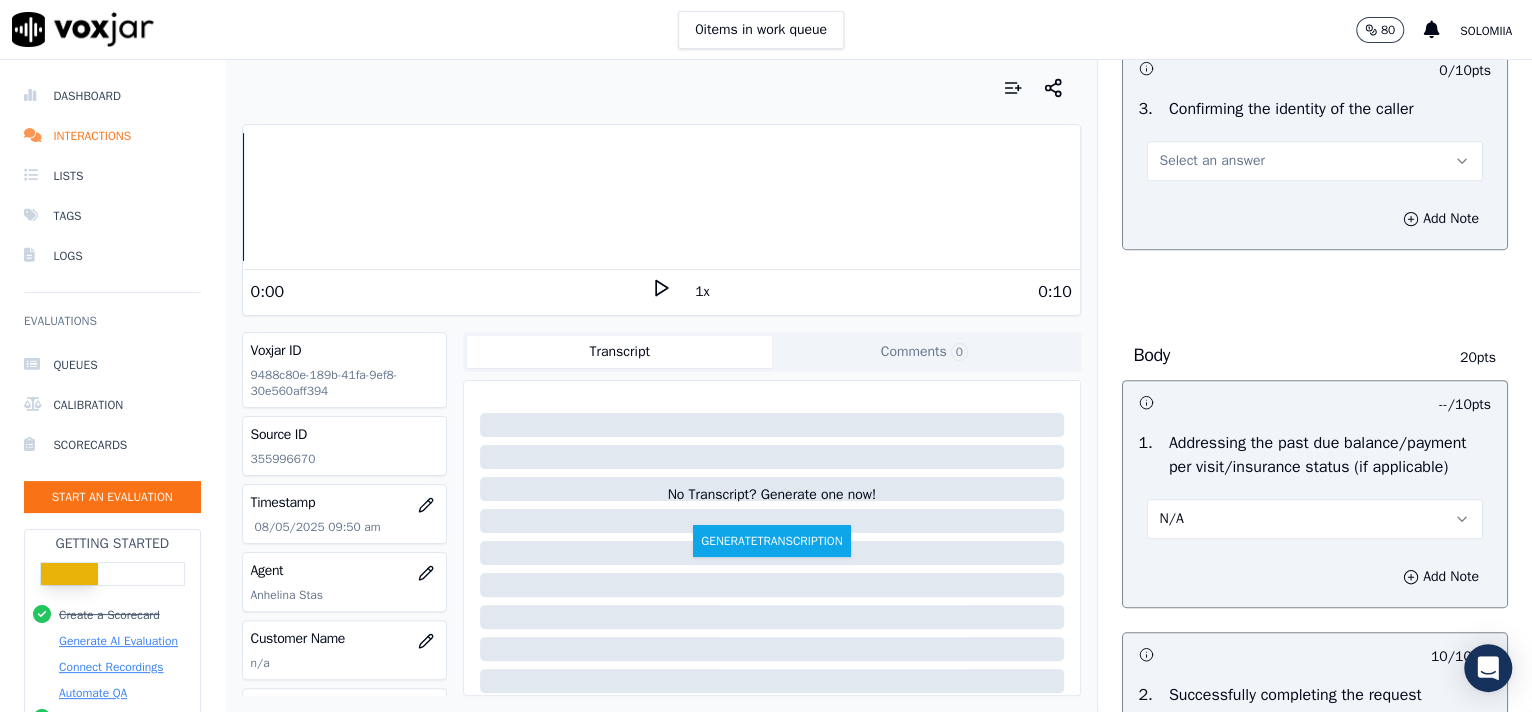scroll, scrollTop: 554, scrollLeft: 0, axis: vertical 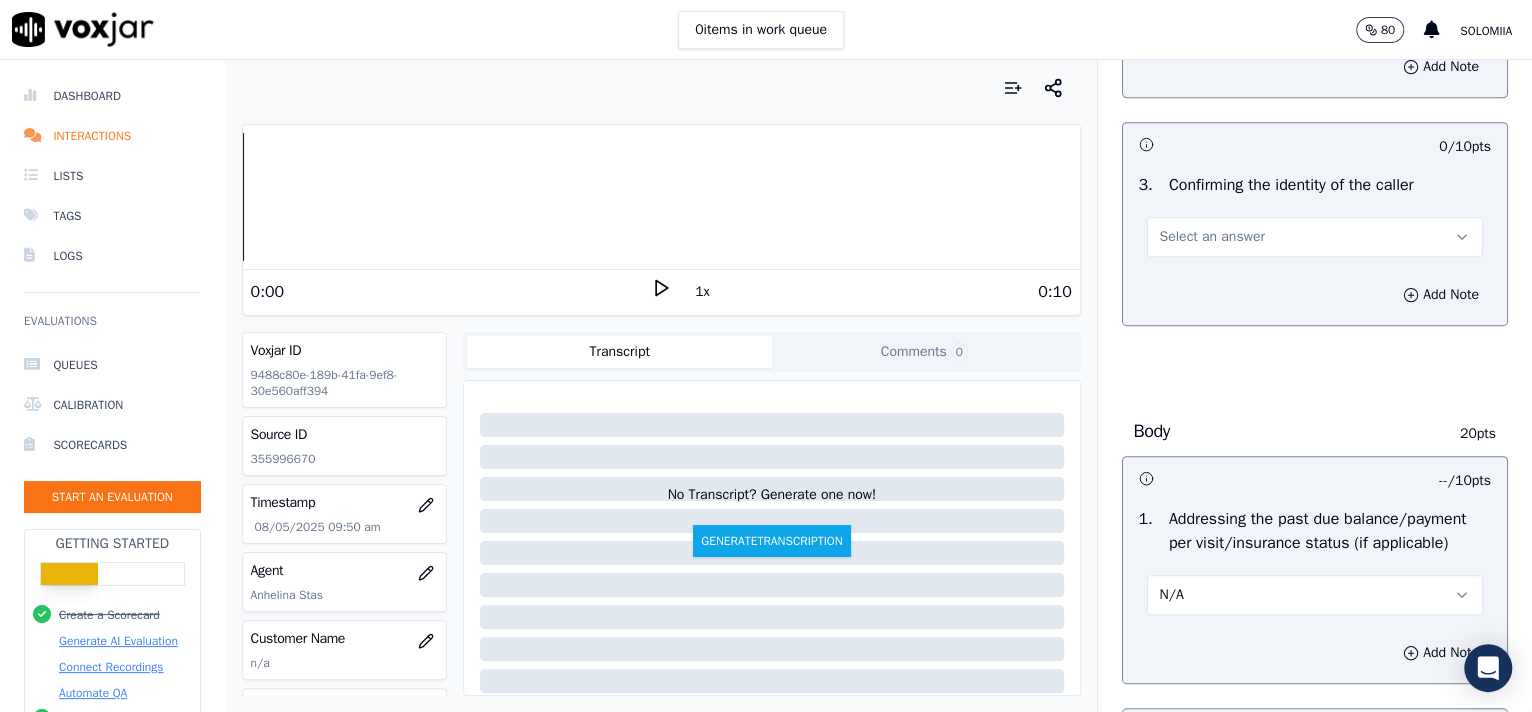 click on "Select an answer" at bounding box center [1212, 237] 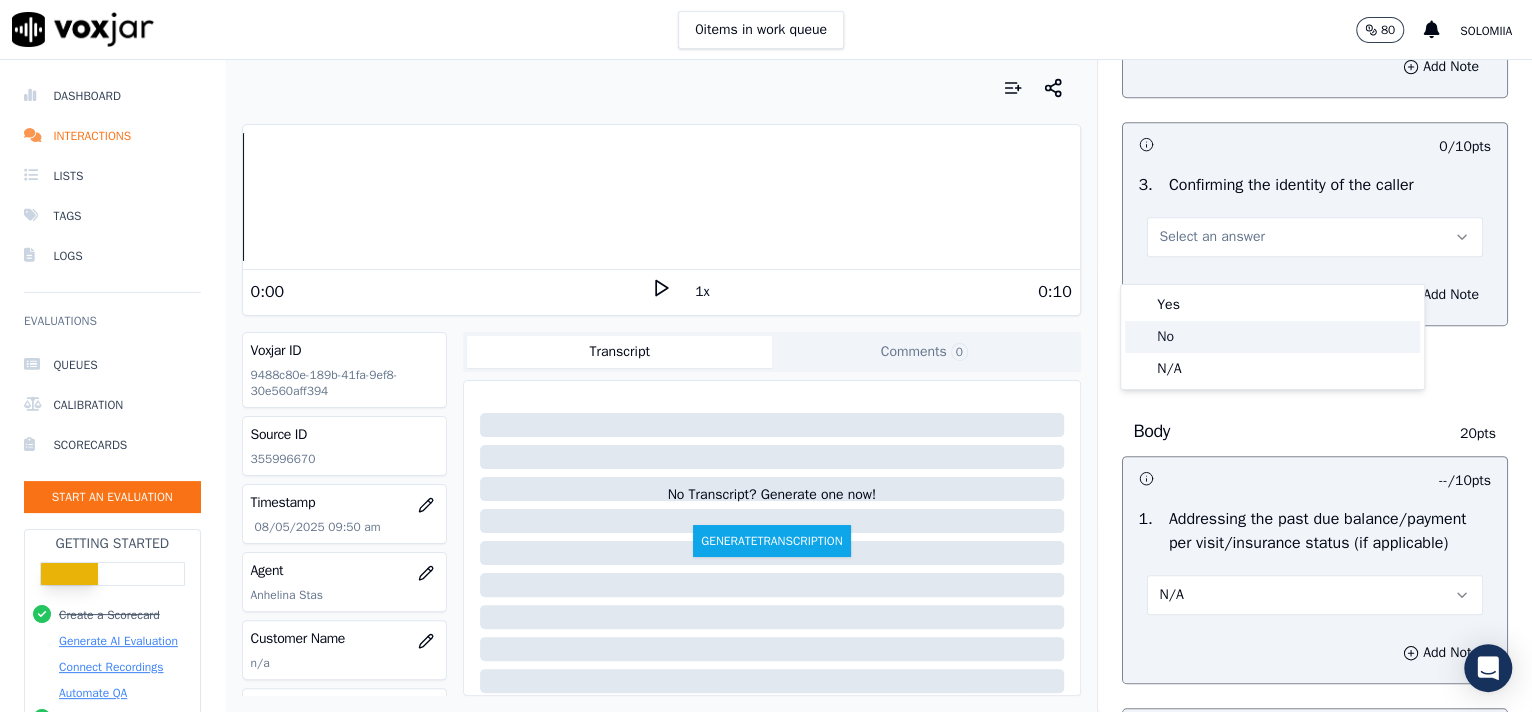 click on "No" 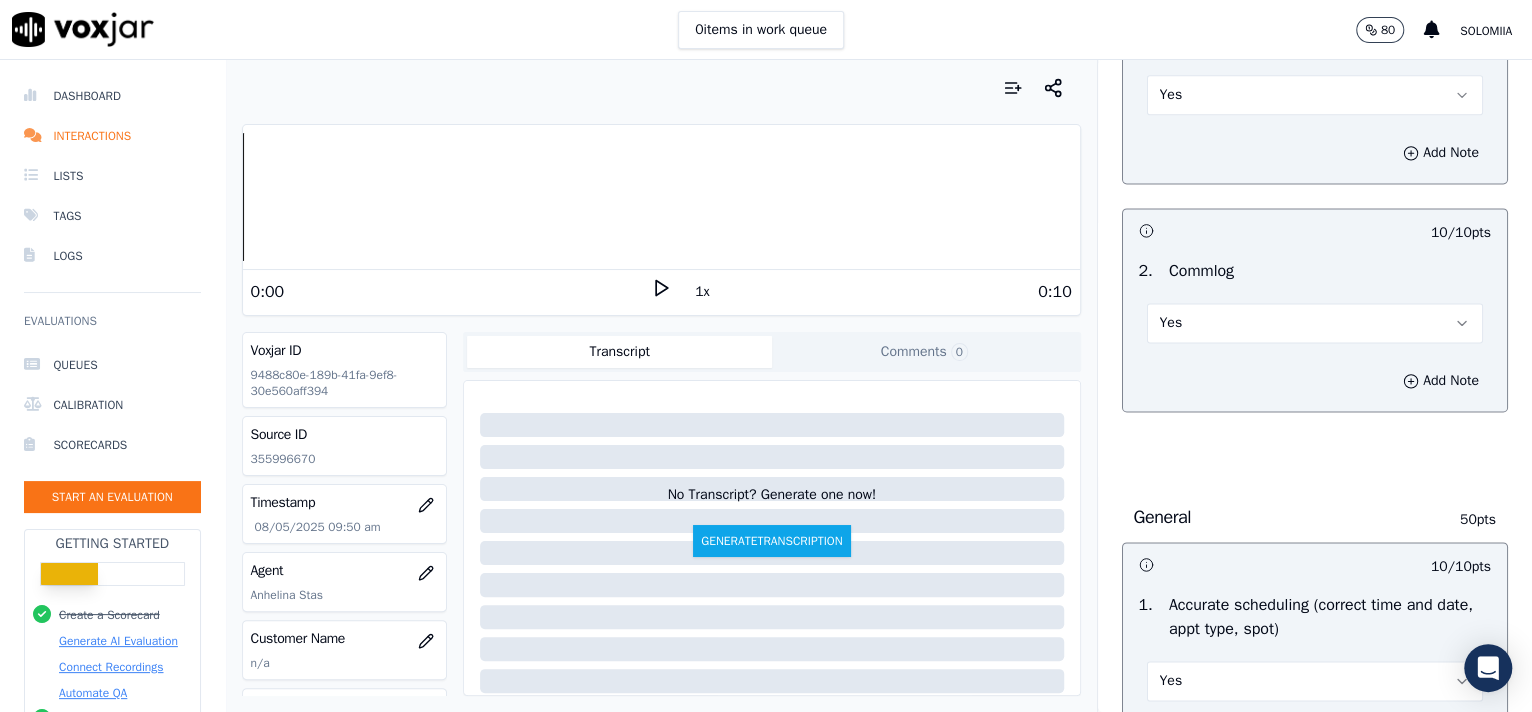 scroll, scrollTop: 3162, scrollLeft: 0, axis: vertical 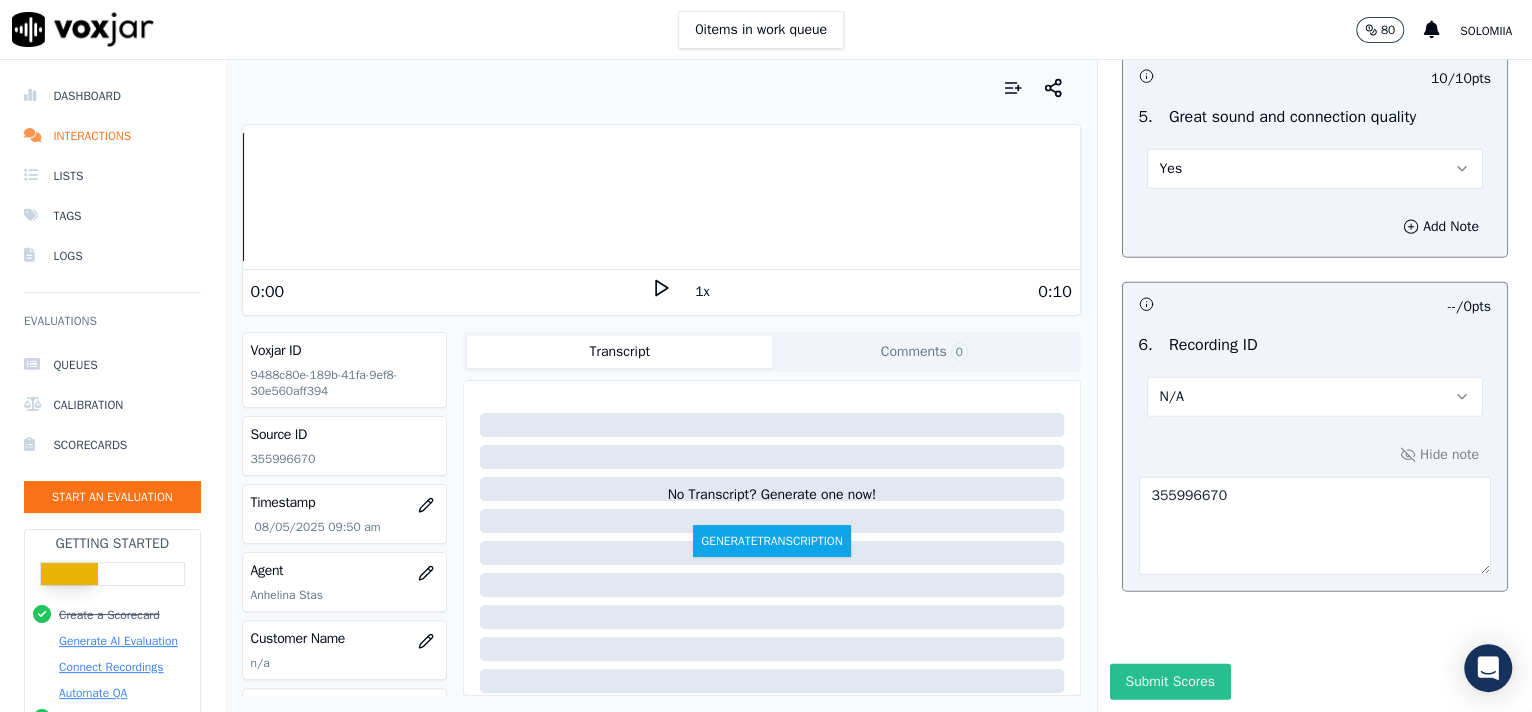 click on "Submit Scores" at bounding box center [1170, 682] 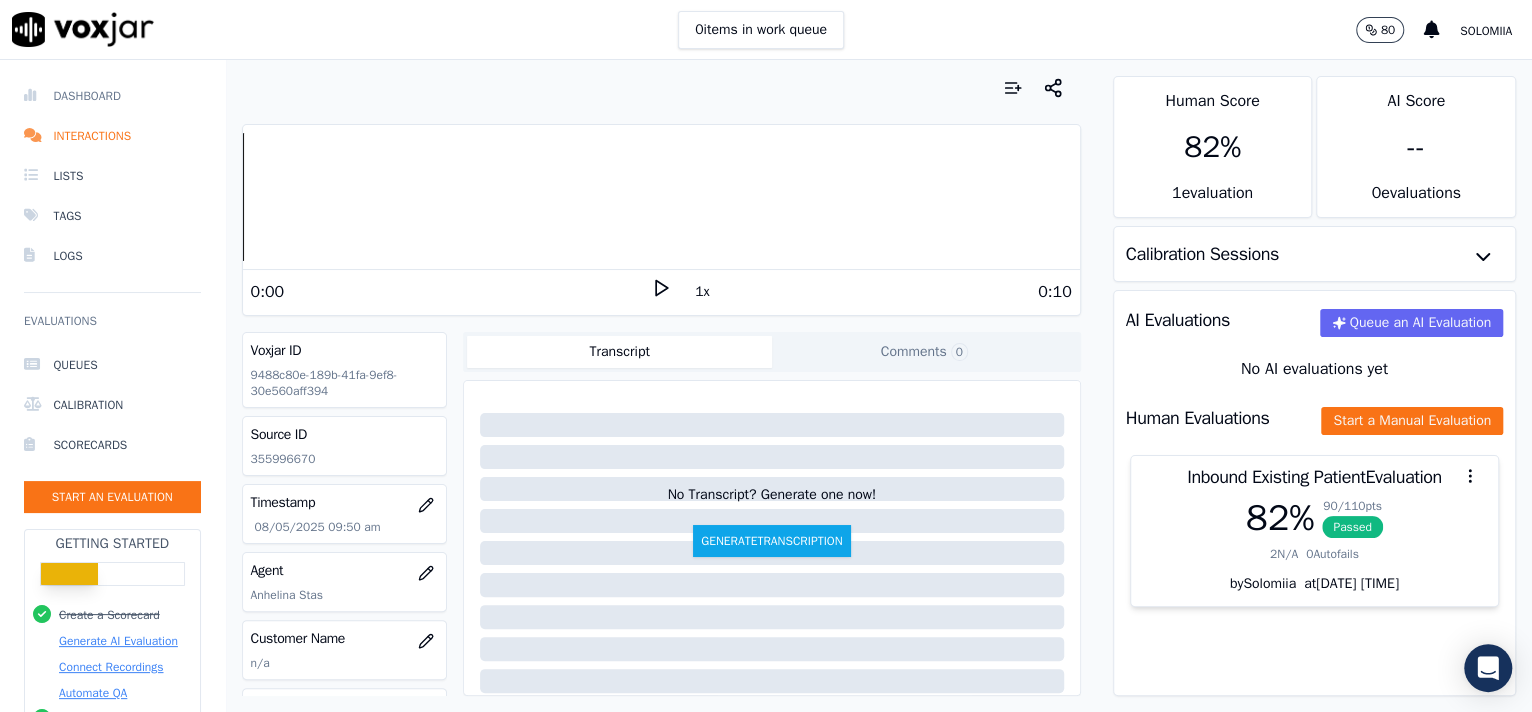 click on "Dashboard" at bounding box center (112, 96) 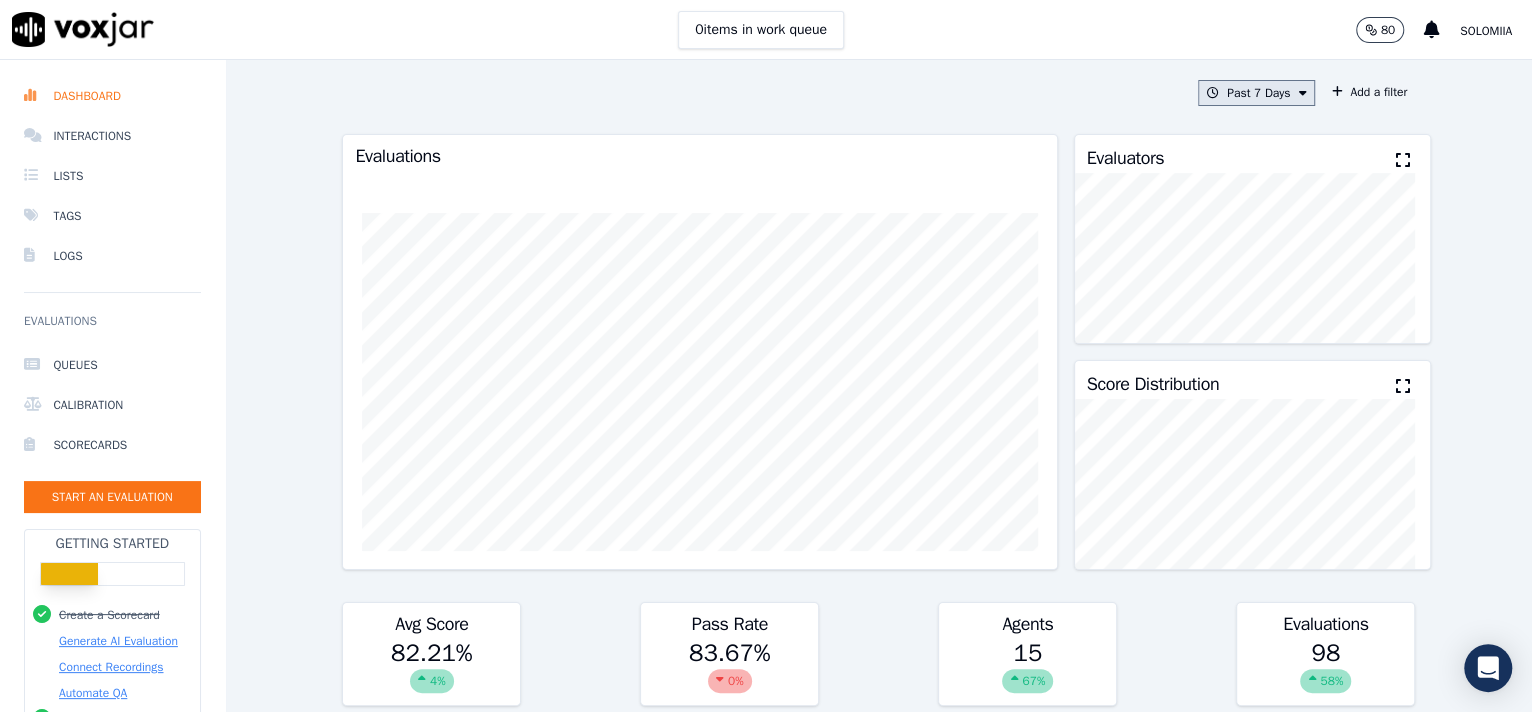 click on "Past 7 Days" at bounding box center (1256, 93) 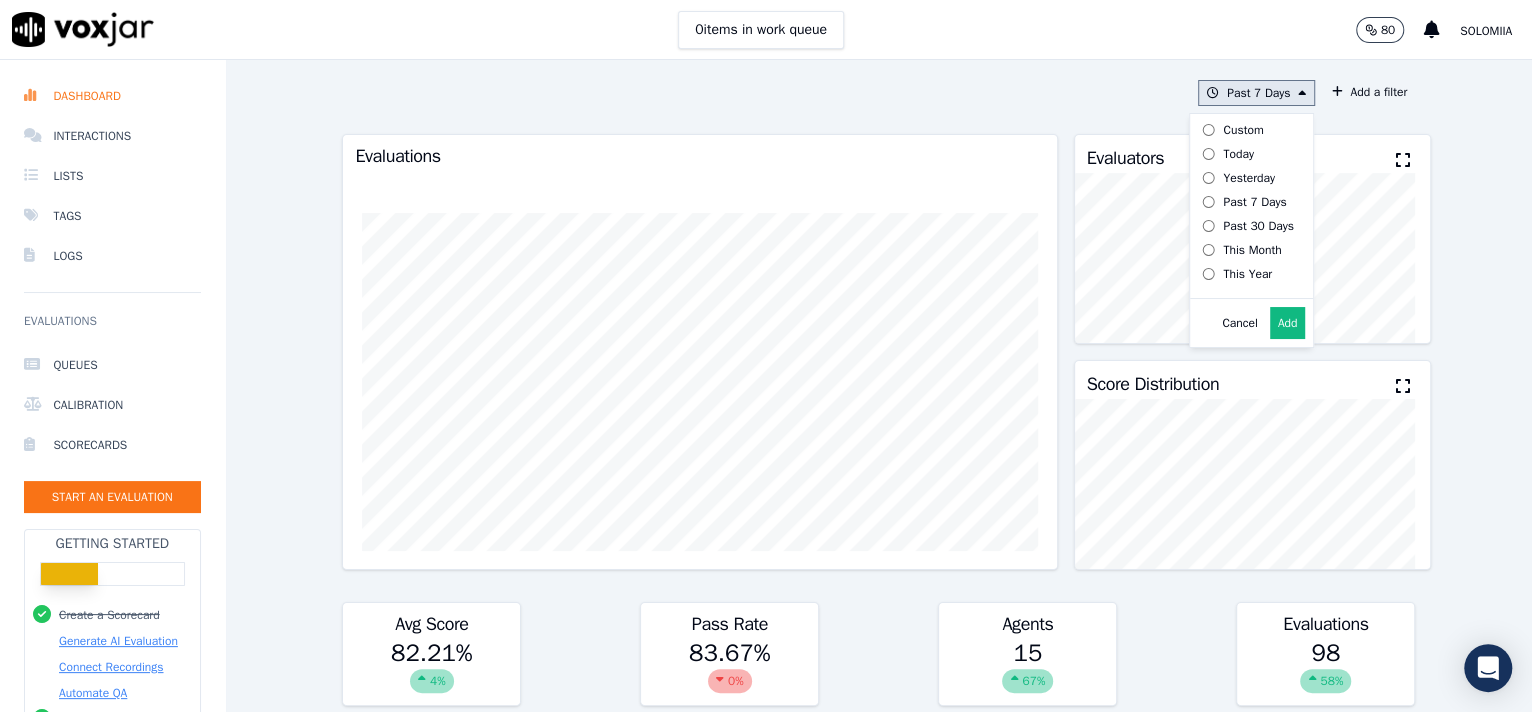 click on "Today" at bounding box center [1238, 154] 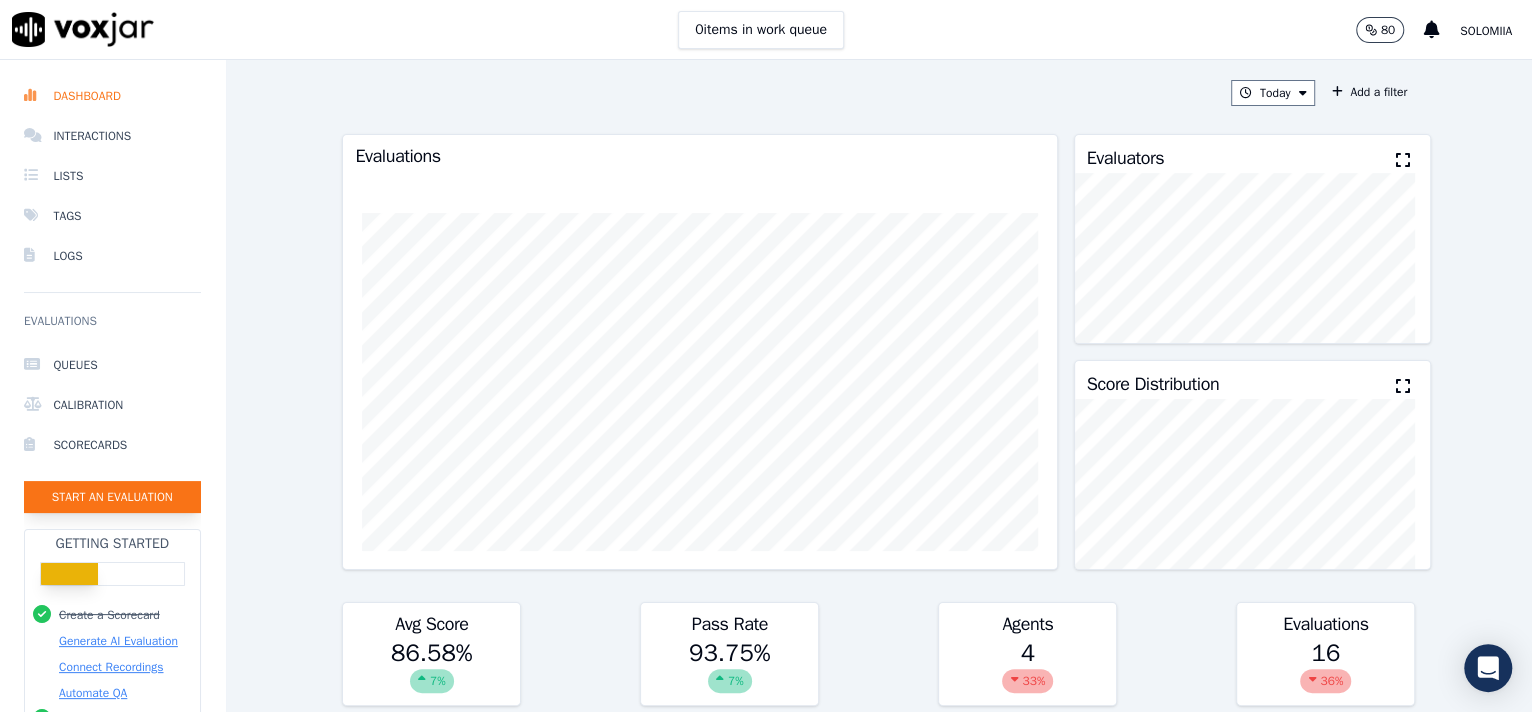 click on "Start an Evaluation" 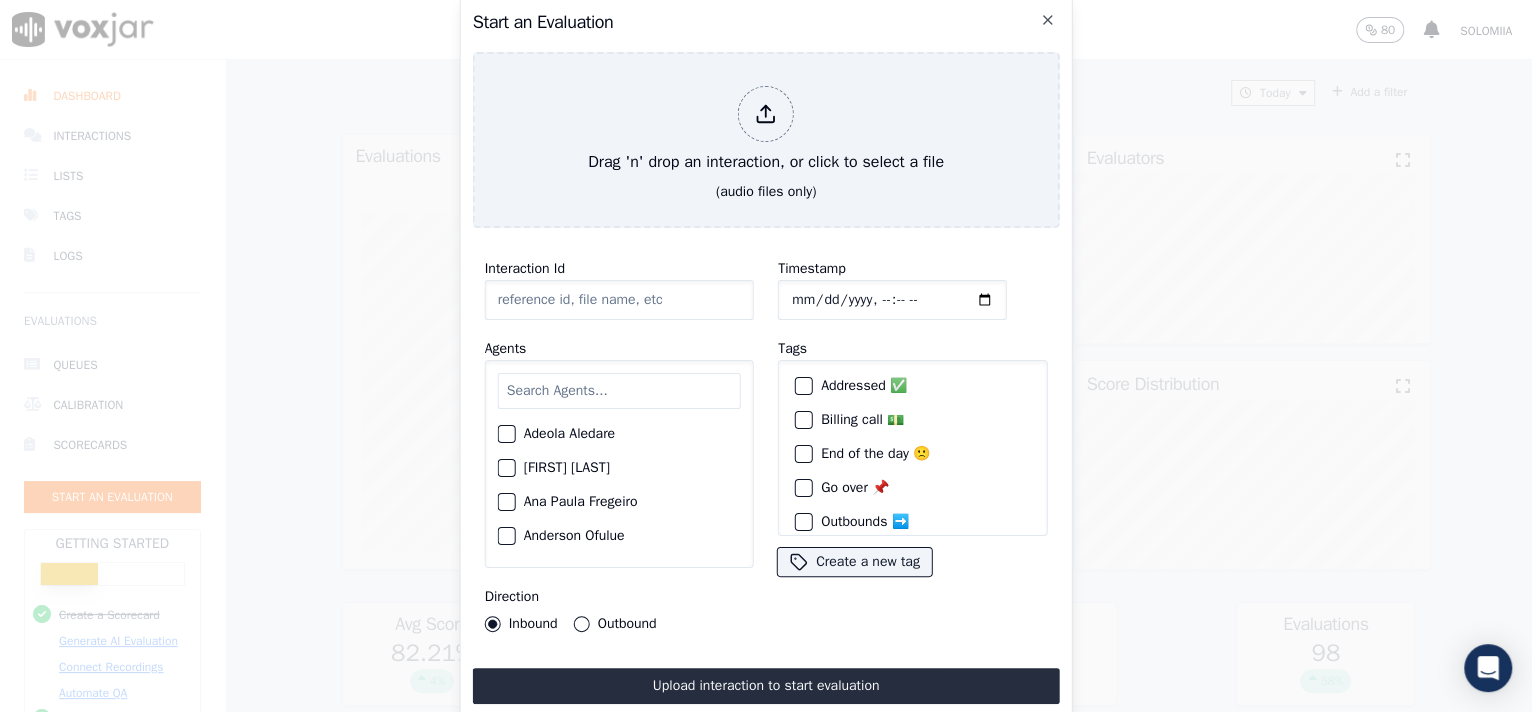 click on "Interaction Id" 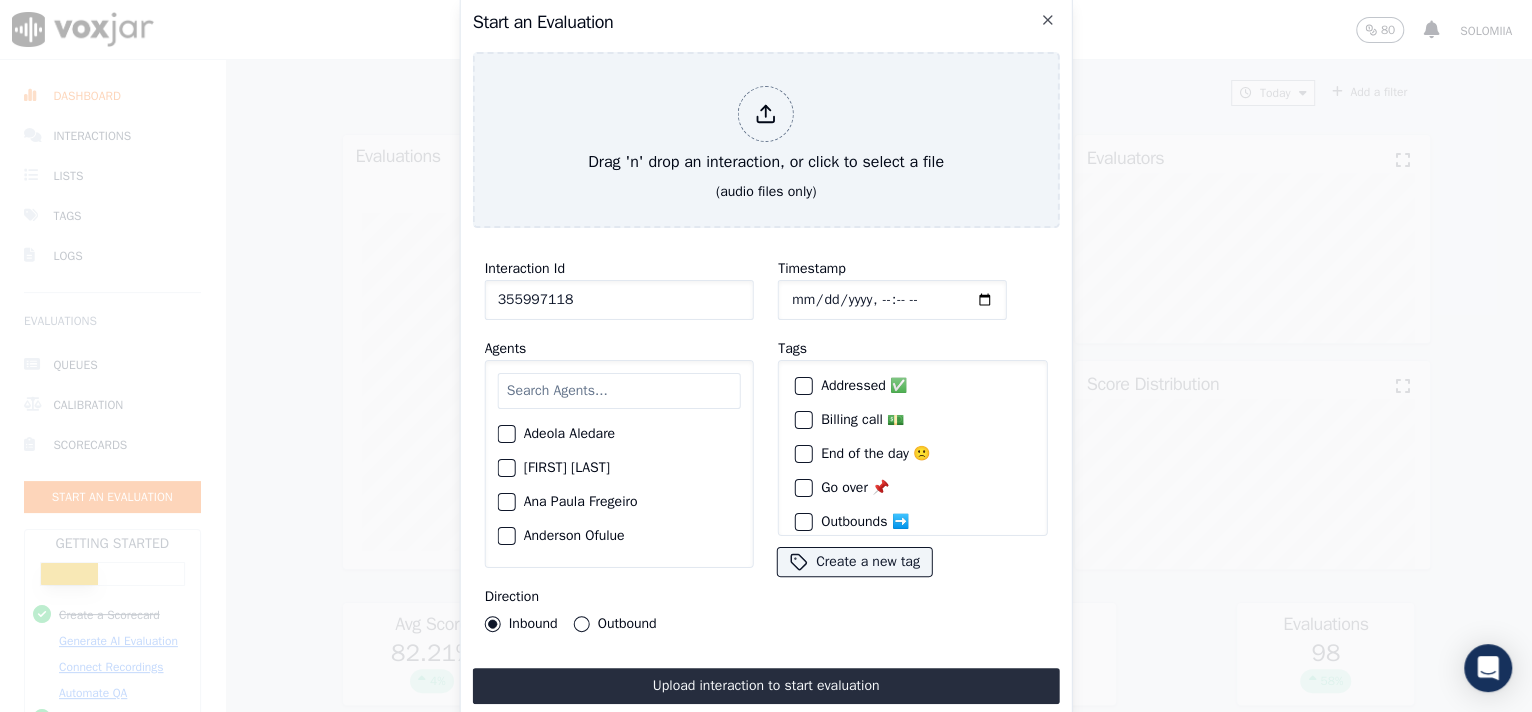 type on "355997118" 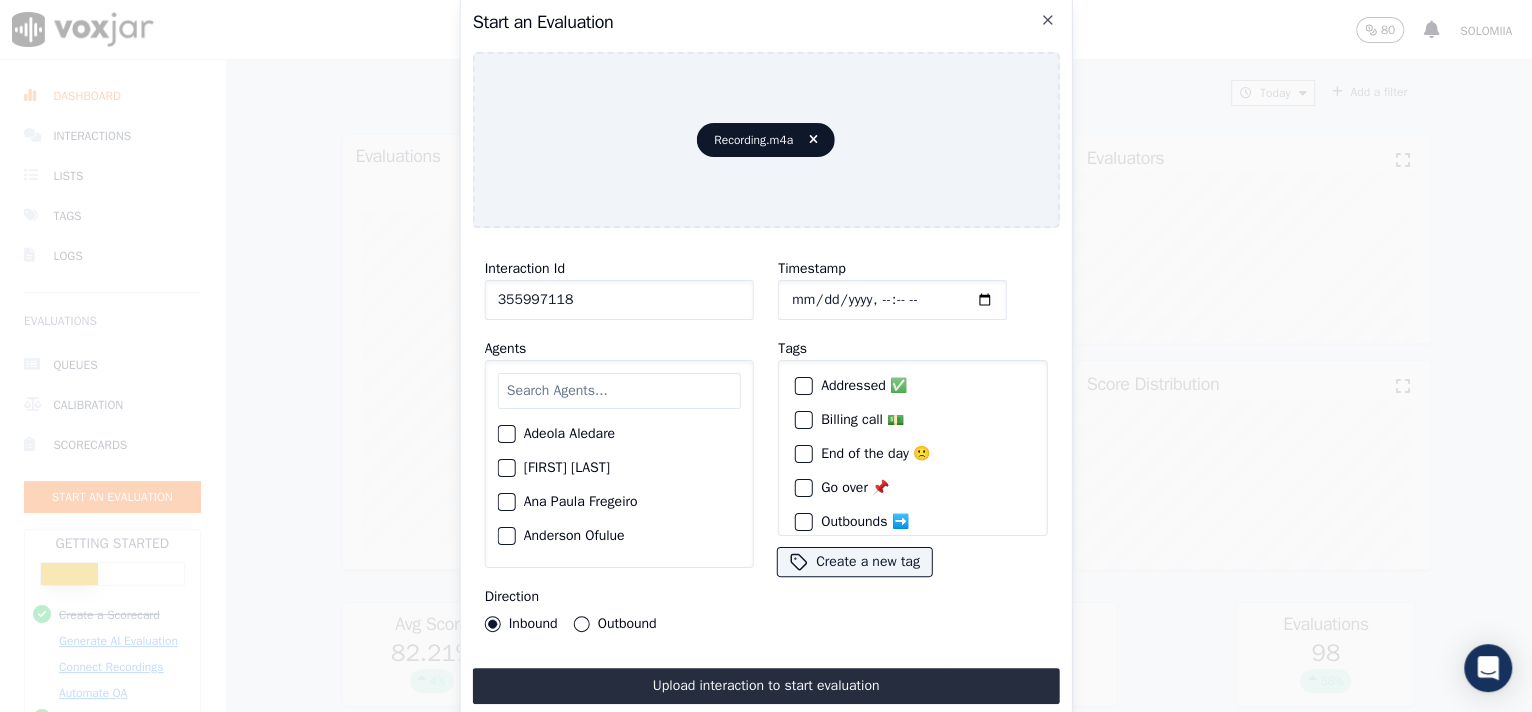 click on "Timestamp" 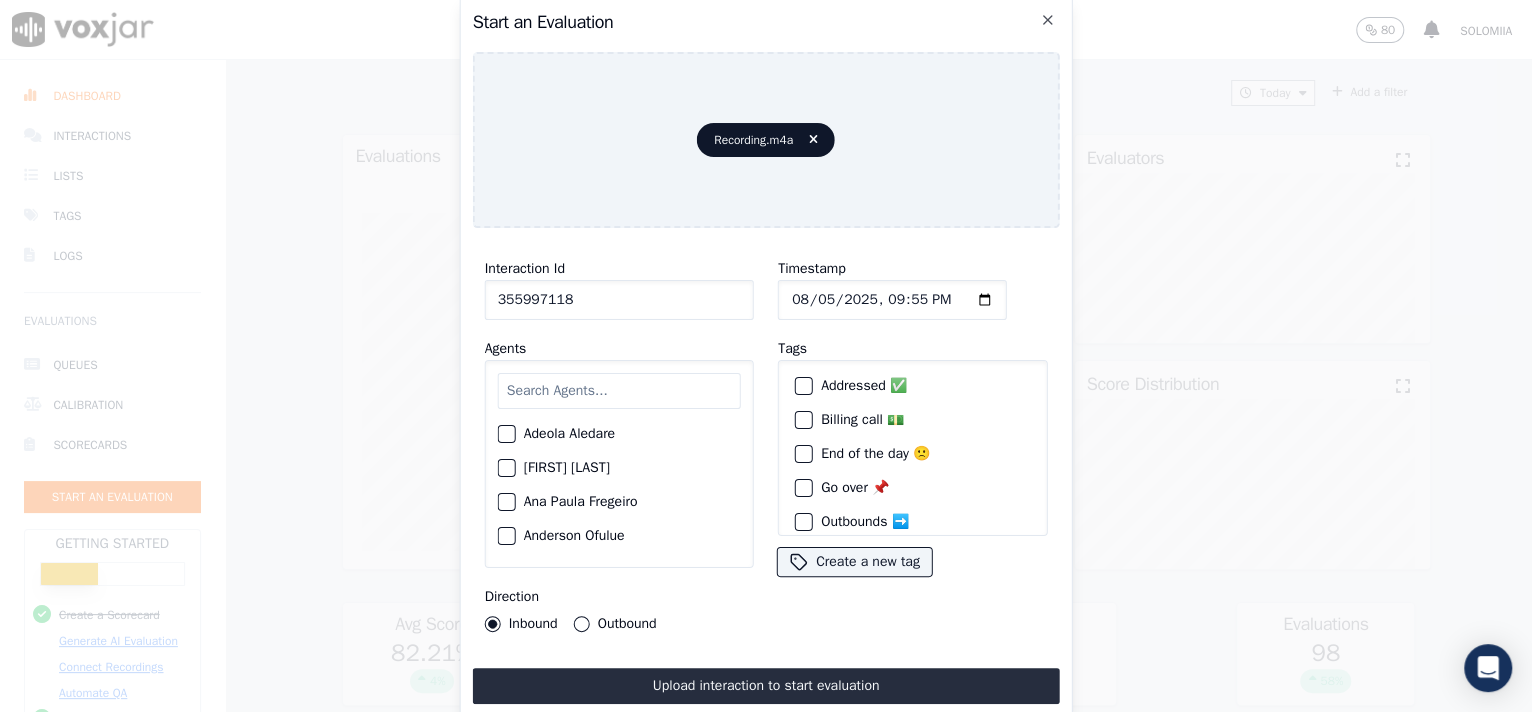 type on "2025-08-05T09:55" 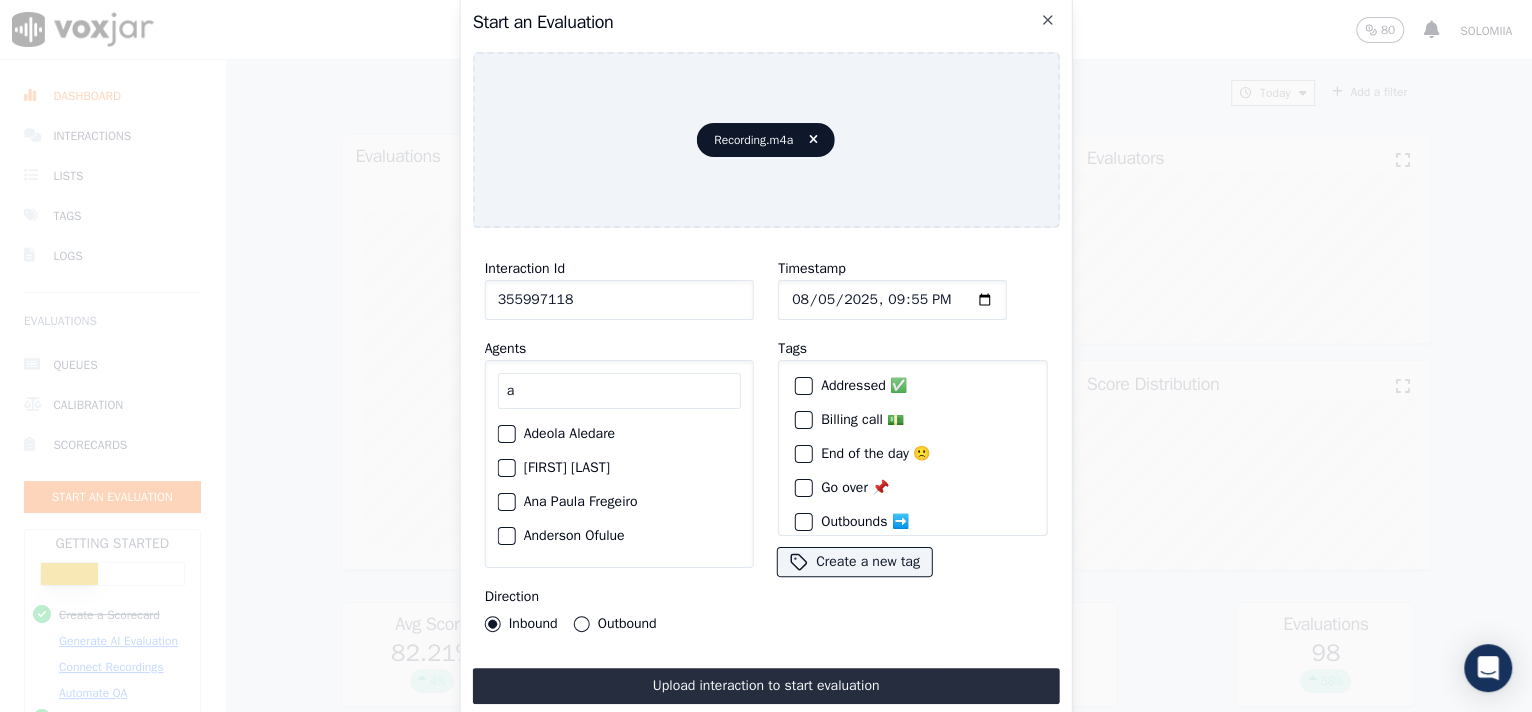 click on "a" at bounding box center (619, 391) 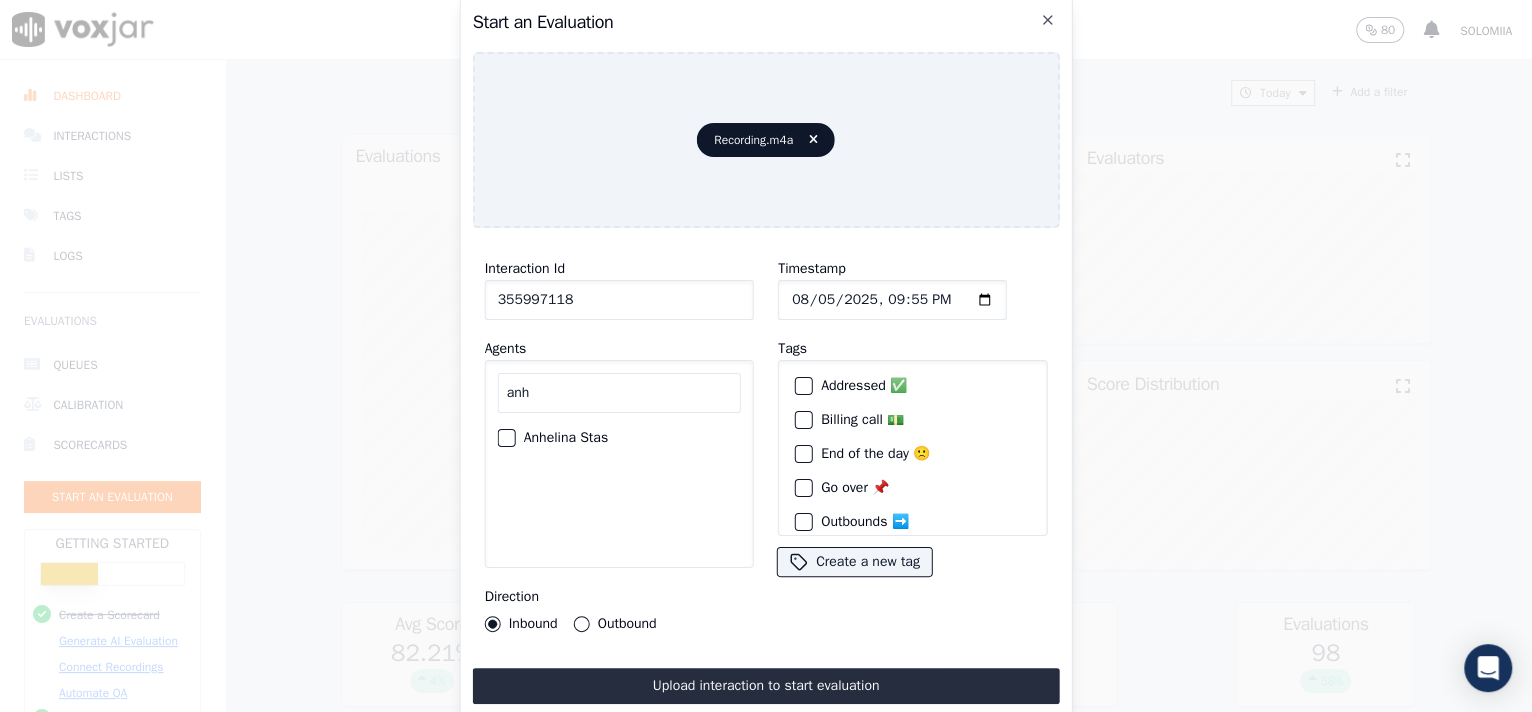 type on "anh" 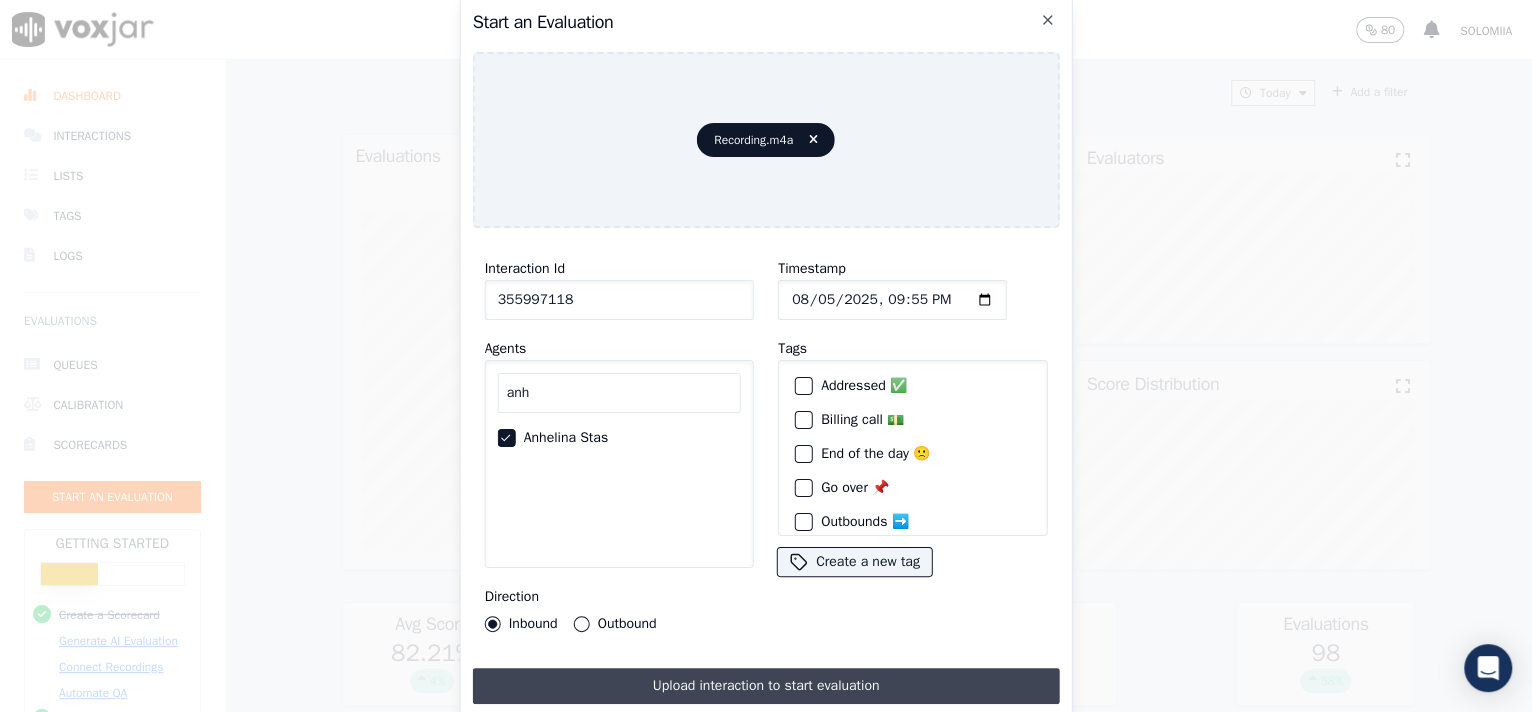 click on "Upload interaction to start evaluation" at bounding box center (766, 686) 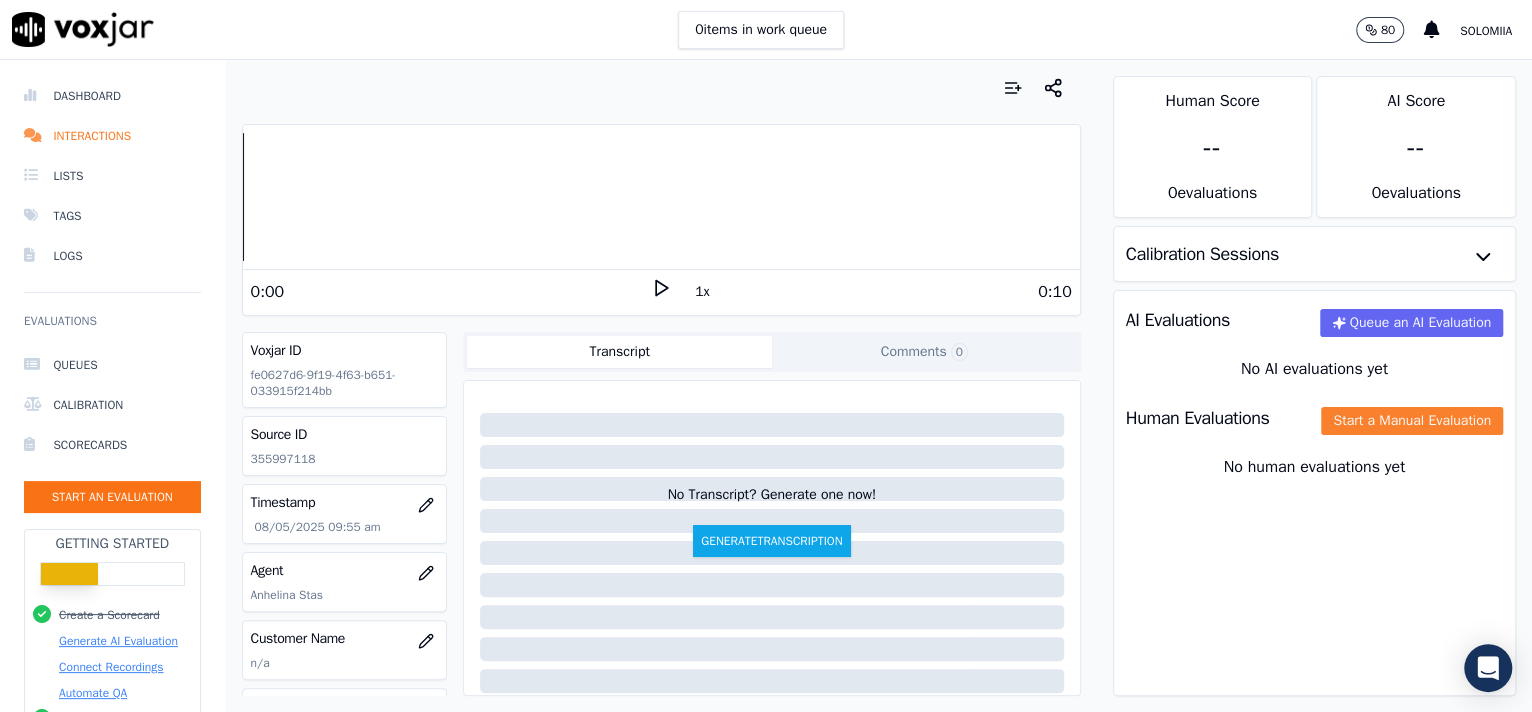 click on "Start a Manual Evaluation" 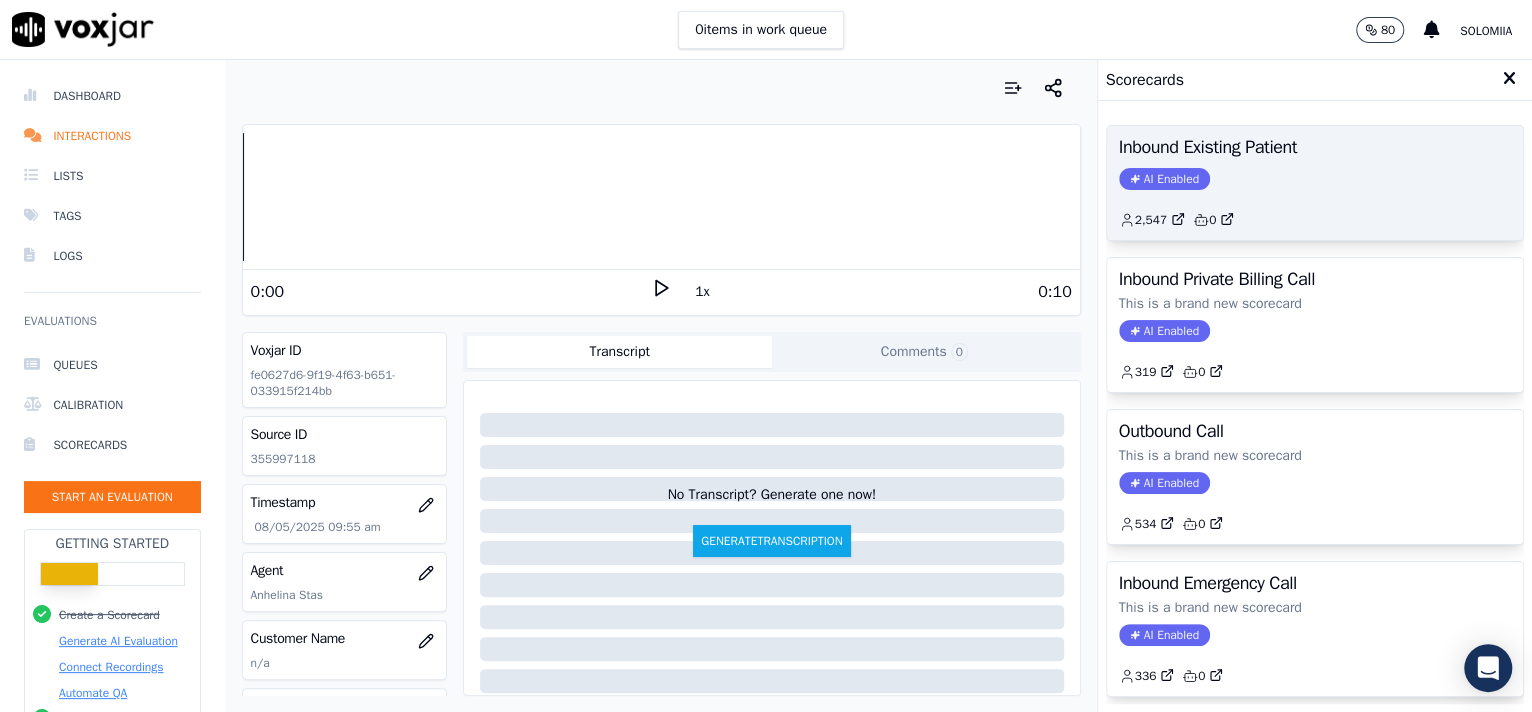 click on "2,547         0" 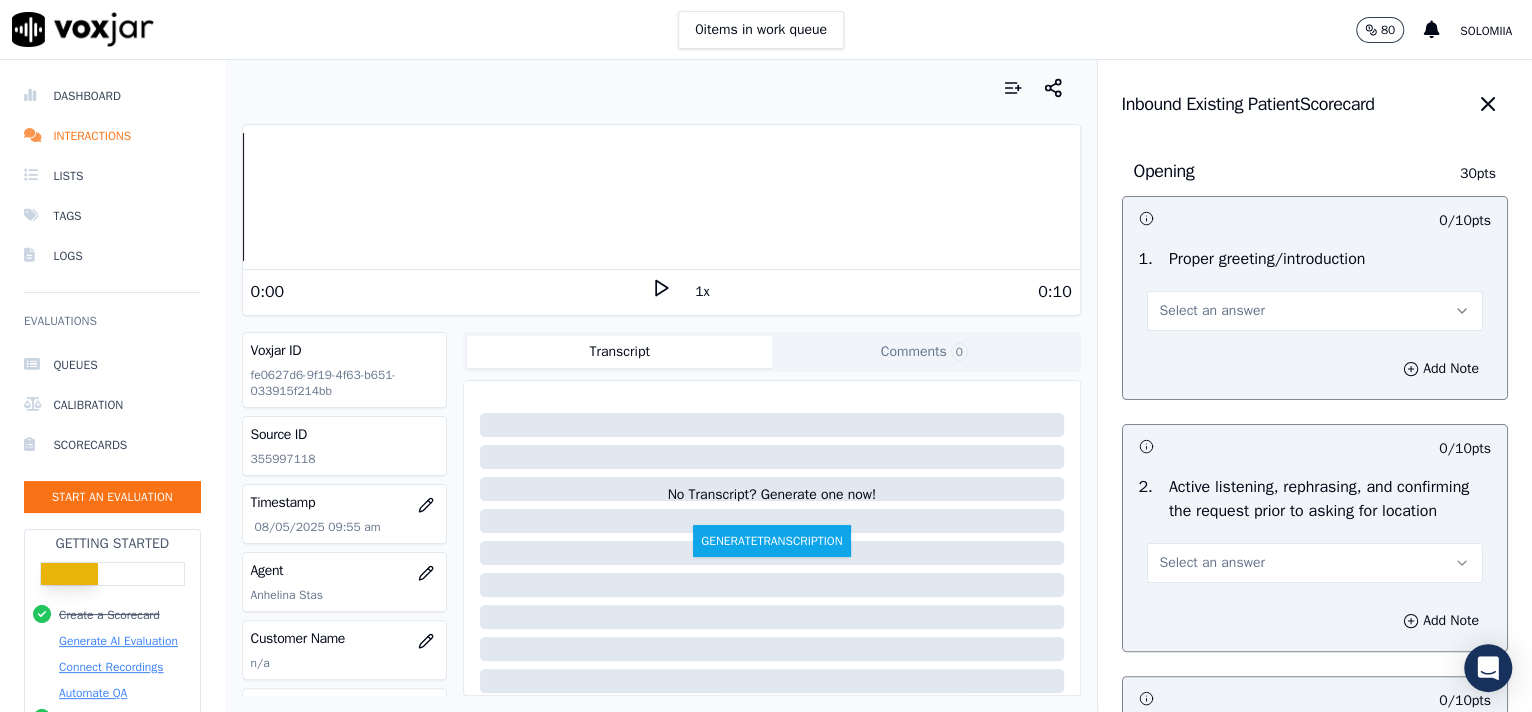 click on "Select an answer" at bounding box center (1315, 311) 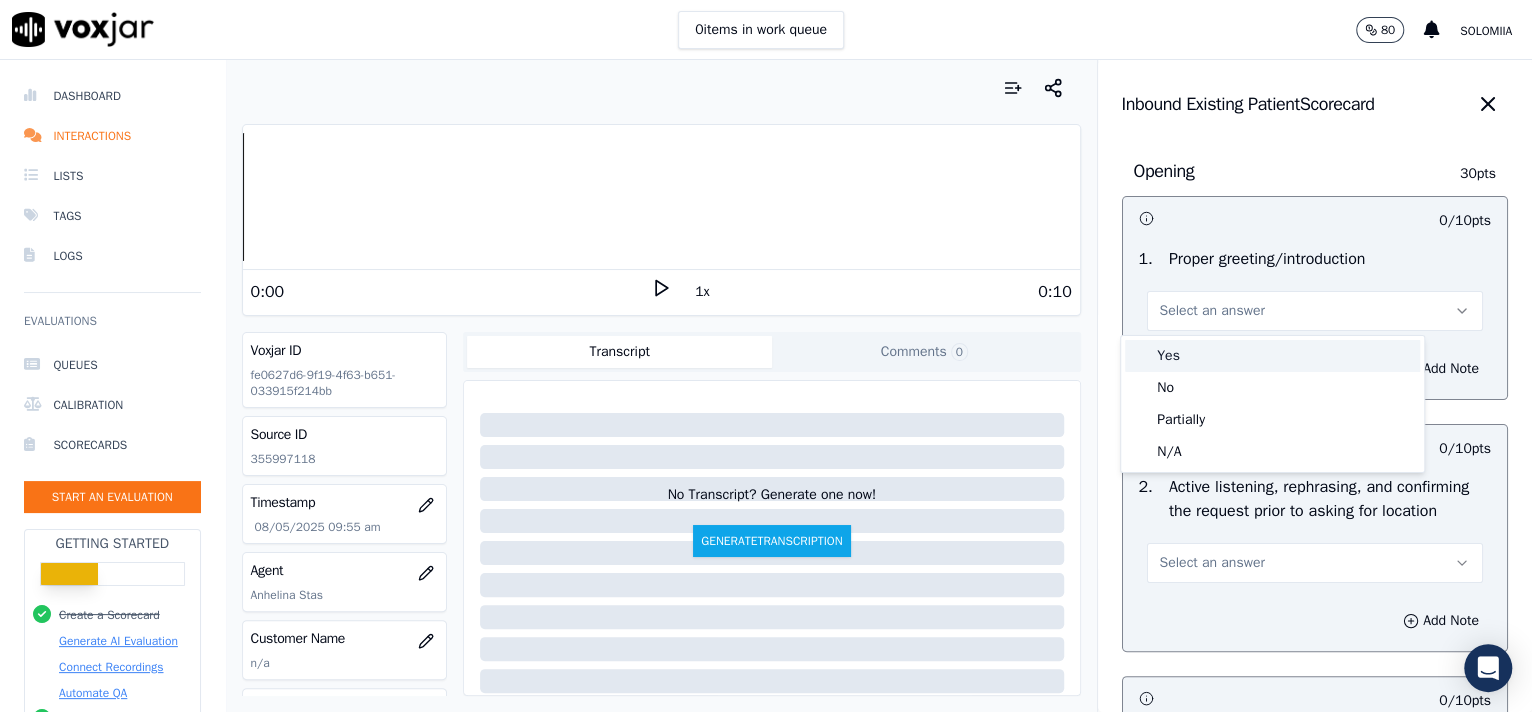 click on "Yes" at bounding box center (1272, 356) 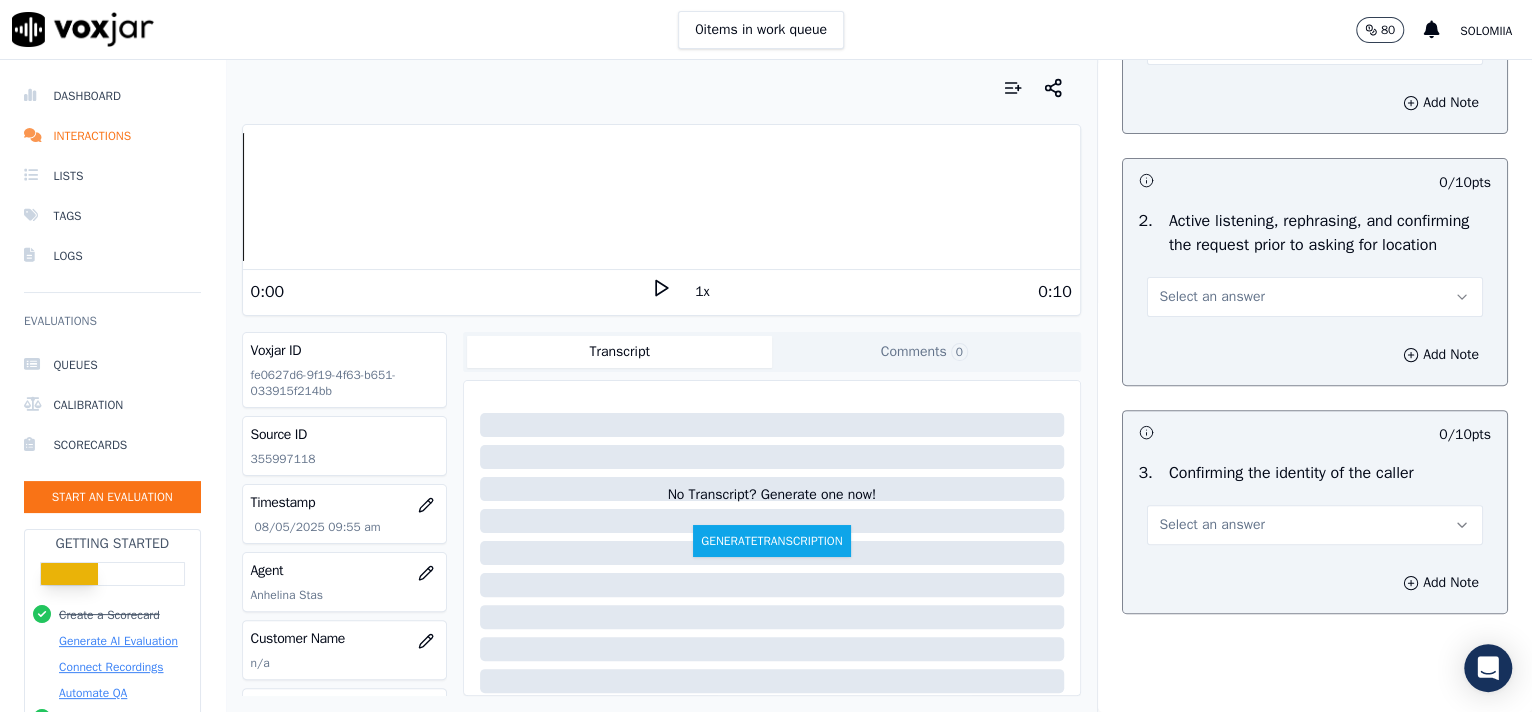 scroll, scrollTop: 391, scrollLeft: 0, axis: vertical 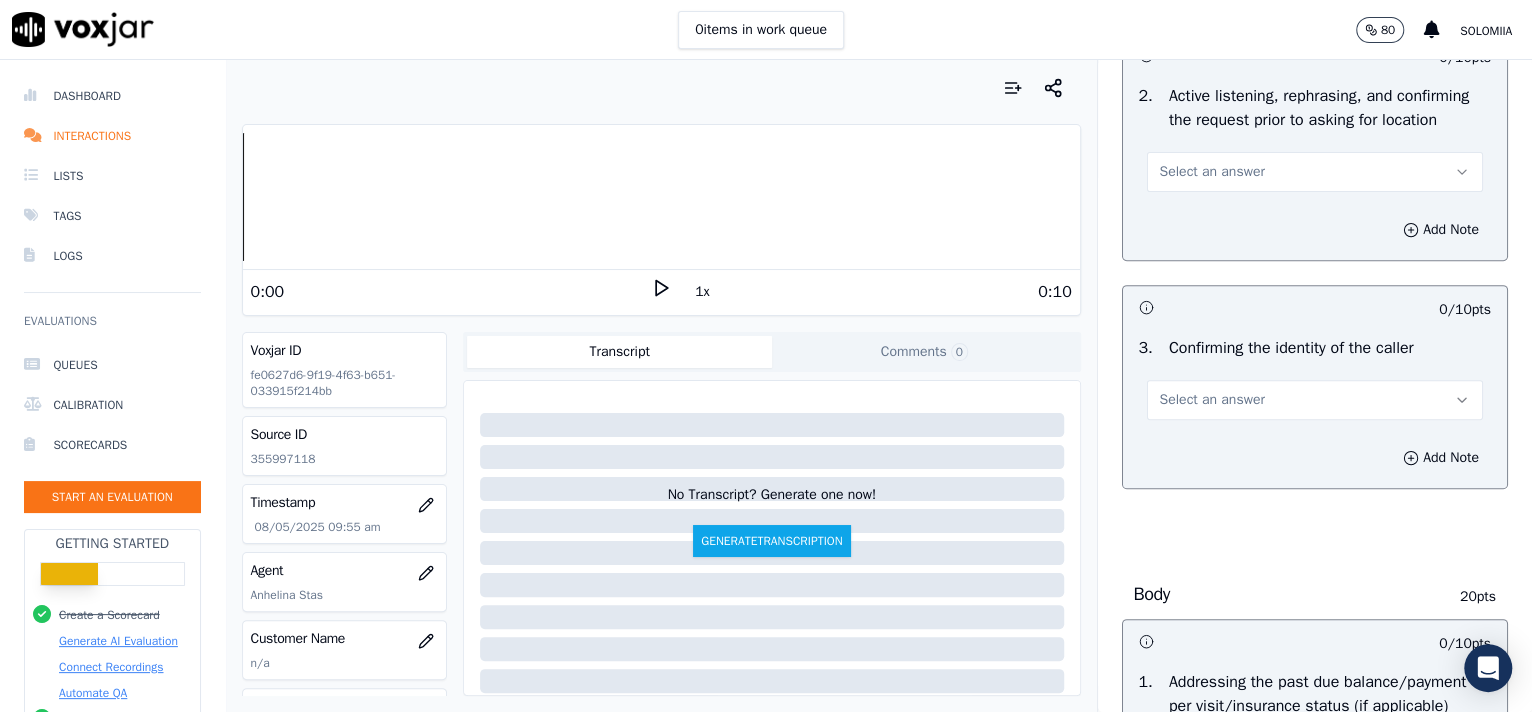 click on "Select an answer" at bounding box center [1315, 172] 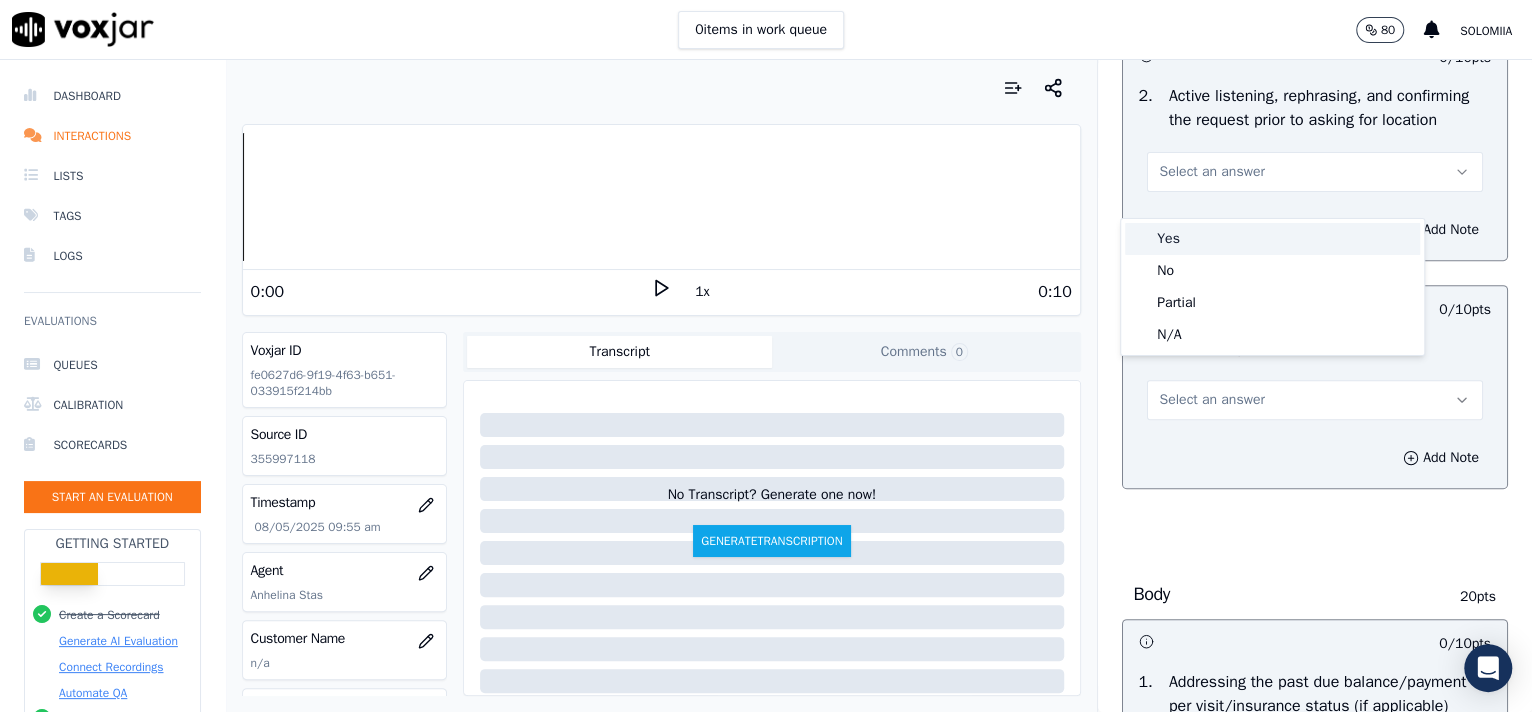 click on "Yes" at bounding box center [1272, 239] 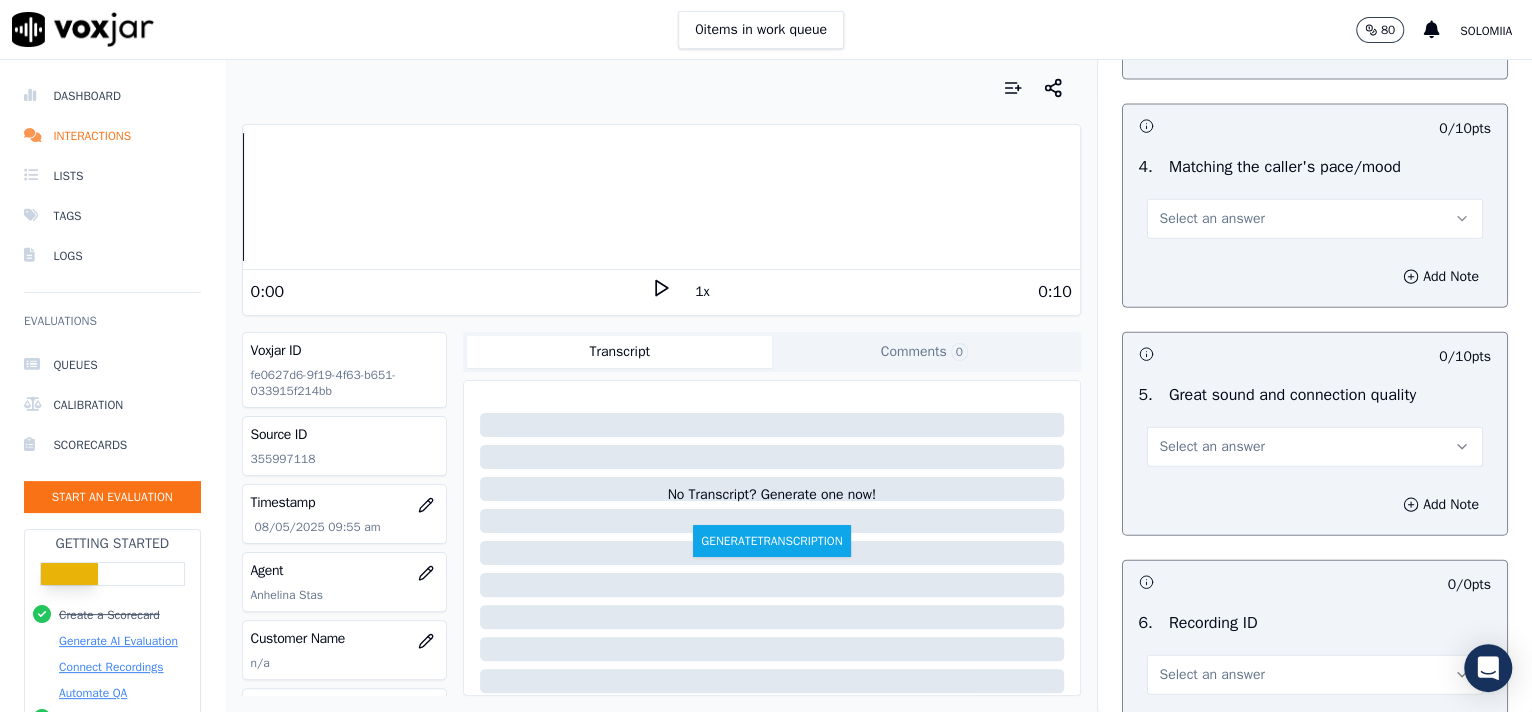 scroll, scrollTop: 3057, scrollLeft: 0, axis: vertical 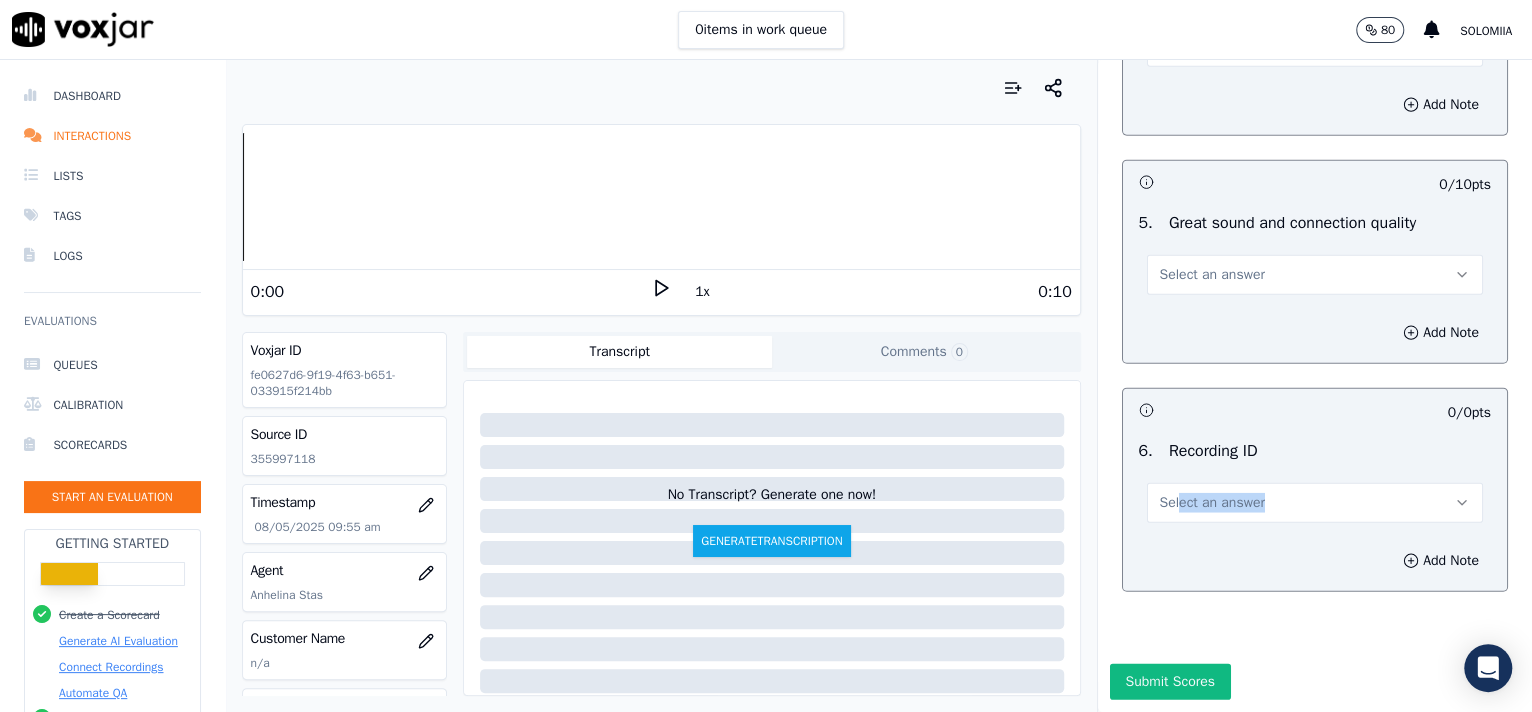 drag, startPoint x: 1155, startPoint y: 479, endPoint x: 1151, endPoint y: 466, distance: 13.601471 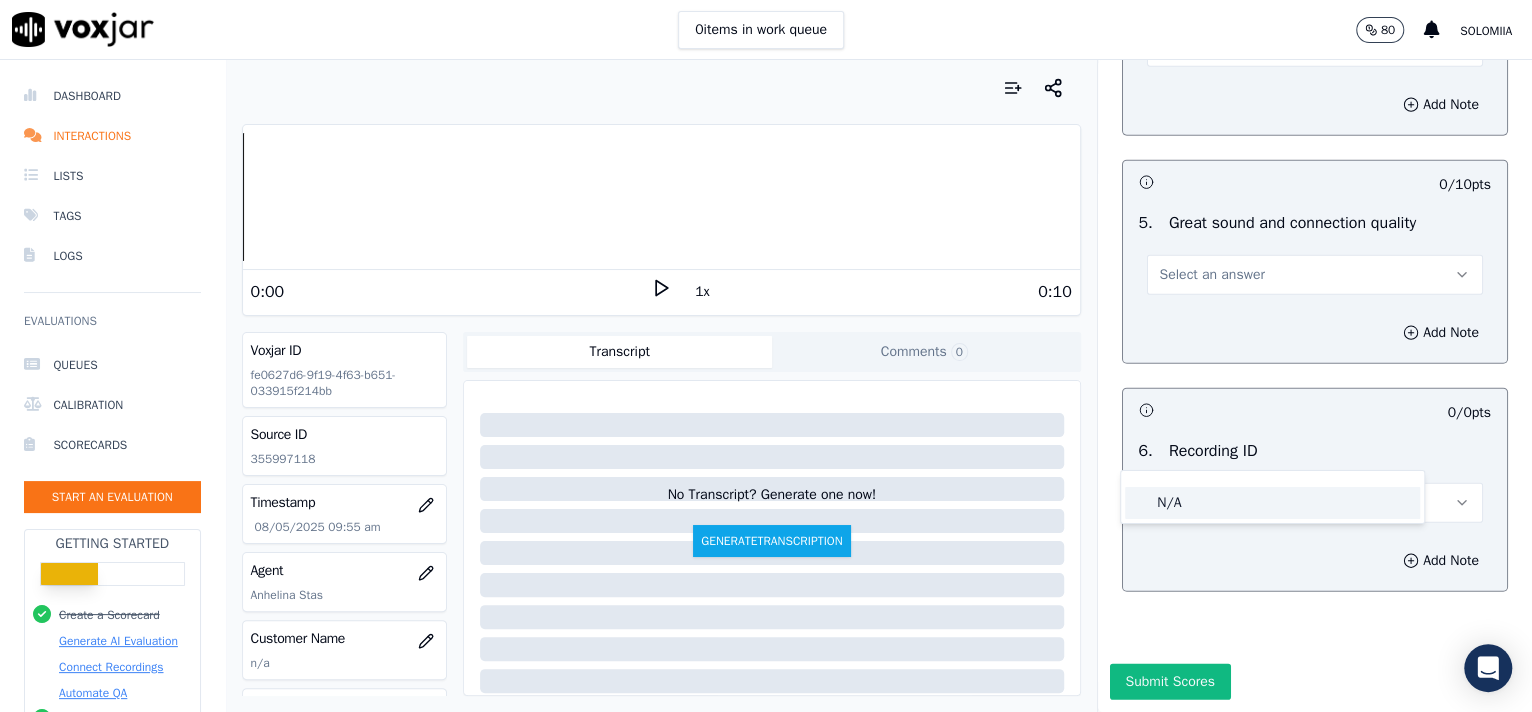 click on "N/A" 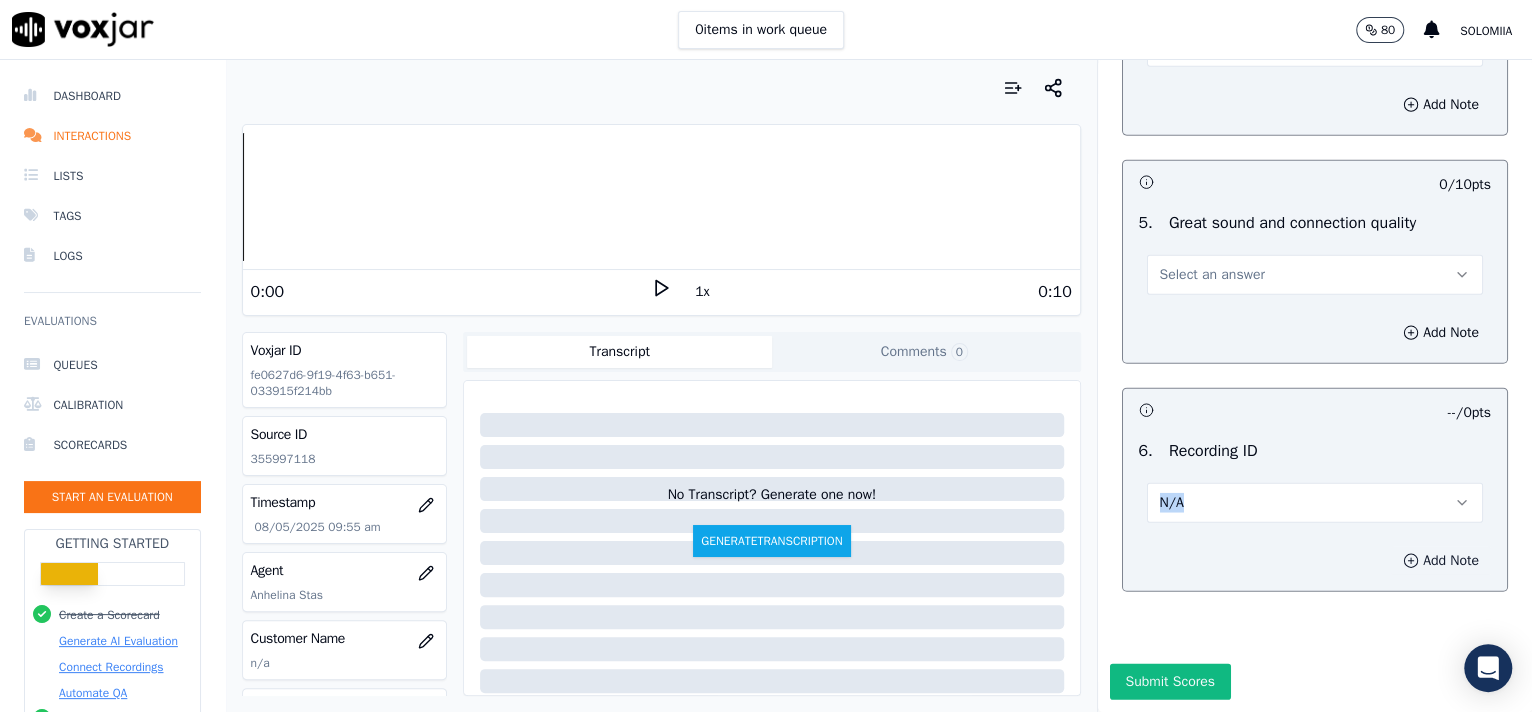 click on "Add Note" at bounding box center [1441, 561] 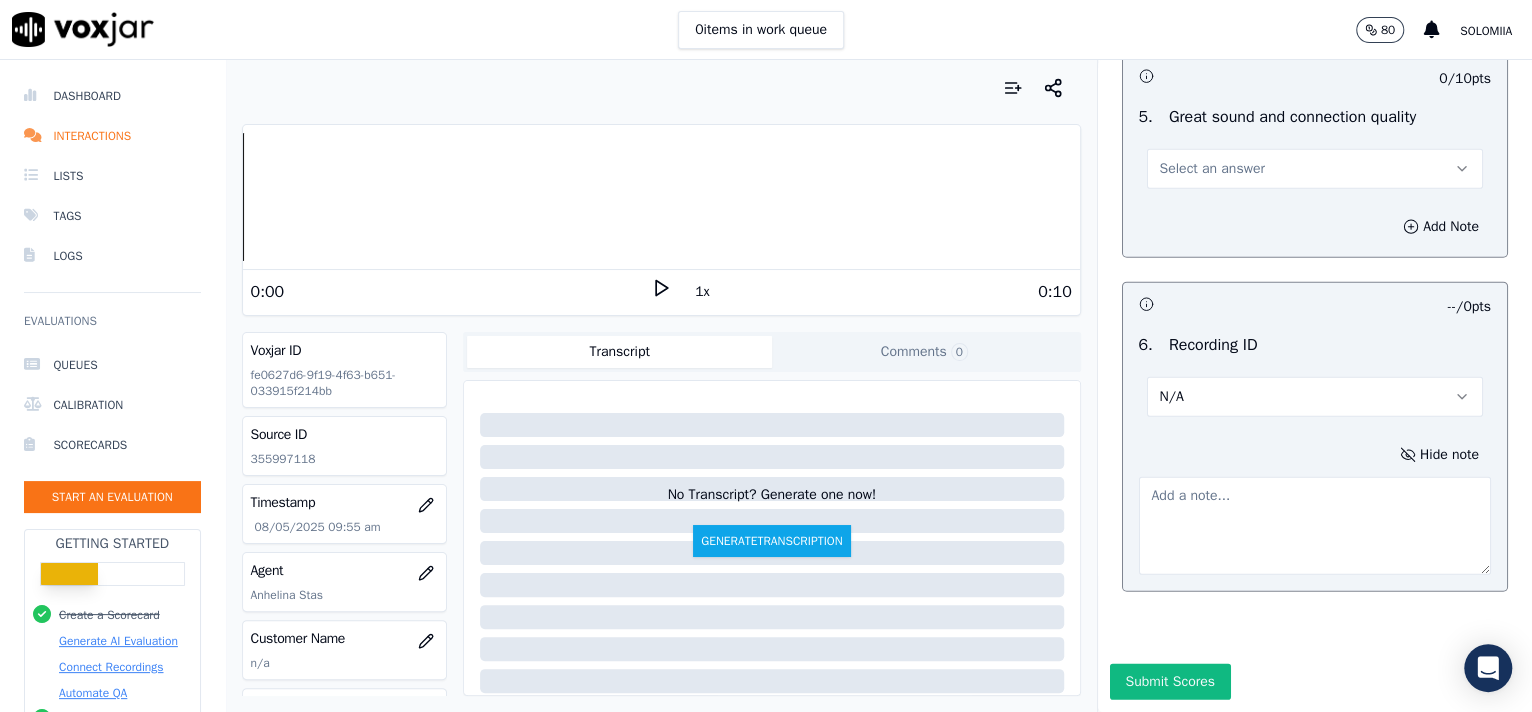 click at bounding box center (1315, 526) 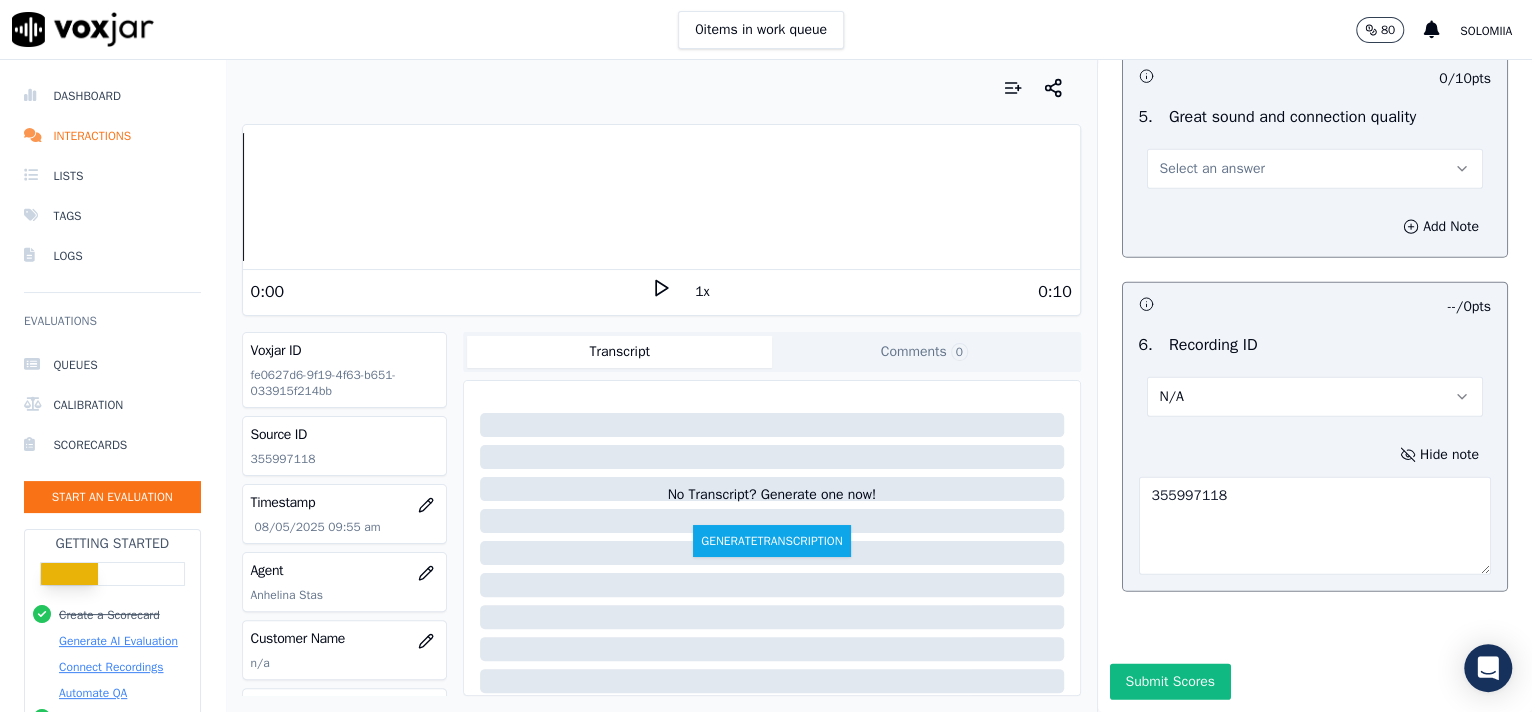 type on "355997118" 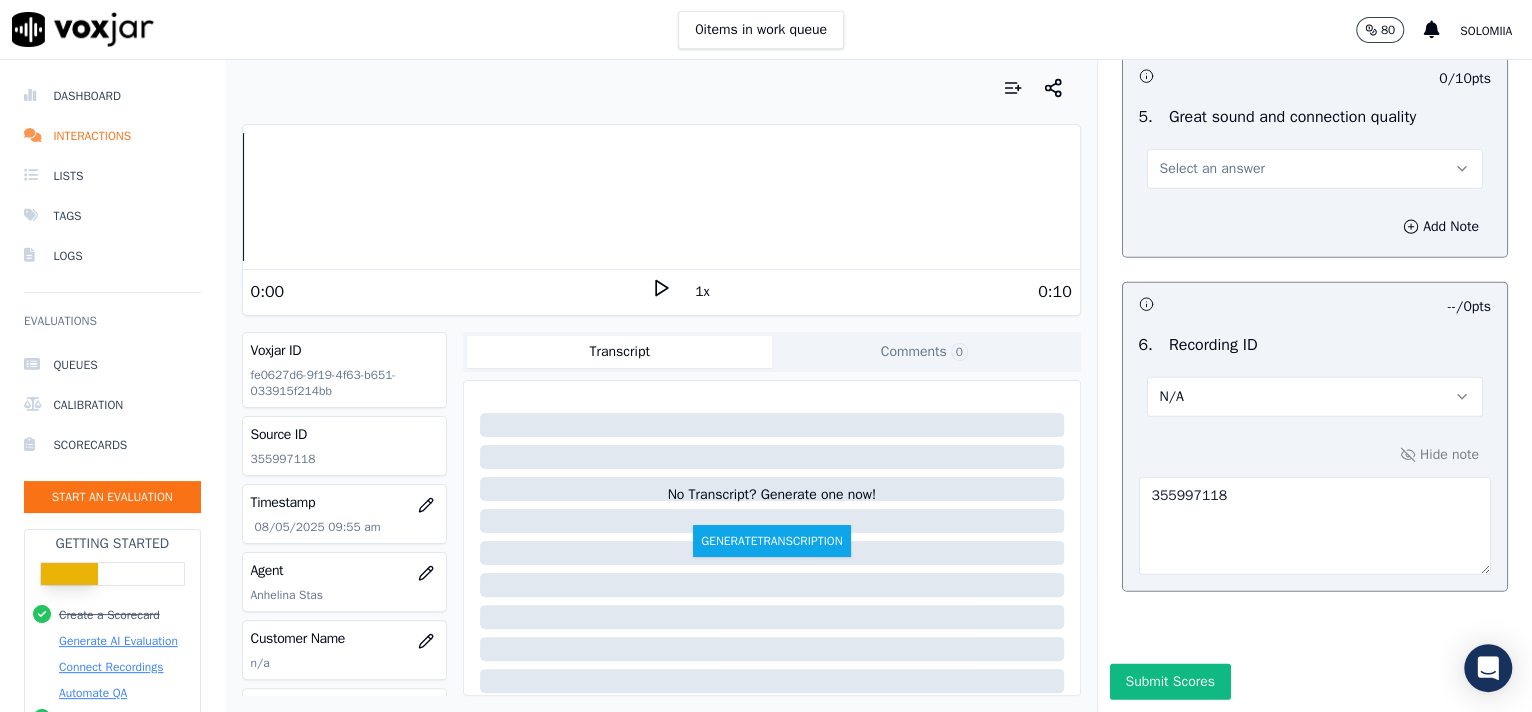 click on "Select an answer" at bounding box center [1212, 169] 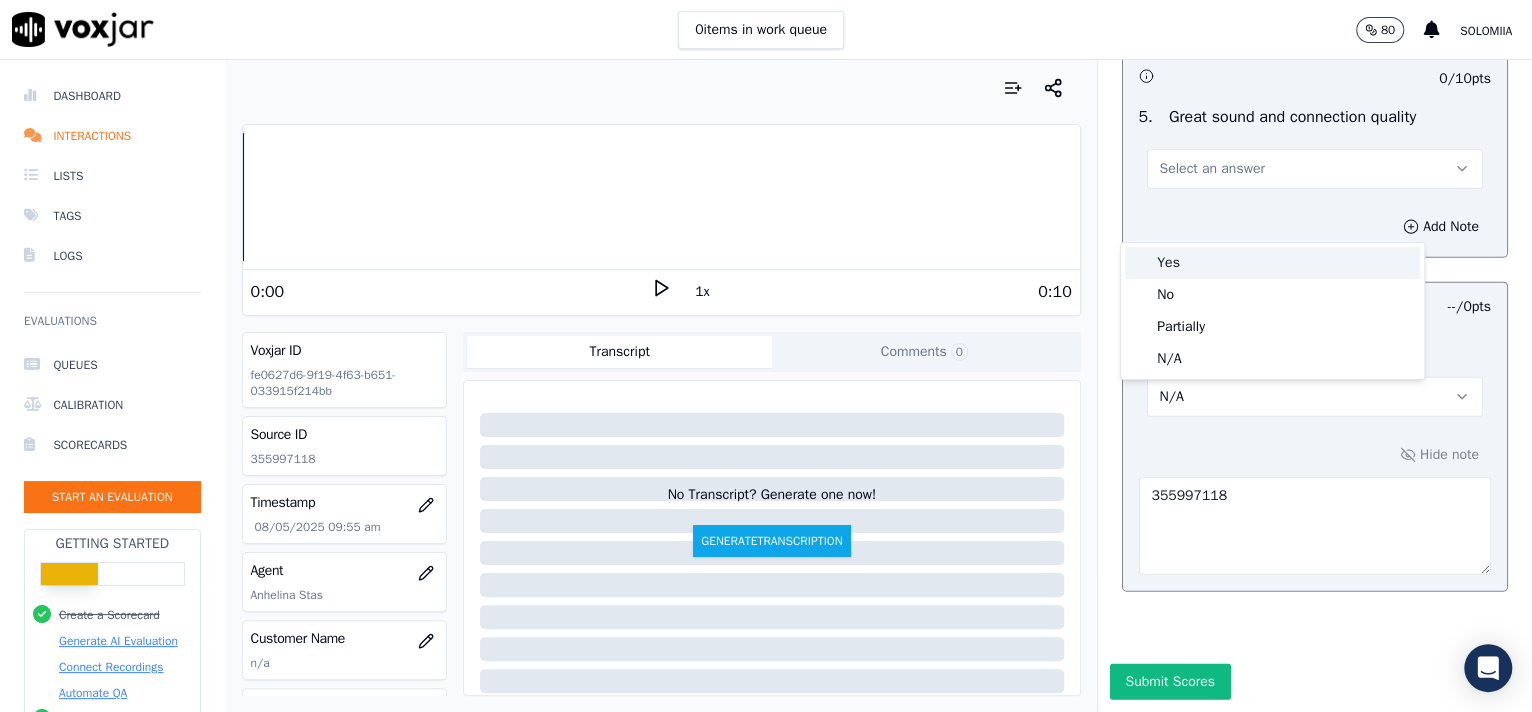 click on "Yes" at bounding box center (1272, 263) 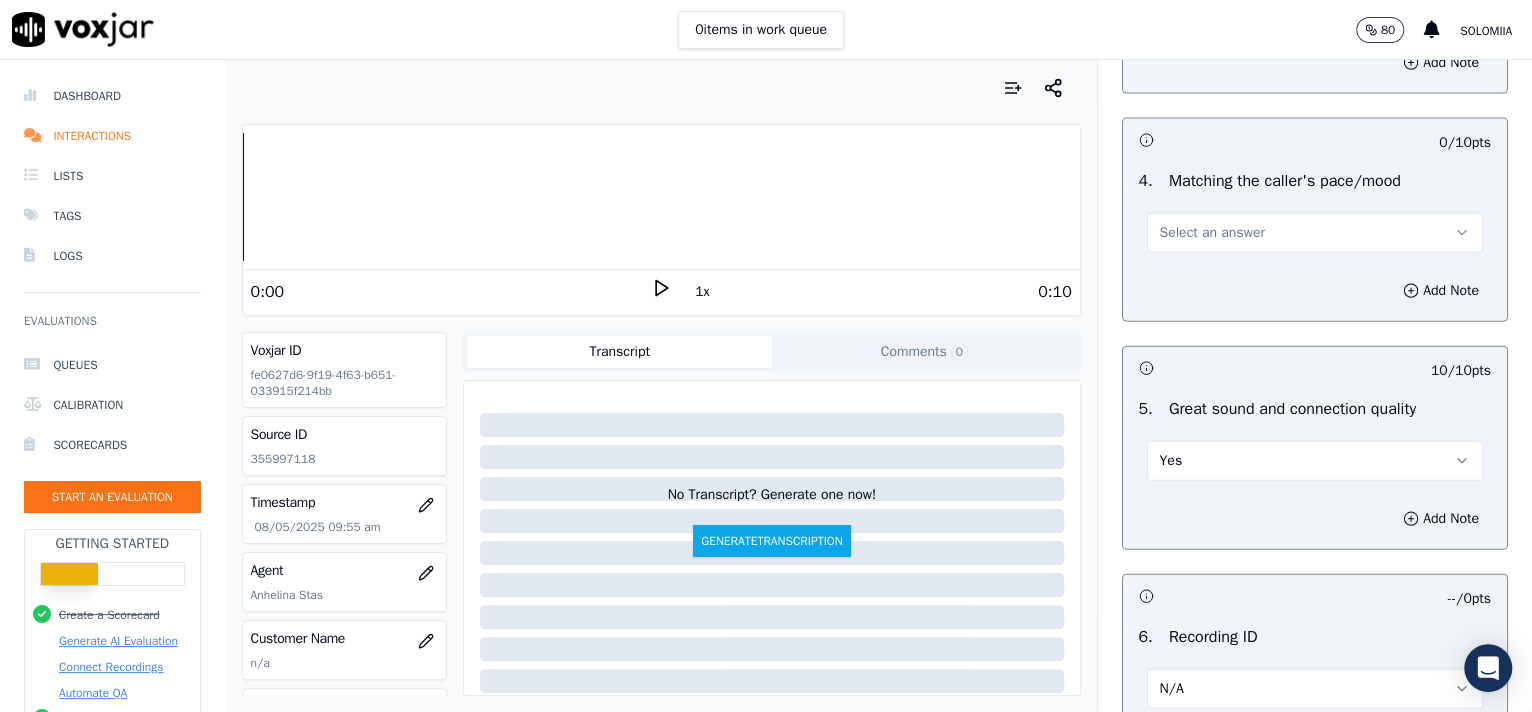 scroll, scrollTop: 2713, scrollLeft: 0, axis: vertical 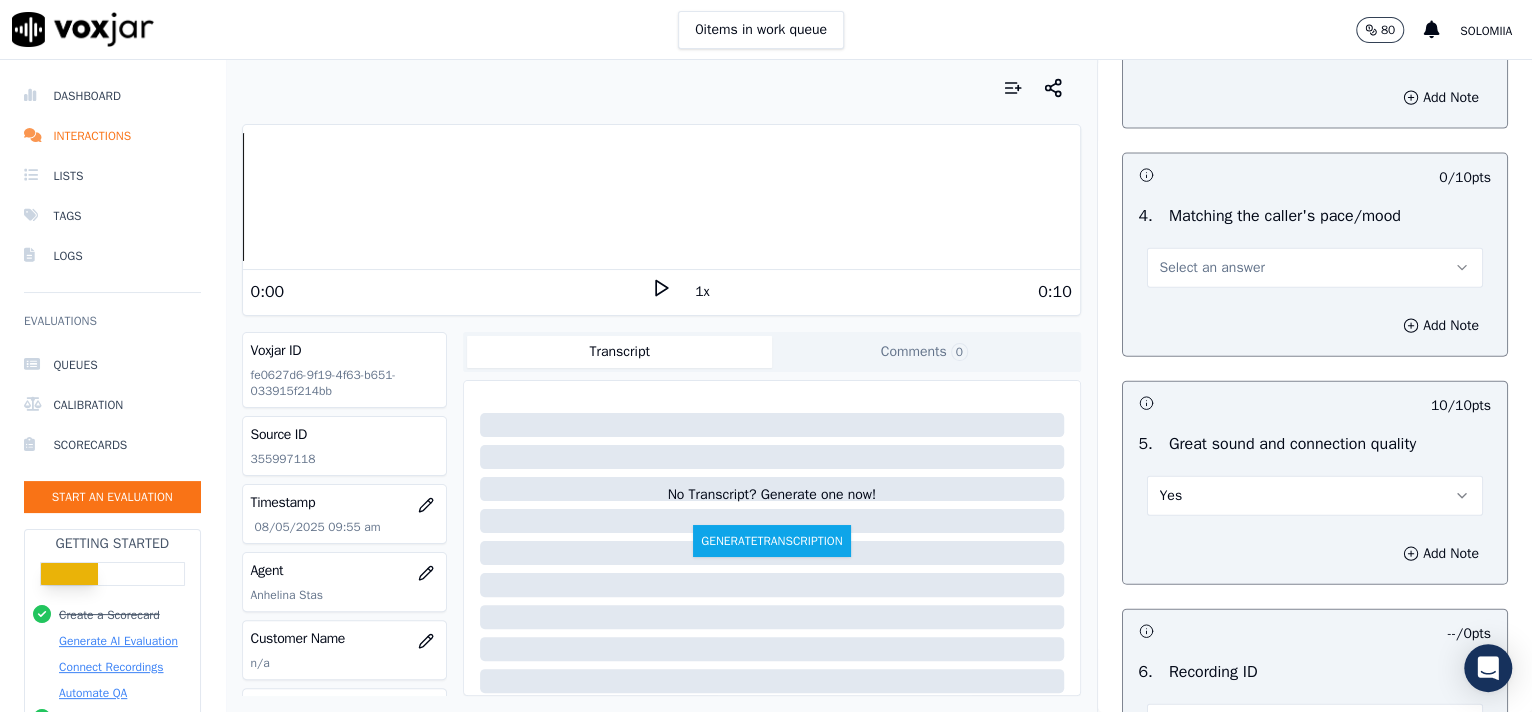 click on "Select an answer" at bounding box center [1315, 268] 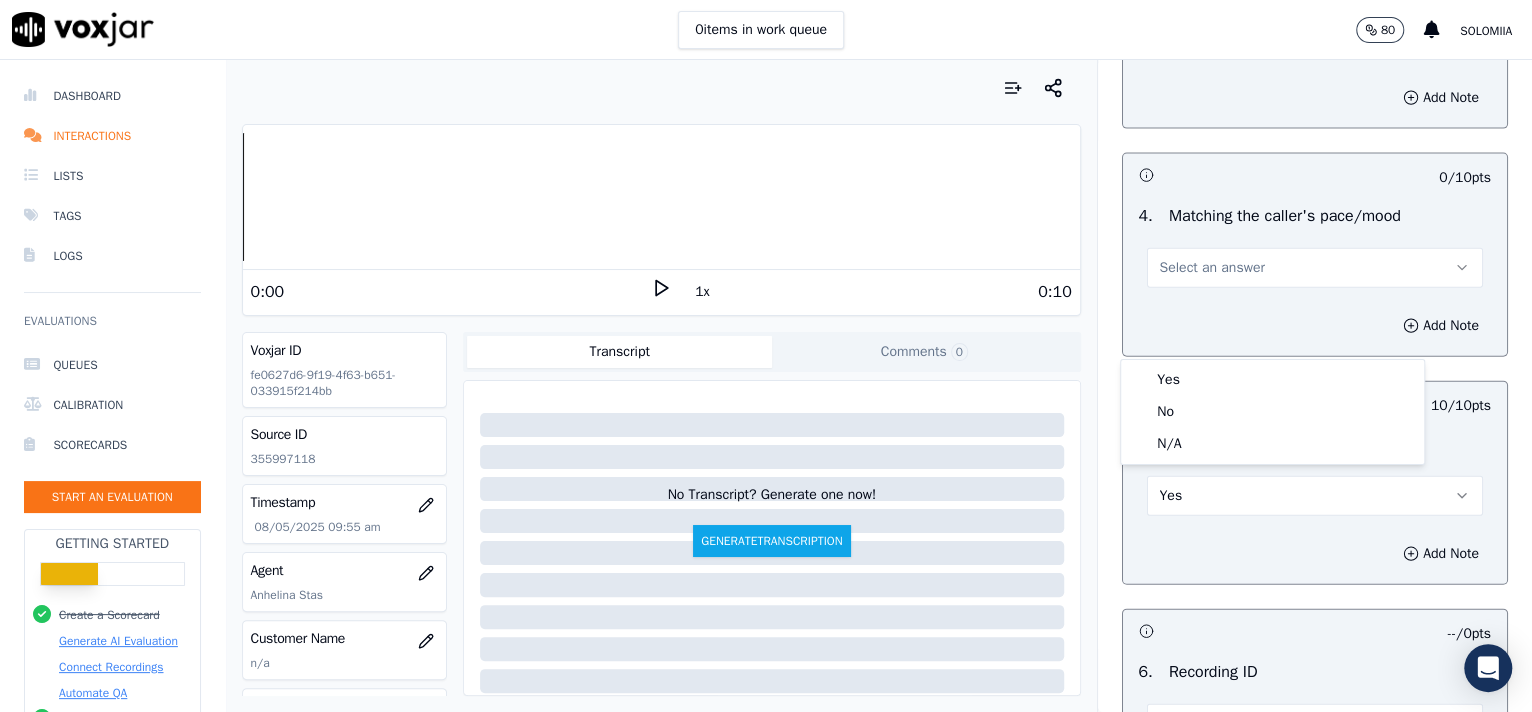 drag, startPoint x: 1212, startPoint y: 360, endPoint x: 1209, endPoint y: 373, distance: 13.341664 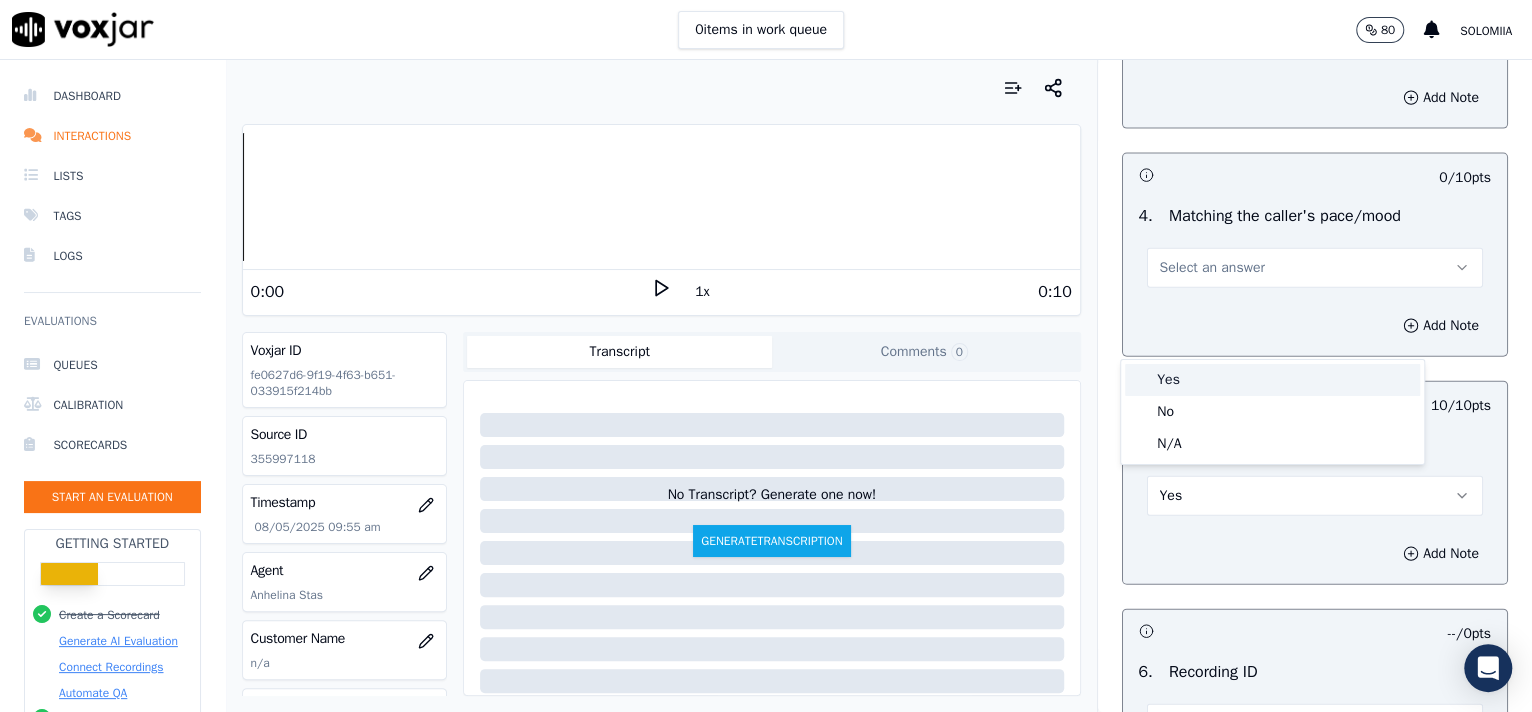 click on "Yes" at bounding box center [1272, 380] 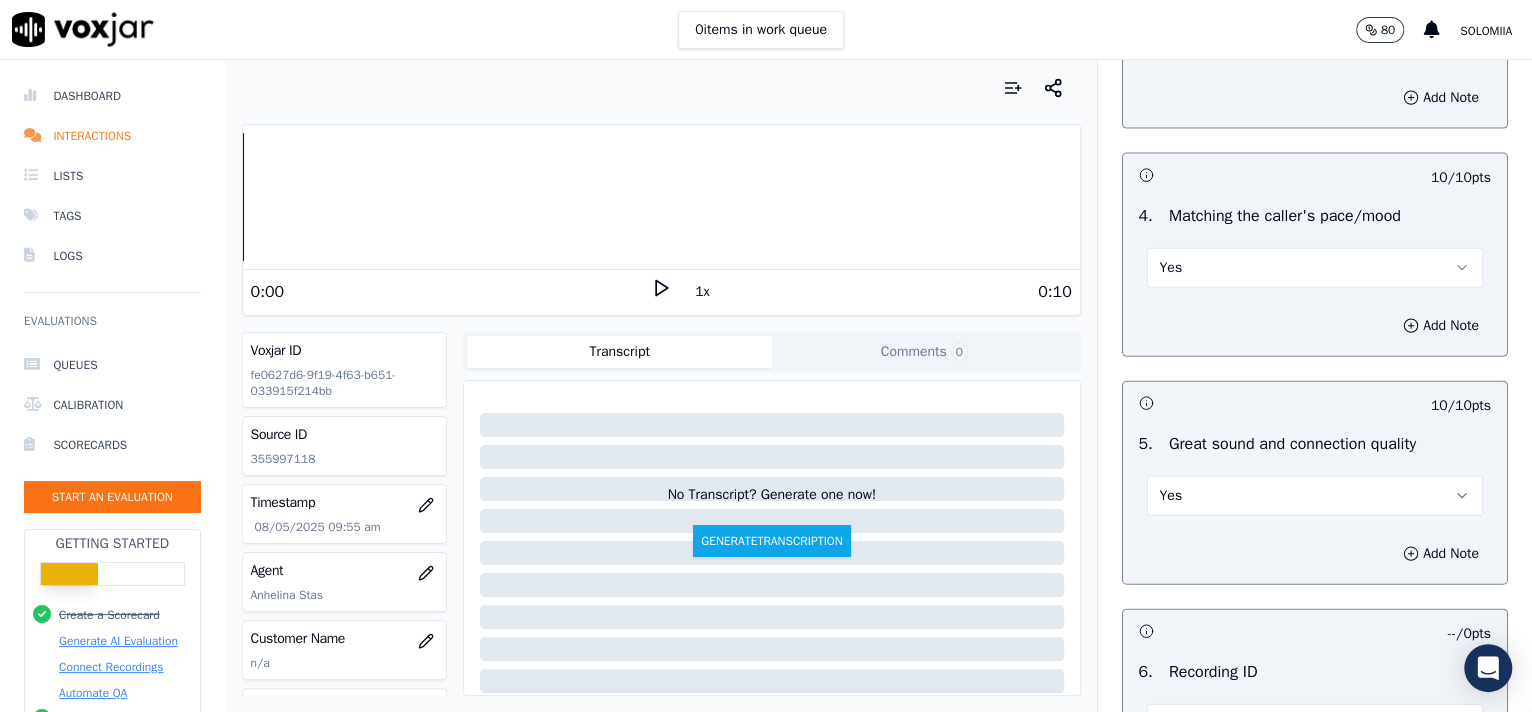 click on "Select an answer" at bounding box center (1315, 40) 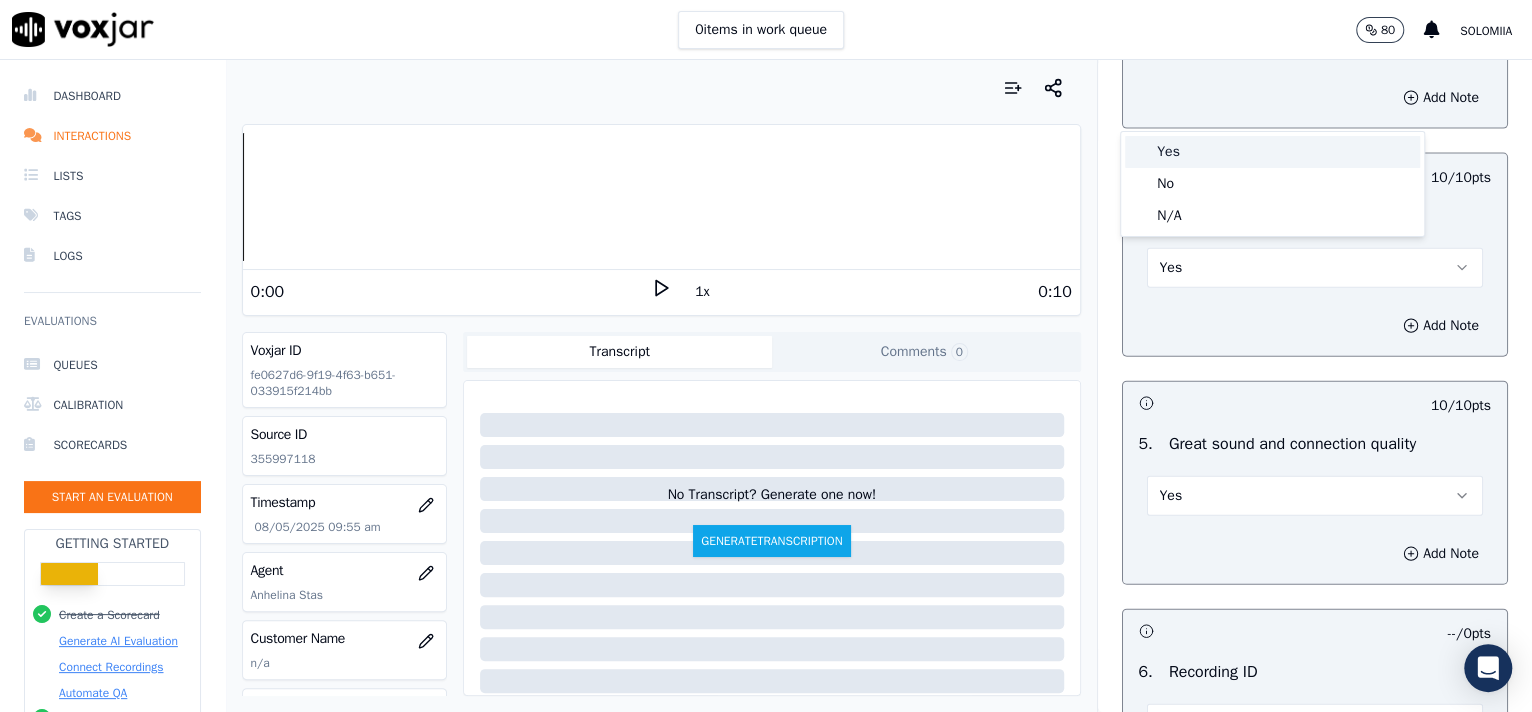 drag, startPoint x: 1272, startPoint y: 149, endPoint x: 1262, endPoint y: 157, distance: 12.806249 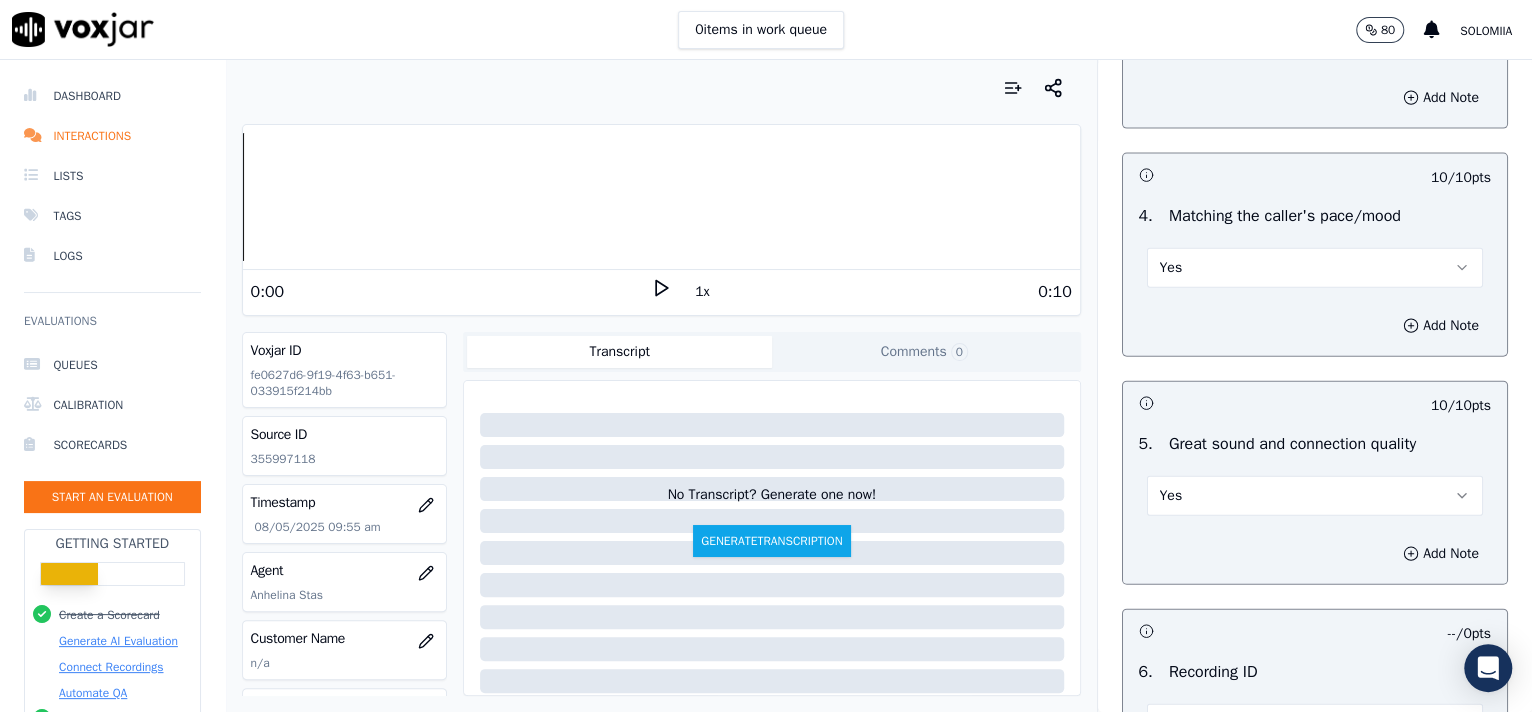 click on "Add Note" at bounding box center (1315, 98) 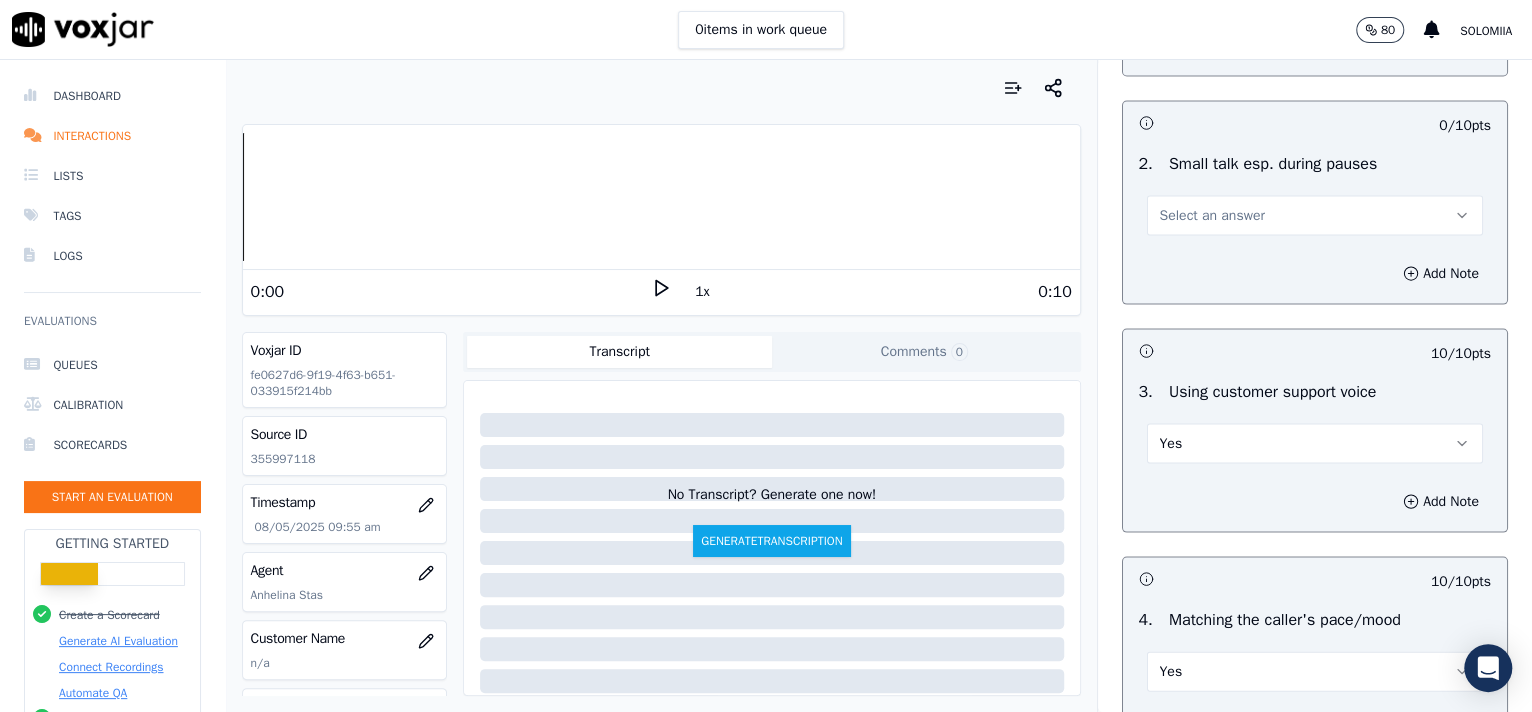 scroll, scrollTop: 2141, scrollLeft: 0, axis: vertical 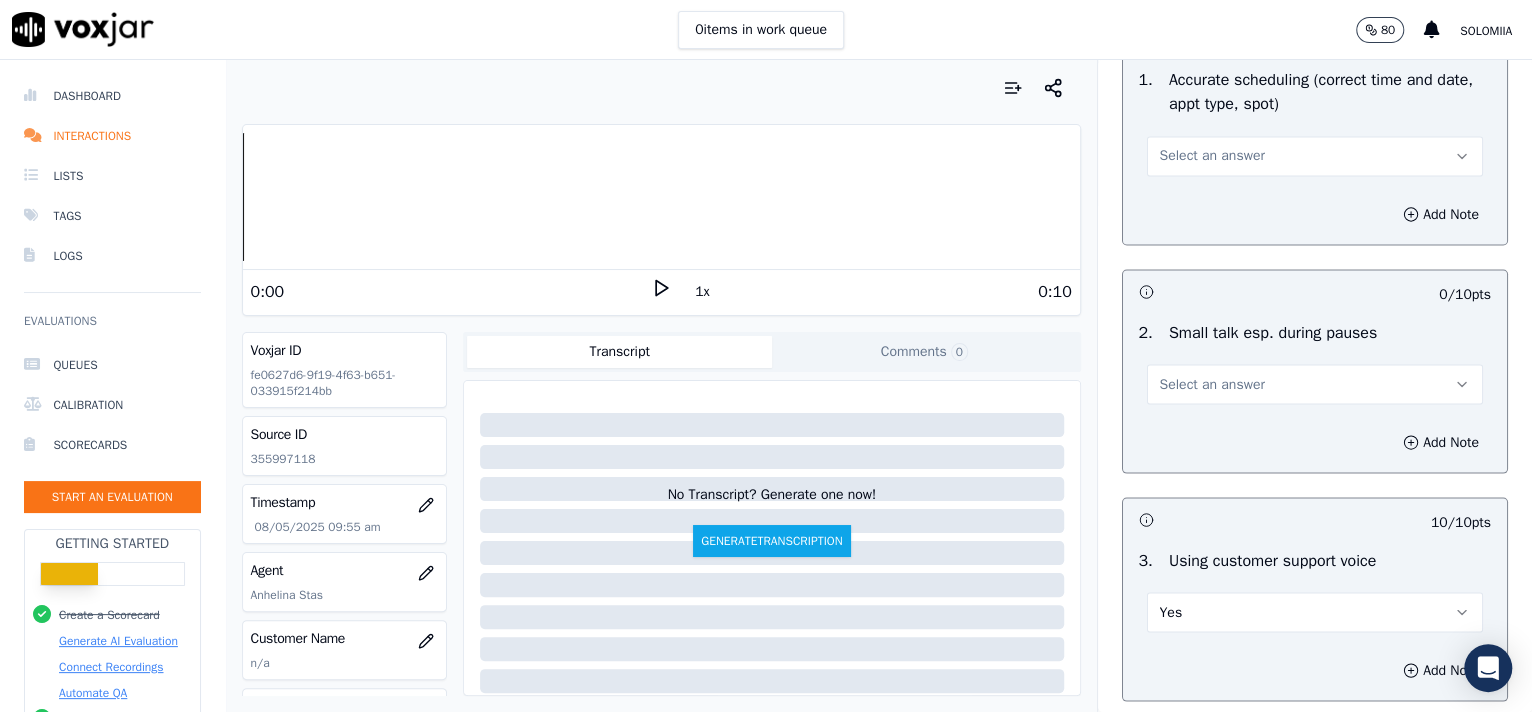 click on "Select an answer" at bounding box center (1315, 384) 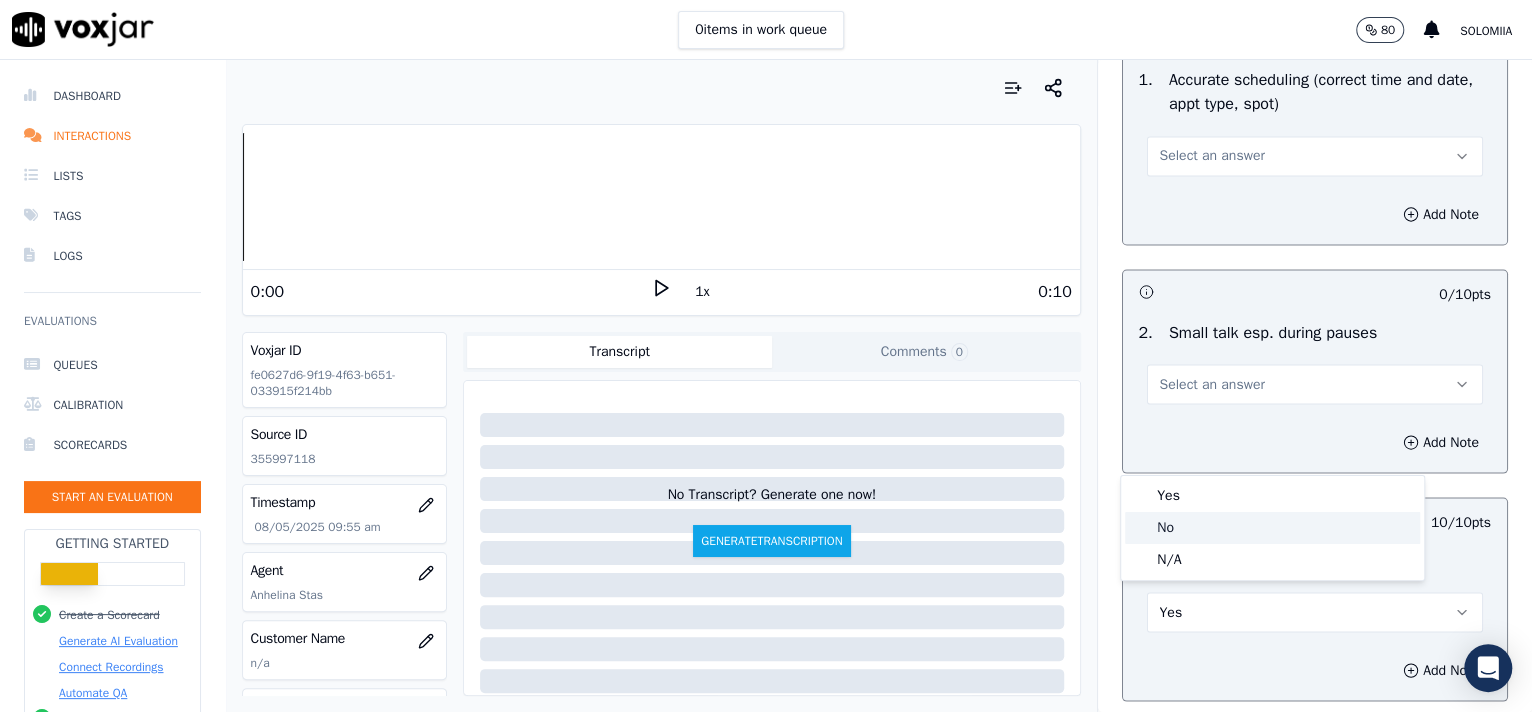 click on "No" 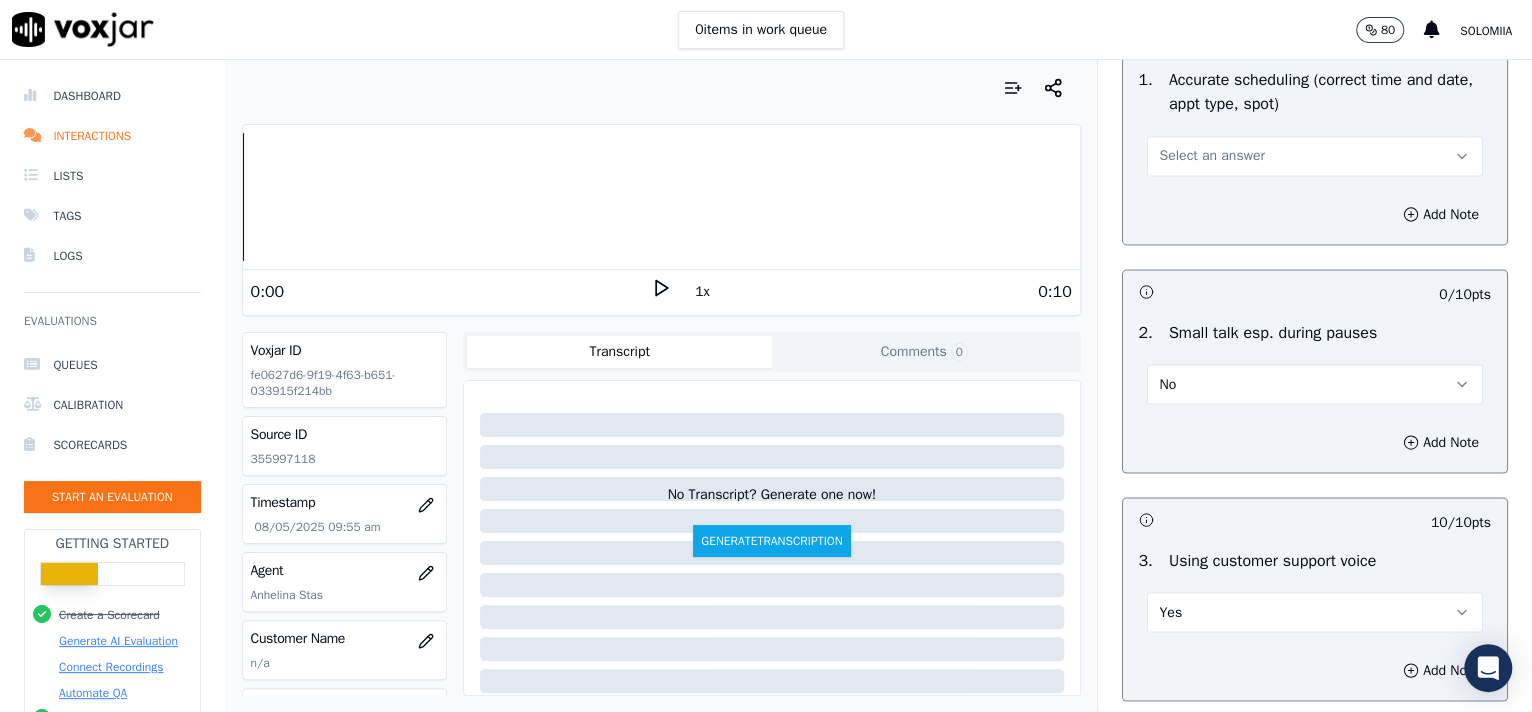 click on "Select an answer" at bounding box center [1315, 156] 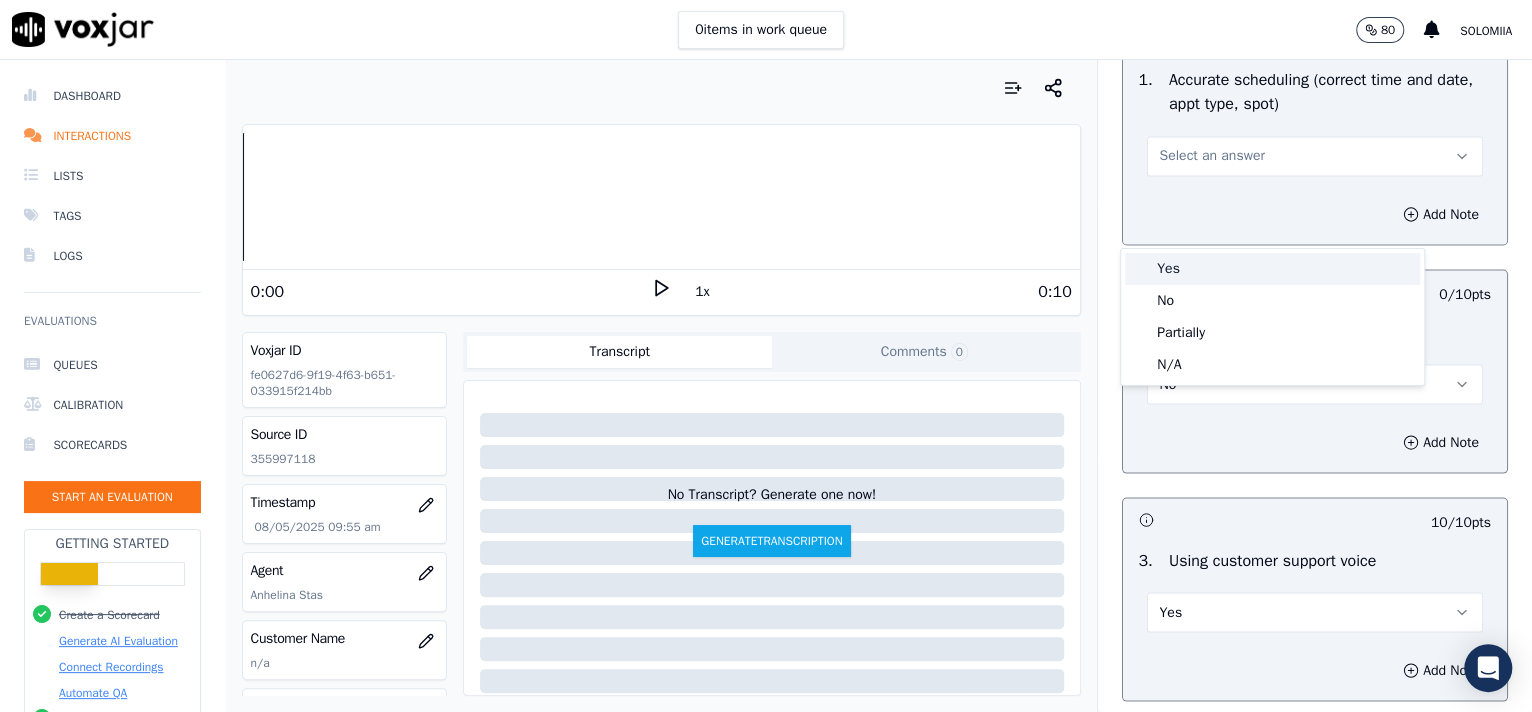 click on "Yes" at bounding box center [1272, 269] 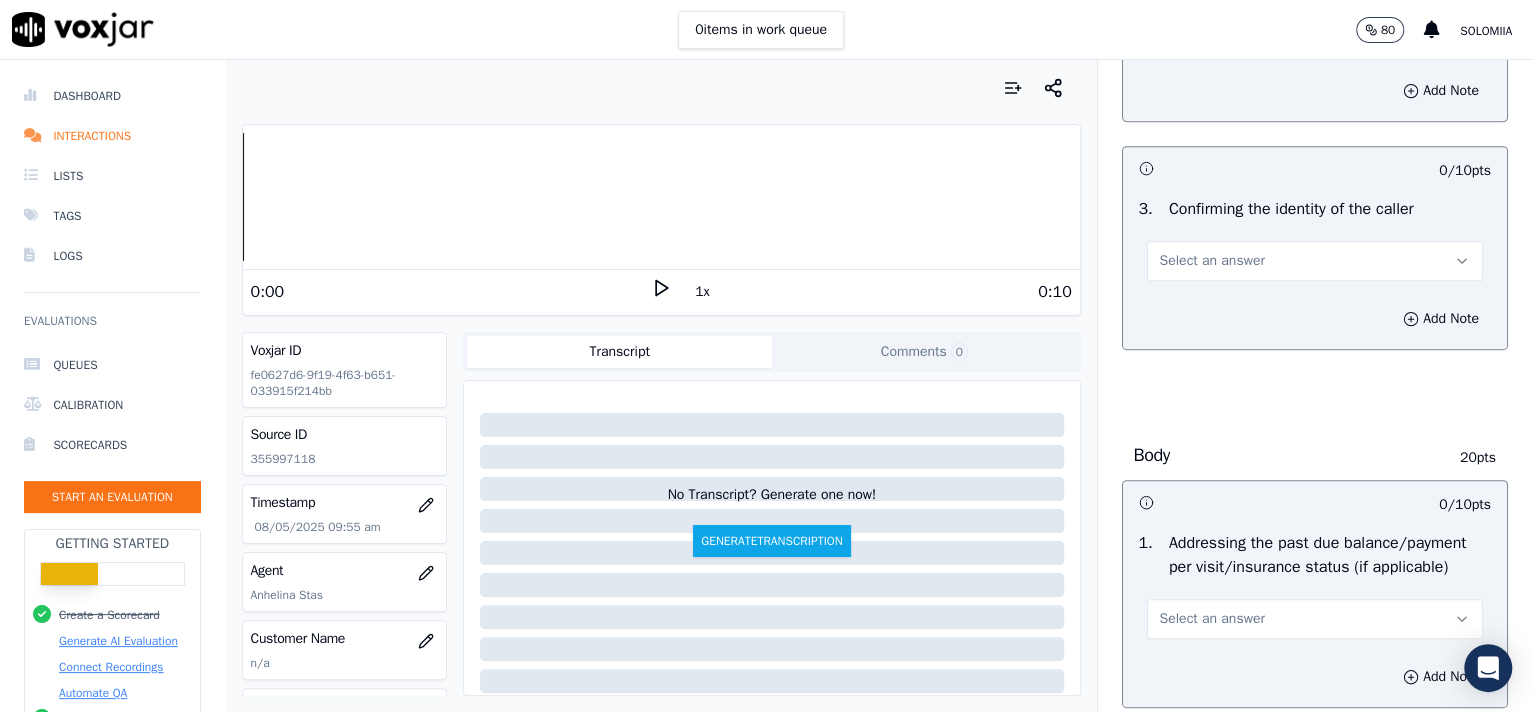 scroll, scrollTop: 542, scrollLeft: 0, axis: vertical 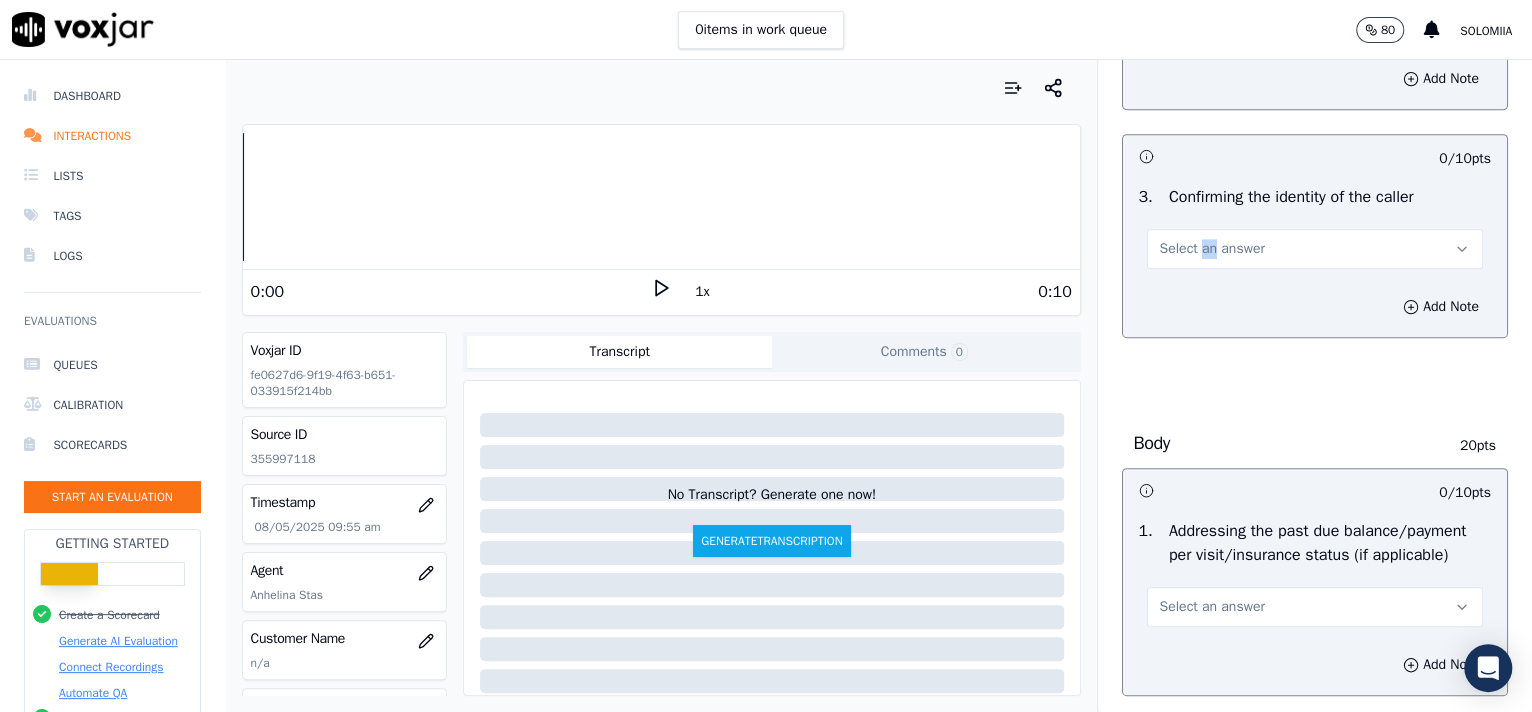 drag, startPoint x: 1185, startPoint y: 292, endPoint x: 1177, endPoint y: 266, distance: 27.202942 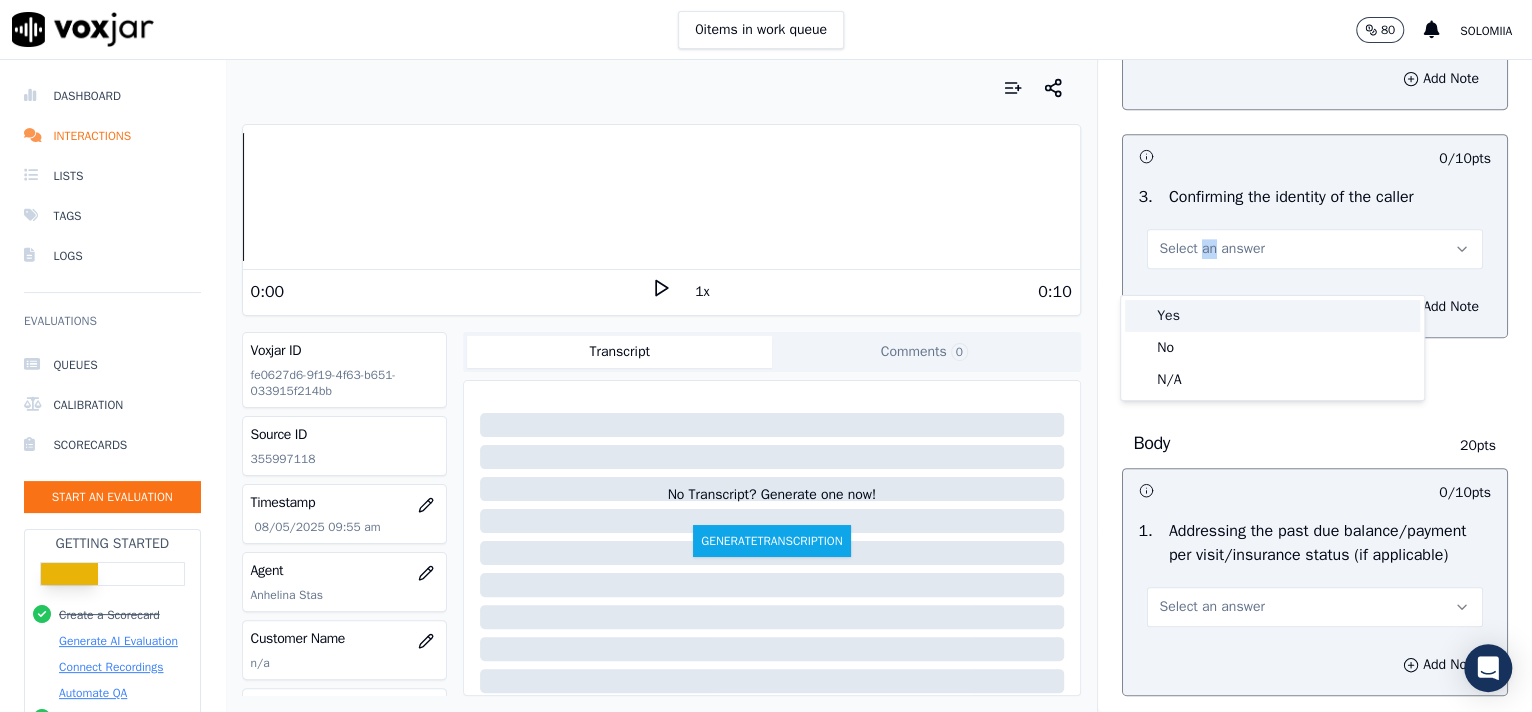 click on "Yes" at bounding box center [1272, 316] 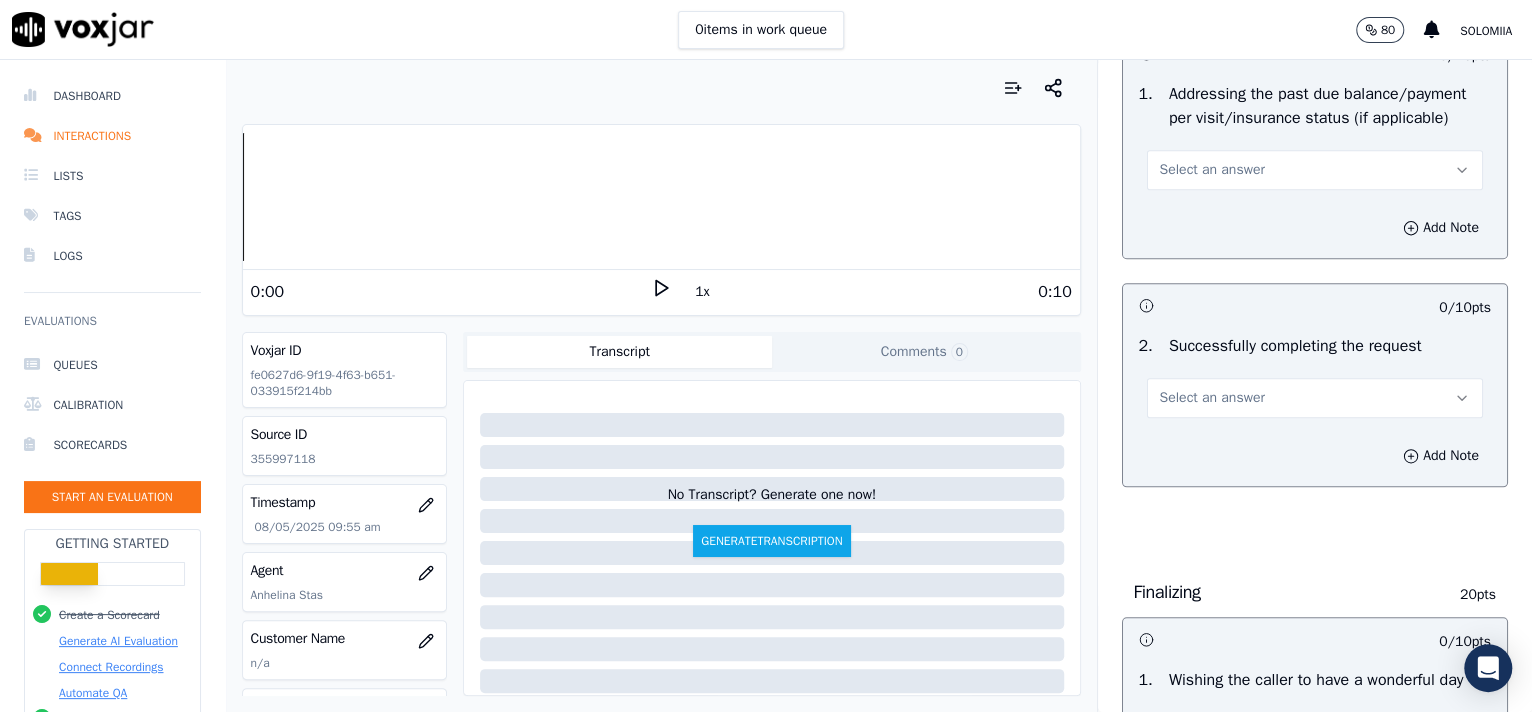 scroll, scrollTop: 1044, scrollLeft: 0, axis: vertical 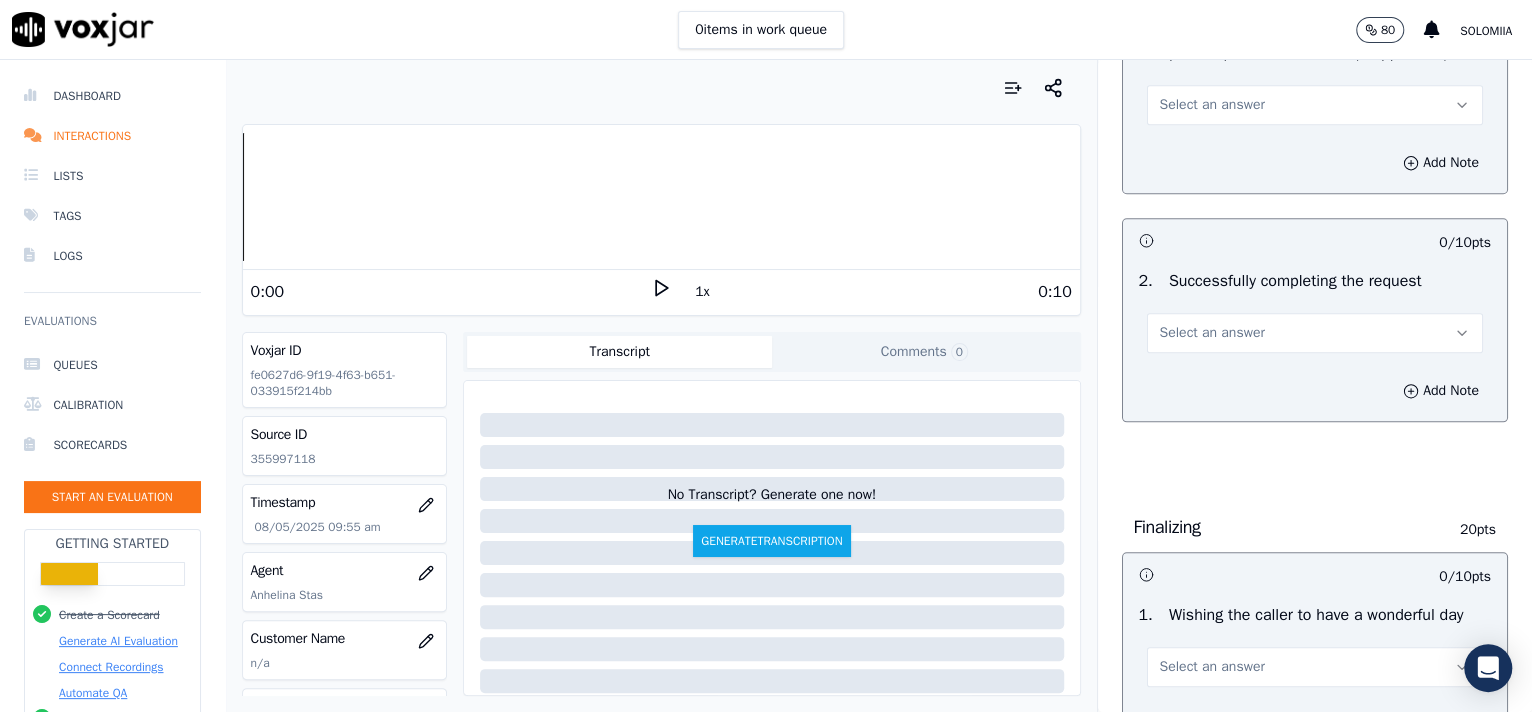 click on "Select an answer" at bounding box center [1315, 105] 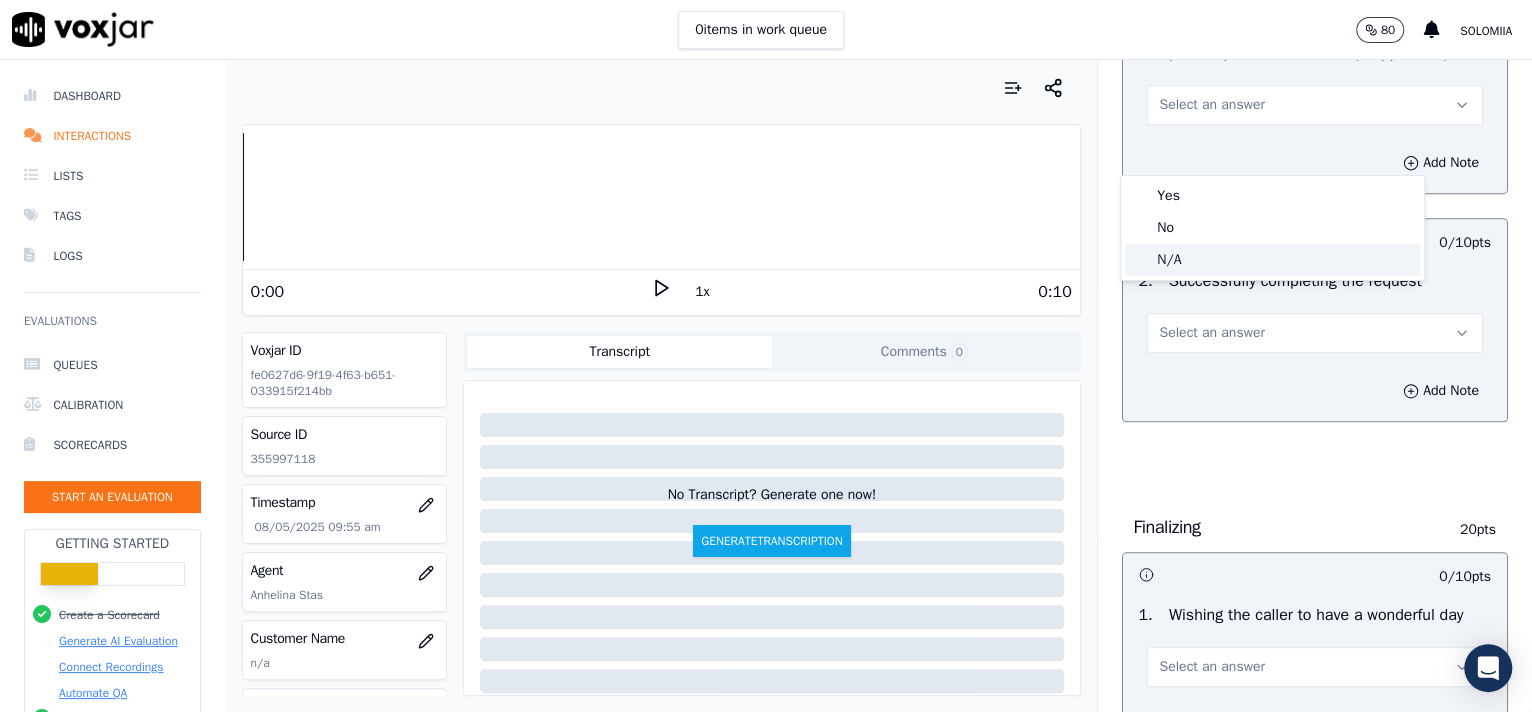 click on "N/A" 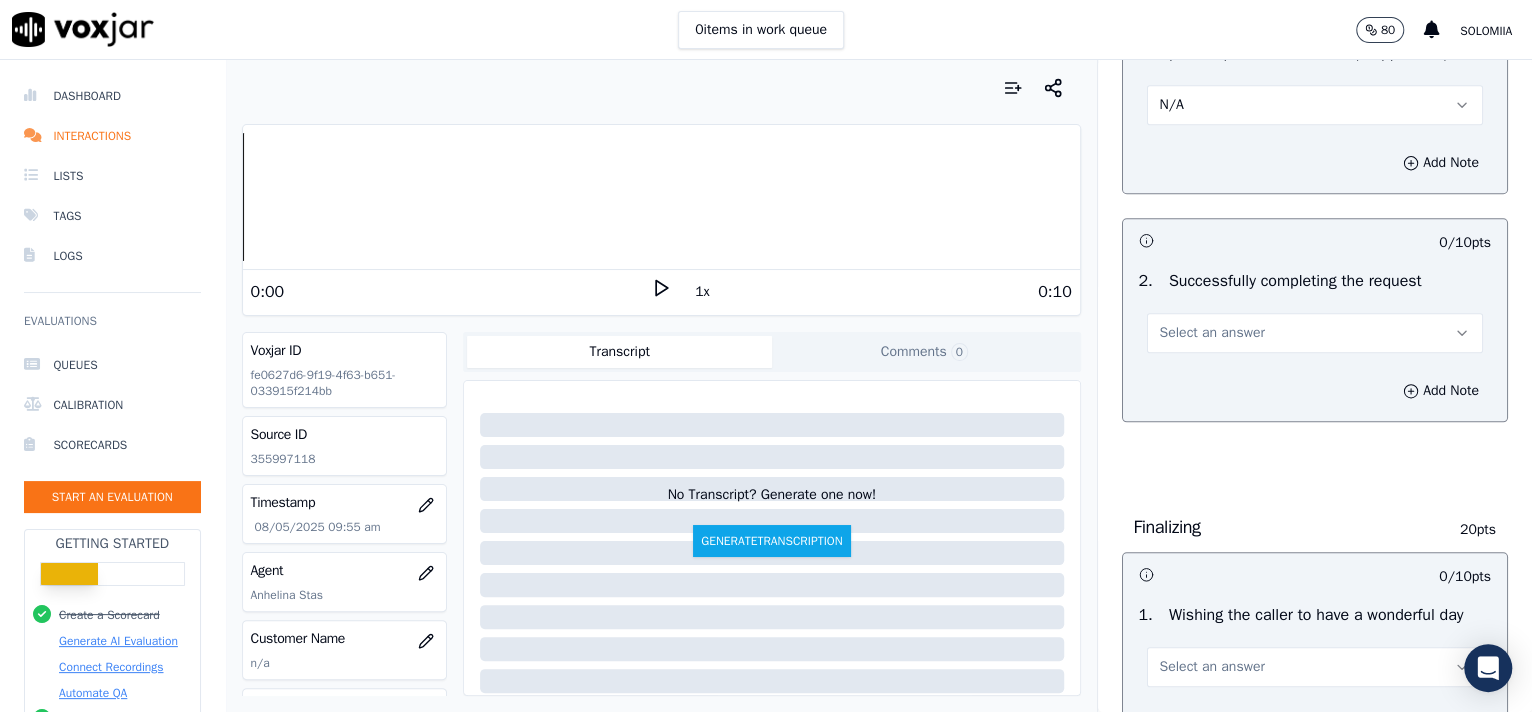click on "Select an answer" at bounding box center [1315, 333] 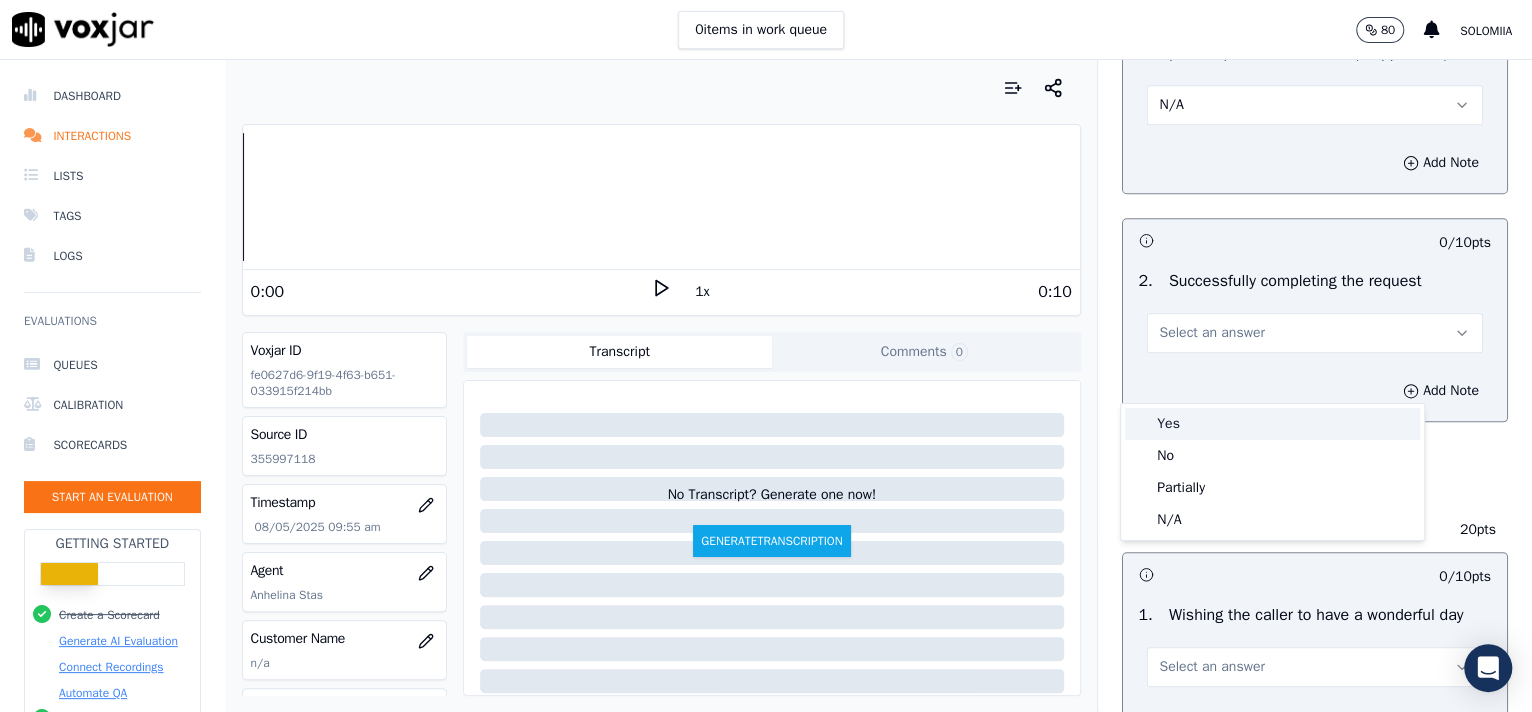 click on "Yes" at bounding box center (1272, 424) 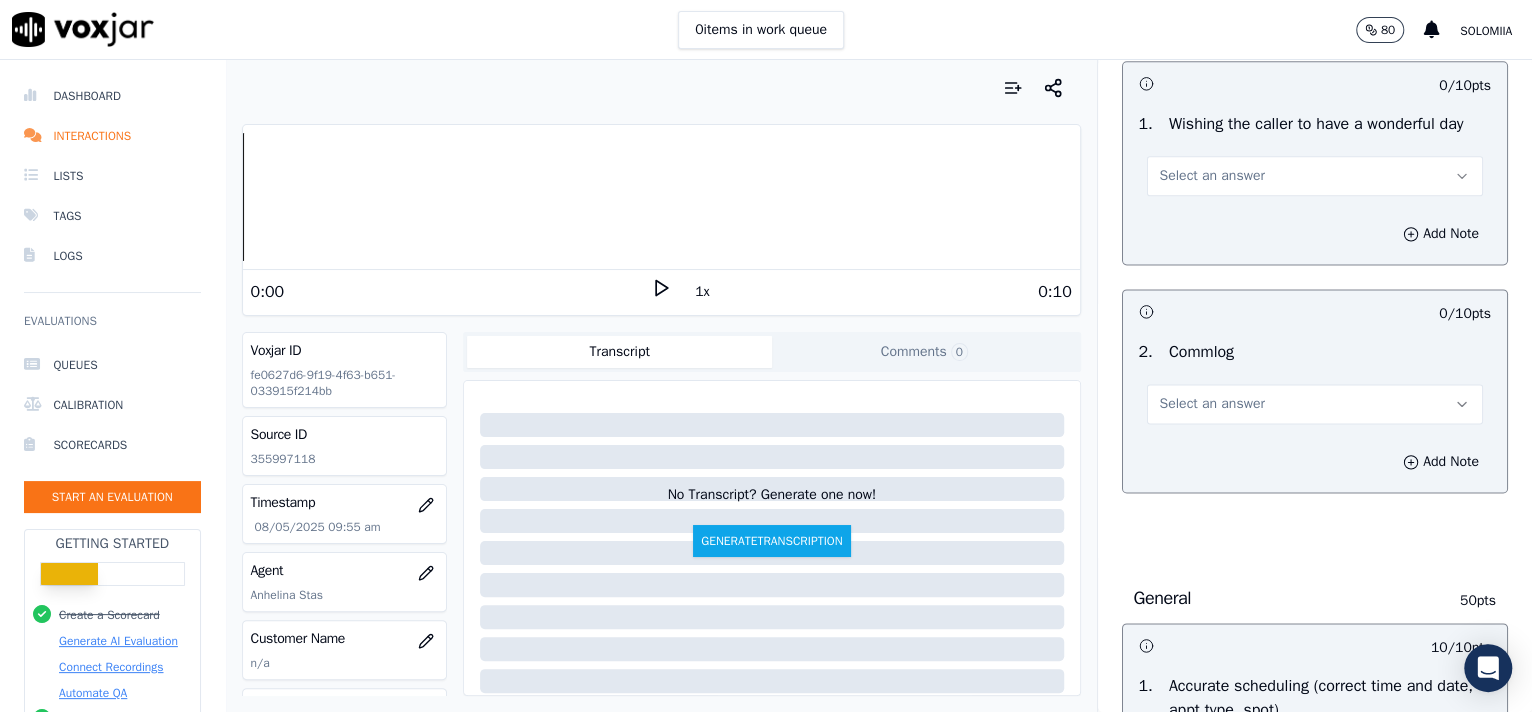 scroll, scrollTop: 1540, scrollLeft: 0, axis: vertical 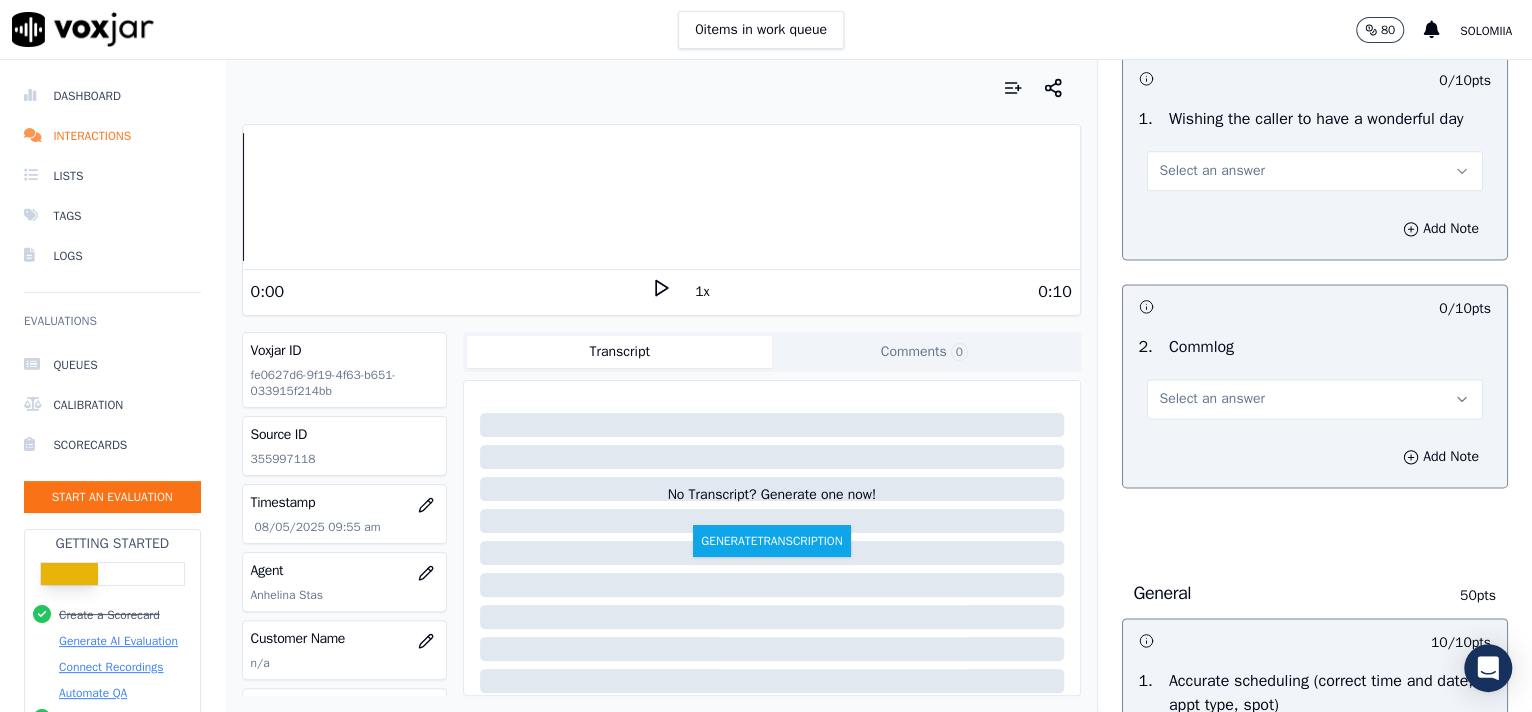 click on "Select an answer" at bounding box center [1315, 171] 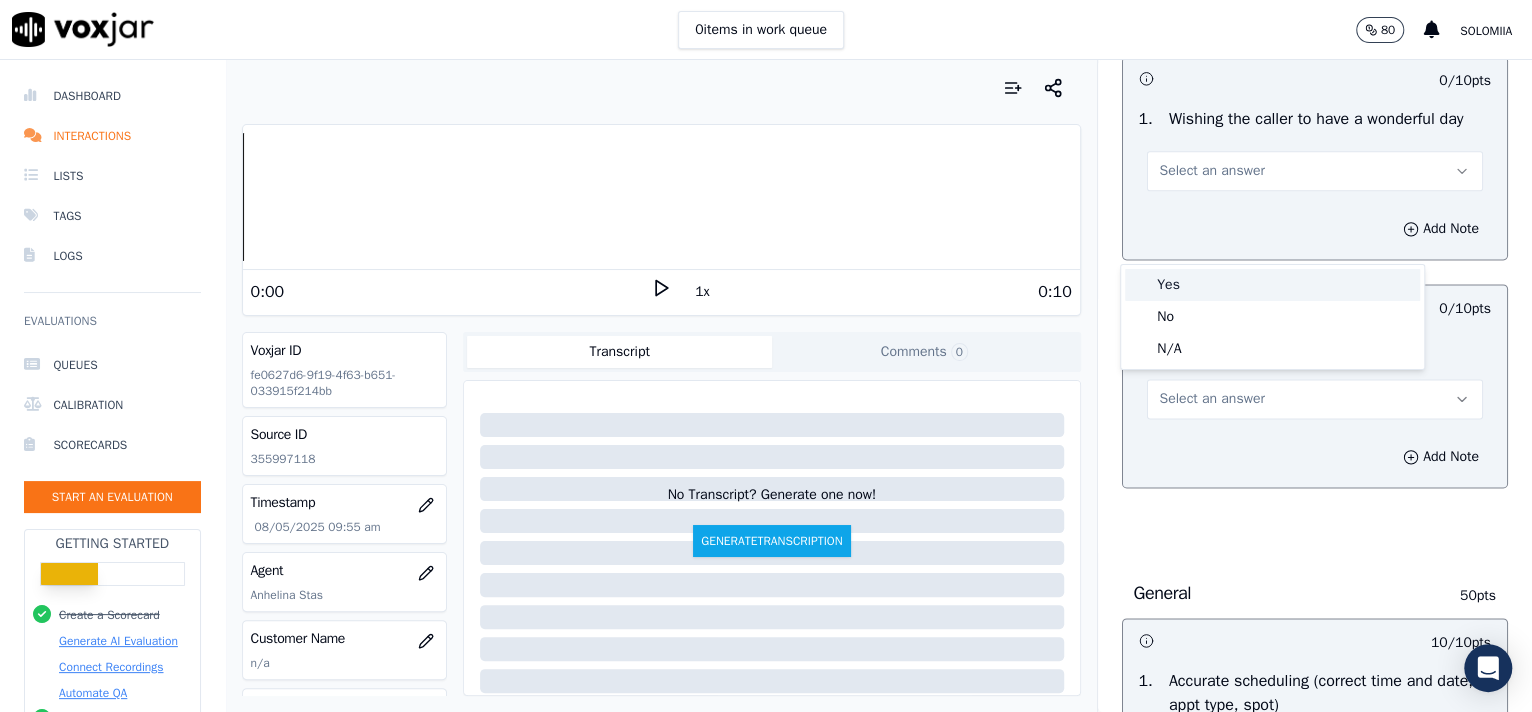 click on "Yes" at bounding box center (1272, 285) 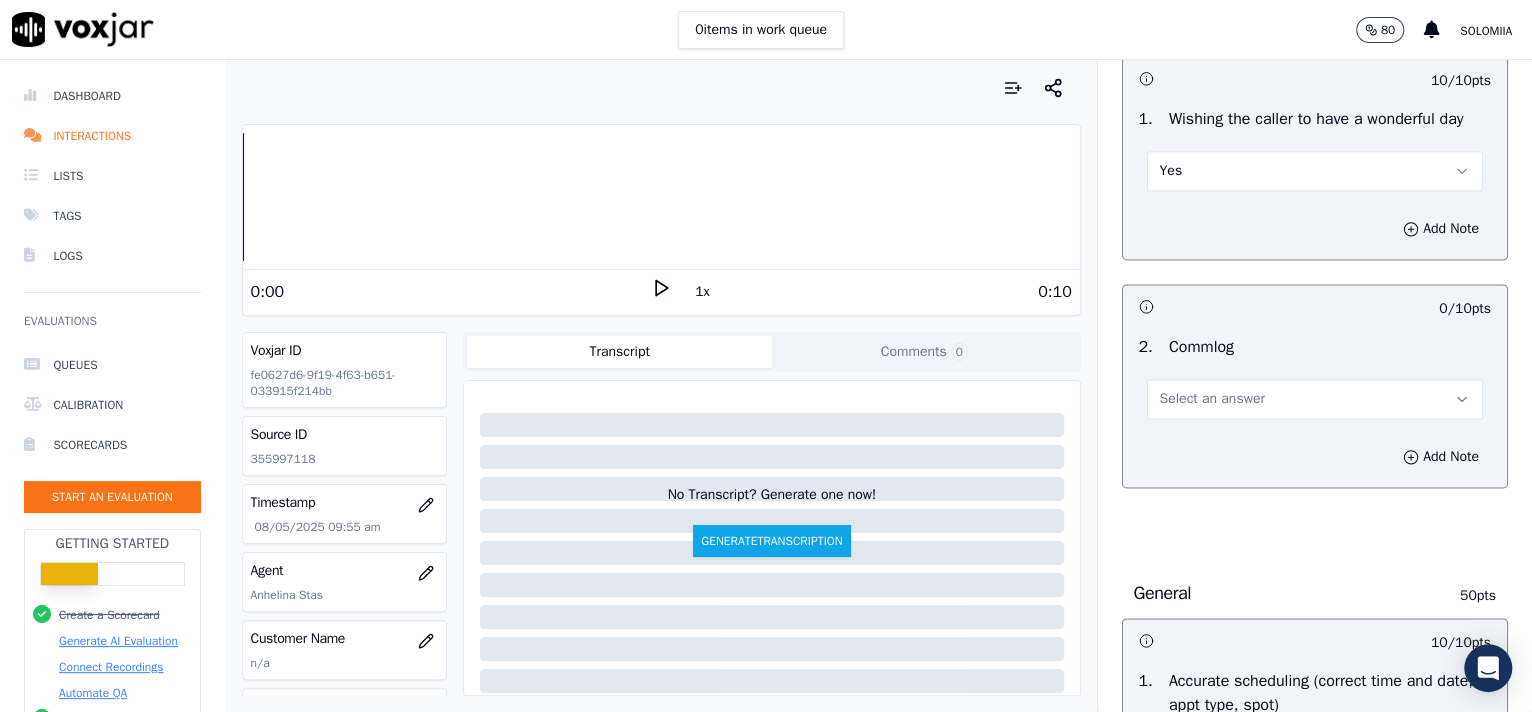 click on "Select an answer" at bounding box center (1315, 399) 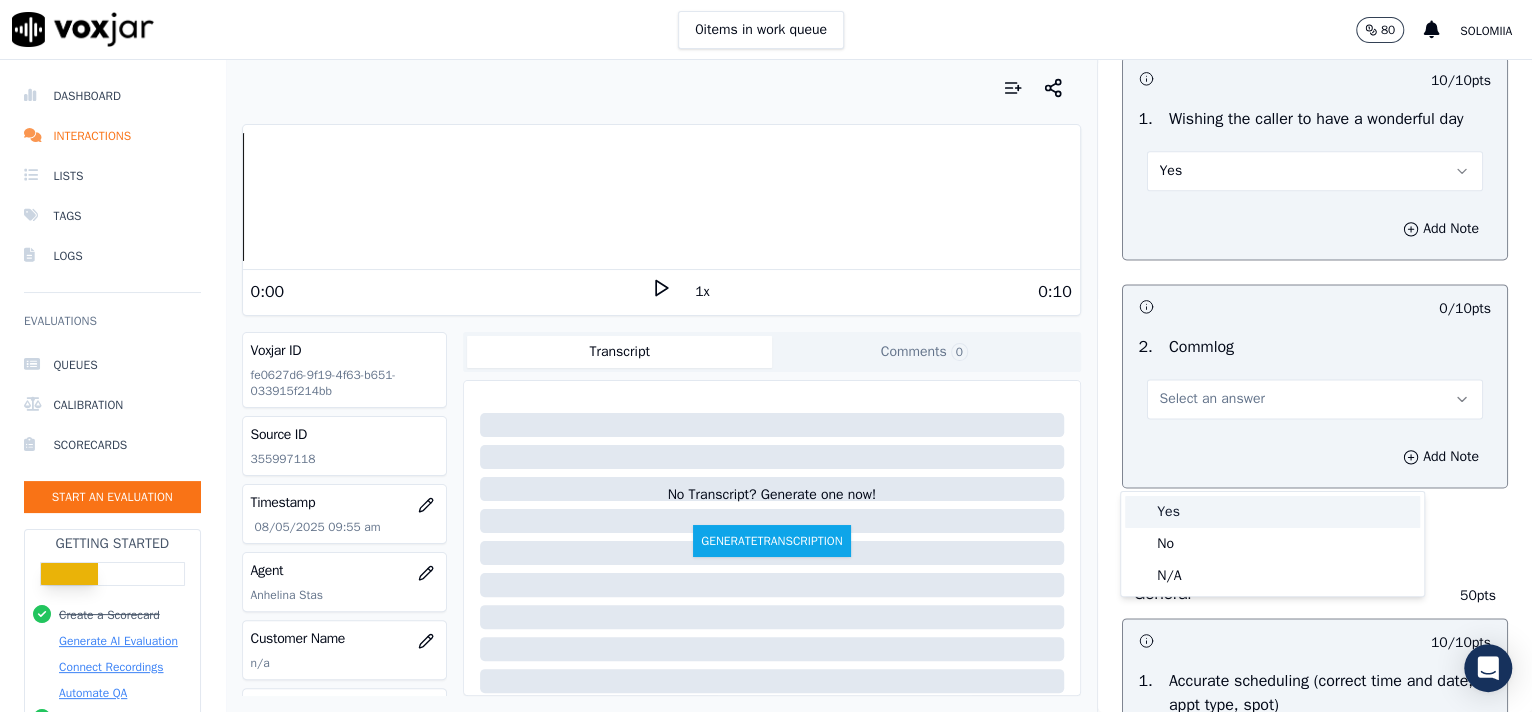 click on "Yes" at bounding box center (1272, 512) 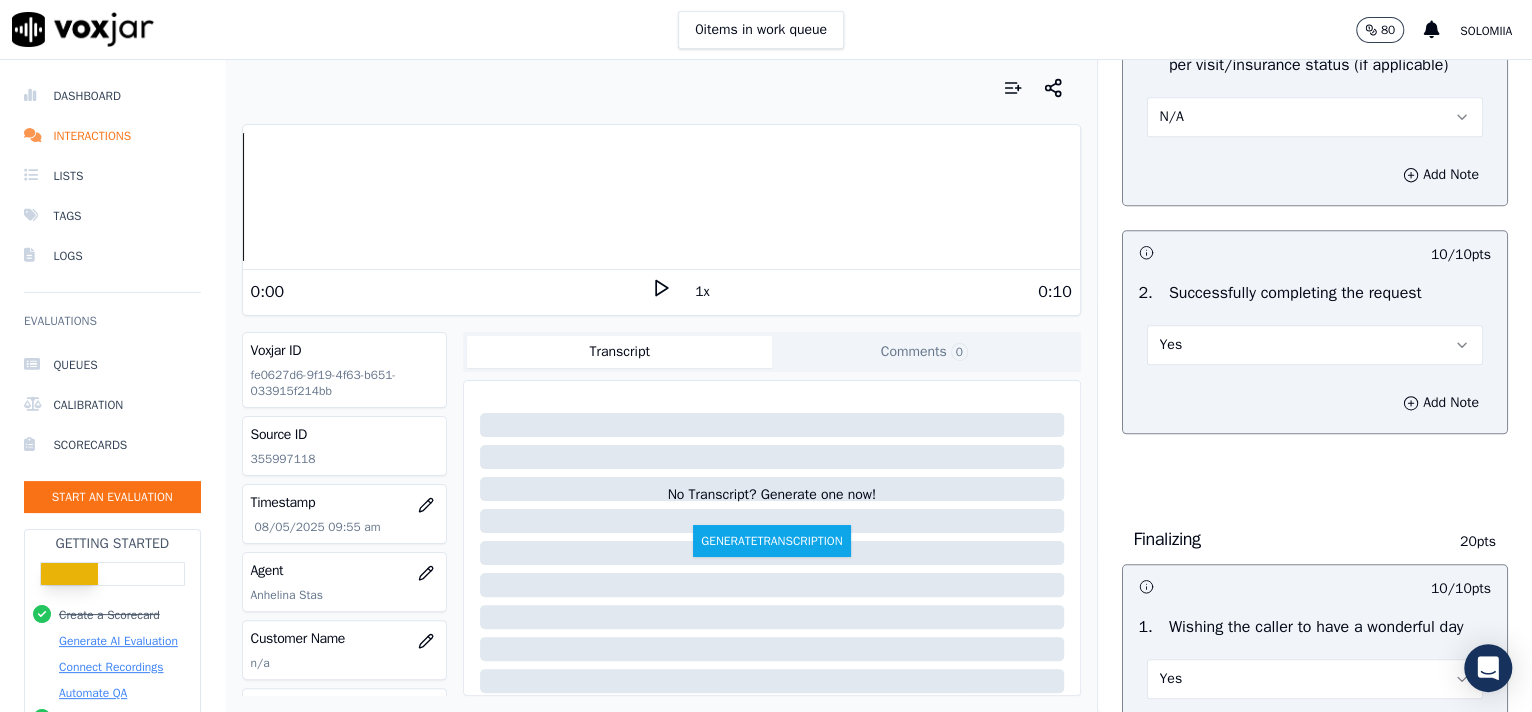 scroll, scrollTop: 3162, scrollLeft: 0, axis: vertical 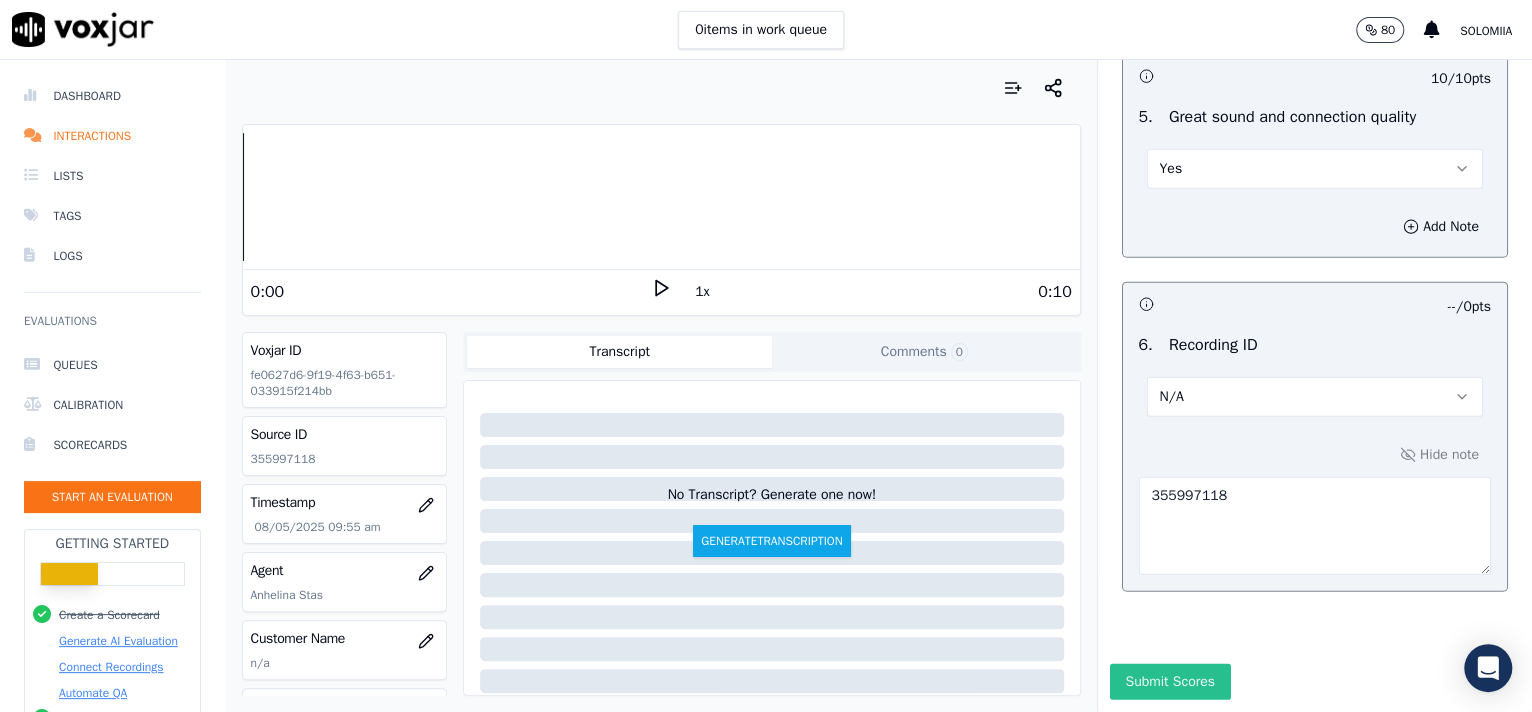 click on "Submit Scores" at bounding box center (1170, 682) 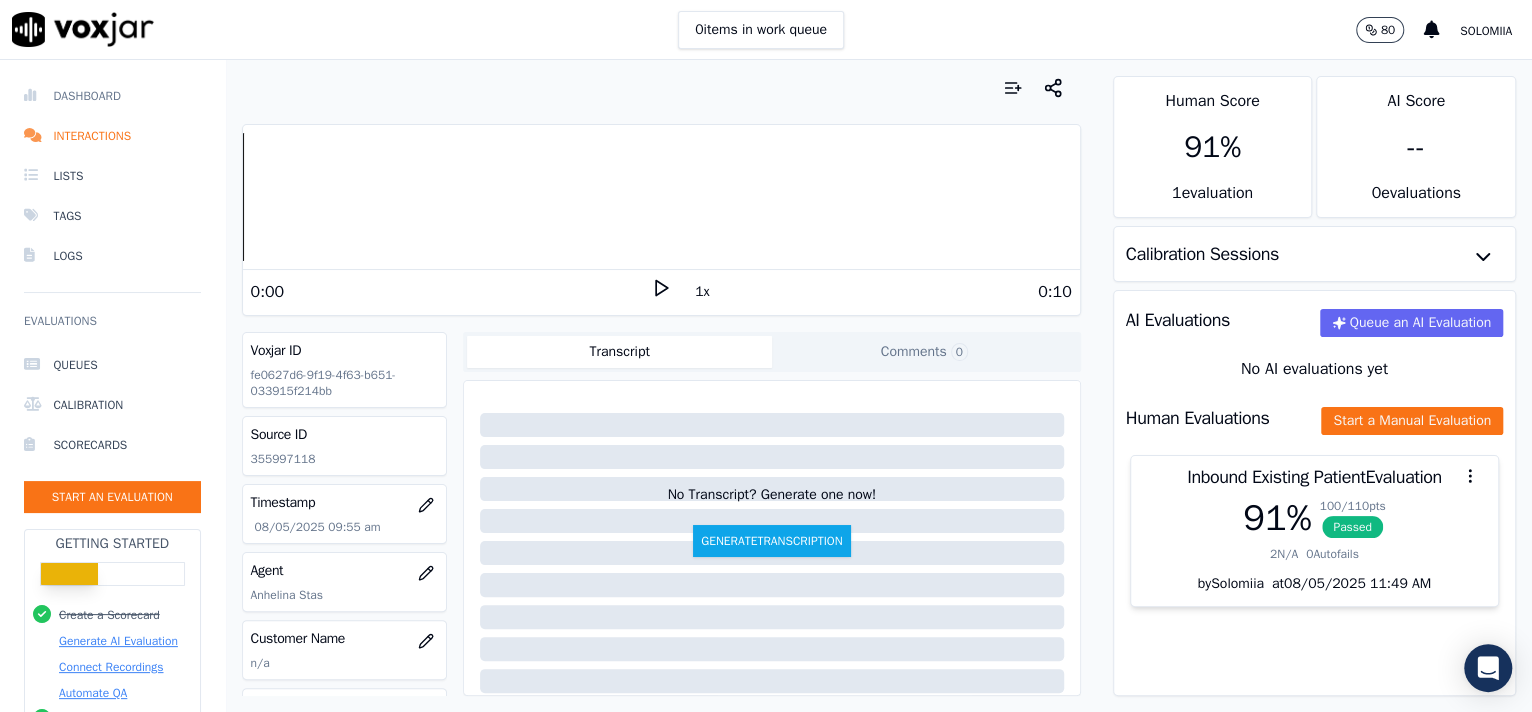 click on "Dashboard" at bounding box center (112, 96) 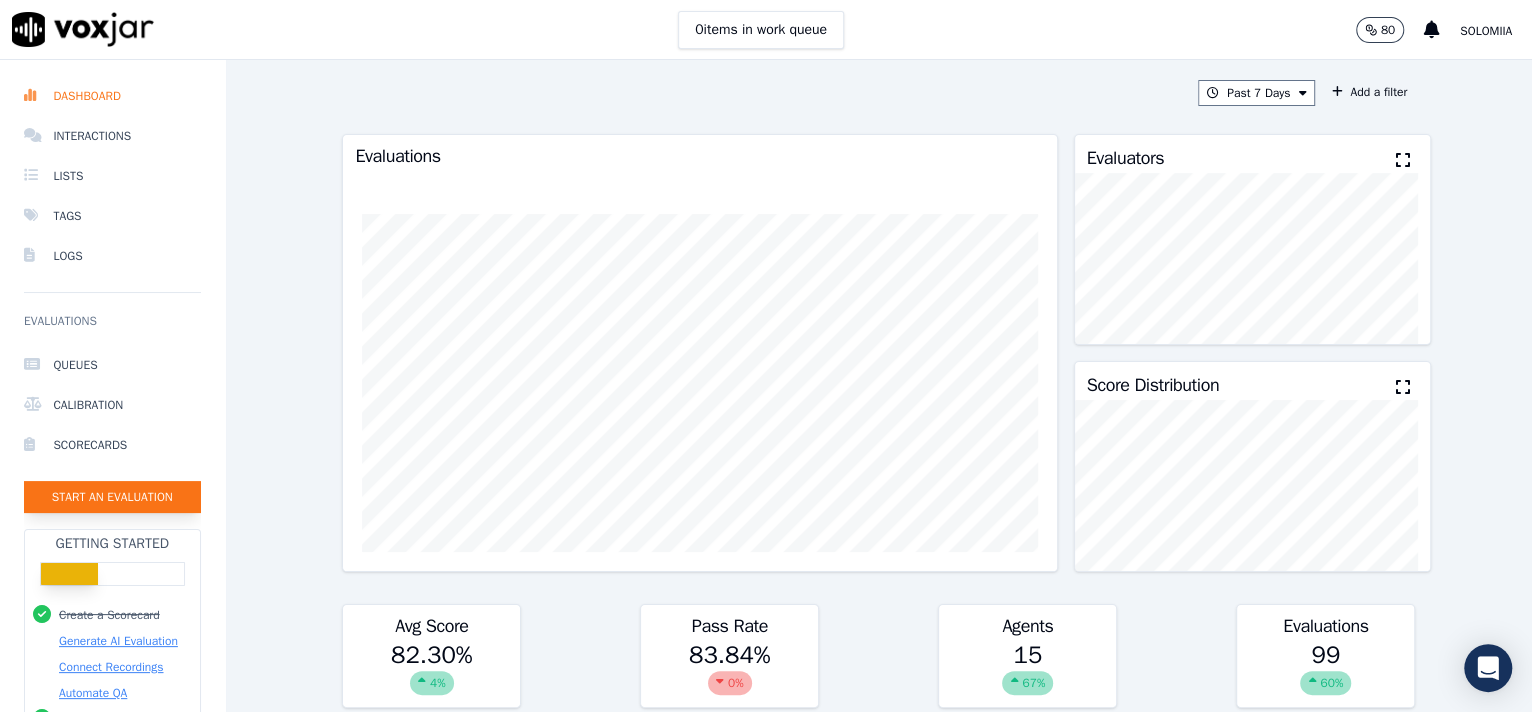 click on "Start an Evaluation" 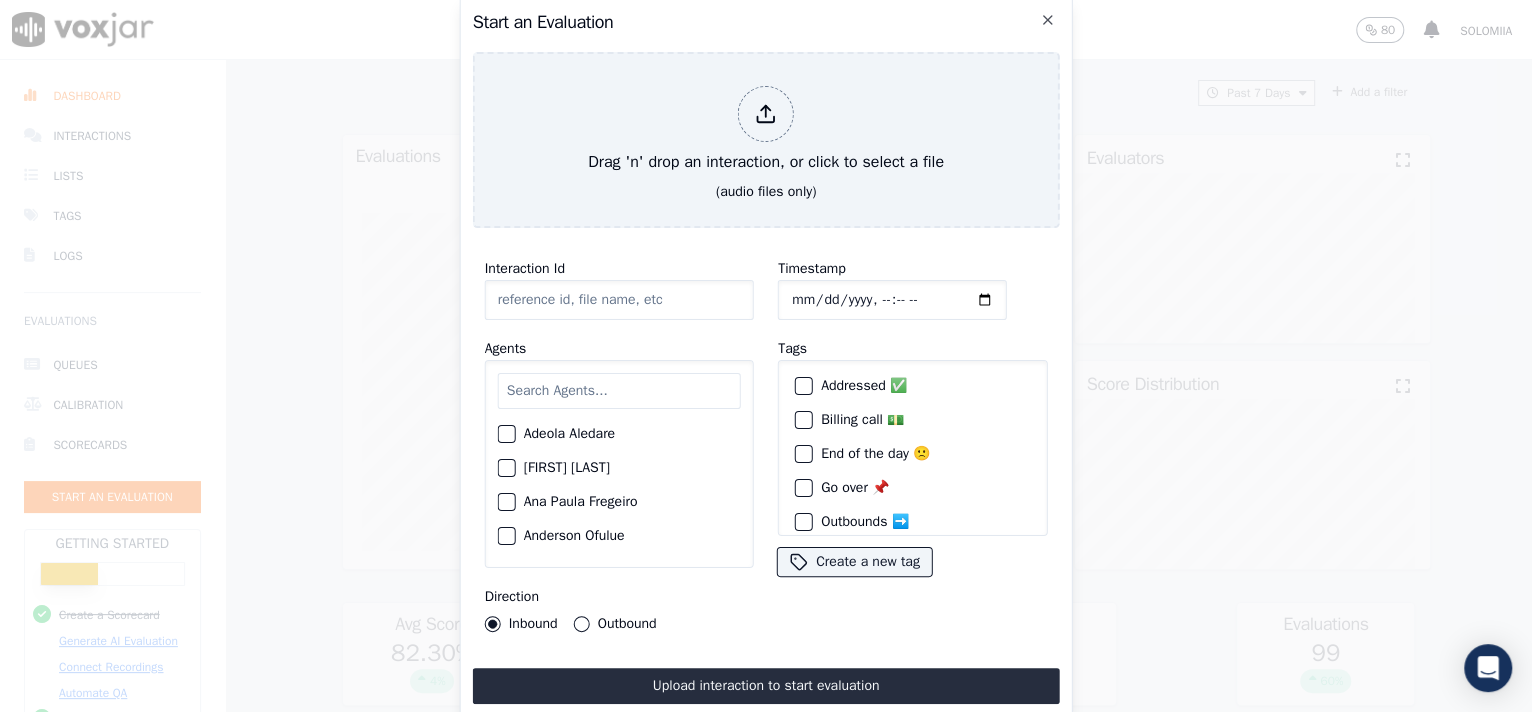 click on "Interaction Id" 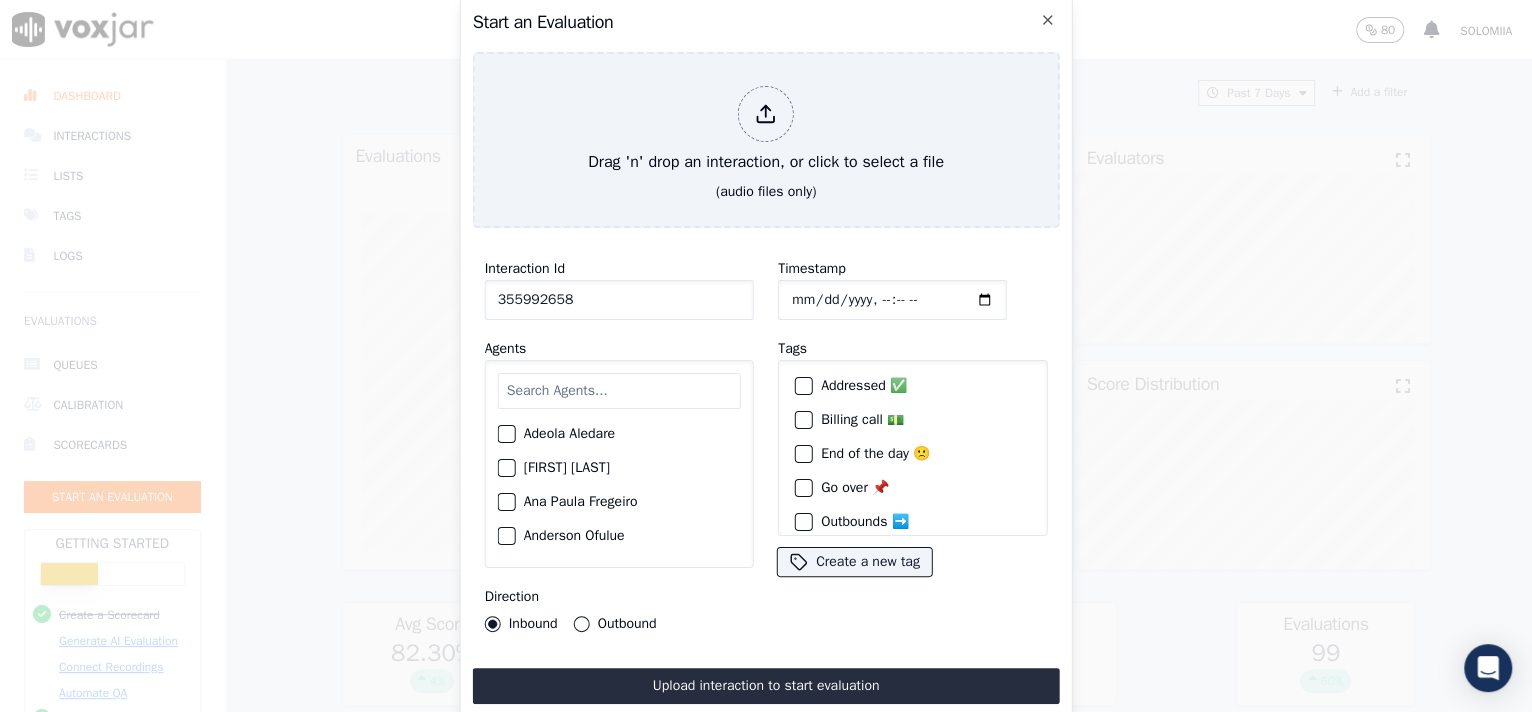 type on "355992658" 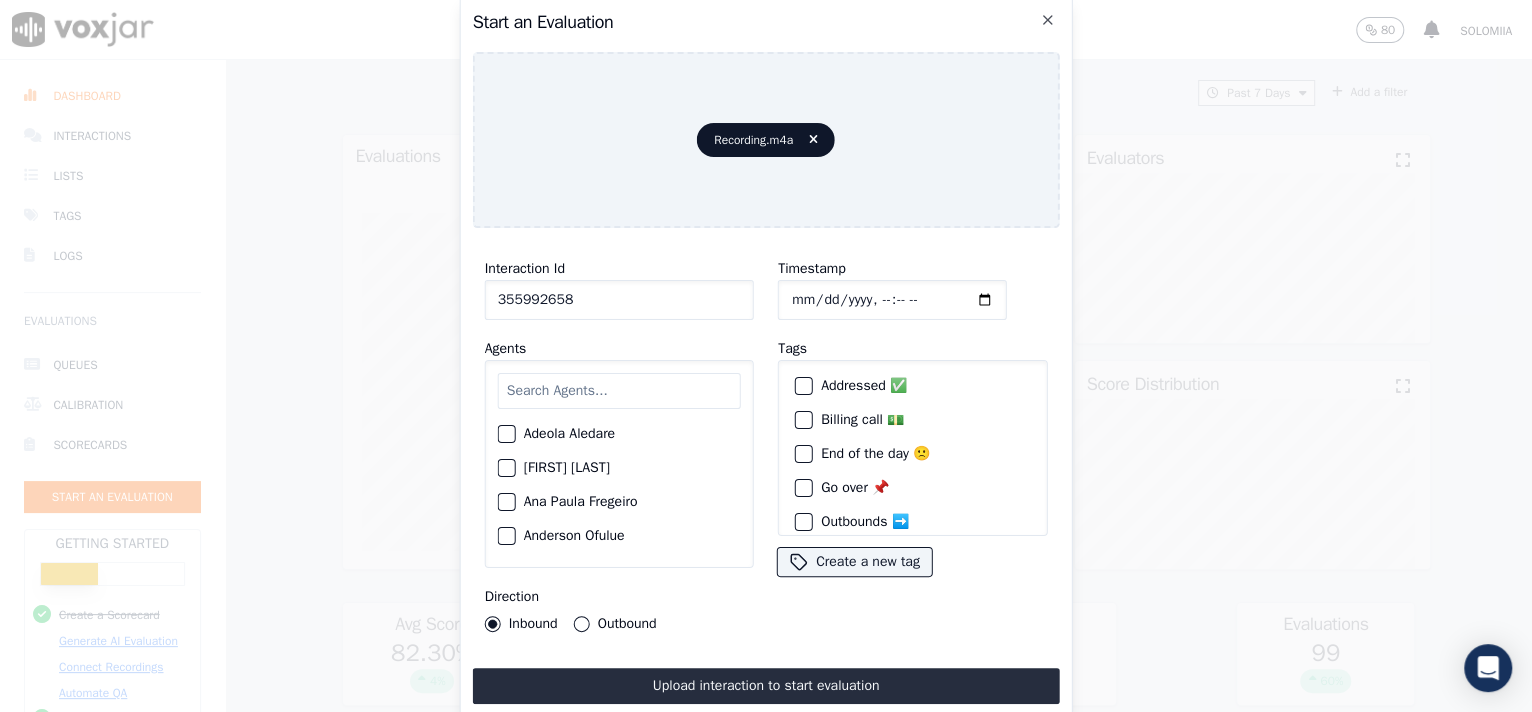 click on "Timestamp" 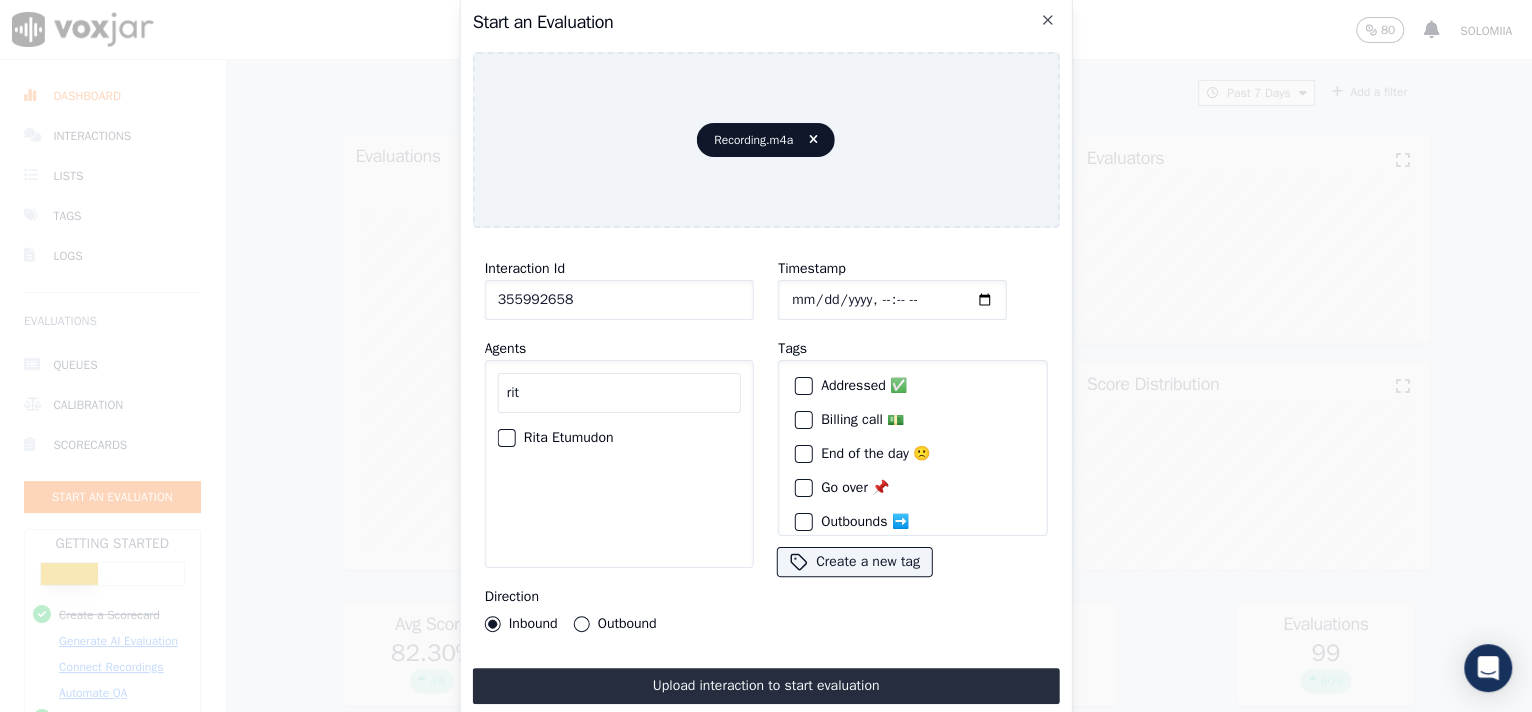 type on "rit" 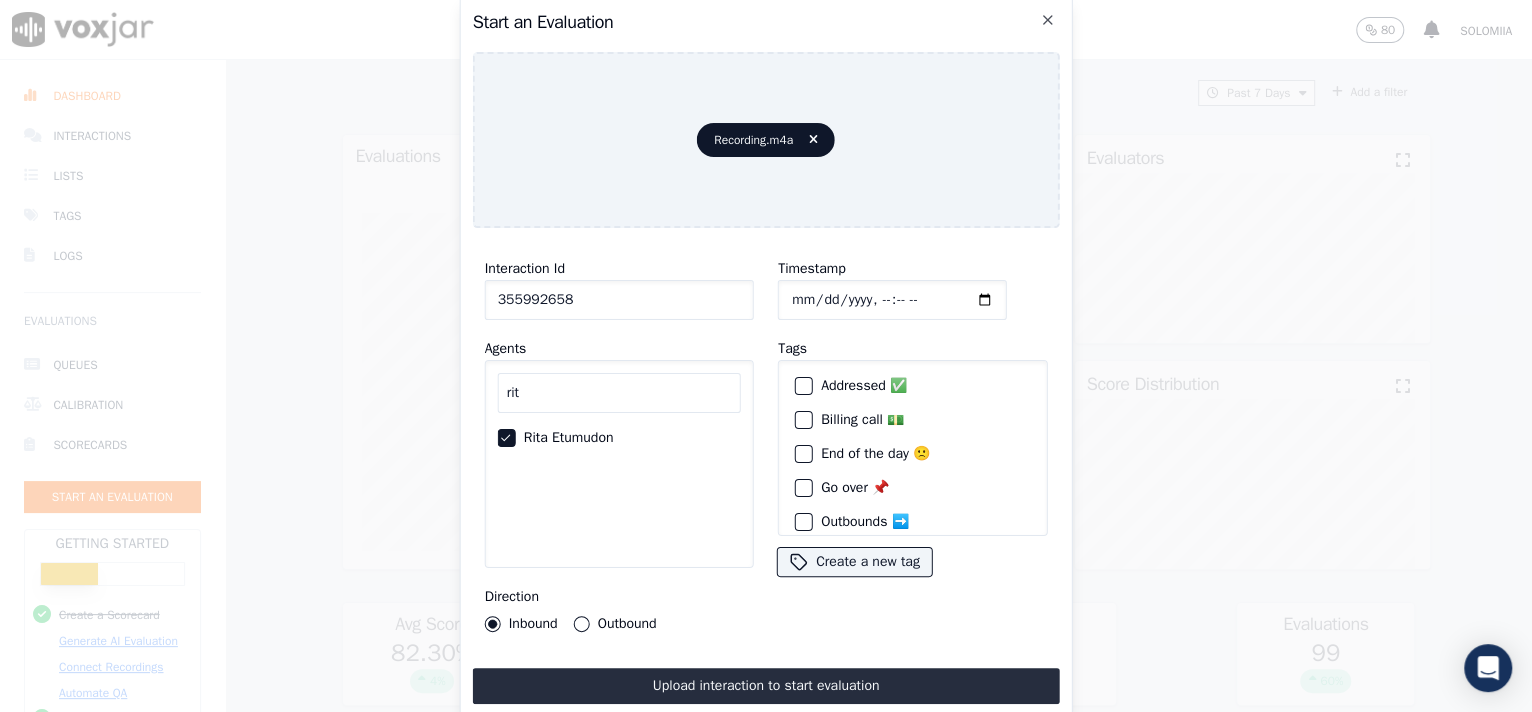 drag, startPoint x: 593, startPoint y: 300, endPoint x: 385, endPoint y: 275, distance: 209.49701 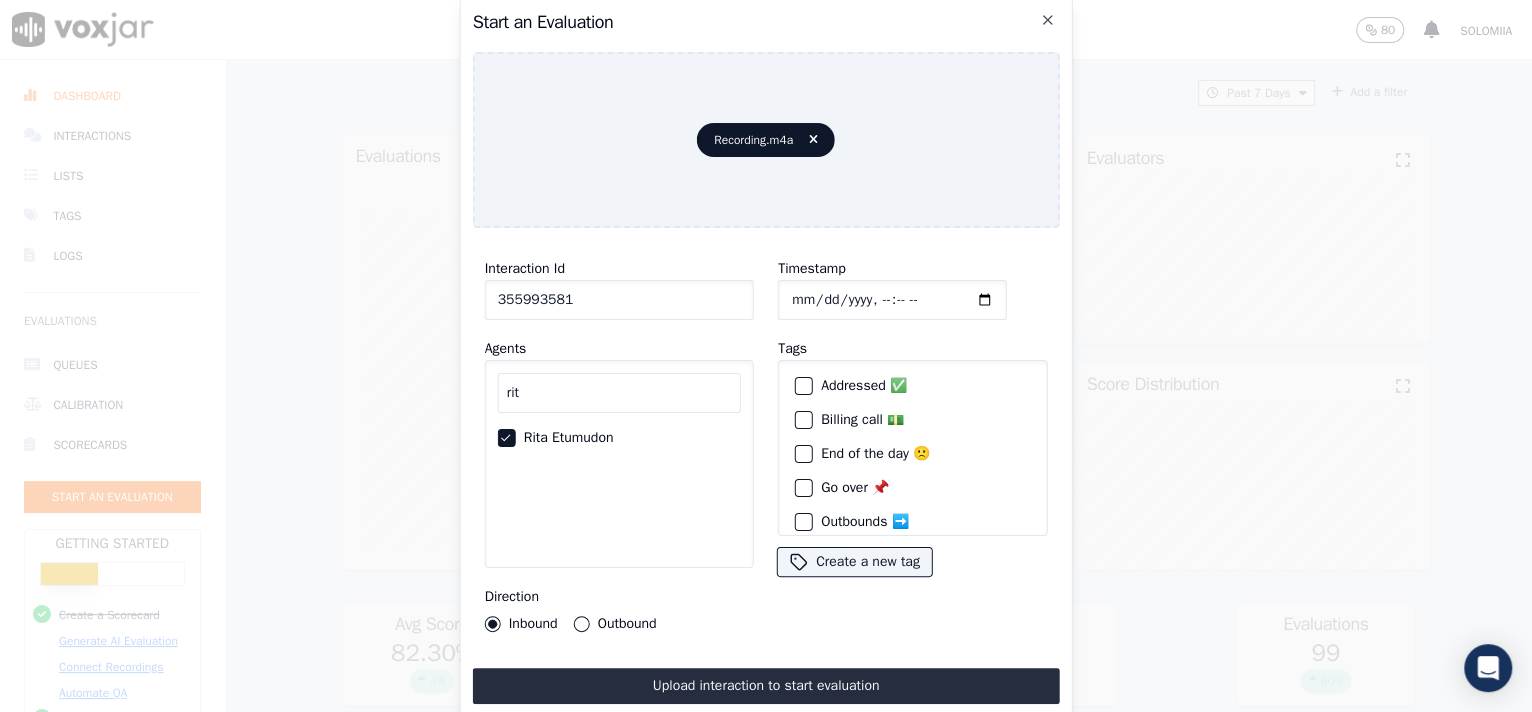 type on "355993581" 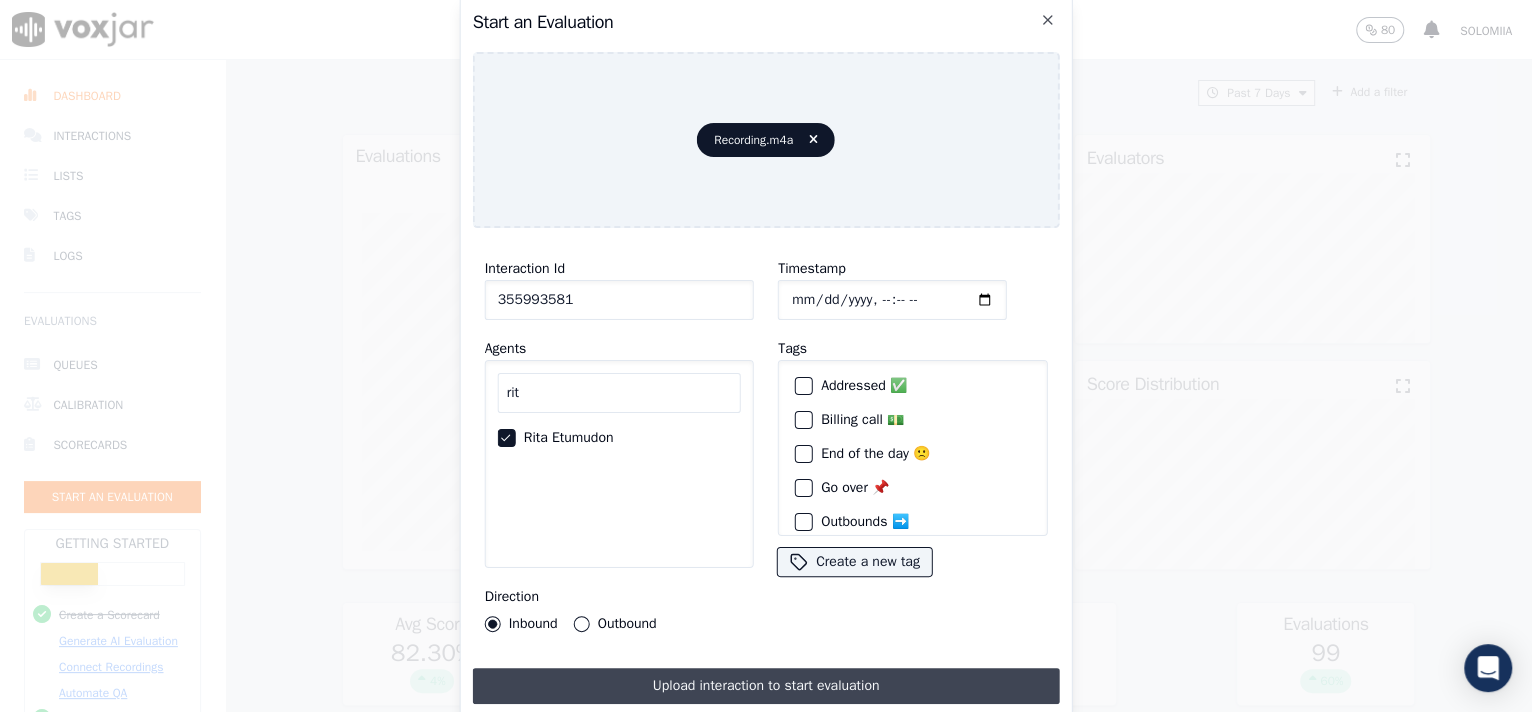 click on "Upload interaction to start evaluation" at bounding box center (766, 686) 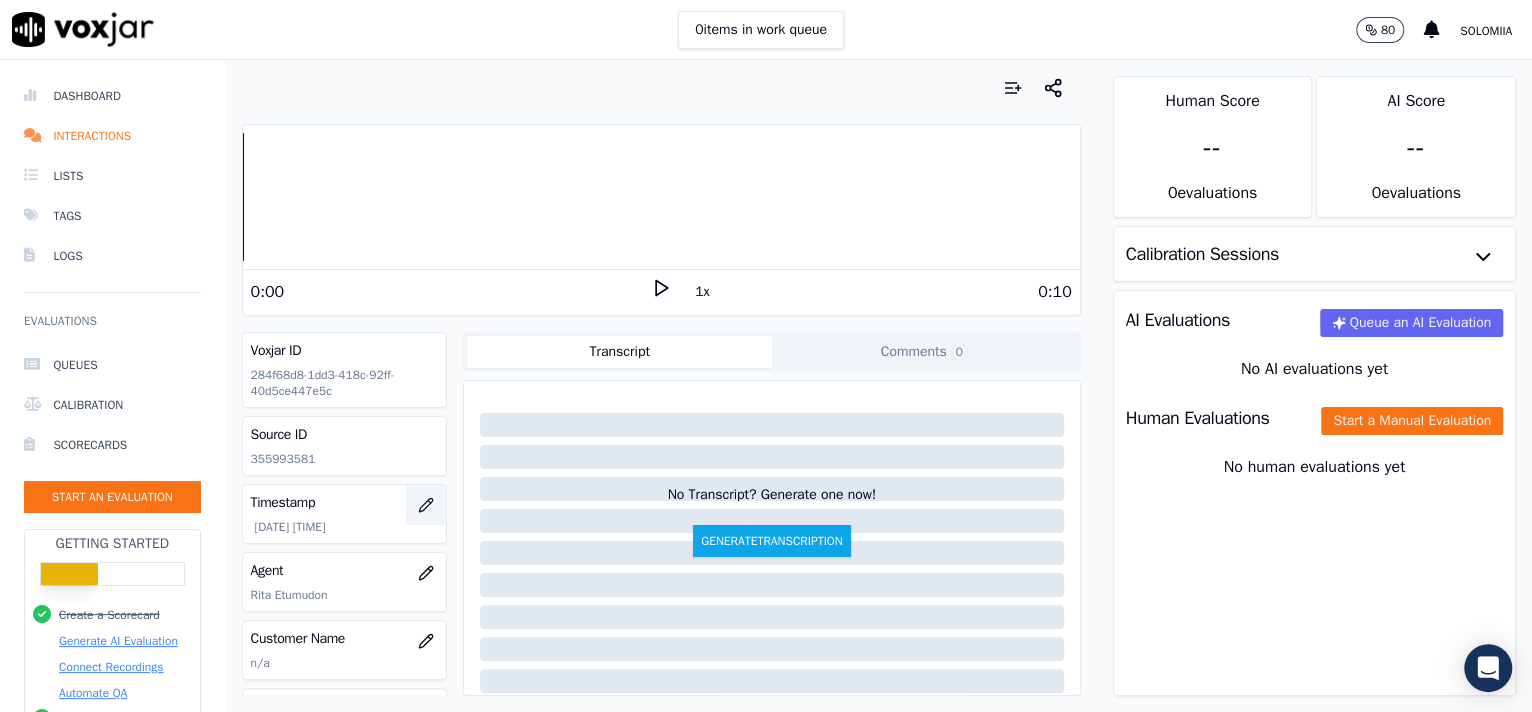 click 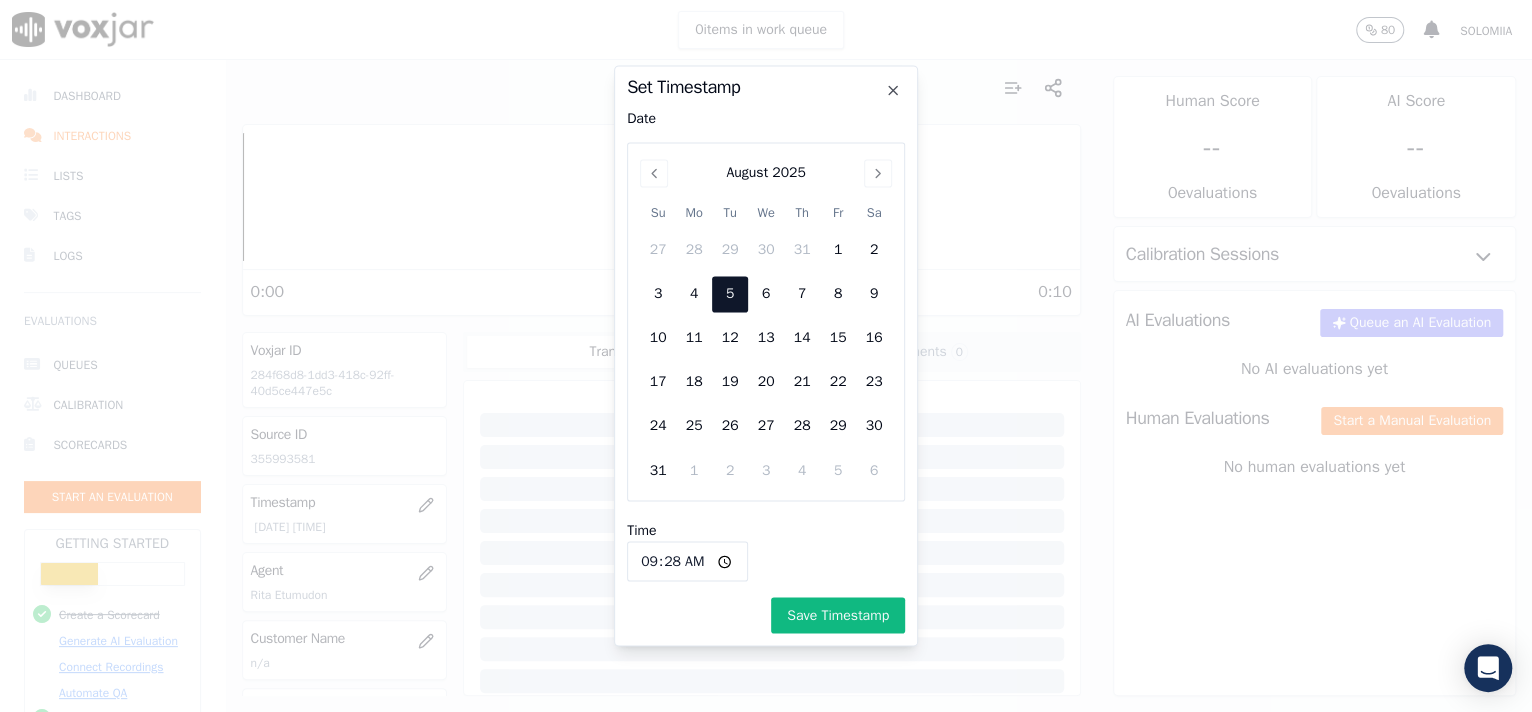 click on "09:28" at bounding box center (687, 562) 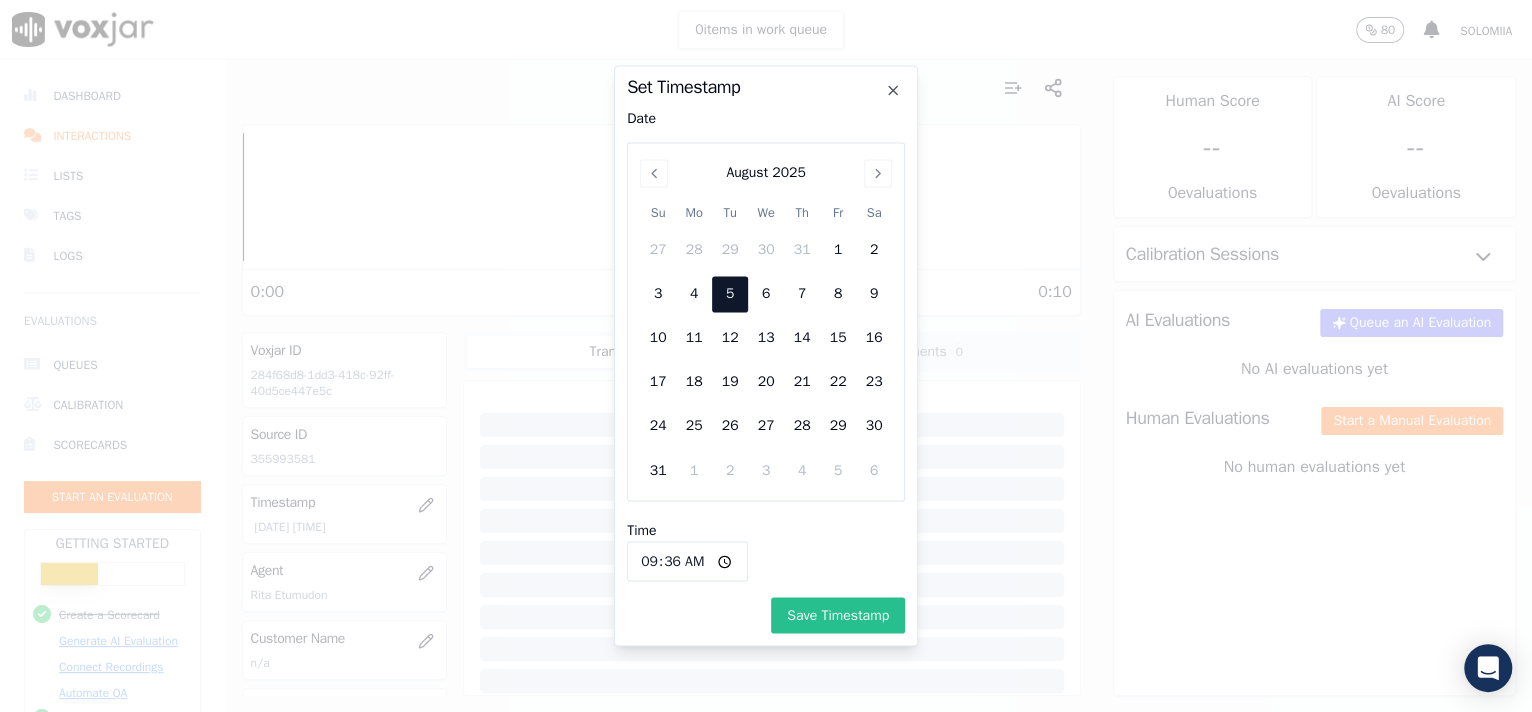 click on "Save Timestamp" at bounding box center (838, 616) 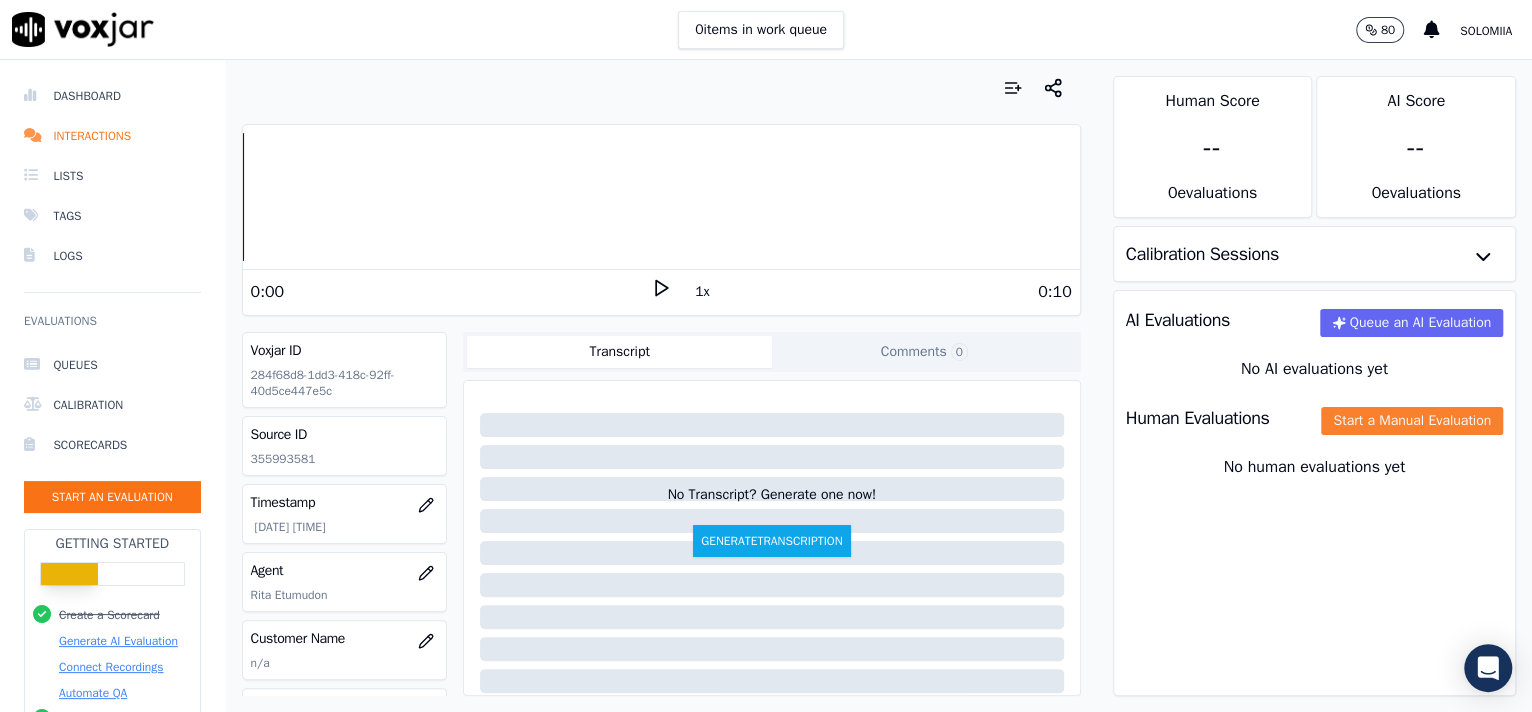 click on "Start a Manual Evaluation" 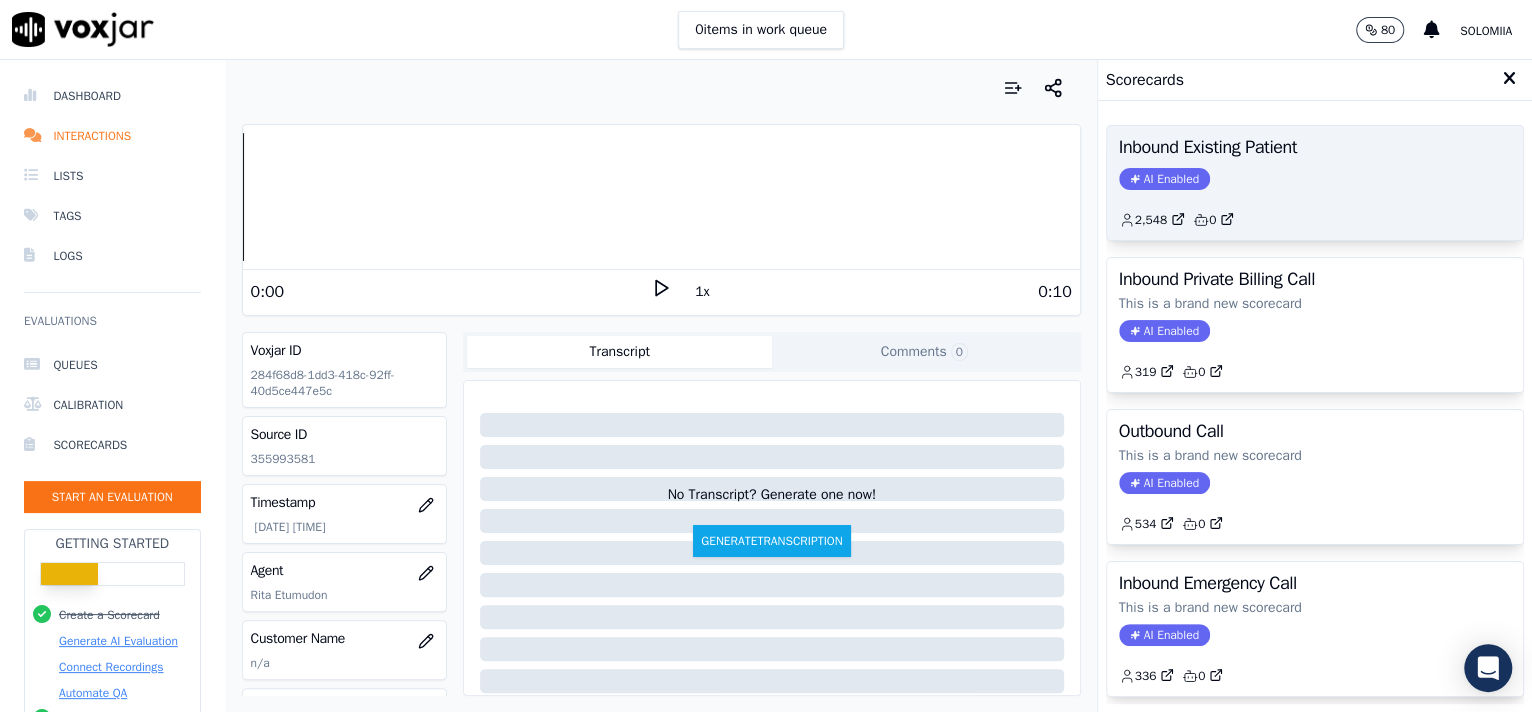 click on "2,548         0" 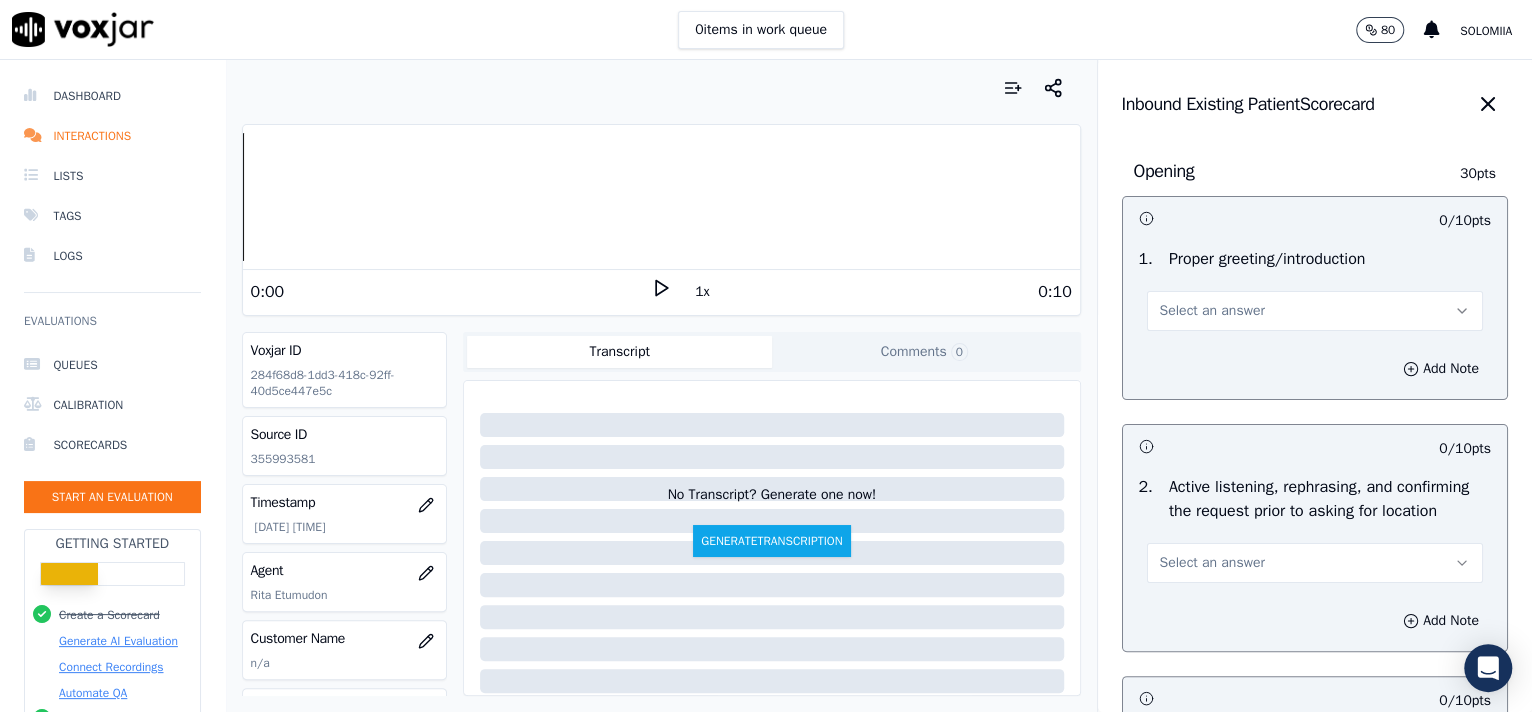 click on "Select an answer" at bounding box center (1315, 311) 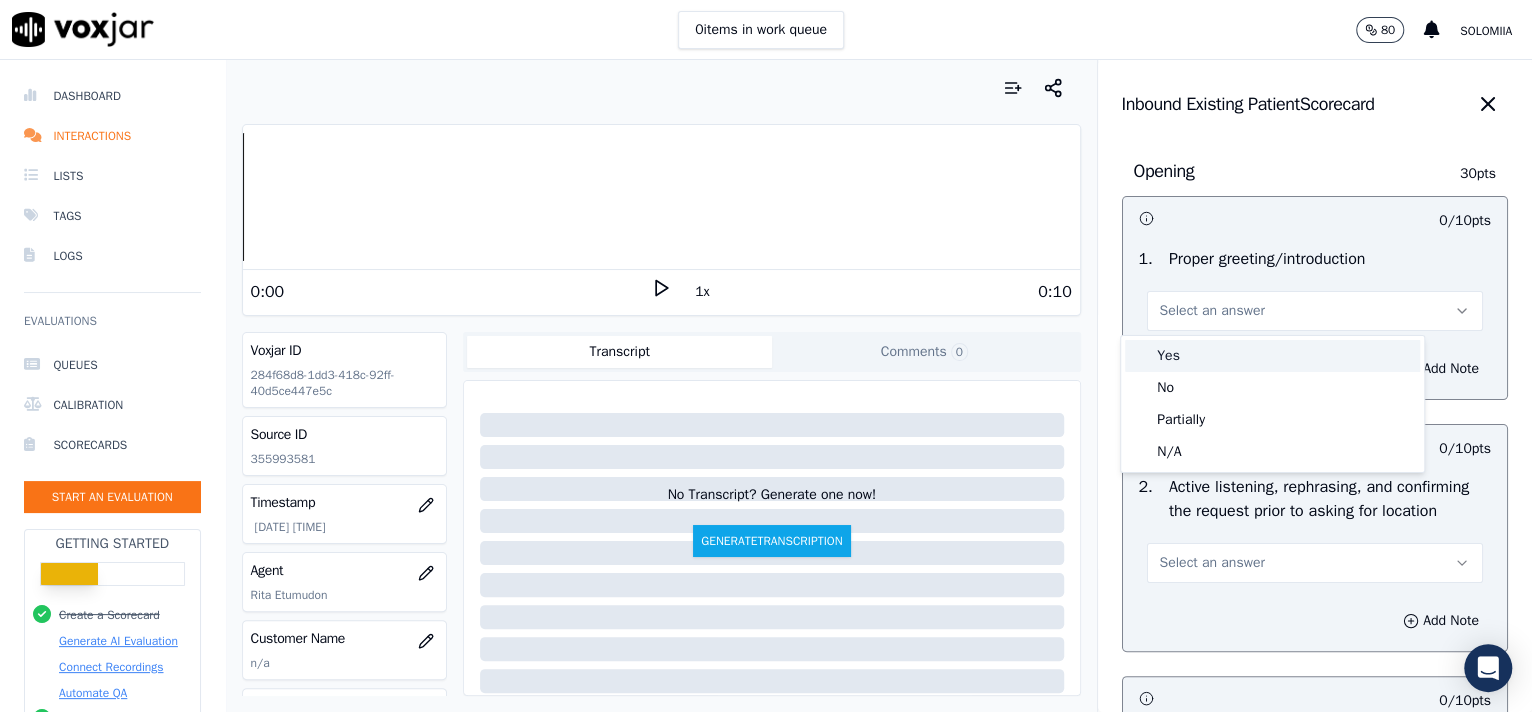 click on "Yes" at bounding box center (1272, 356) 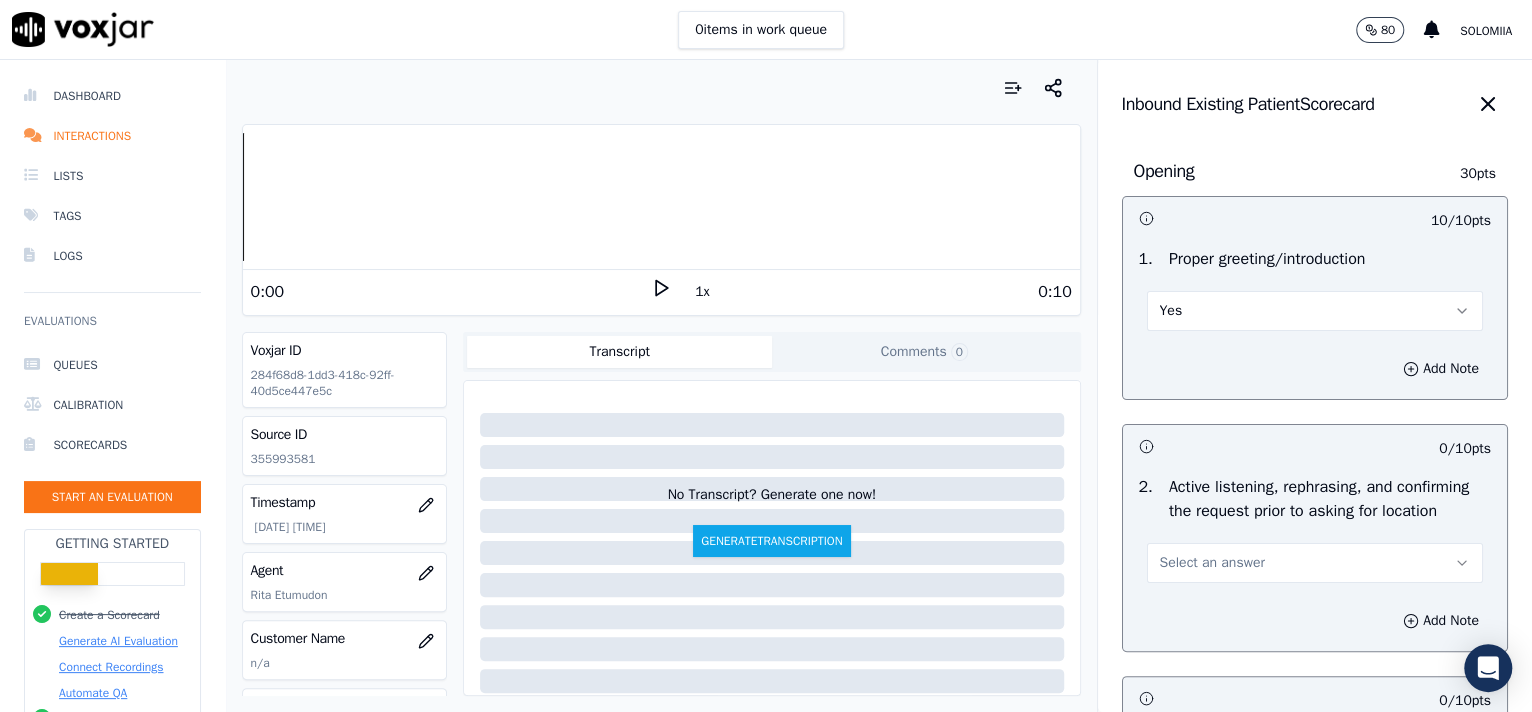 click on "Select an answer" at bounding box center [1212, 563] 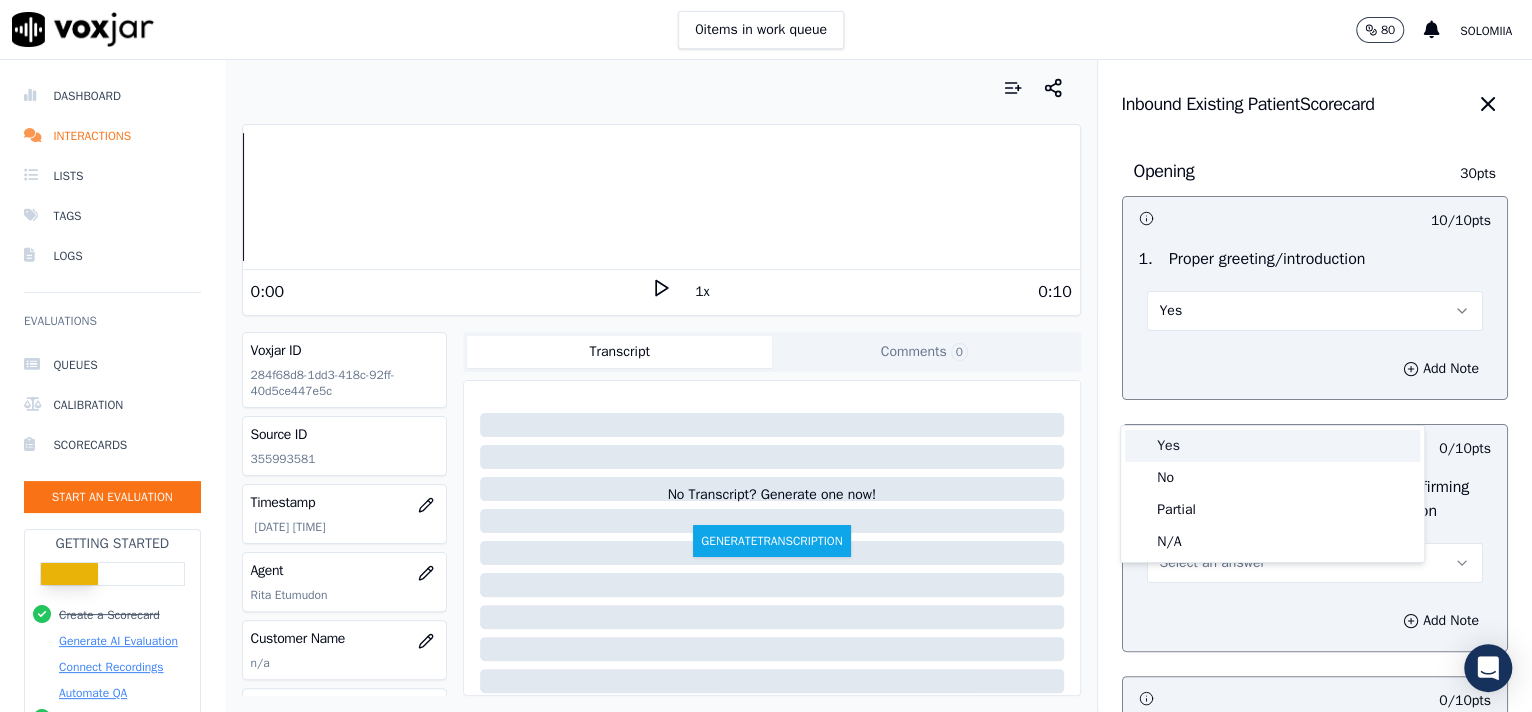 drag, startPoint x: 1225, startPoint y: 446, endPoint x: 1217, endPoint y: 437, distance: 12.0415945 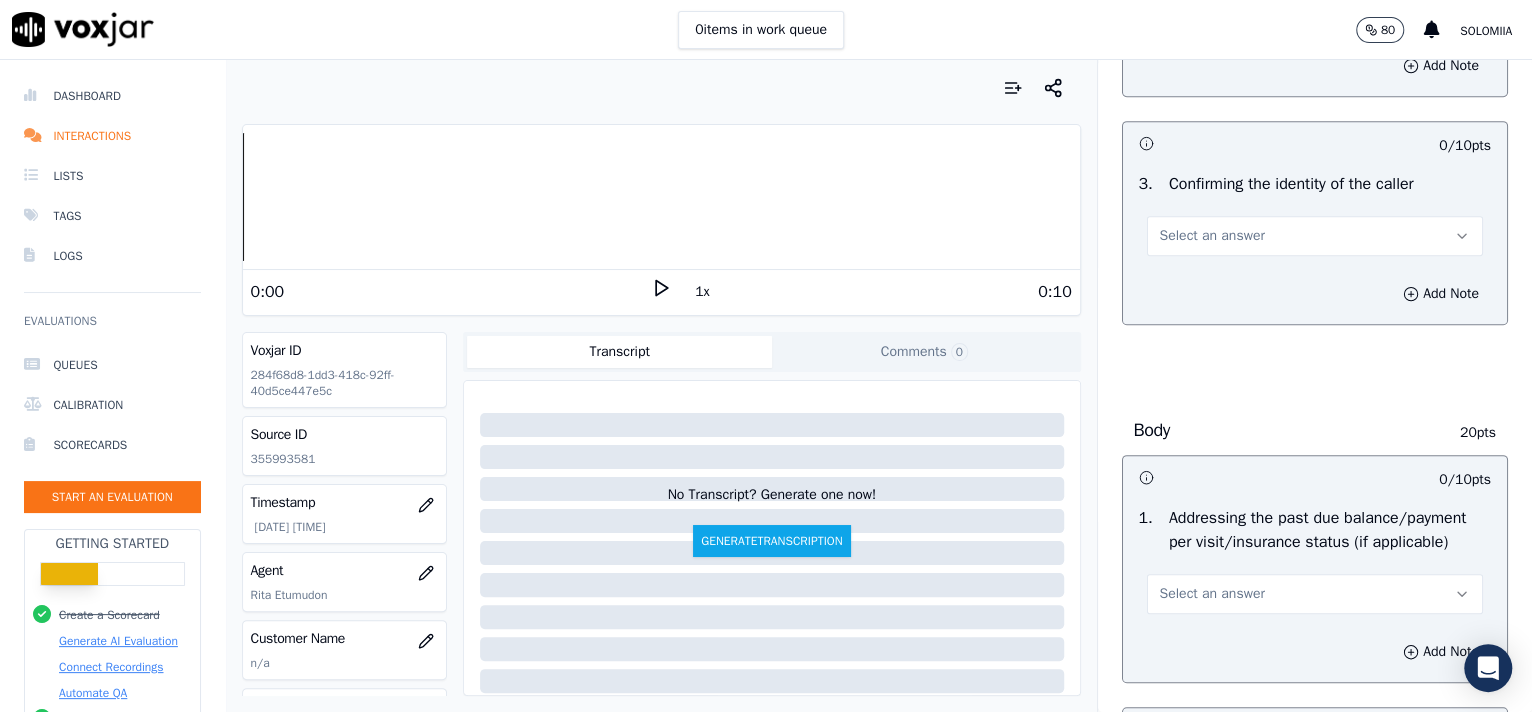 scroll, scrollTop: 584, scrollLeft: 0, axis: vertical 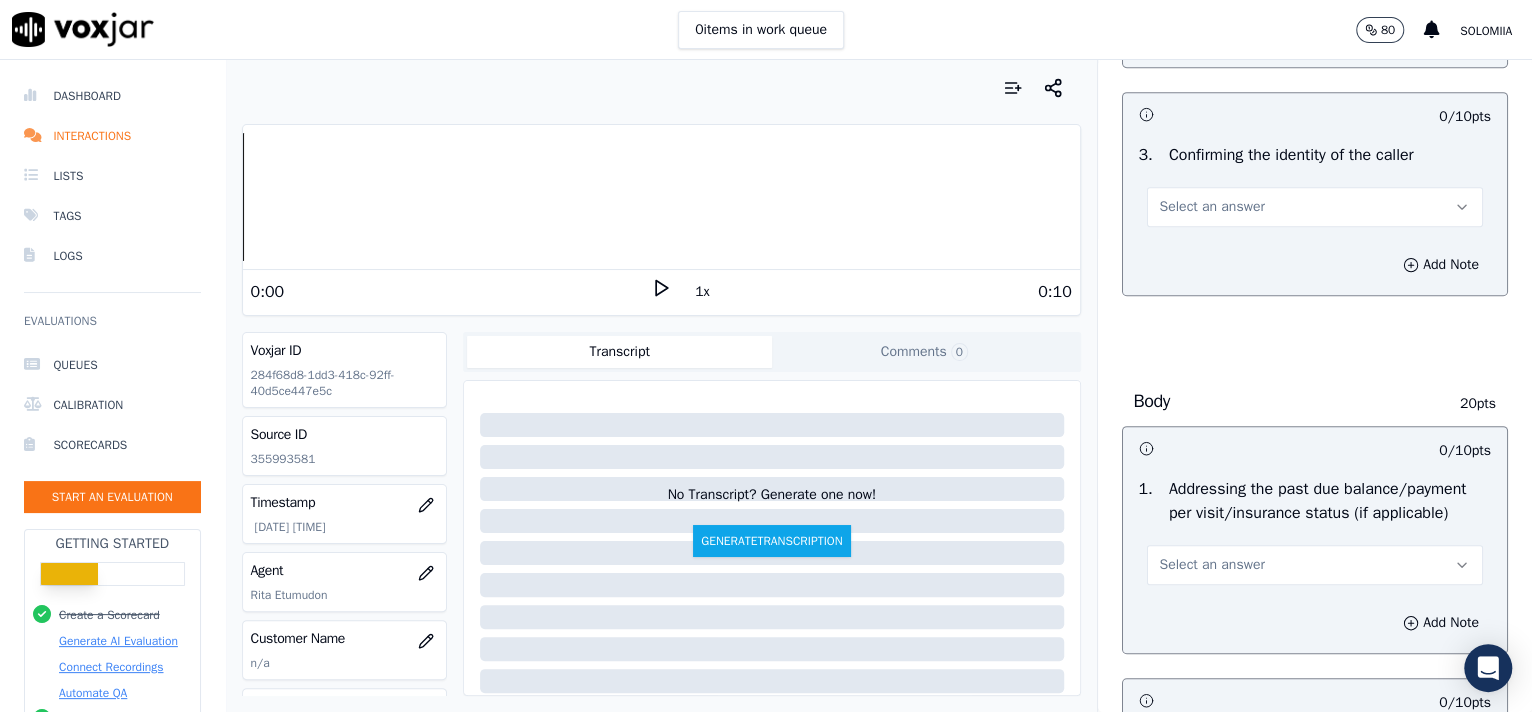 click on "Select an answer" at bounding box center (1212, 207) 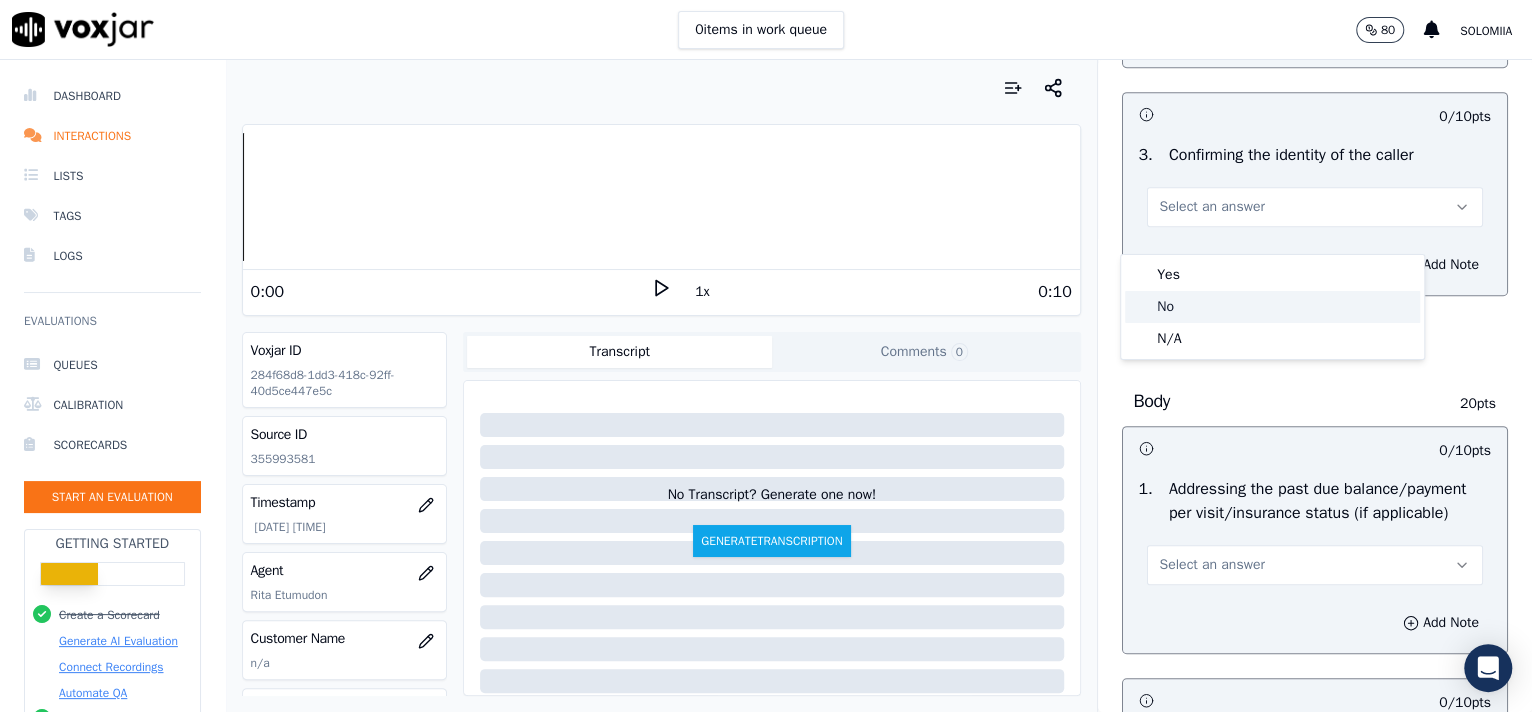 drag, startPoint x: 1228, startPoint y: 298, endPoint x: 1215, endPoint y: 281, distance: 21.400934 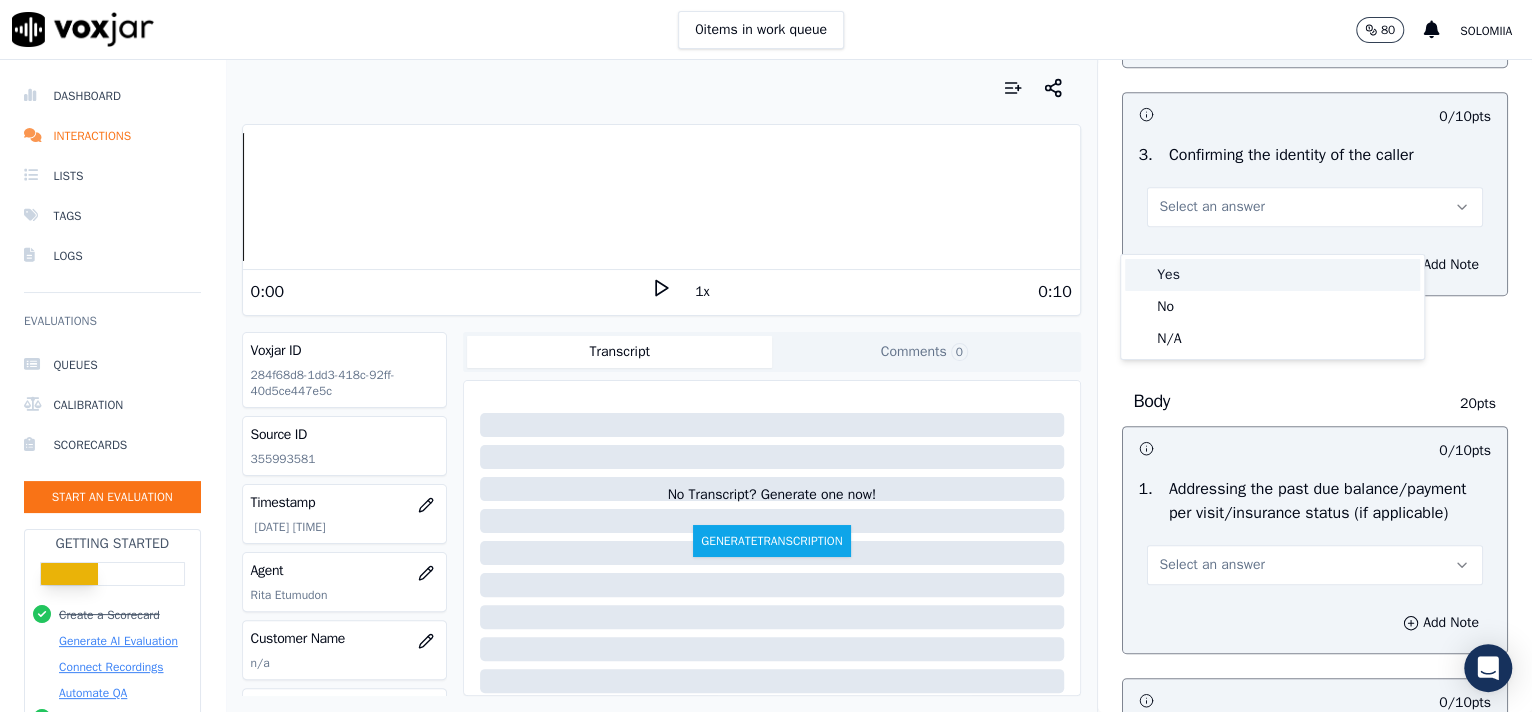 click on "Yes" at bounding box center (1272, 275) 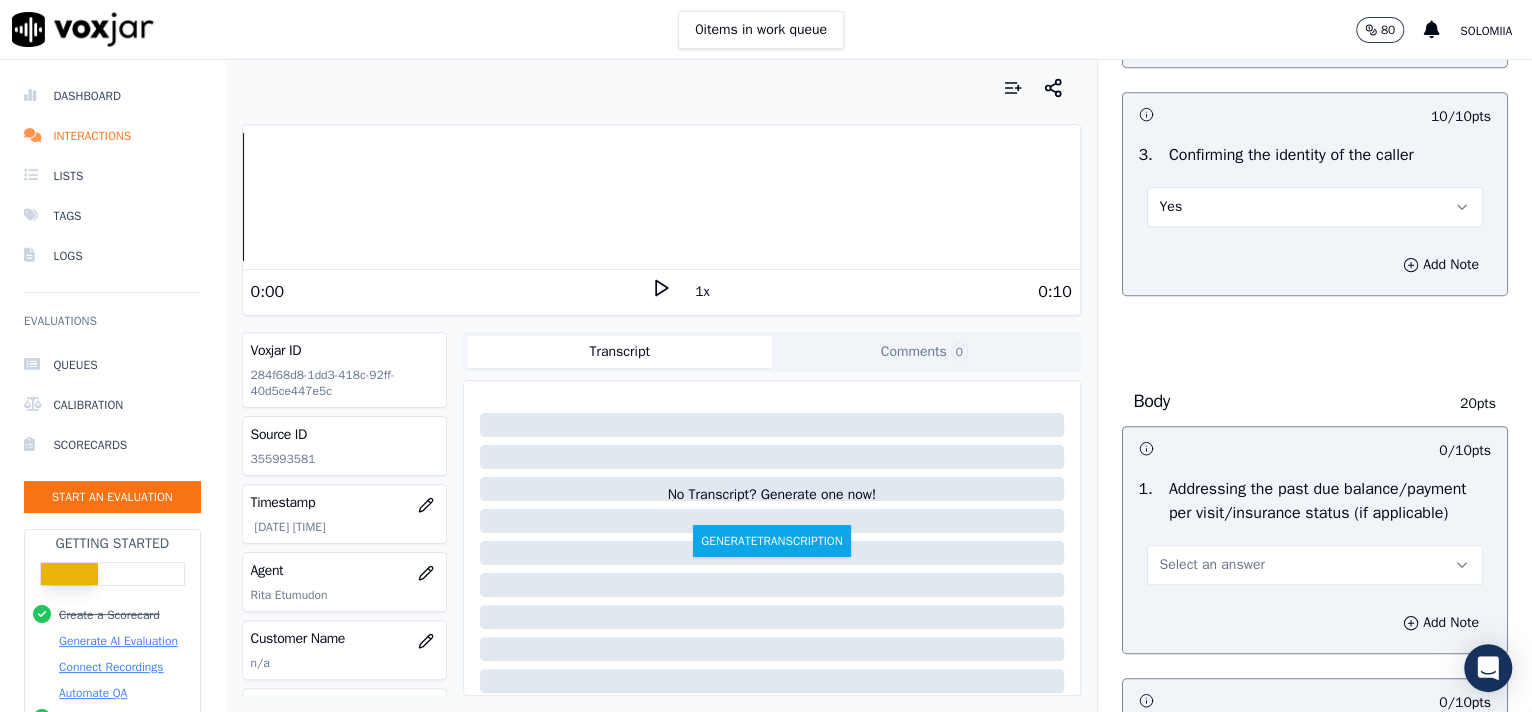 scroll, scrollTop: 998, scrollLeft: 0, axis: vertical 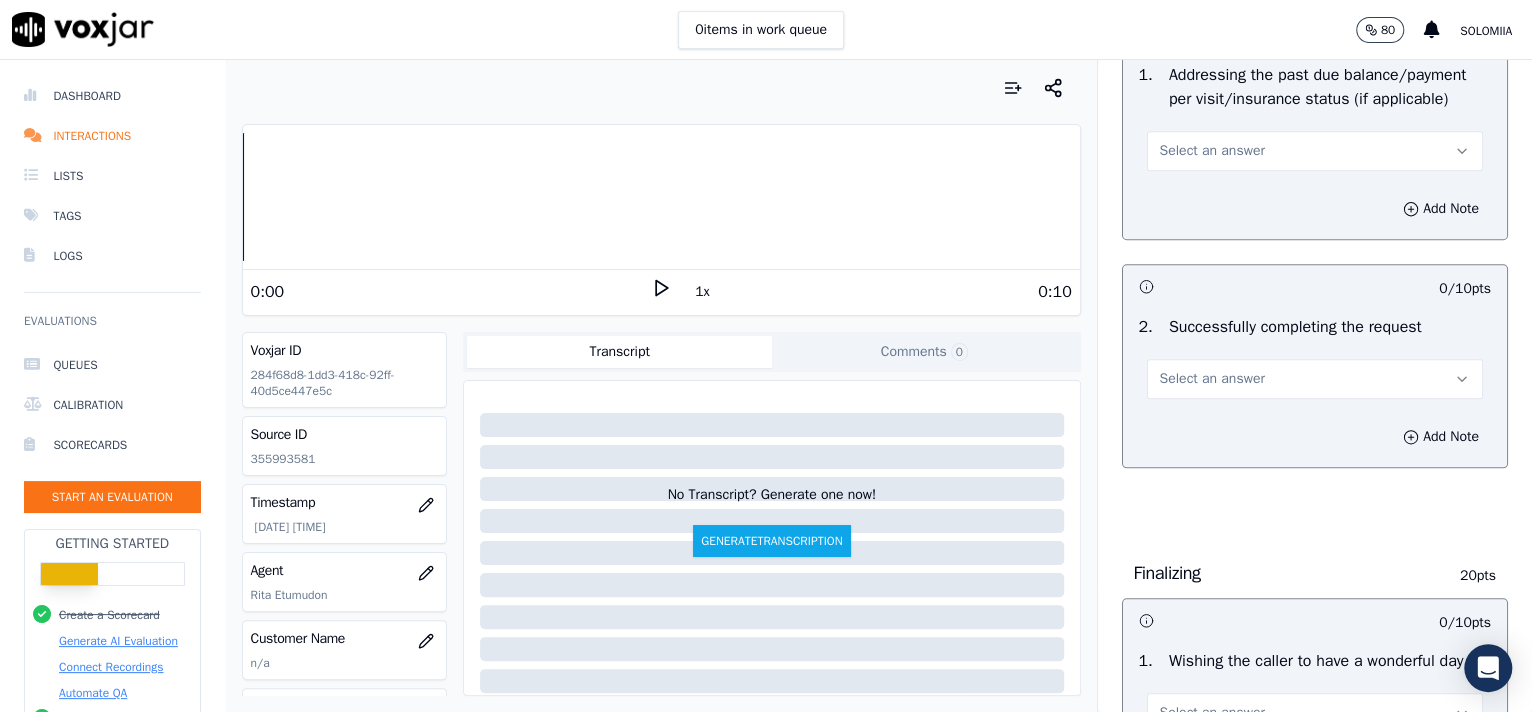 click on "Select an answer" at bounding box center [1212, 151] 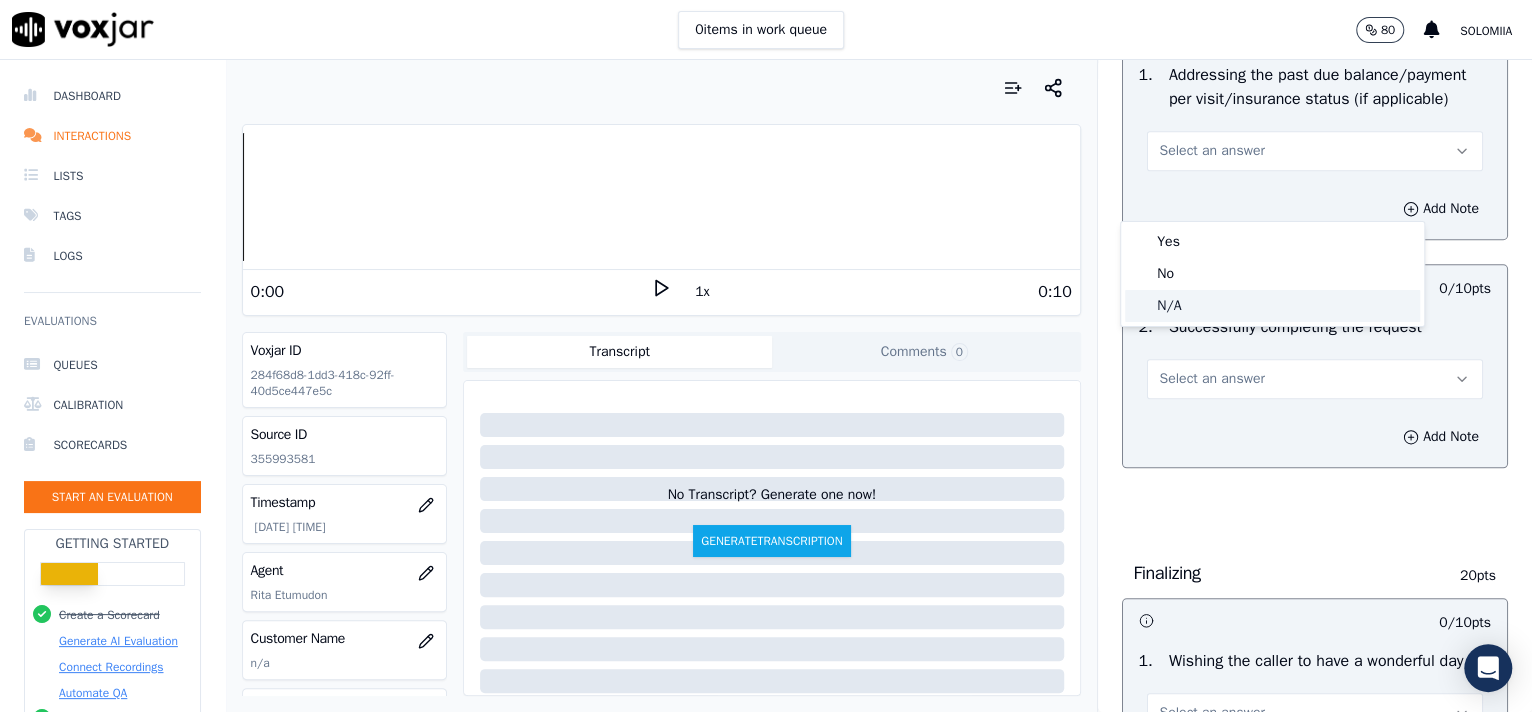 click on "N/A" 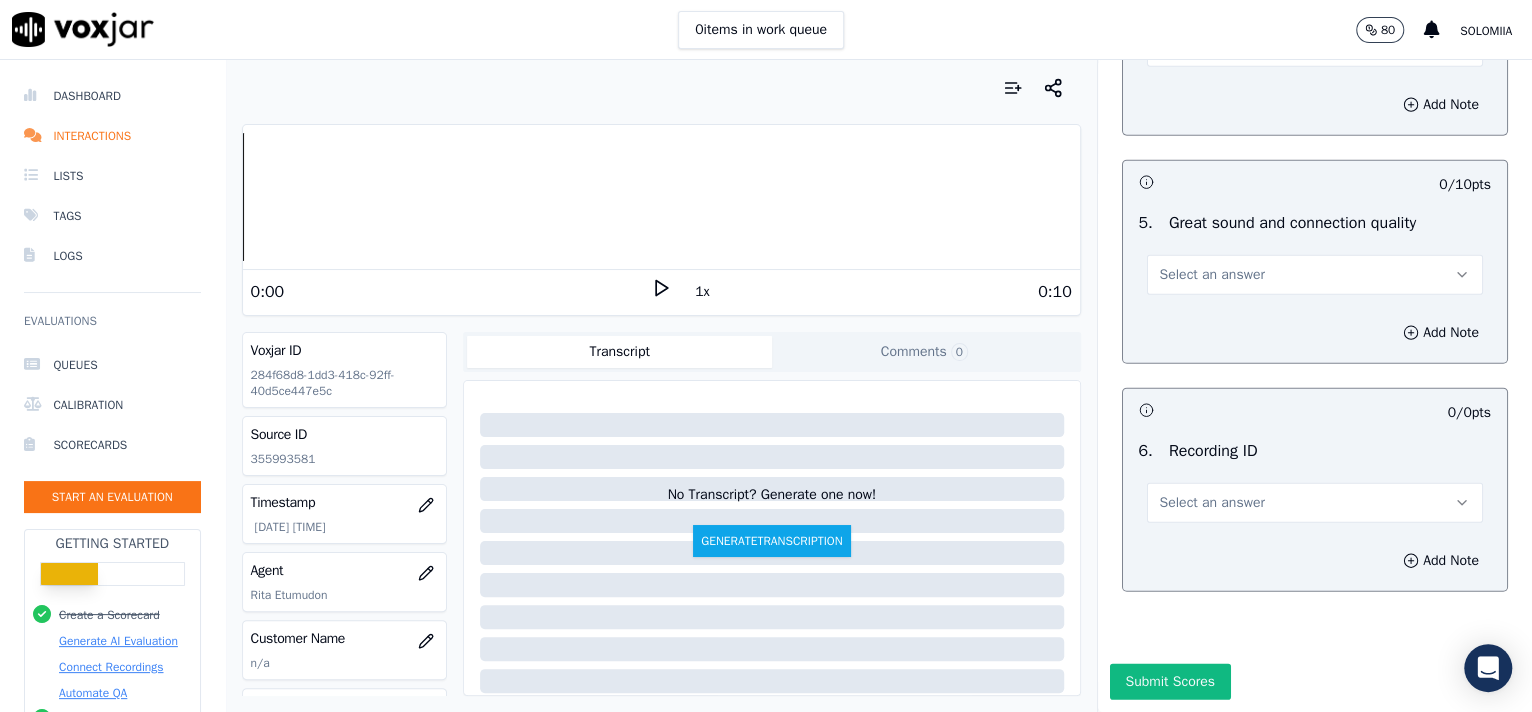 scroll, scrollTop: 3057, scrollLeft: 0, axis: vertical 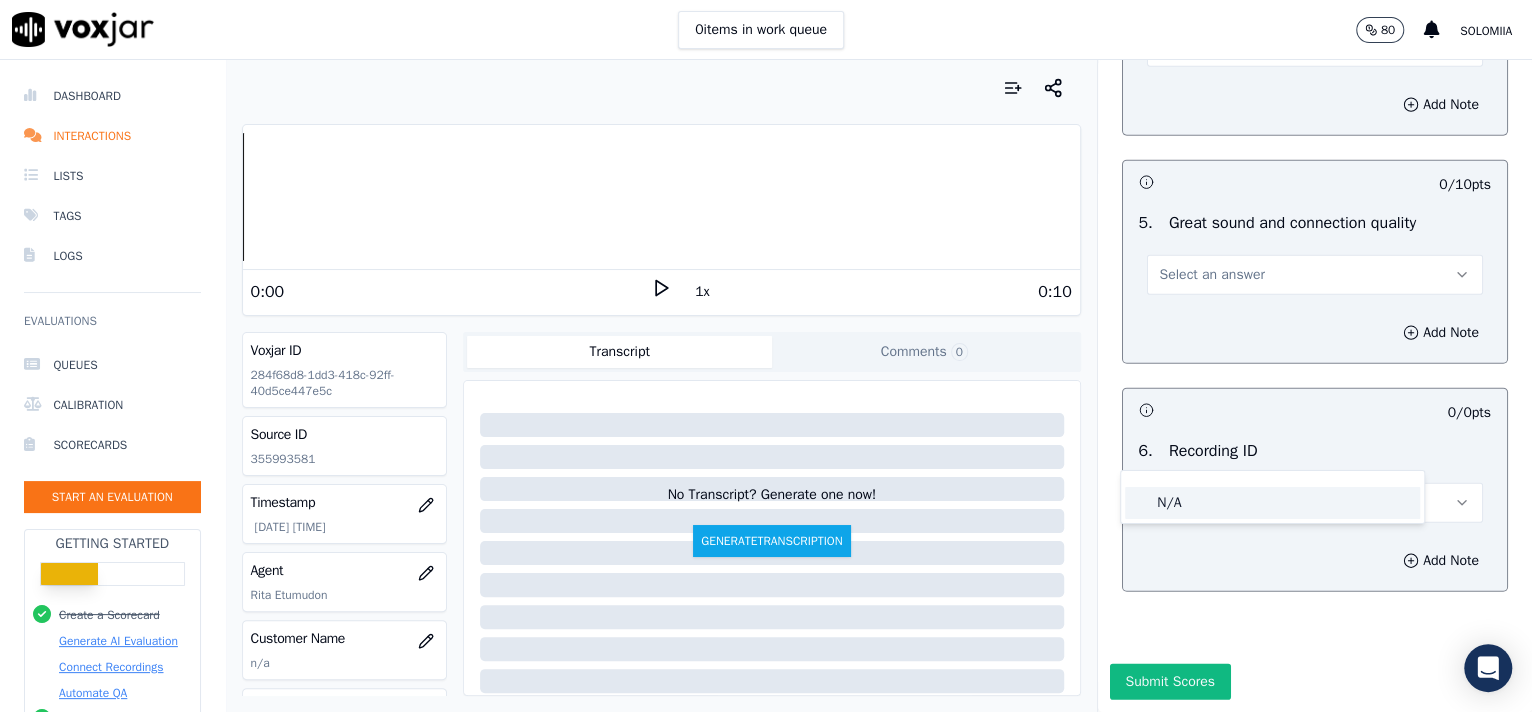 click on "N/A" 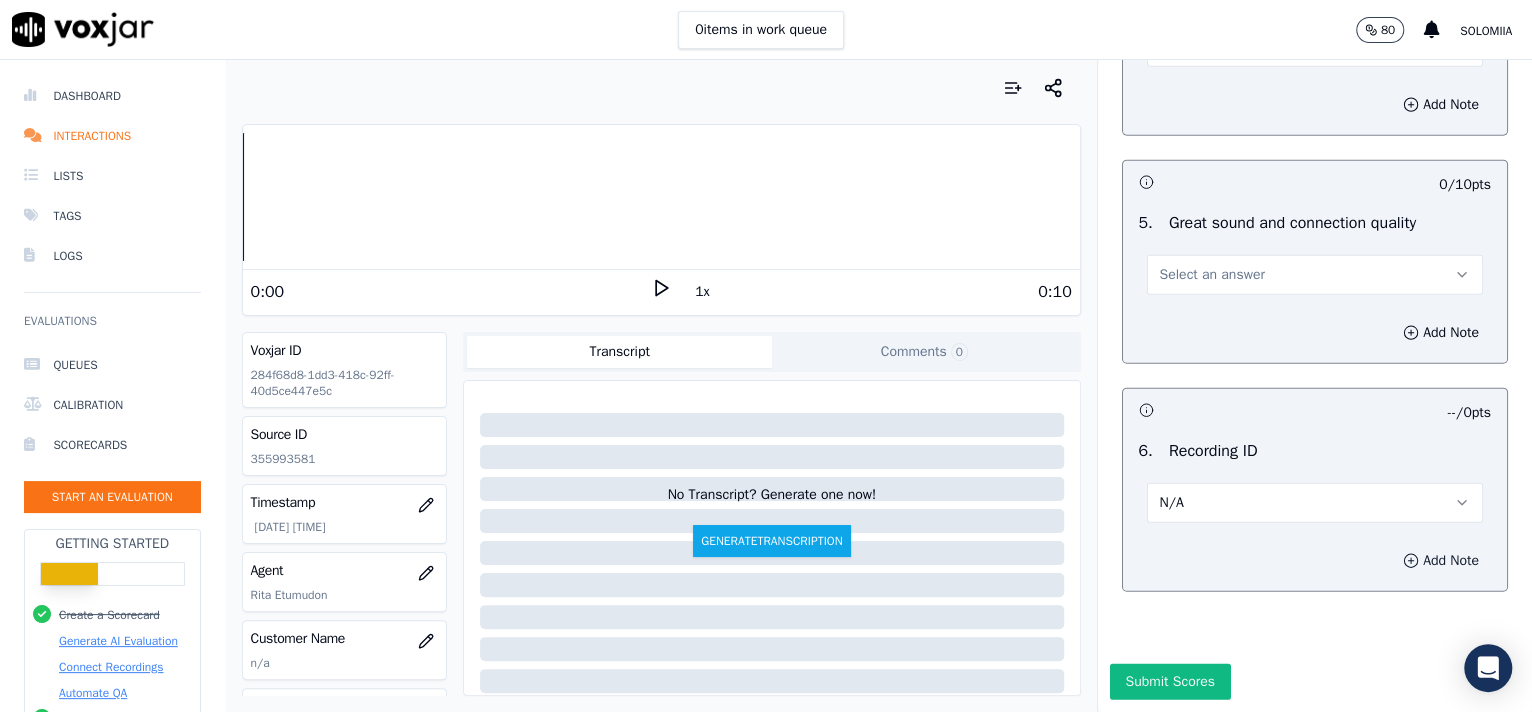 click 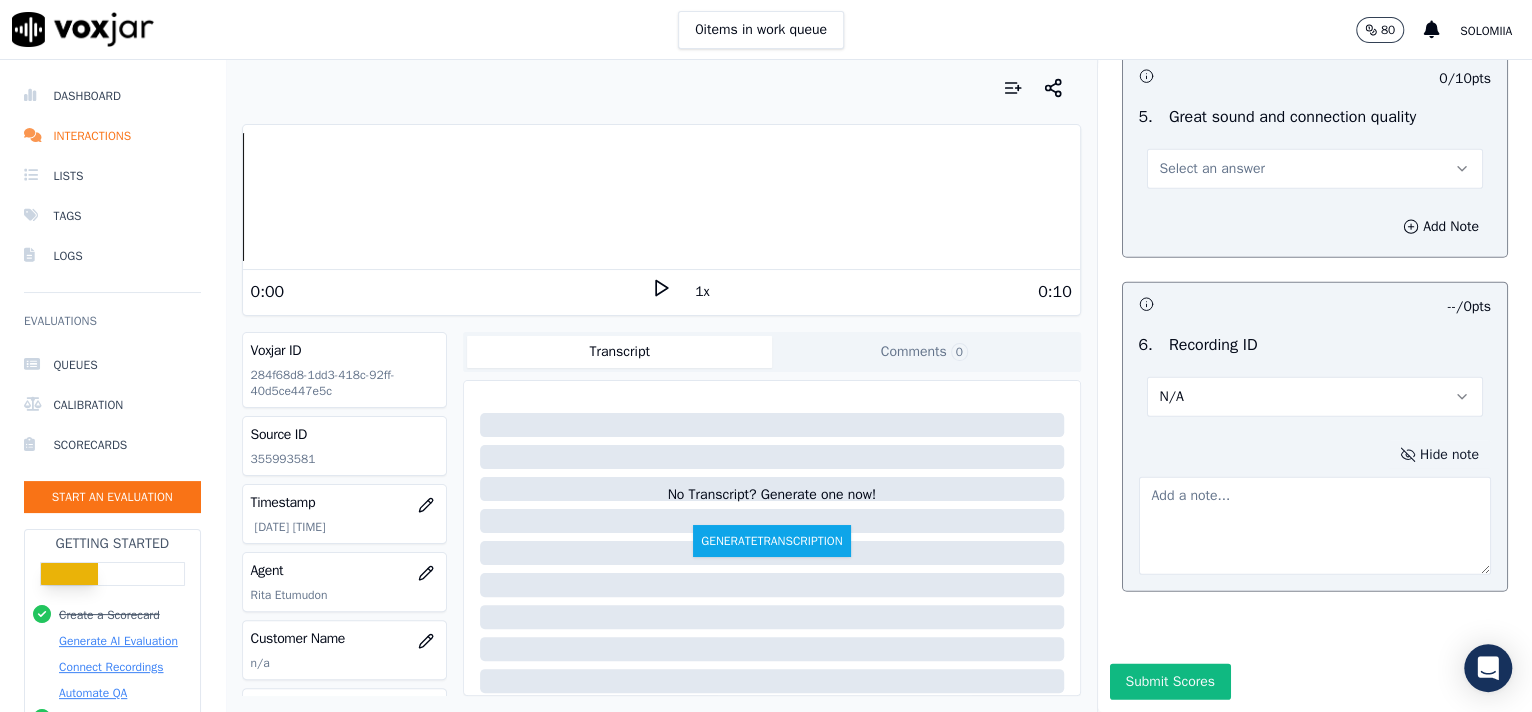click at bounding box center [1315, 526] 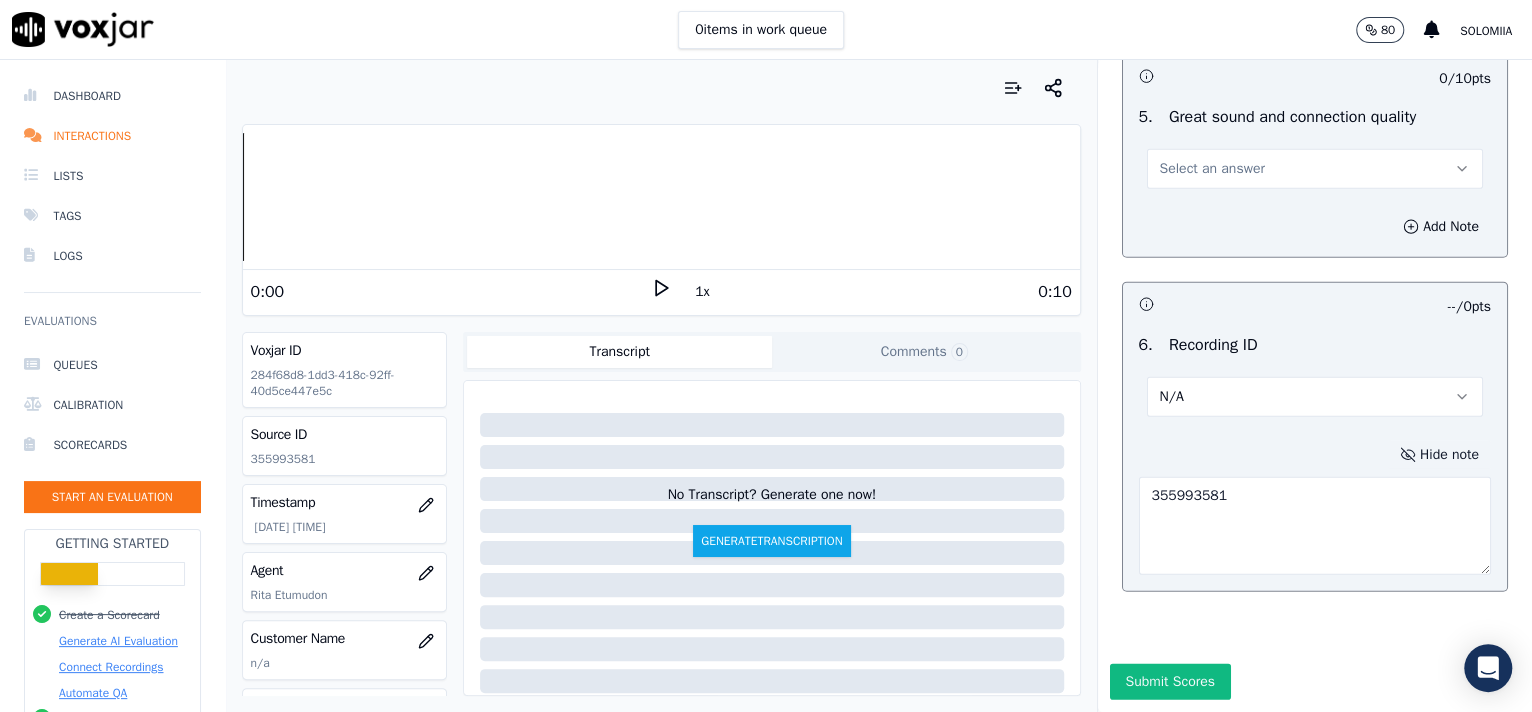 type on "355993581" 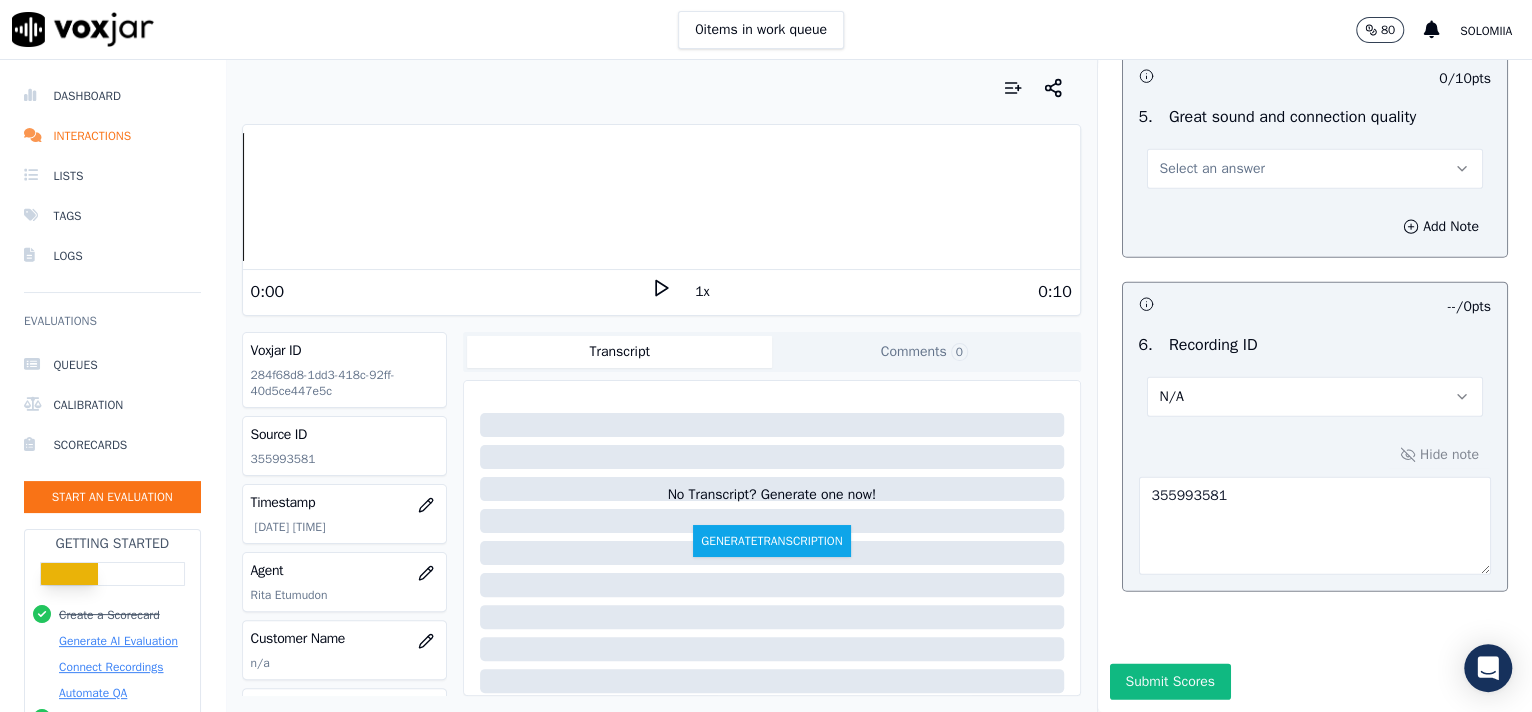 click on "Select an answer" at bounding box center [1315, 167] 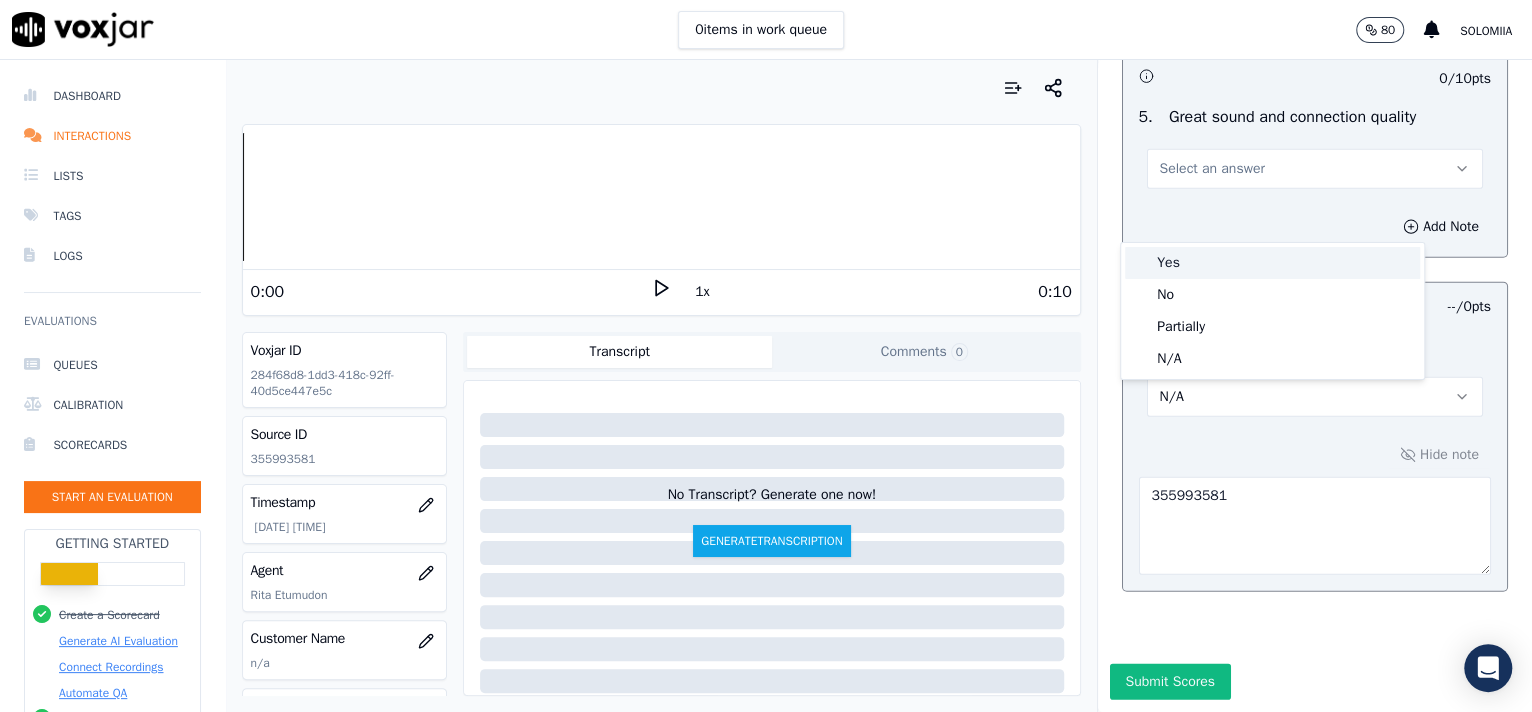 click on "Yes" at bounding box center (1272, 263) 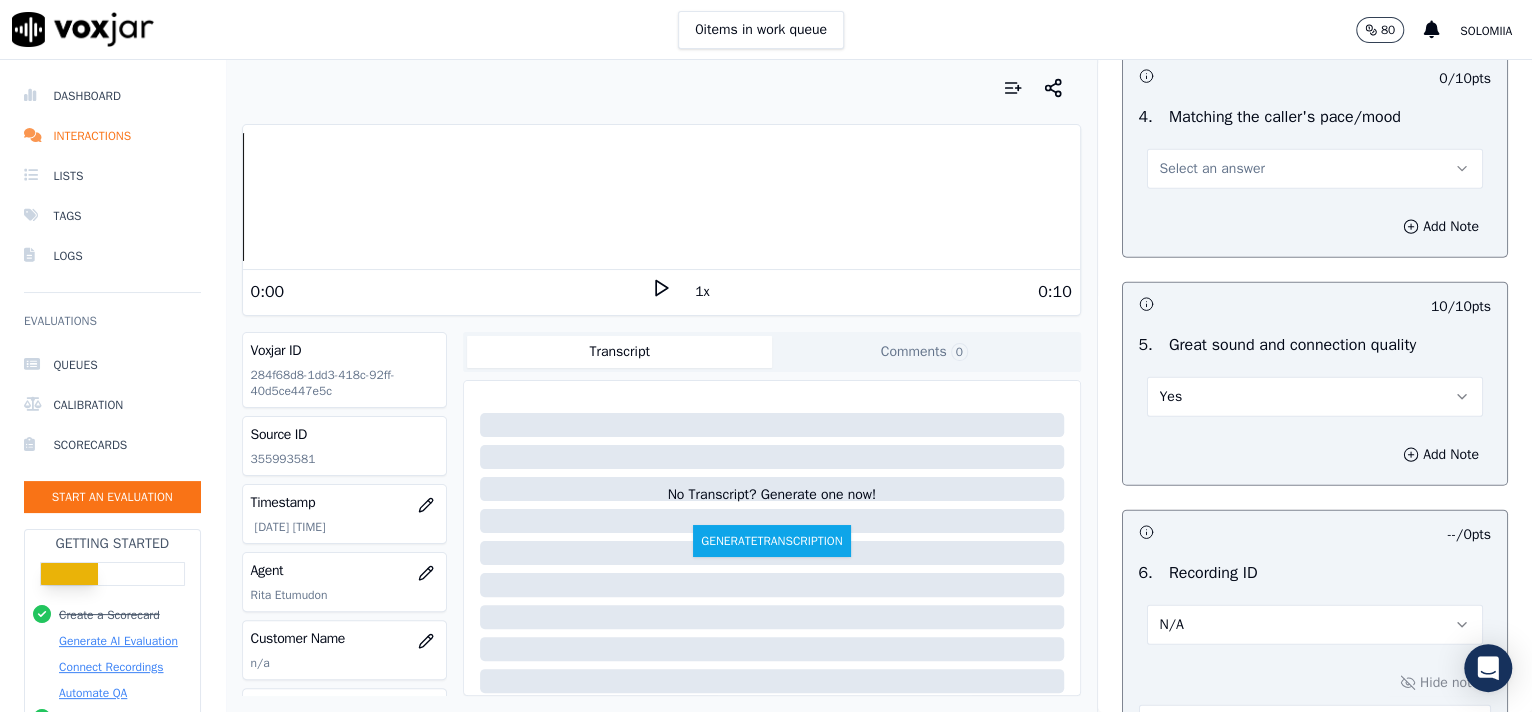scroll, scrollTop: 2660, scrollLeft: 0, axis: vertical 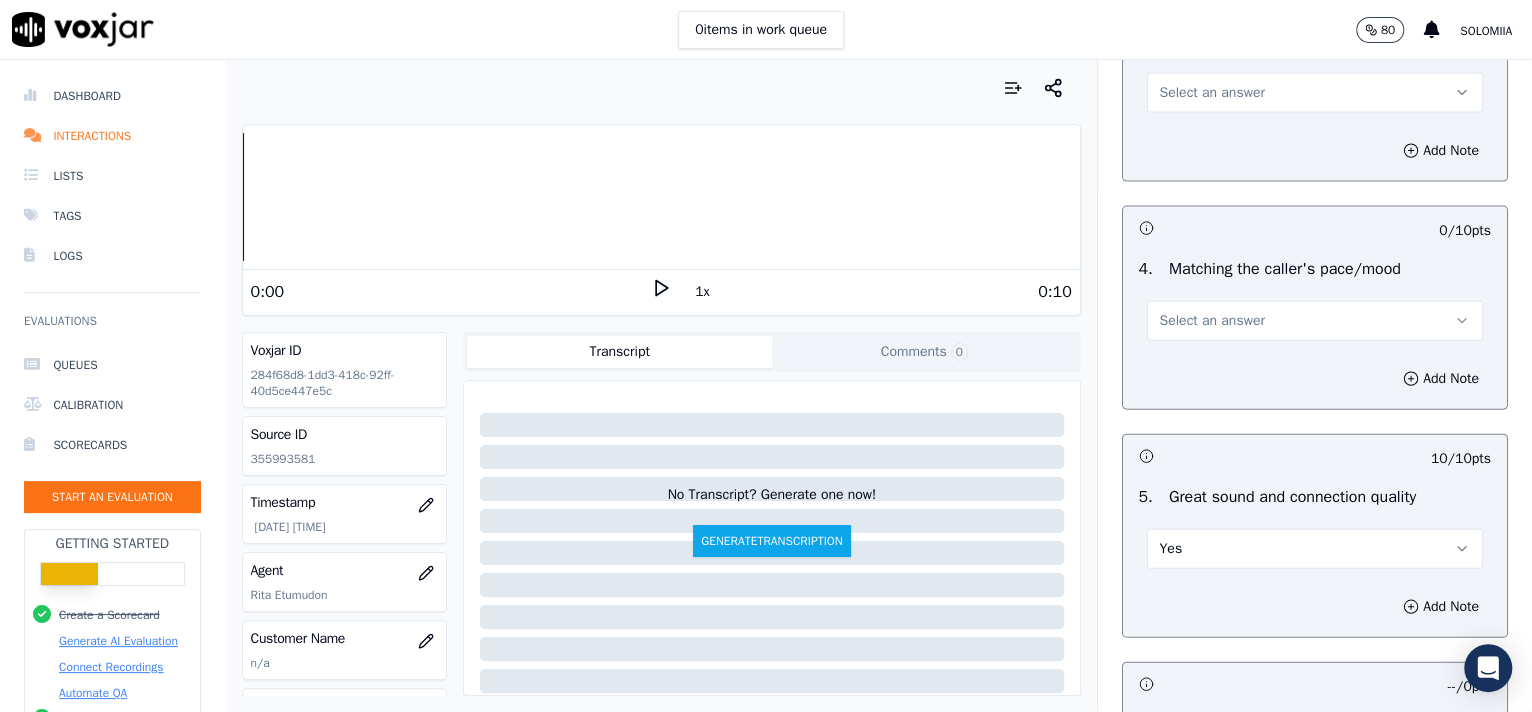 click on "Select an answer" at bounding box center (1212, 321) 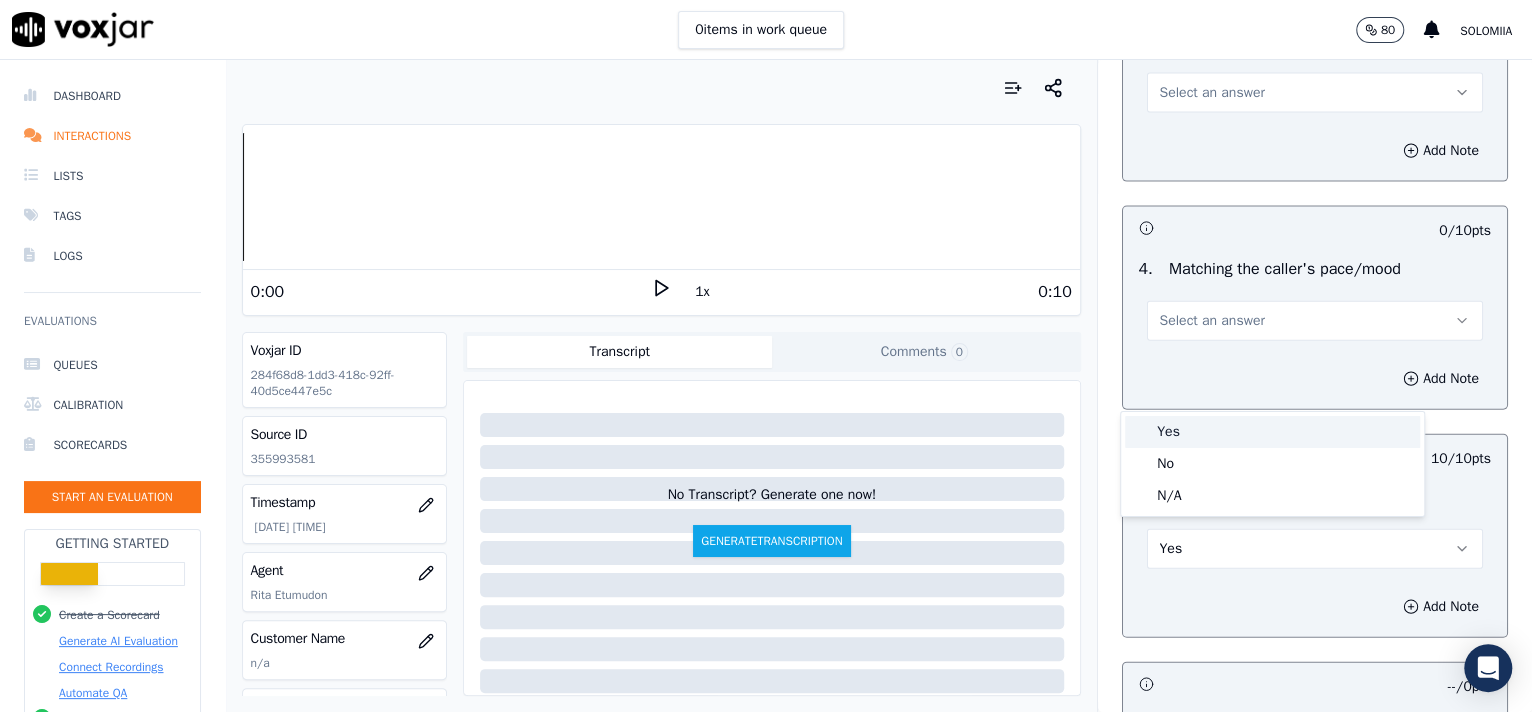 click on "Yes" at bounding box center (1272, 432) 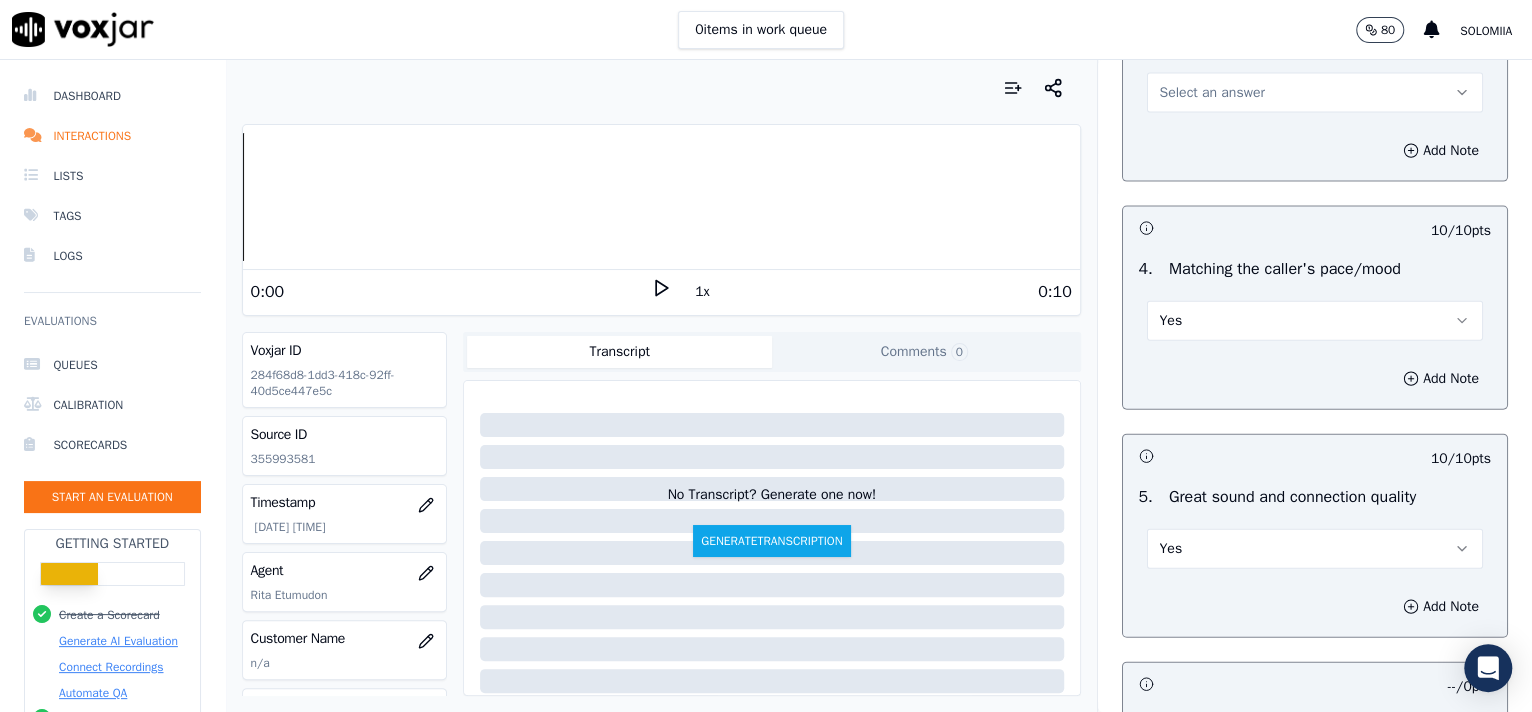 click on "Select an answer" at bounding box center (1212, 93) 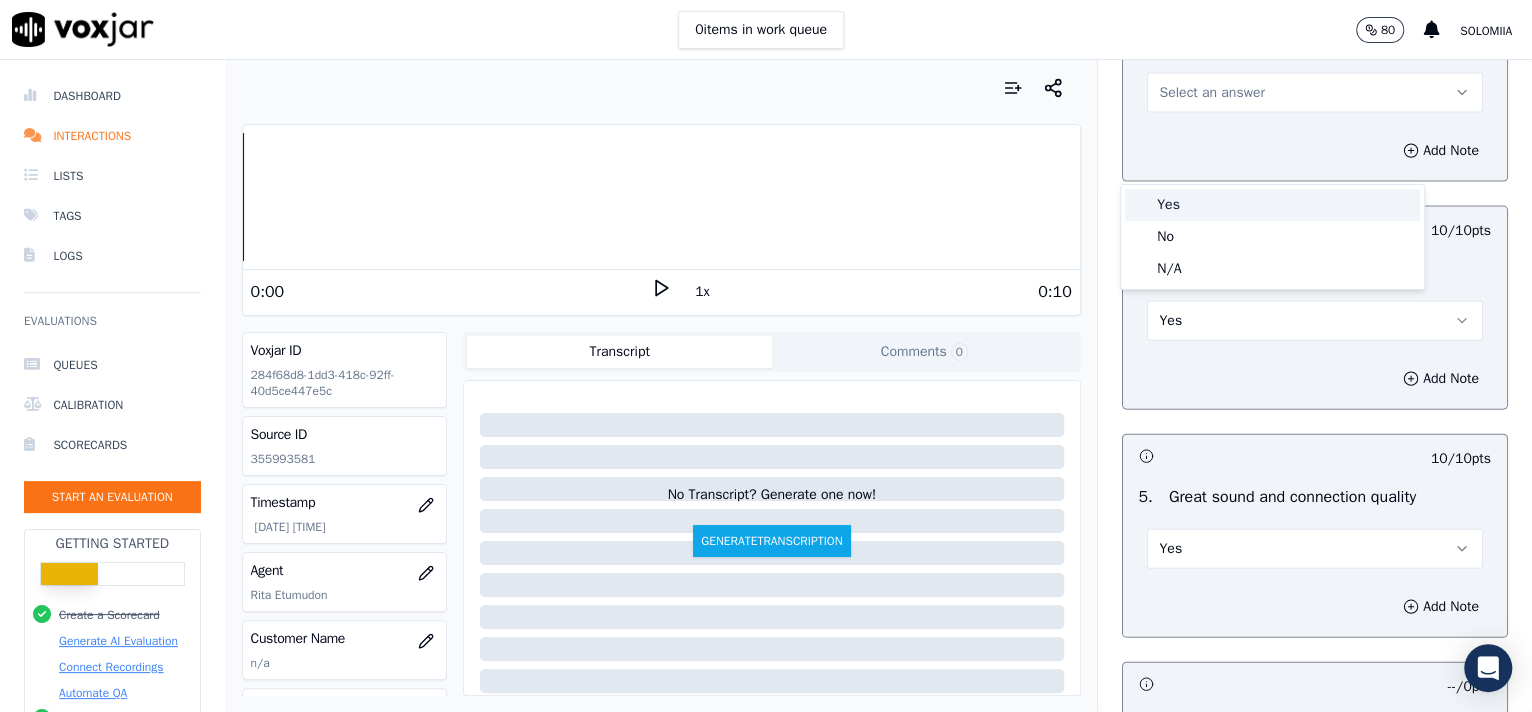 click on "Yes" at bounding box center (1272, 205) 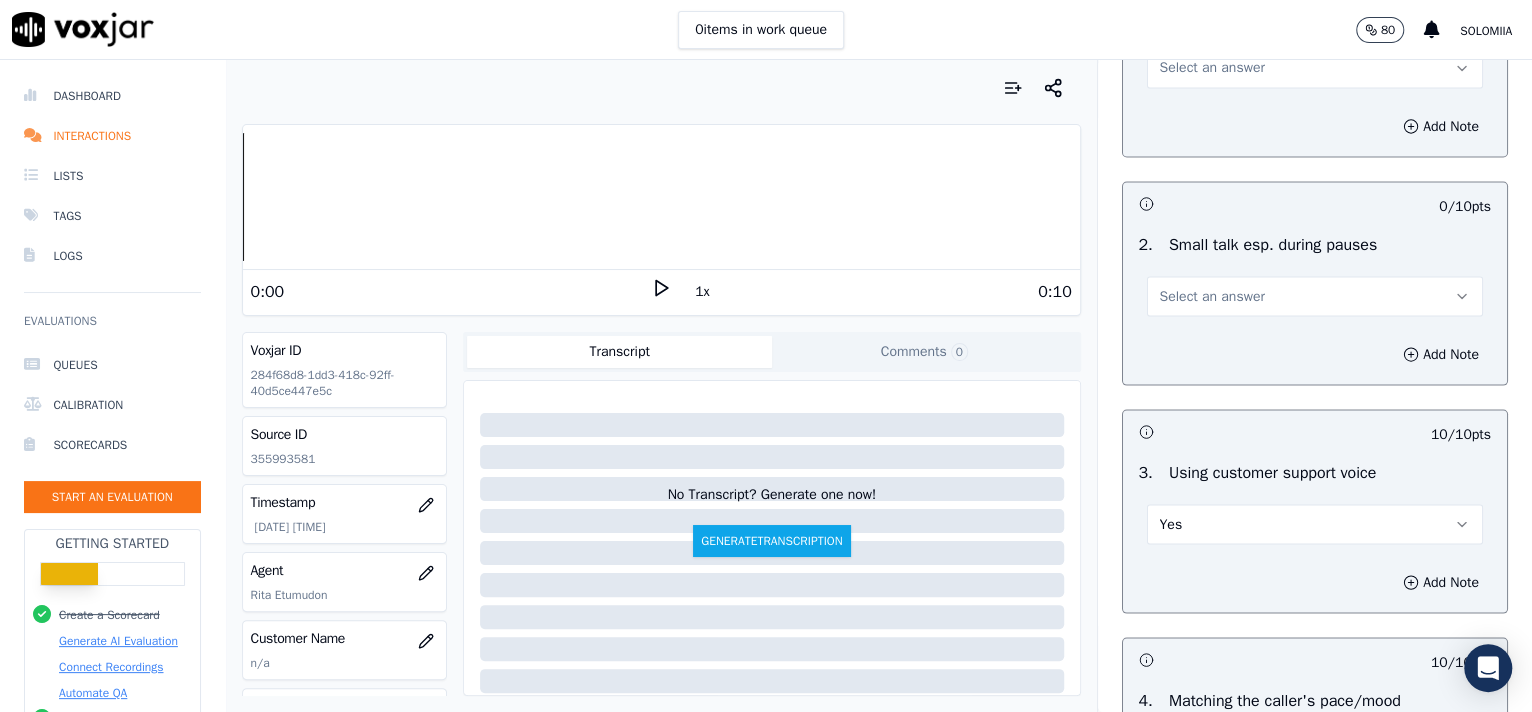 scroll, scrollTop: 2165, scrollLeft: 0, axis: vertical 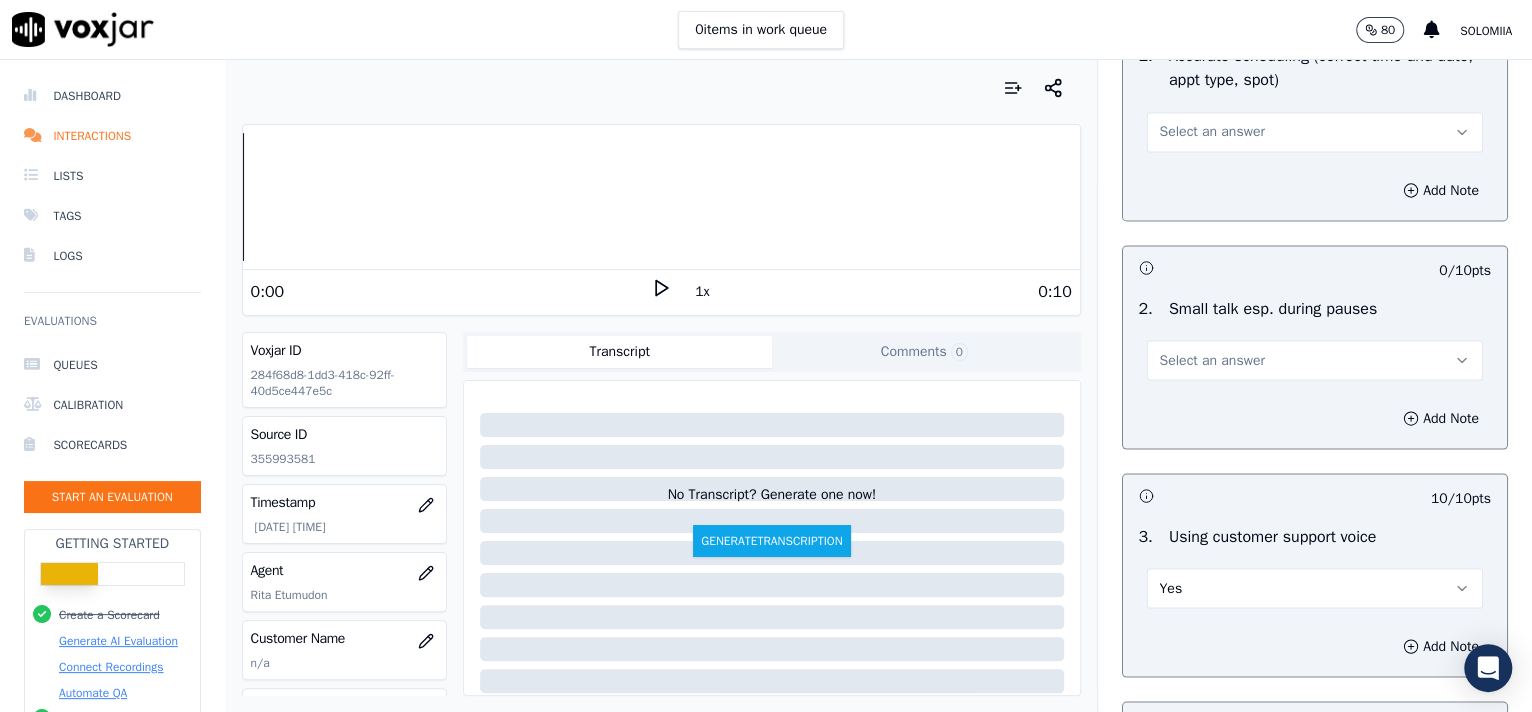 click on "Select an answer" at bounding box center [1315, 360] 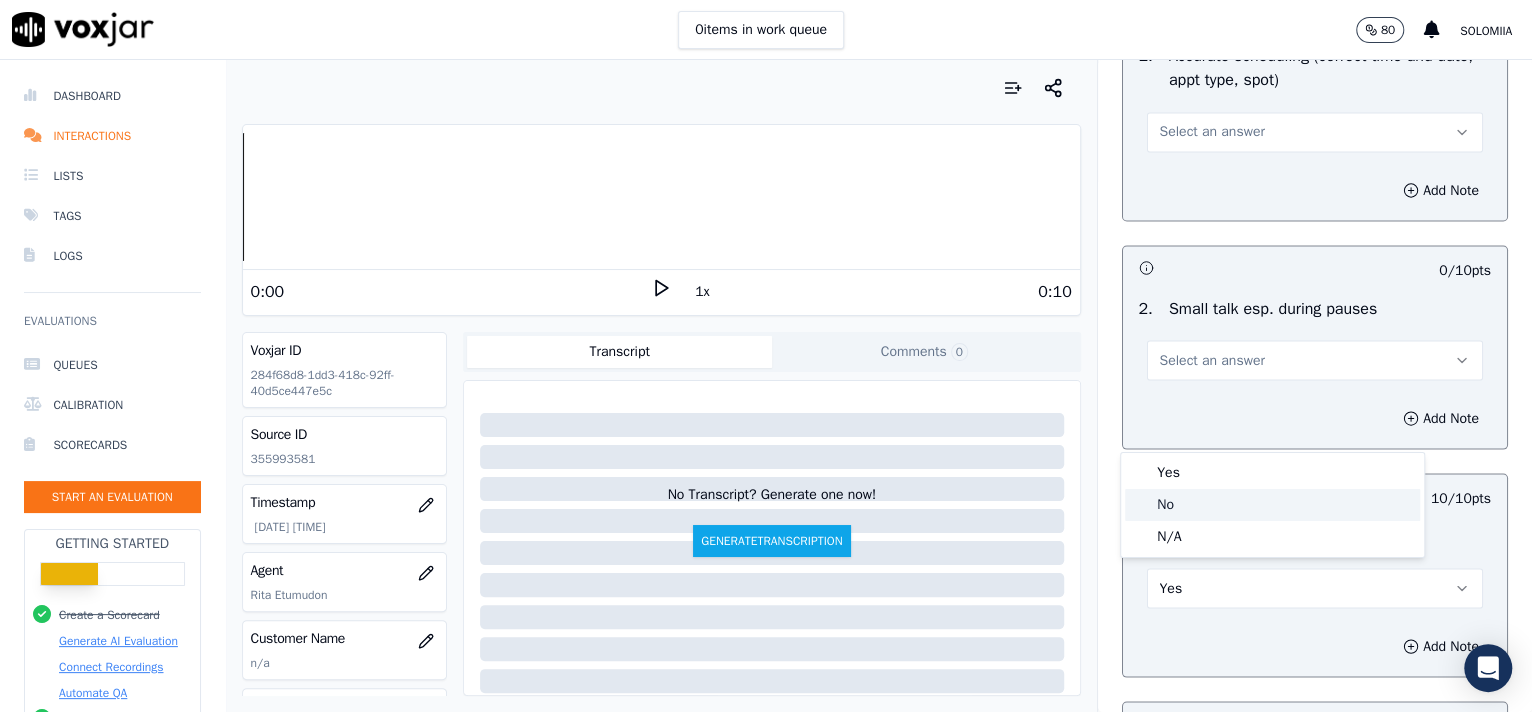 click on "No" 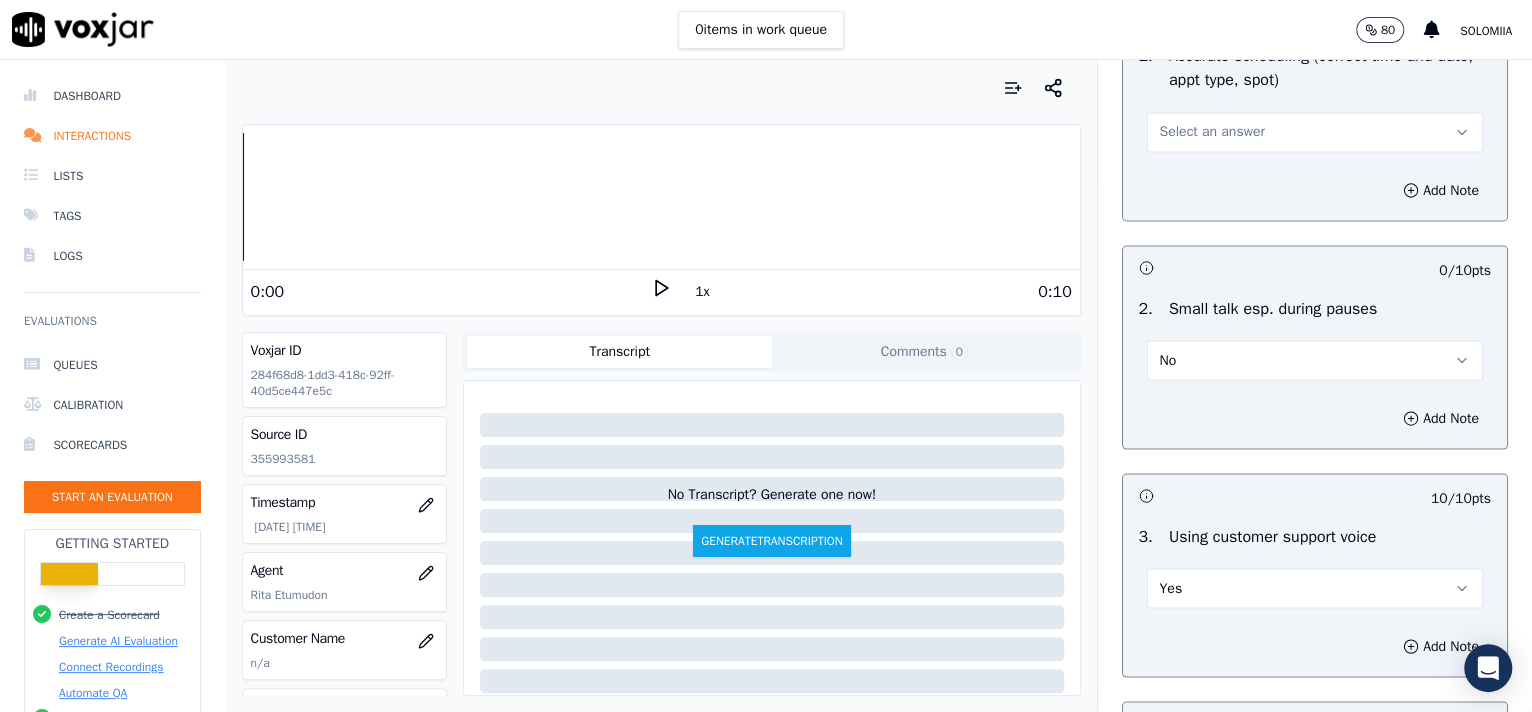 click on "Select an answer" at bounding box center [1315, 132] 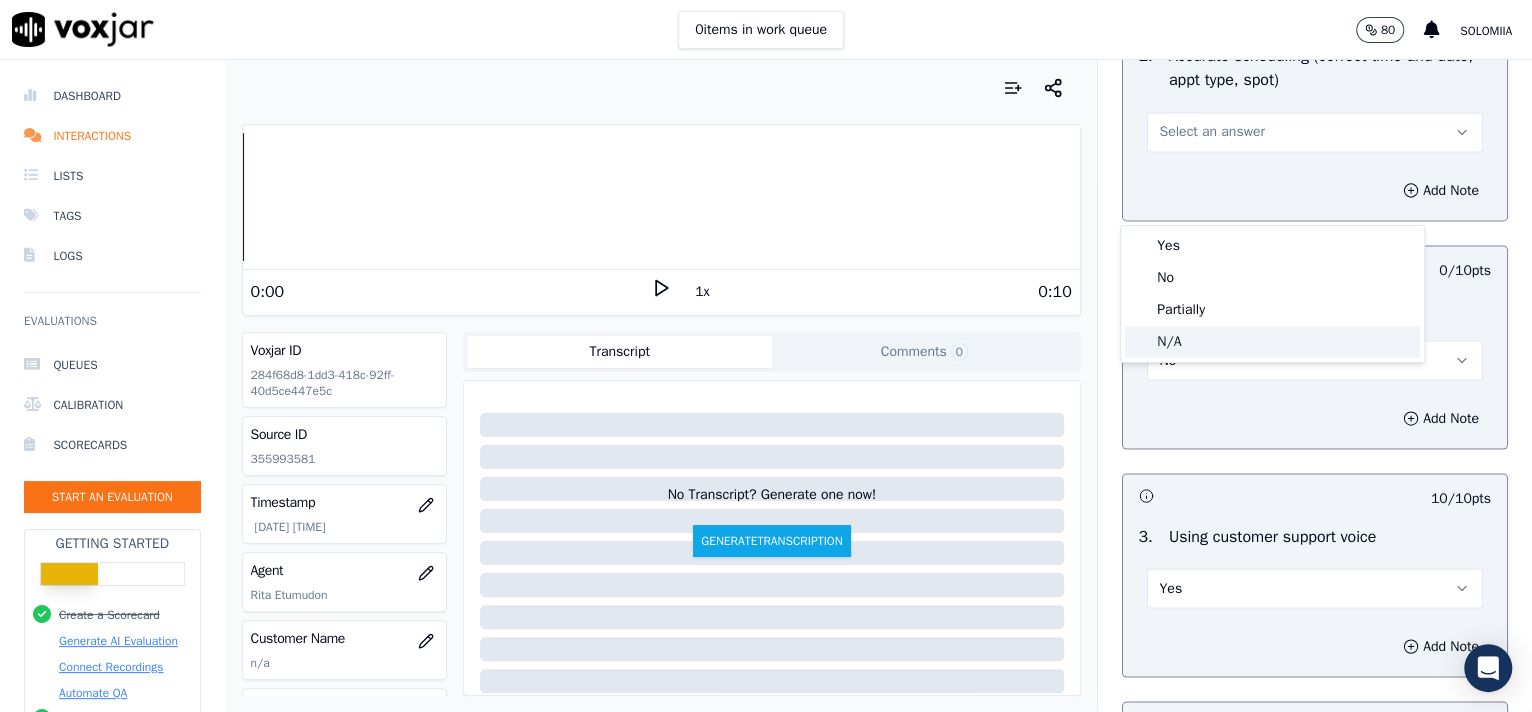click on "N/A" 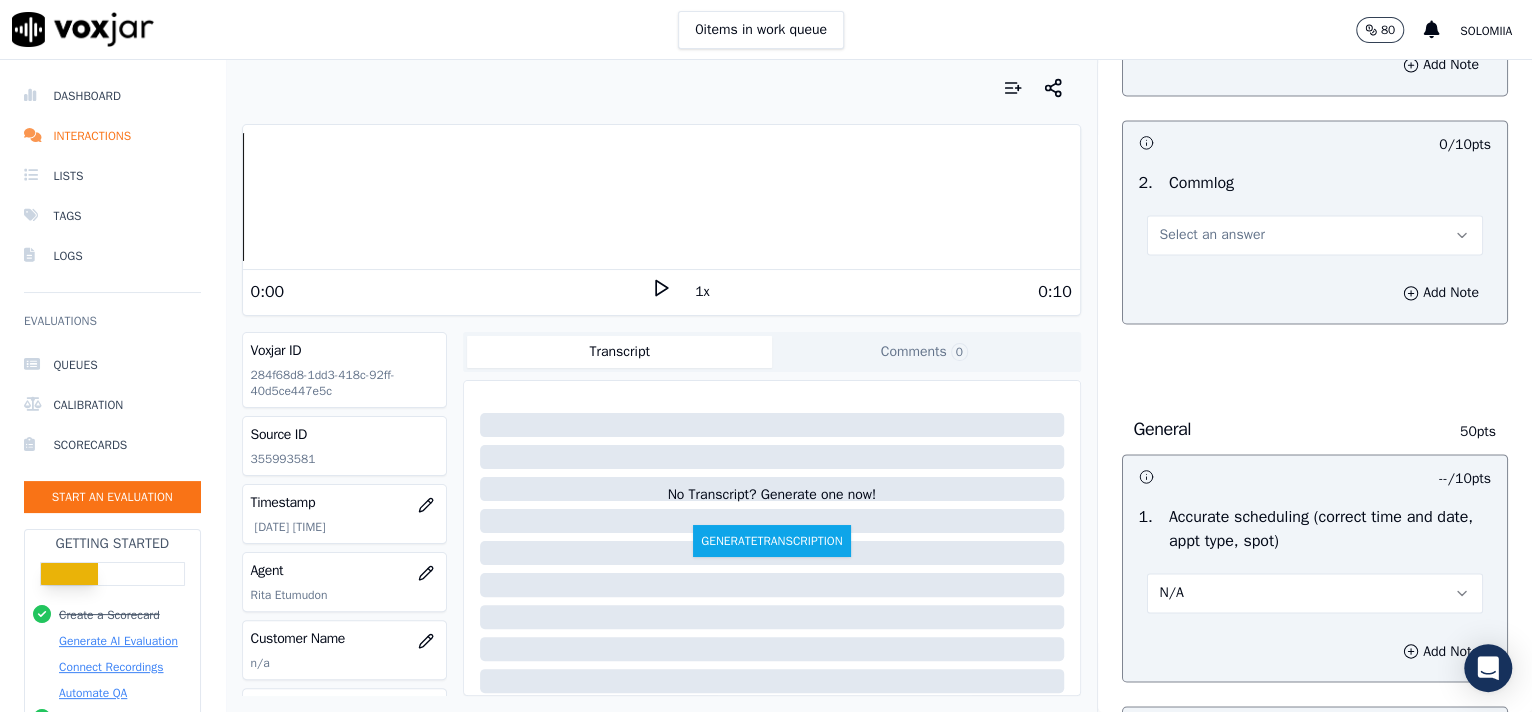 scroll, scrollTop: 1622, scrollLeft: 0, axis: vertical 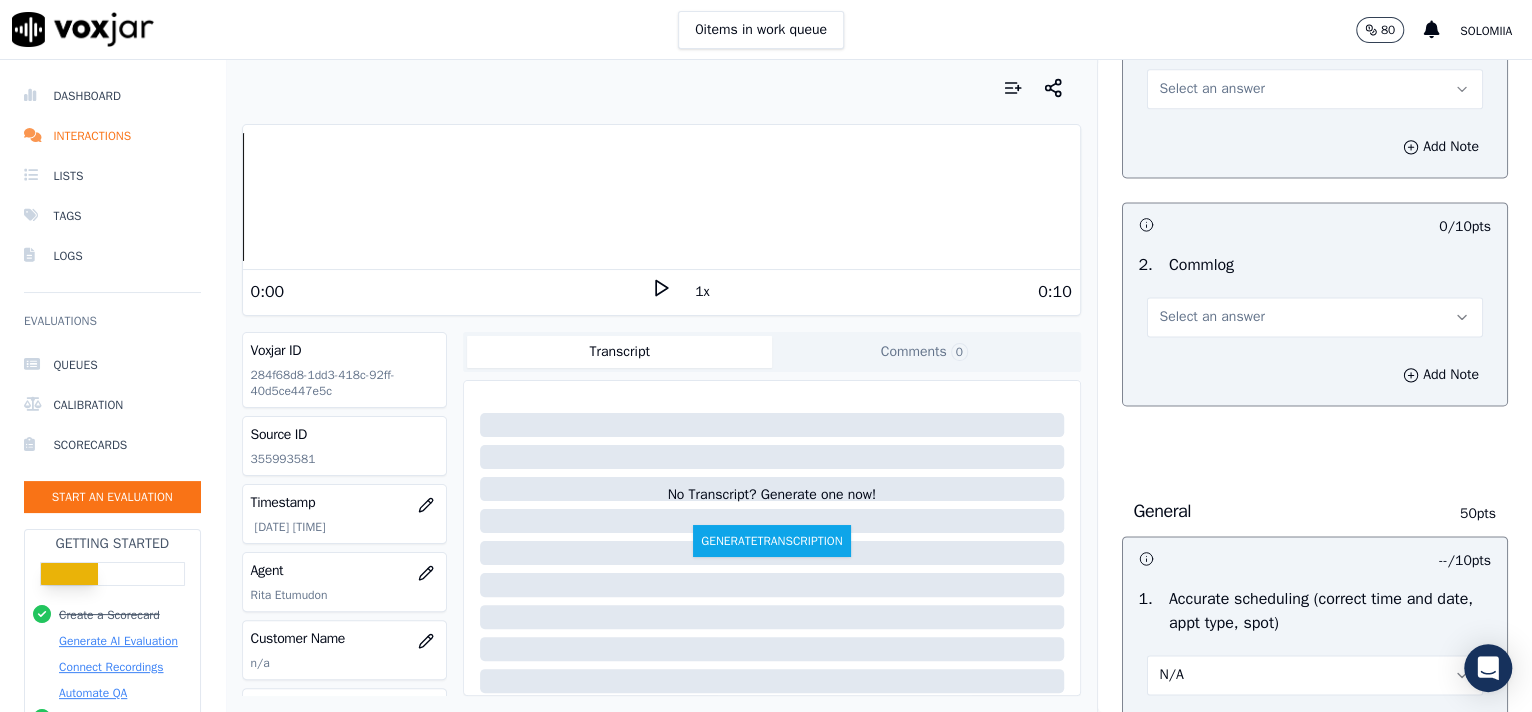 click on "Select an answer" at bounding box center (1315, 317) 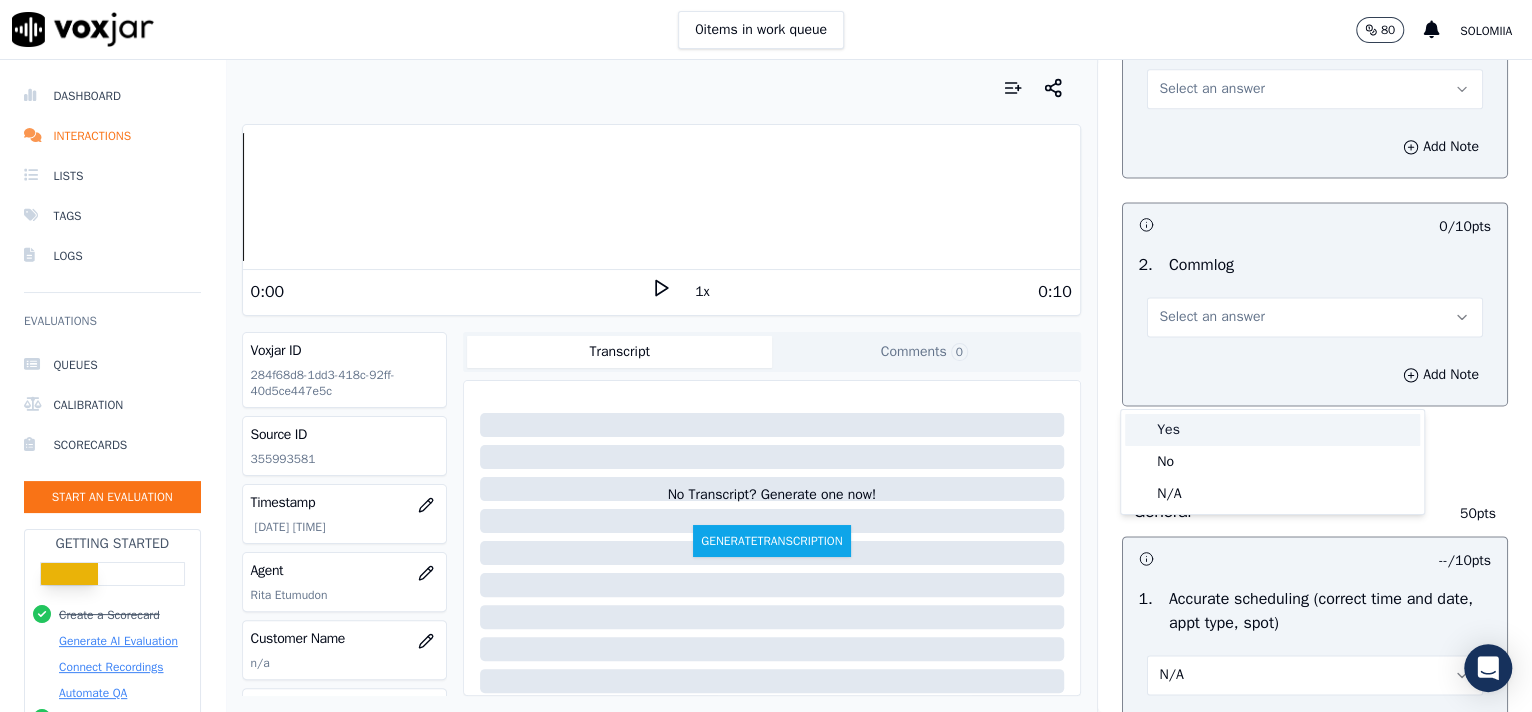 click on "Yes" at bounding box center (1272, 430) 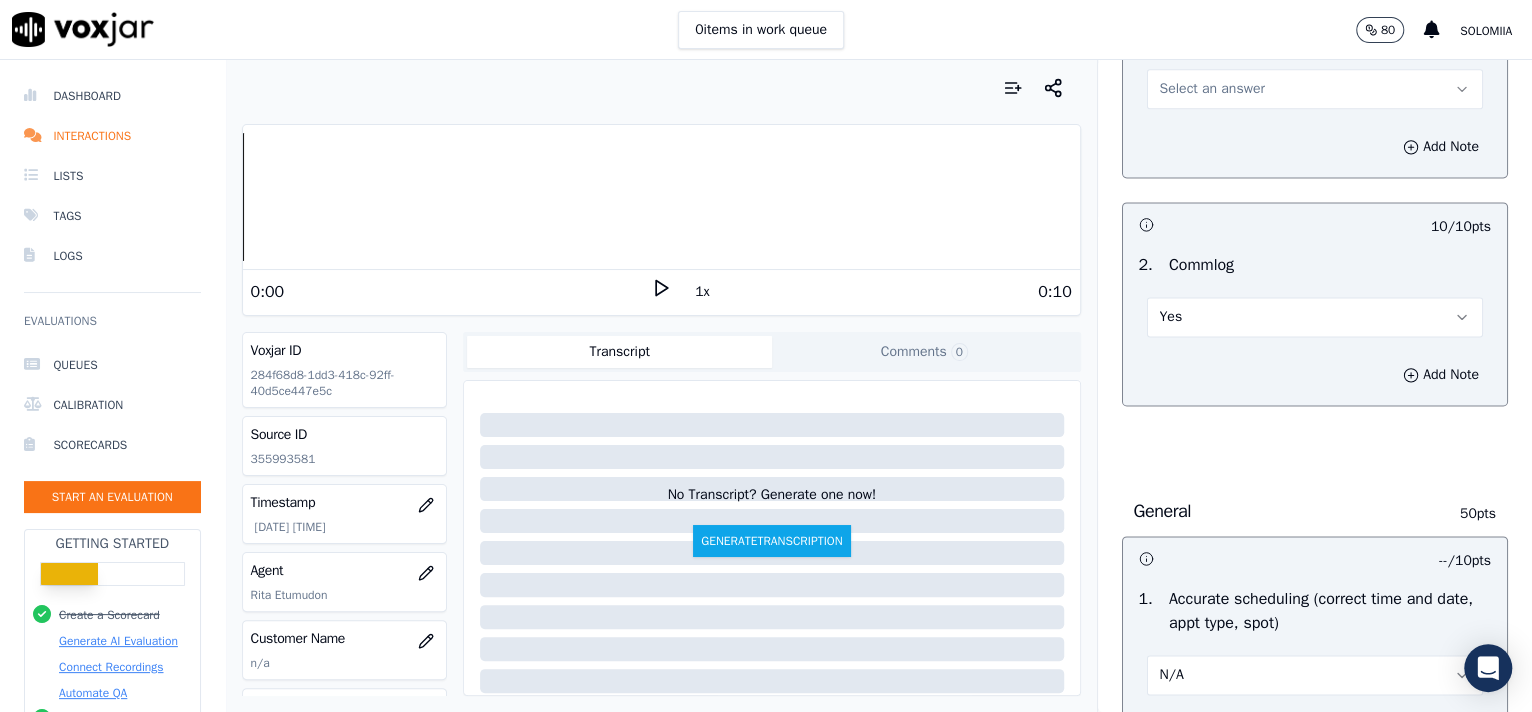 click on "Select an answer" at bounding box center [1315, 89] 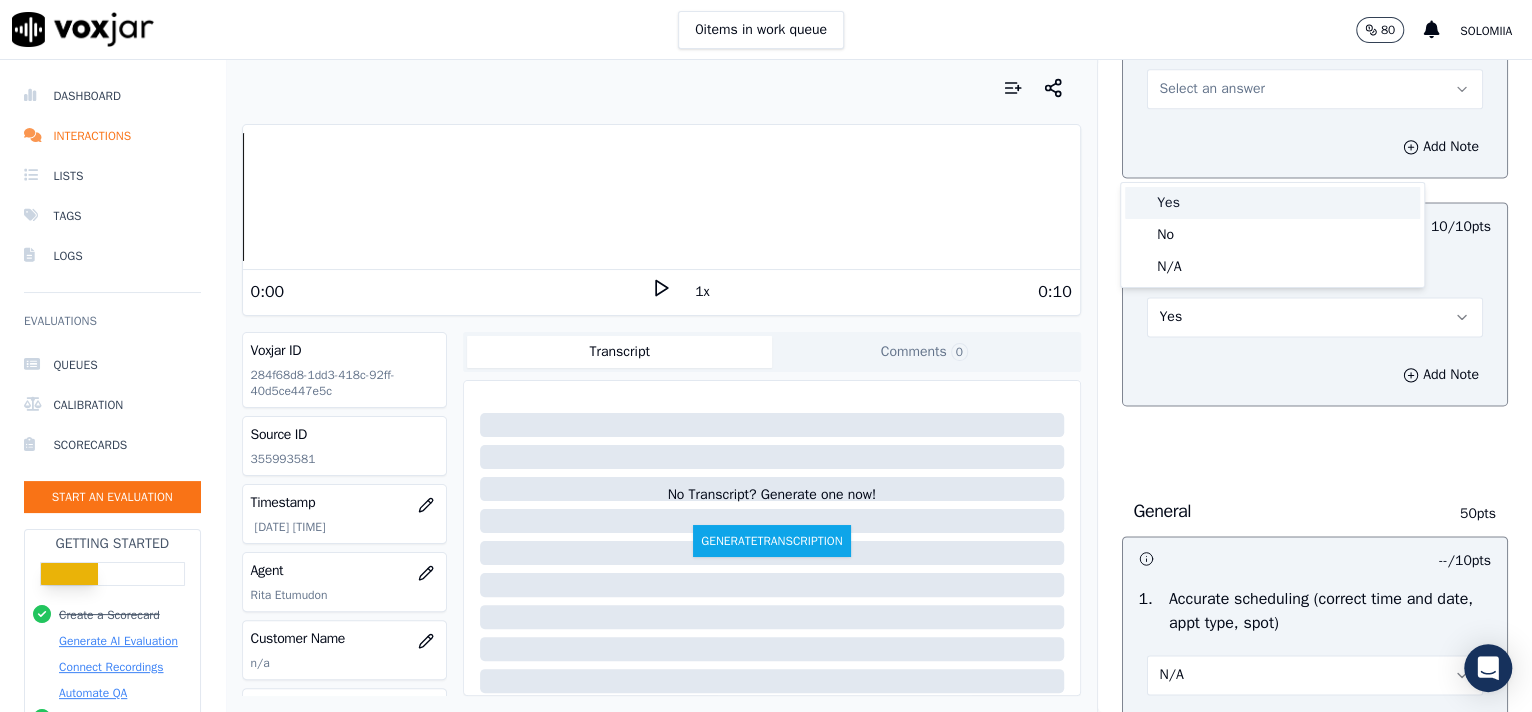 drag, startPoint x: 1251, startPoint y: 193, endPoint x: 1287, endPoint y: 199, distance: 36.496574 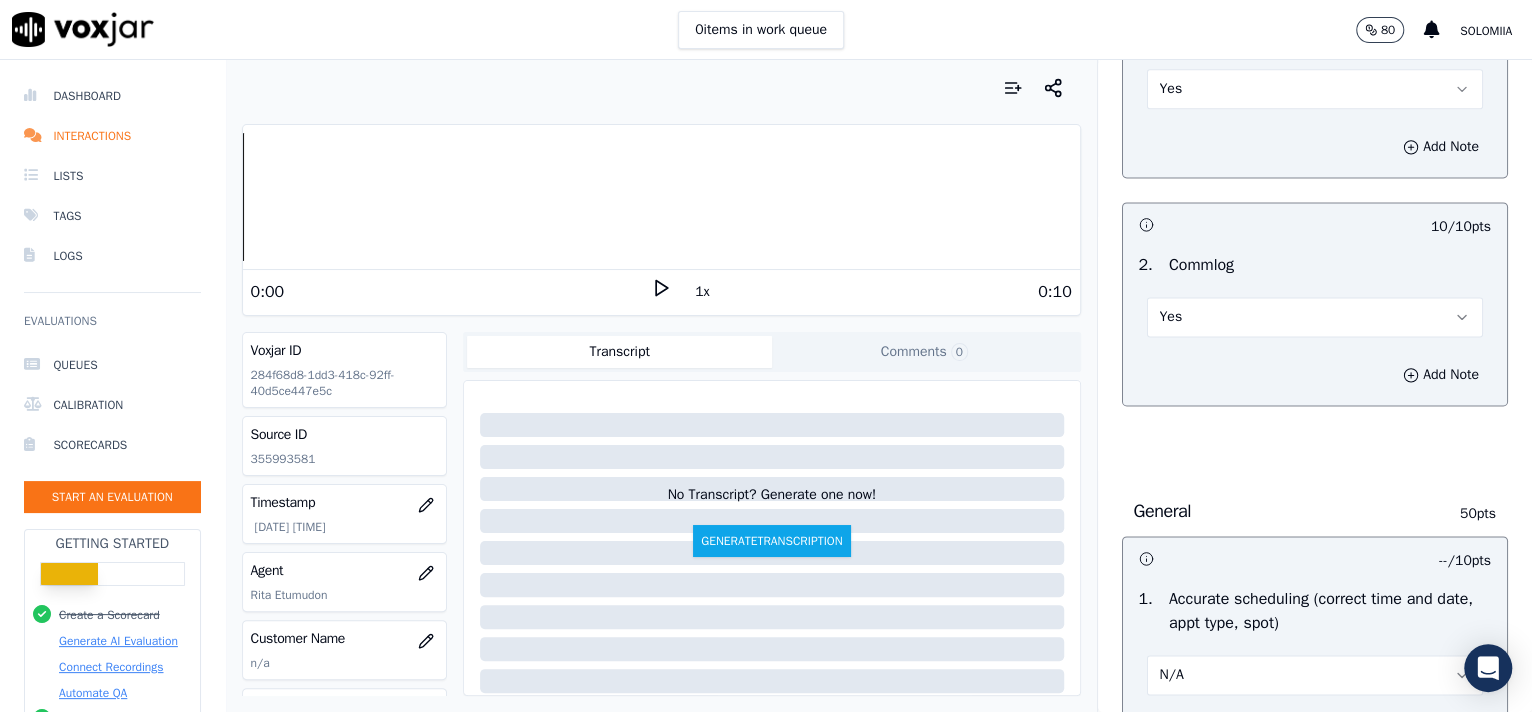 click on "Add Note" at bounding box center (1315, 147) 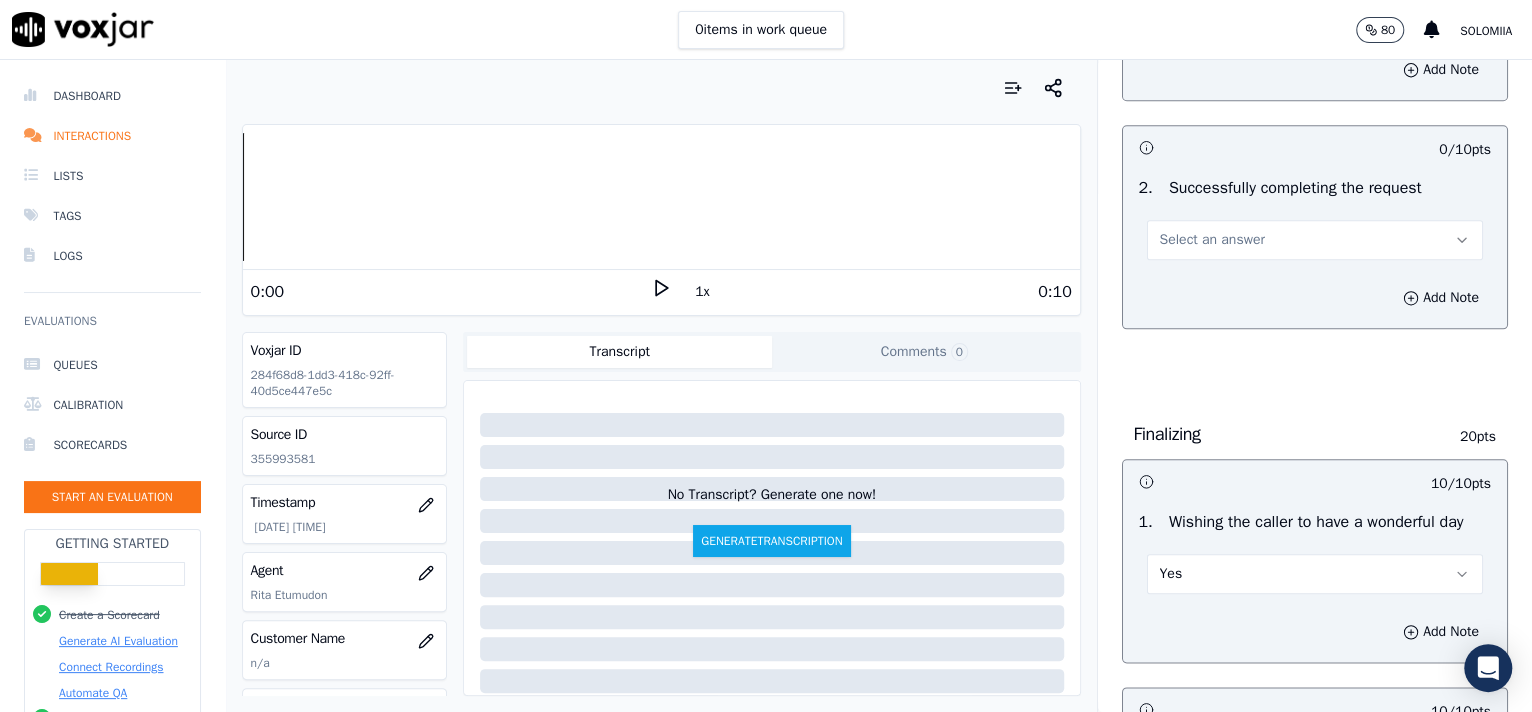 scroll, scrollTop: 1114, scrollLeft: 0, axis: vertical 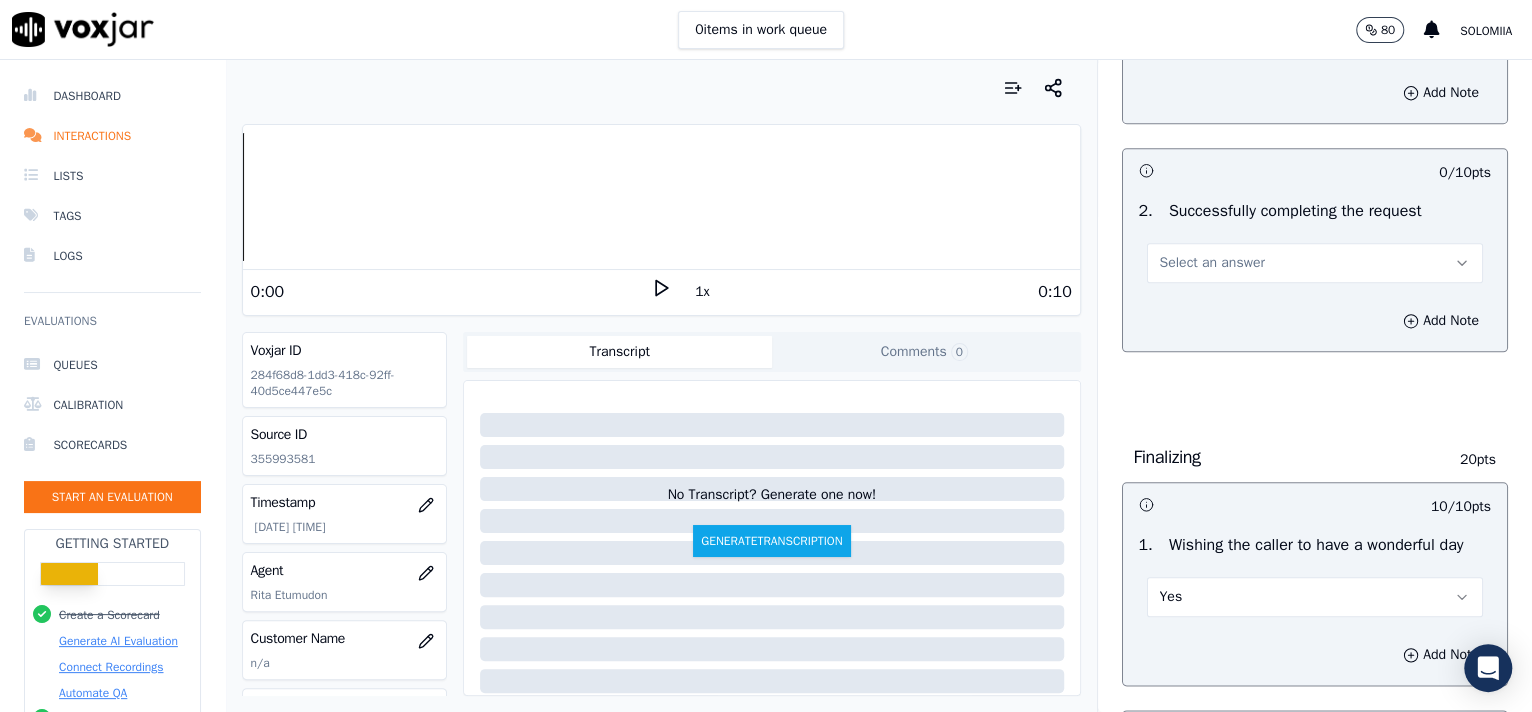 click on "Select an answer" at bounding box center [1212, 263] 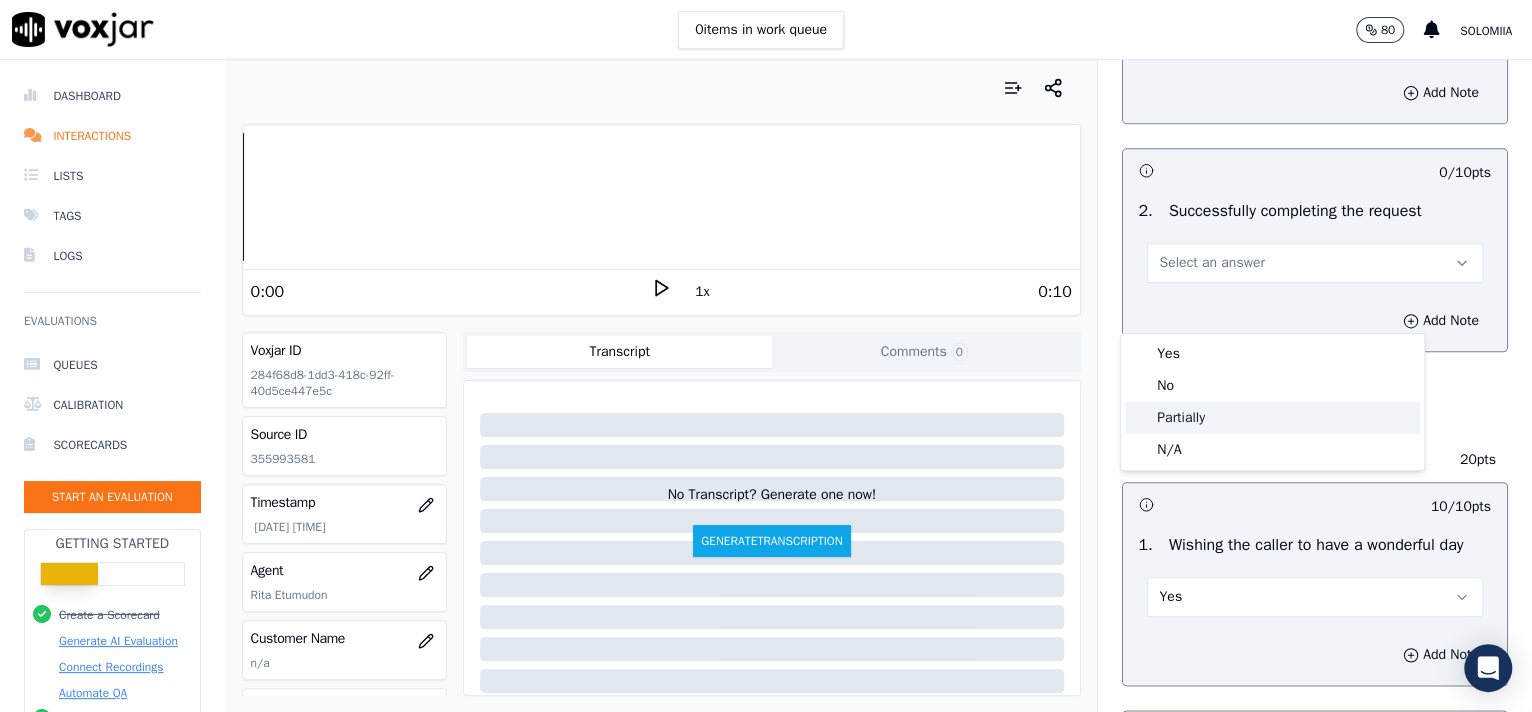 click on "Partially" 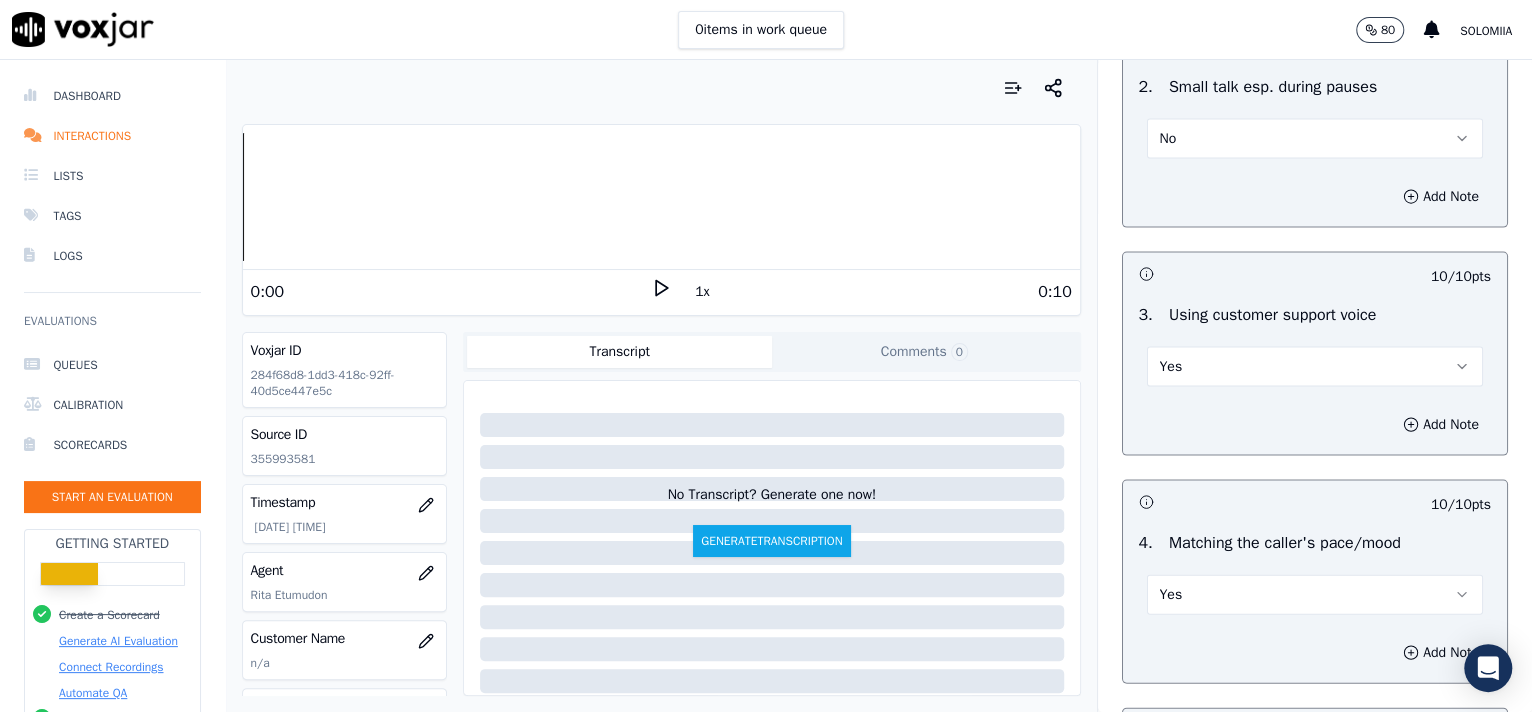 scroll, scrollTop: 3162, scrollLeft: 0, axis: vertical 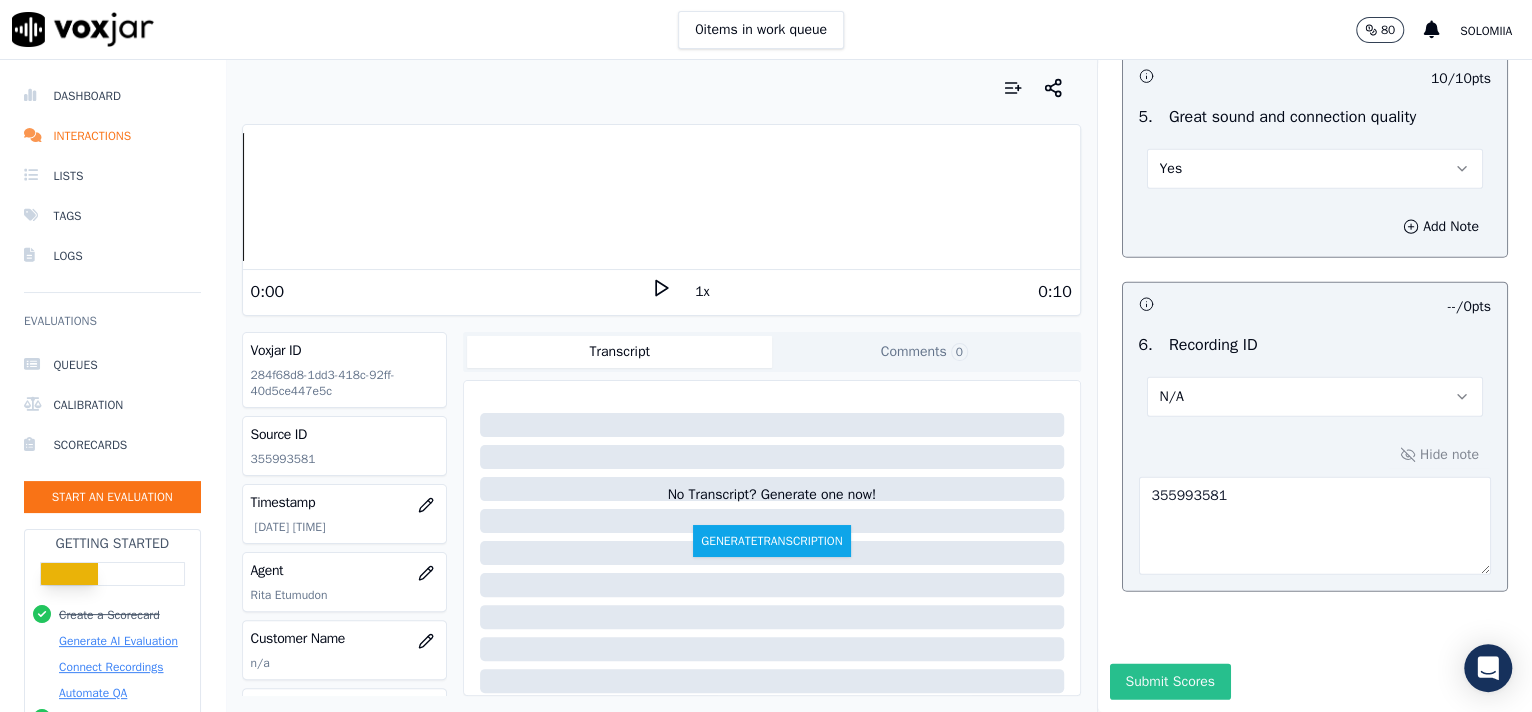 click on "Submit Scores" at bounding box center (1170, 682) 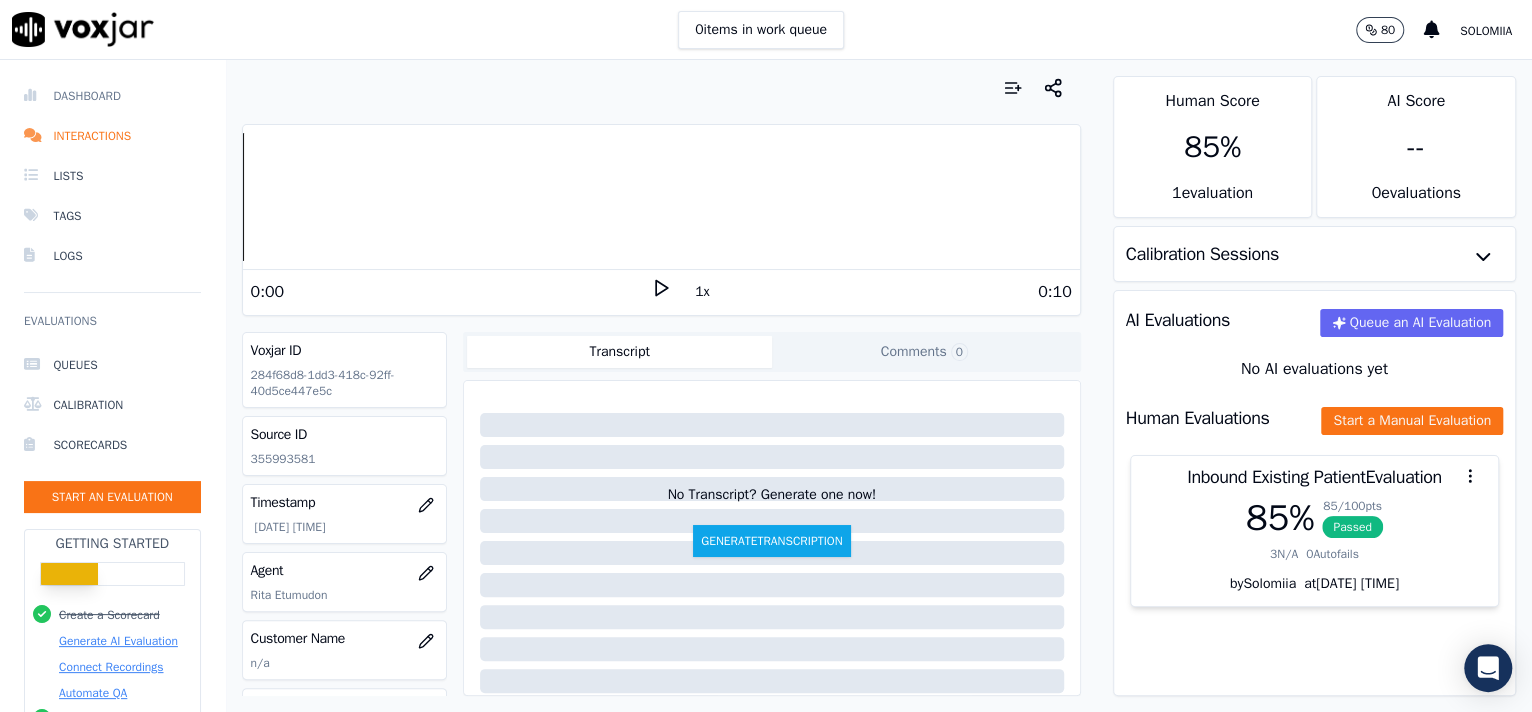click on "Dashboard" at bounding box center (112, 96) 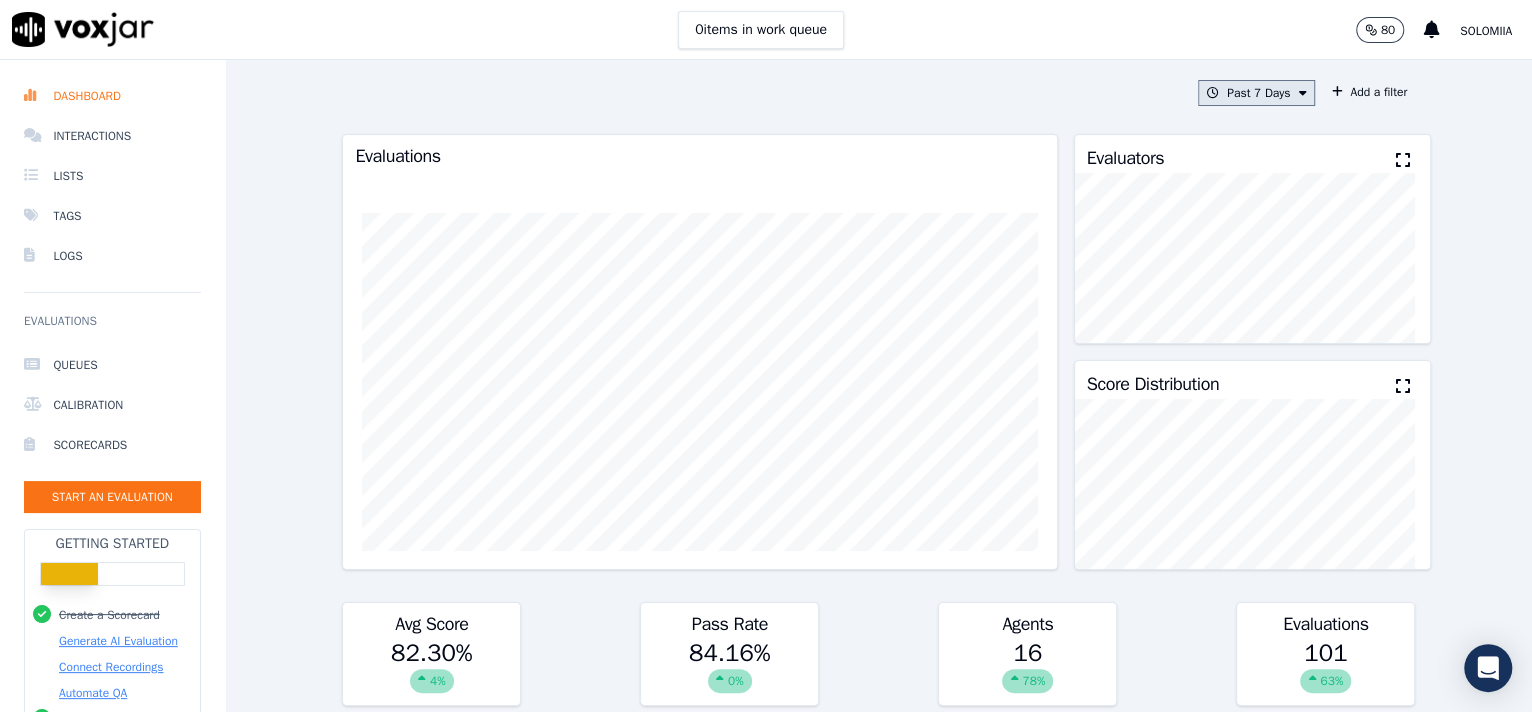 click on "Past 7 Days" at bounding box center (1256, 93) 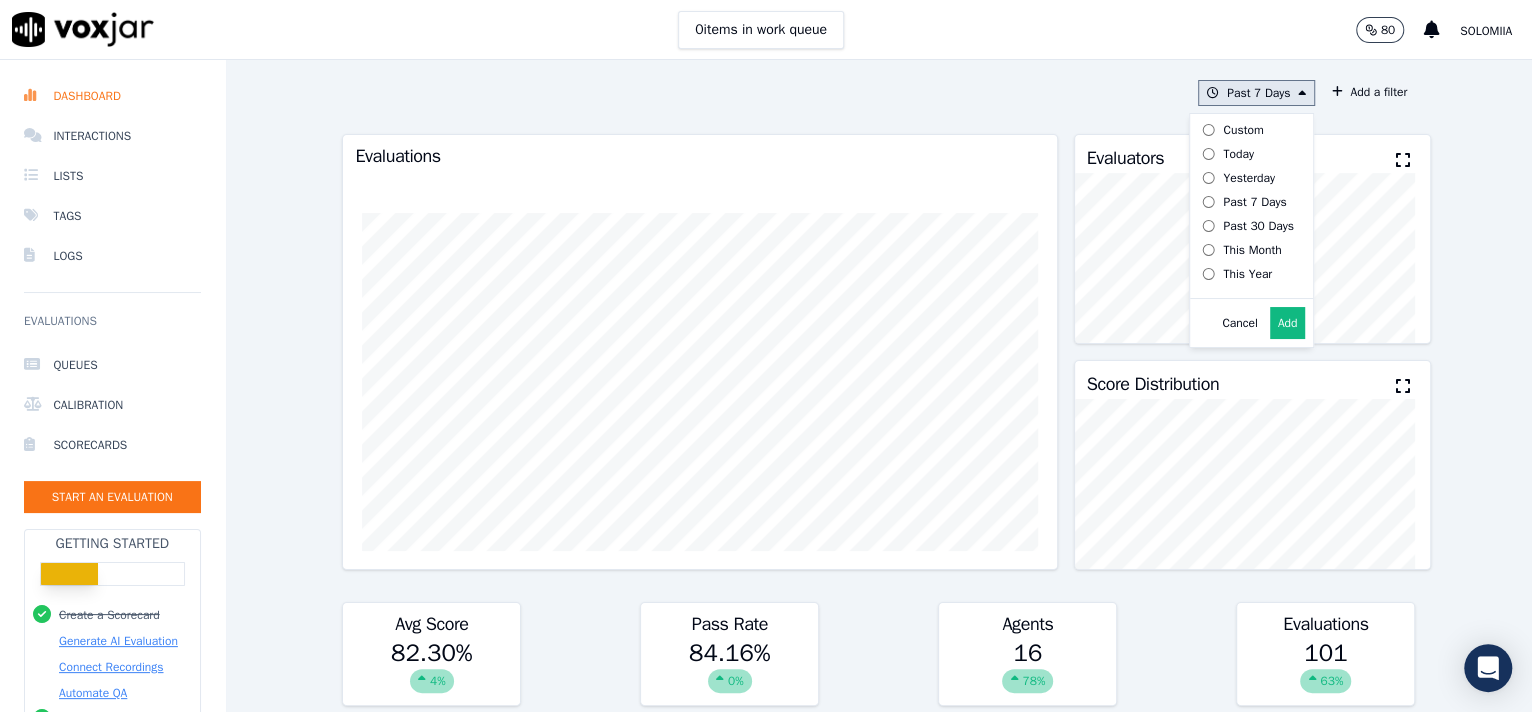 click on "Today" at bounding box center [1238, 154] 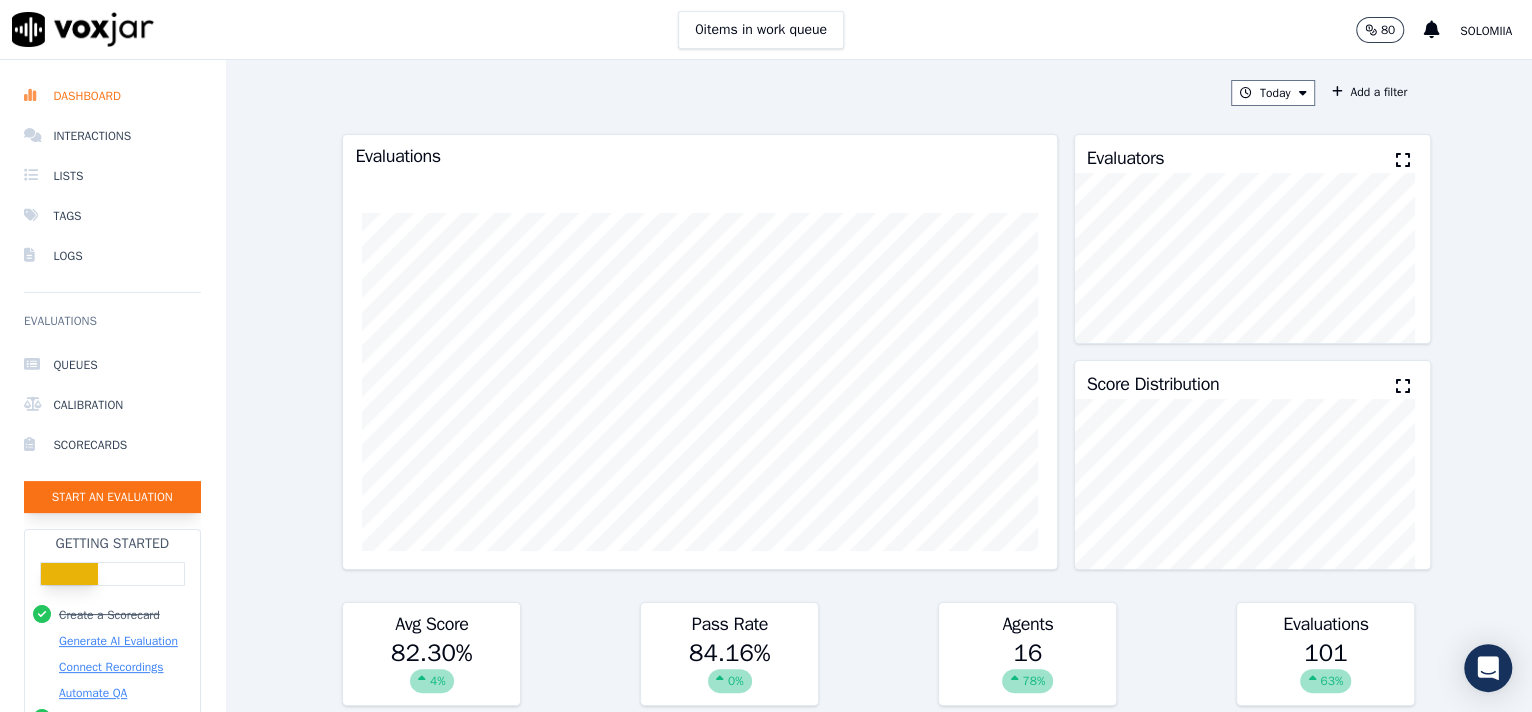 click on "Start an Evaluation" 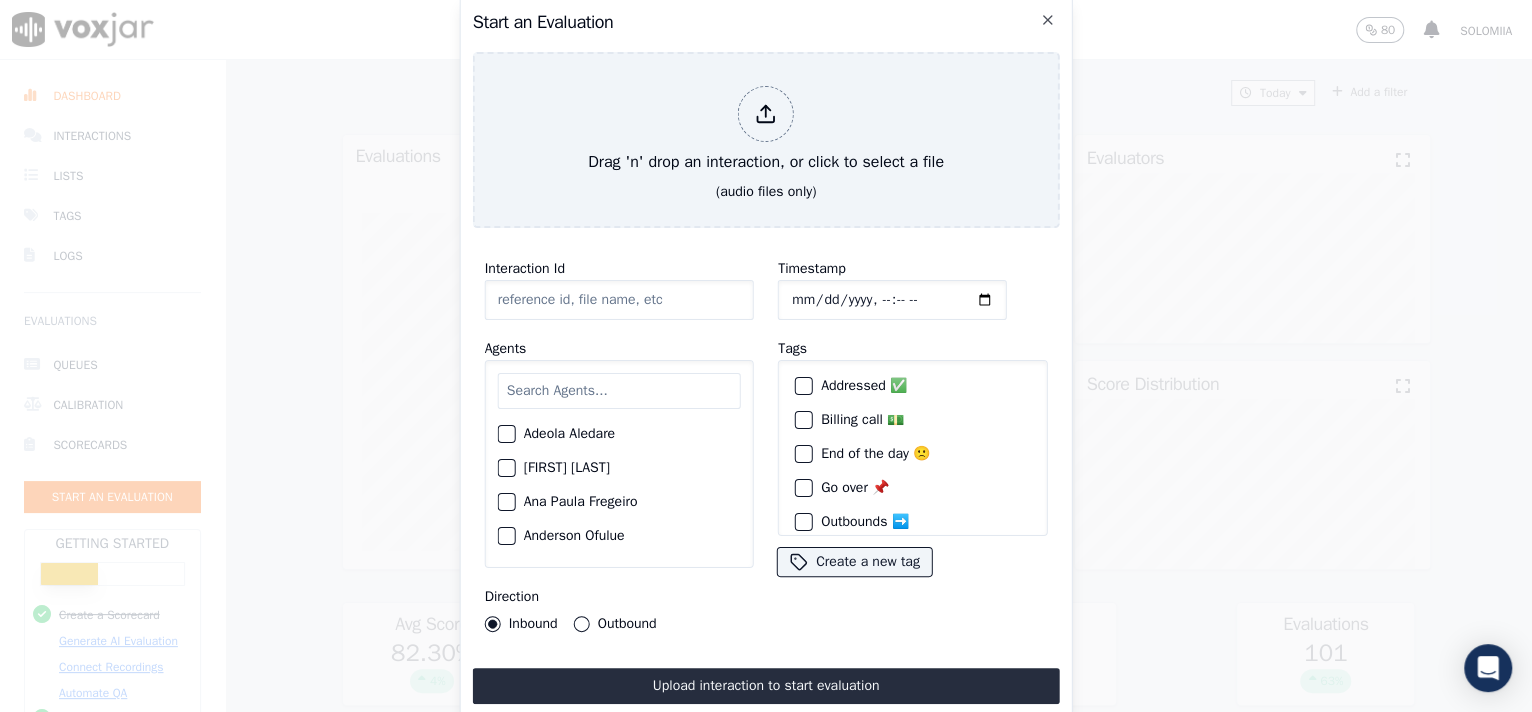 click on "Interaction Id" 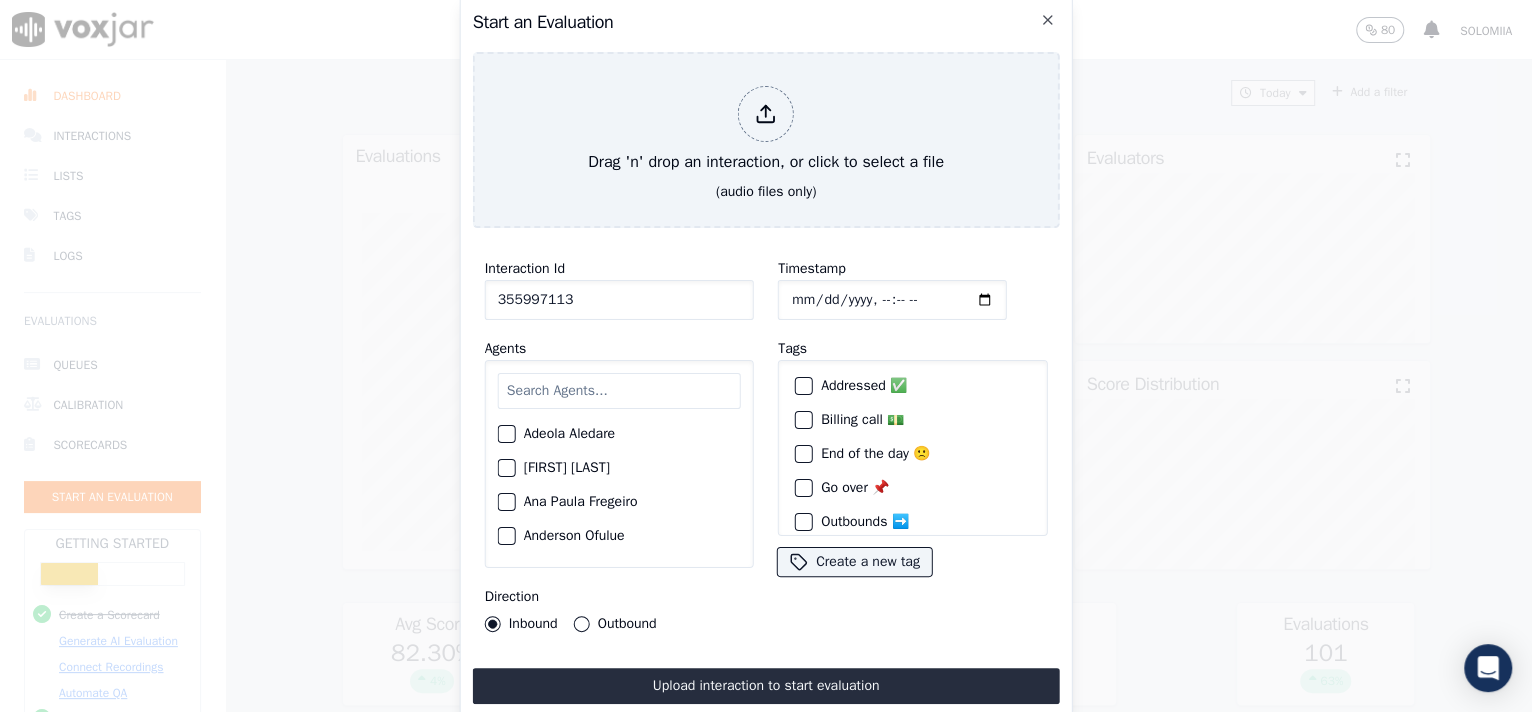 type on "355997113" 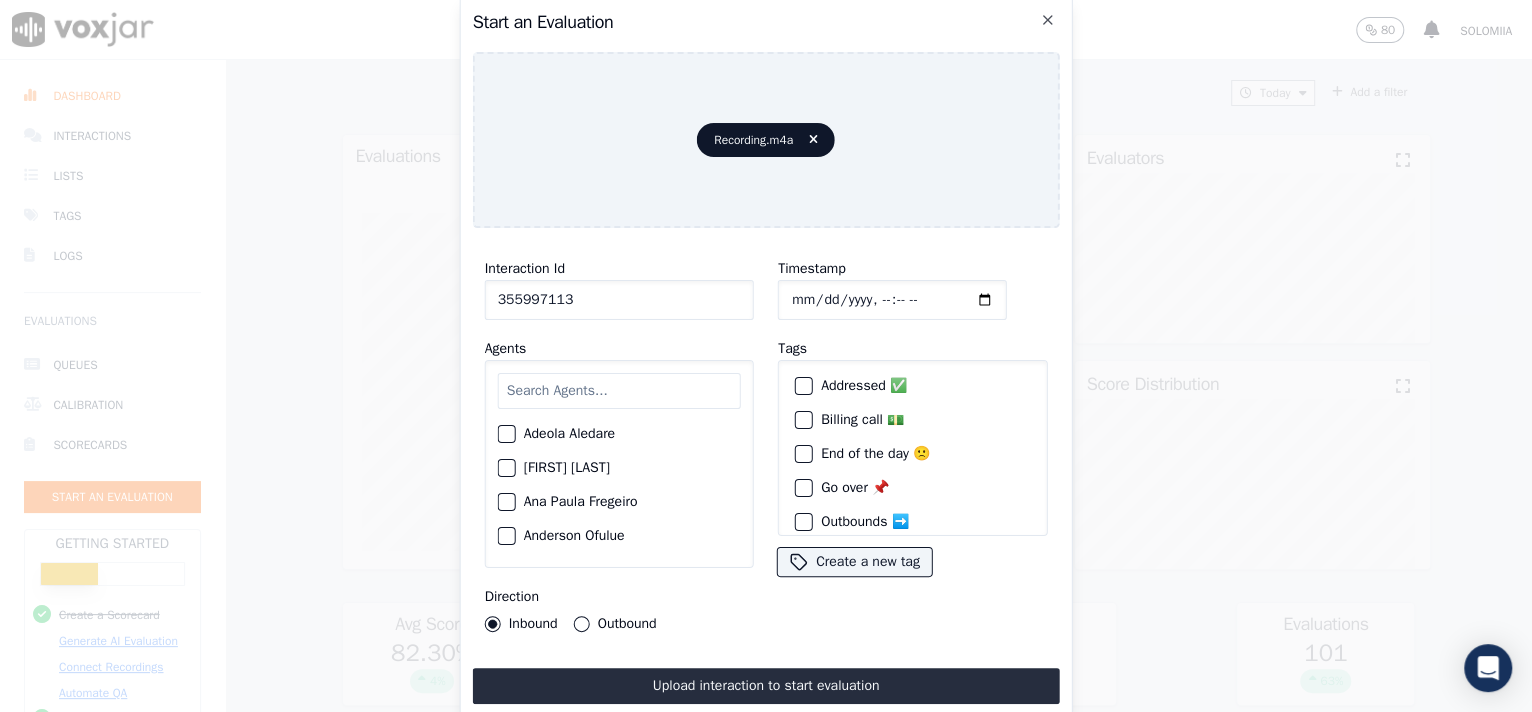click on "Timestamp" 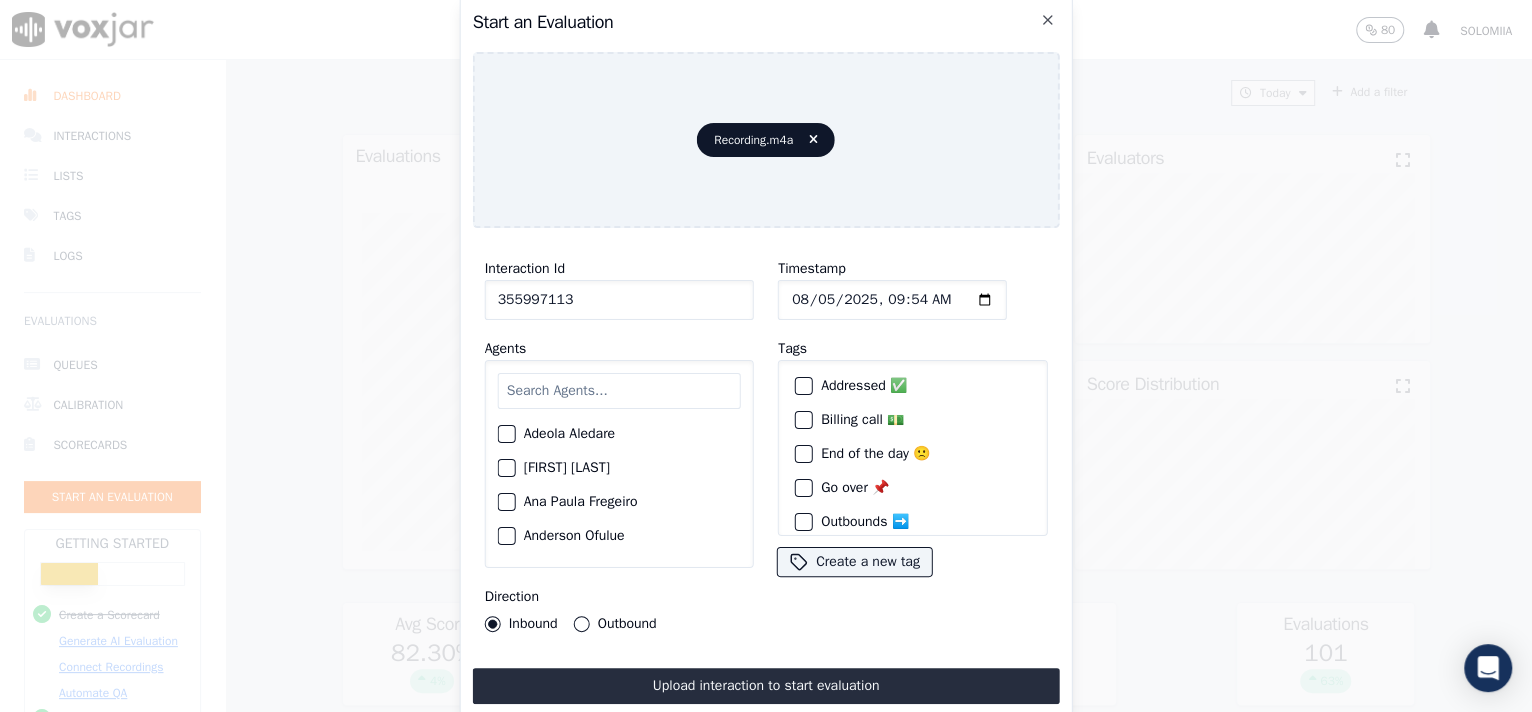 click at bounding box center [619, 391] 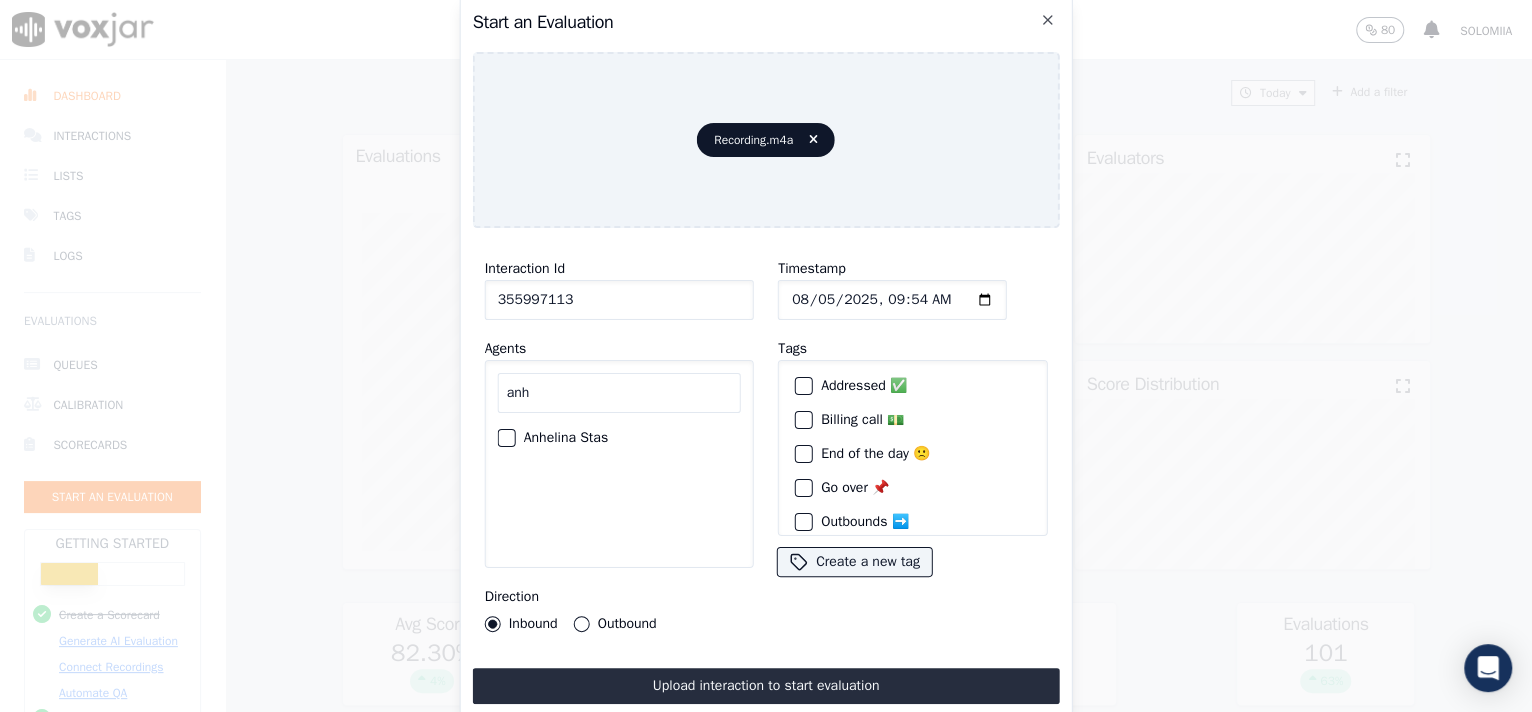 type on "anh" 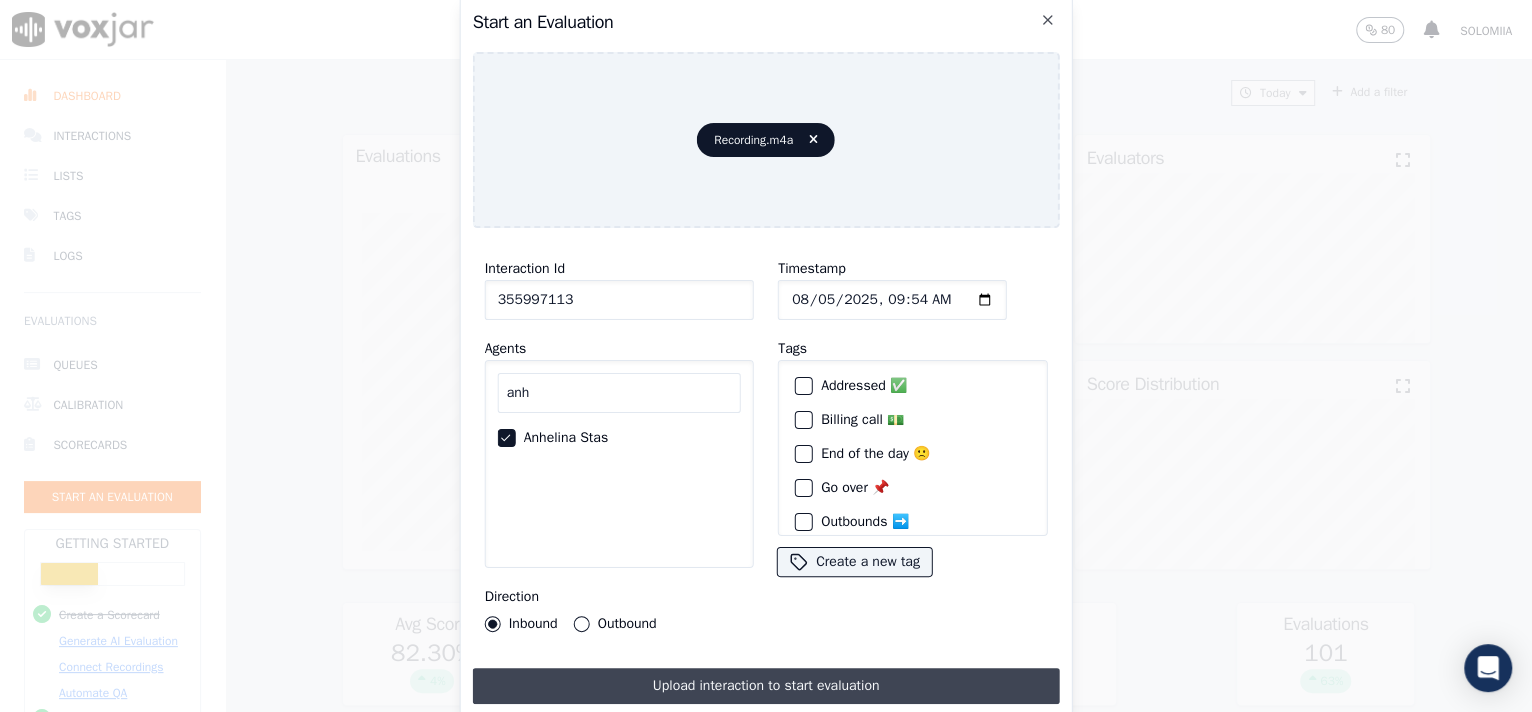 click on "Upload interaction to start evaluation" at bounding box center (766, 686) 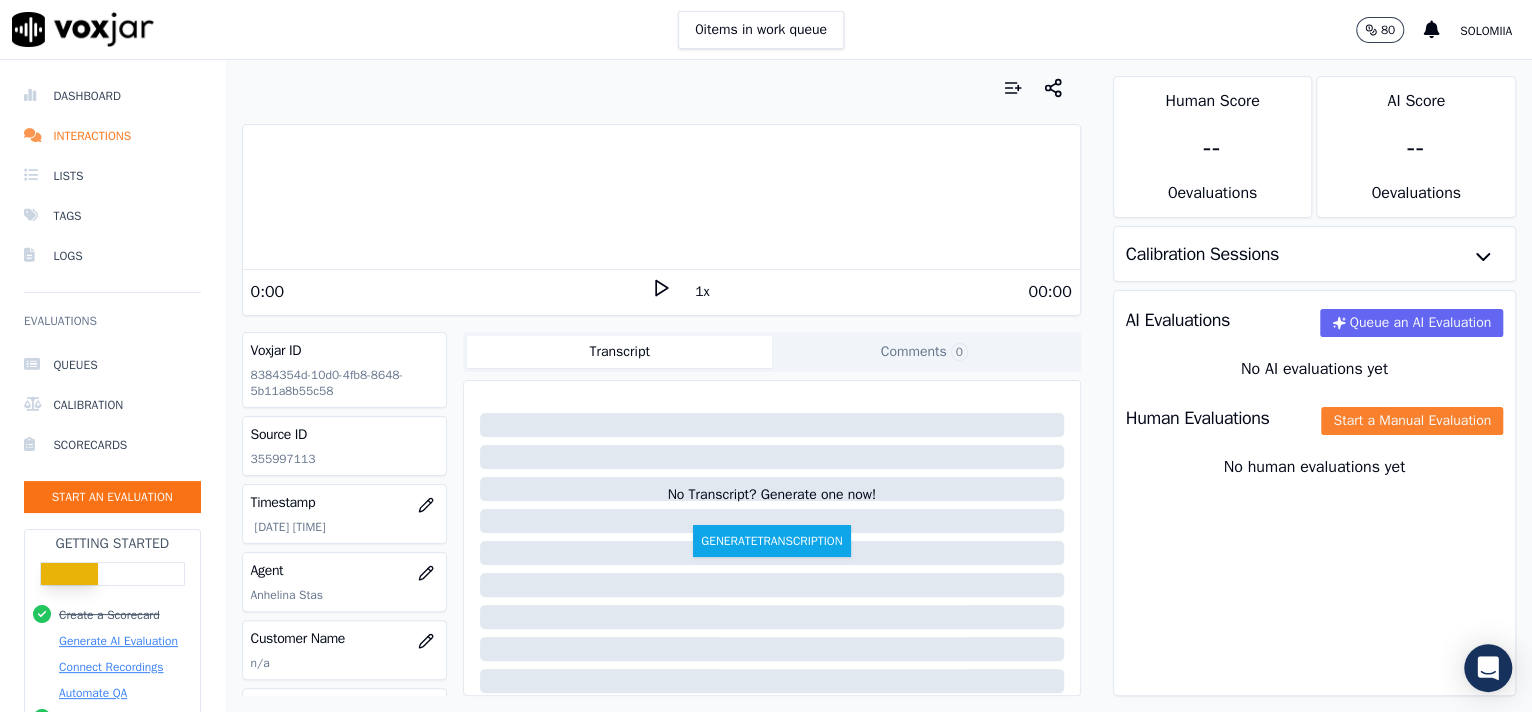click on "Start a Manual Evaluation" 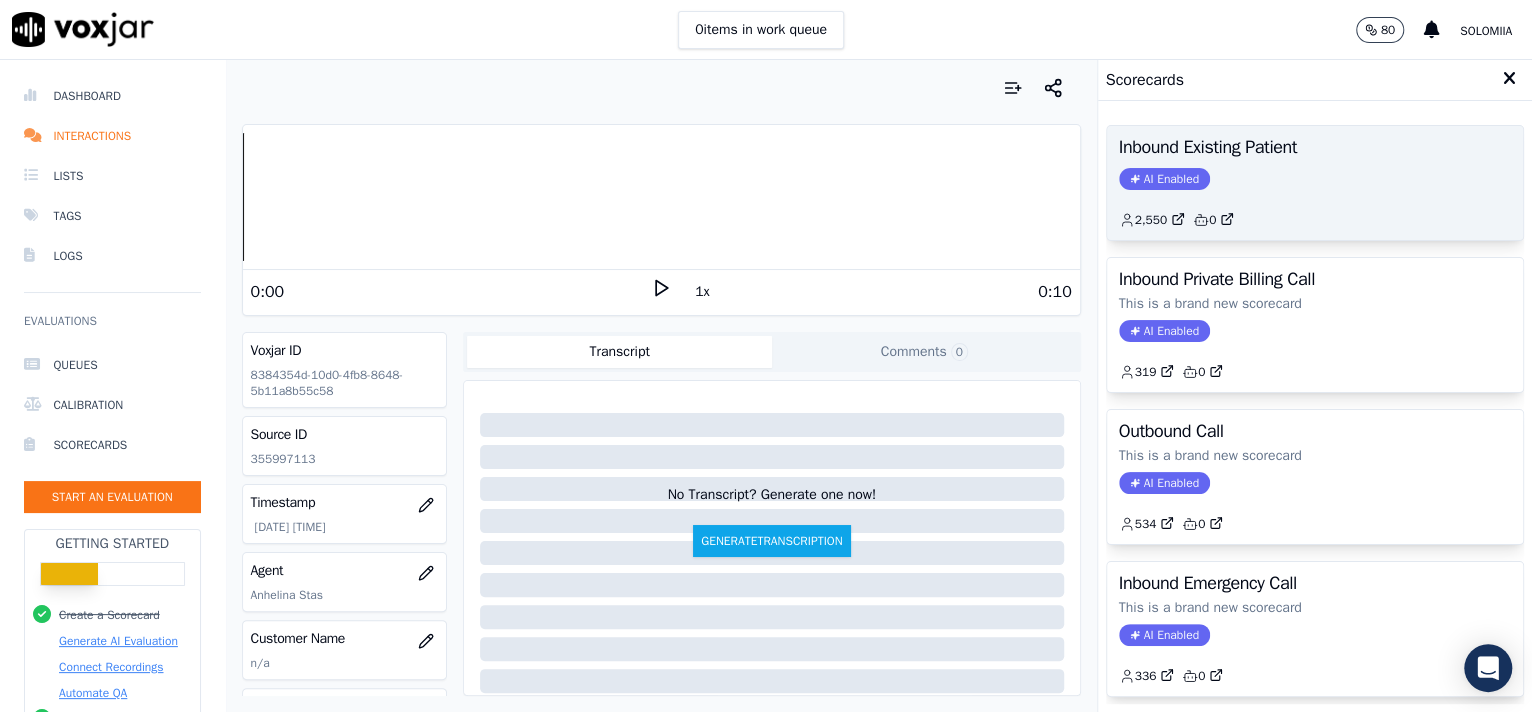 click on "2,550         0" 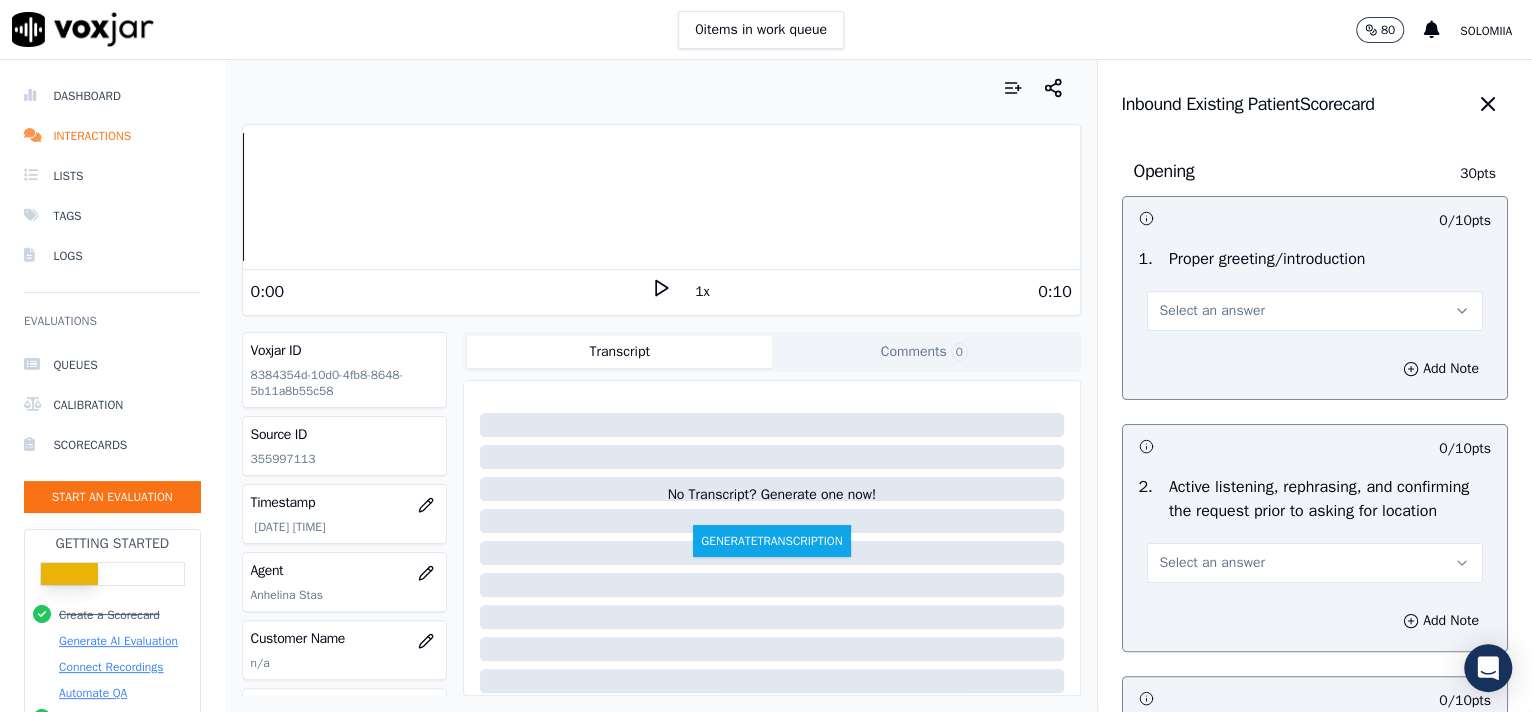 click on "Select an answer" at bounding box center [1315, 311] 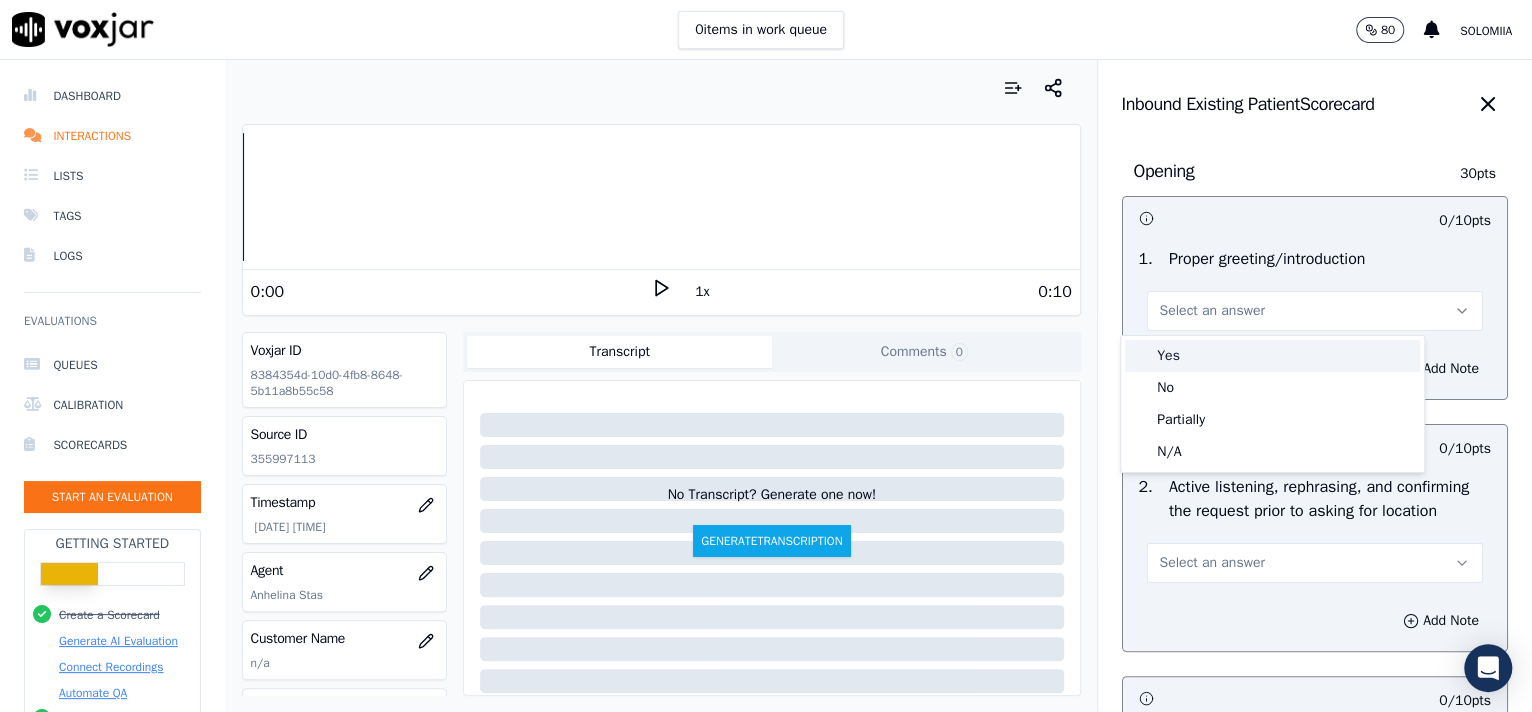 click on "Yes" at bounding box center [1272, 356] 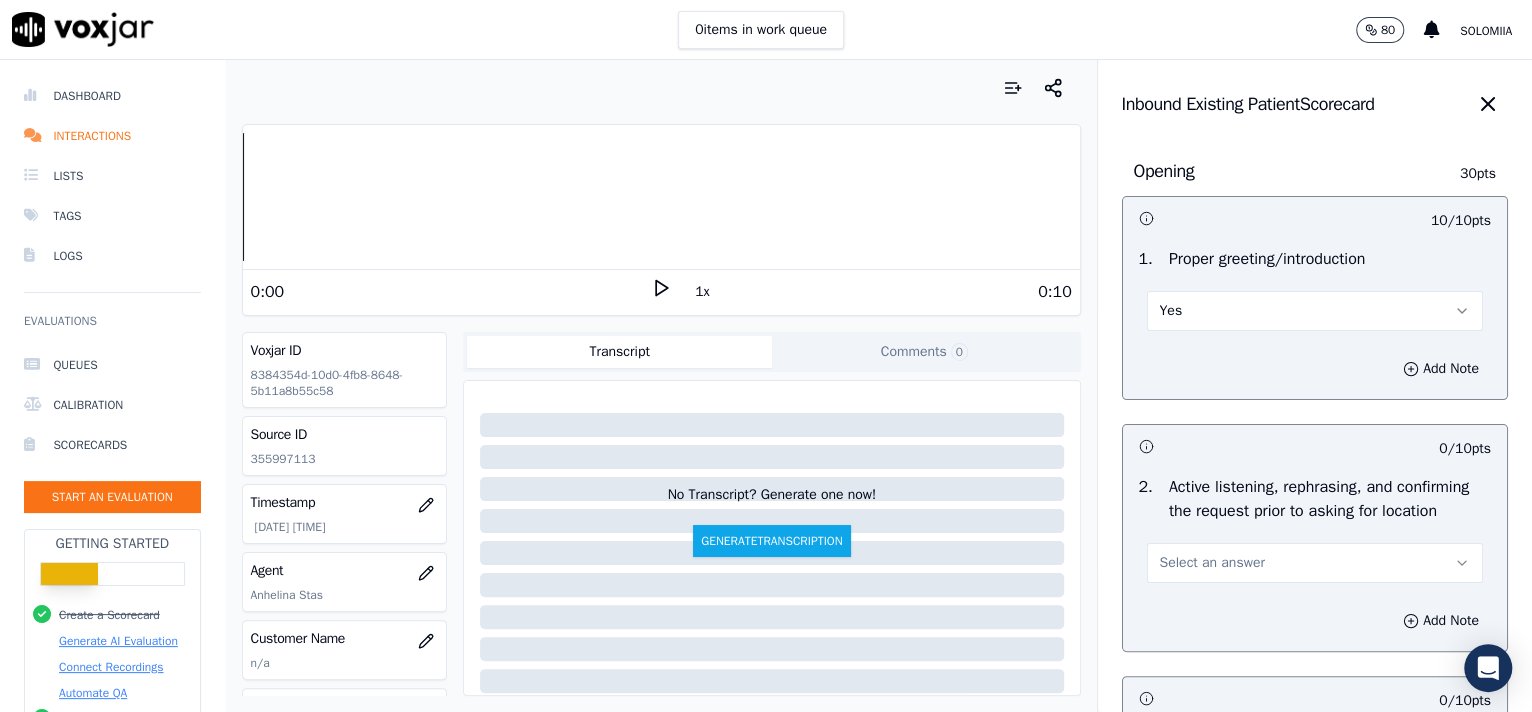 scroll, scrollTop: 306, scrollLeft: 0, axis: vertical 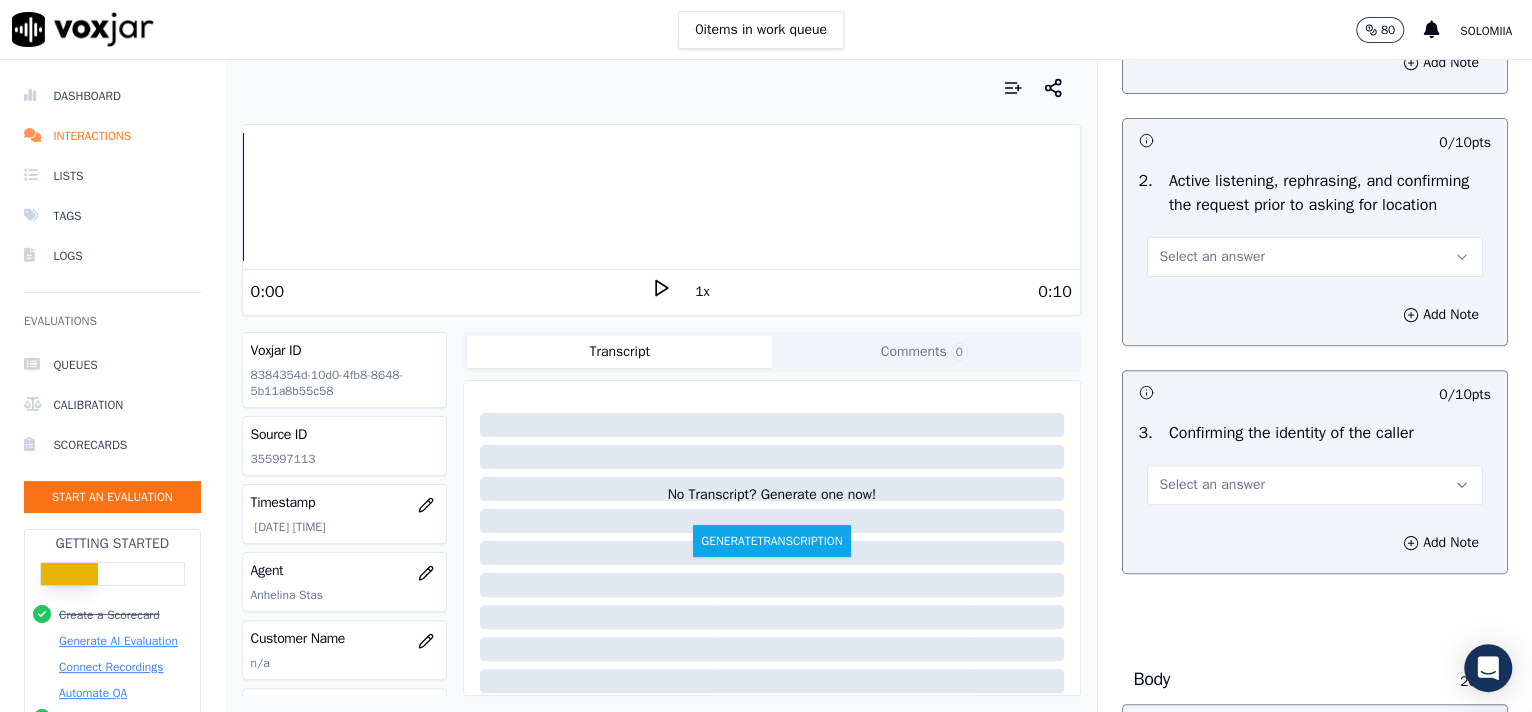 click on "Select an answer" at bounding box center (1212, 257) 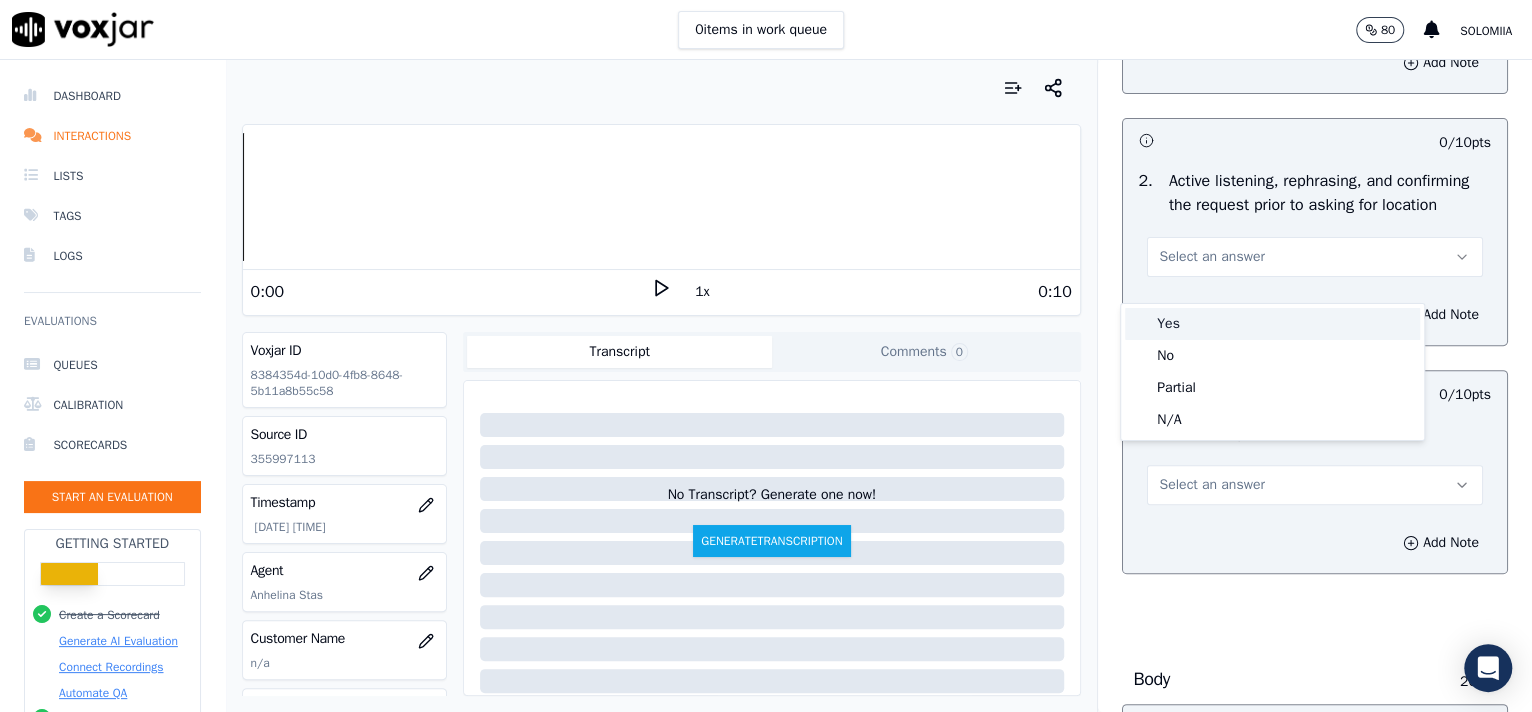 click on "Yes" at bounding box center [1272, 324] 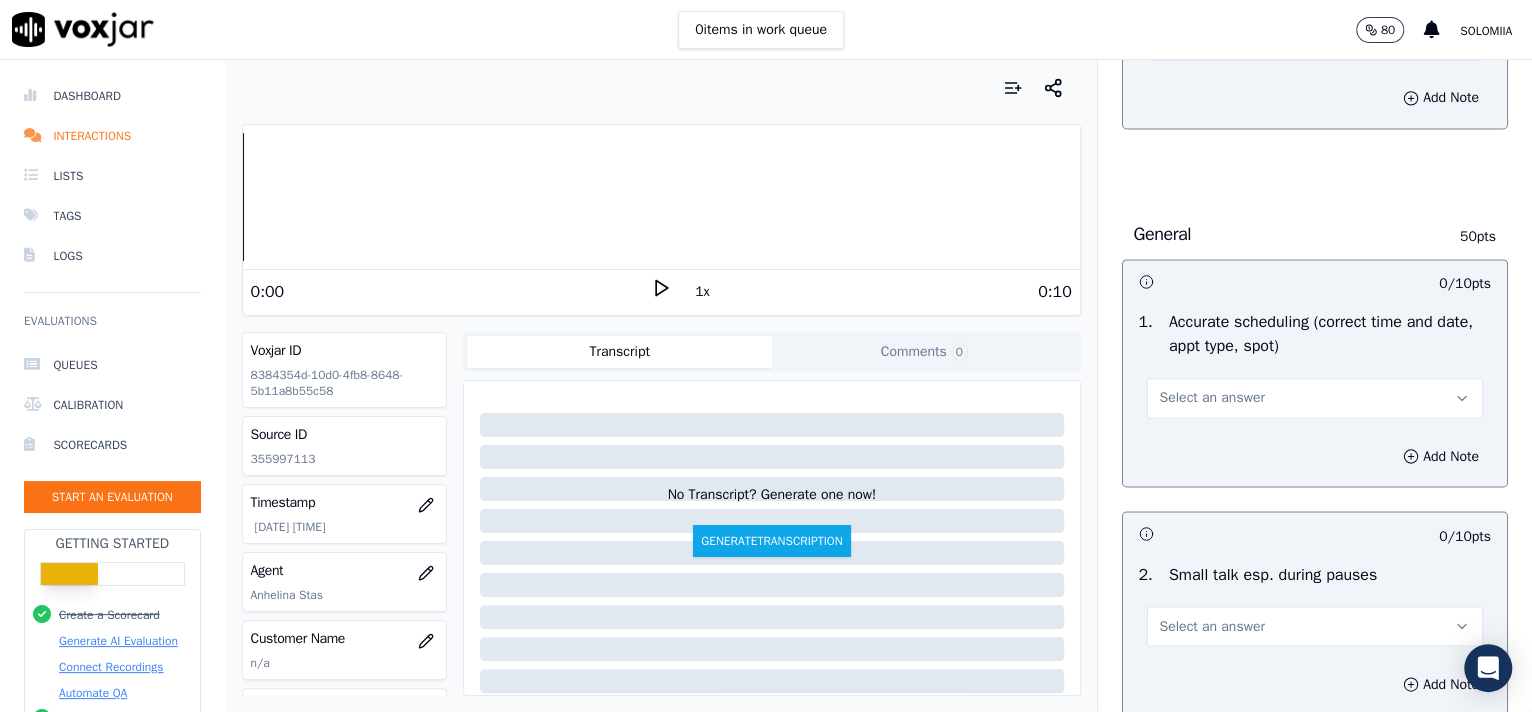 scroll, scrollTop: 3057, scrollLeft: 0, axis: vertical 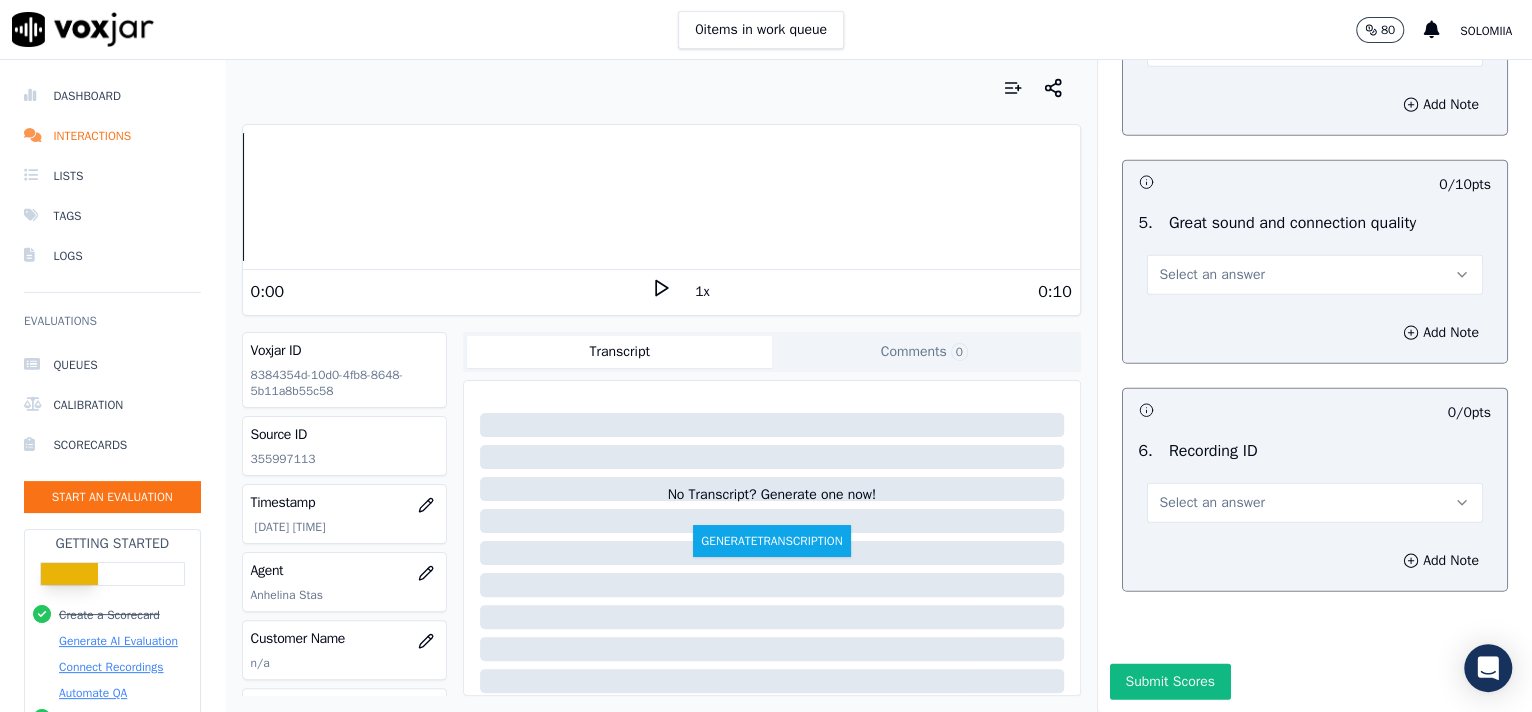 click on "Select an answer" at bounding box center (1212, 503) 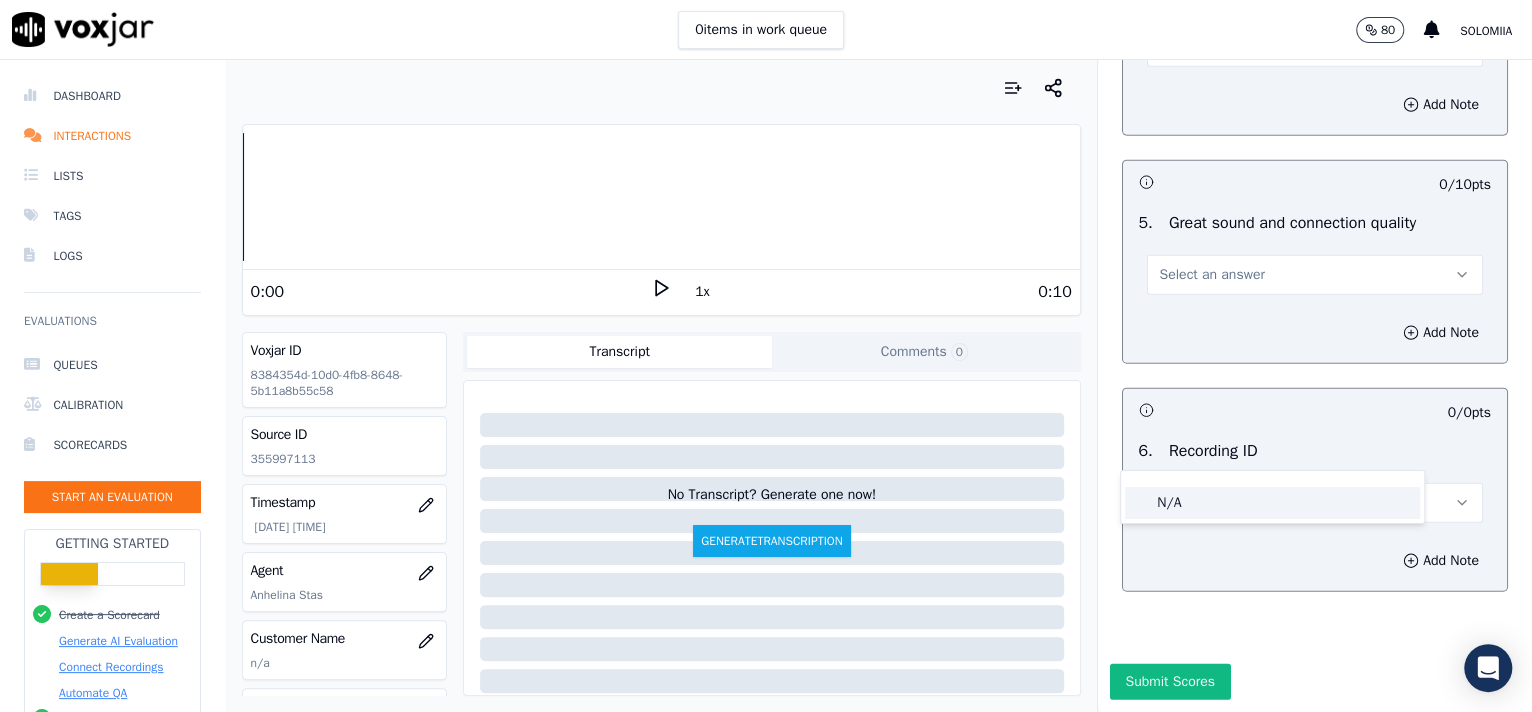 click on "N/A" 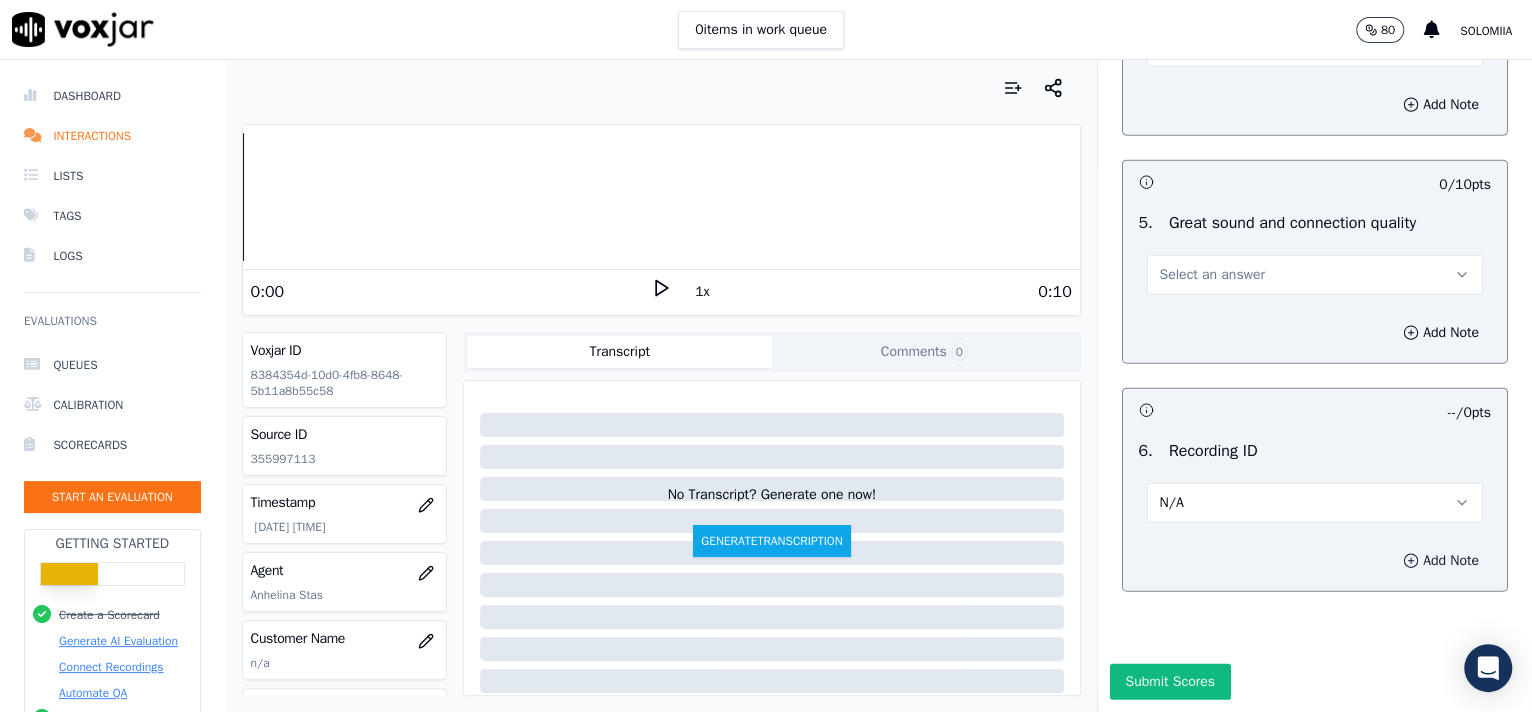 click on "Add Note" at bounding box center [1441, 561] 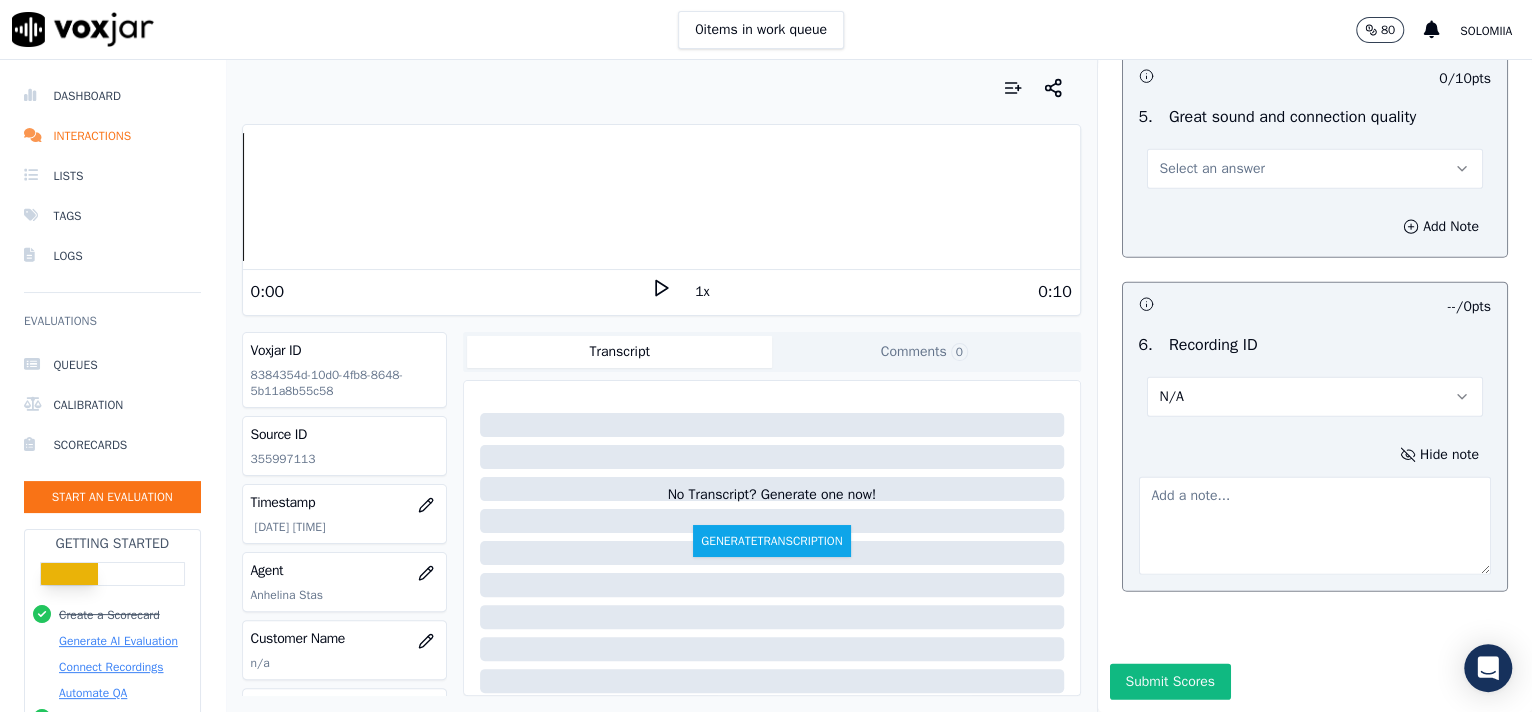click at bounding box center (1315, 526) 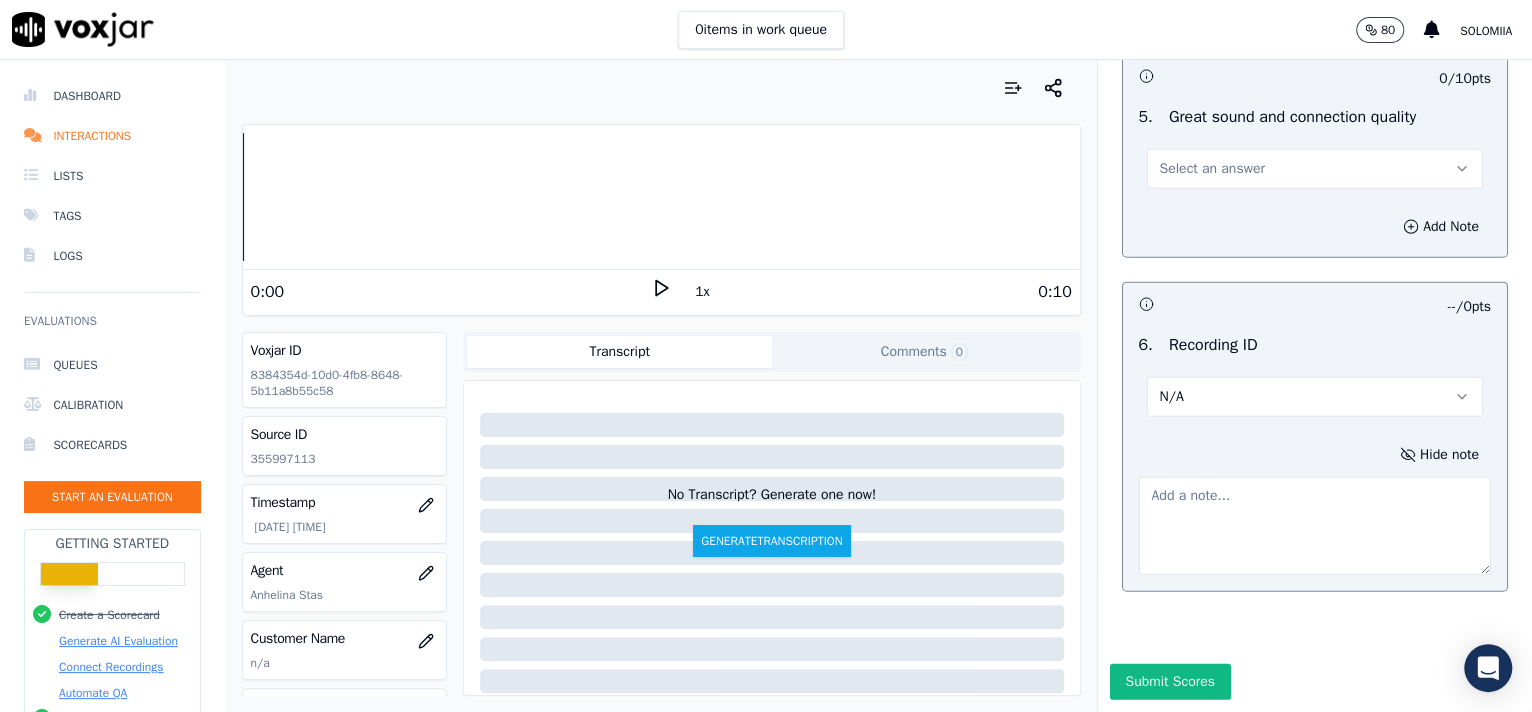 paste on "355997113" 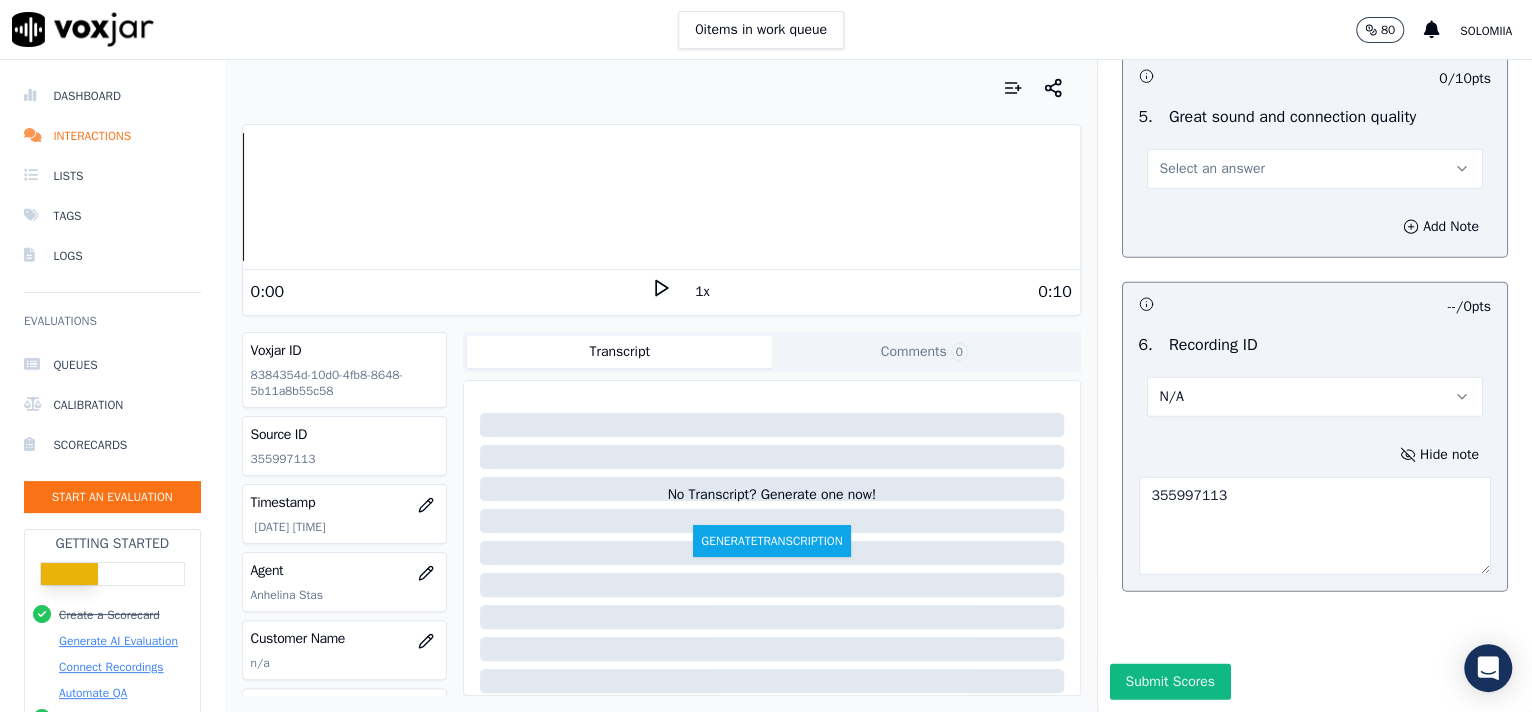 type on "355997113" 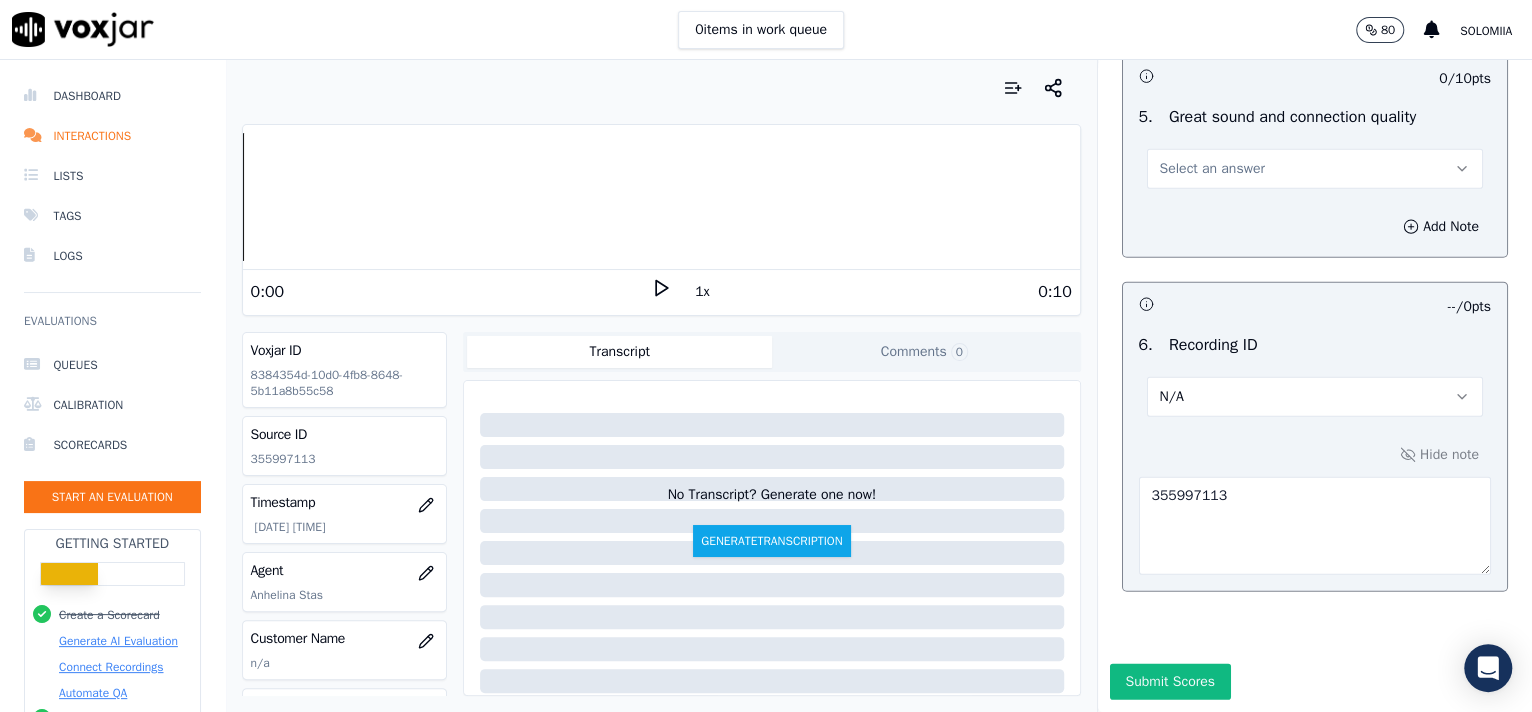 click on "Select an answer" at bounding box center (1212, 169) 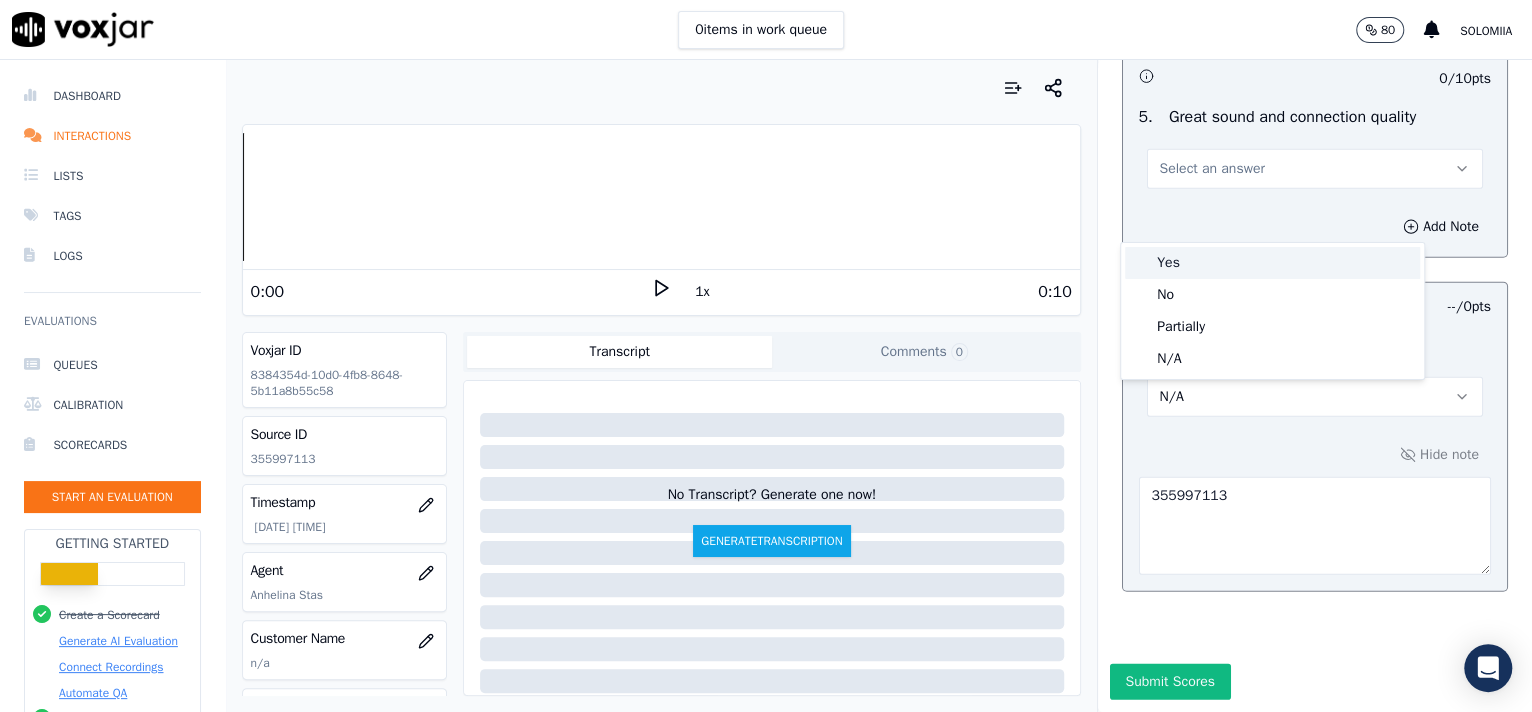 click on "Yes" at bounding box center [1272, 263] 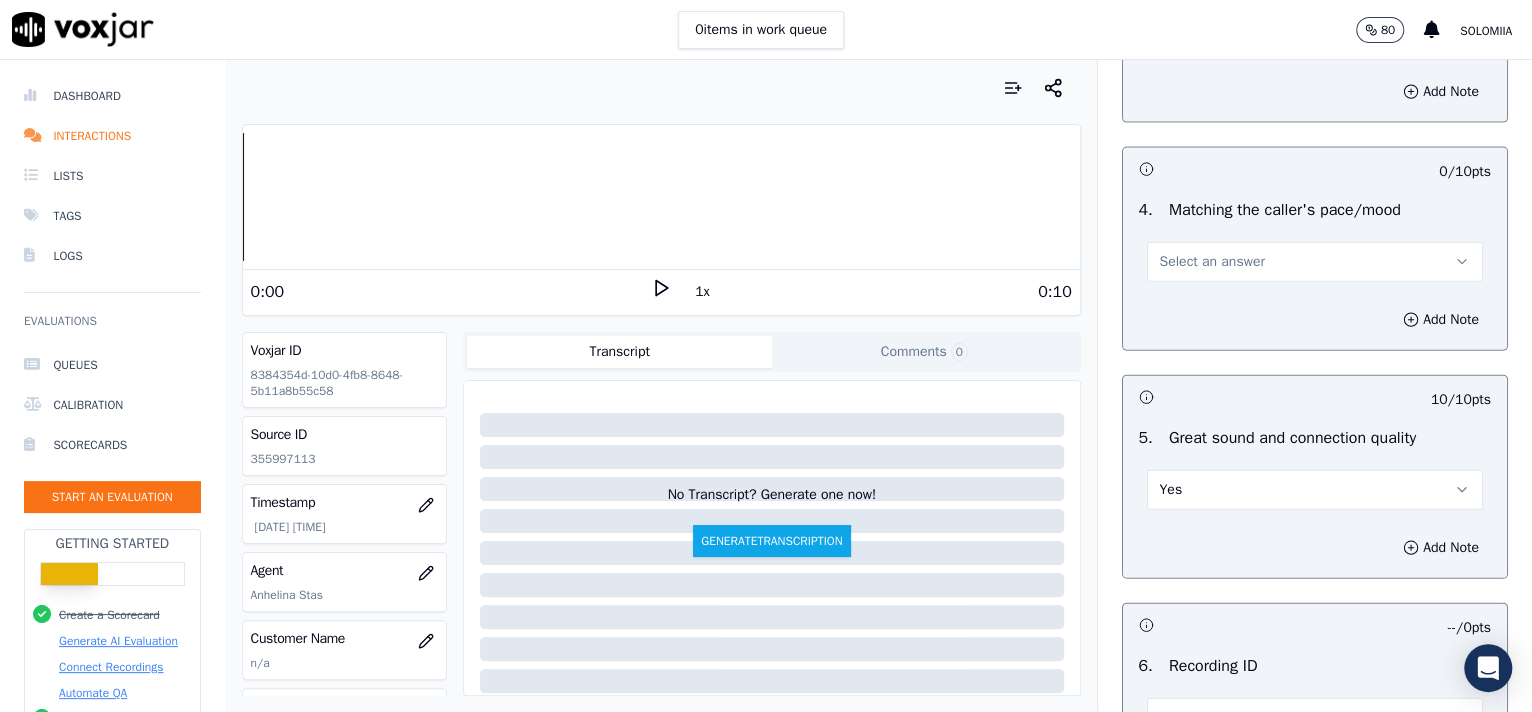 scroll, scrollTop: 2631, scrollLeft: 0, axis: vertical 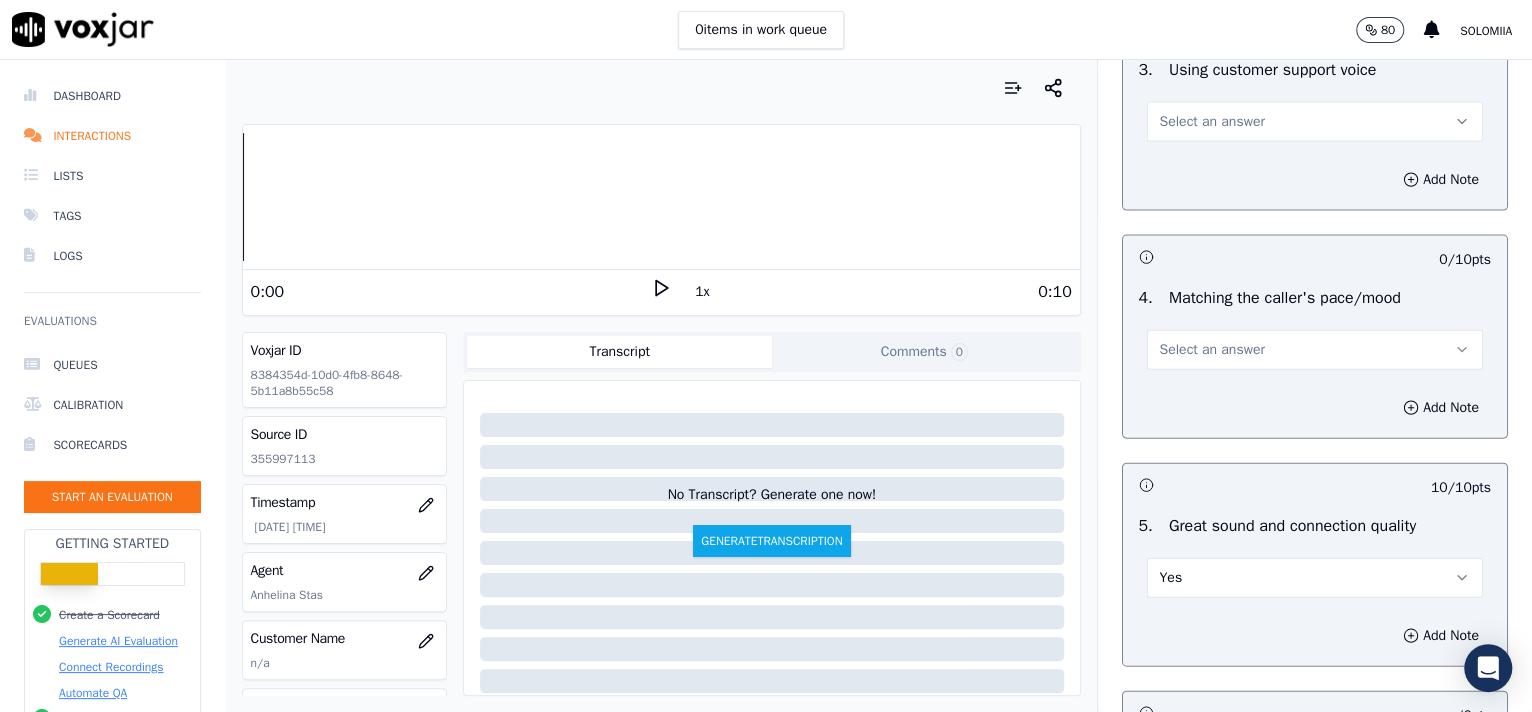 click on "Select an answer" at bounding box center (1315, 350) 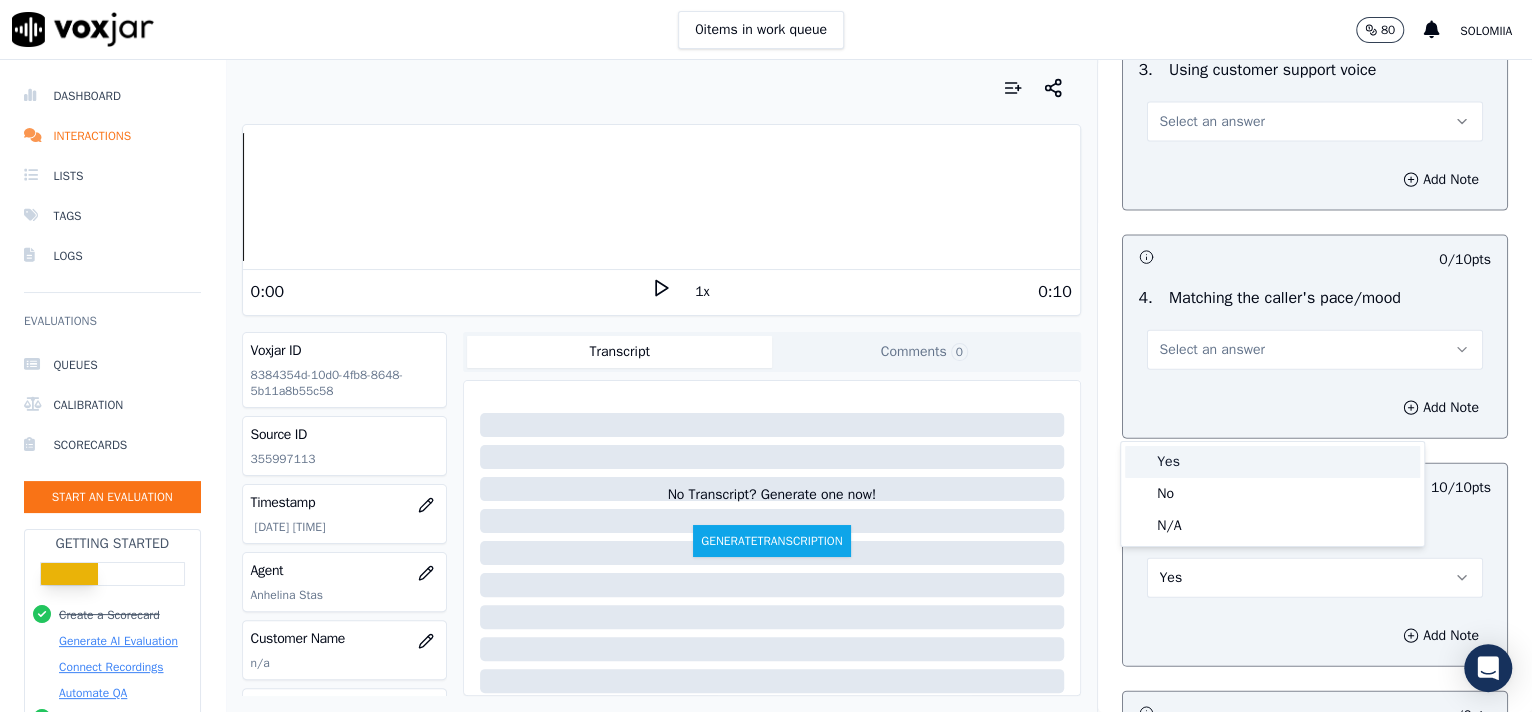 click on "Yes" at bounding box center (1272, 462) 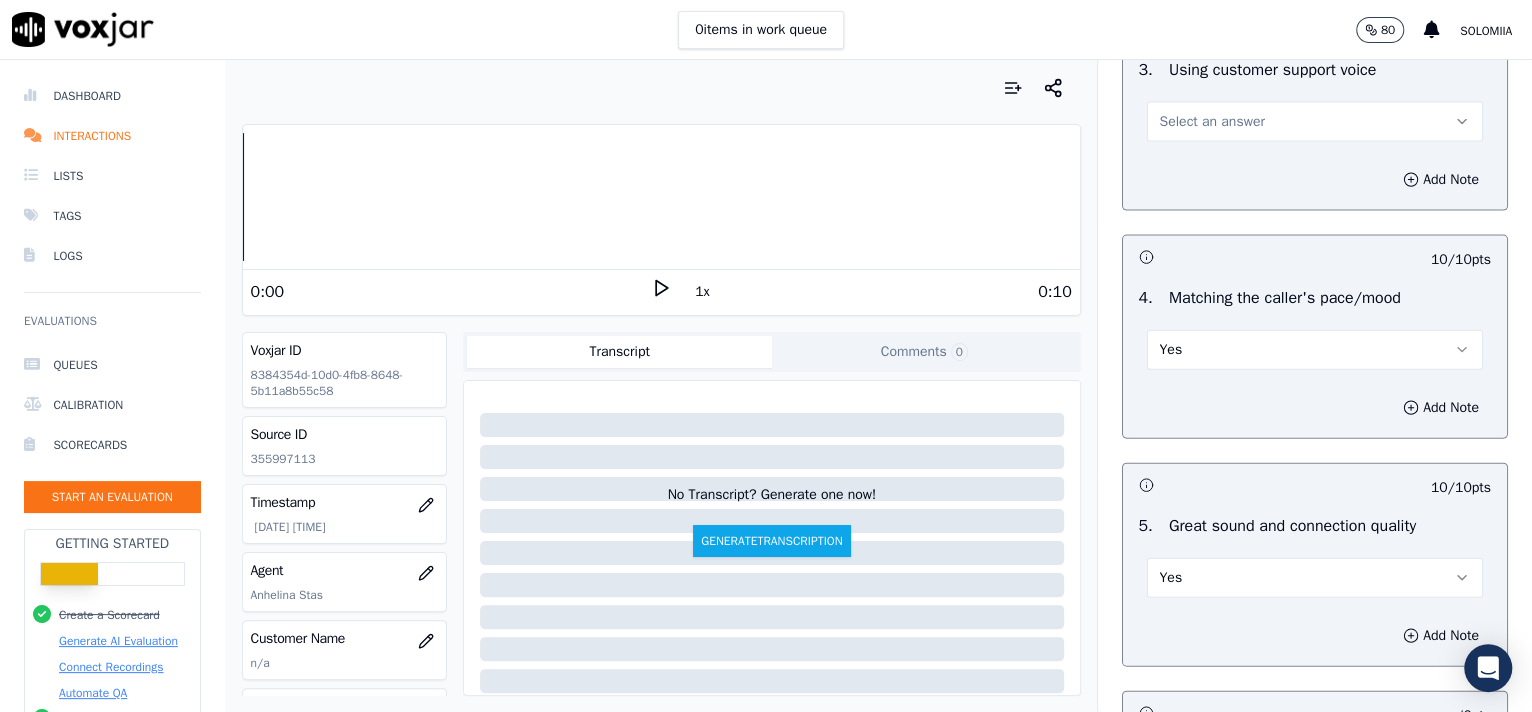 click on "Select an answer" at bounding box center [1212, 122] 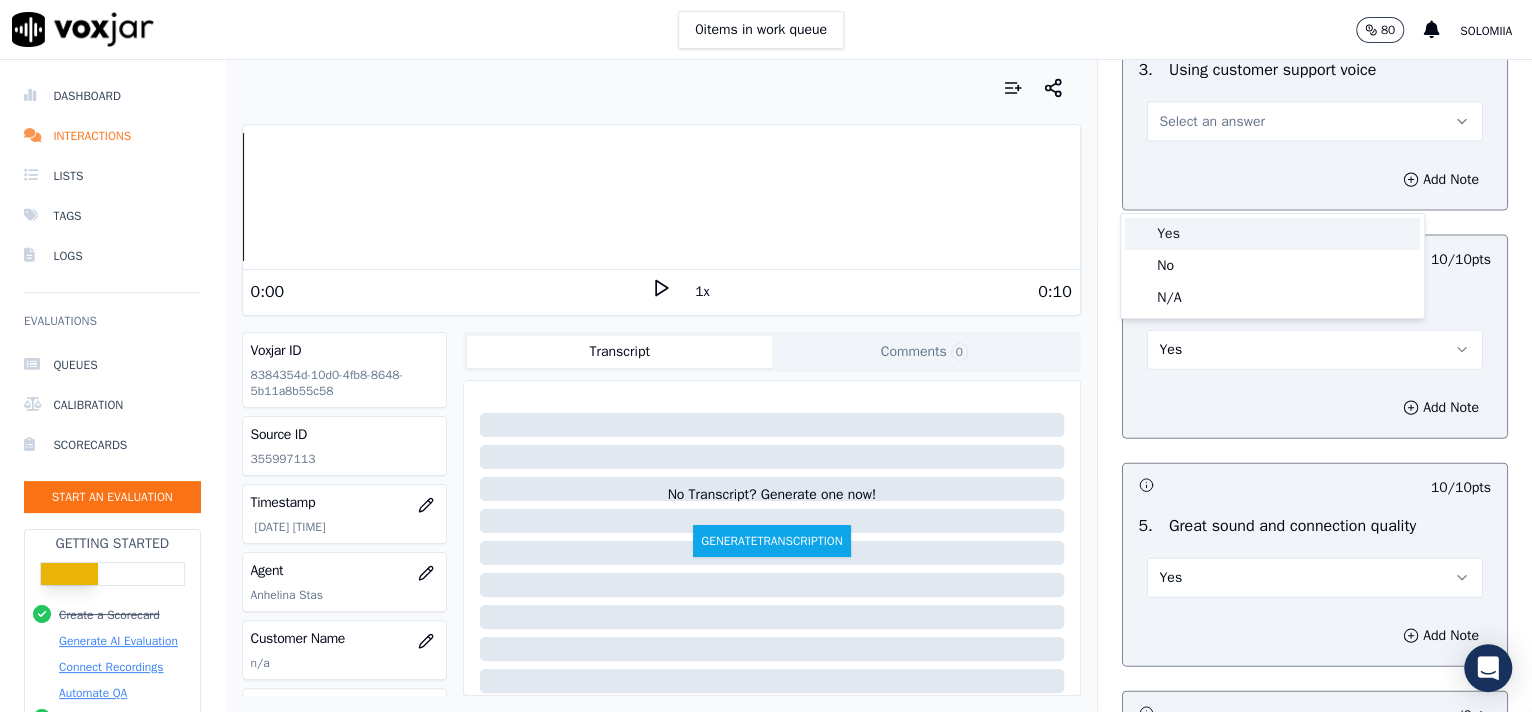 click on "Yes" at bounding box center [1272, 234] 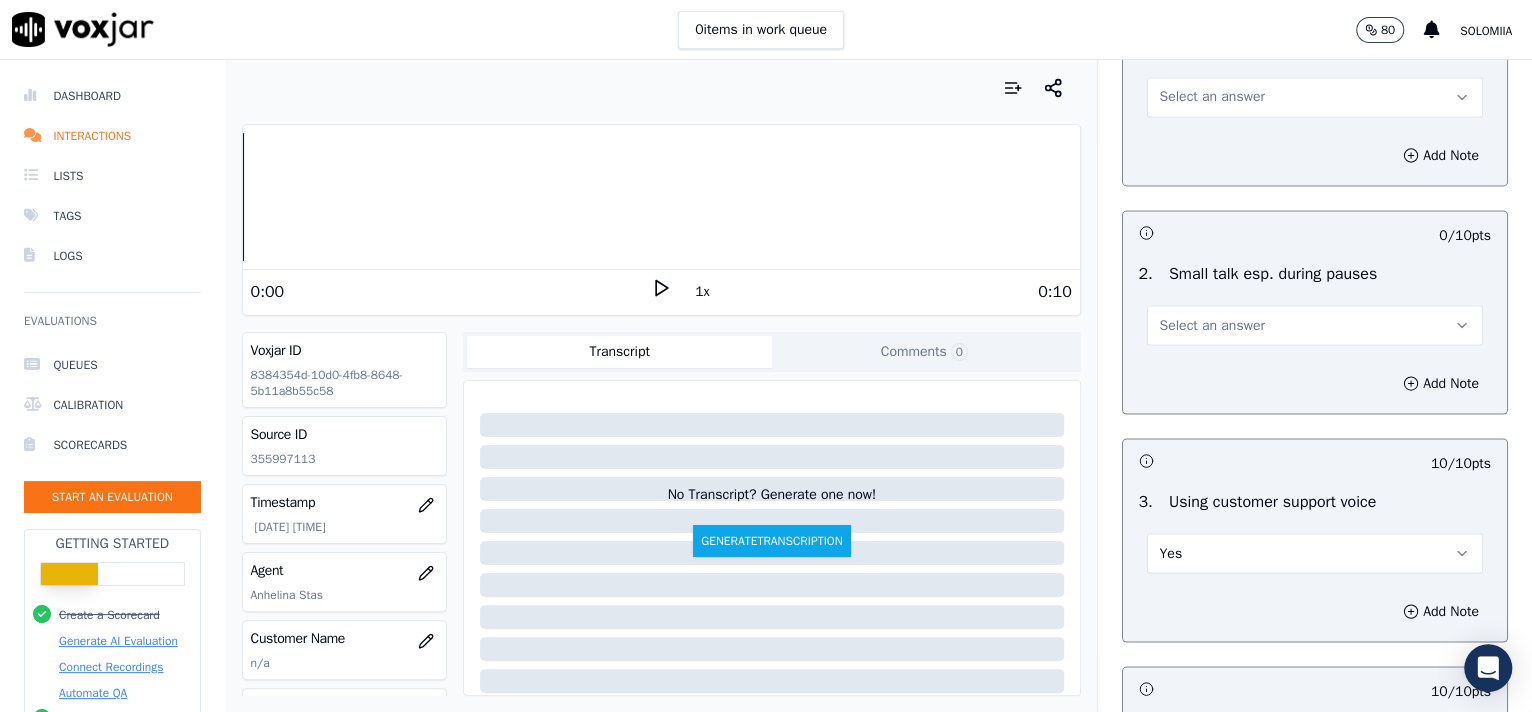 scroll, scrollTop: 2194, scrollLeft: 0, axis: vertical 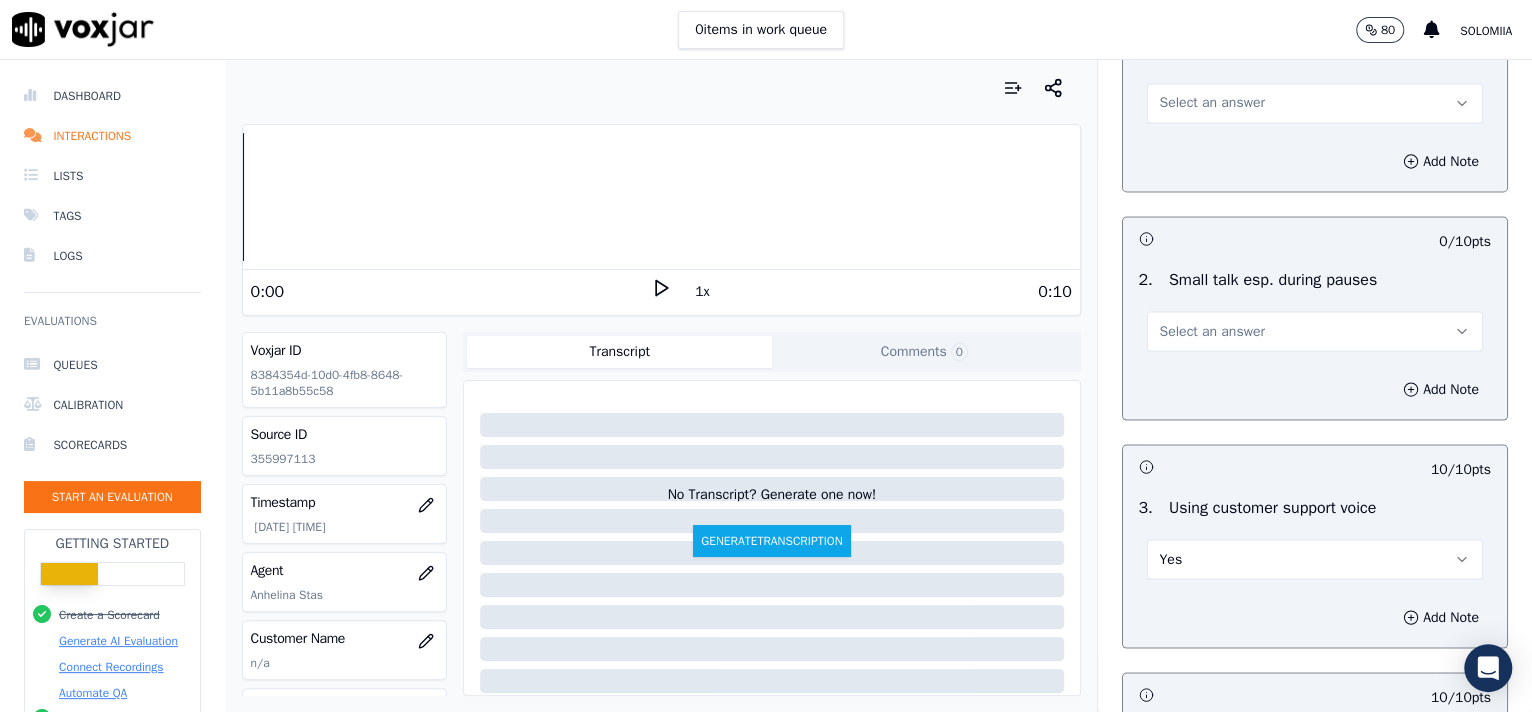 drag, startPoint x: 1258, startPoint y: 395, endPoint x: 1227, endPoint y: 501, distance: 110.440025 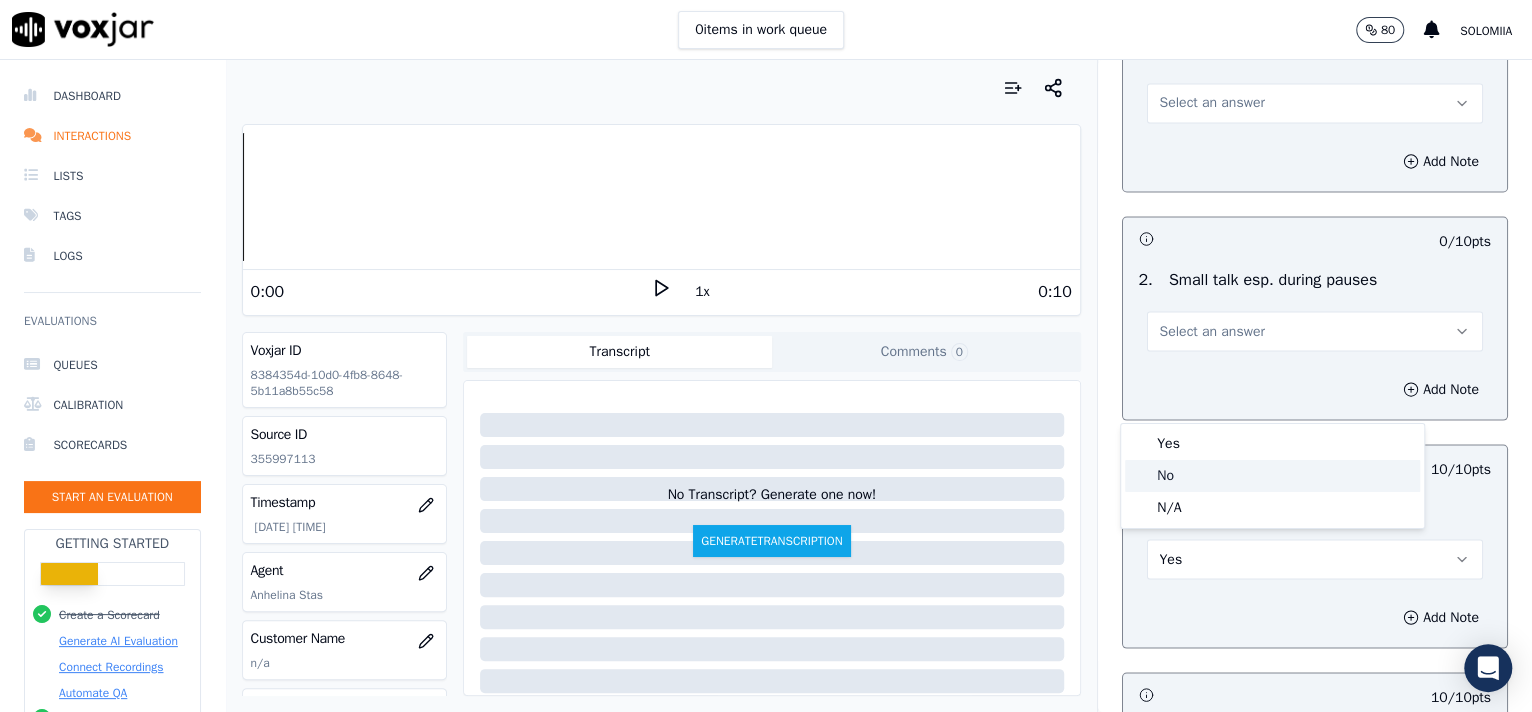 click on "No" 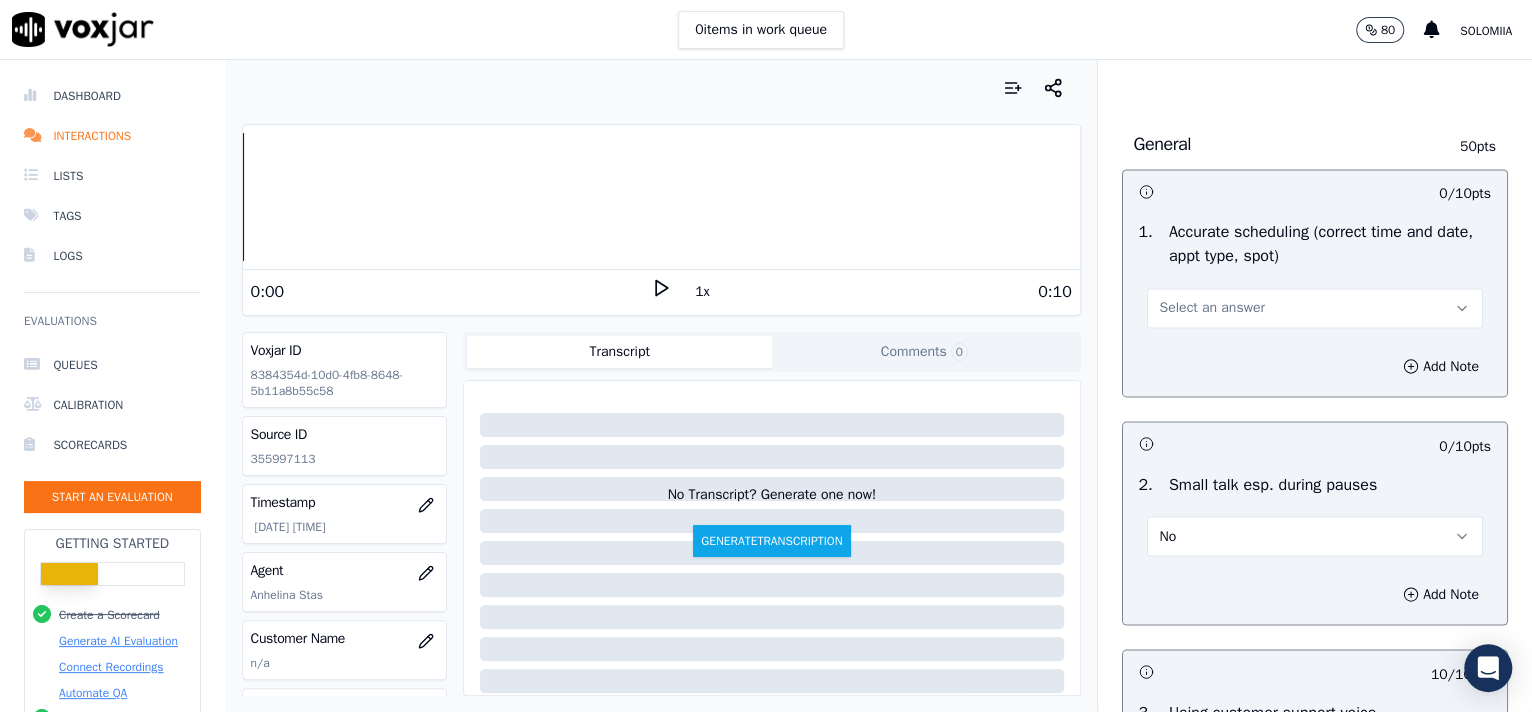 scroll, scrollTop: 1978, scrollLeft: 0, axis: vertical 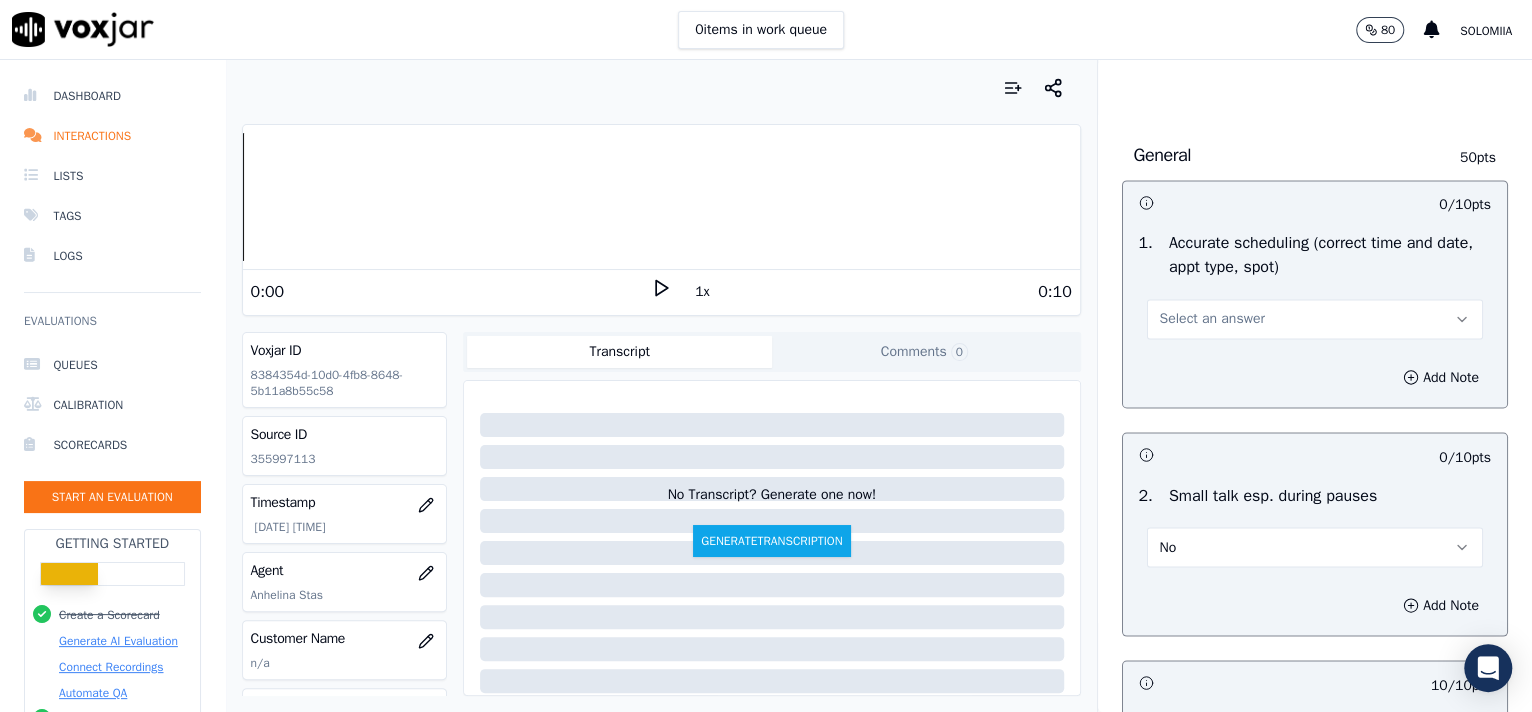 click on "Select an answer" at bounding box center (1212, 319) 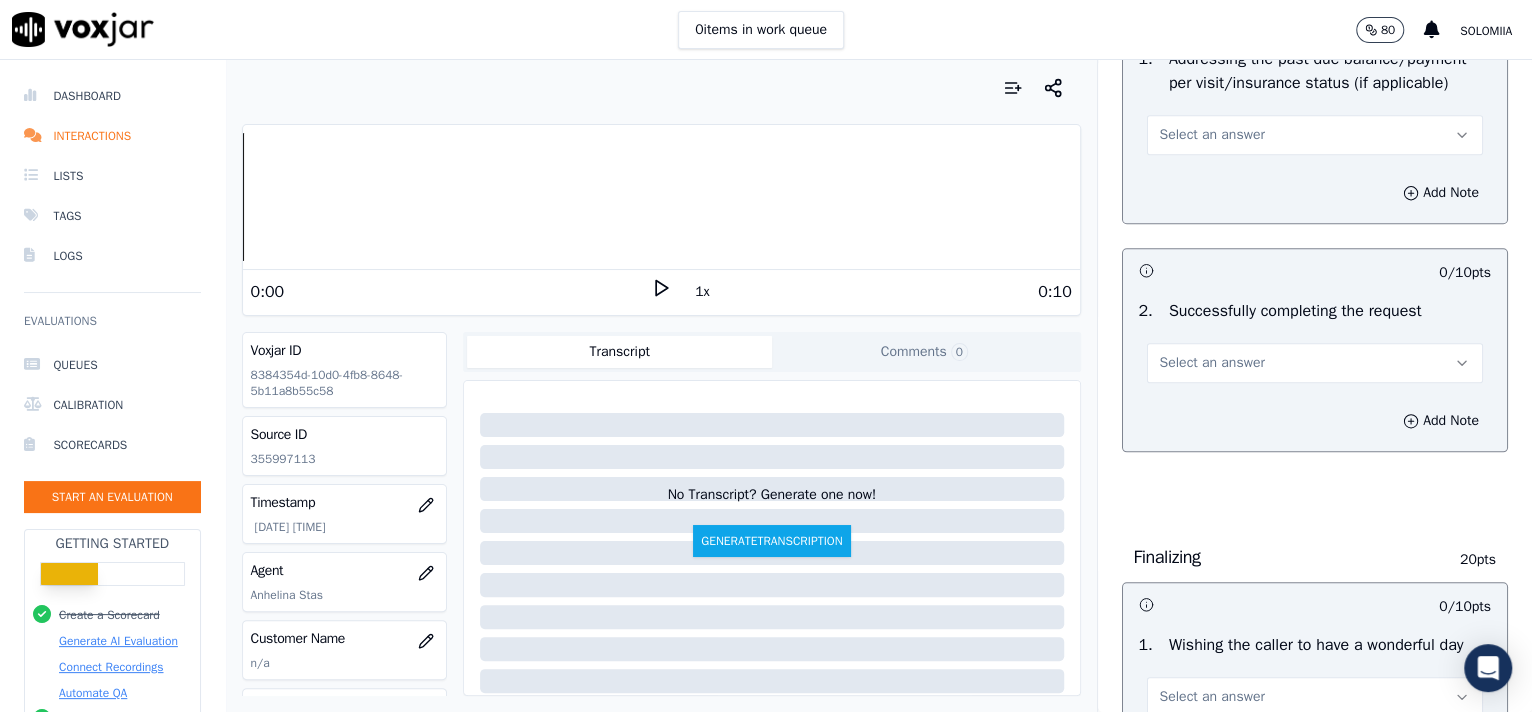 scroll, scrollTop: 1003, scrollLeft: 0, axis: vertical 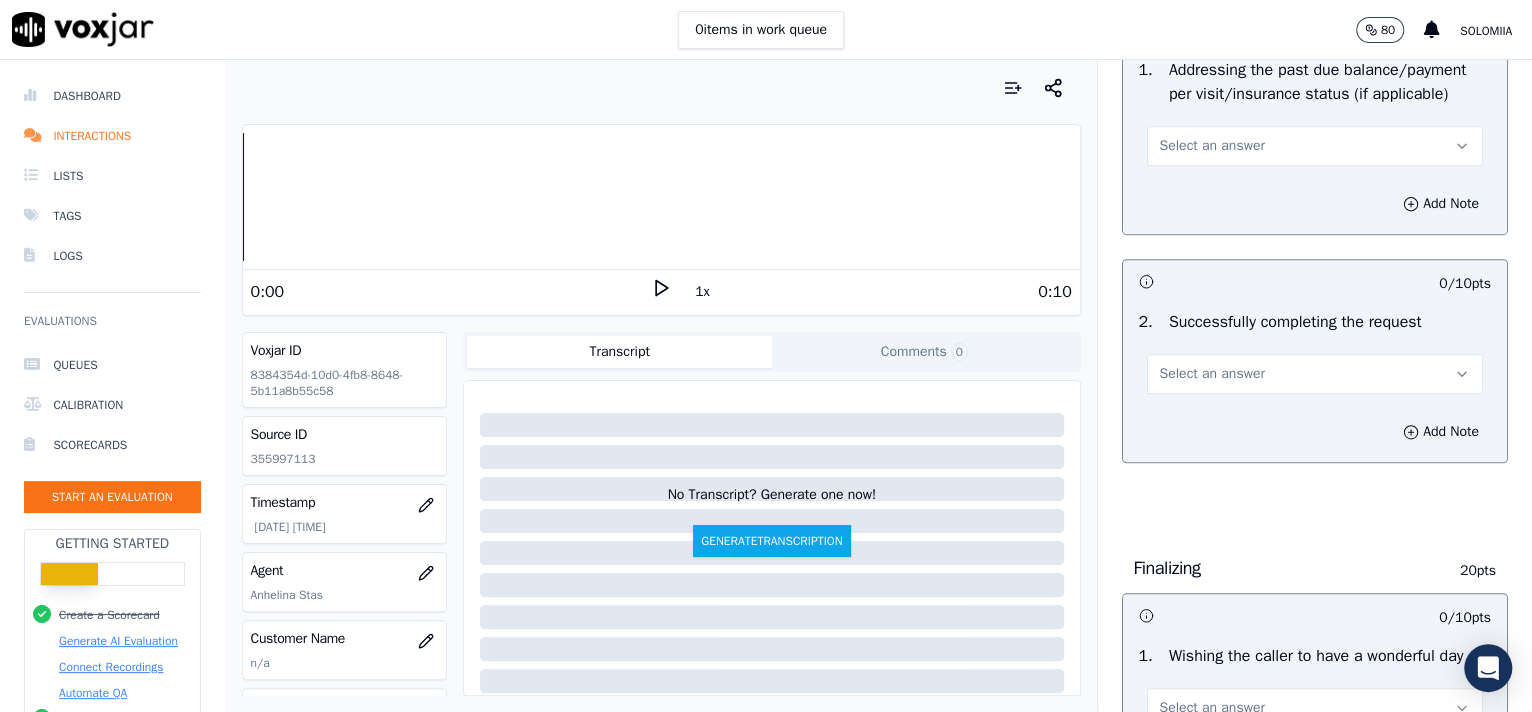 click on "Select an answer" at bounding box center [1212, 146] 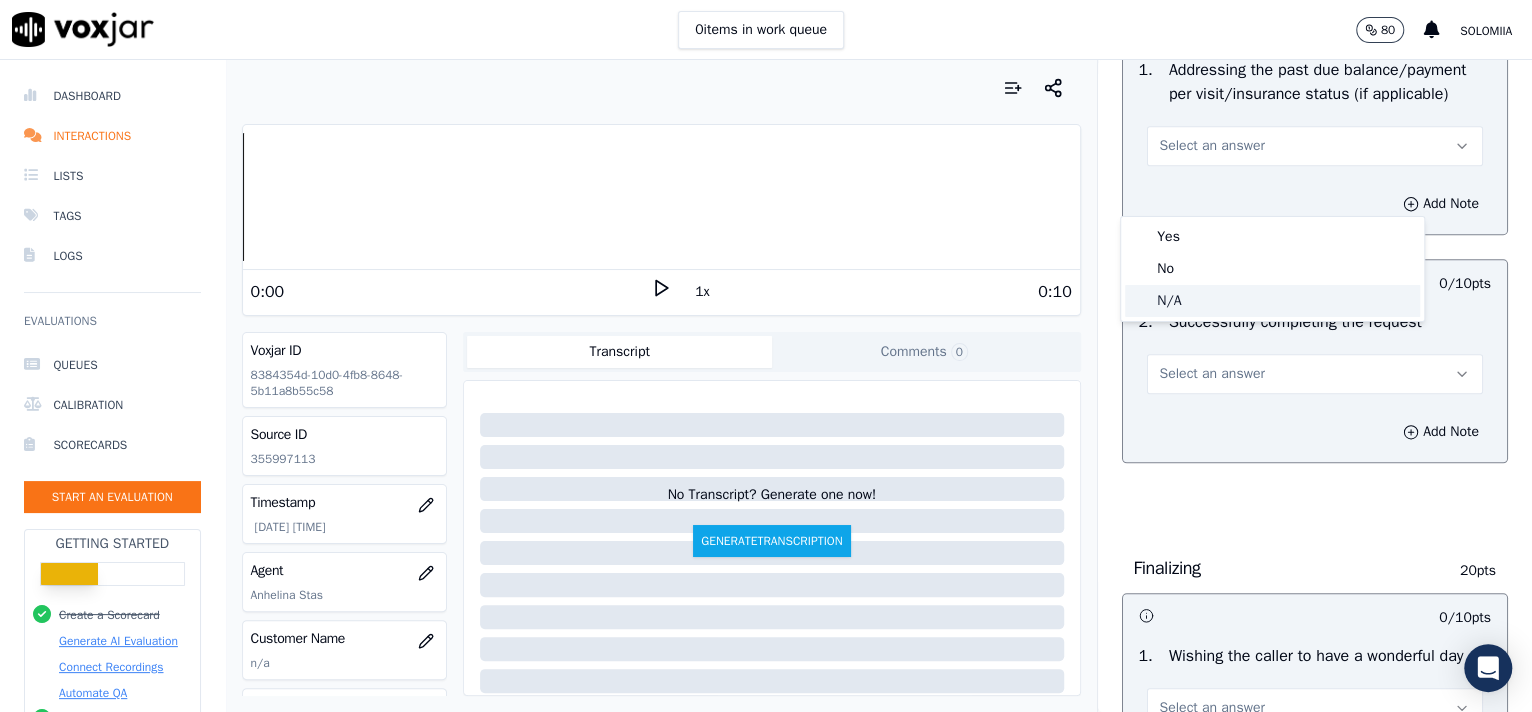 click on "N/A" 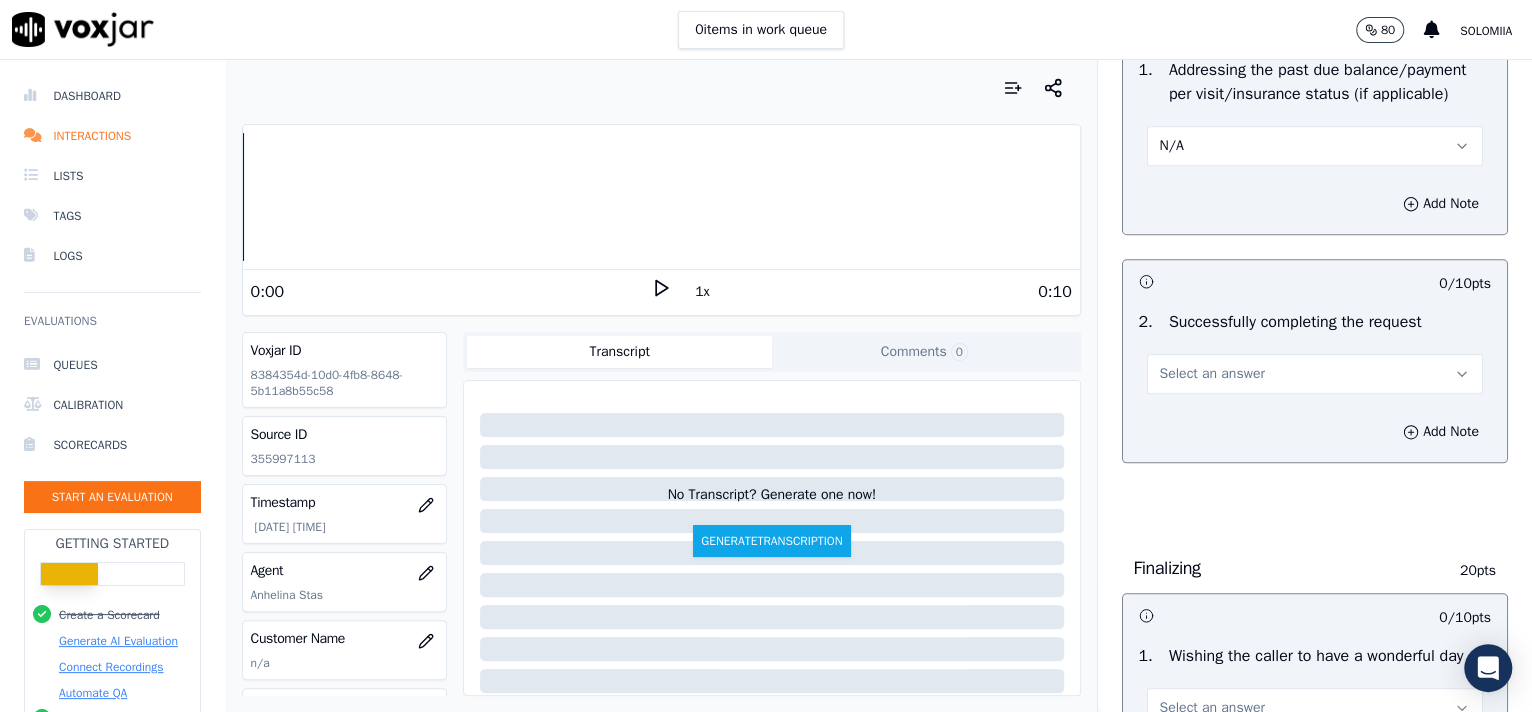click on "Select an answer" at bounding box center (1212, 374) 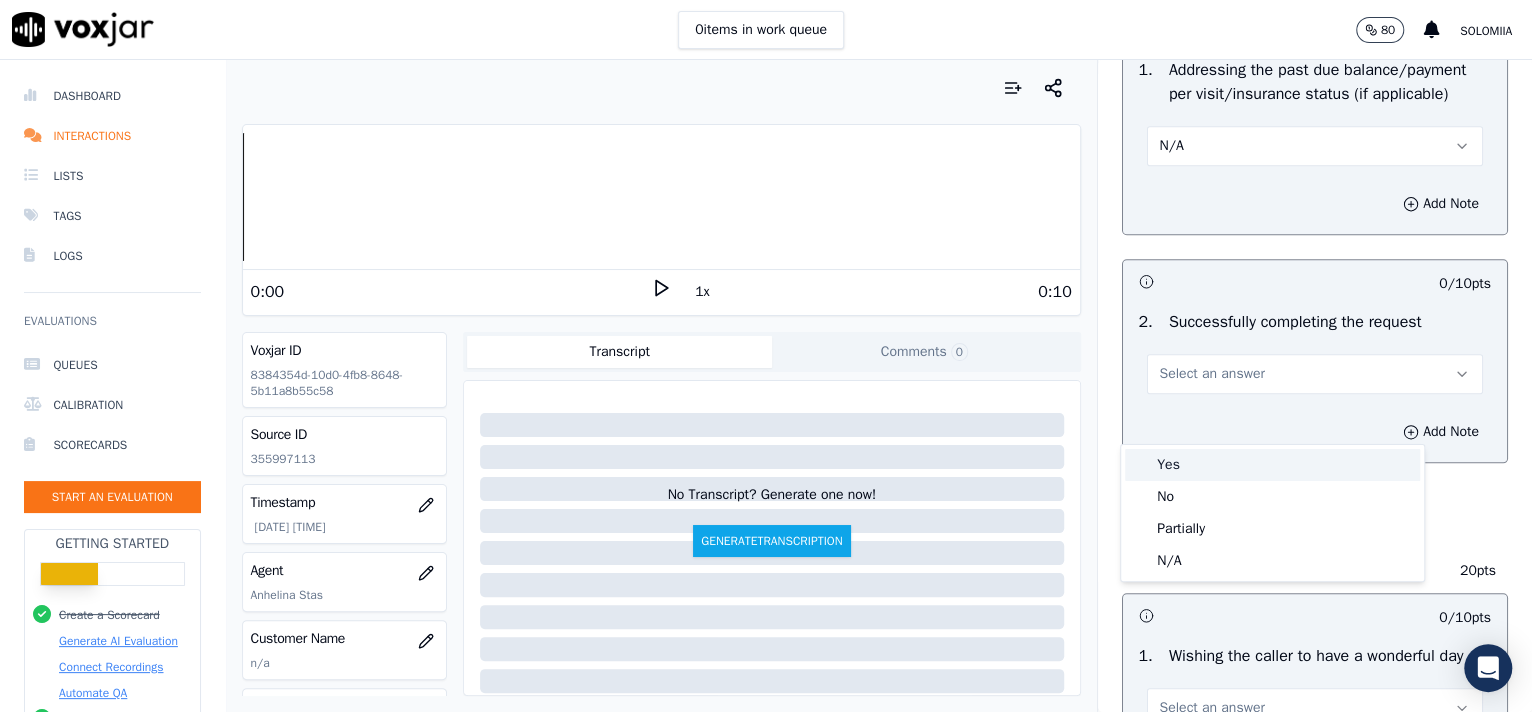 click on "Yes" at bounding box center [1272, 465] 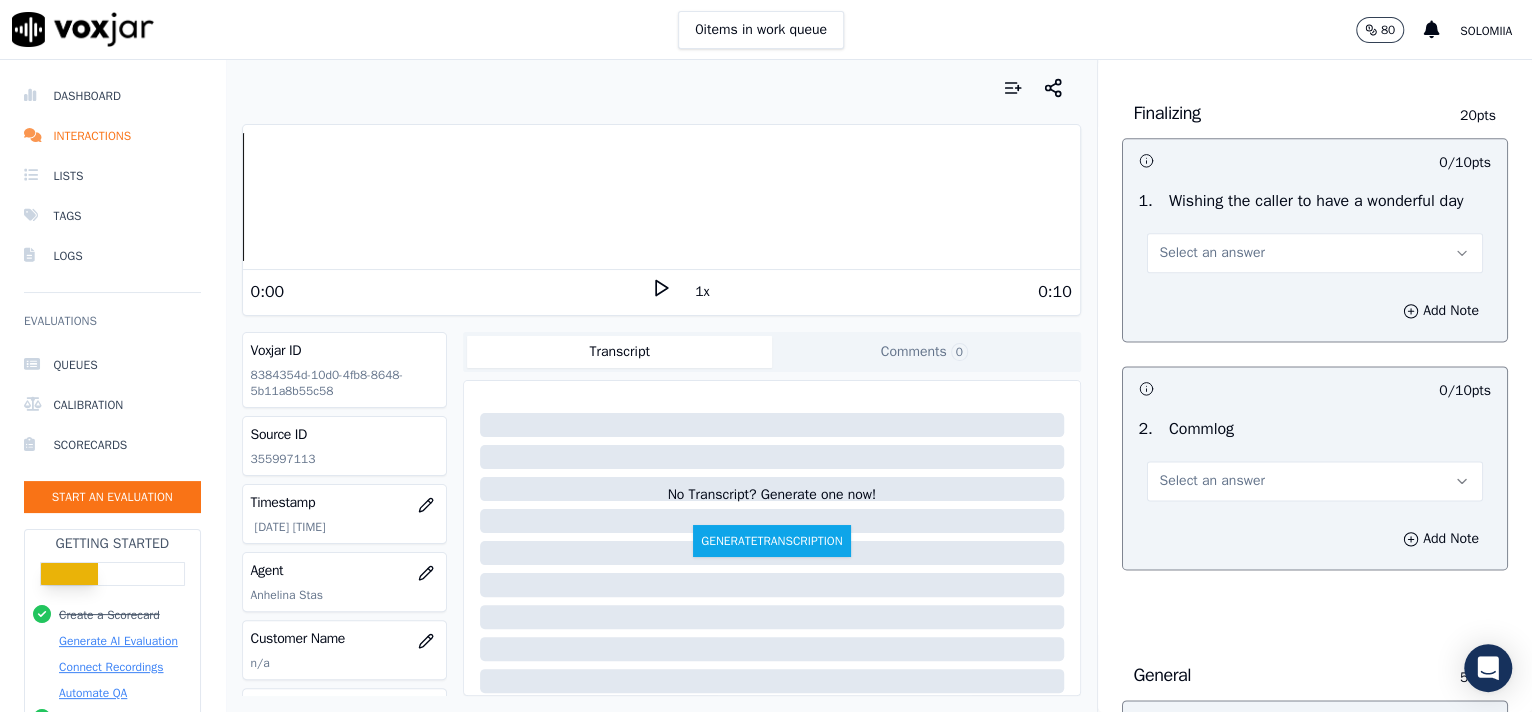 scroll, scrollTop: 1470, scrollLeft: 0, axis: vertical 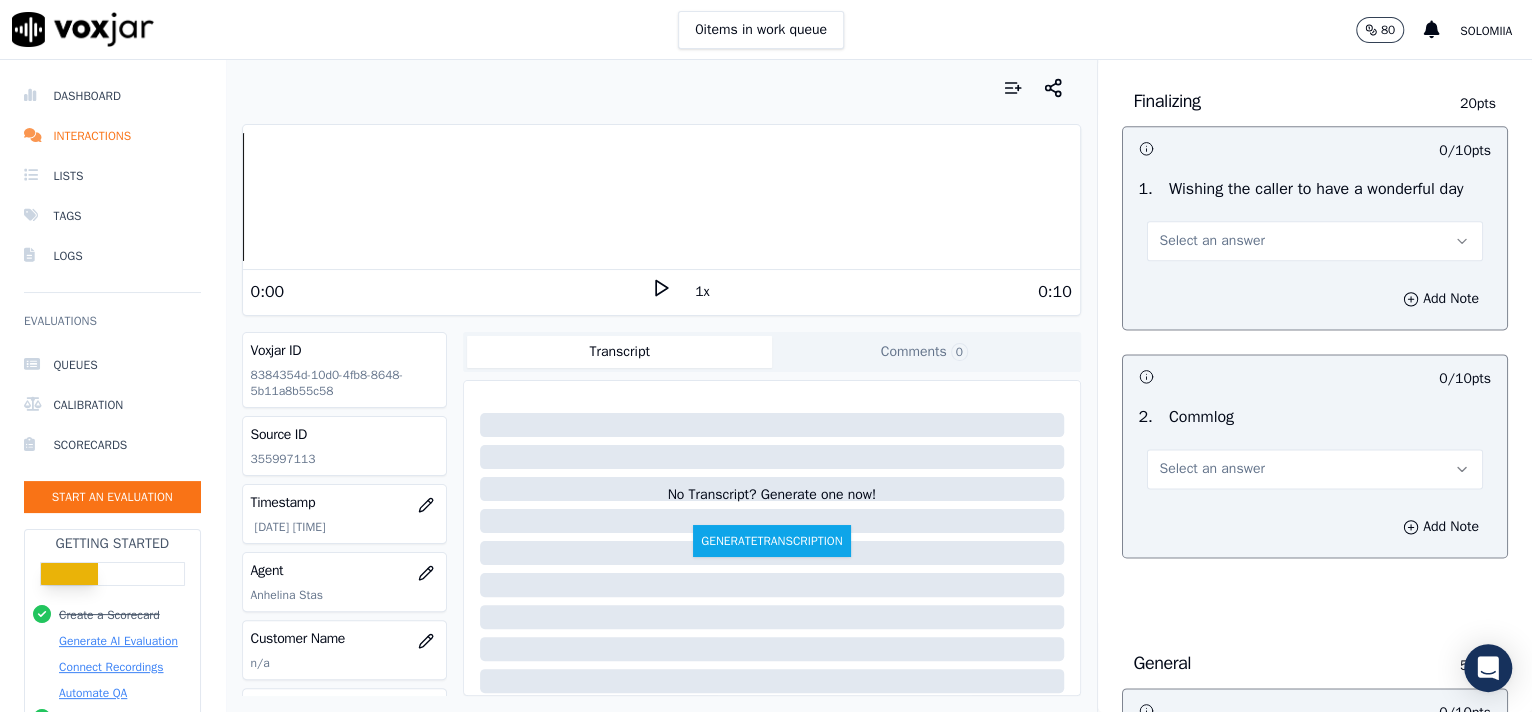 drag, startPoint x: 1247, startPoint y: 305, endPoint x: 1292, endPoint y: 344, distance: 59.548298 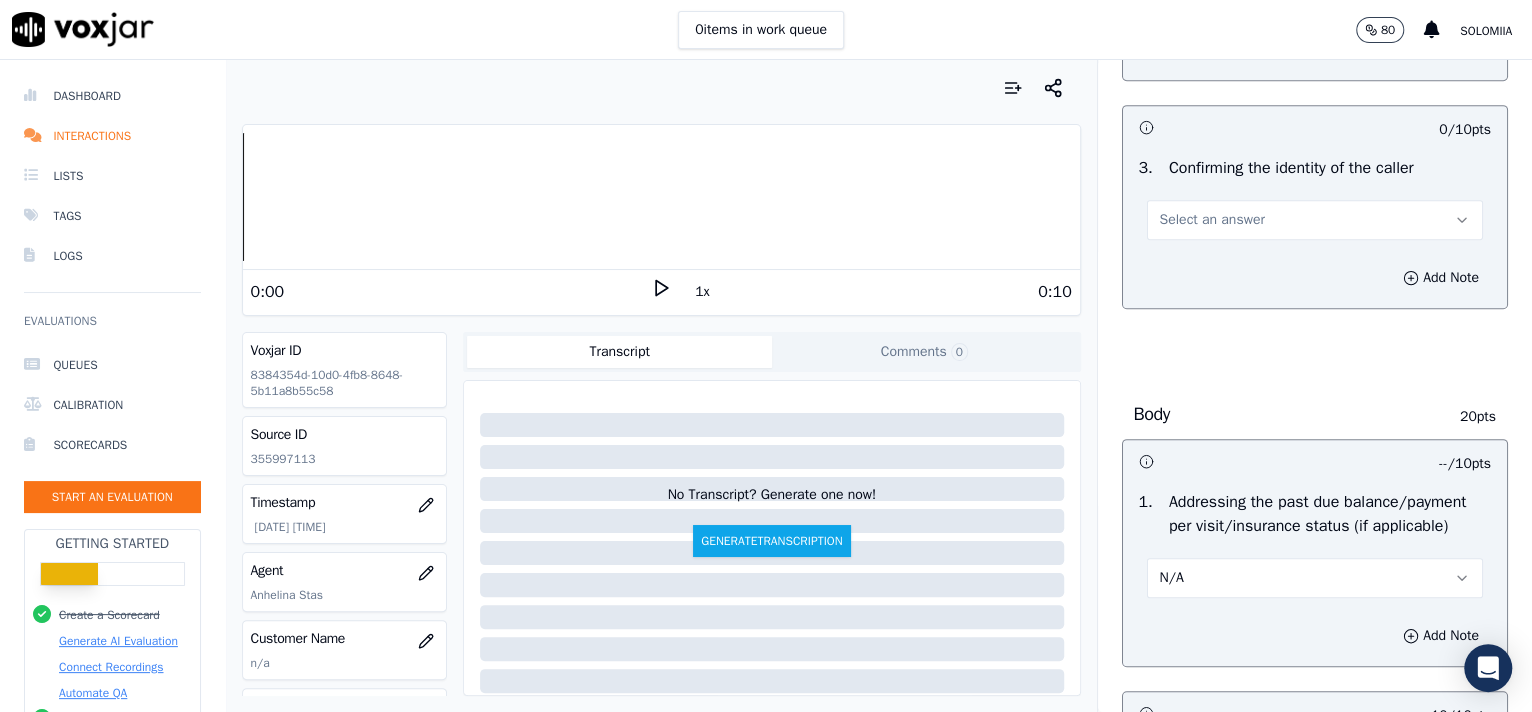 scroll, scrollTop: 577, scrollLeft: 0, axis: vertical 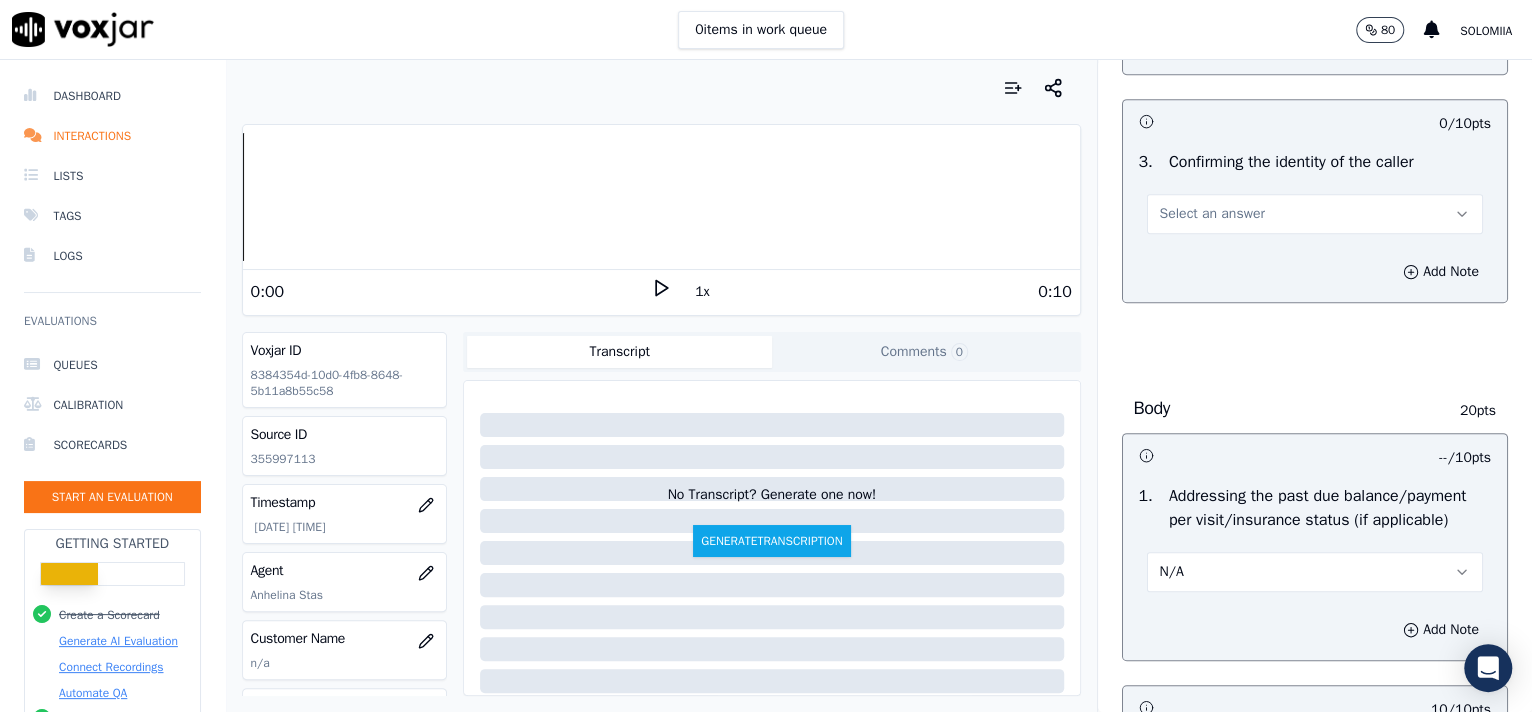 click on "Select an answer" at bounding box center [1212, 214] 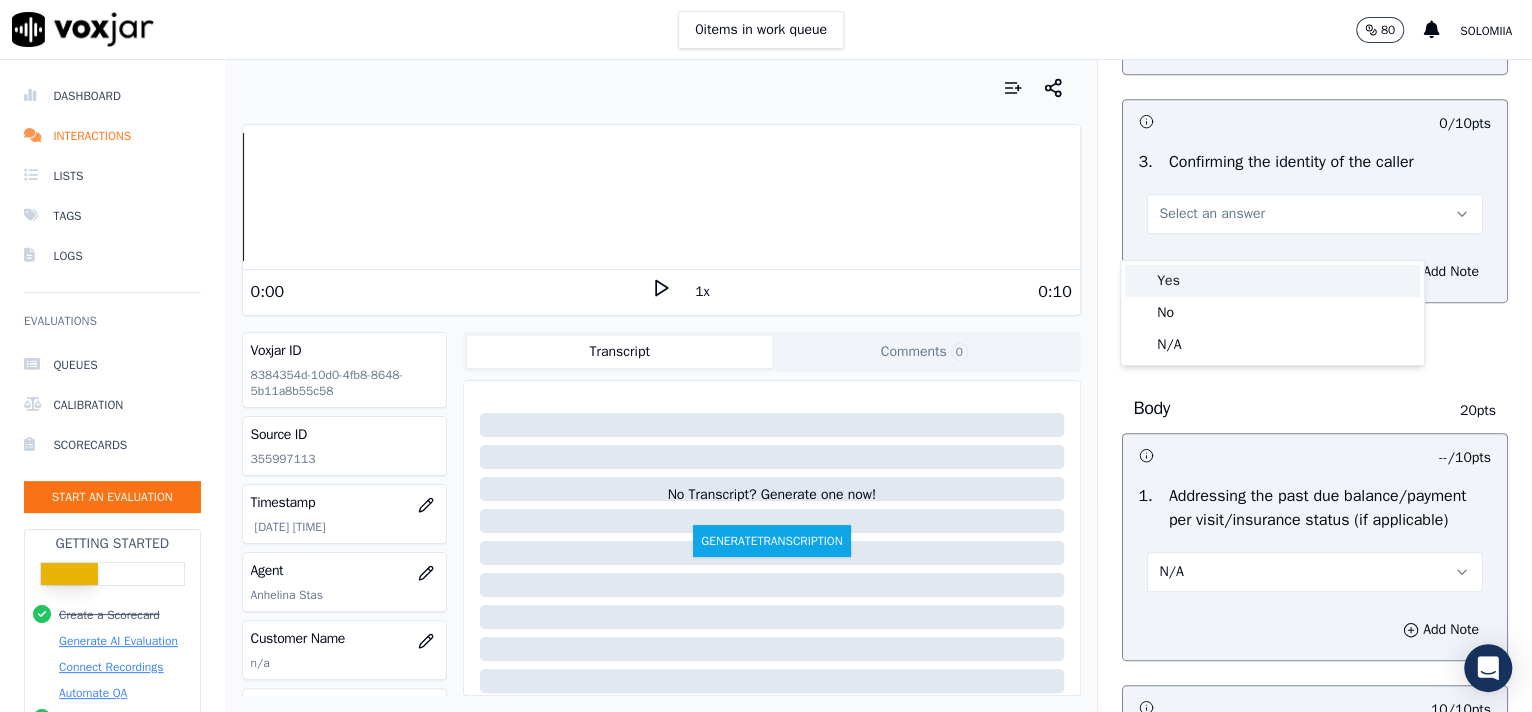 click on "Yes" at bounding box center (1272, 281) 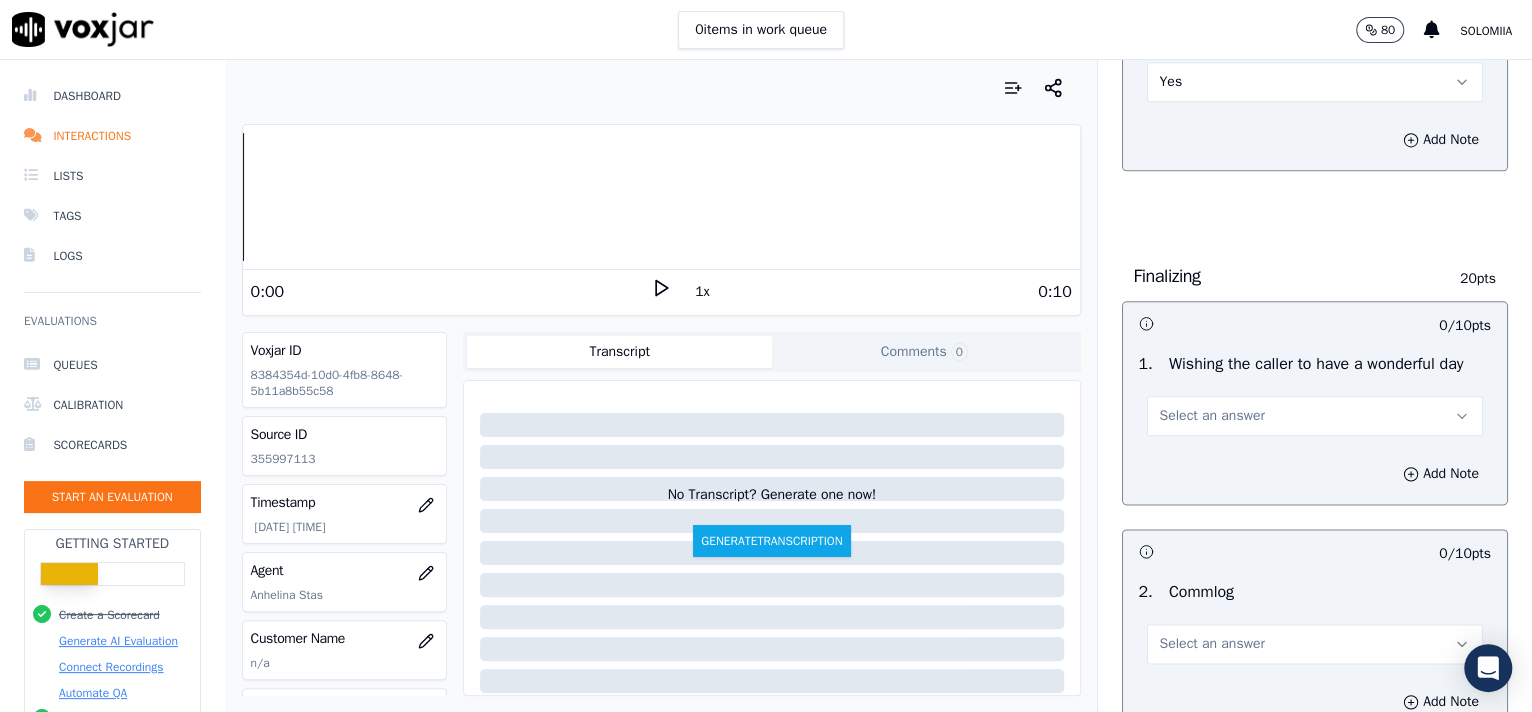 scroll, scrollTop: 1552, scrollLeft: 0, axis: vertical 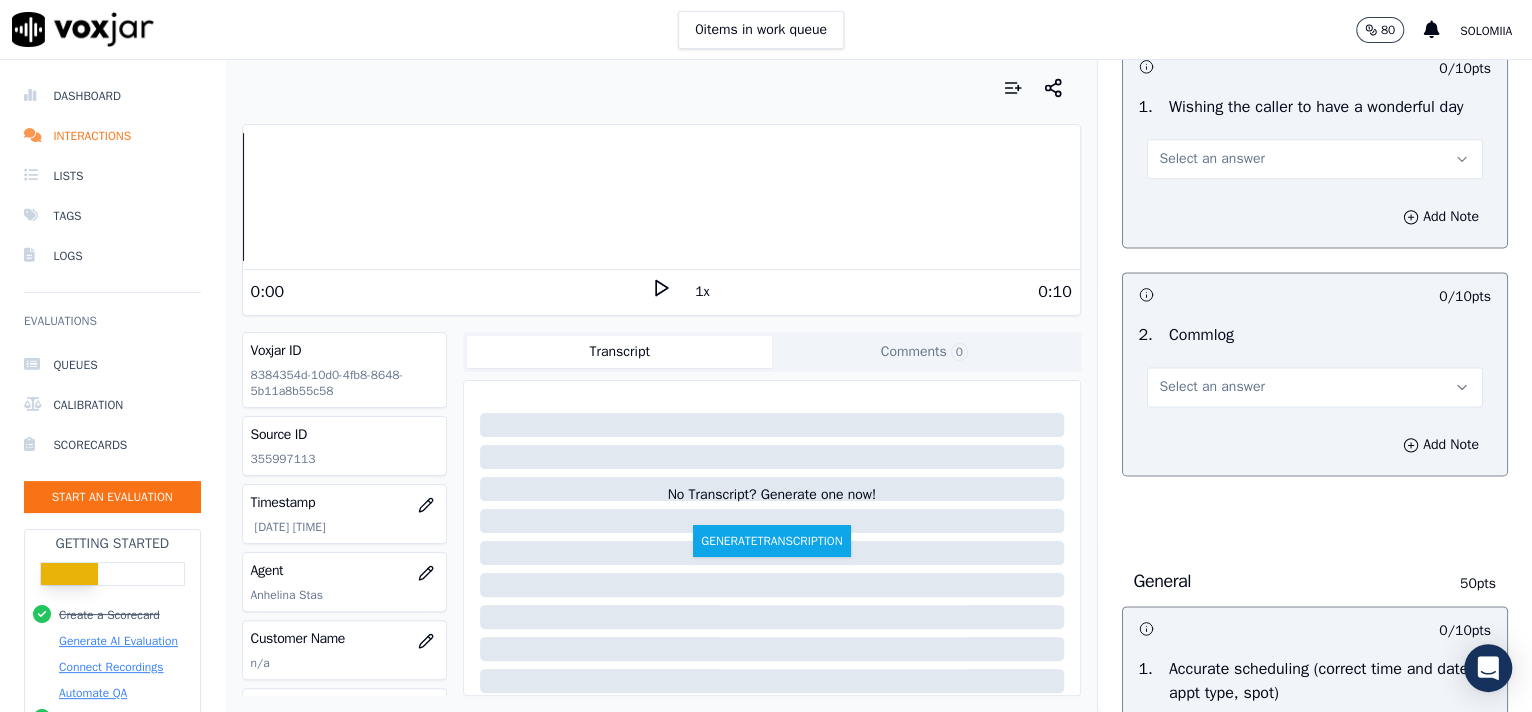 click on "Select an answer" at bounding box center [1315, 159] 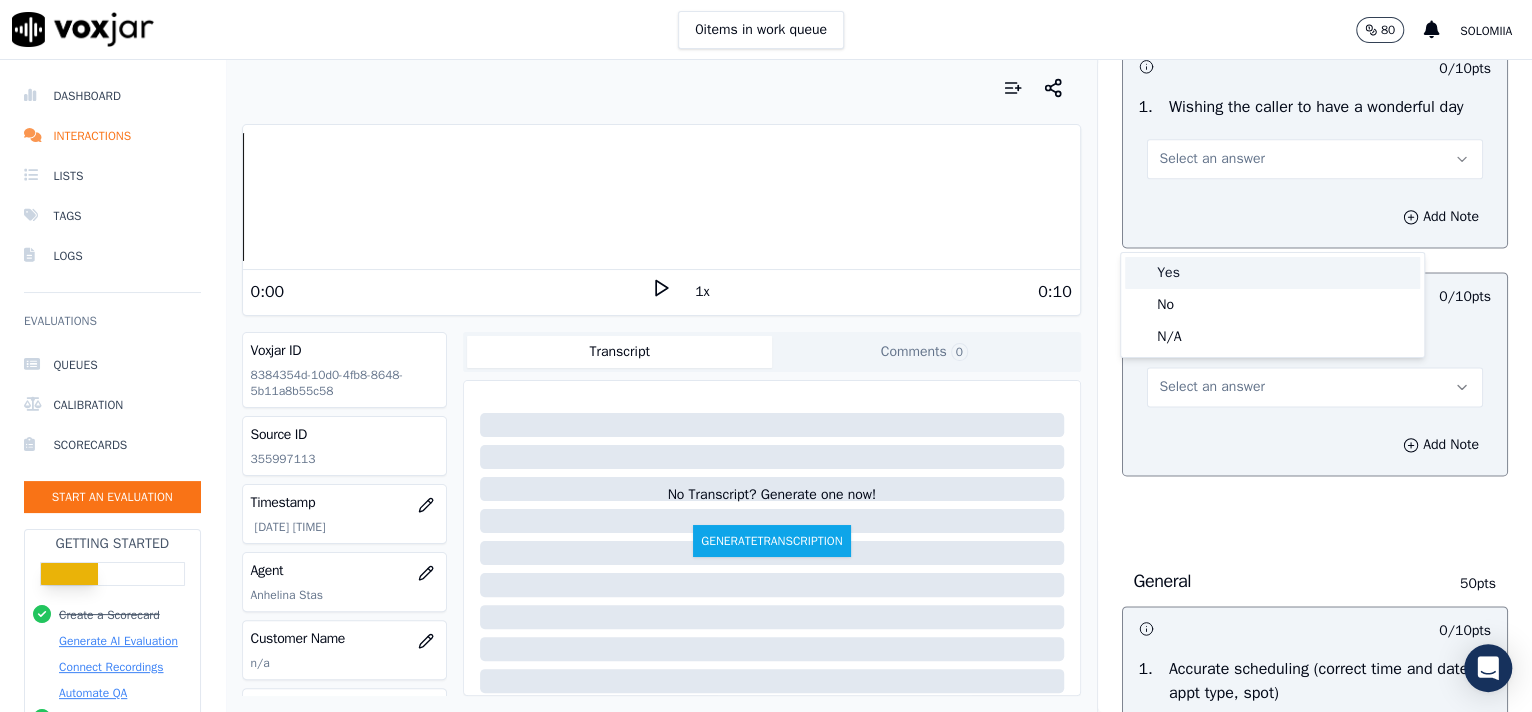 click on "Yes" at bounding box center (1272, 273) 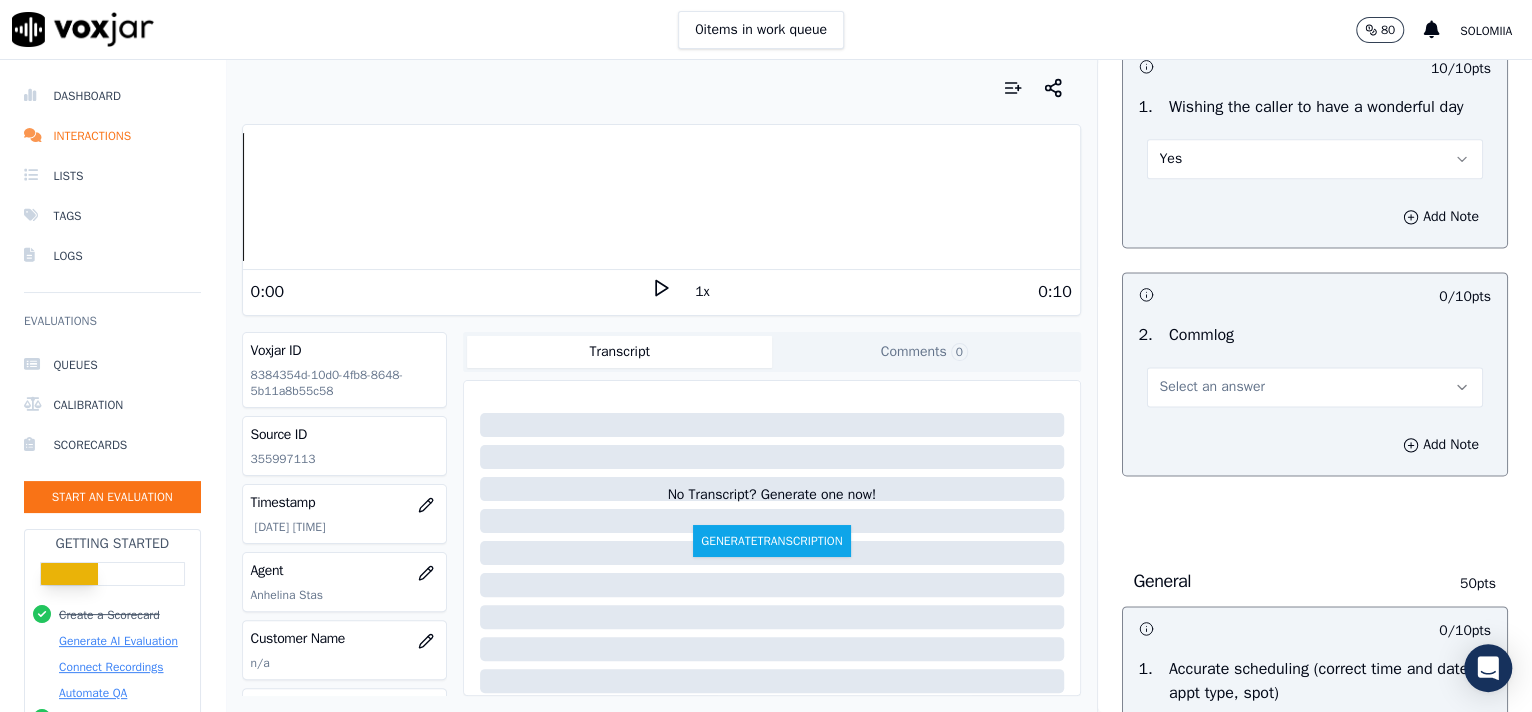 click on "Select an answer" at bounding box center [1212, 387] 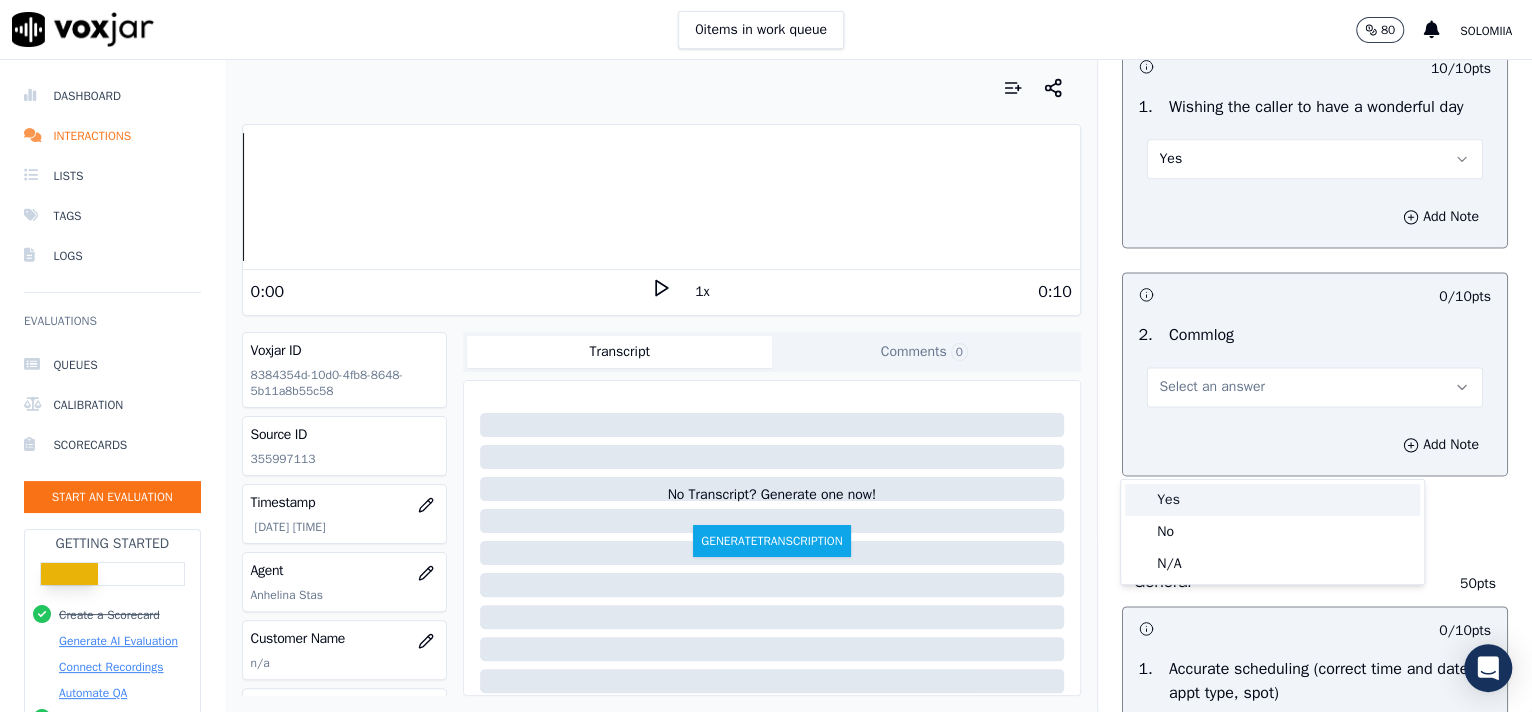 click on "Yes" at bounding box center [1272, 500] 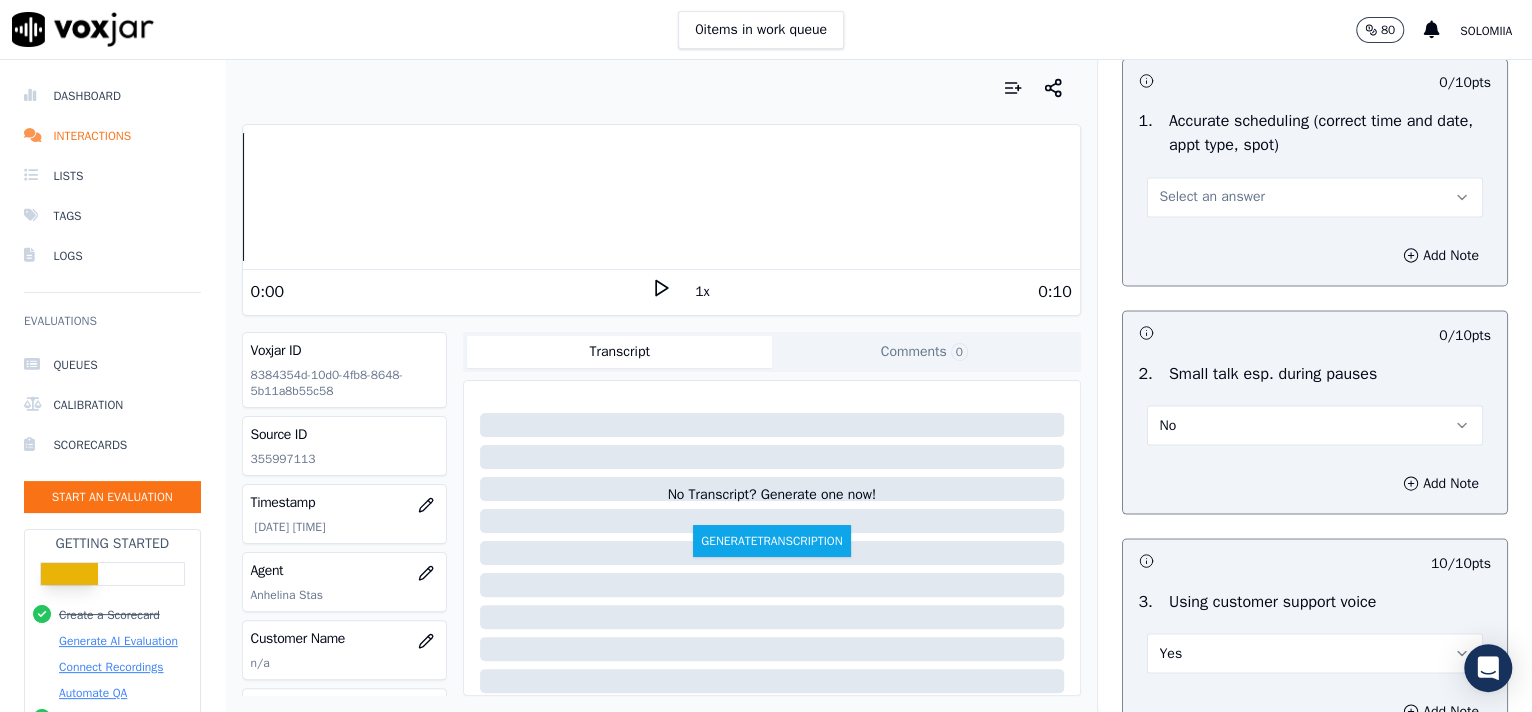 scroll, scrollTop: 2100, scrollLeft: 0, axis: vertical 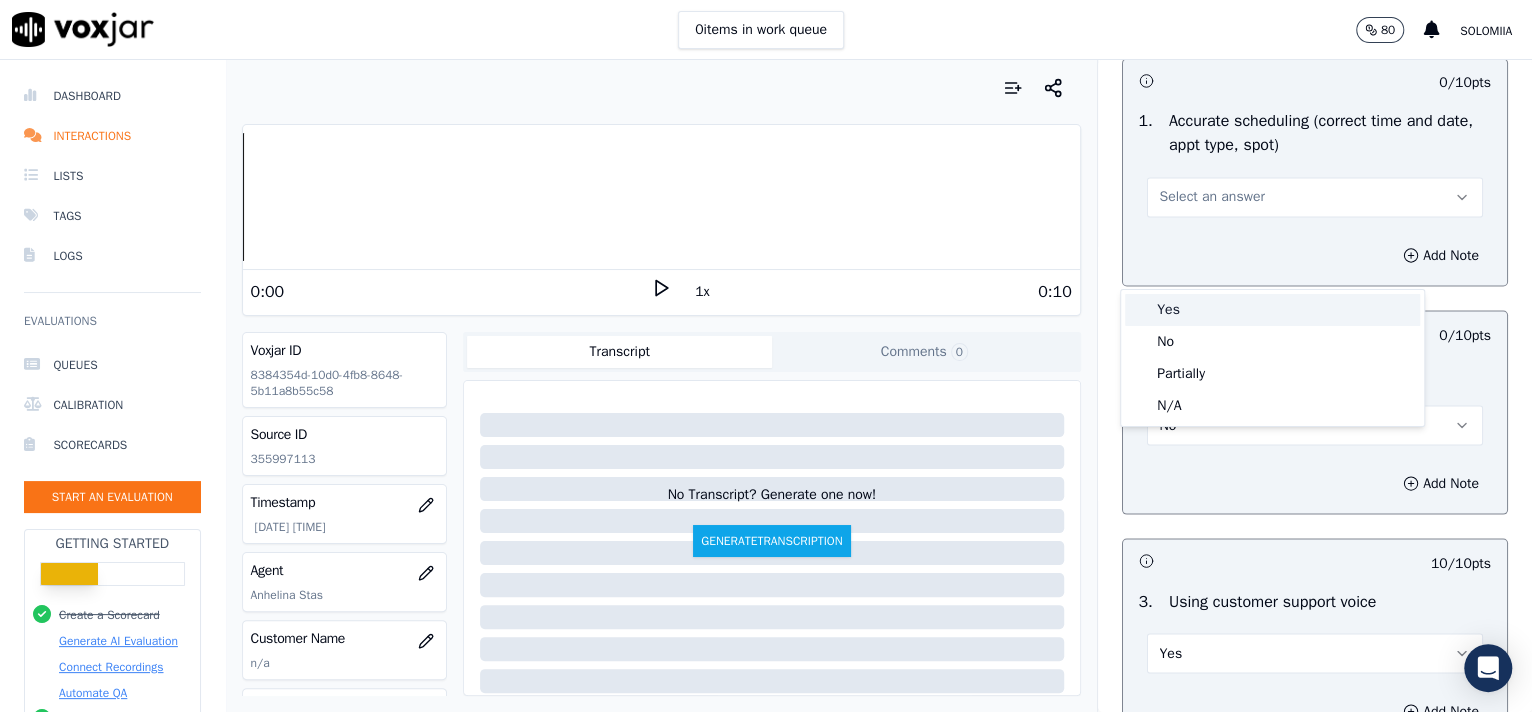 click on "Yes" at bounding box center (1272, 310) 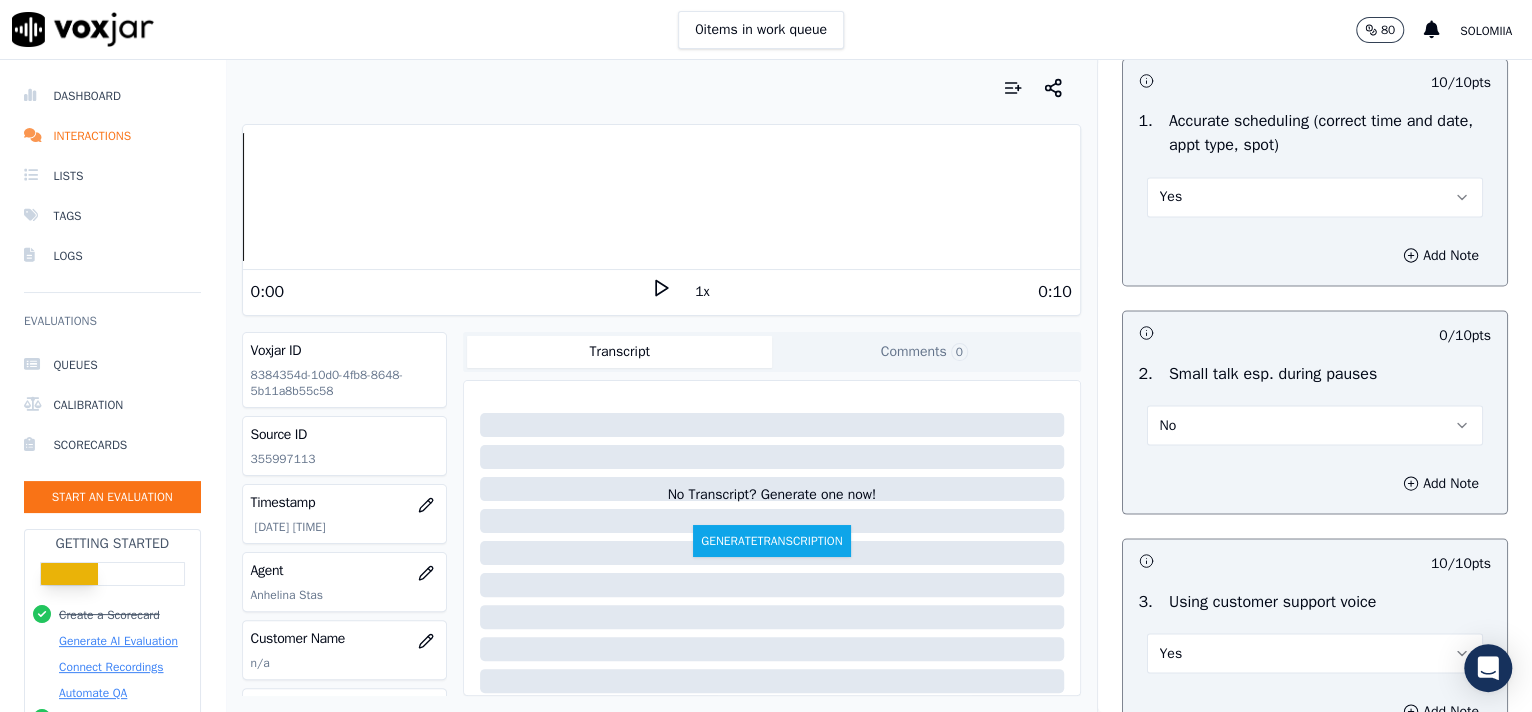 click on "Yes" at bounding box center (1315, 197) 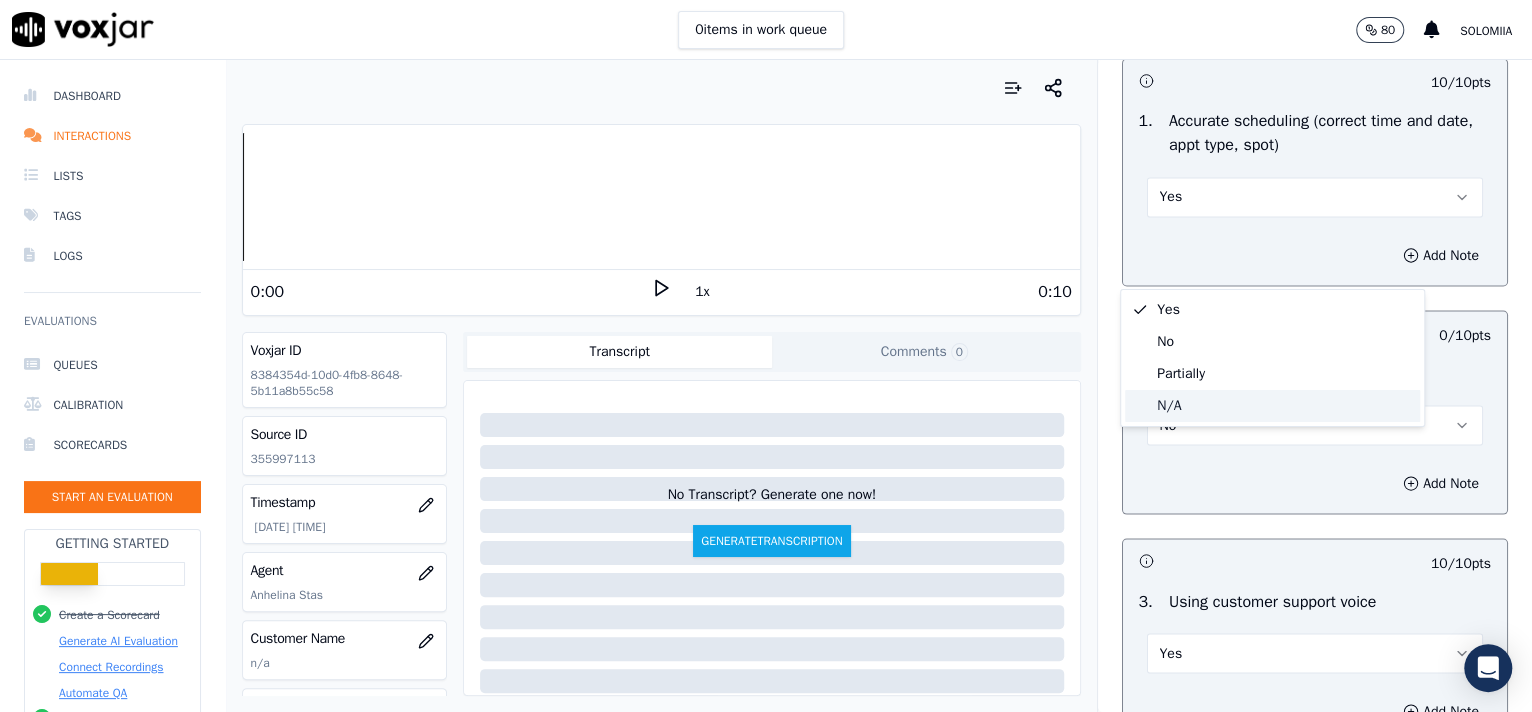 click on "N/A" 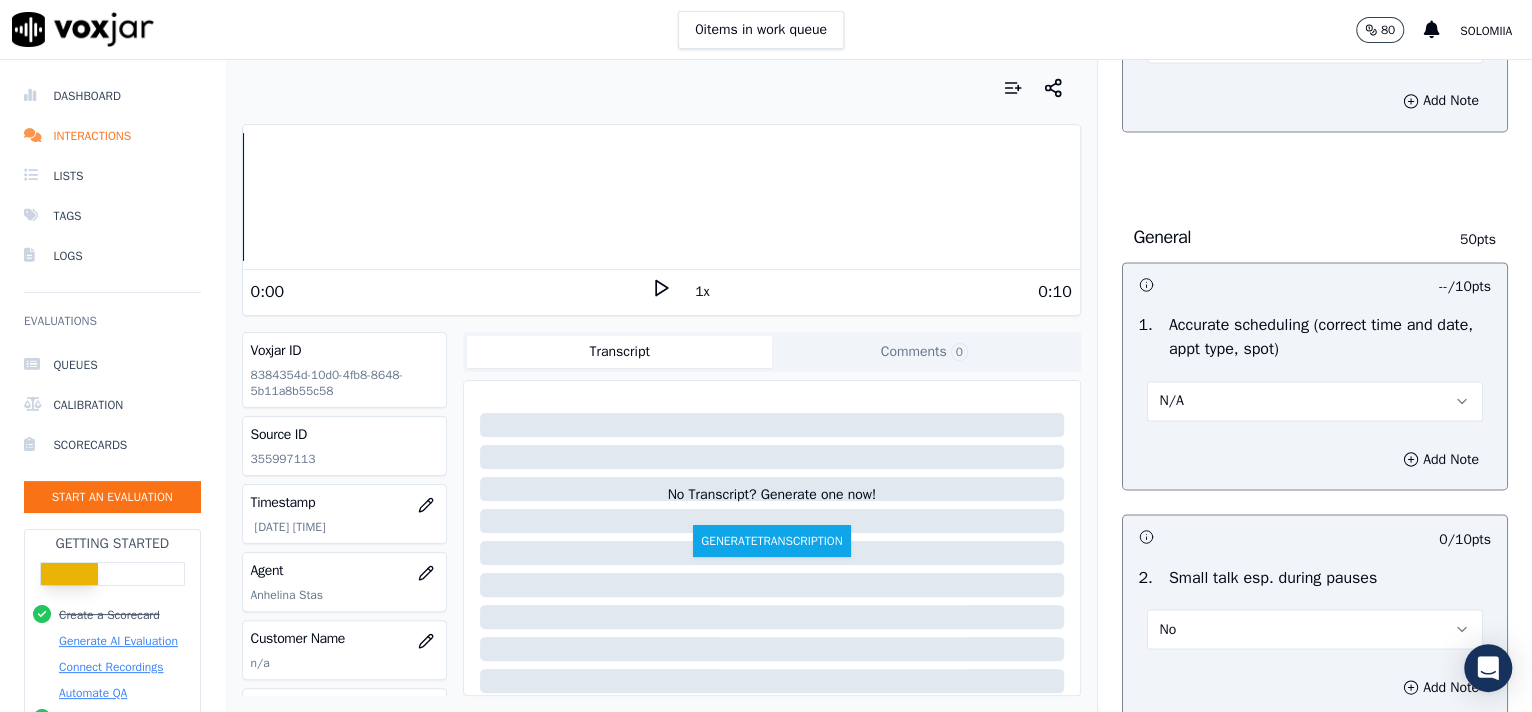 scroll, scrollTop: 1978, scrollLeft: 0, axis: vertical 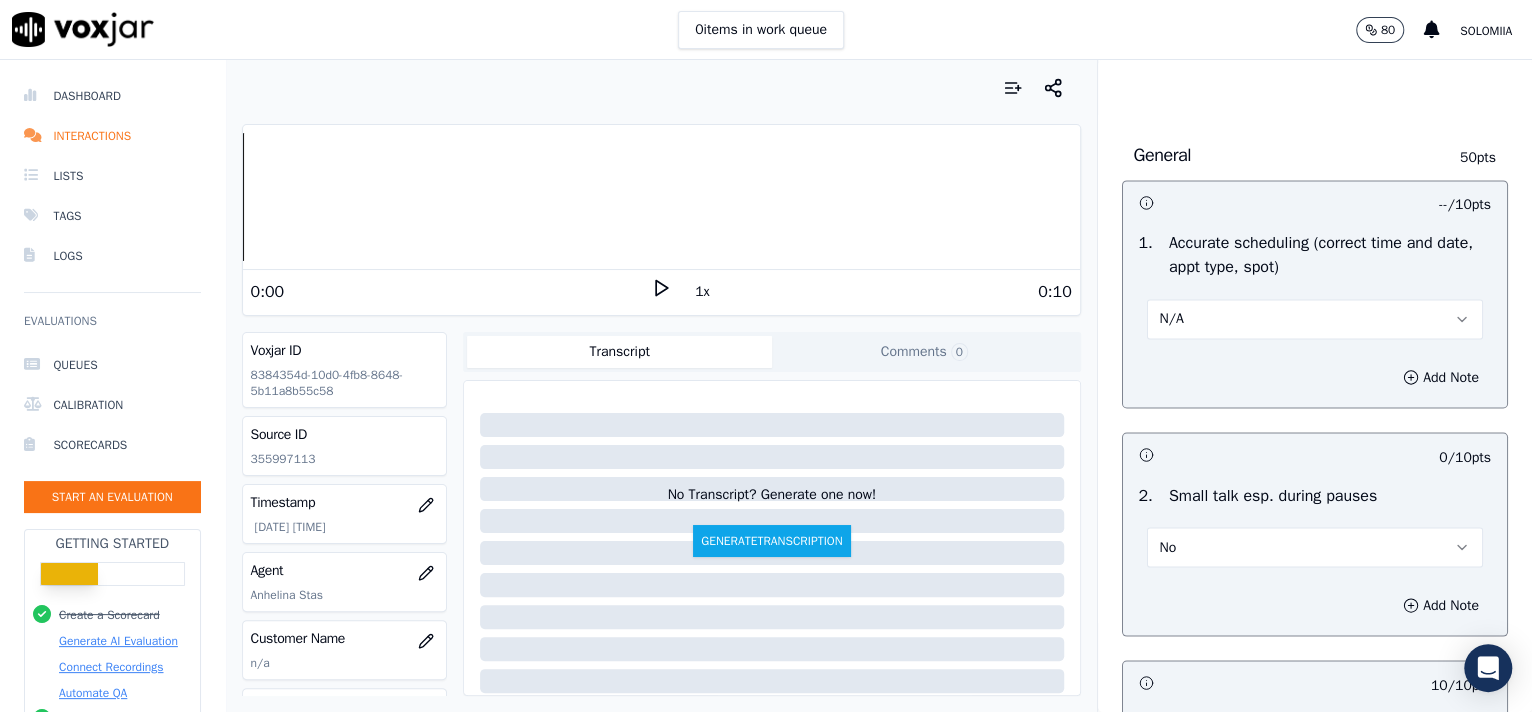 click on "N/A" at bounding box center [1315, 319] 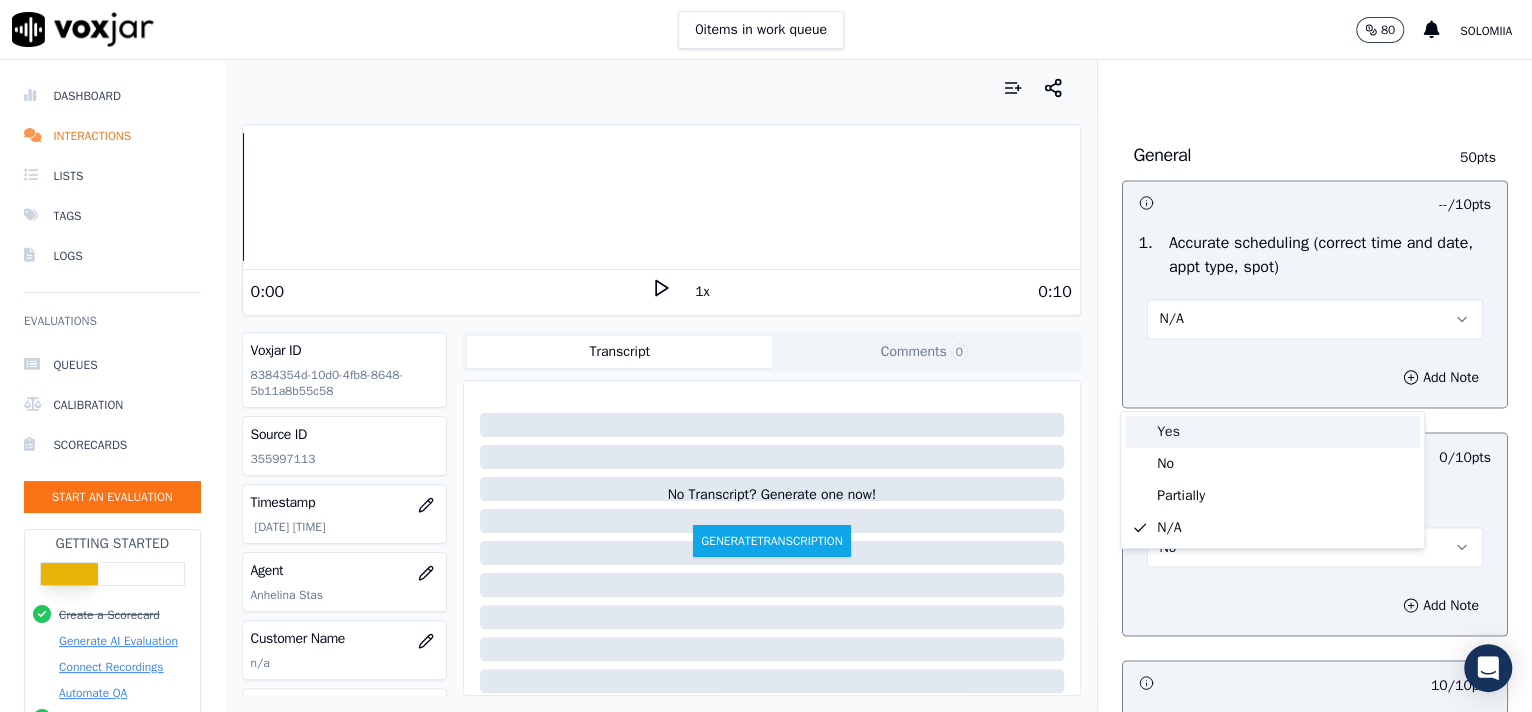 click on "Yes" at bounding box center [1272, 432] 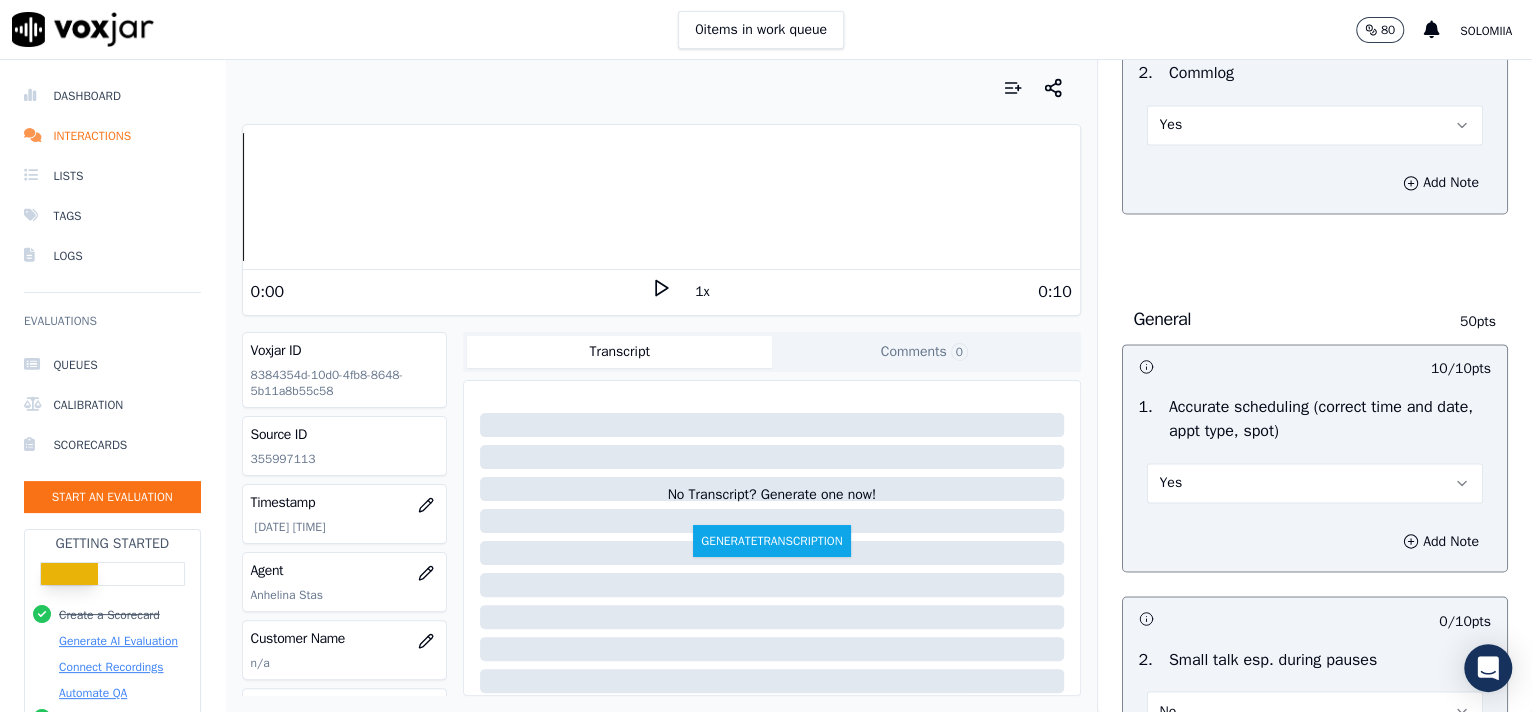 scroll, scrollTop: 3162, scrollLeft: 0, axis: vertical 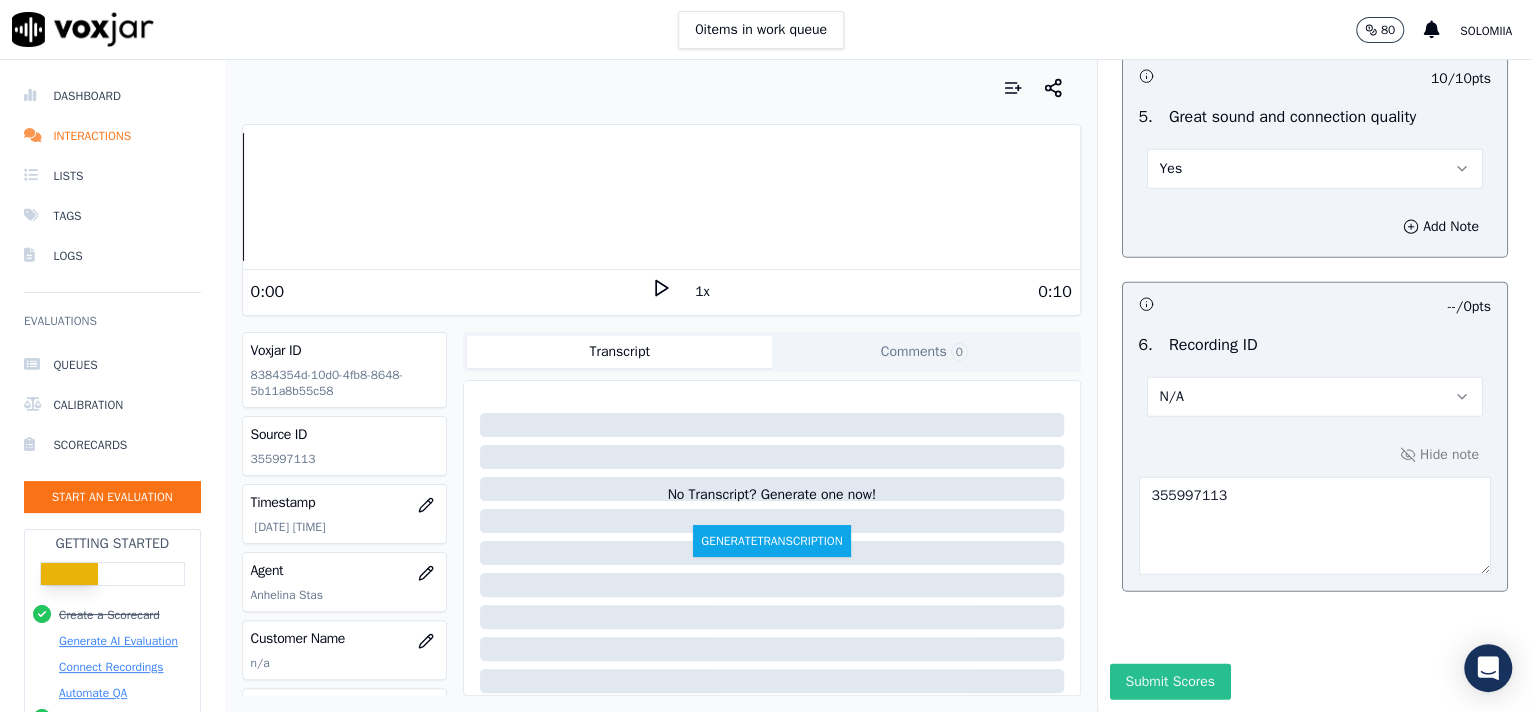 click on "Submit Scores" at bounding box center (1170, 682) 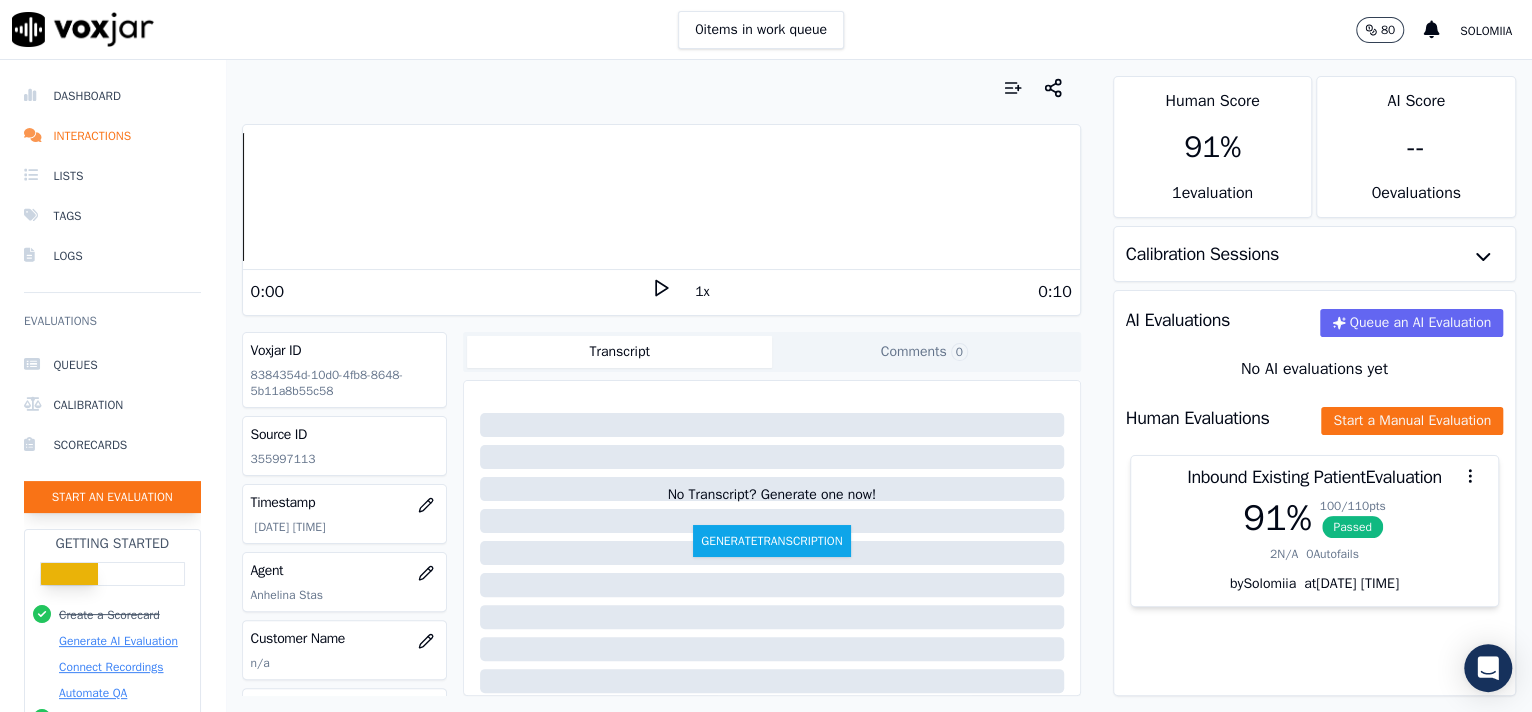 click on "Start an Evaluation" 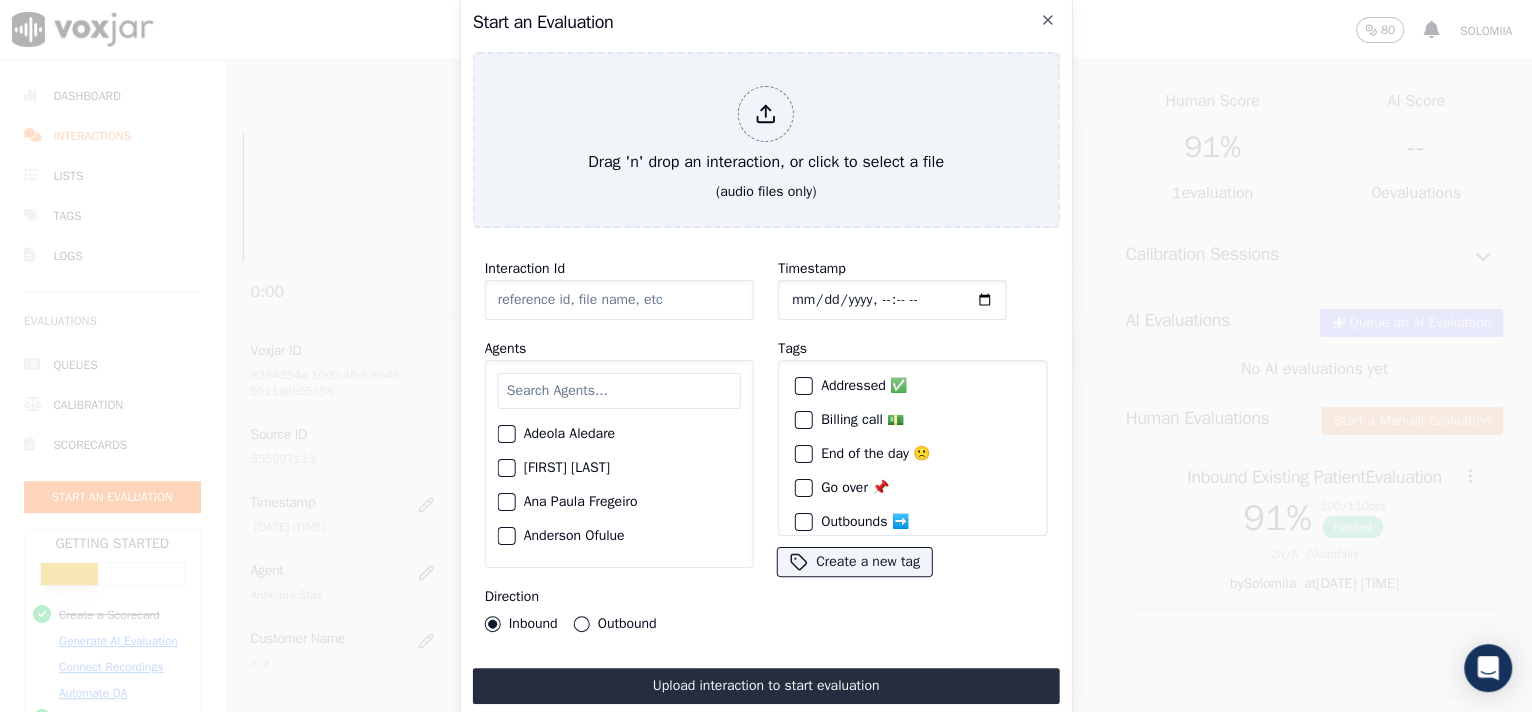 click on "Interaction Id" 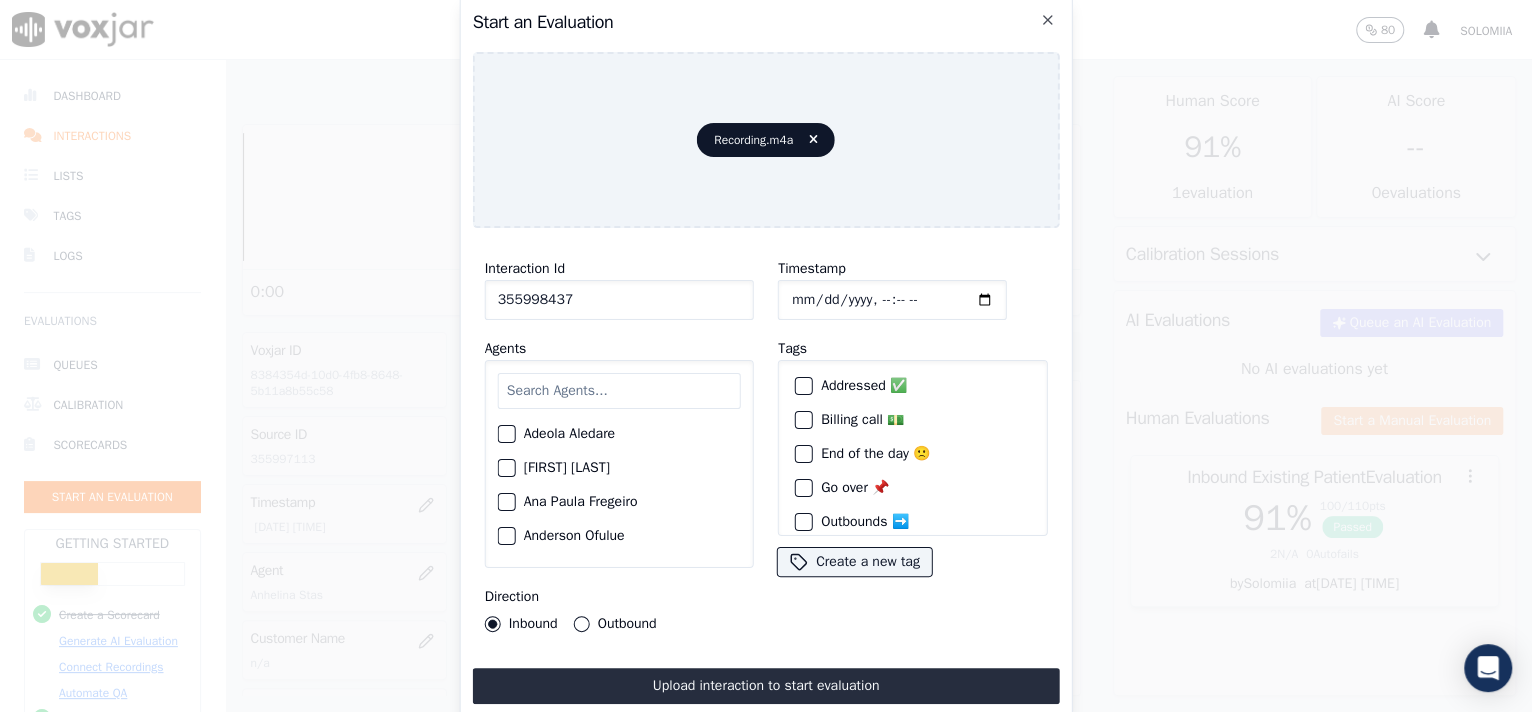 drag, startPoint x: 606, startPoint y: 299, endPoint x: 311, endPoint y: 300, distance: 295.0017 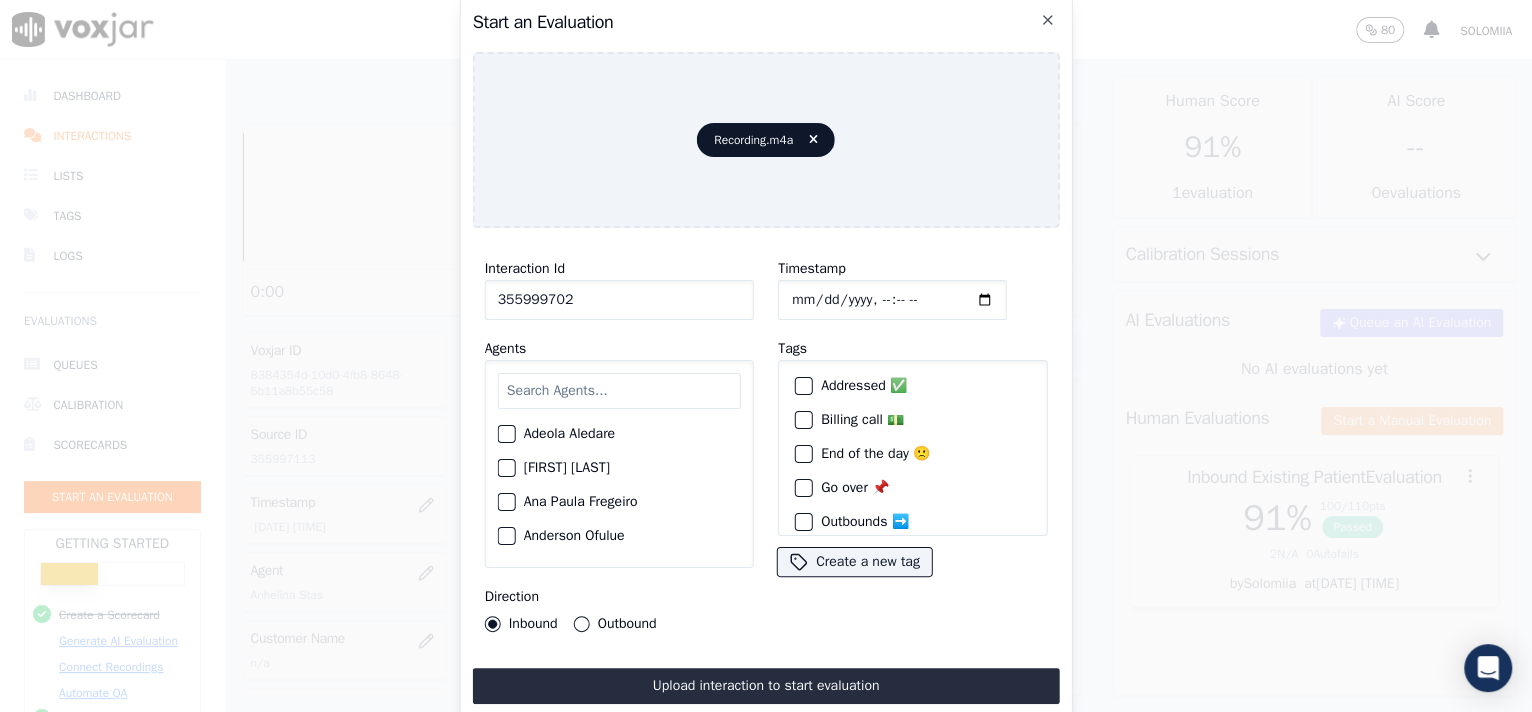 type on "355999702" 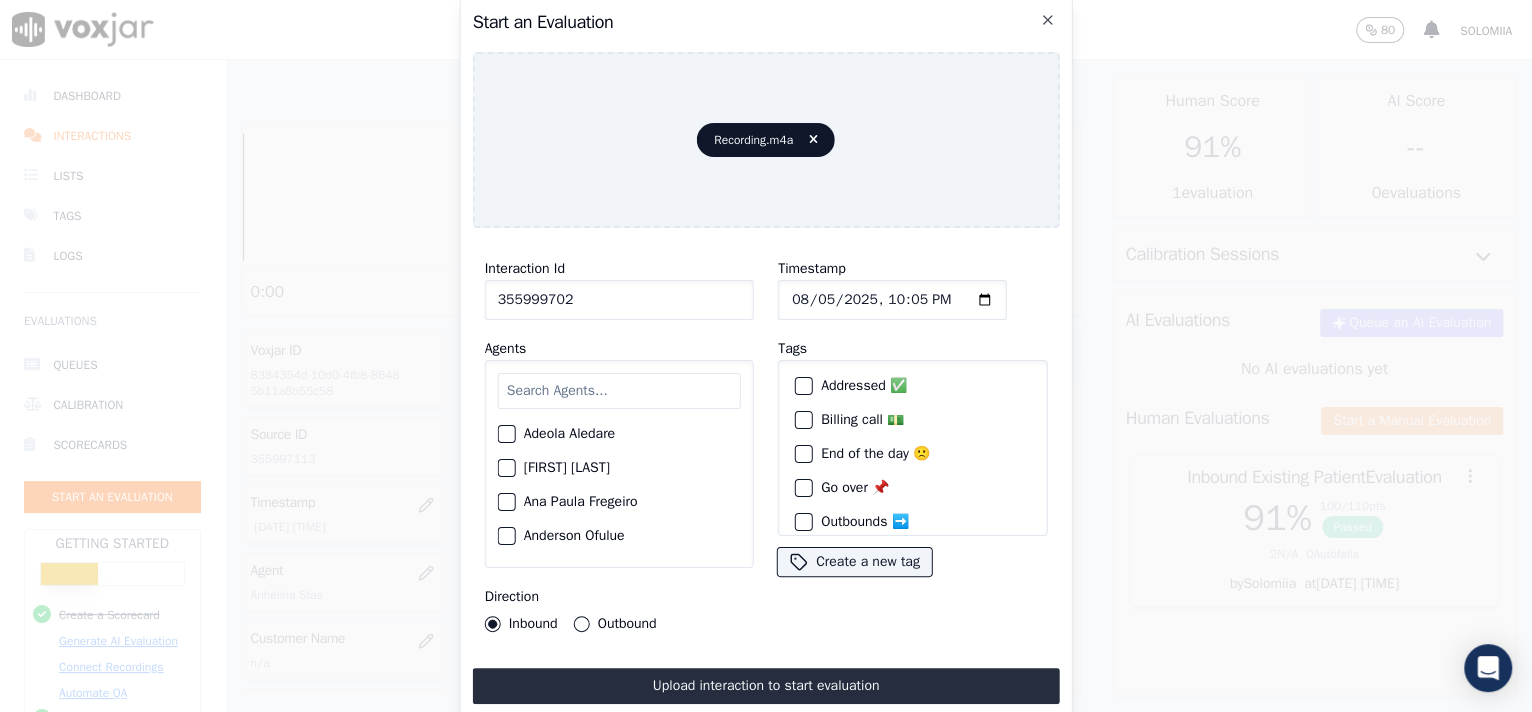 click on "Timestamp" 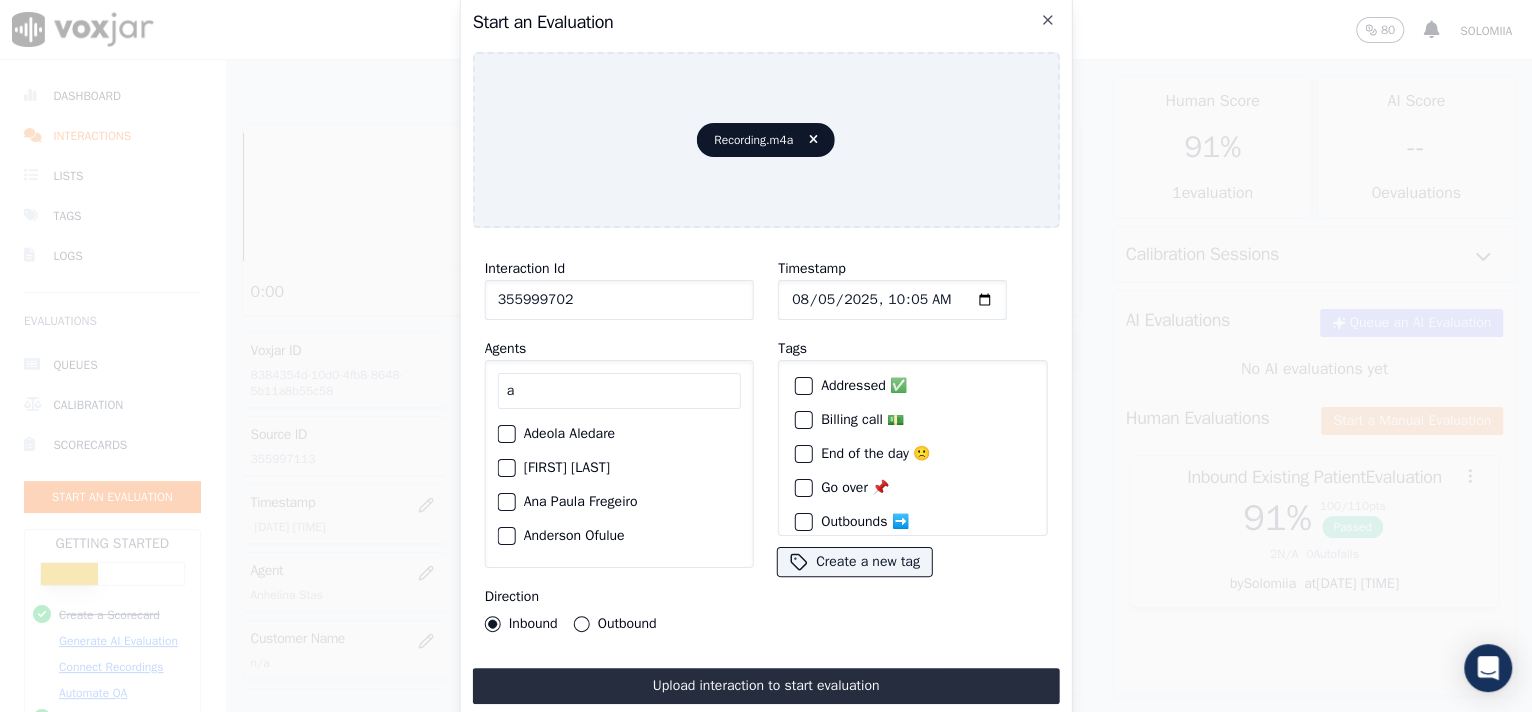 click on "a" at bounding box center [619, 391] 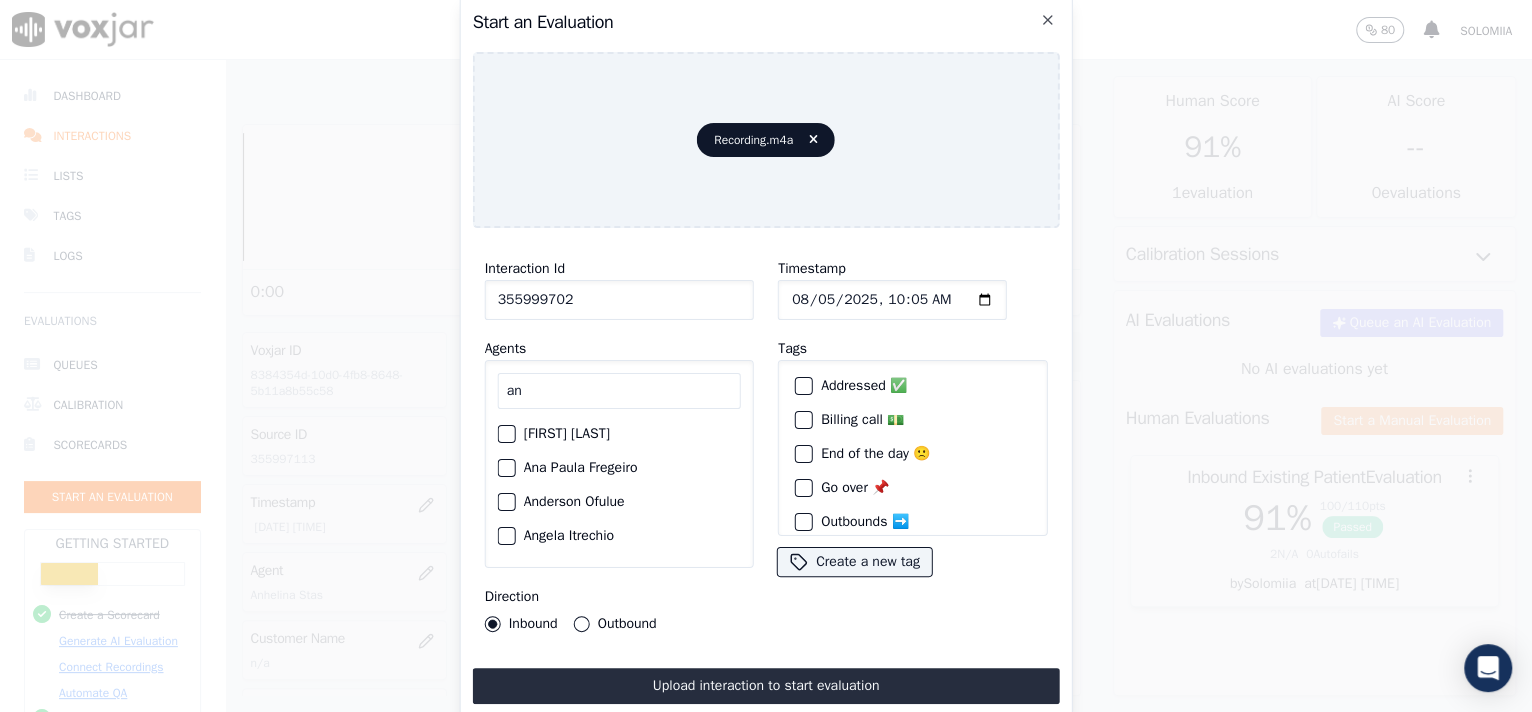 type on "a" 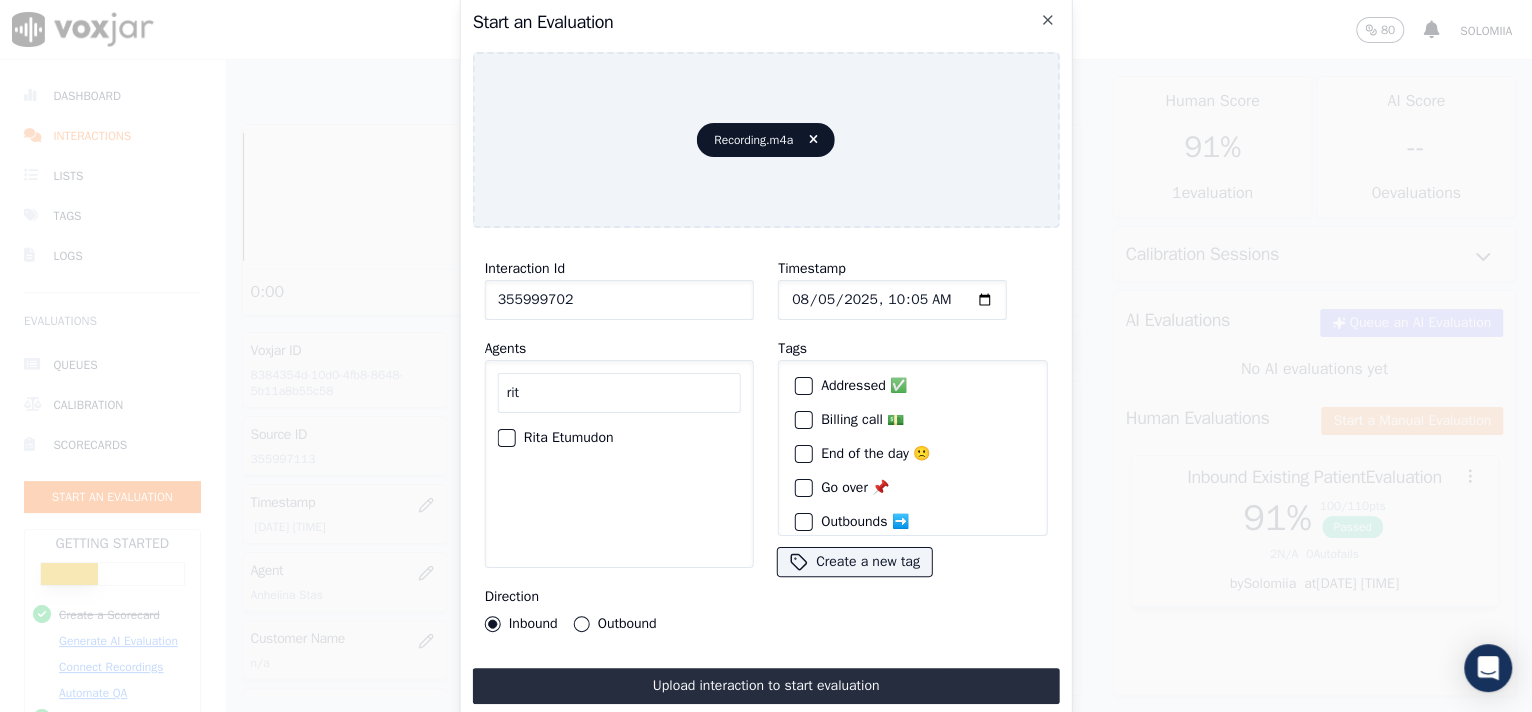 type on "rit" 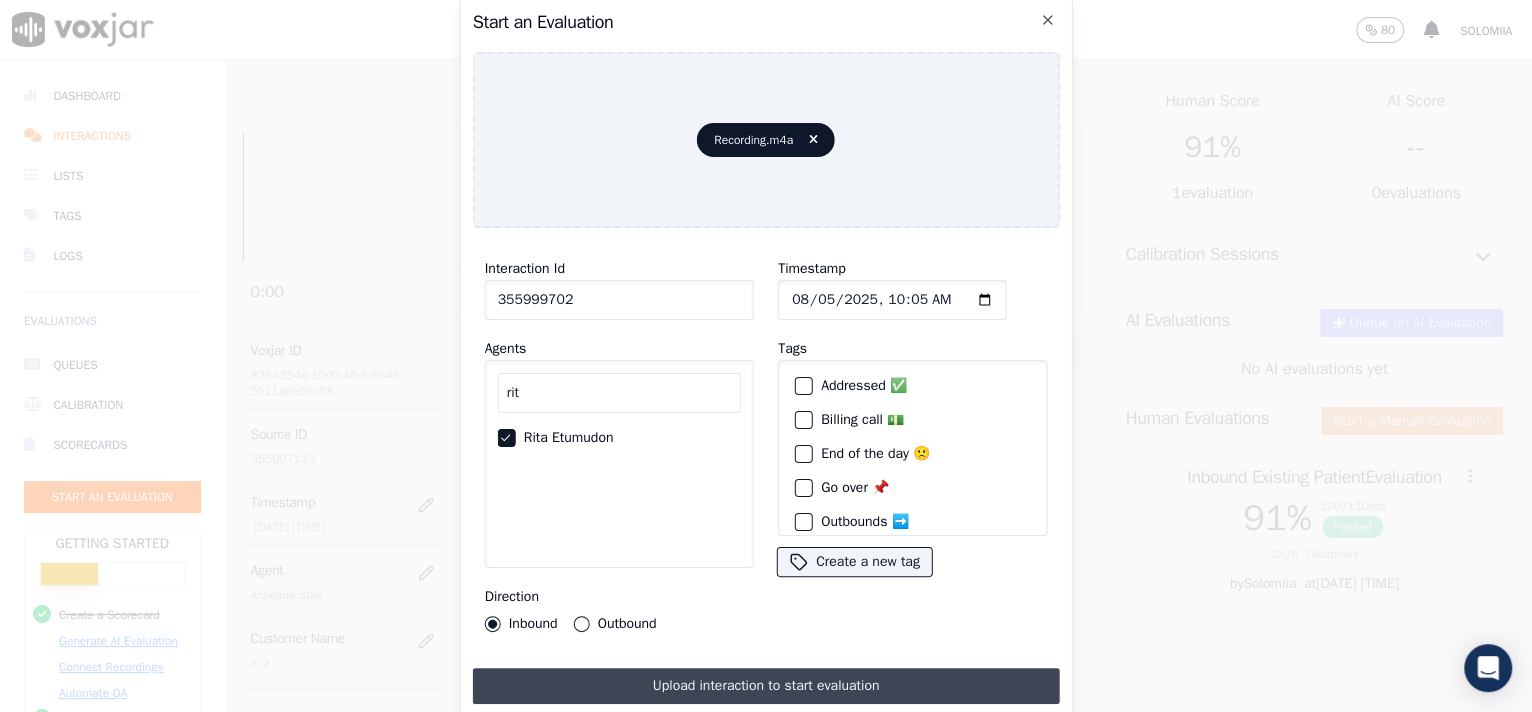 click on "Upload interaction to start evaluation" at bounding box center (766, 686) 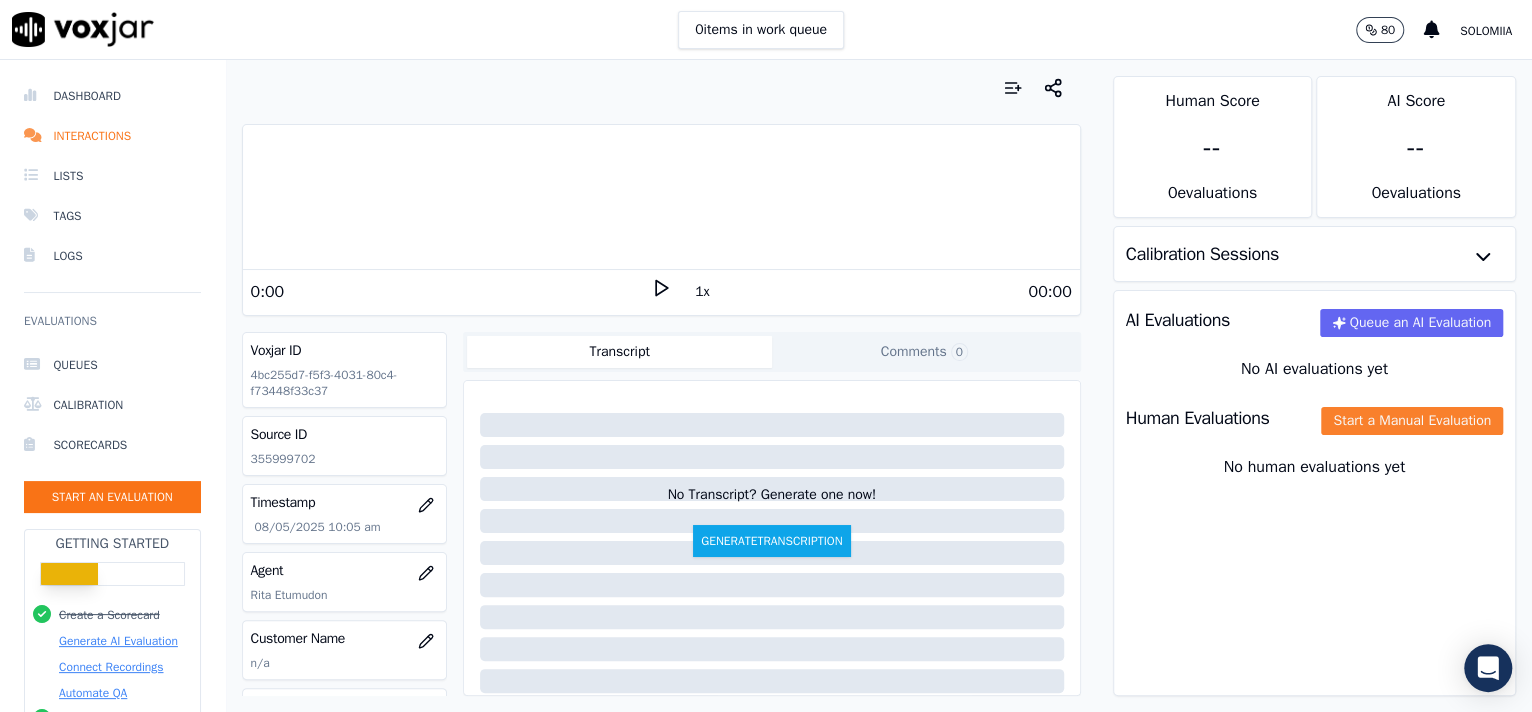 click on "Start a Manual Evaluation" 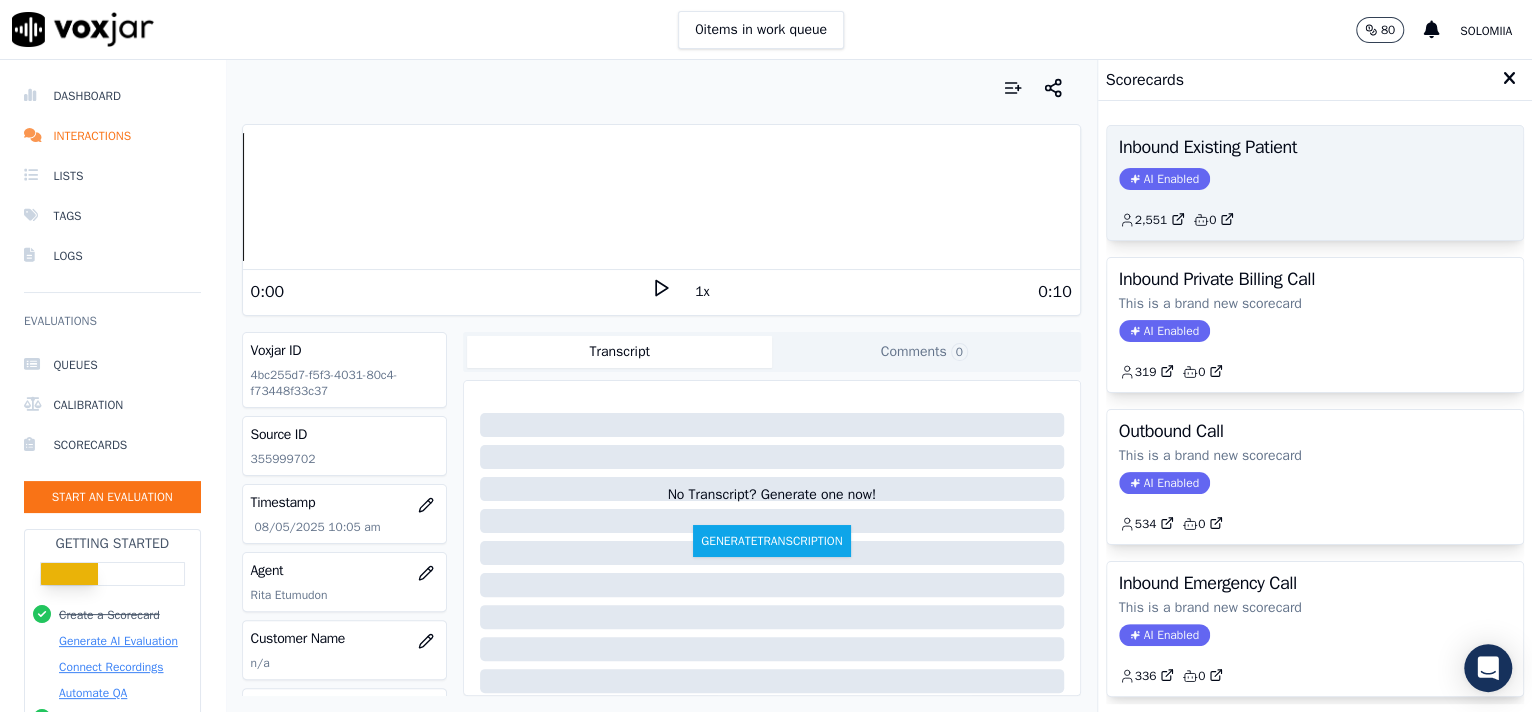 click on "2,551         0" 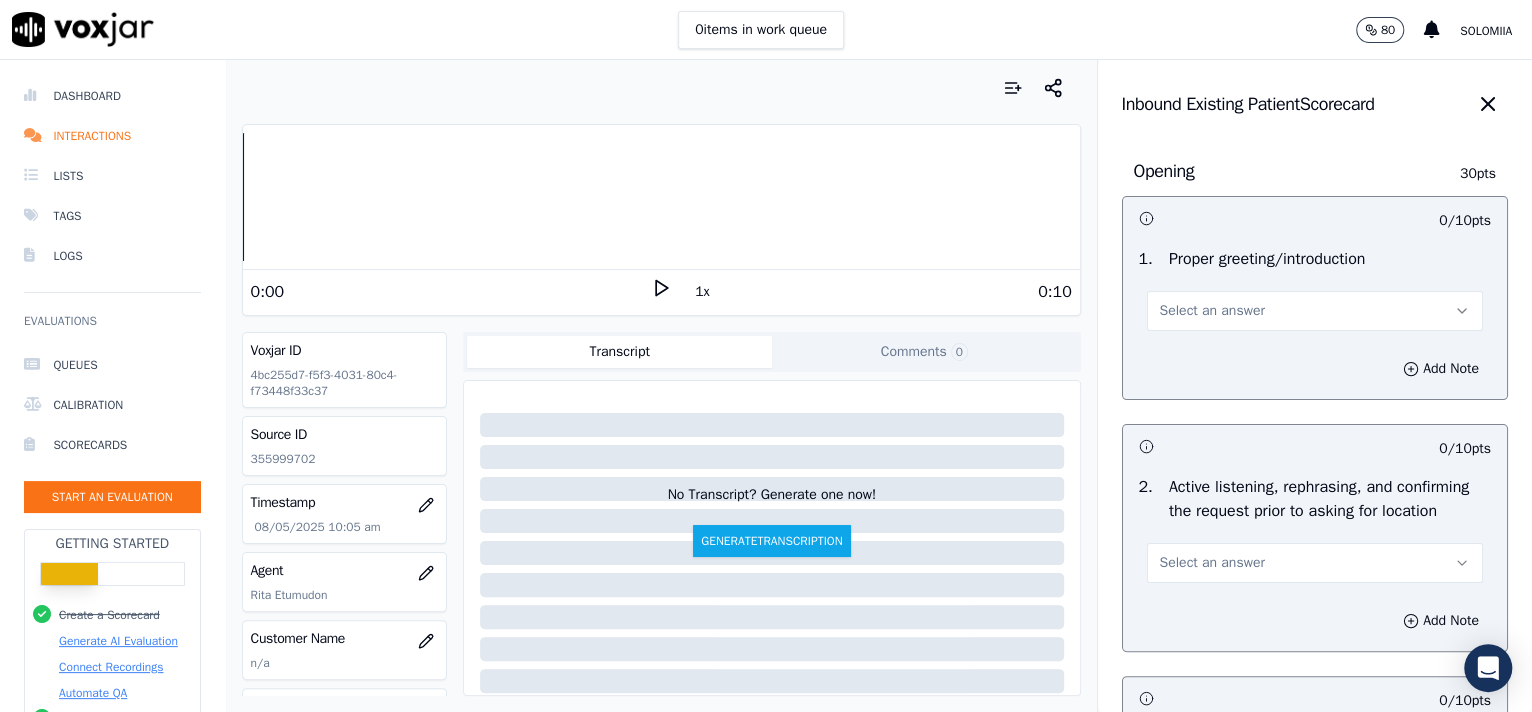 click on "Select an answer" at bounding box center [1315, 311] 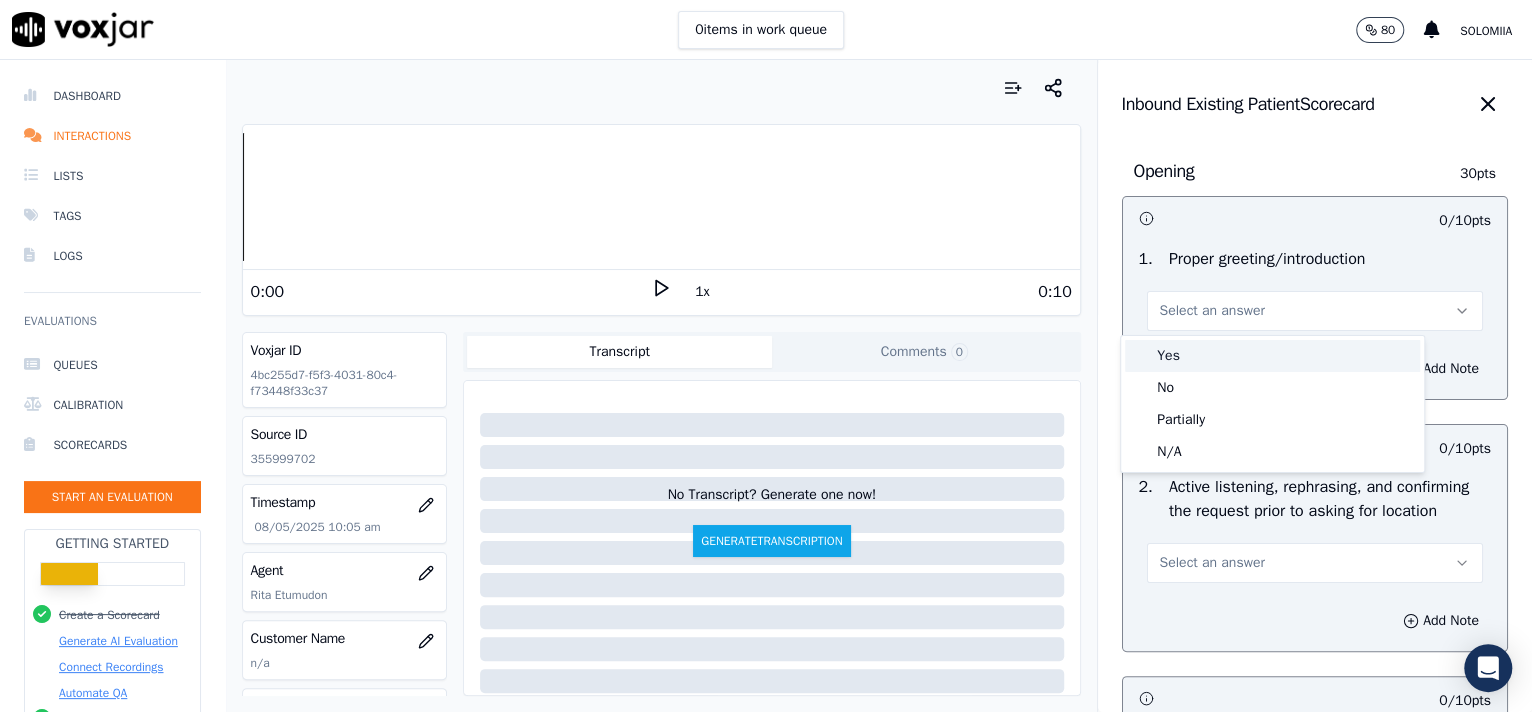 click on "Yes" at bounding box center [1272, 356] 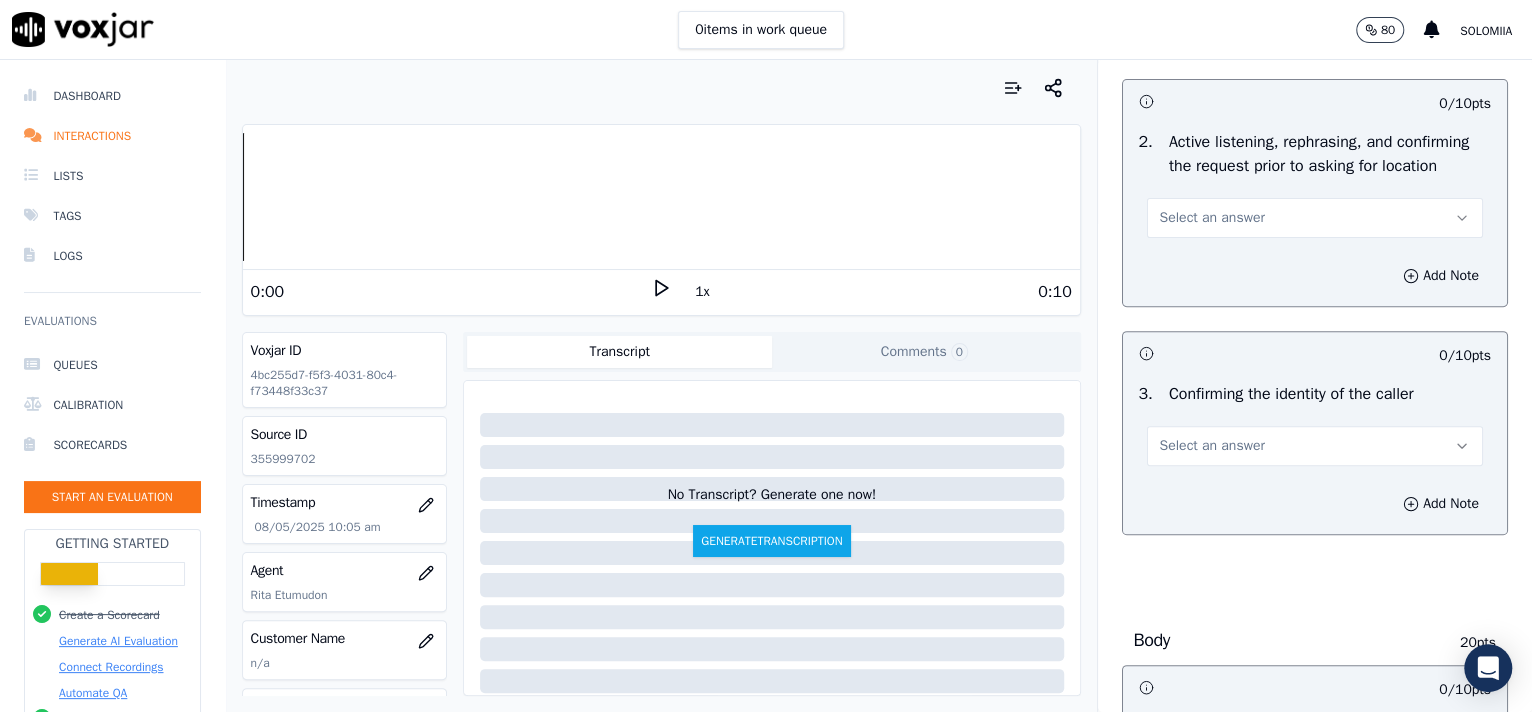 scroll, scrollTop: 385, scrollLeft: 0, axis: vertical 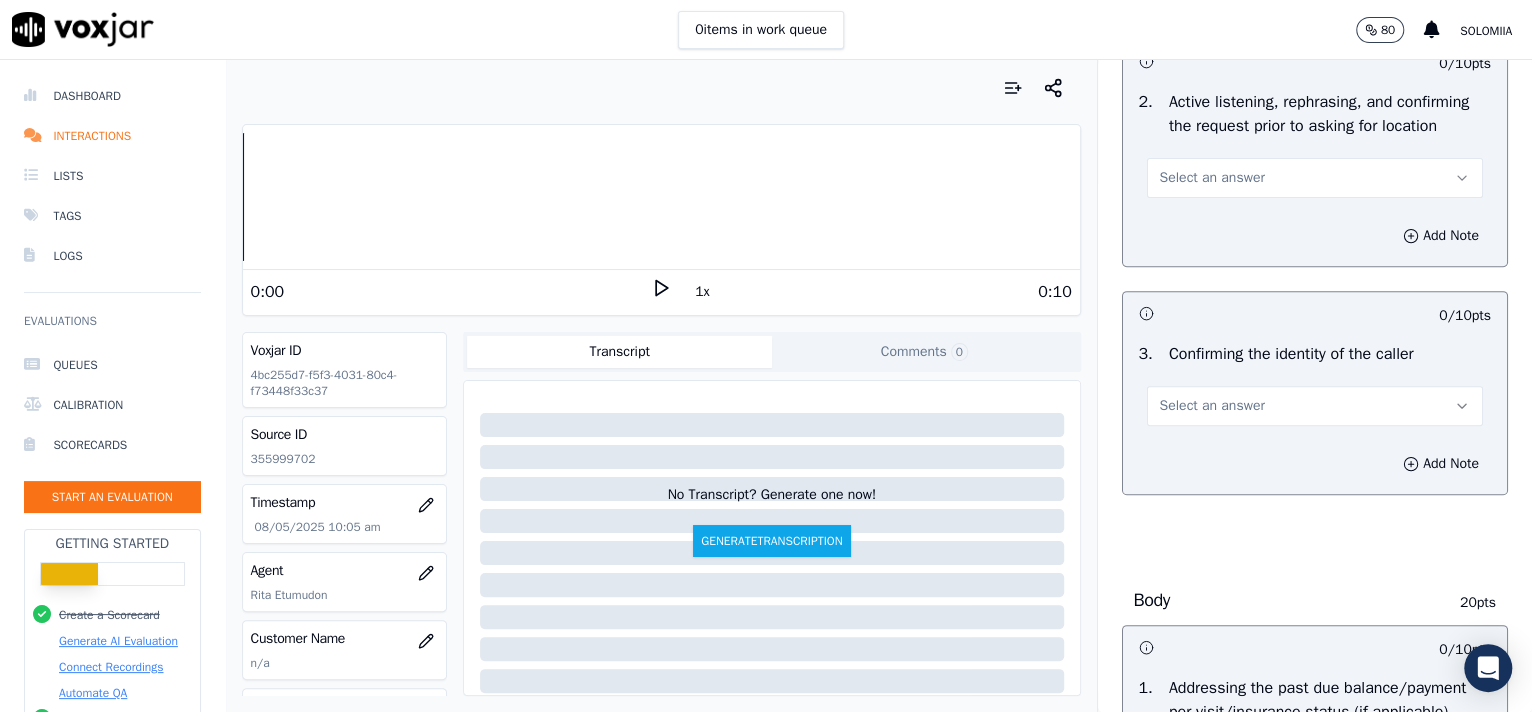 click on "Select an answer" at bounding box center [1315, 178] 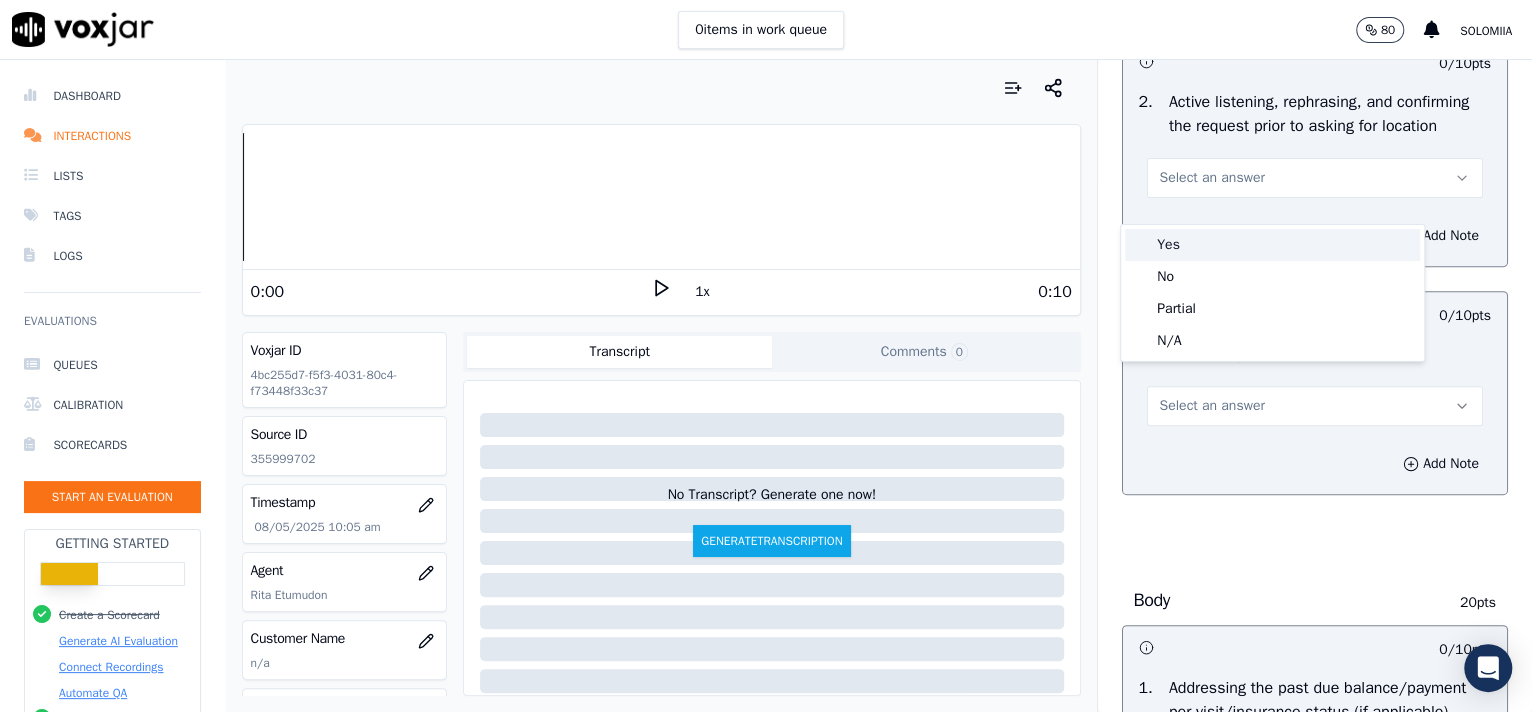 click on "Yes" at bounding box center (1272, 245) 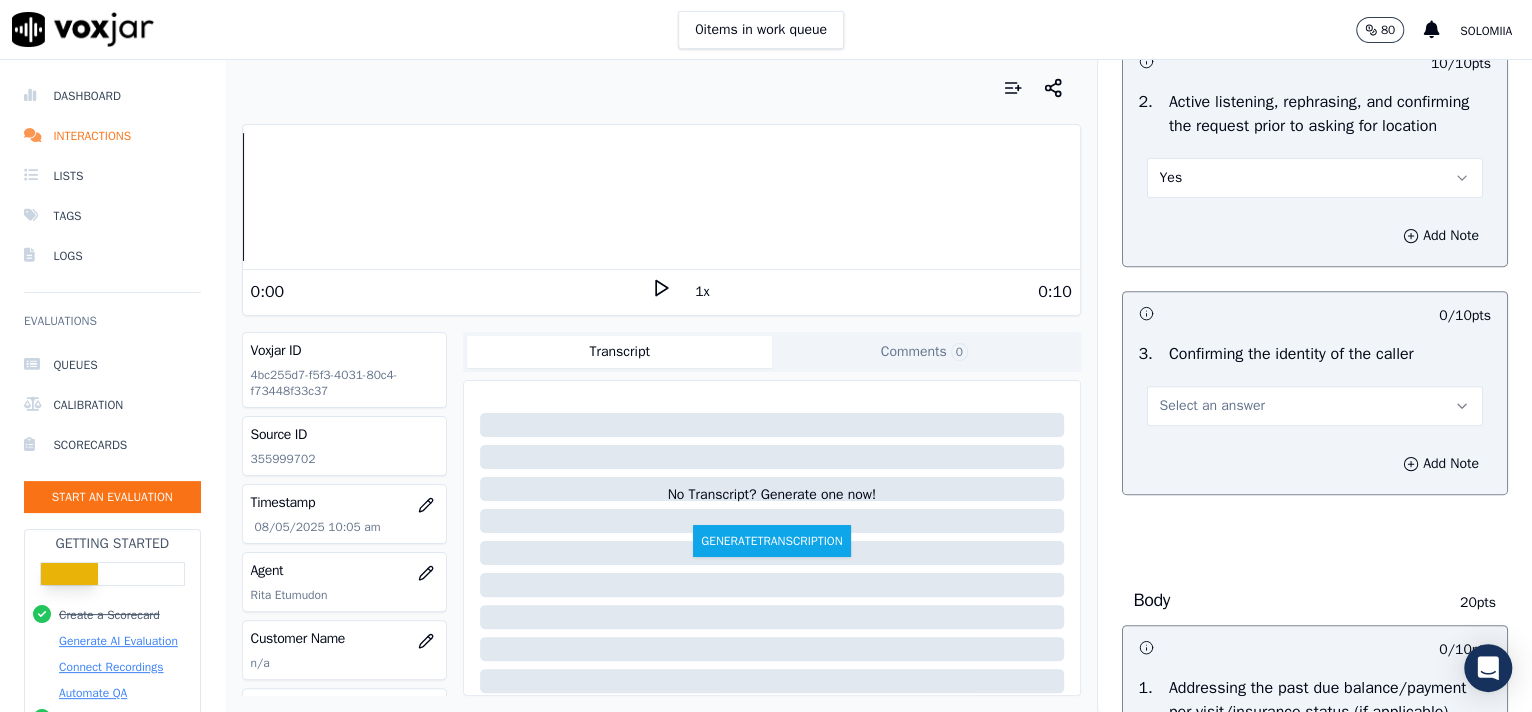 scroll, scrollTop: 635, scrollLeft: 0, axis: vertical 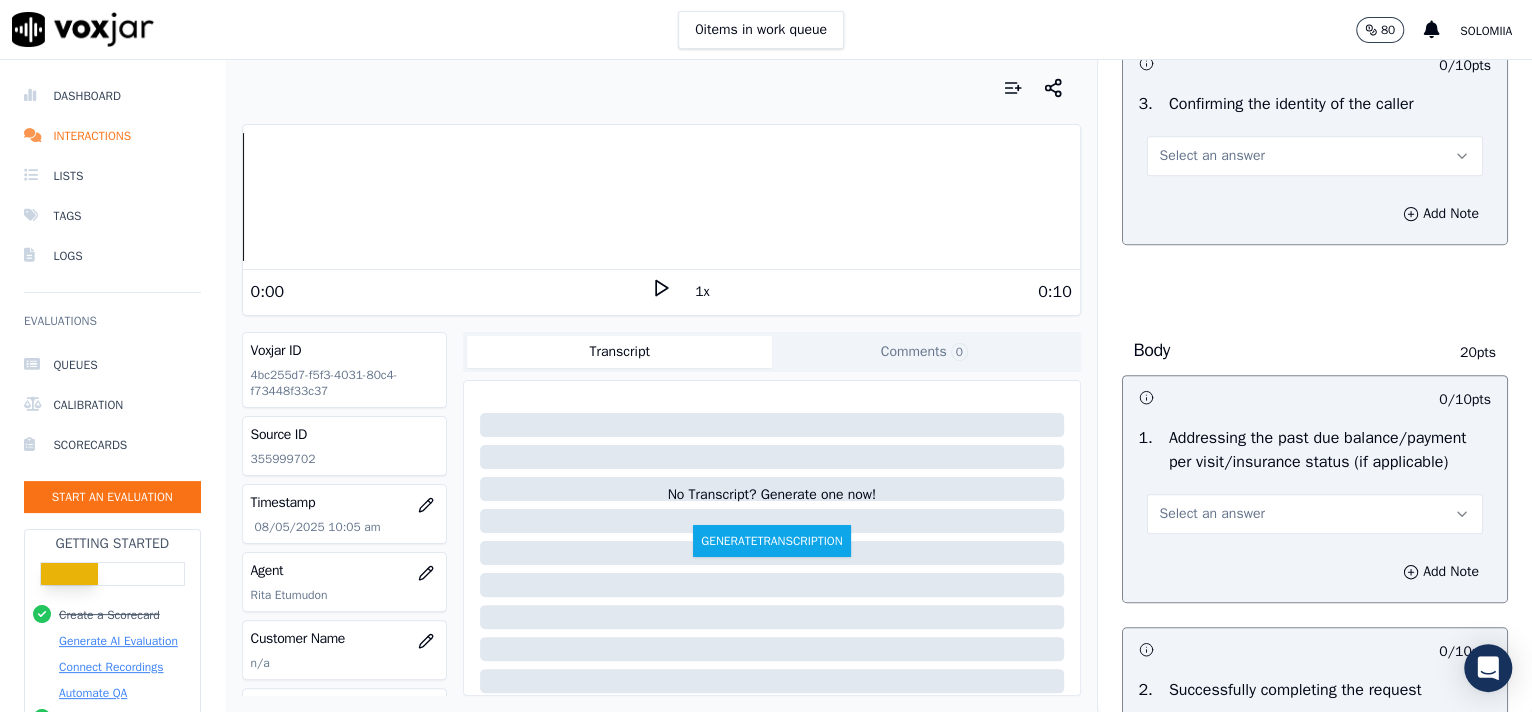 click on "Select an answer" at bounding box center (1212, 156) 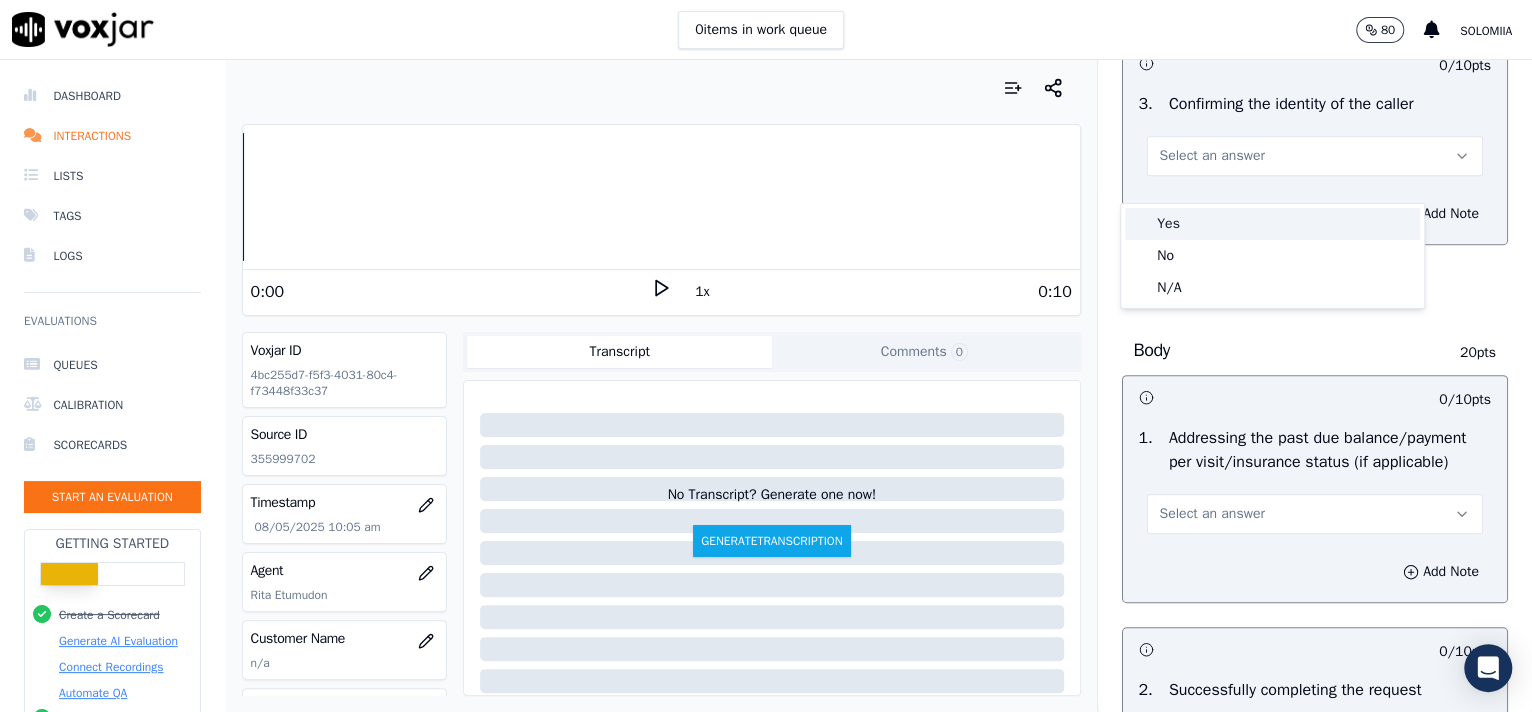 click on "Yes" at bounding box center (1272, 224) 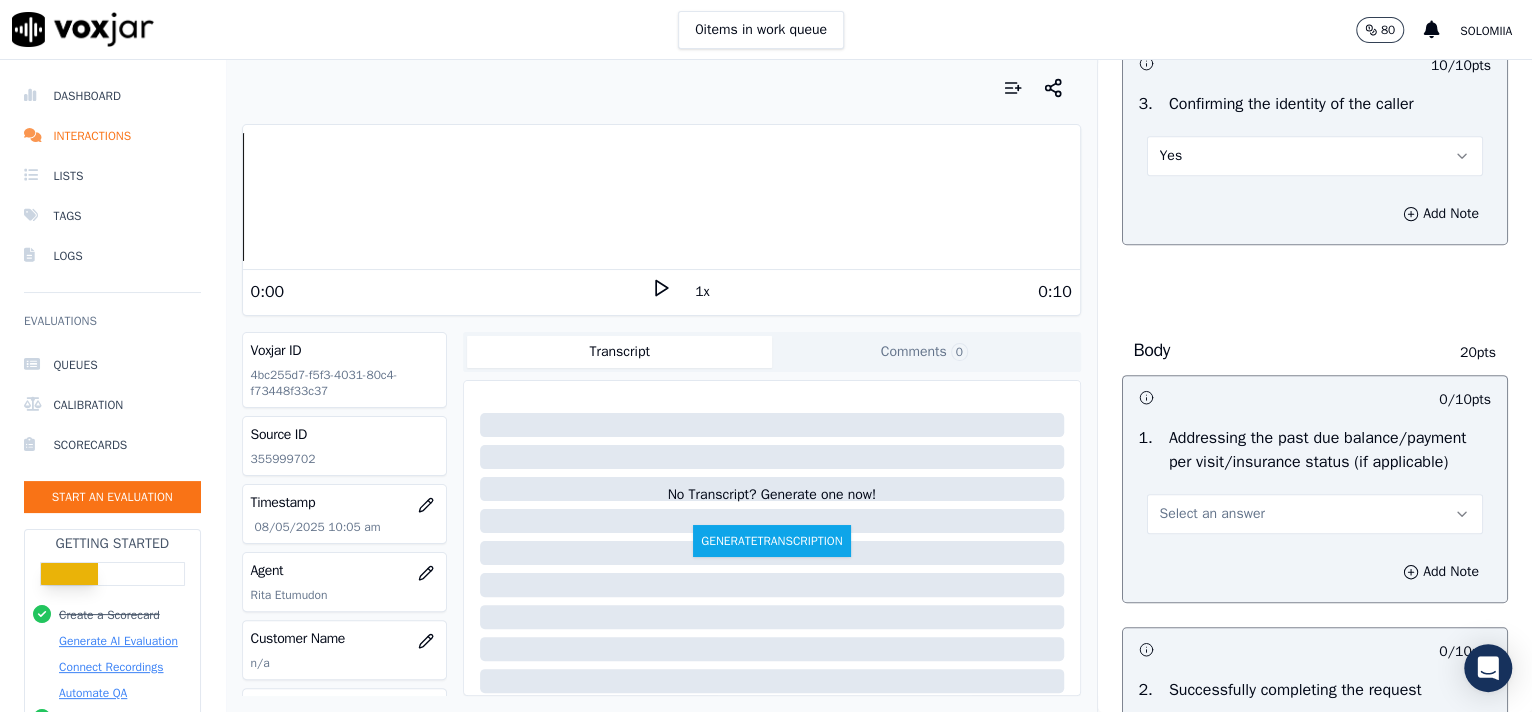 scroll, scrollTop: 3057, scrollLeft: 0, axis: vertical 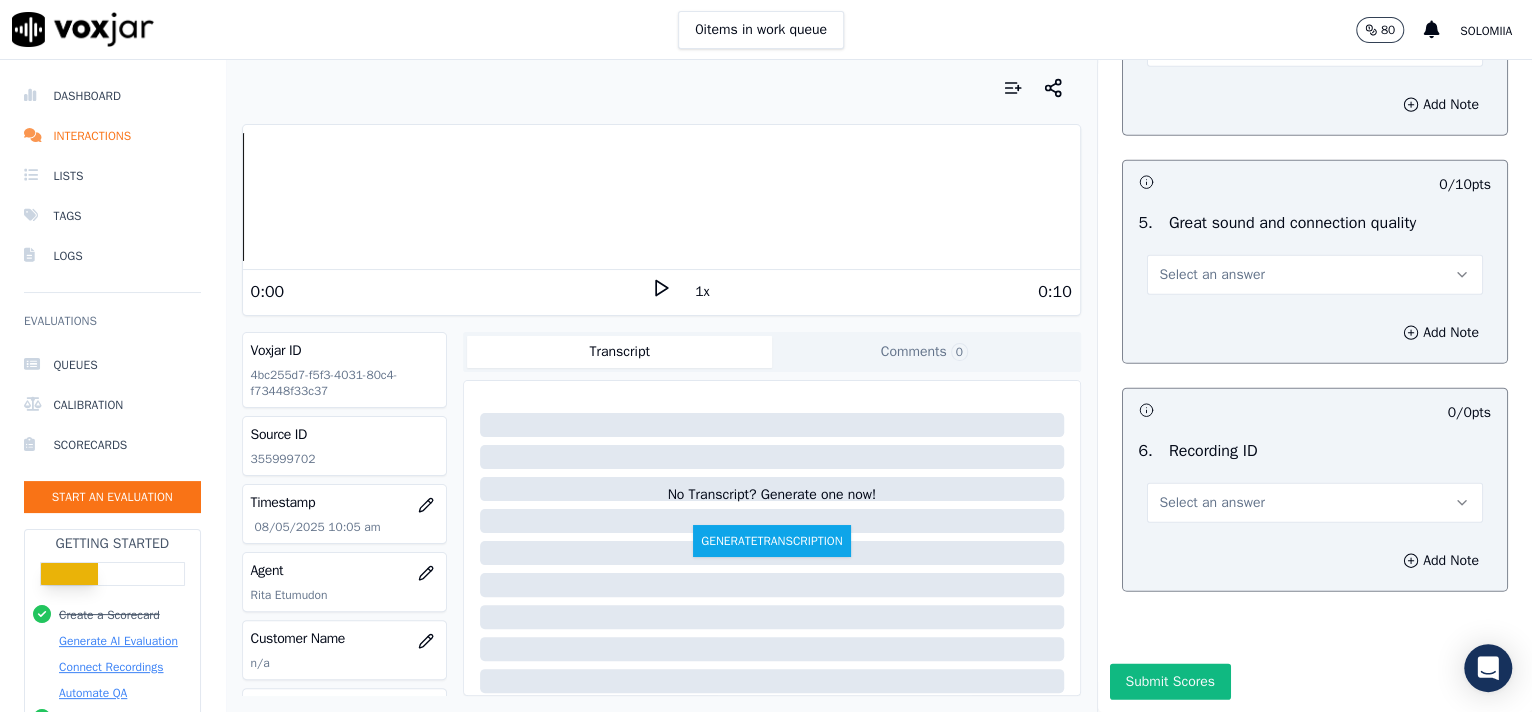 click on "Select an answer" at bounding box center [1212, 503] 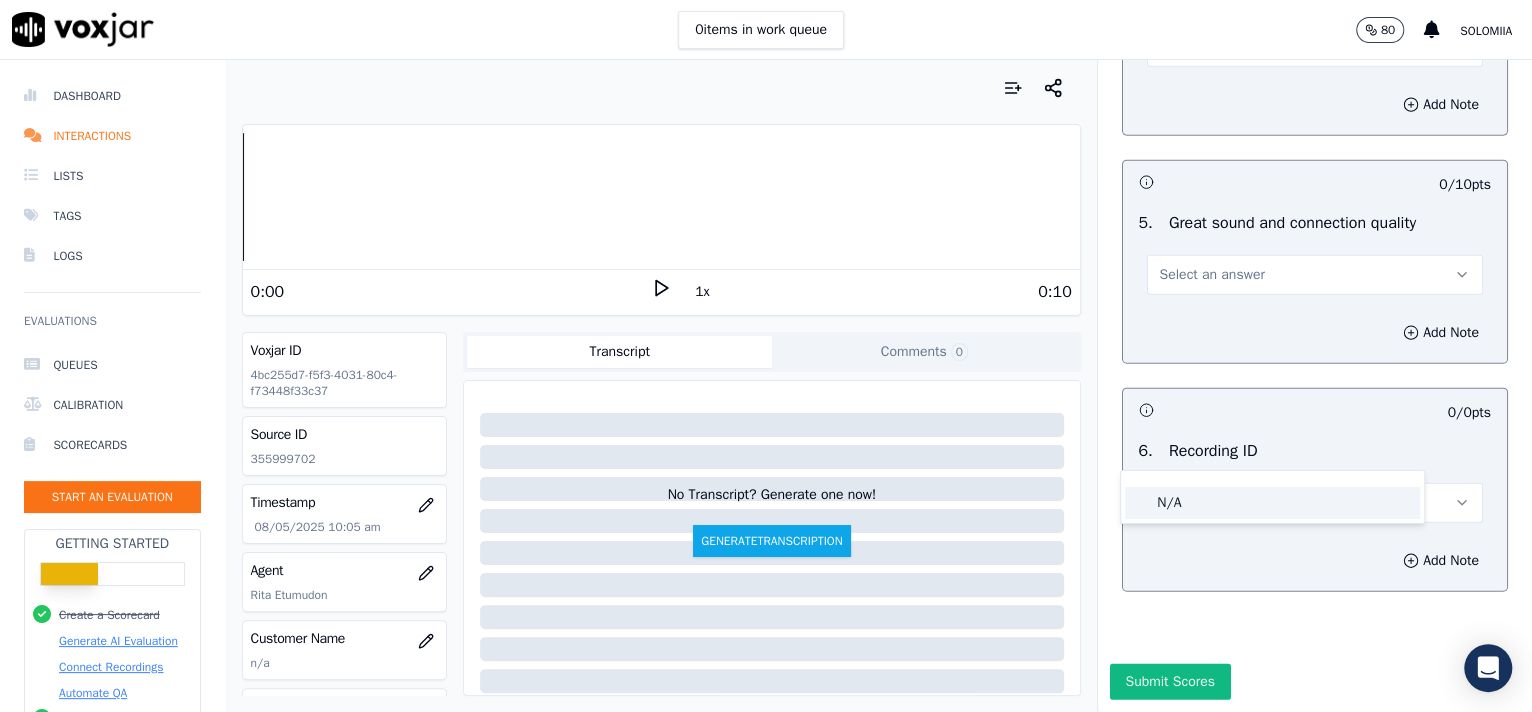 click on "N/A" 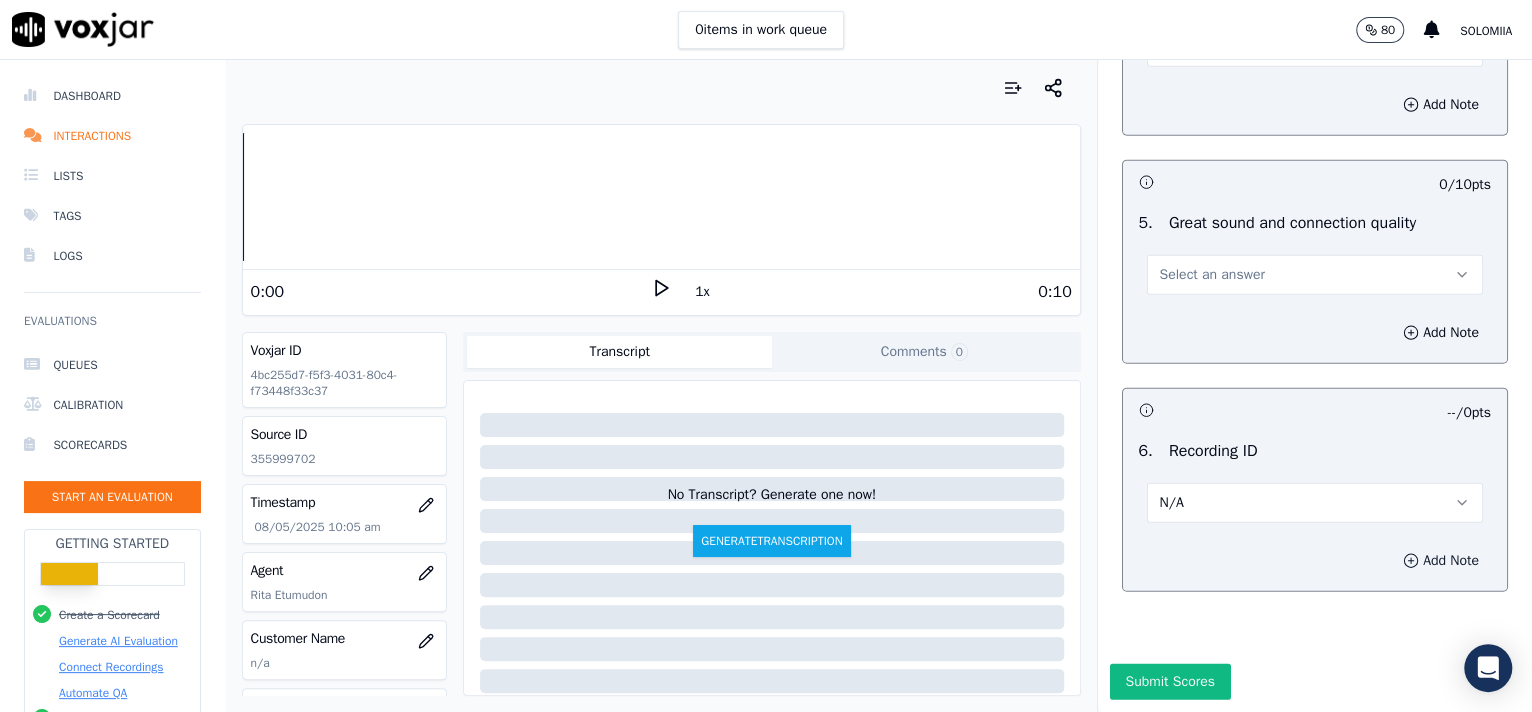 click on "Add Note" at bounding box center (1441, 561) 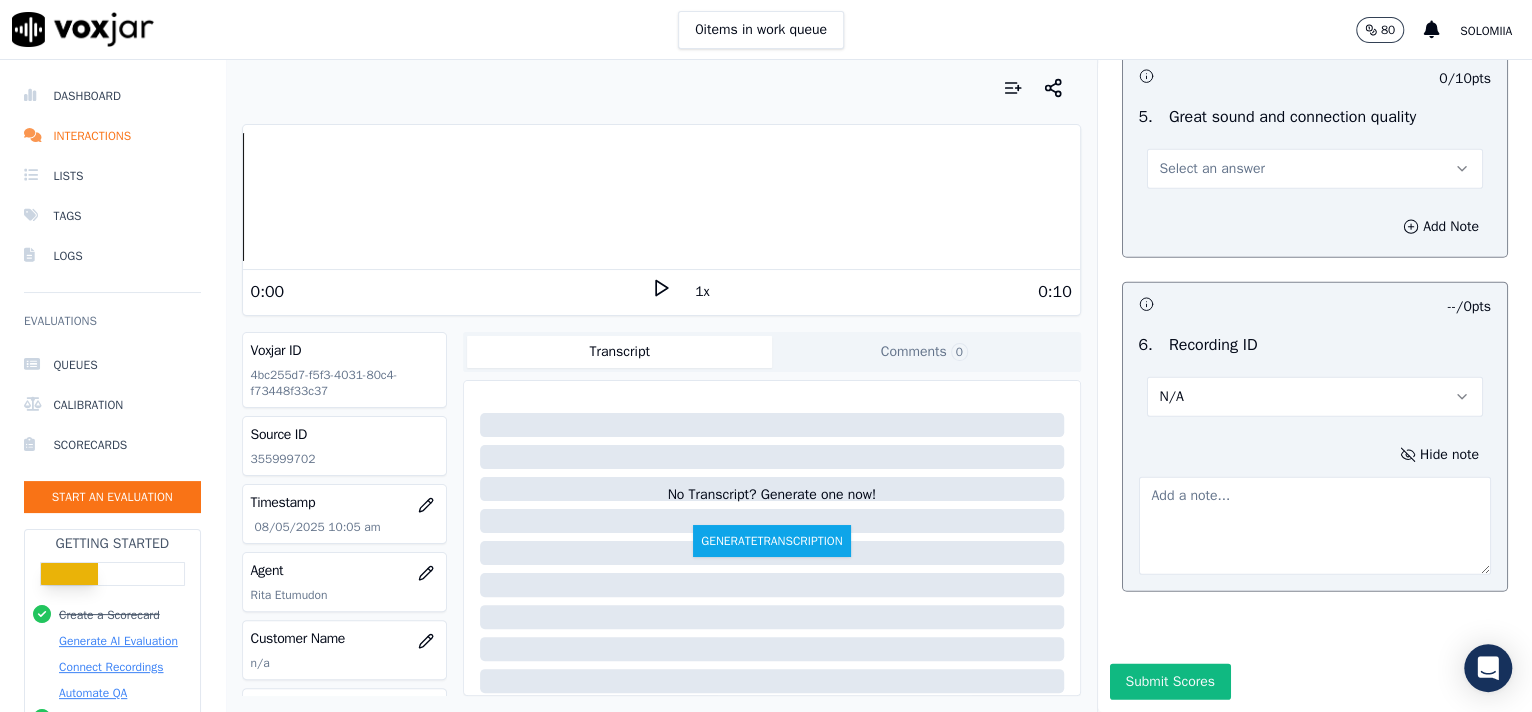 click at bounding box center [1315, 526] 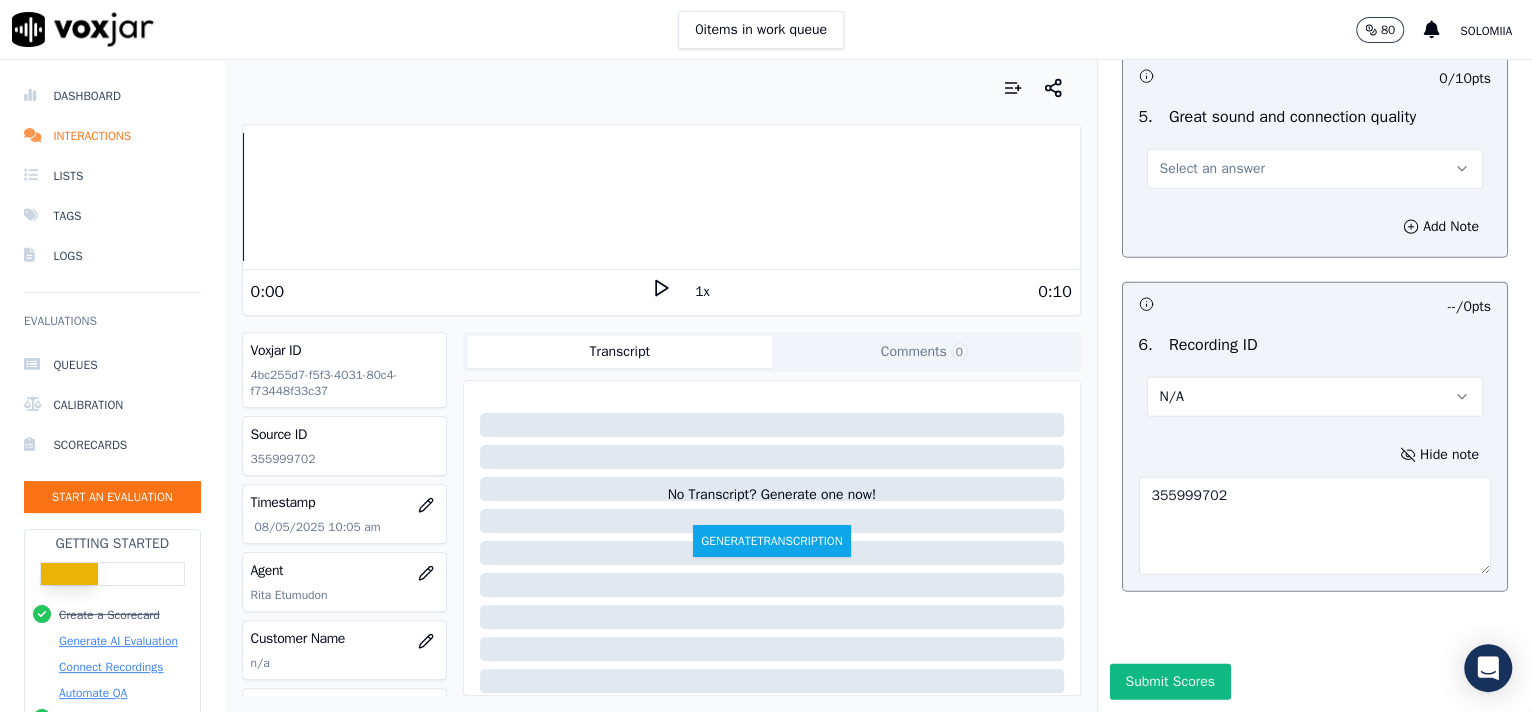 type on "355999702" 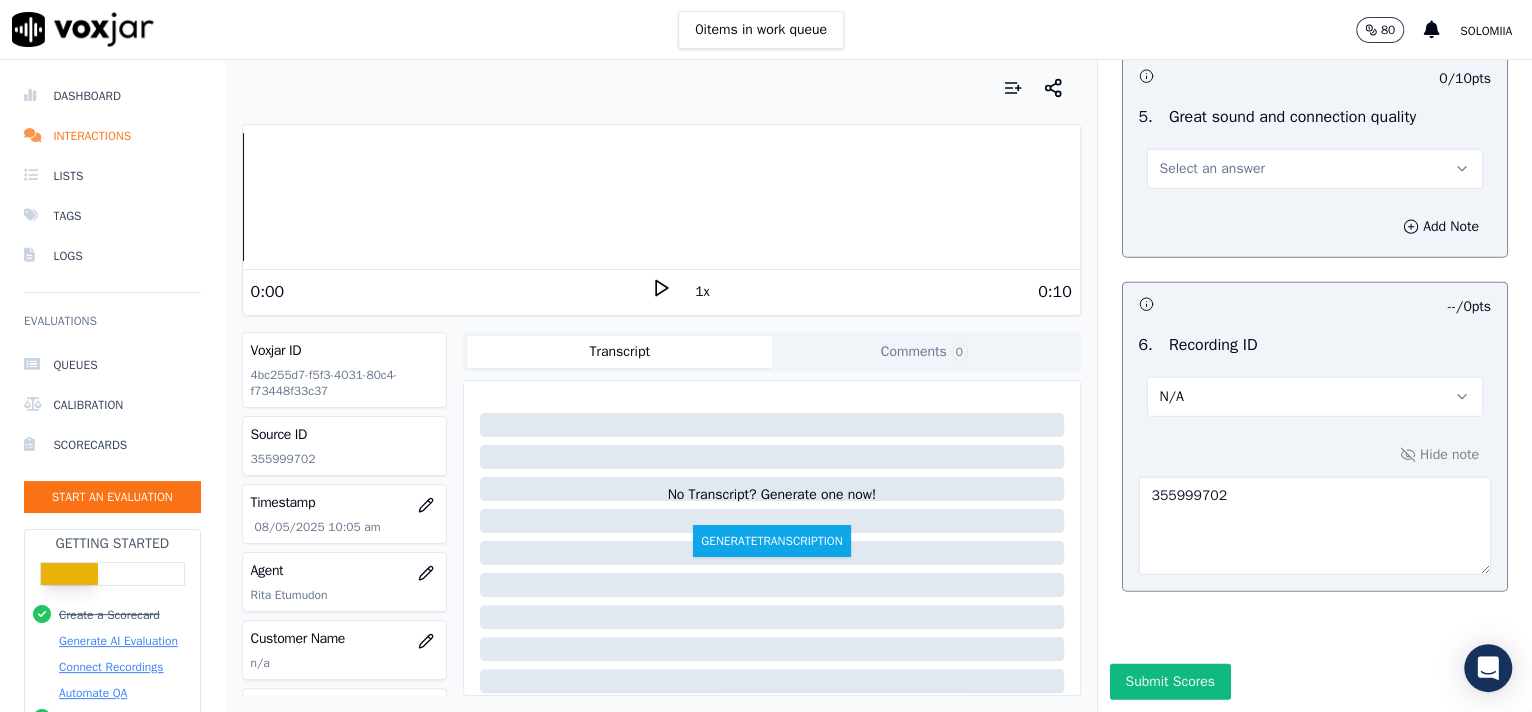 click on "Select an answer" at bounding box center (1212, 169) 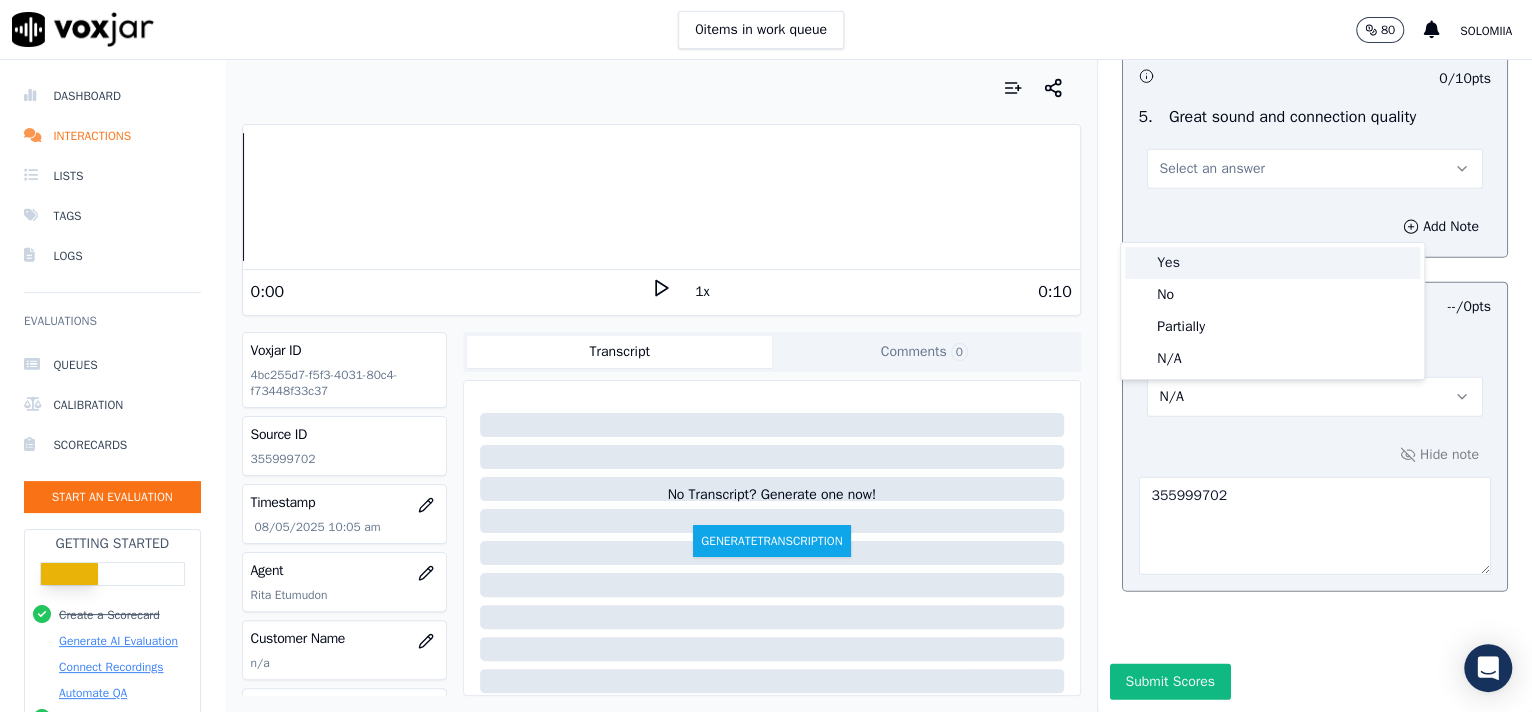 click on "Yes" at bounding box center [1272, 263] 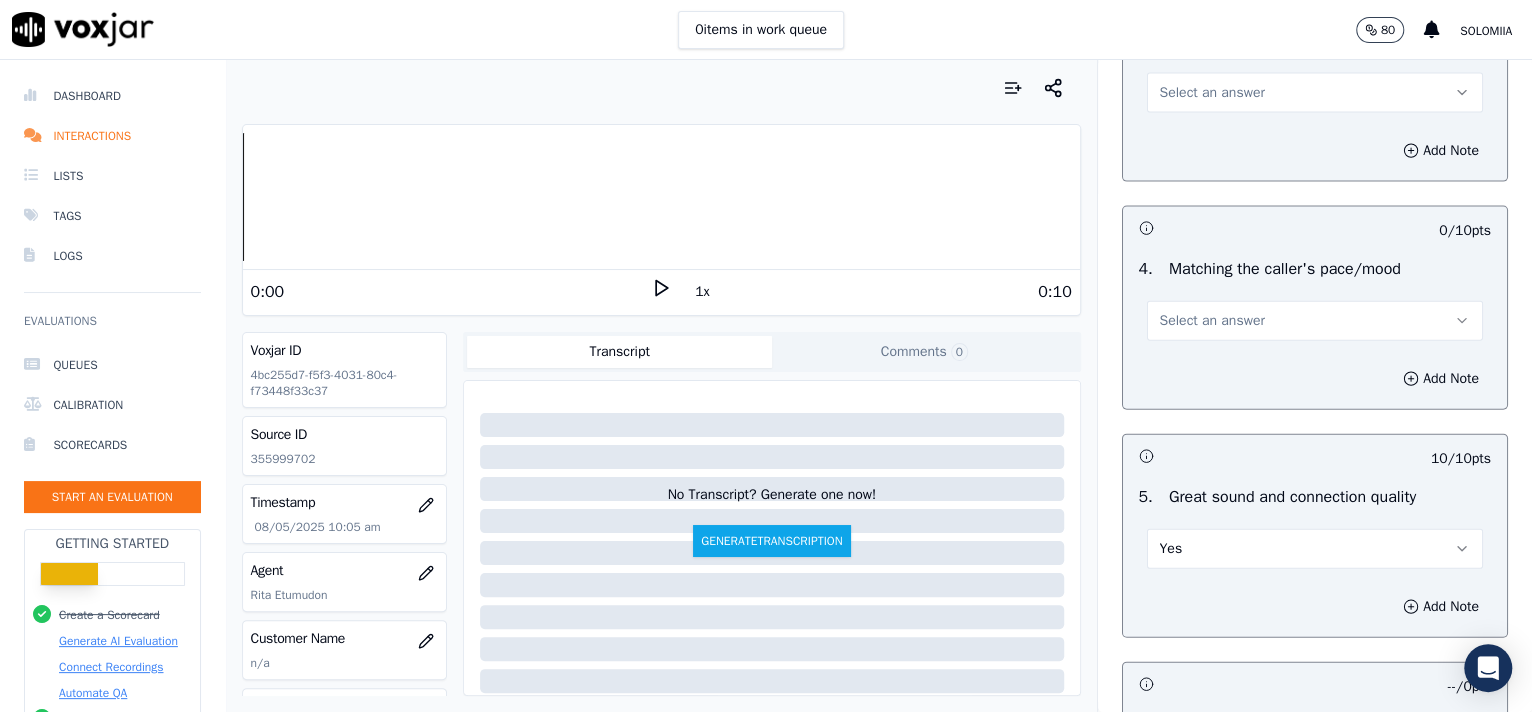 scroll, scrollTop: 2602, scrollLeft: 0, axis: vertical 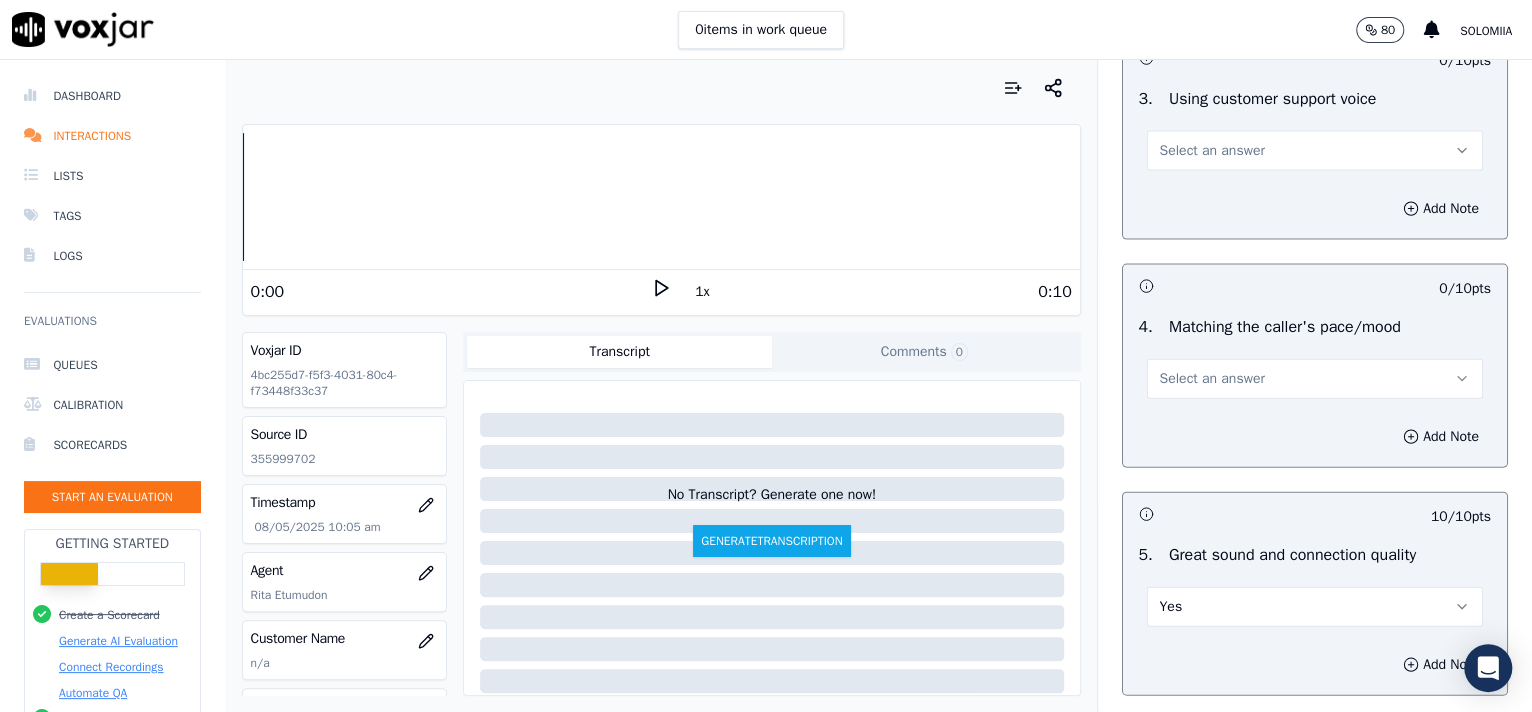 click on "Select an answer" at bounding box center (1212, 379) 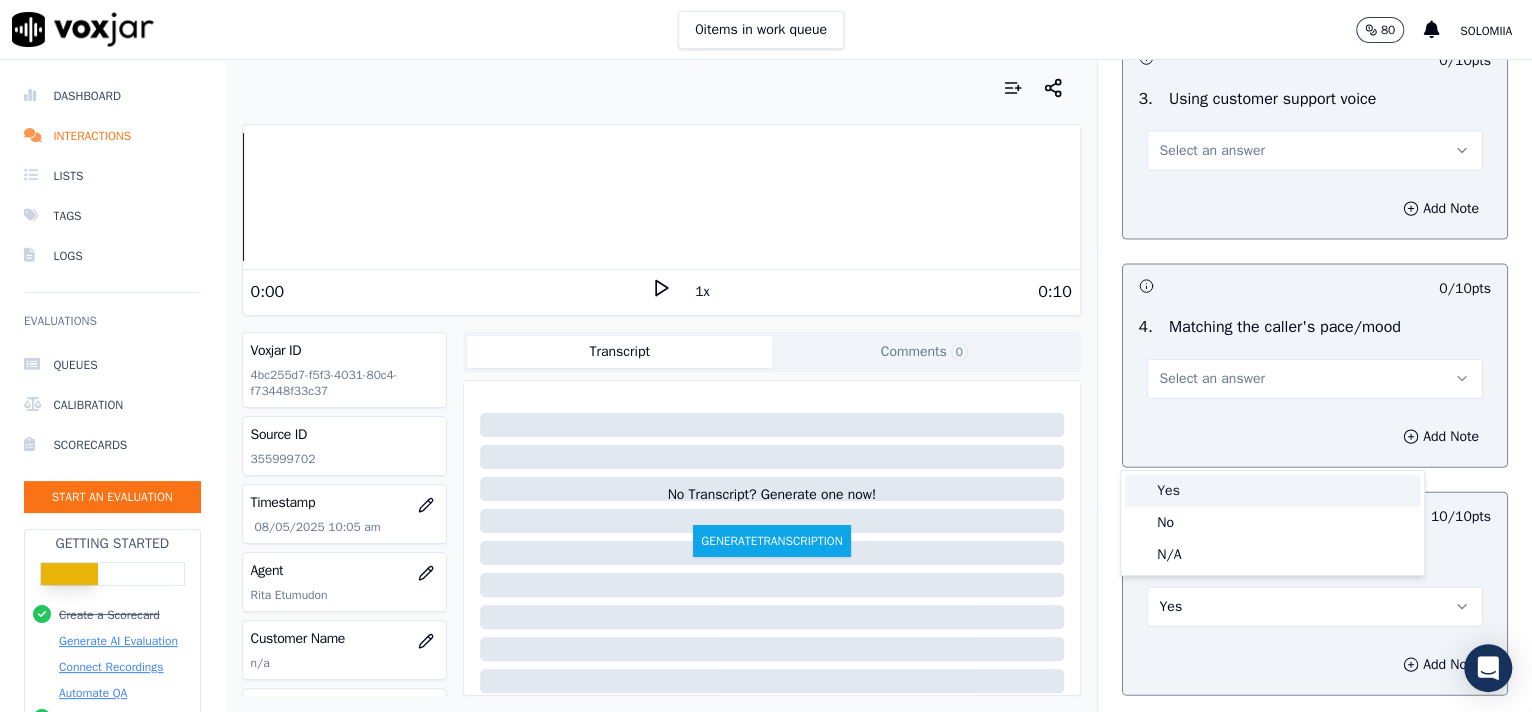 click on "Yes" at bounding box center (1272, 491) 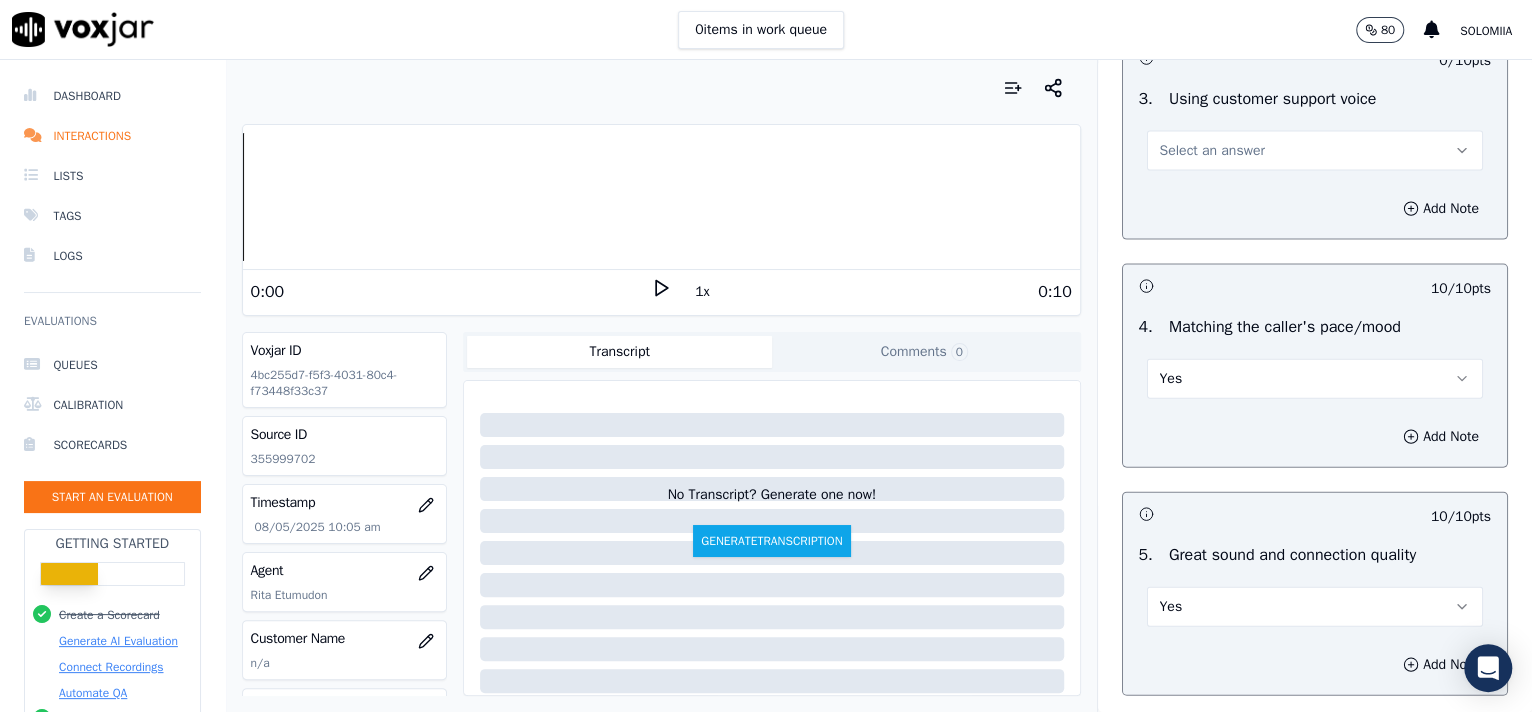 click on "Select an answer" at bounding box center (1212, 151) 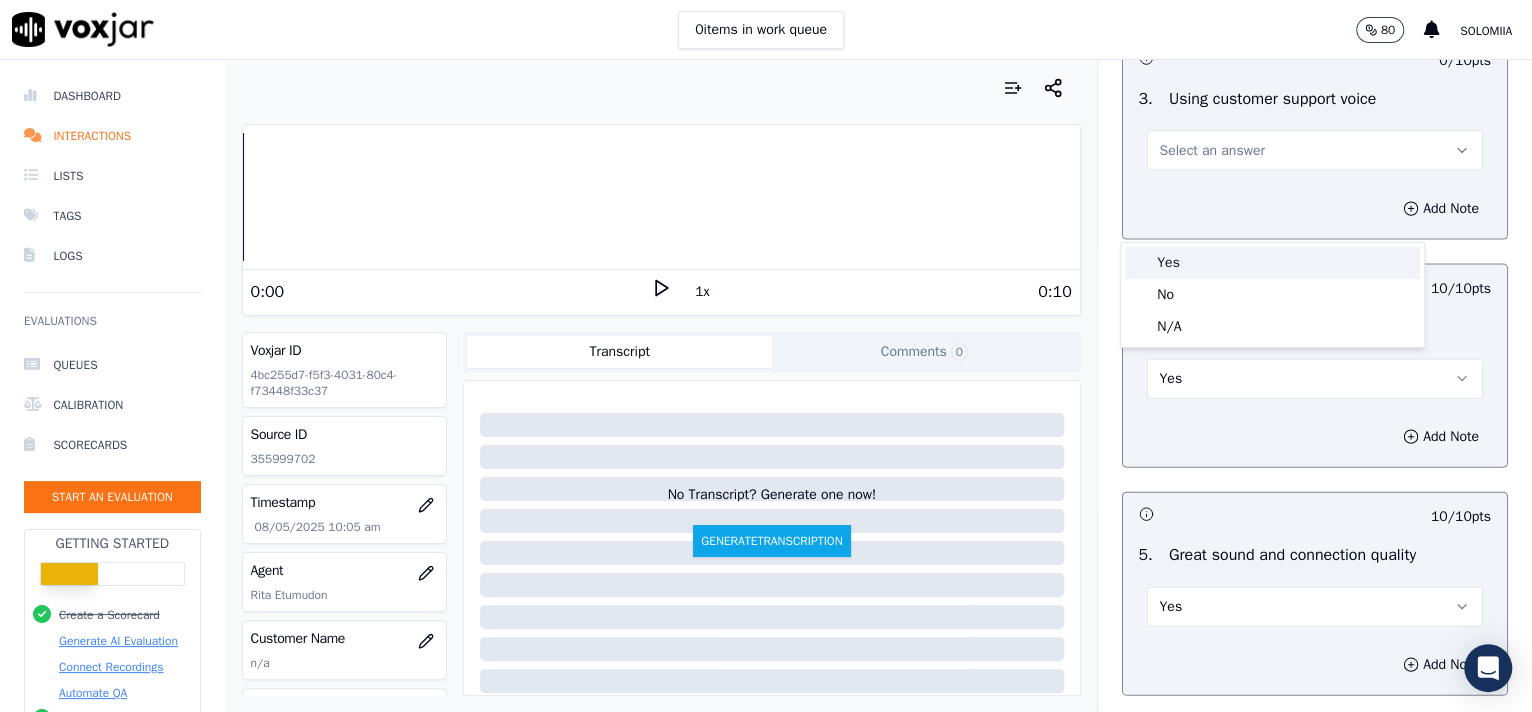 click on "Yes" at bounding box center (1272, 263) 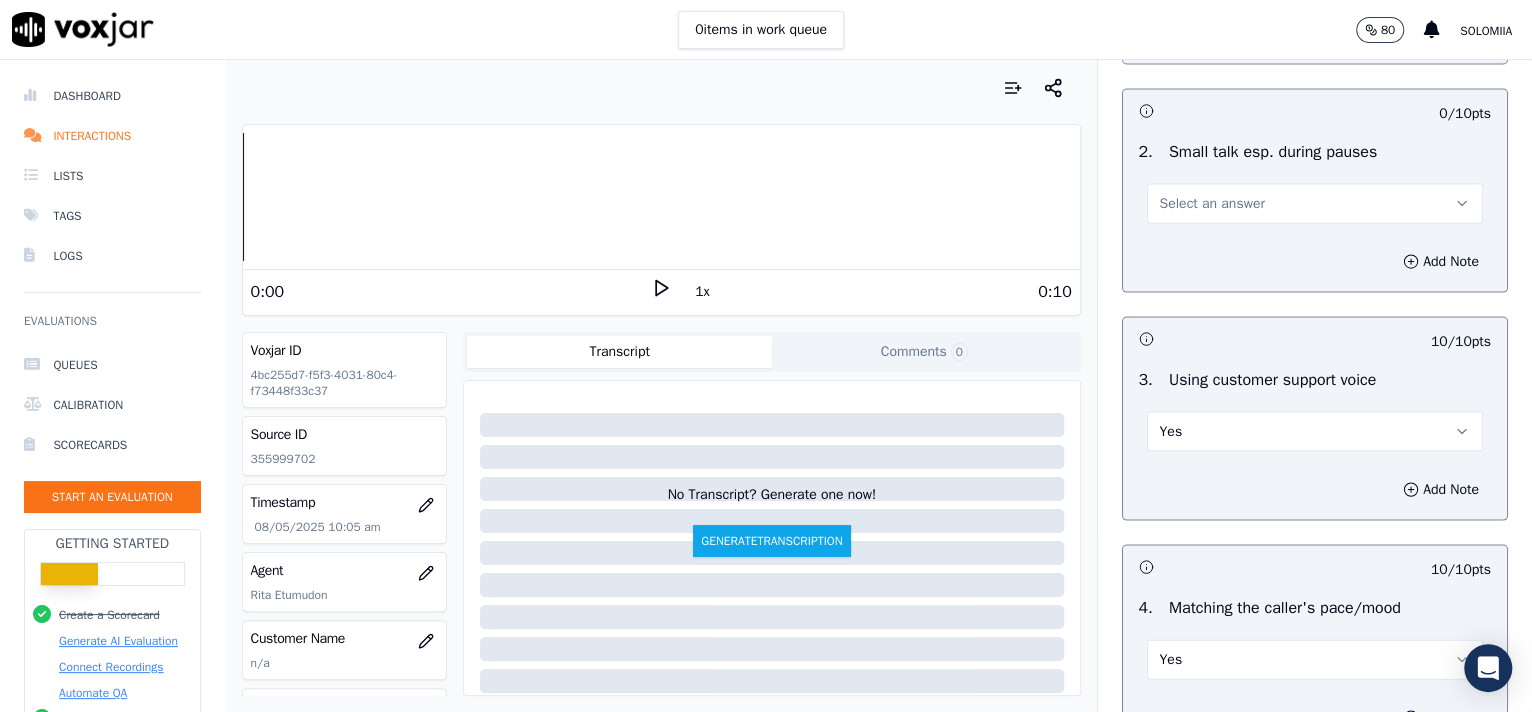 scroll, scrollTop: 2264, scrollLeft: 0, axis: vertical 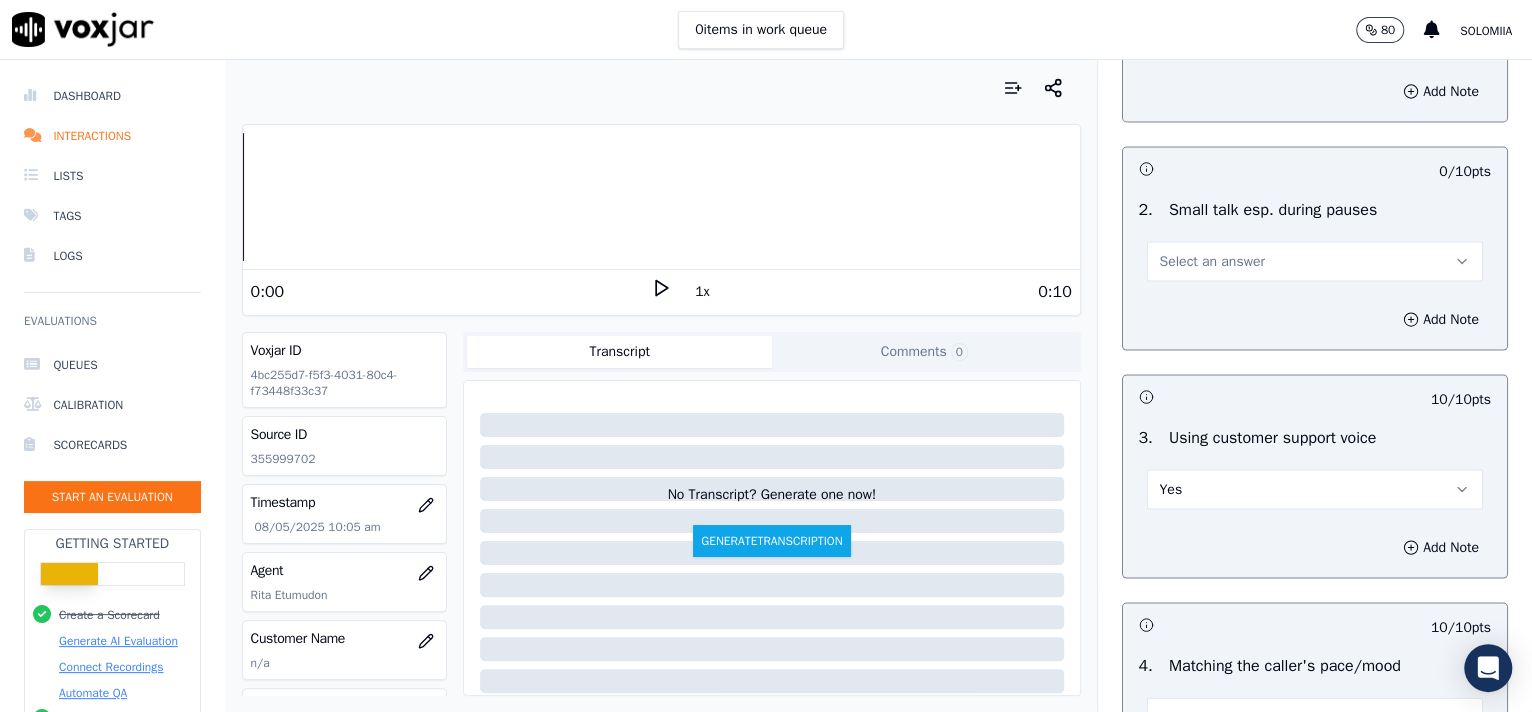 click on "Select an answer" at bounding box center (1315, 261) 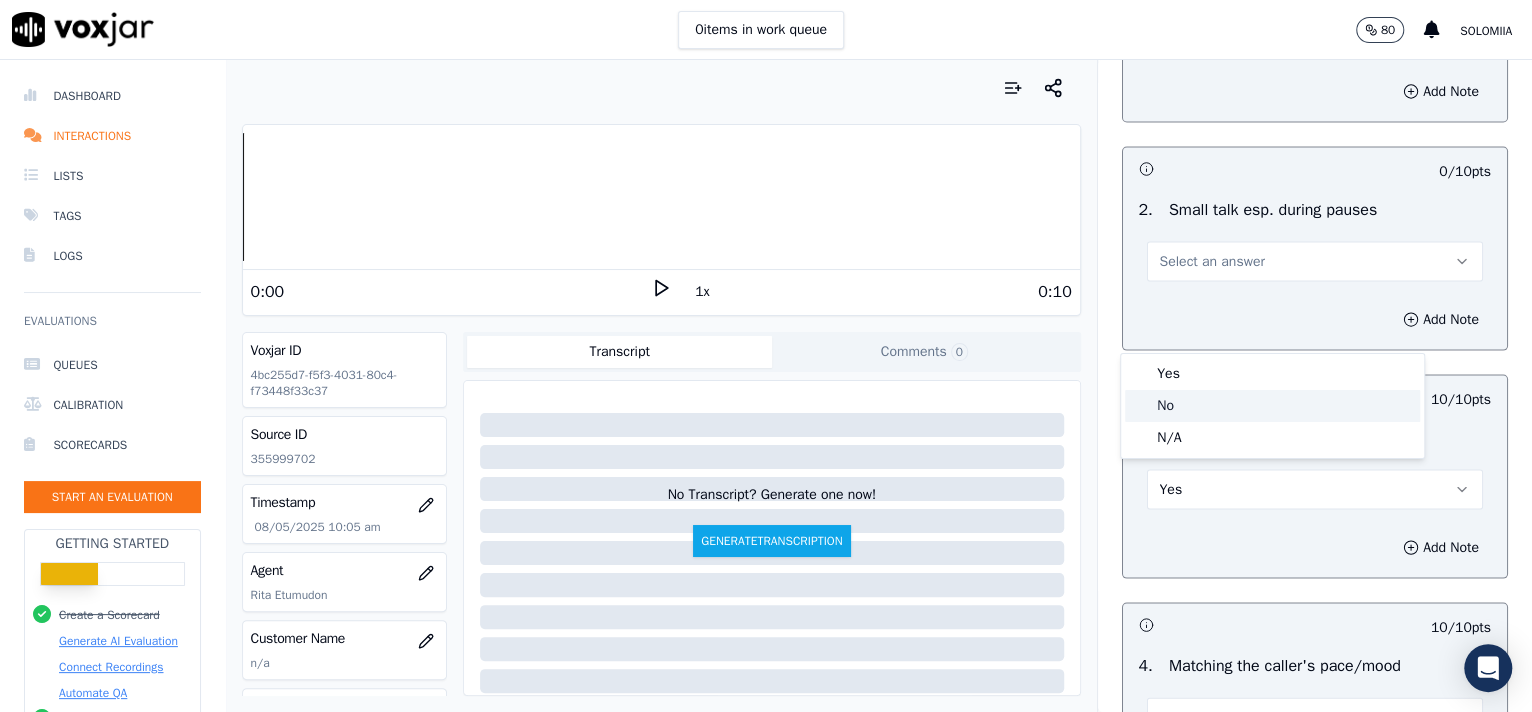 click on "No" 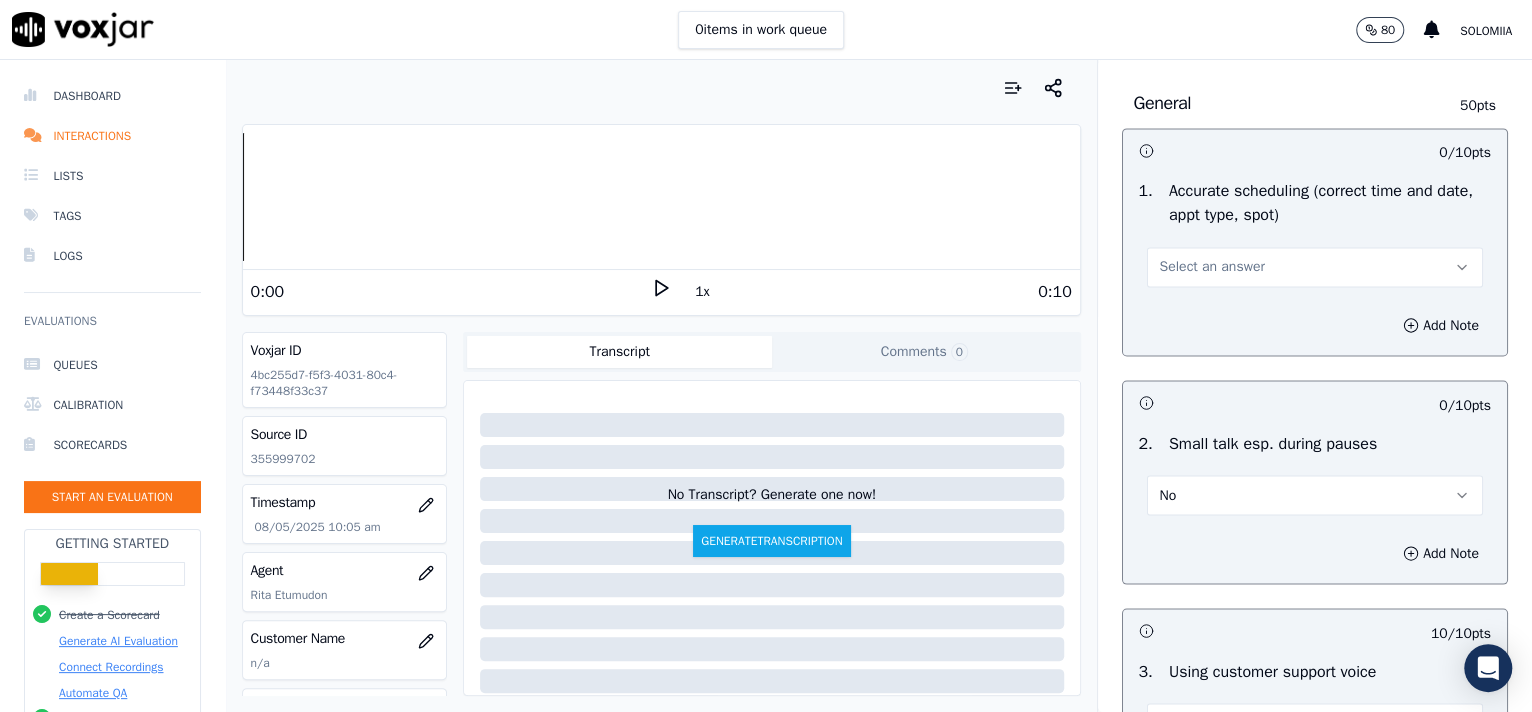 scroll, scrollTop: 1949, scrollLeft: 0, axis: vertical 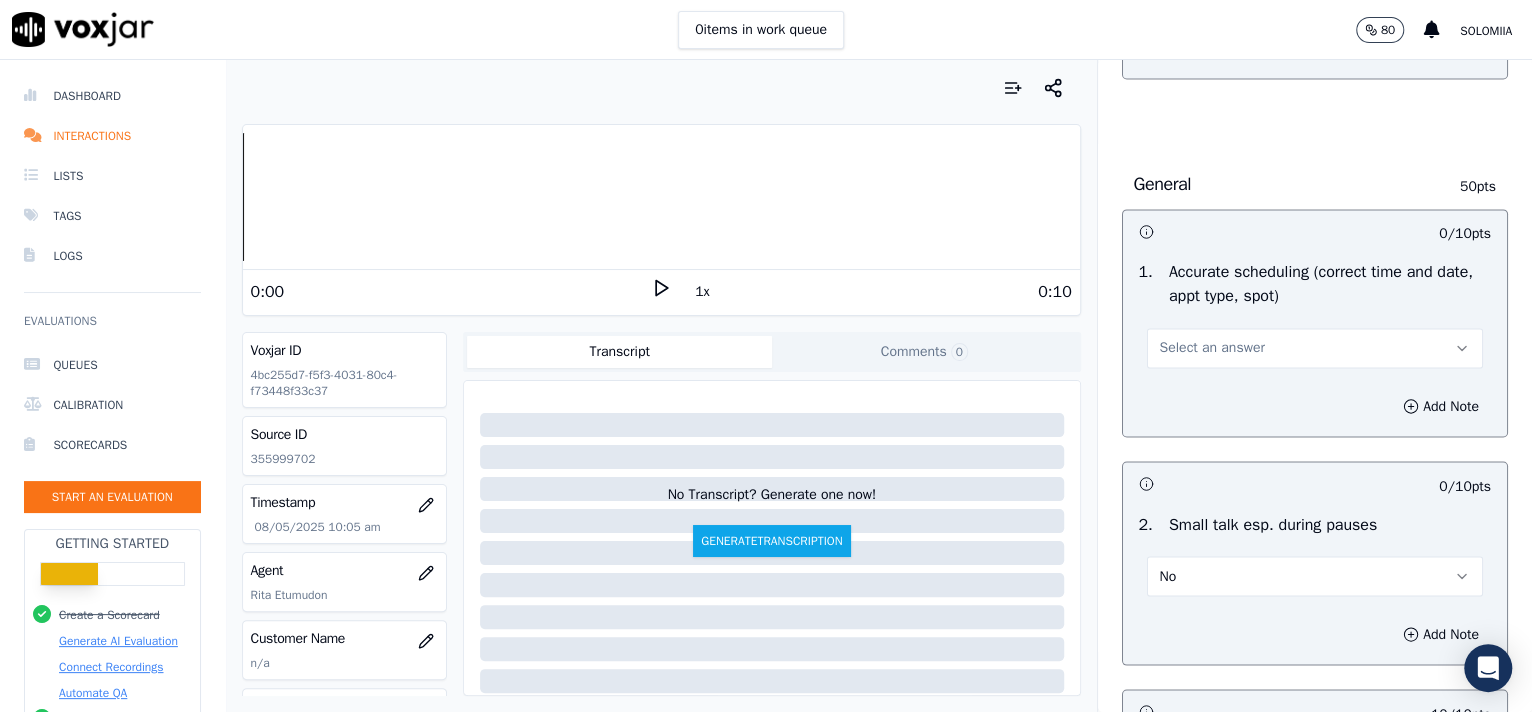 drag, startPoint x: 1239, startPoint y: 396, endPoint x: 1286, endPoint y: 445, distance: 67.89698 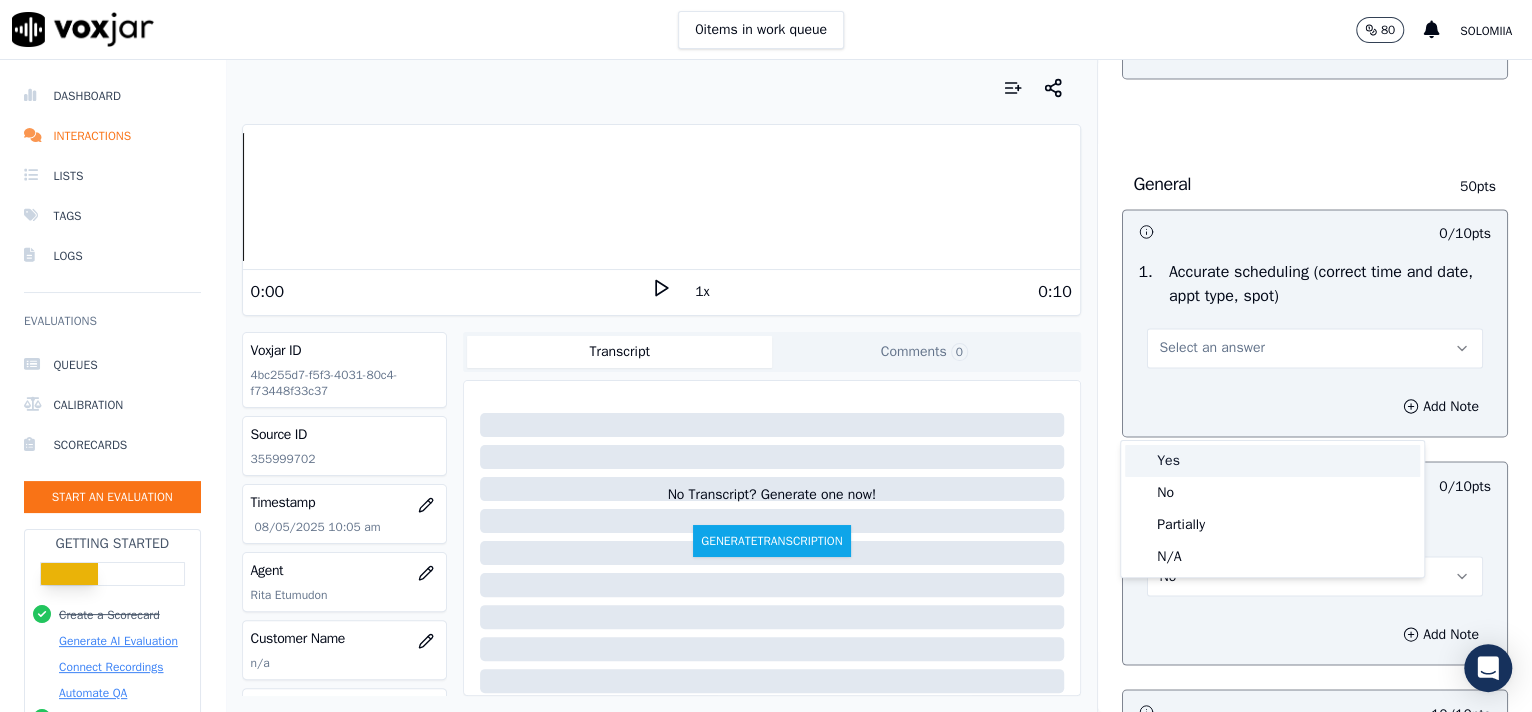 click on "Yes" at bounding box center (1272, 461) 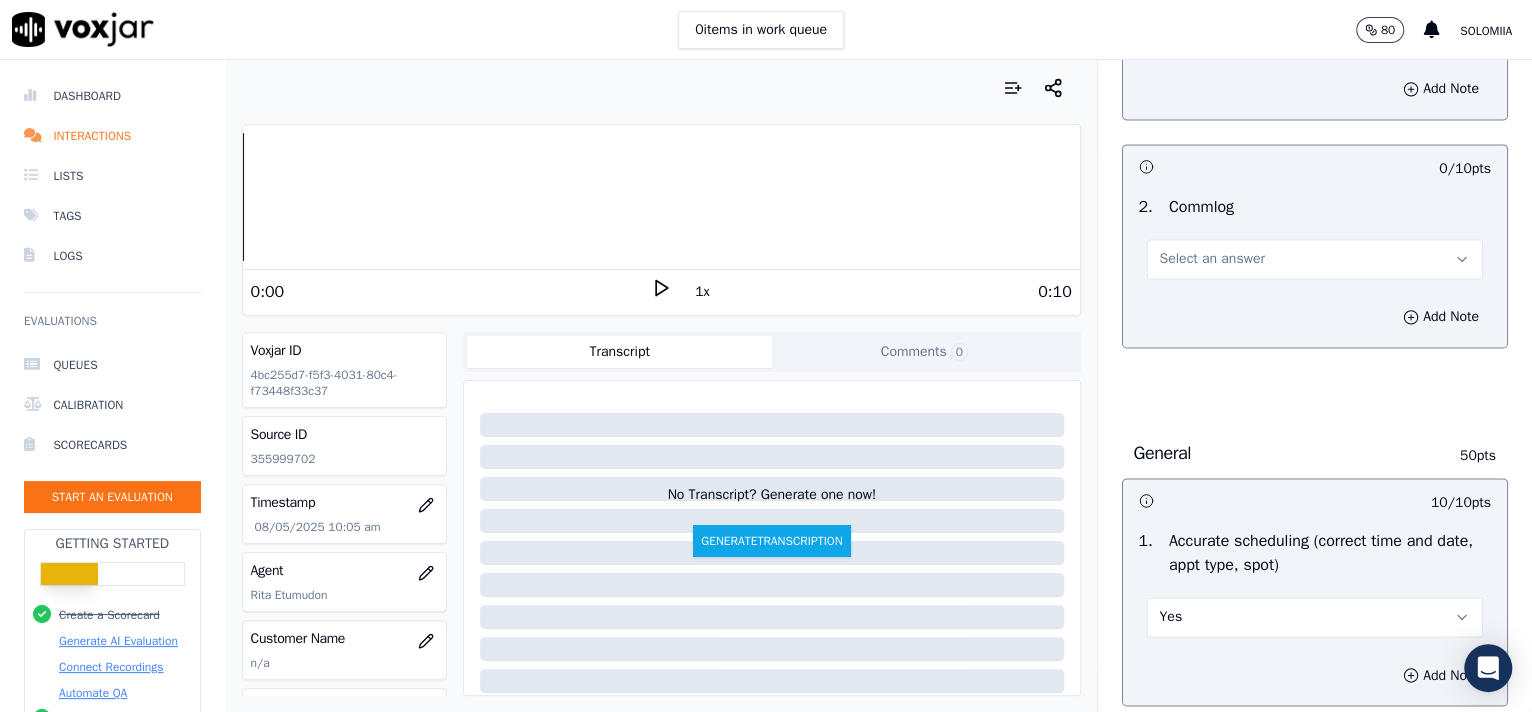 scroll, scrollTop: 1669, scrollLeft: 0, axis: vertical 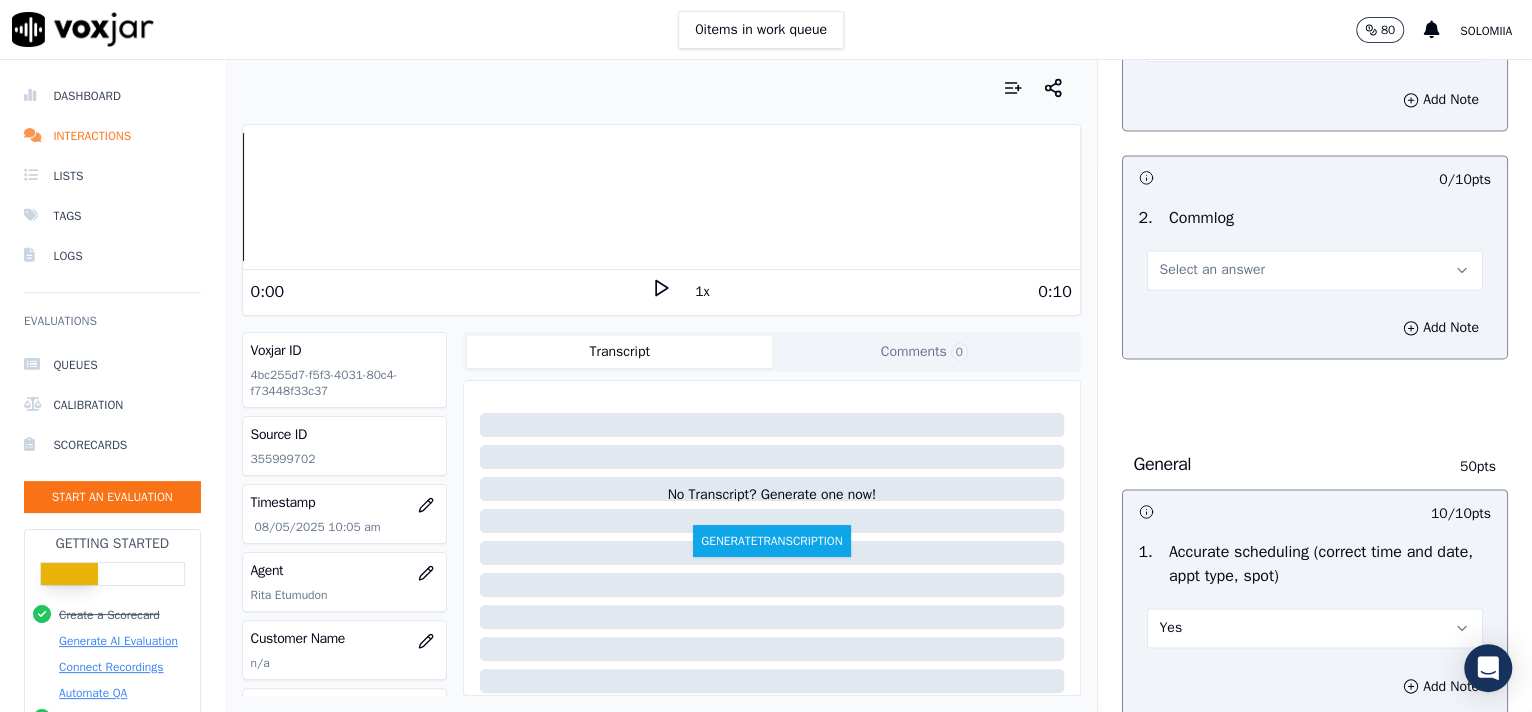 click on "Select an answer" at bounding box center (1315, 270) 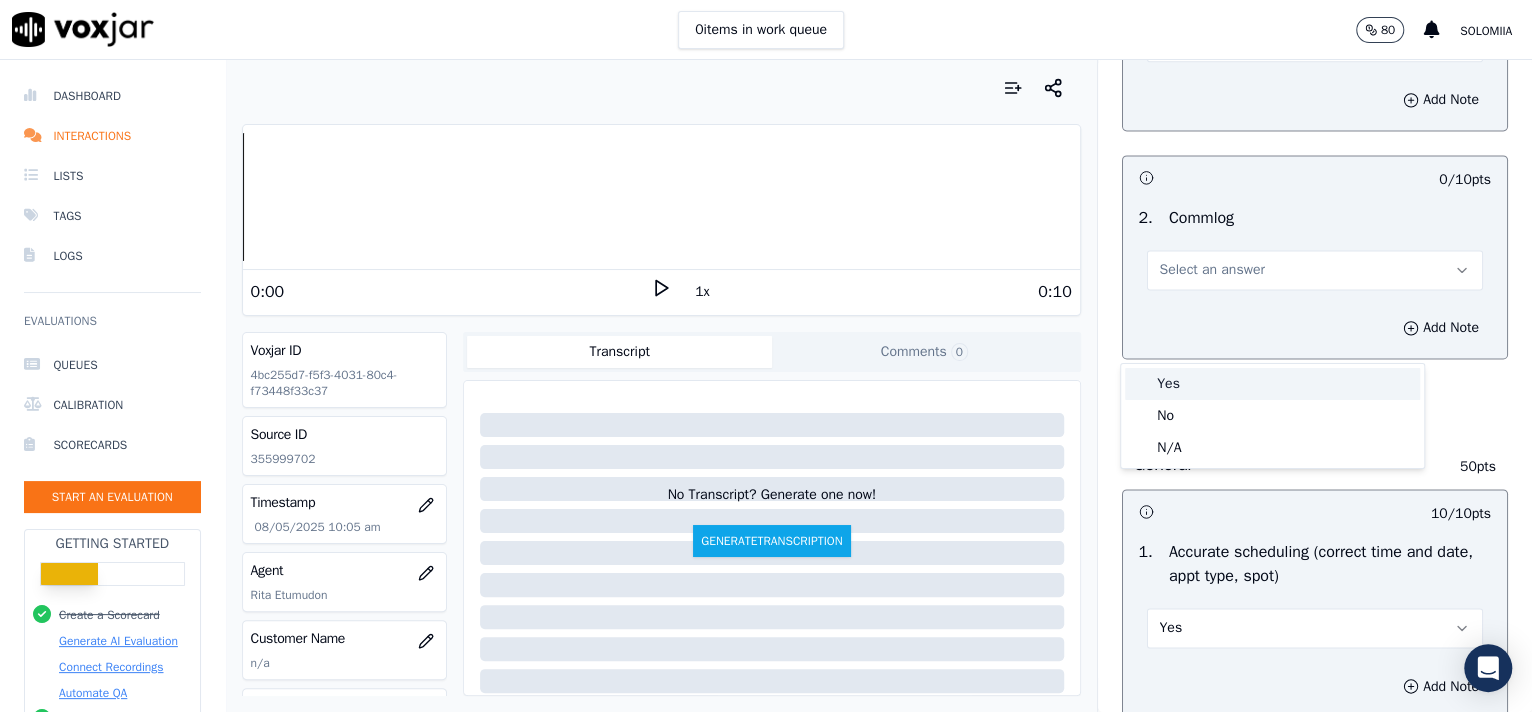 click on "Yes" at bounding box center (1272, 384) 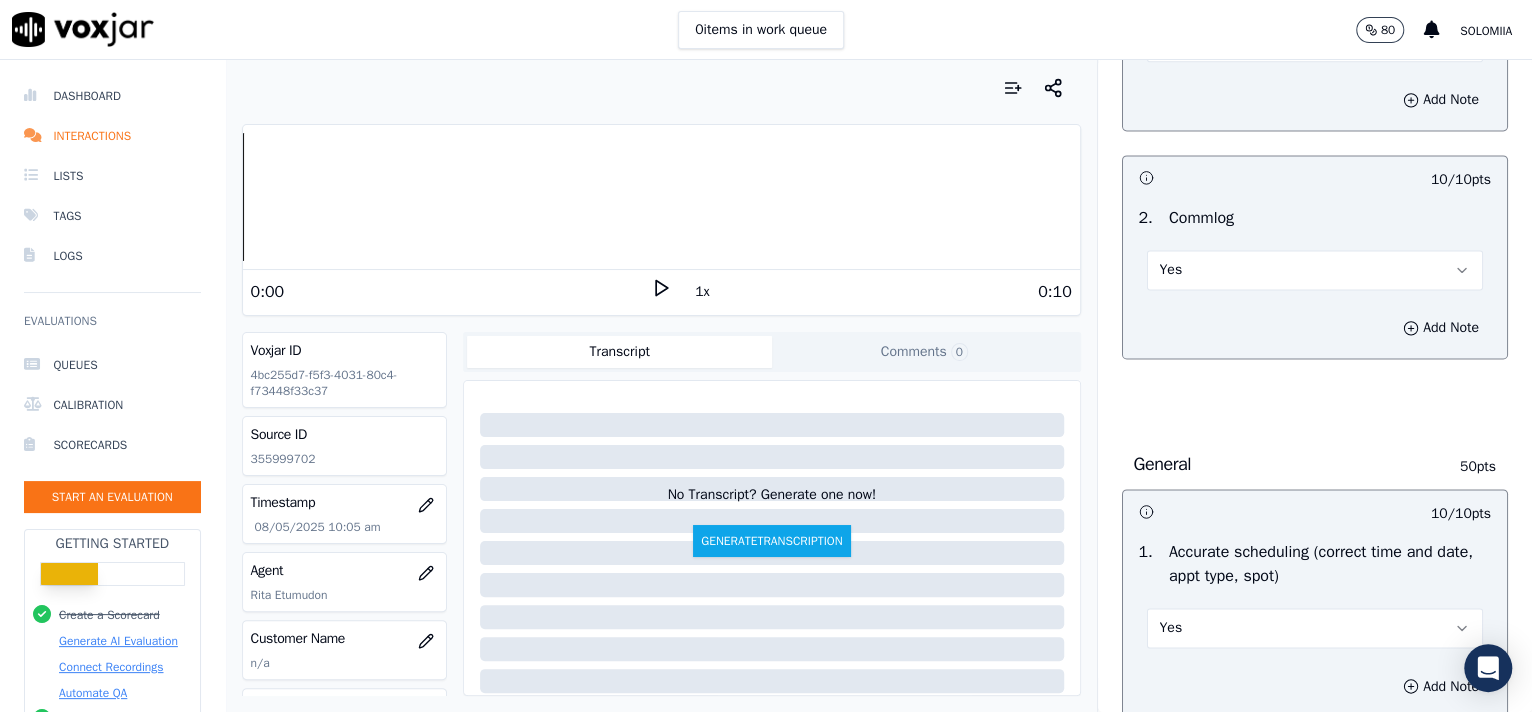 scroll, scrollTop: 1446, scrollLeft: 0, axis: vertical 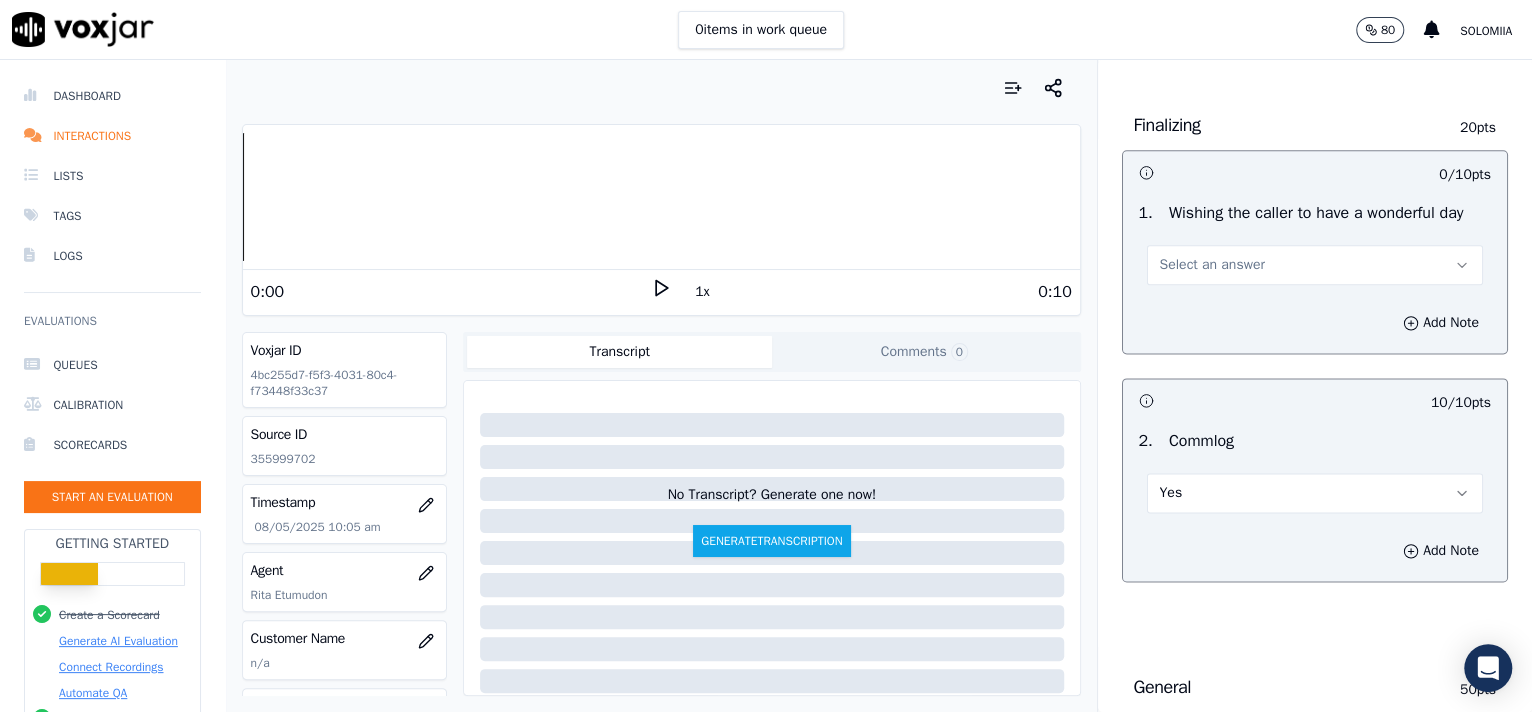 click on "Select an answer" at bounding box center (1212, 265) 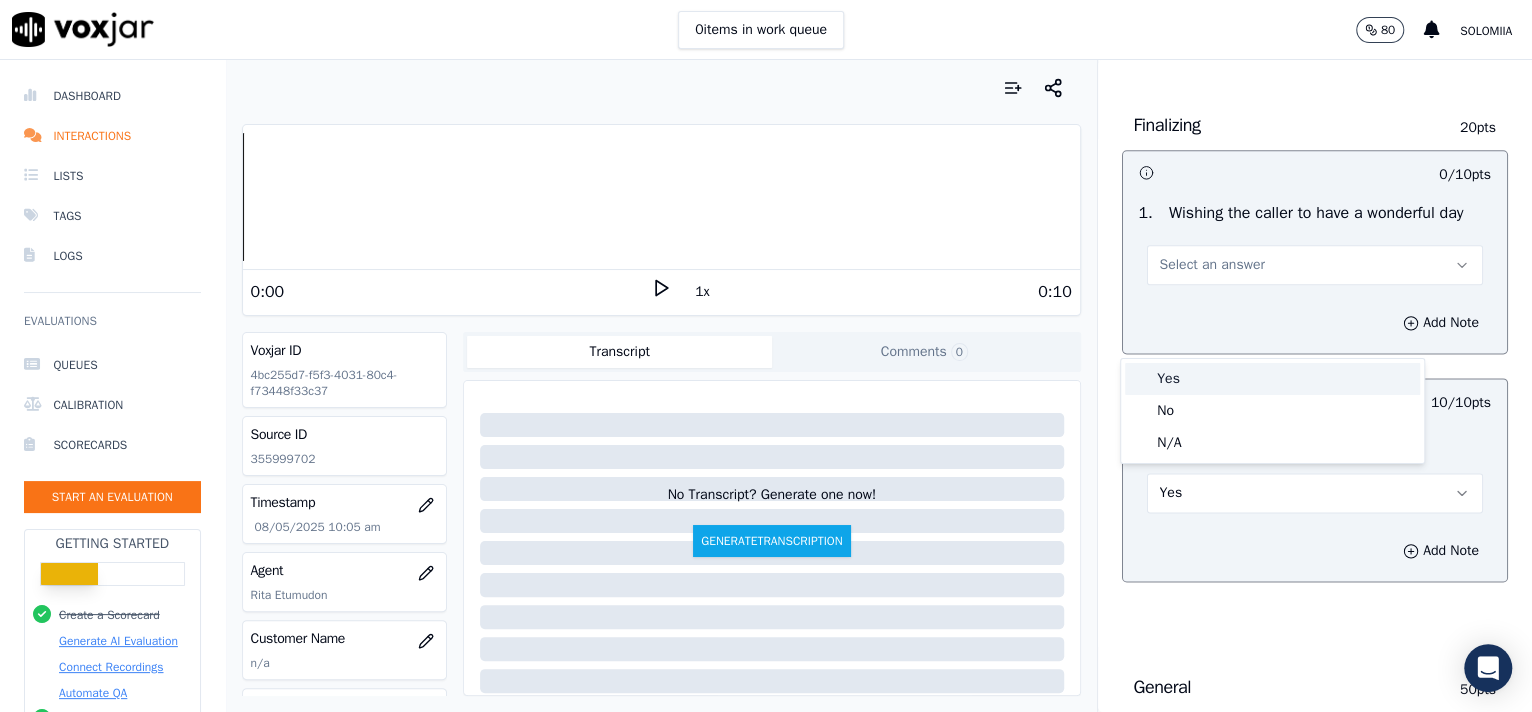 click on "Yes" at bounding box center (1272, 379) 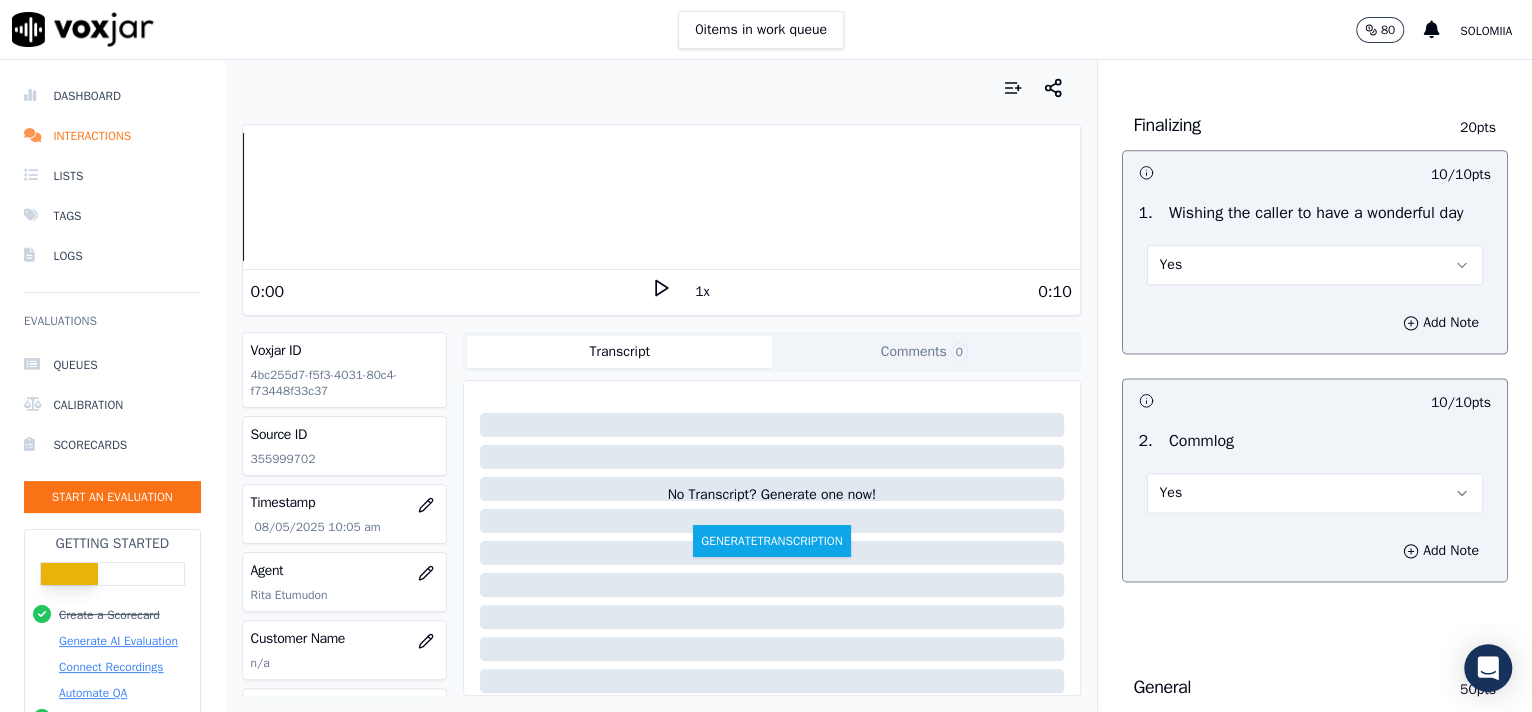 scroll, scrollTop: 1125, scrollLeft: 0, axis: vertical 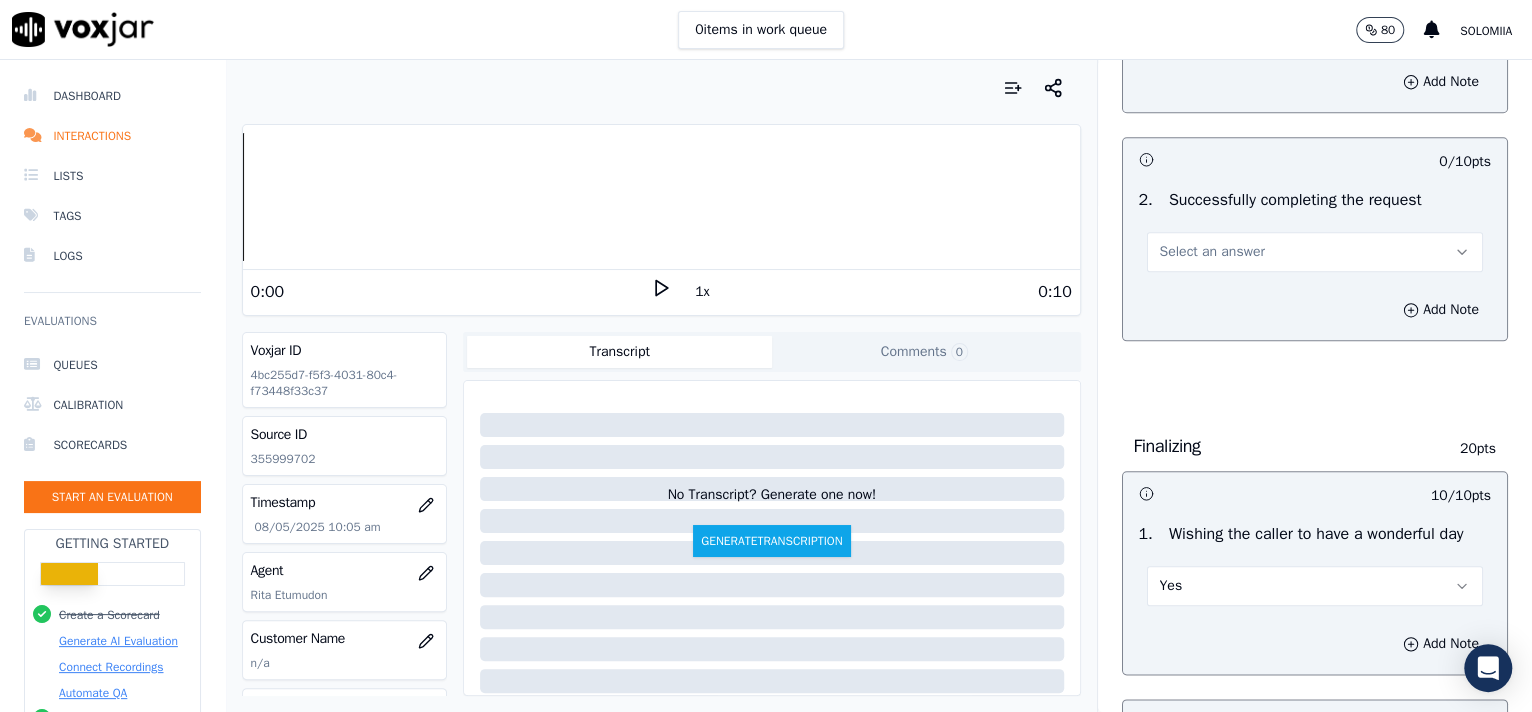 click on "Select an answer" at bounding box center [1212, 252] 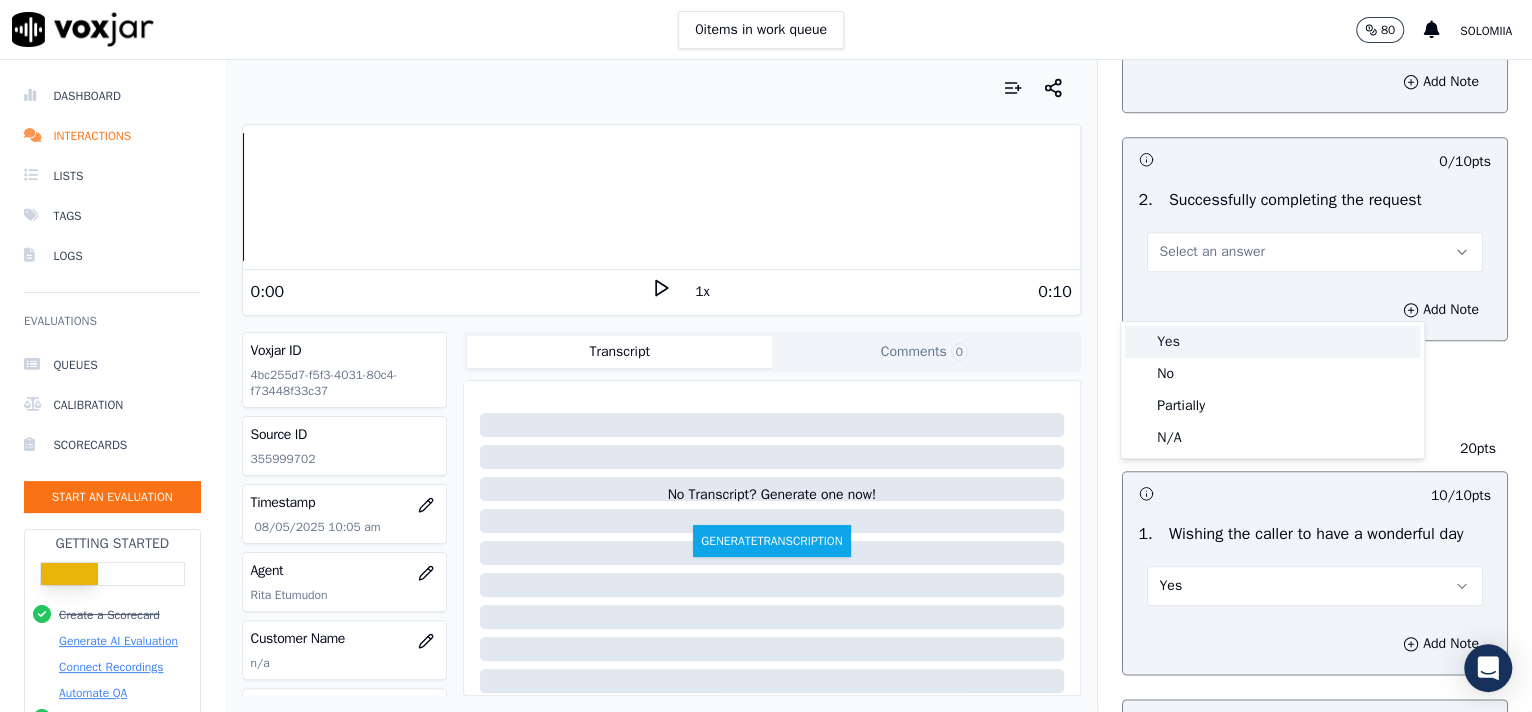 click on "Yes" at bounding box center [1272, 342] 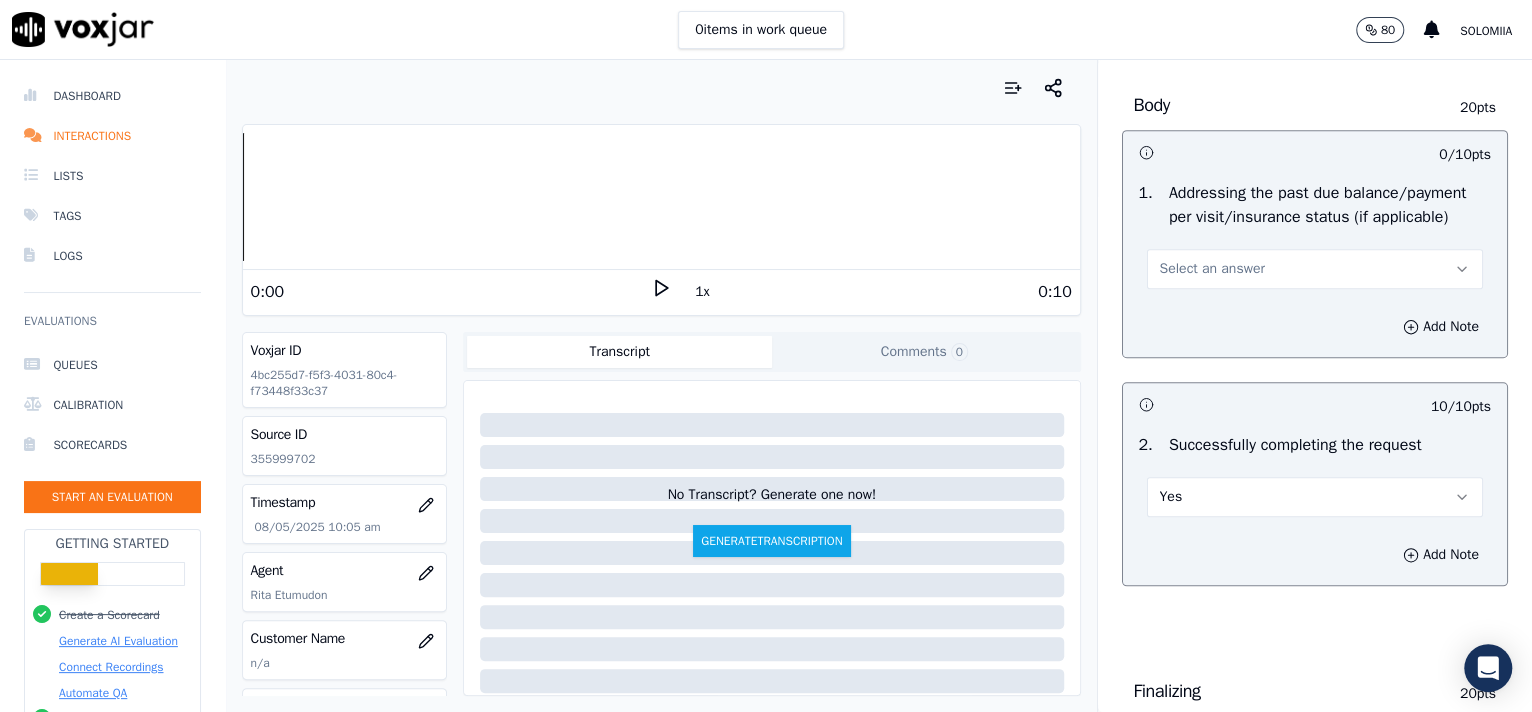 scroll, scrollTop: 845, scrollLeft: 0, axis: vertical 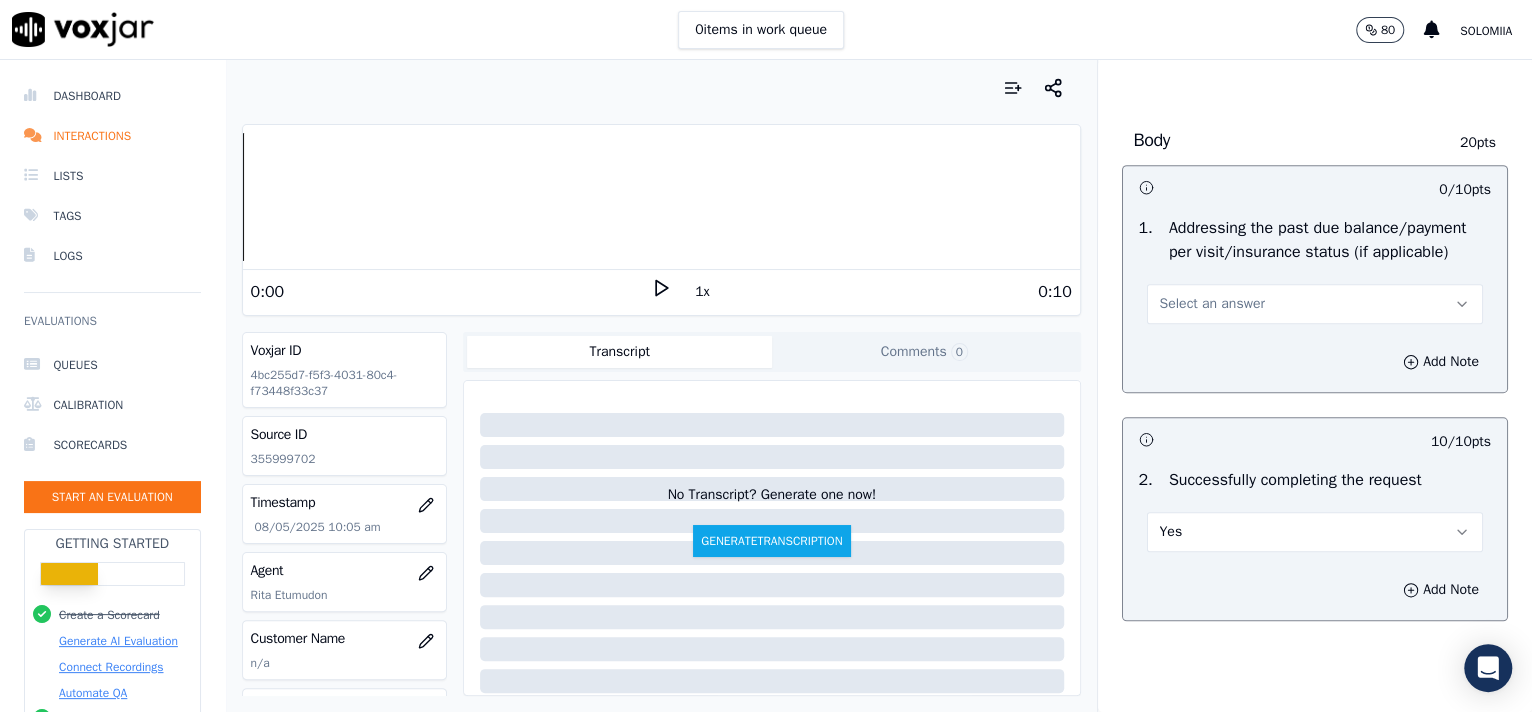click on "Select an answer" at bounding box center [1212, 304] 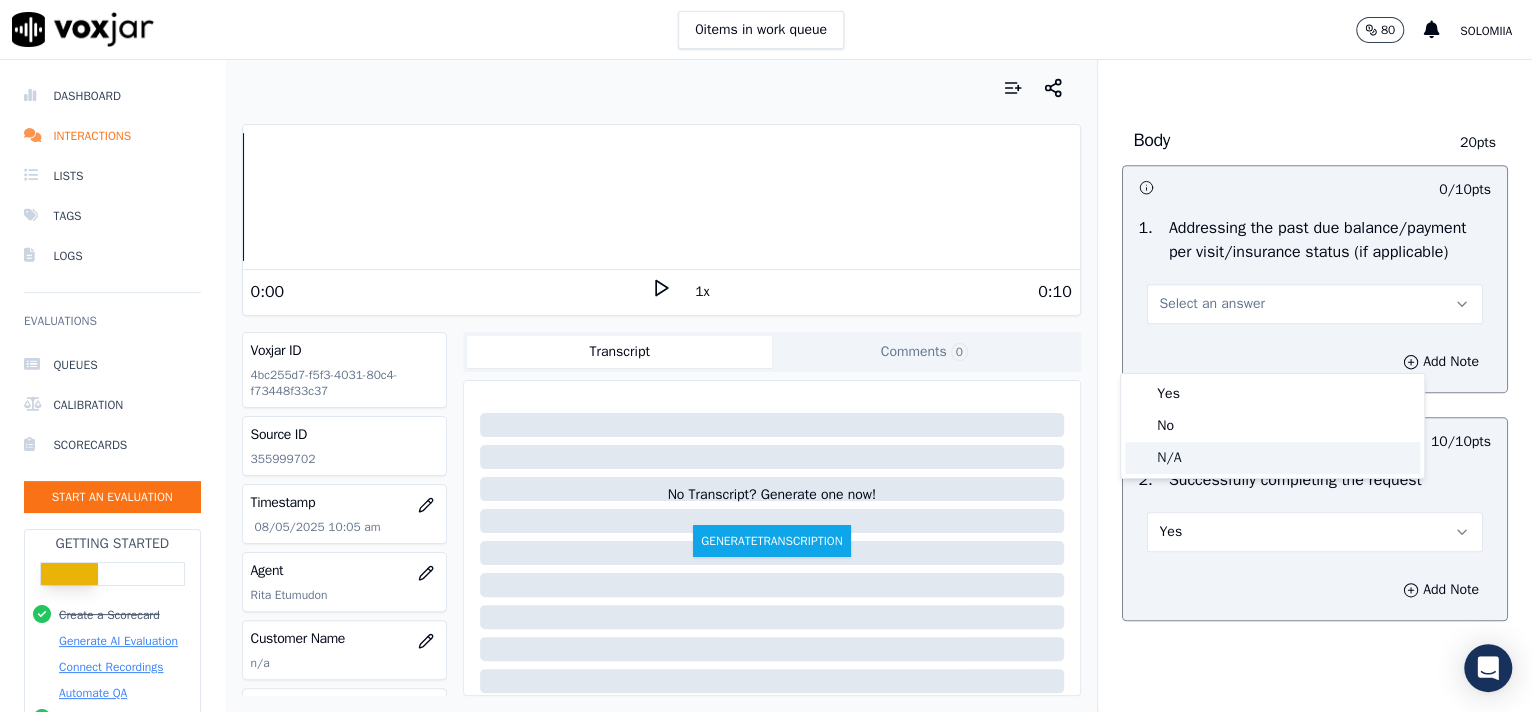click on "N/A" 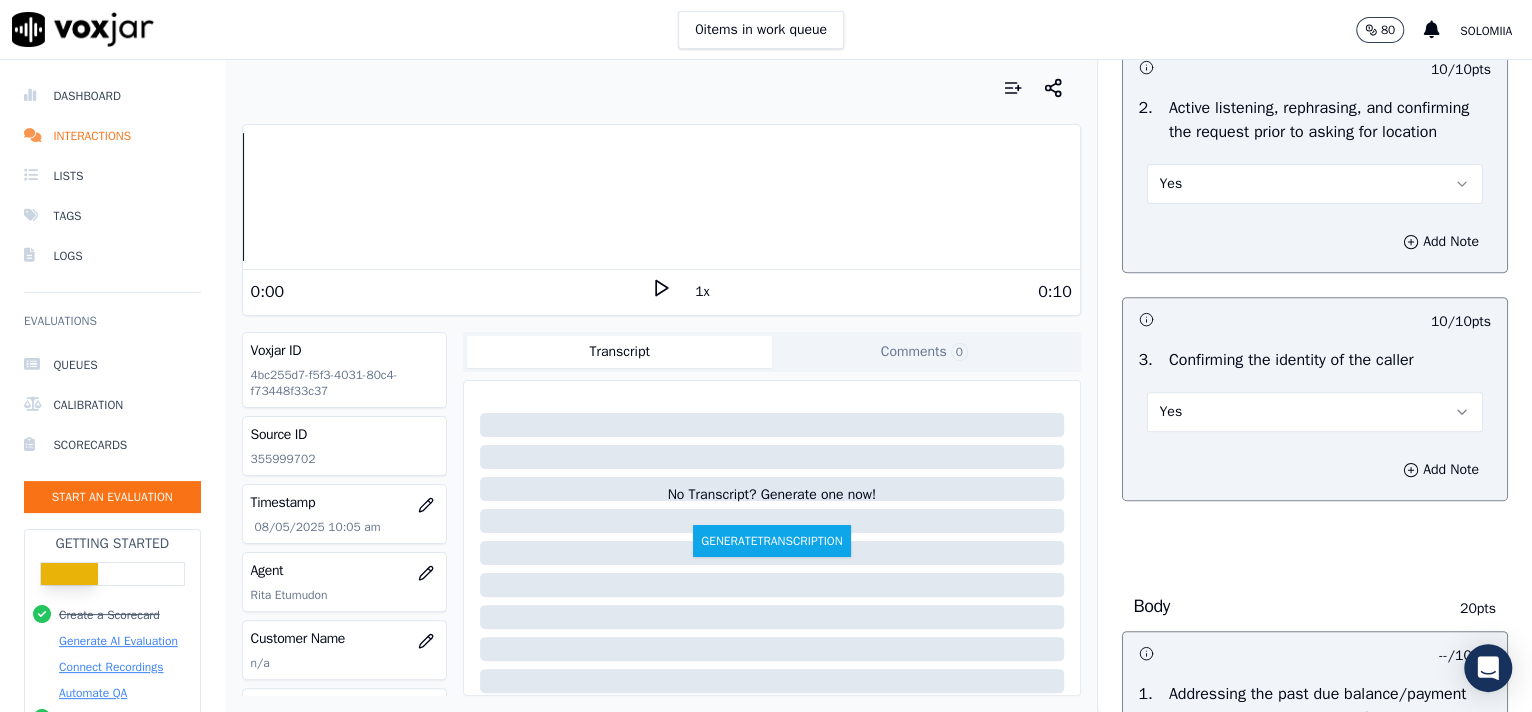 scroll, scrollTop: 373, scrollLeft: 0, axis: vertical 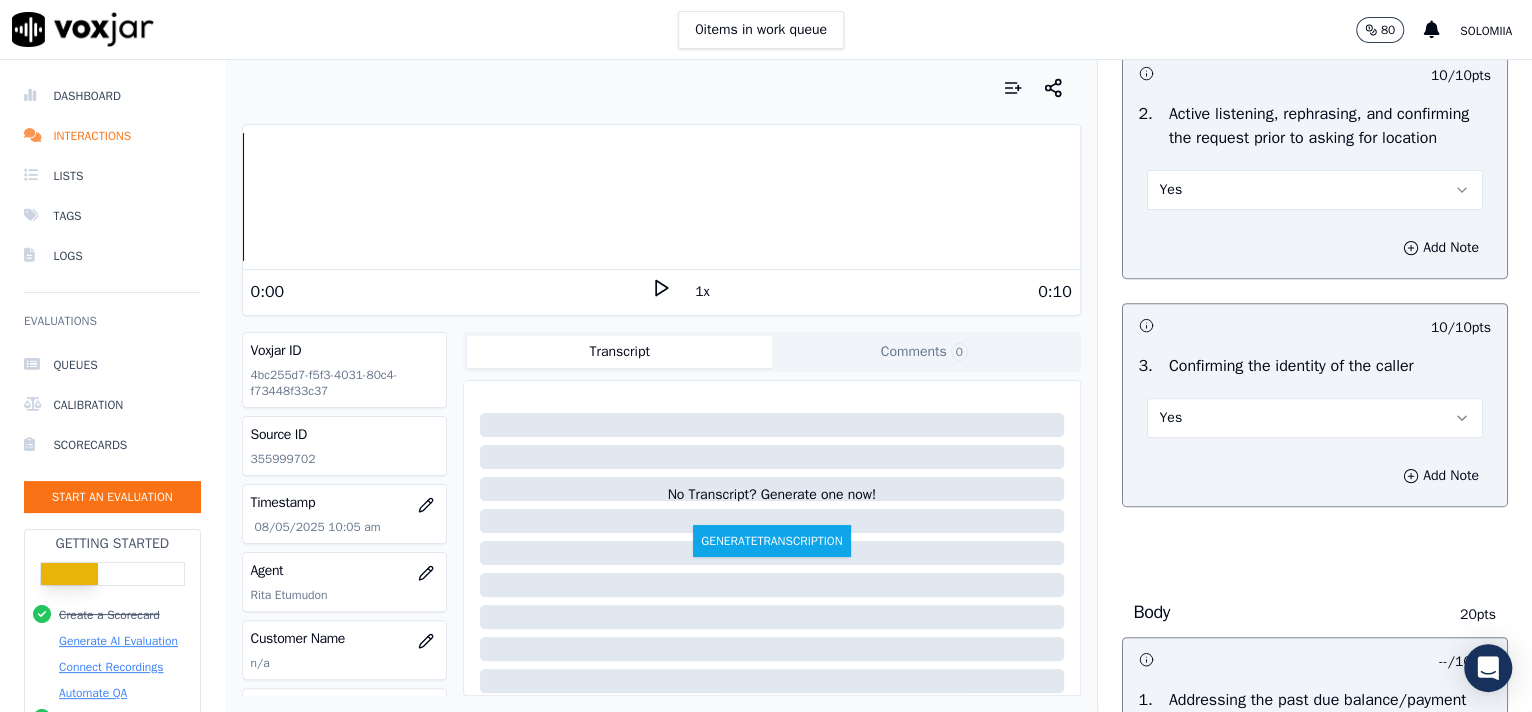 click on "Yes" at bounding box center [1315, 190] 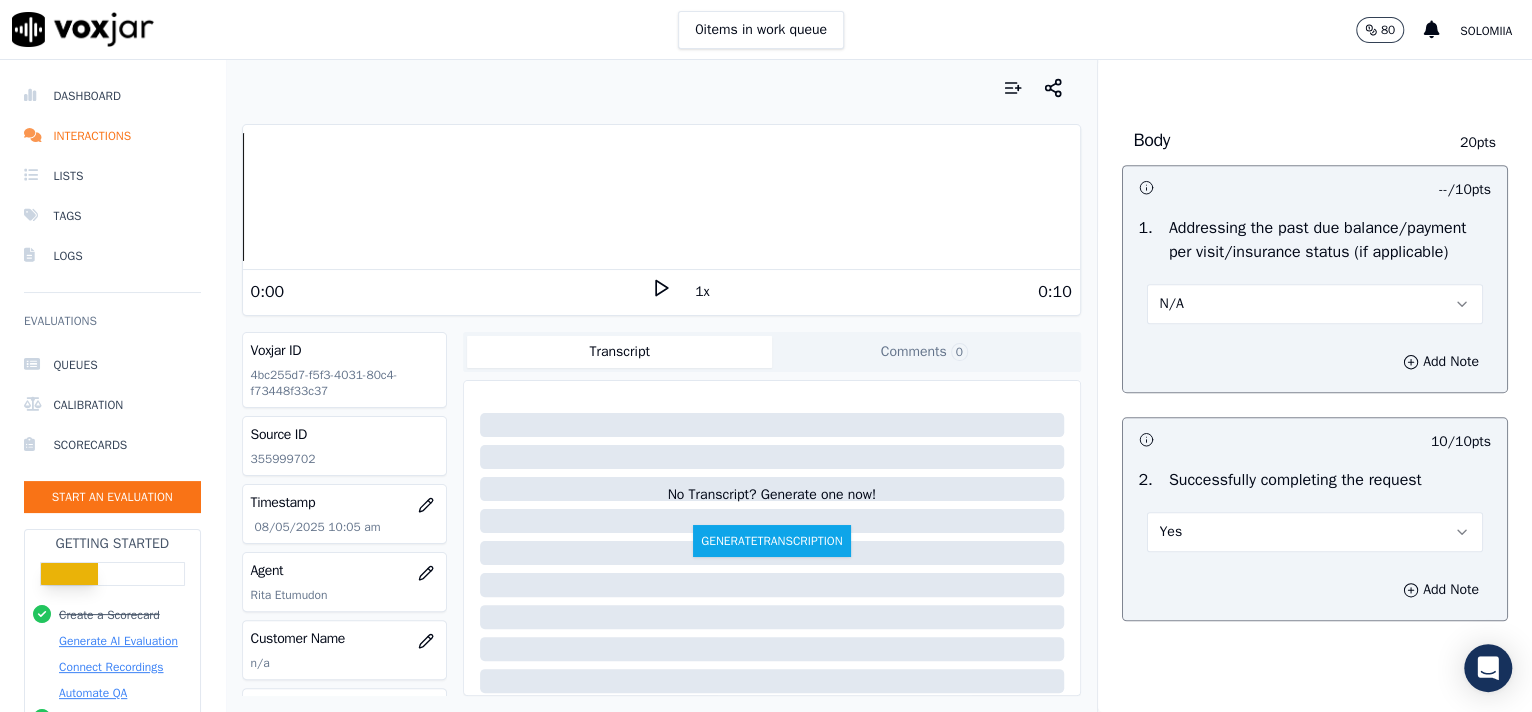 scroll, scrollTop: 915, scrollLeft: 0, axis: vertical 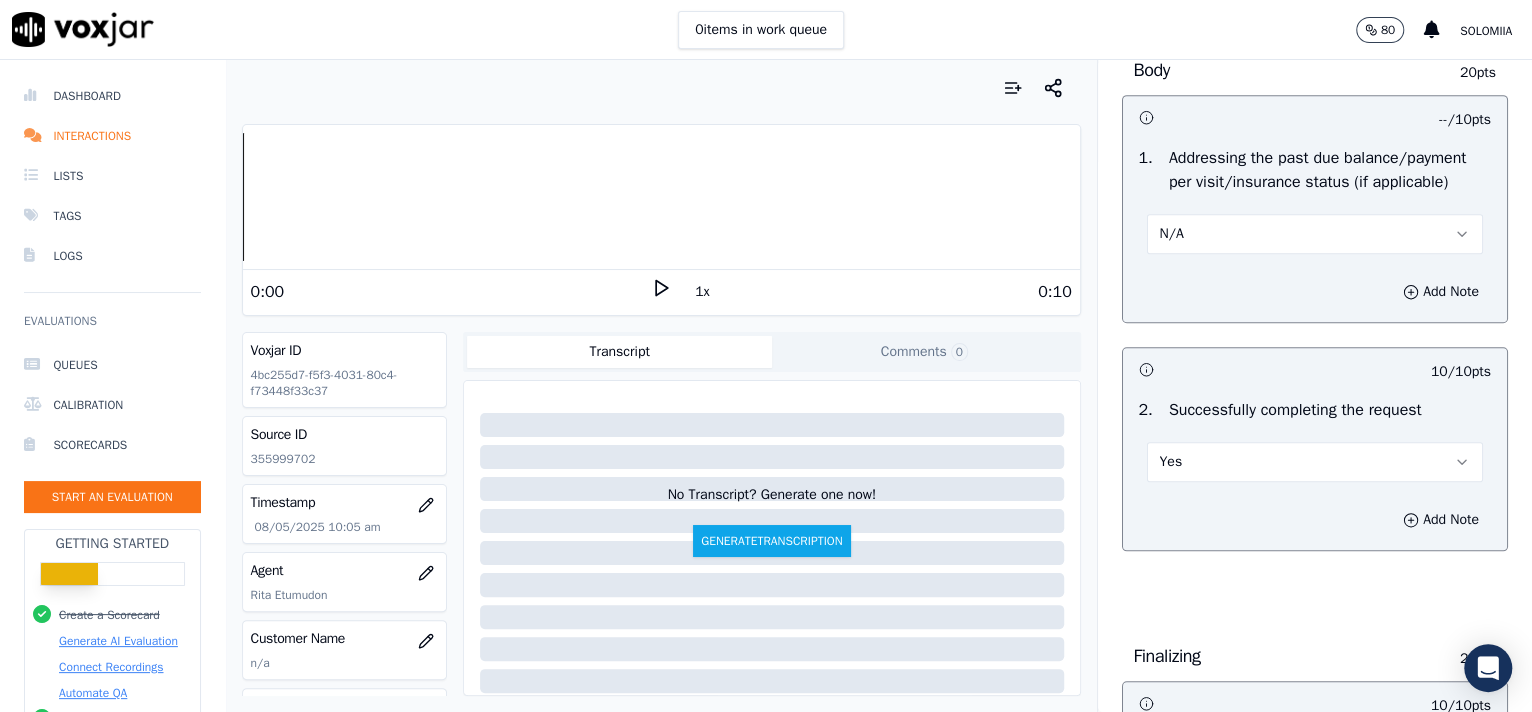 click on "N/A" at bounding box center [1315, 234] 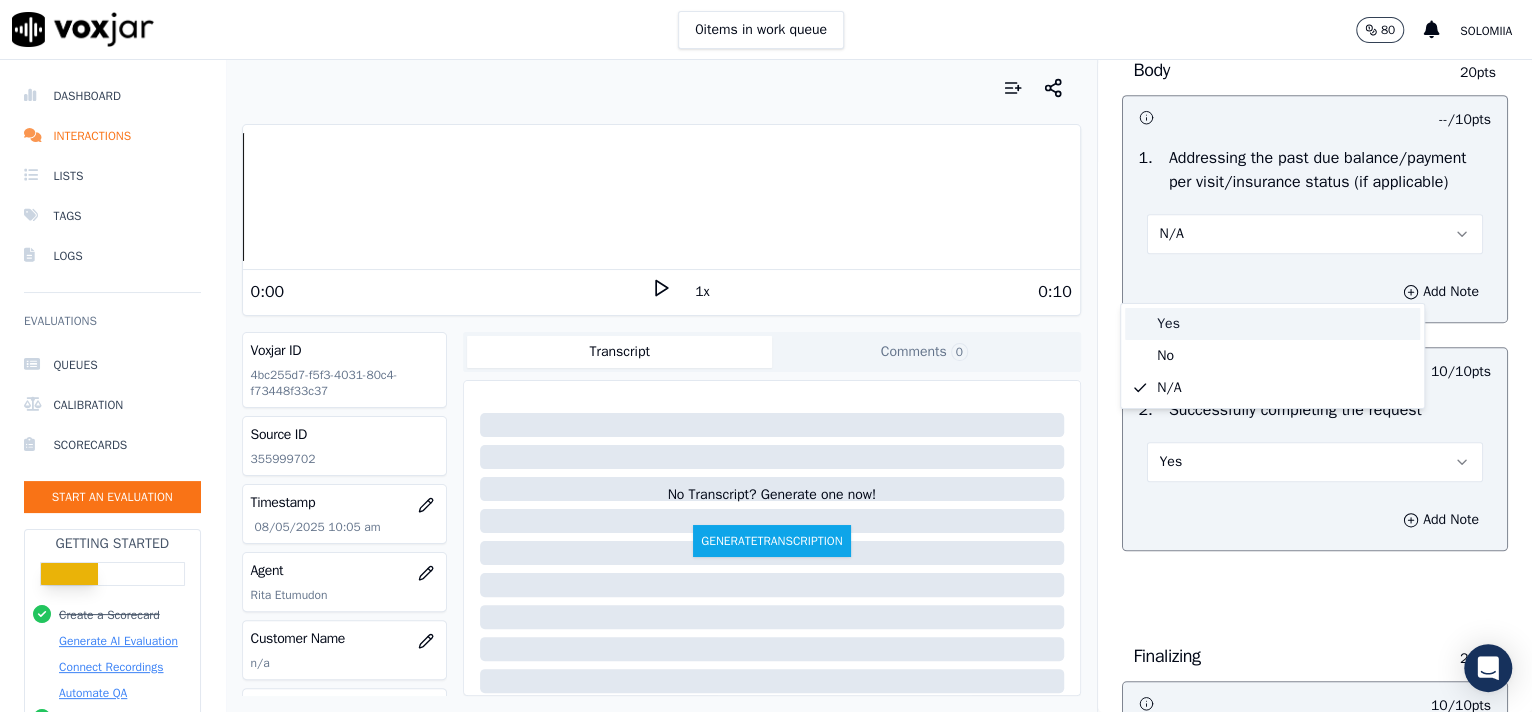 drag, startPoint x: 1173, startPoint y: 301, endPoint x: 1182, endPoint y: 317, distance: 18.35756 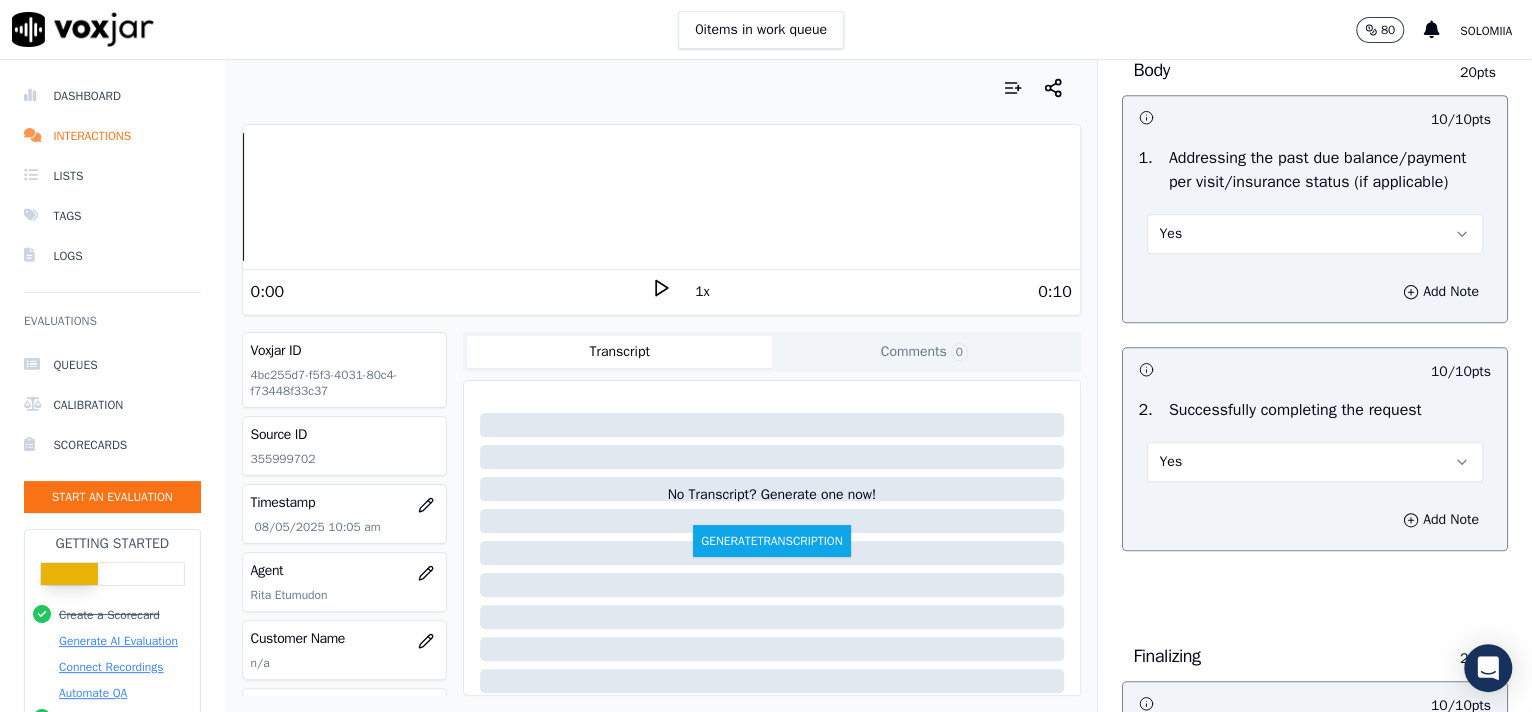 click on "Add Note" at bounding box center [1315, 292] 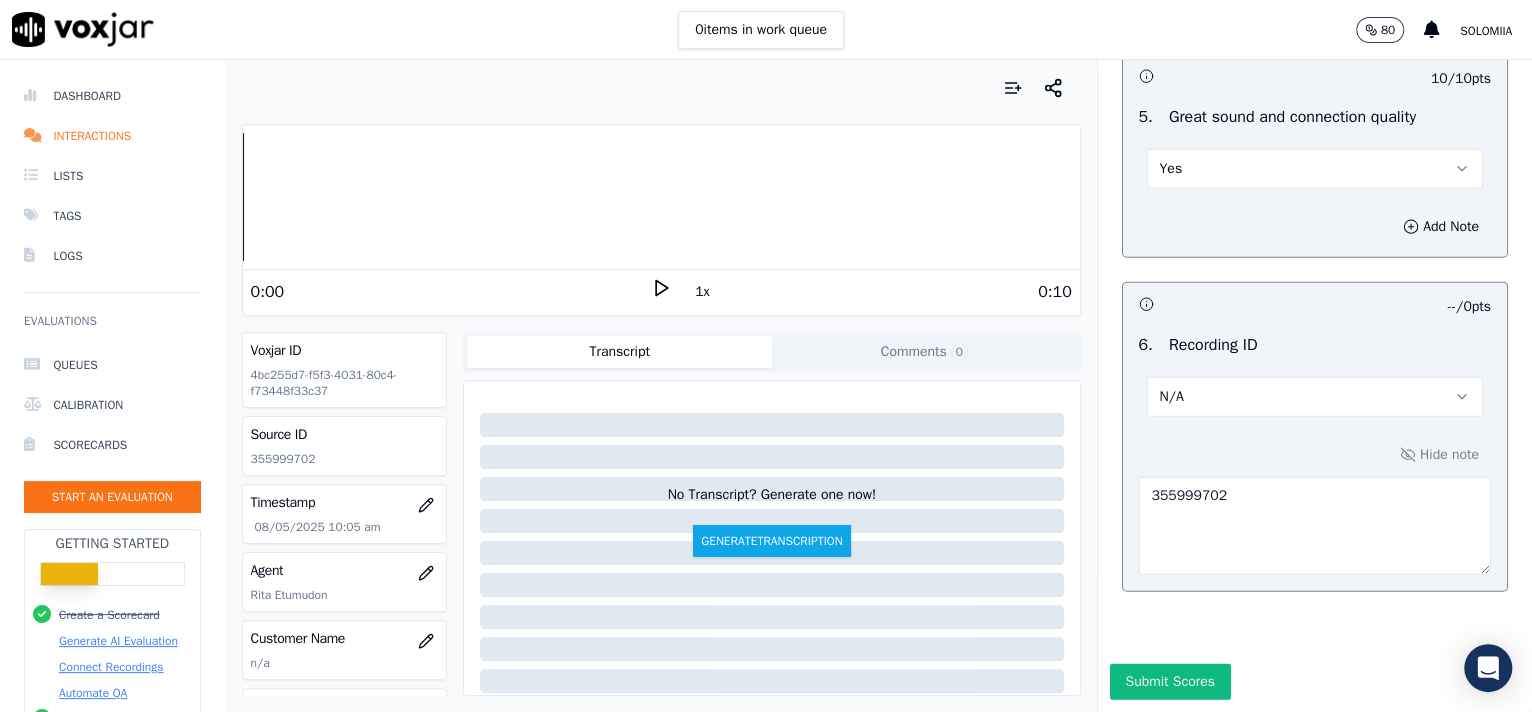 scroll, scrollTop: 3162, scrollLeft: 0, axis: vertical 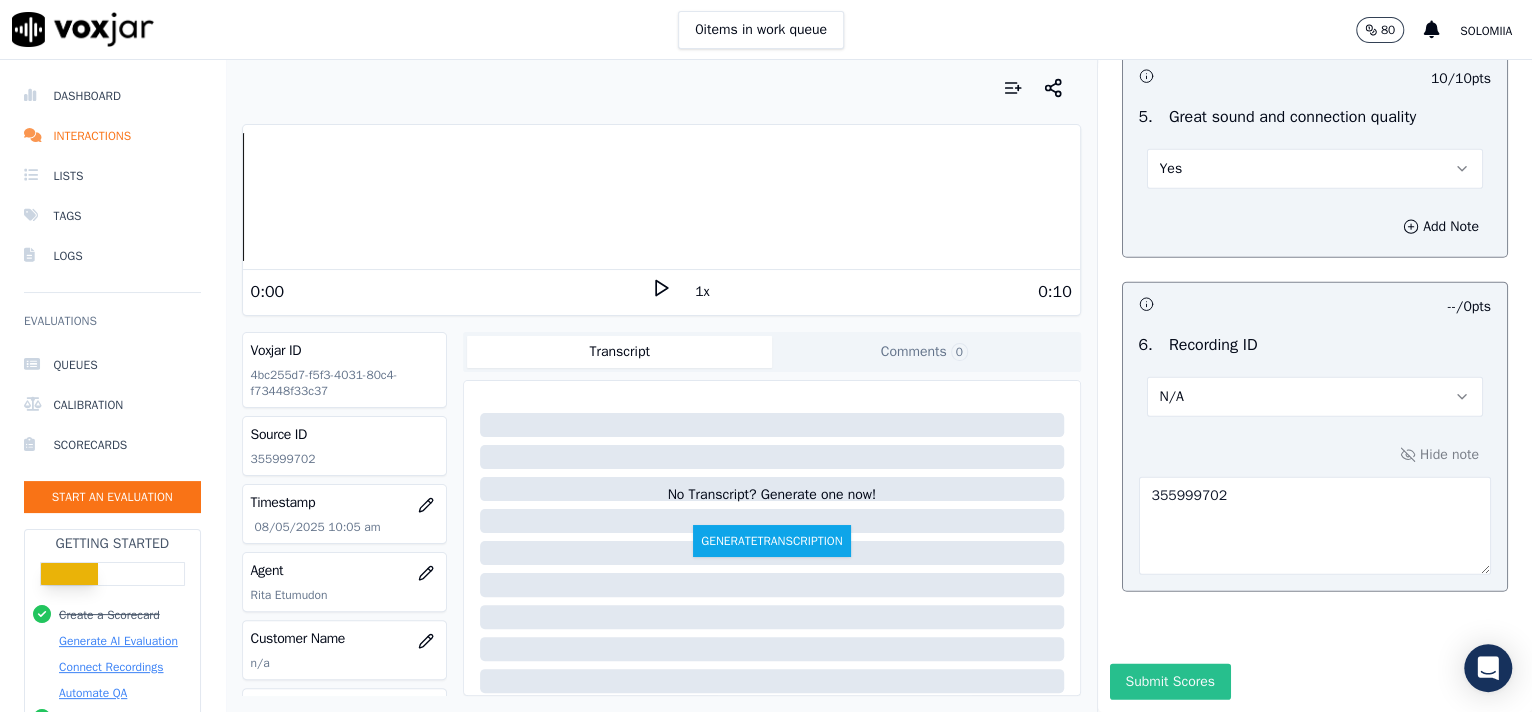 click on "Submit Scores" at bounding box center (1170, 682) 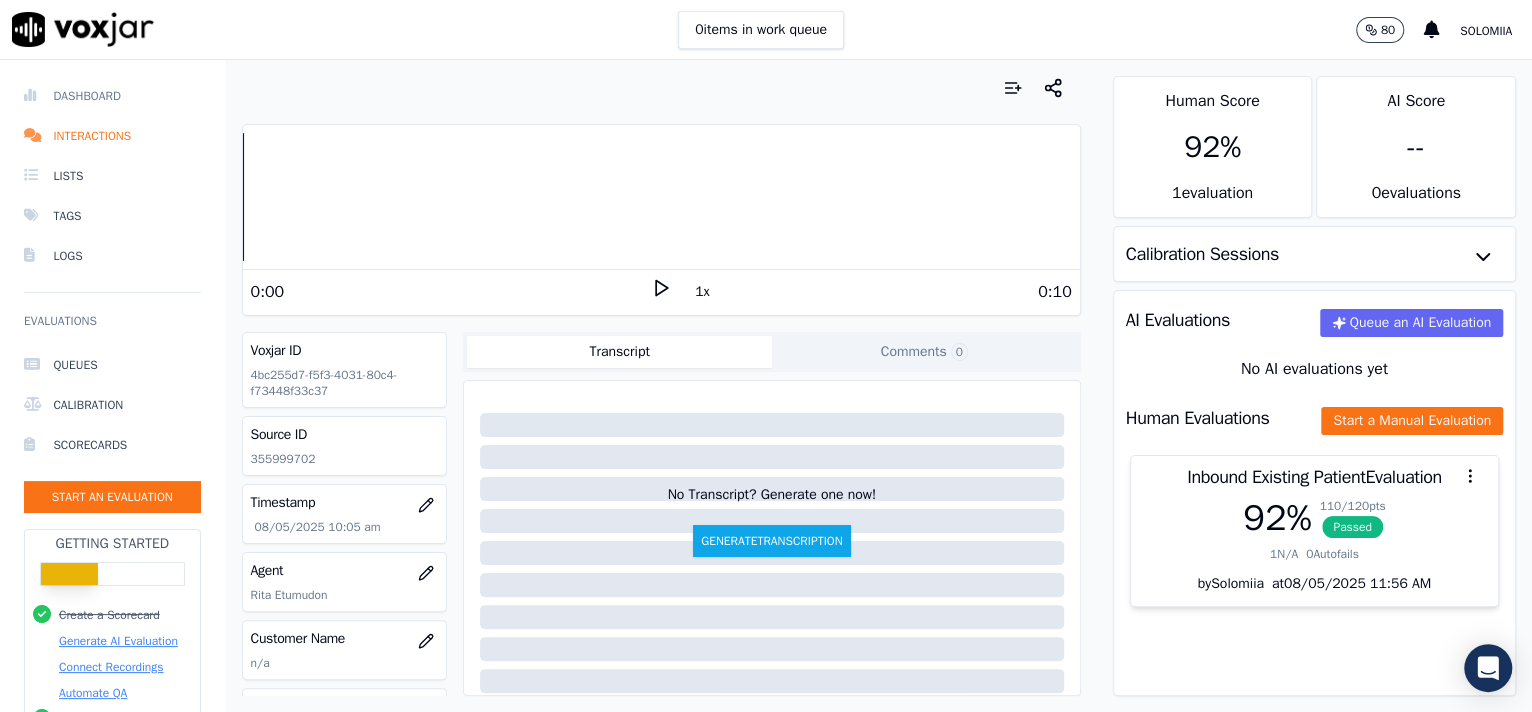 click on "Dashboard" at bounding box center [112, 96] 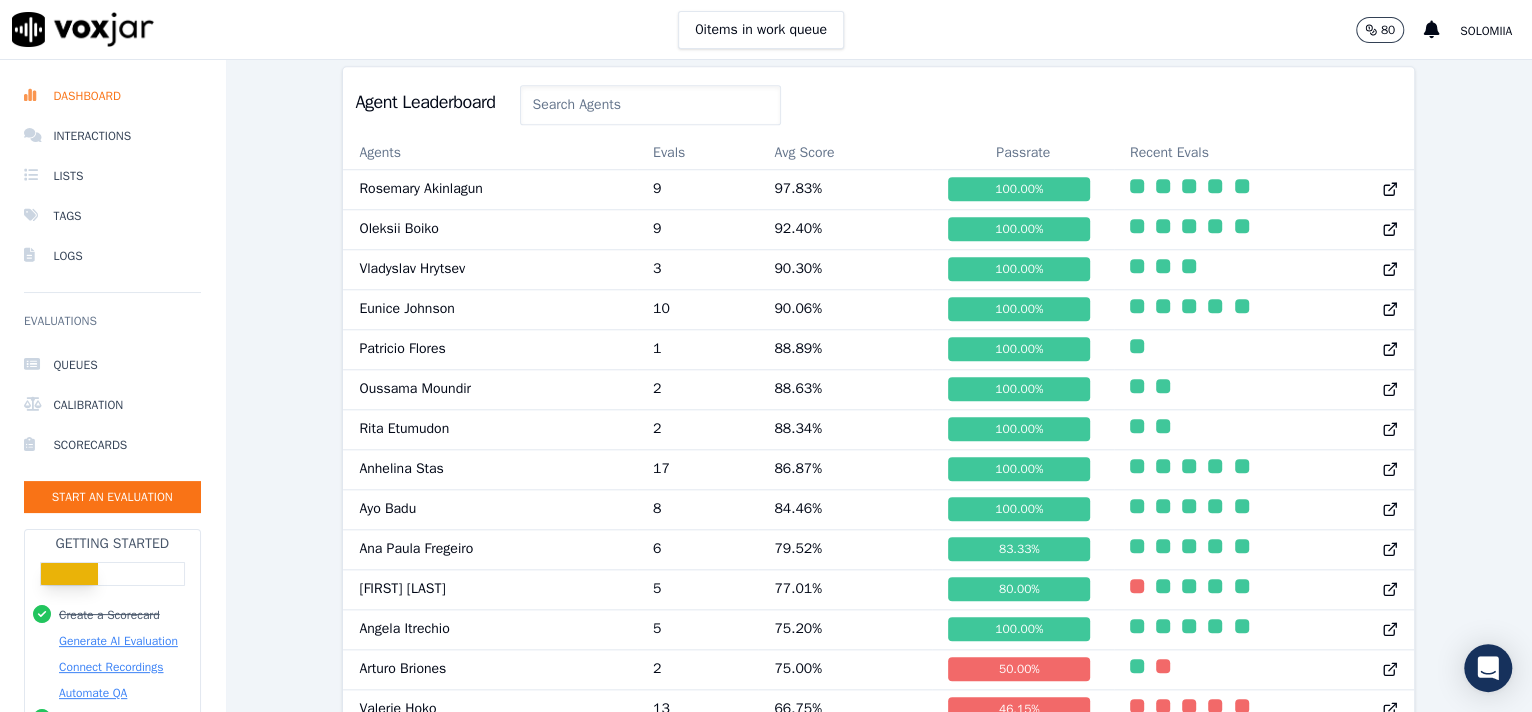 scroll, scrollTop: 1177, scrollLeft: 0, axis: vertical 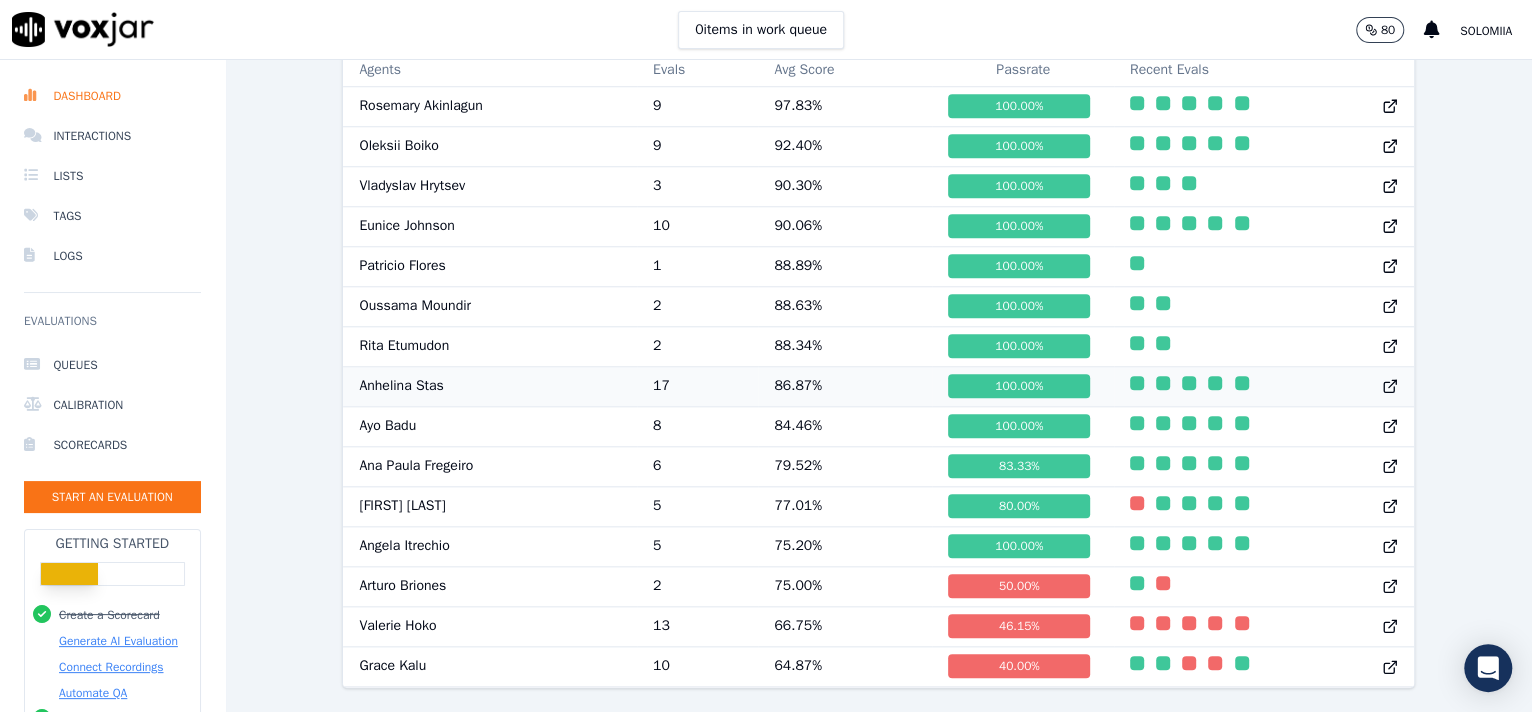 click on "17" at bounding box center (697, 386) 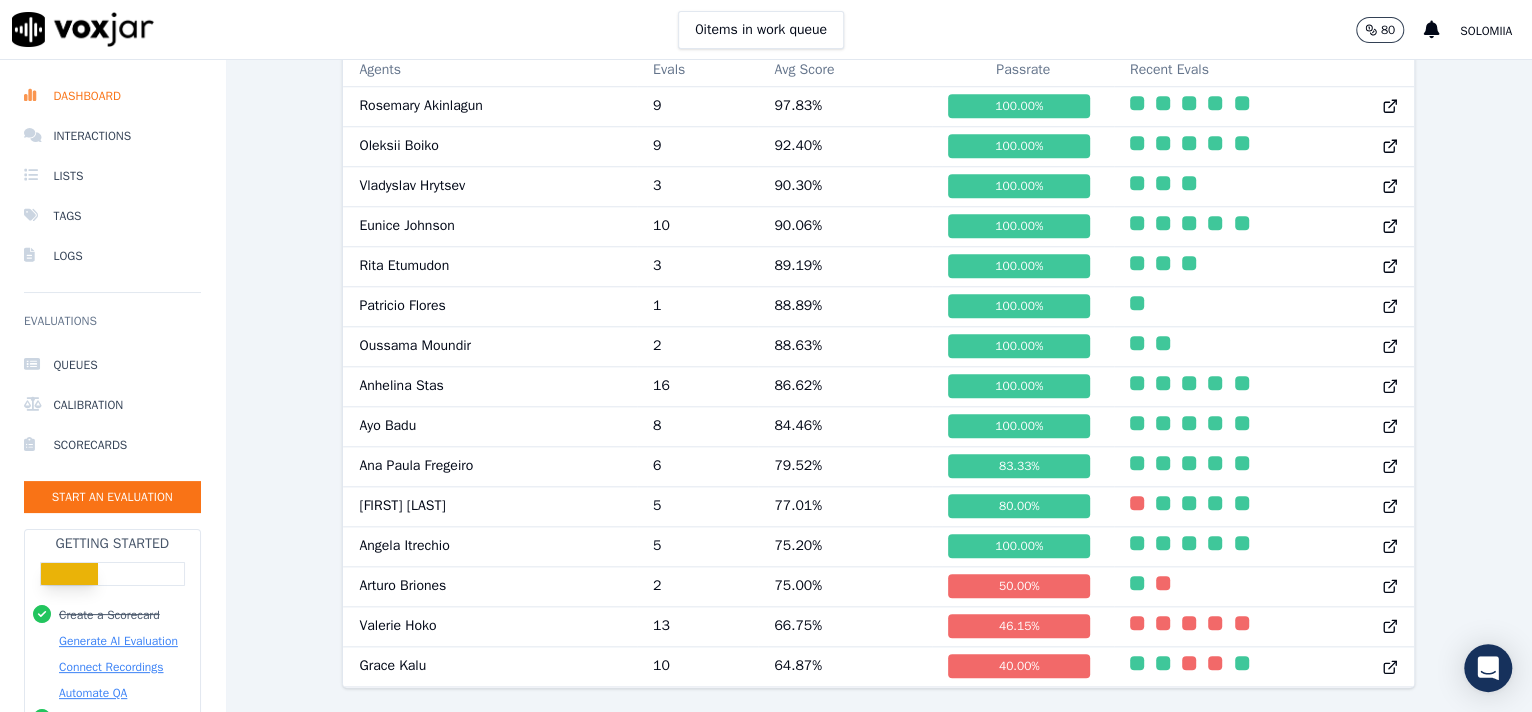 scroll, scrollTop: 1177, scrollLeft: 0, axis: vertical 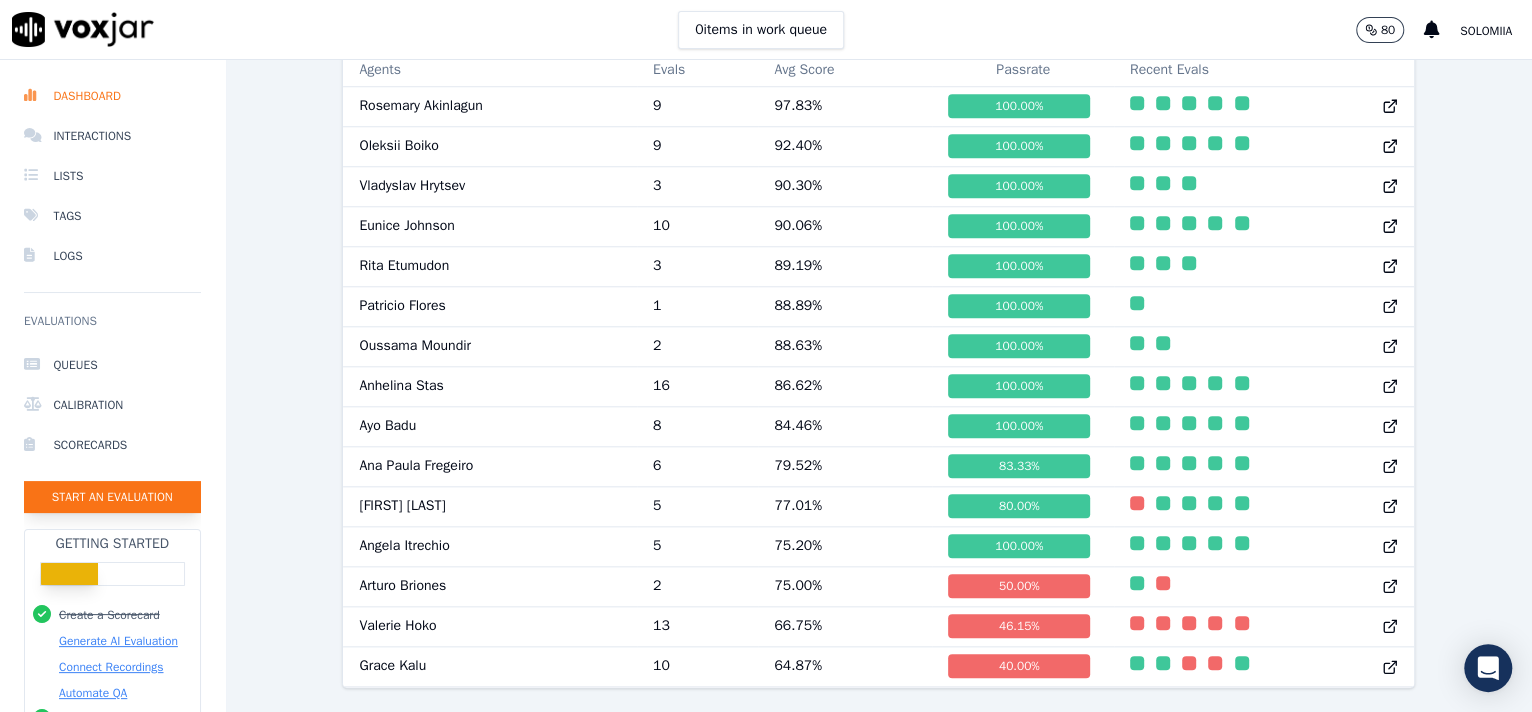 click on "Start an Evaluation" 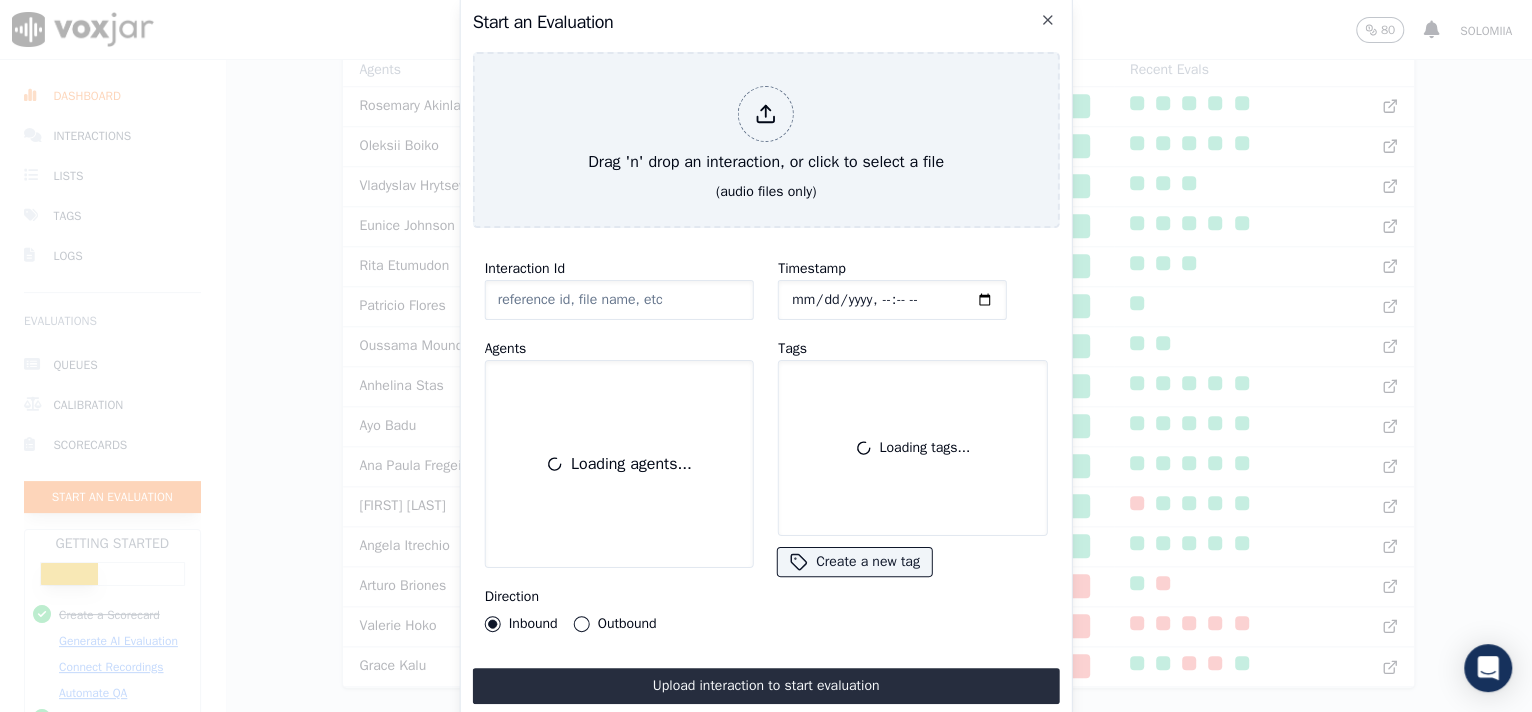 scroll, scrollTop: 119, scrollLeft: 0, axis: vertical 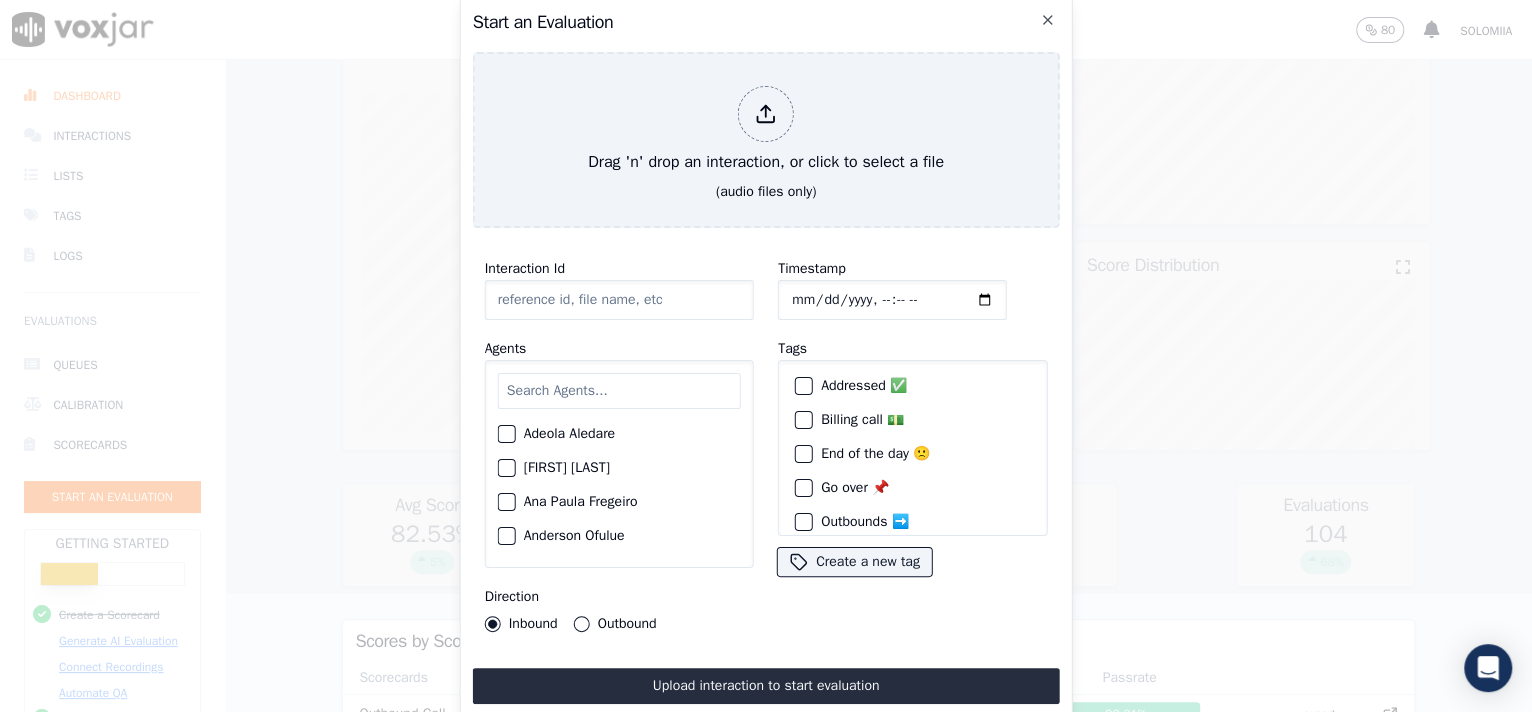 click on "Interaction Id" 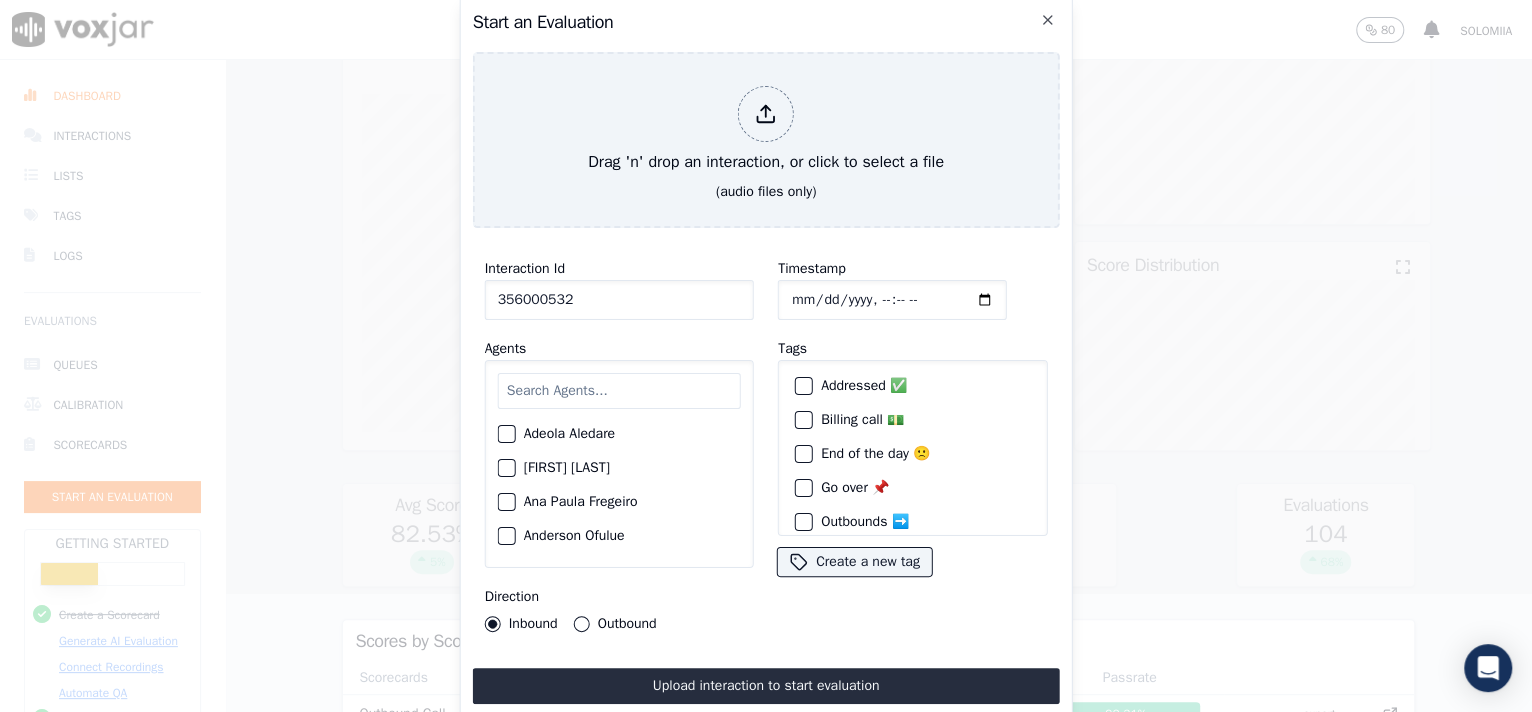 type on "356000532" 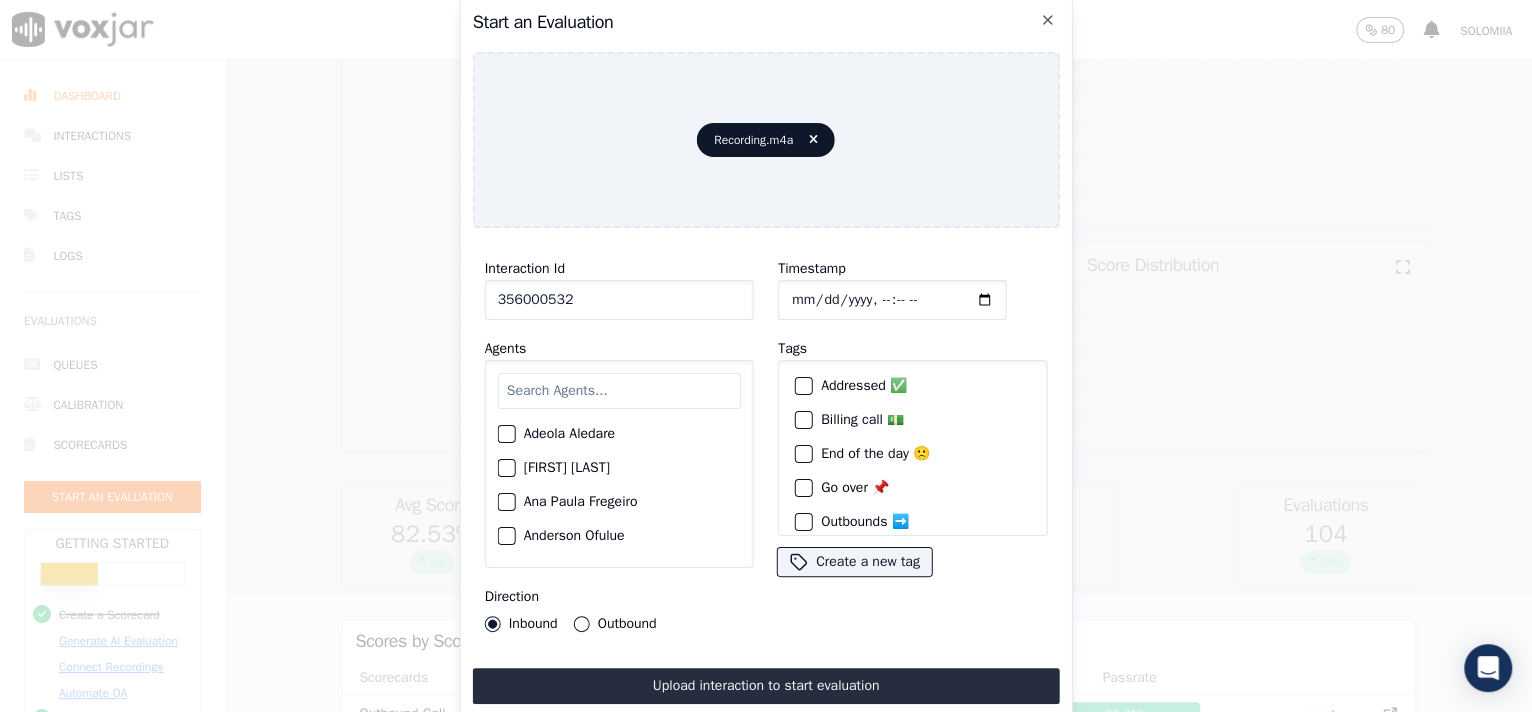 click on "Timestamp" 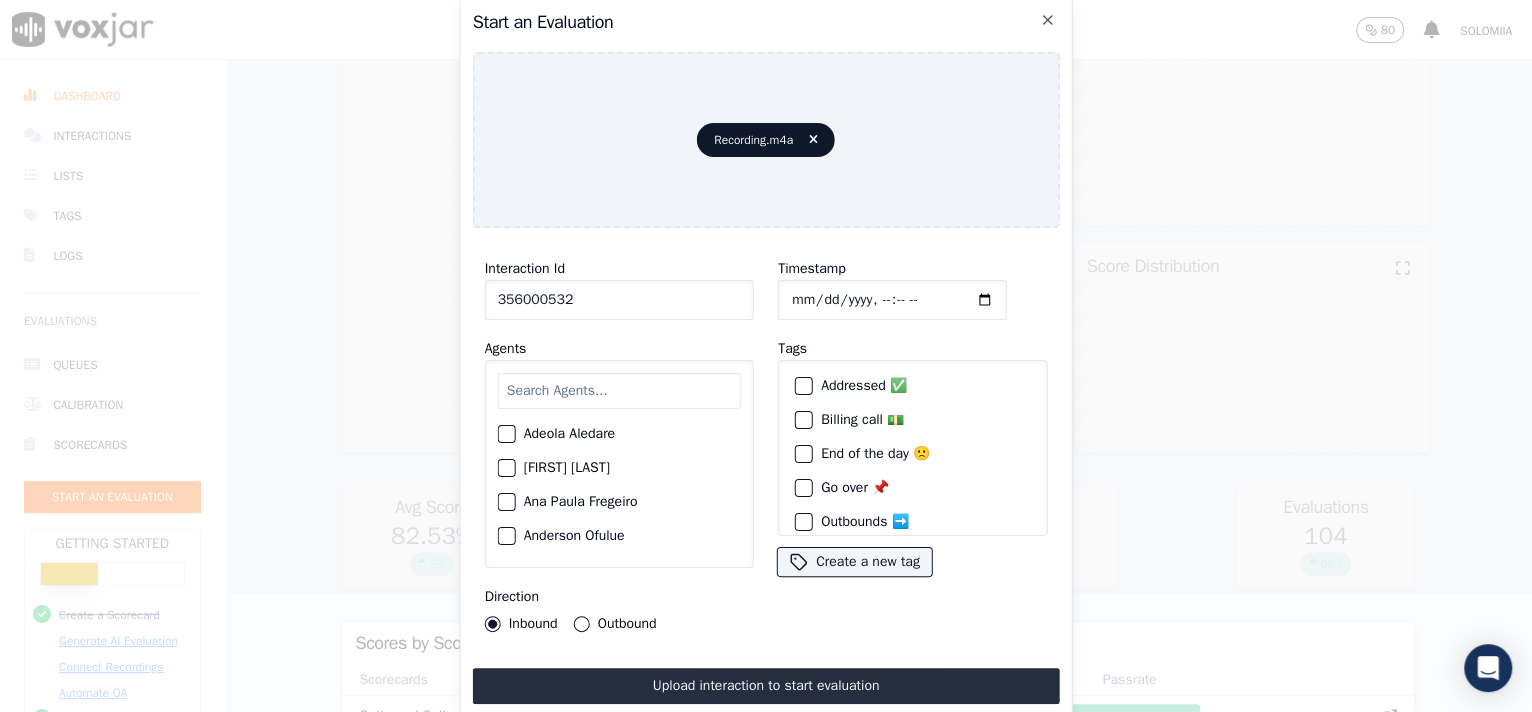scroll, scrollTop: 119, scrollLeft: 0, axis: vertical 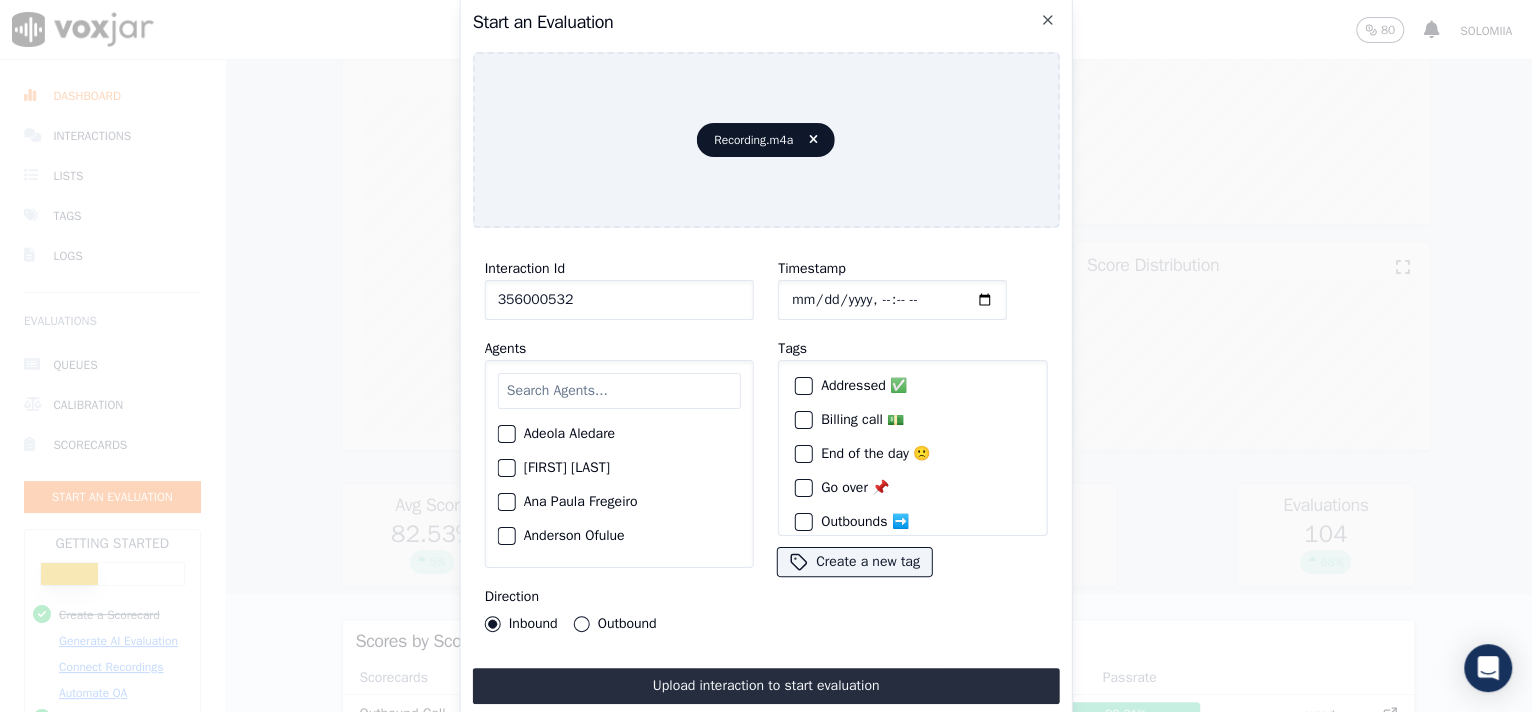 type on "2025-08-05T10:11" 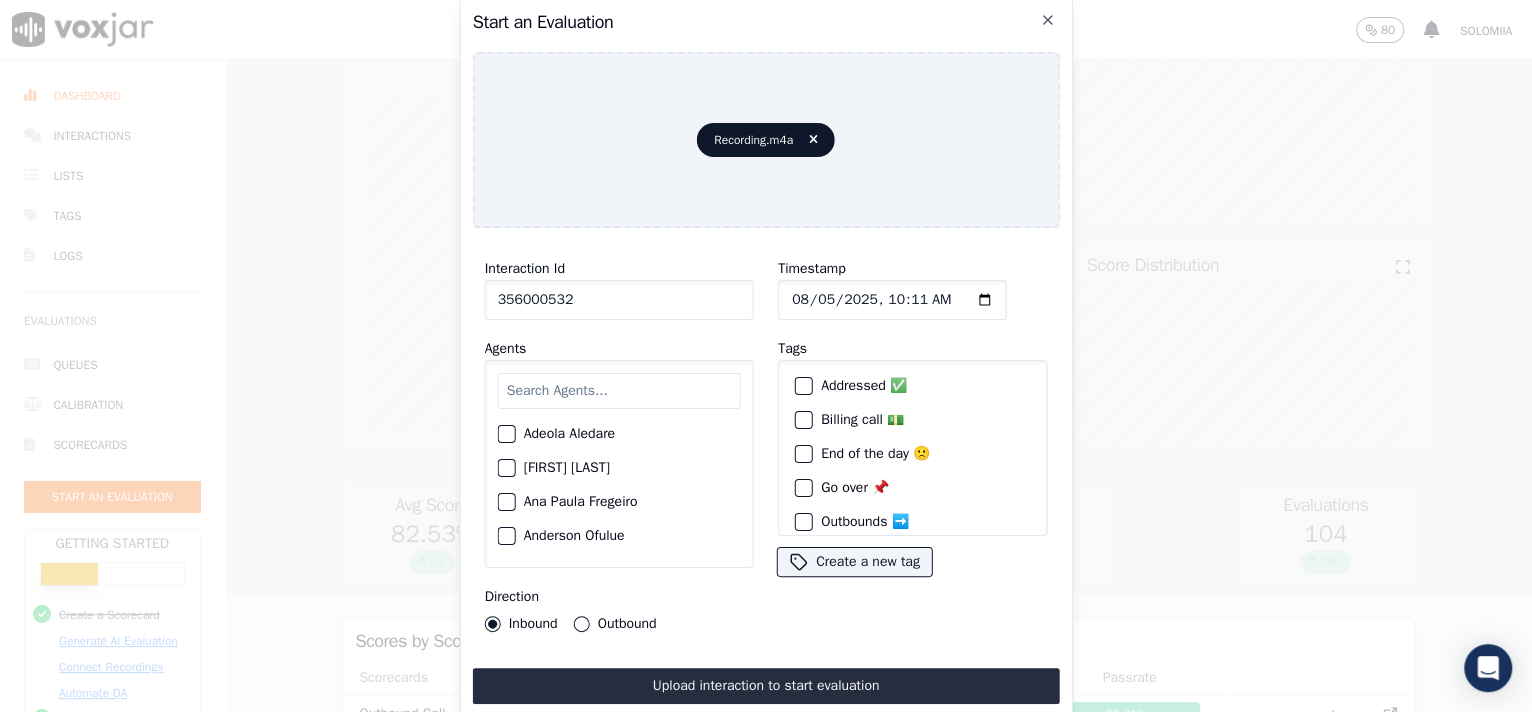 click at bounding box center [619, 391] 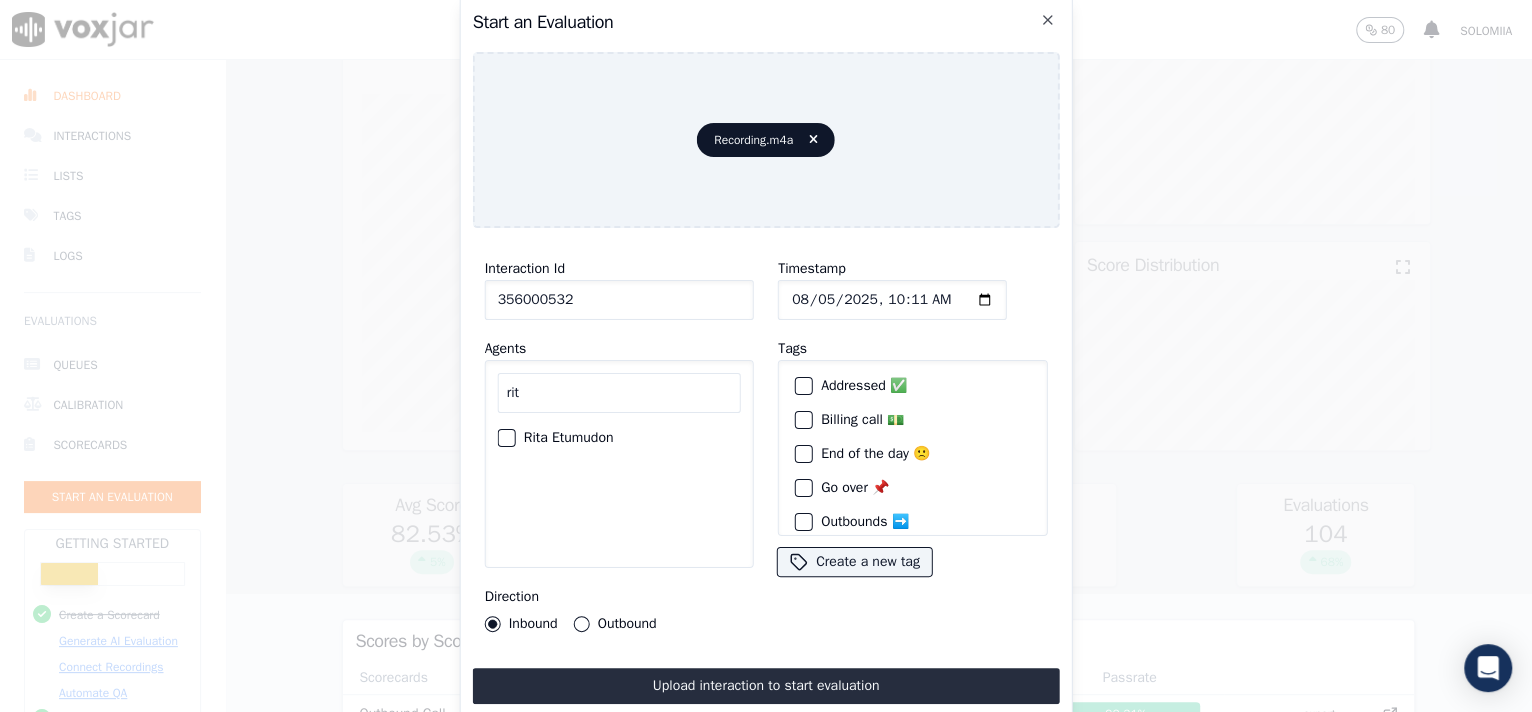 type on "rit" 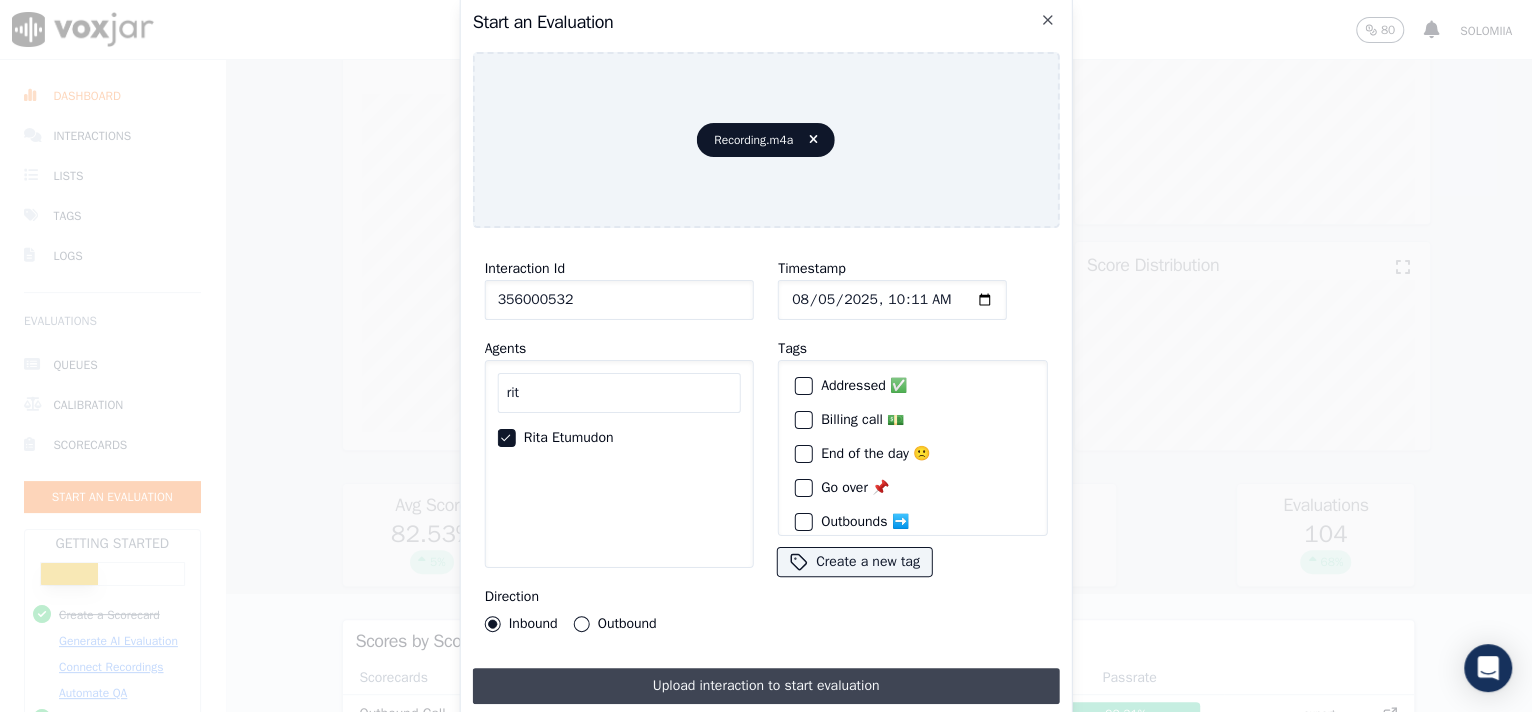 click on "Upload interaction to start evaluation" at bounding box center [766, 686] 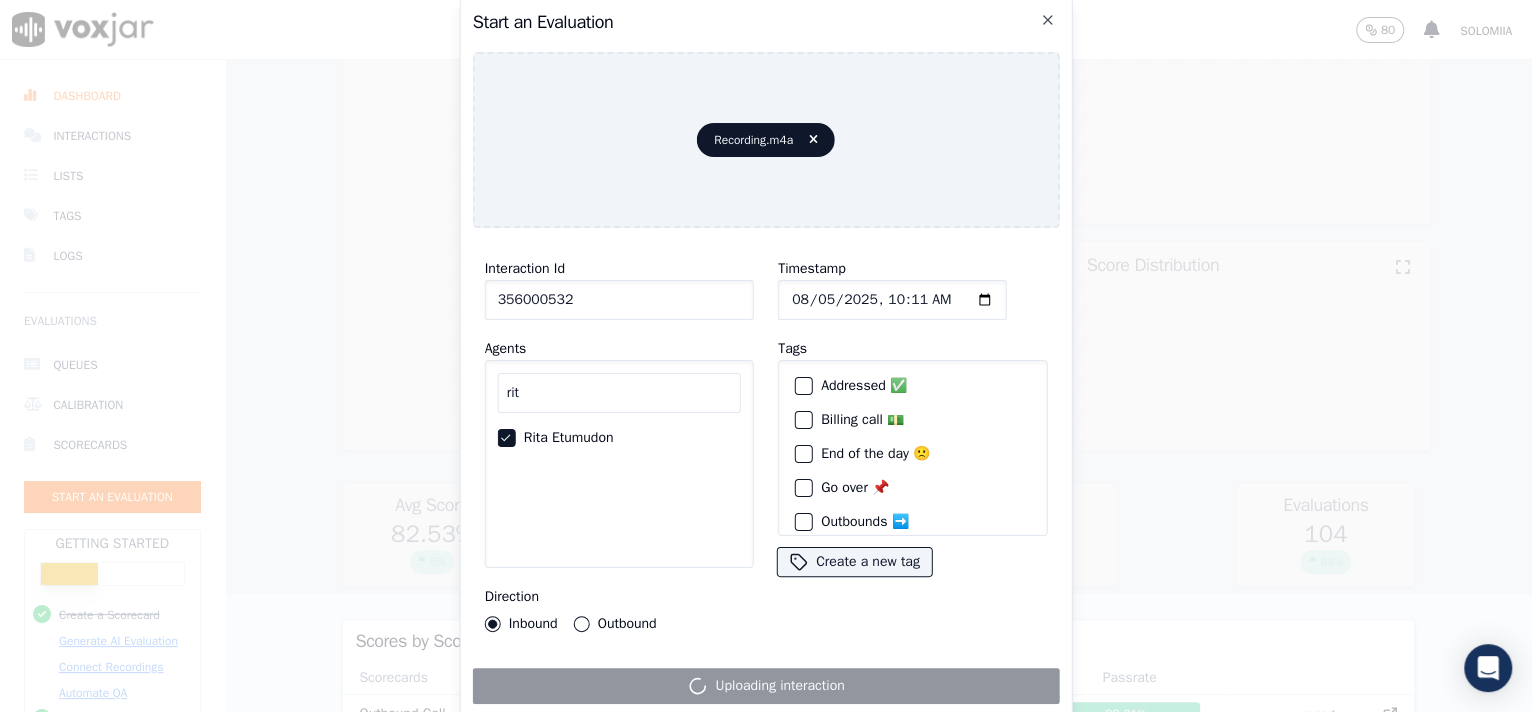 scroll, scrollTop: 119, scrollLeft: 0, axis: vertical 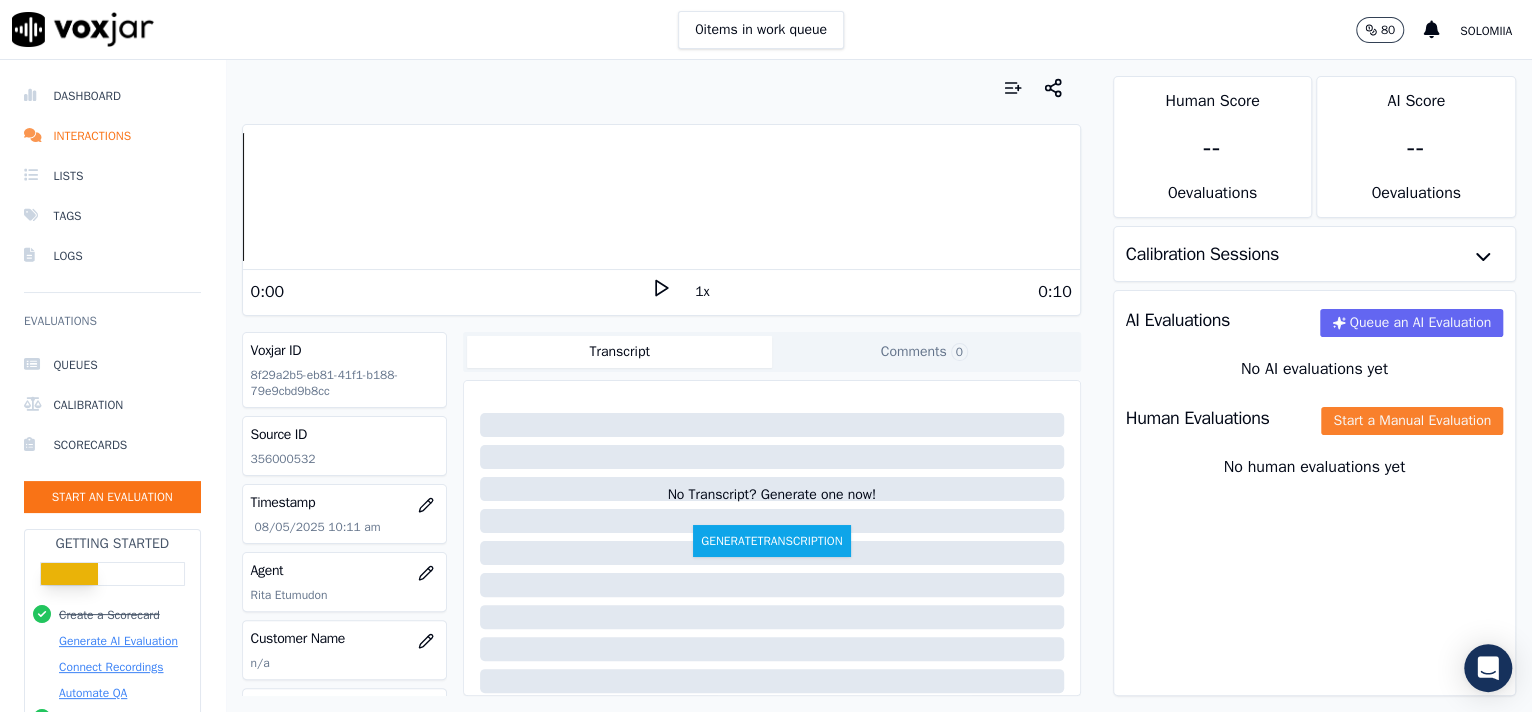 click on "Start a Manual Evaluation" 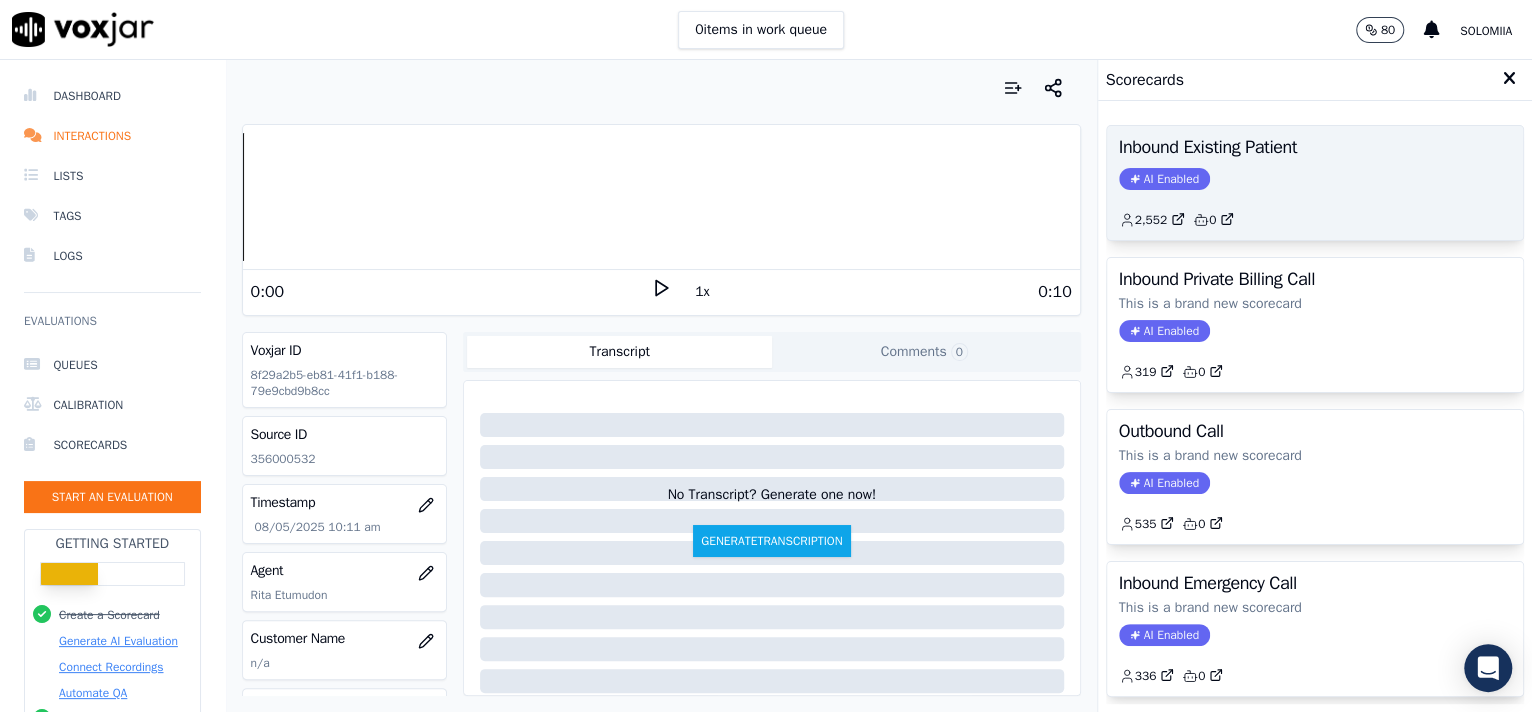 click on "2,552         0" 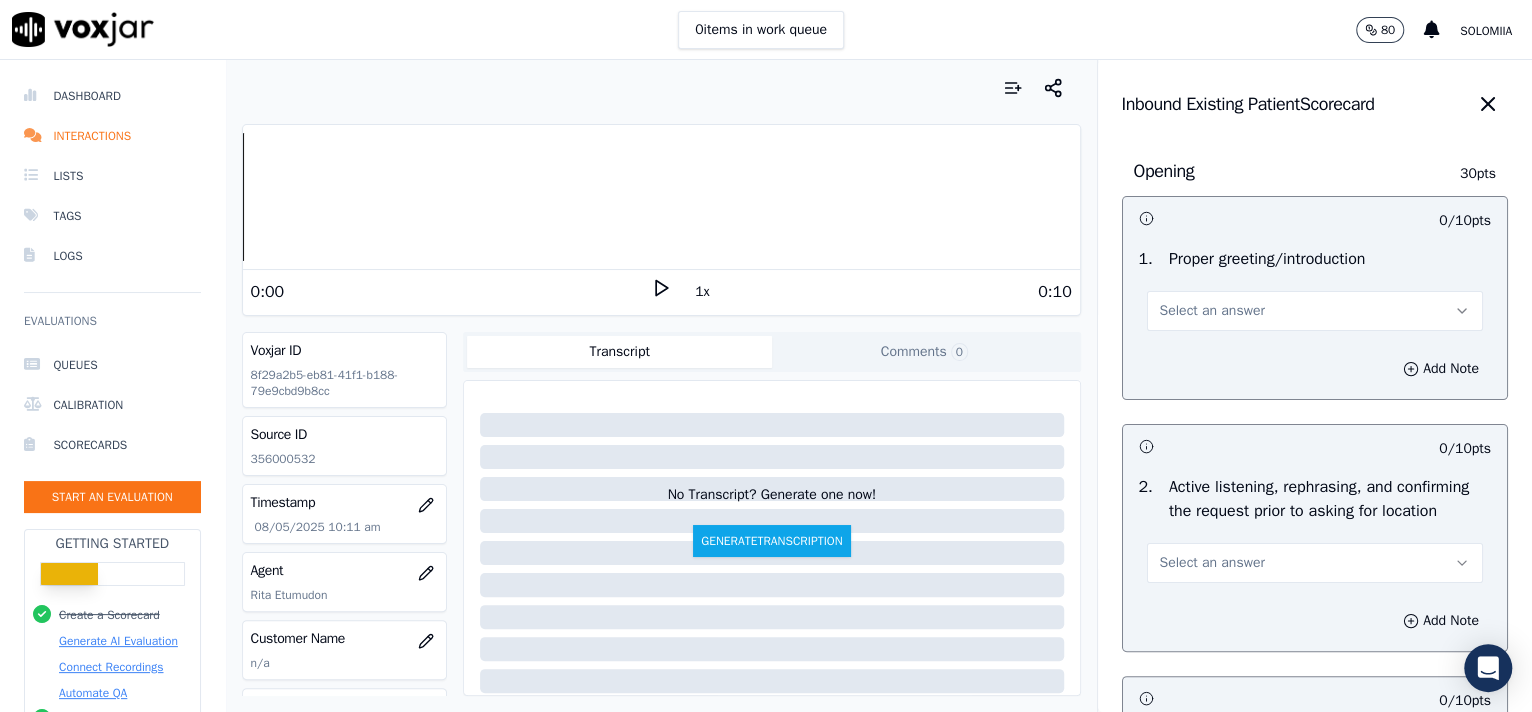 click on "Select an answer" at bounding box center [1315, 311] 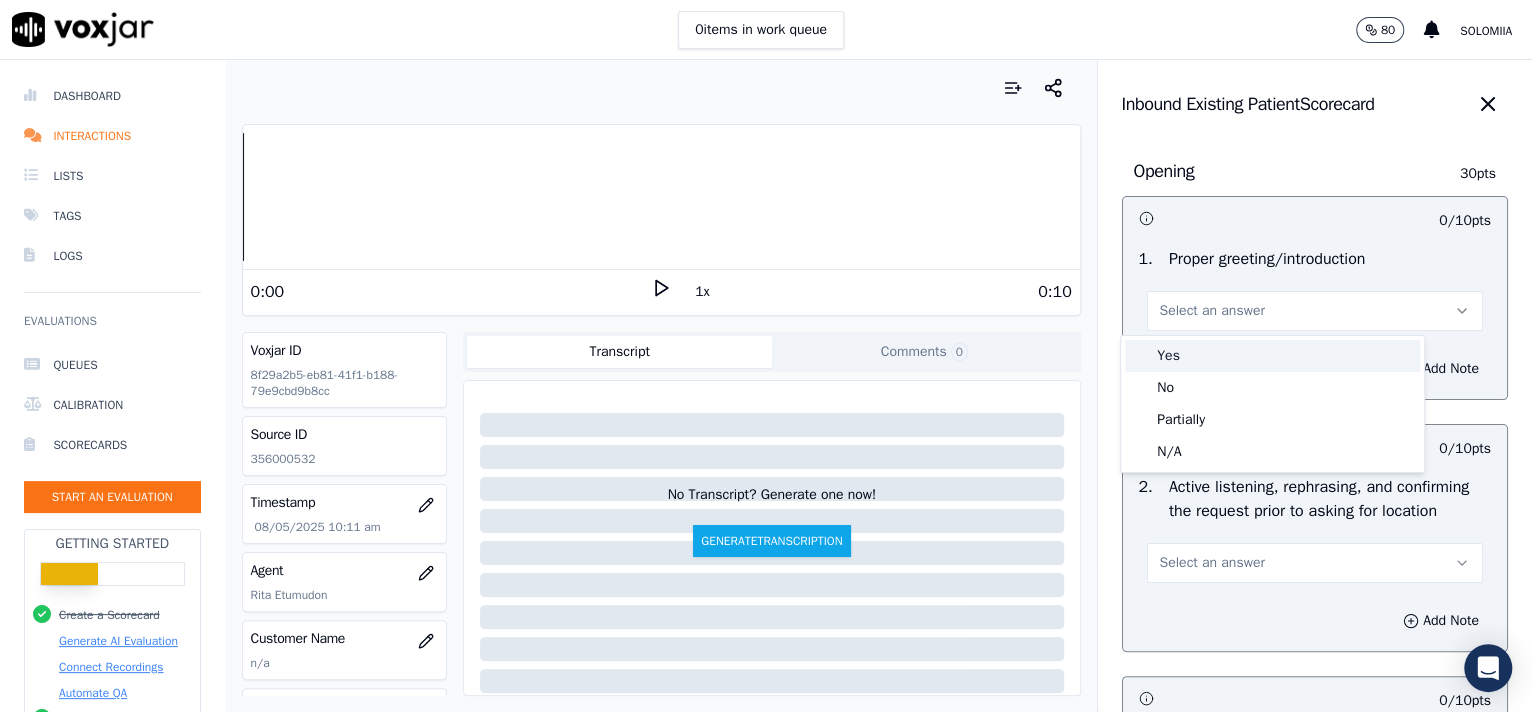 click on "Yes" at bounding box center (1272, 356) 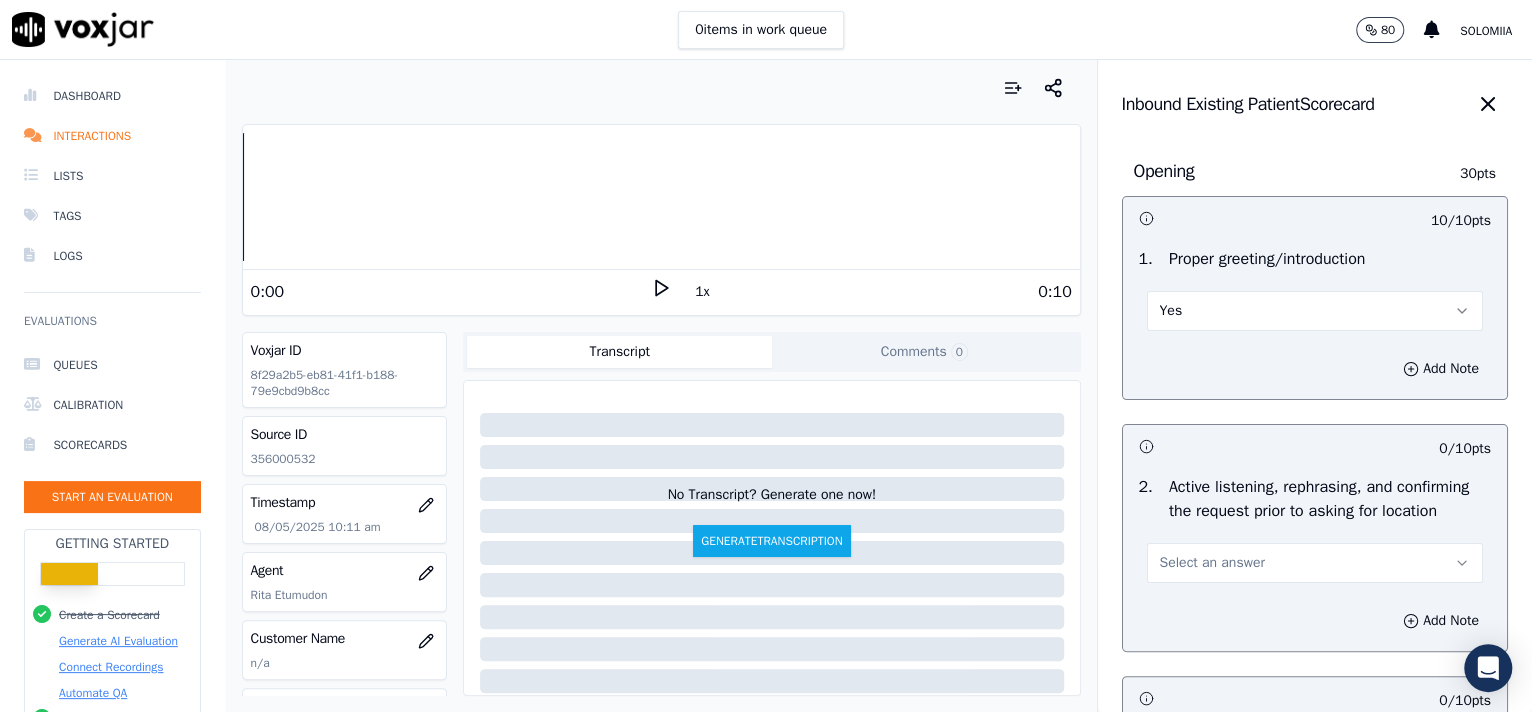 click on "Select an answer" at bounding box center (1212, 563) 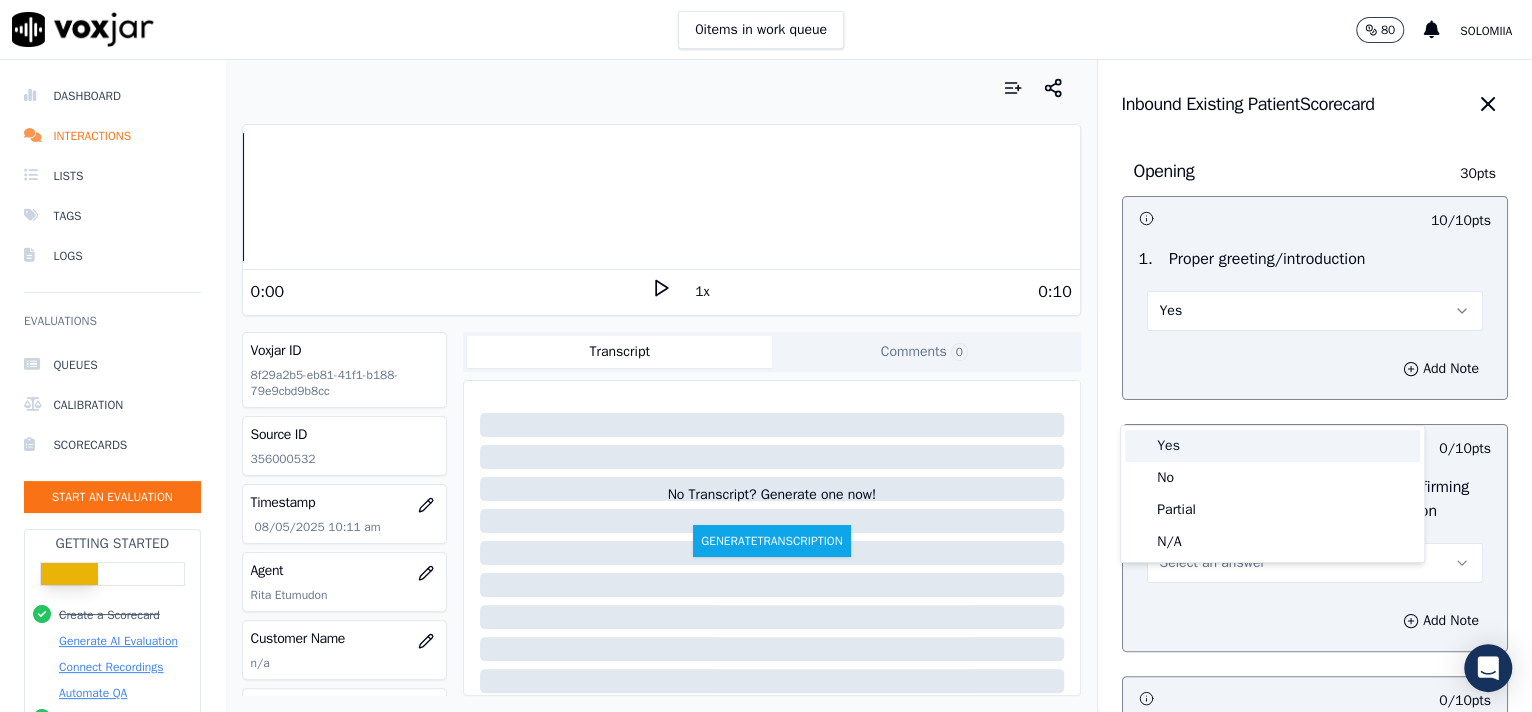 click on "Yes" at bounding box center (1272, 446) 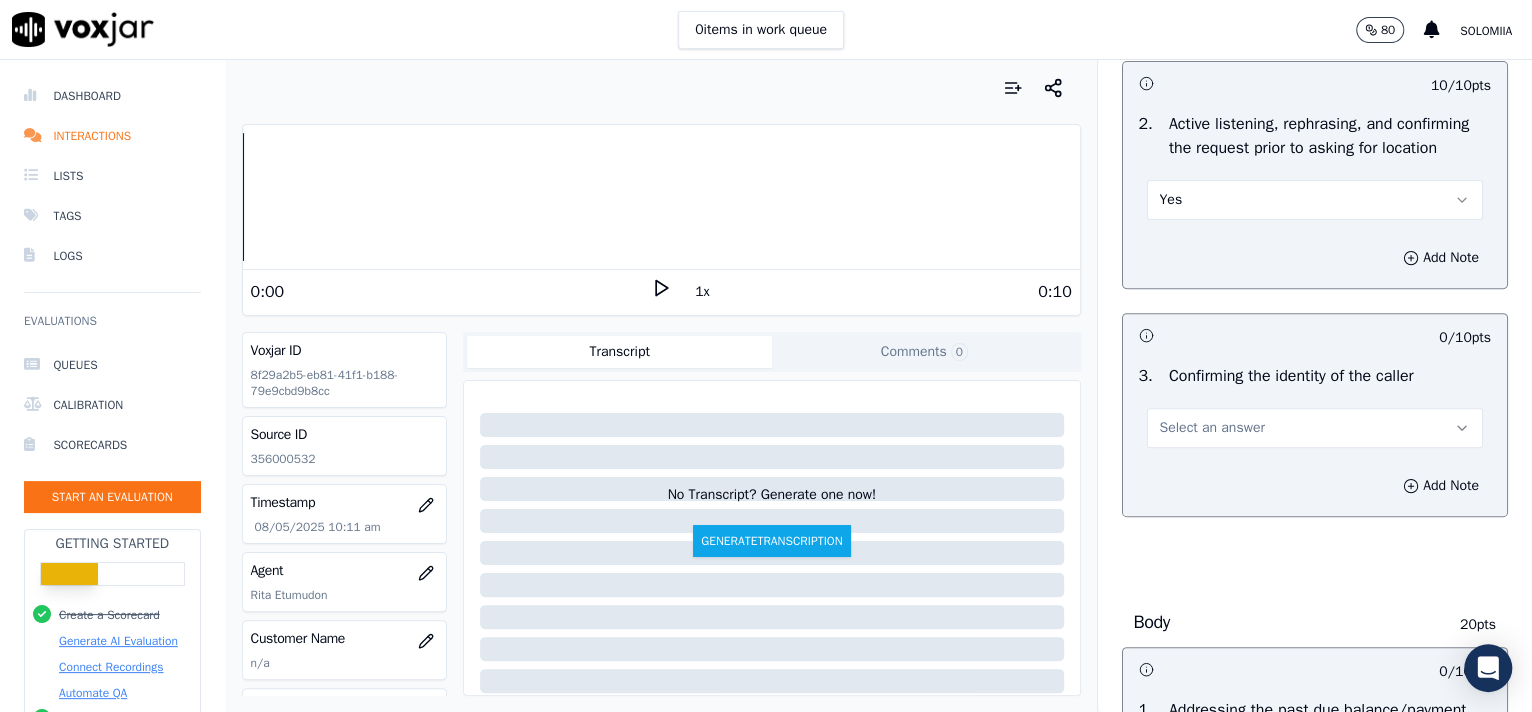 scroll, scrollTop: 476, scrollLeft: 0, axis: vertical 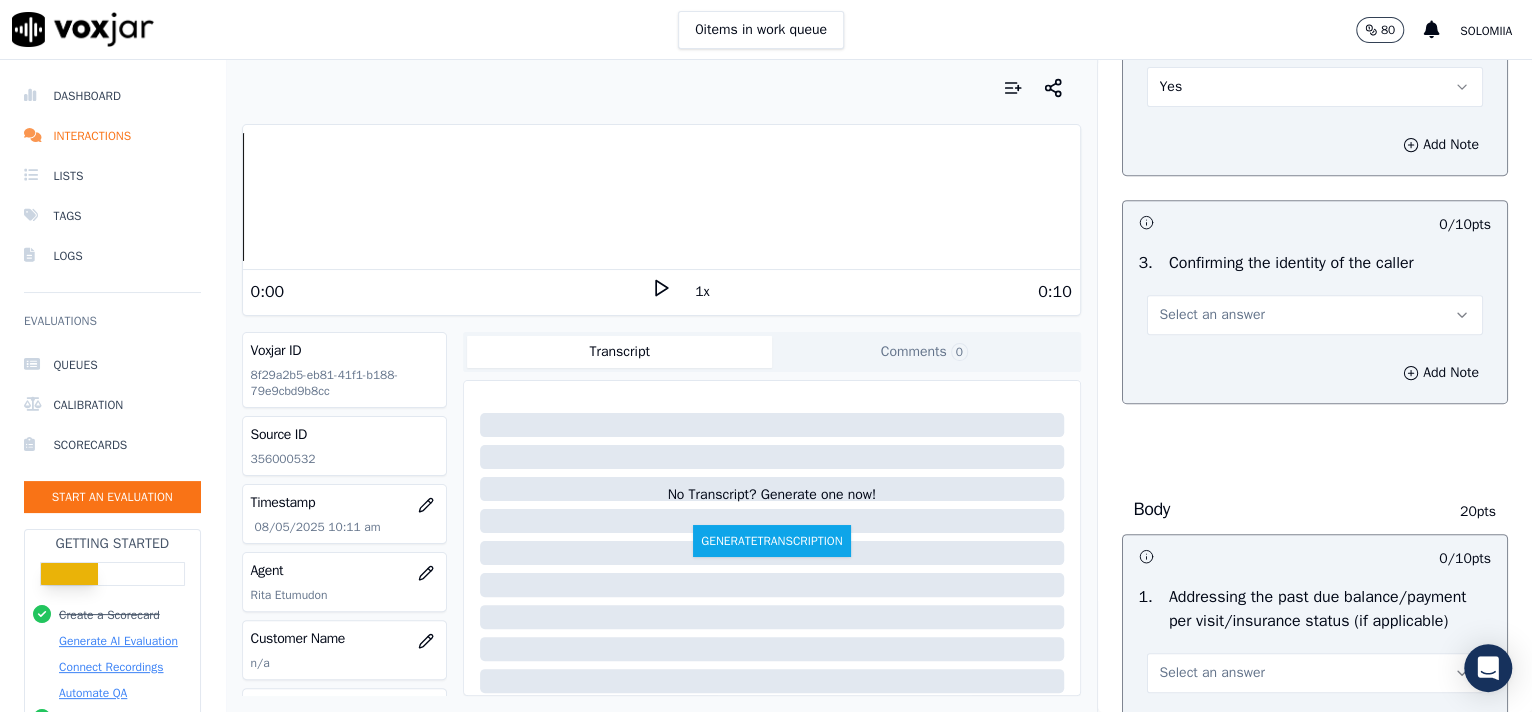 drag, startPoint x: 1196, startPoint y: 325, endPoint x: 1197, endPoint y: 367, distance: 42.0119 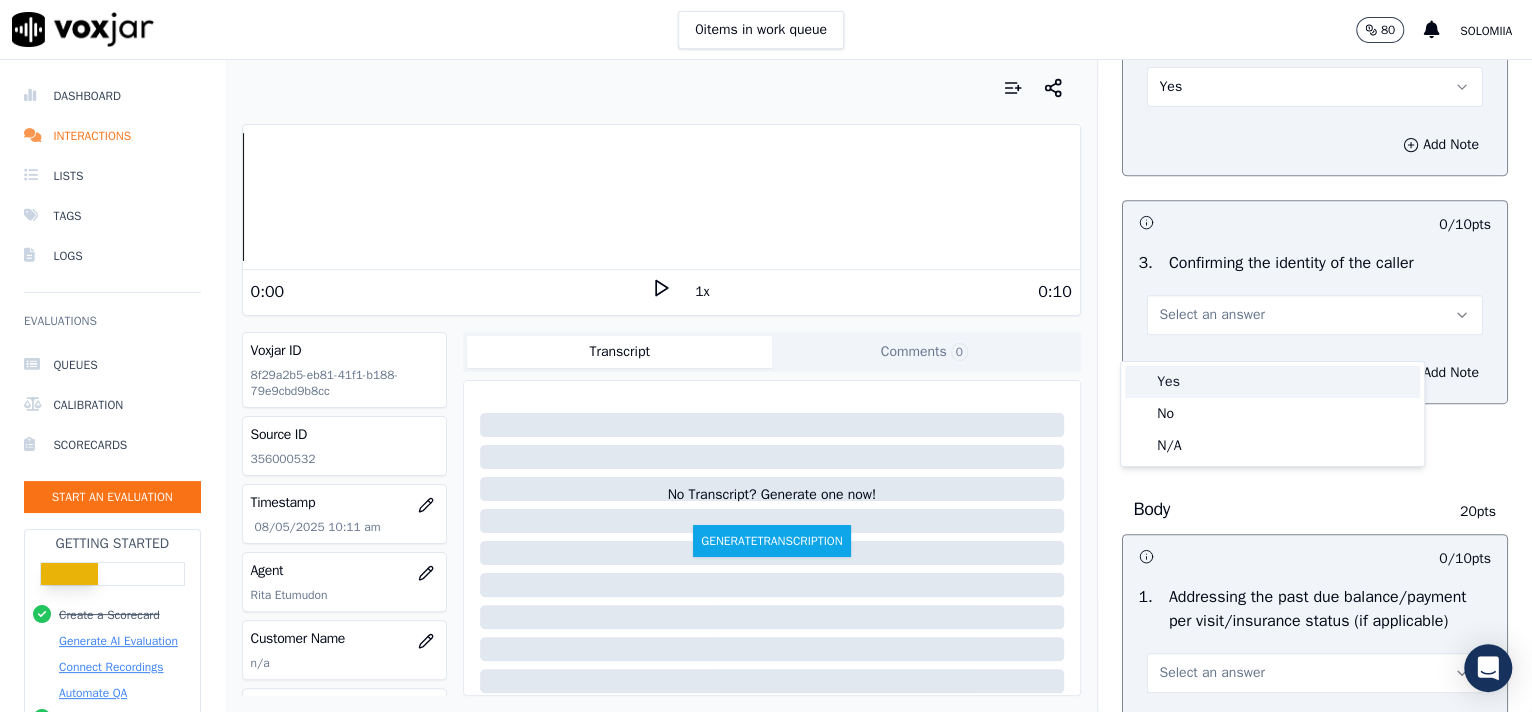 click on "Yes" at bounding box center [1272, 382] 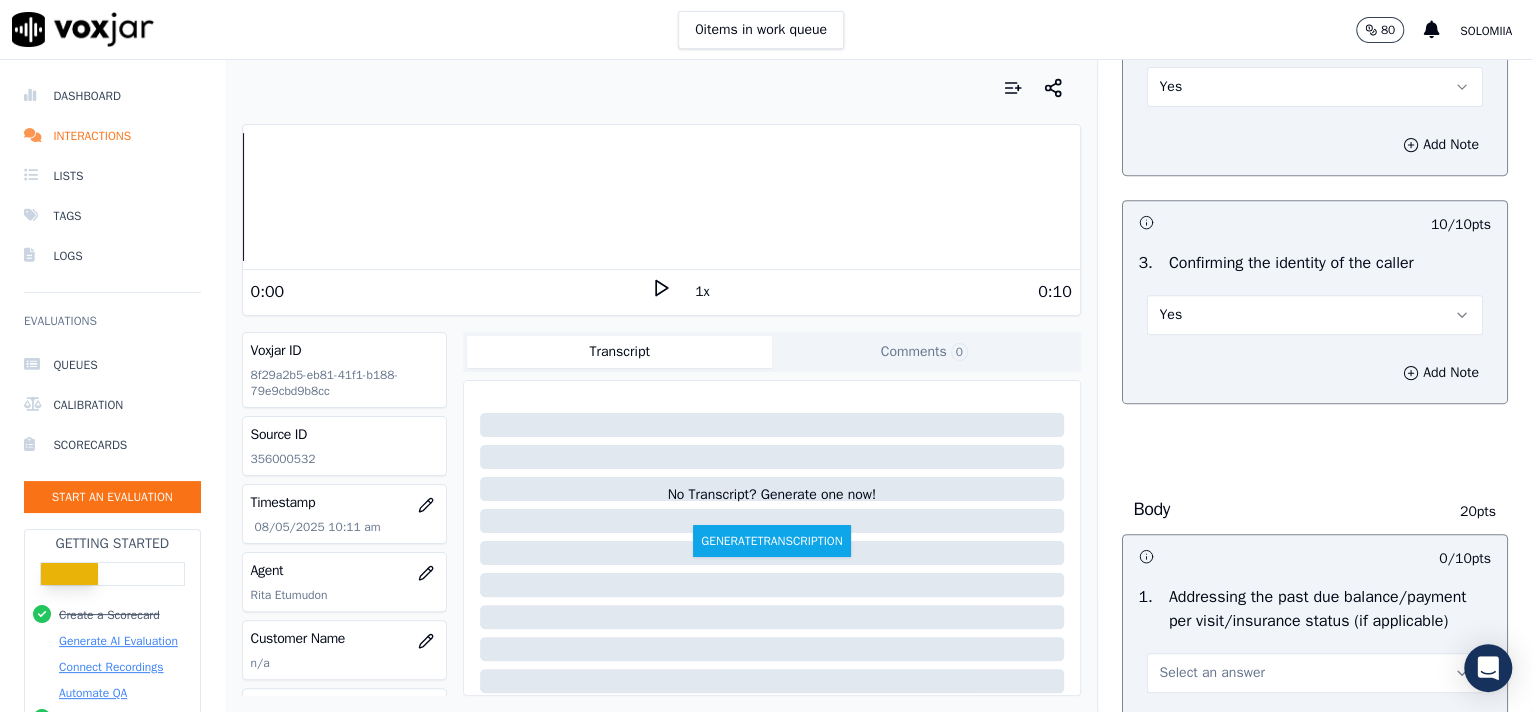 scroll, scrollTop: 3057, scrollLeft: 0, axis: vertical 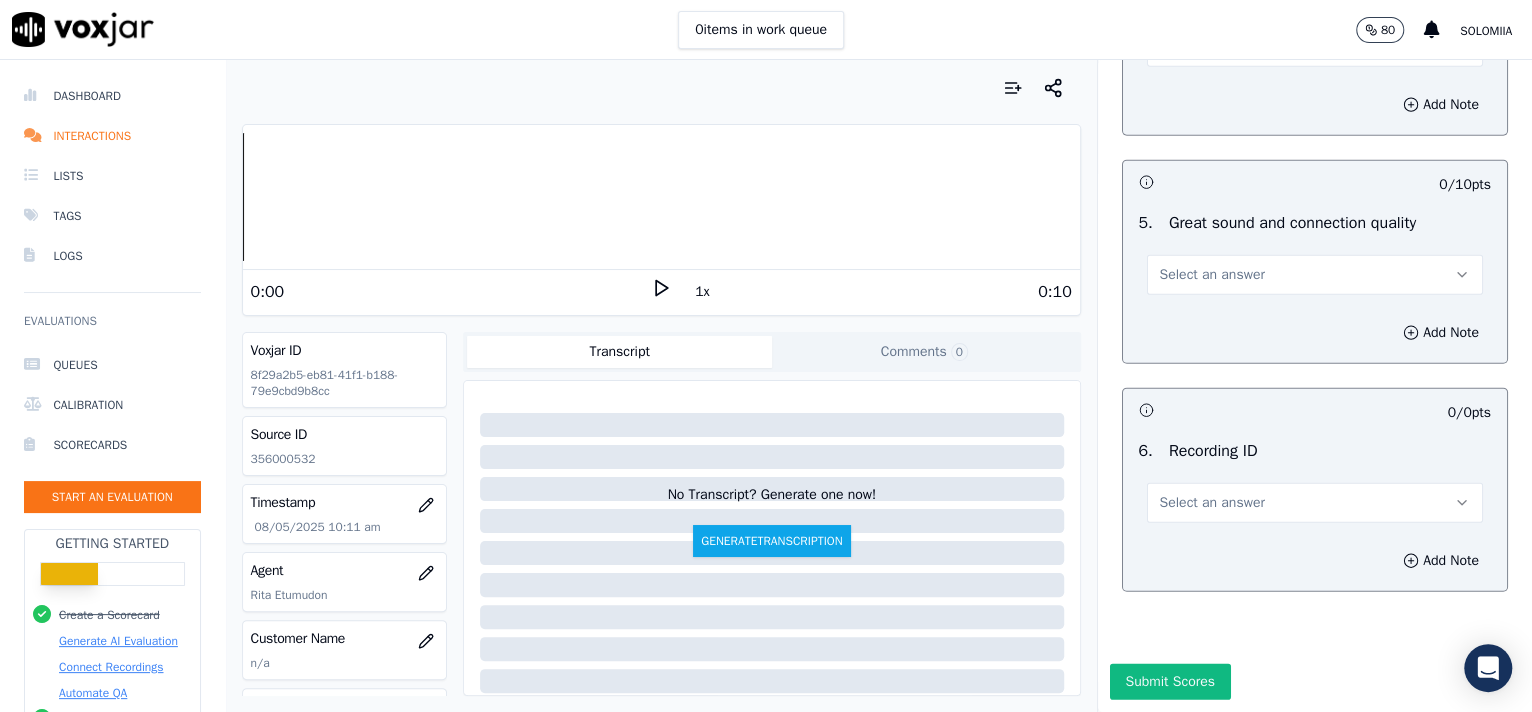 click on "Select an answer" at bounding box center [1315, 503] 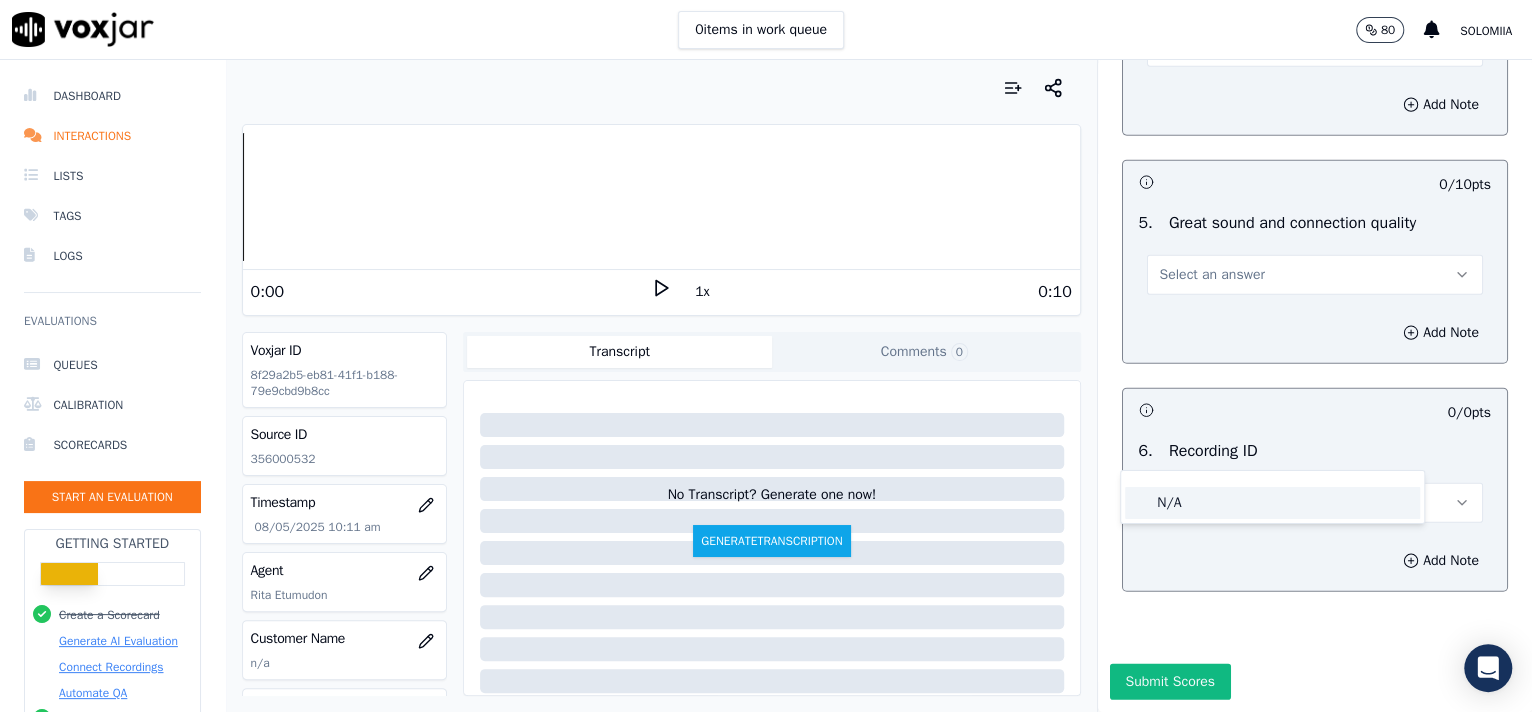 drag, startPoint x: 1188, startPoint y: 485, endPoint x: 1218, endPoint y: 501, distance: 34 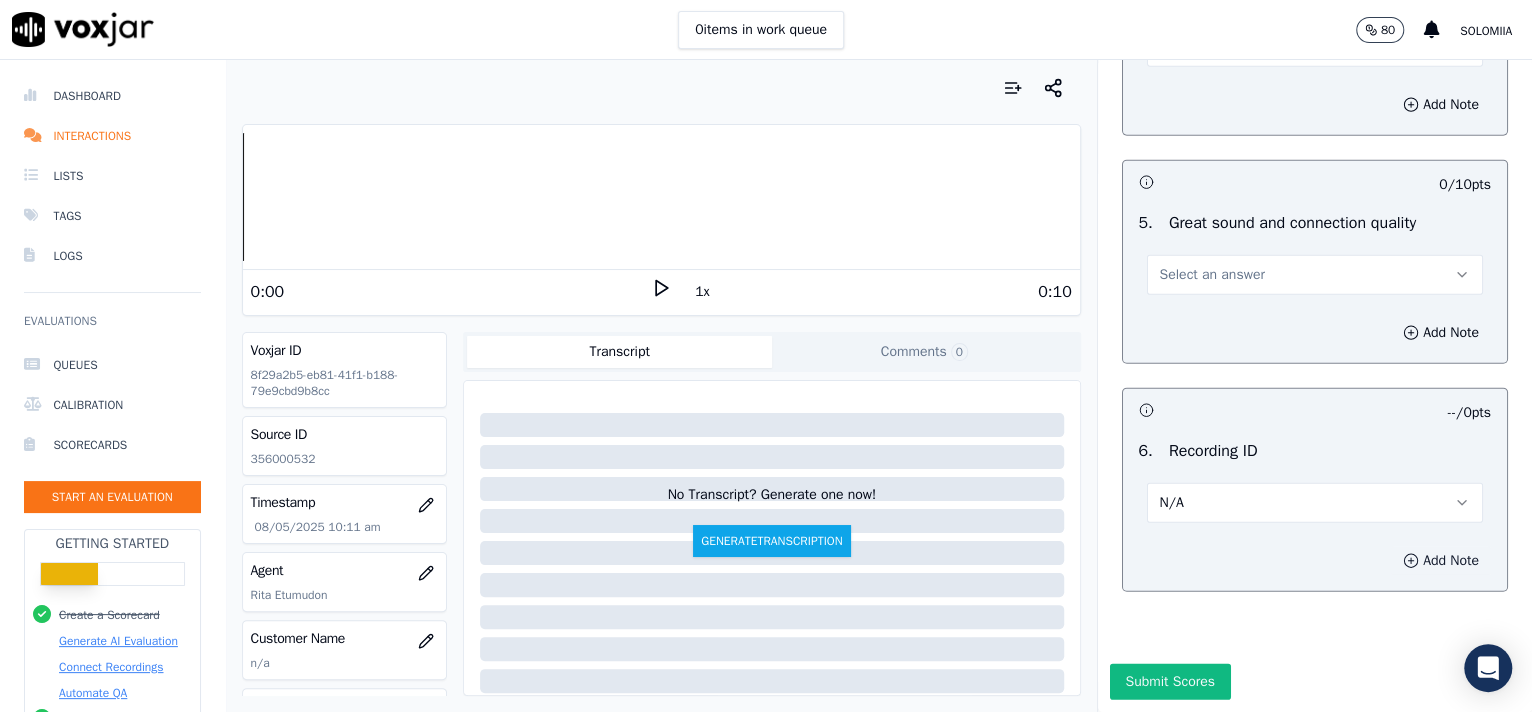click 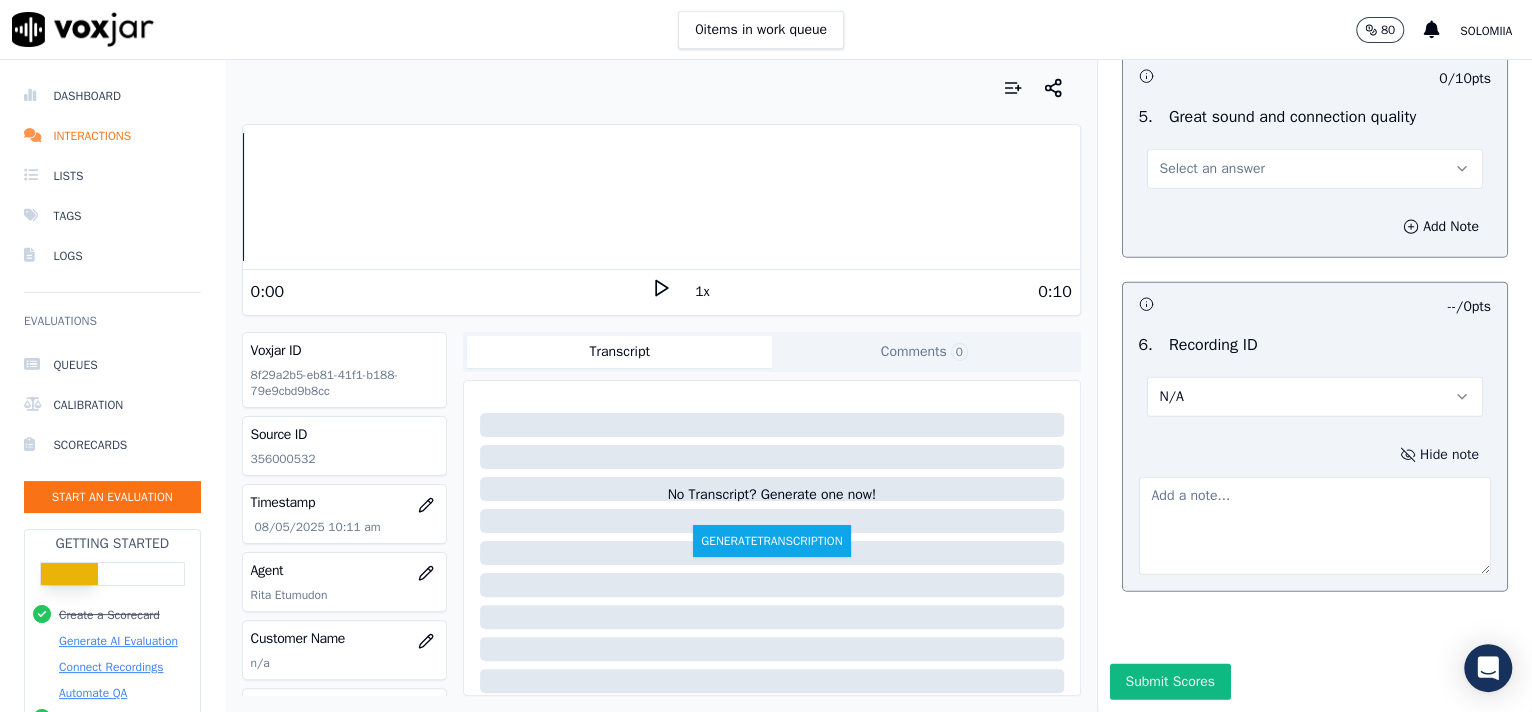 click at bounding box center (1315, 526) 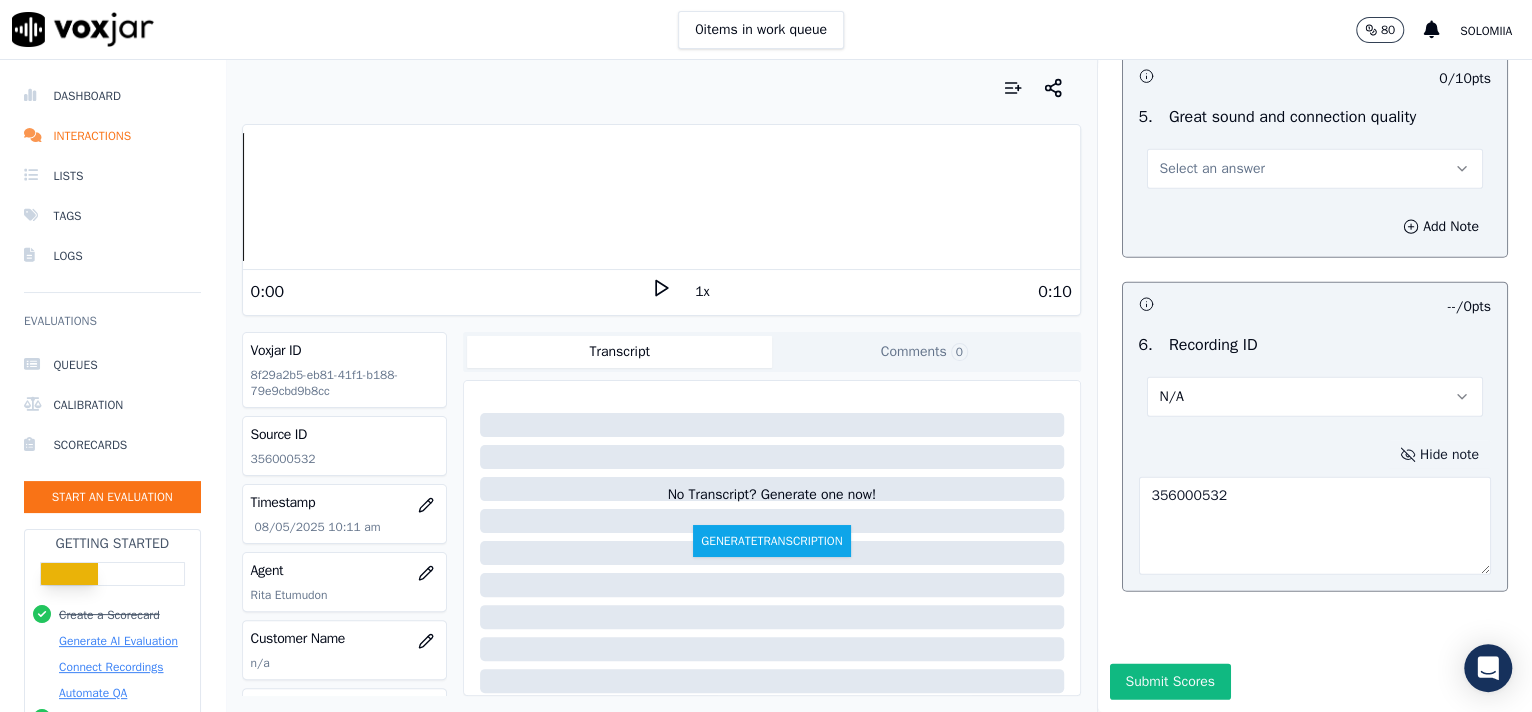 type on "356000532" 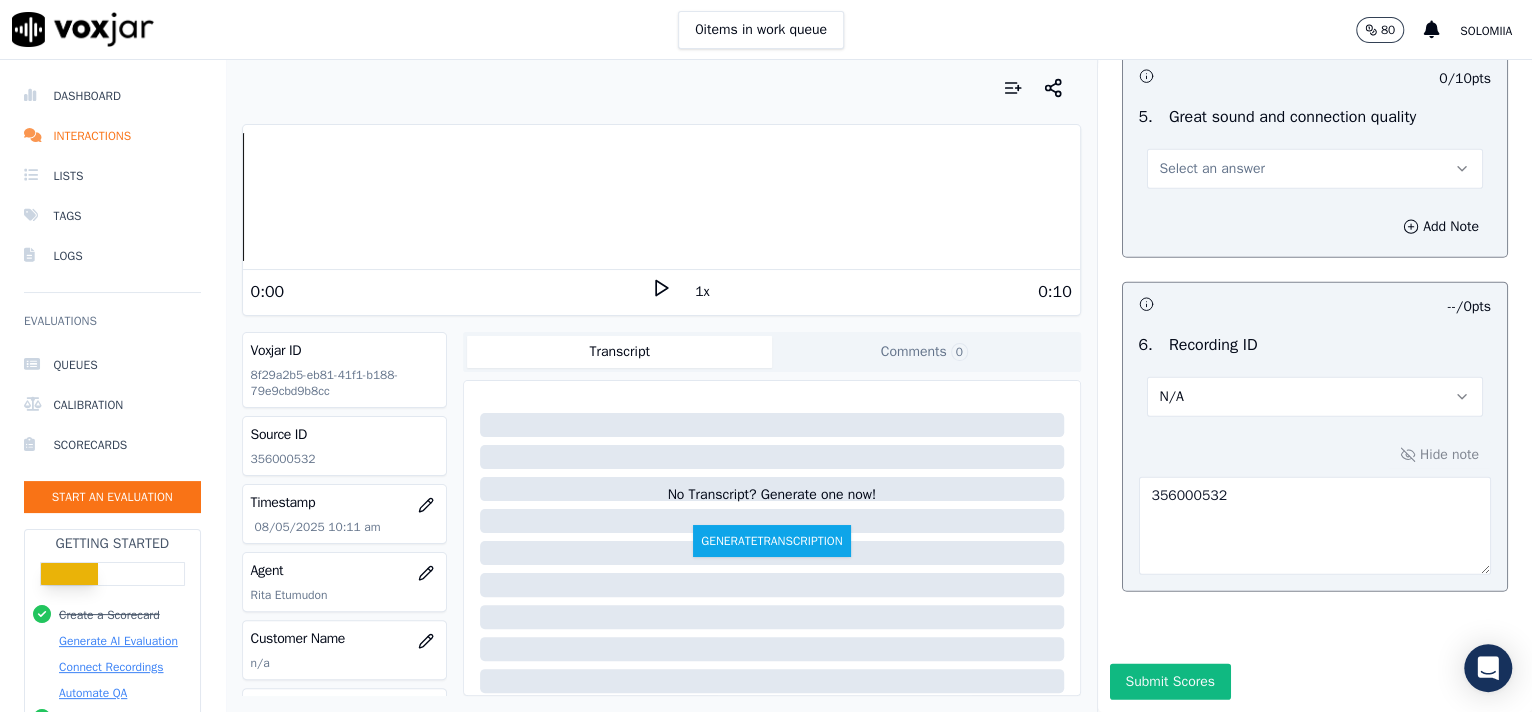 click on "Select an answer" at bounding box center (1315, 169) 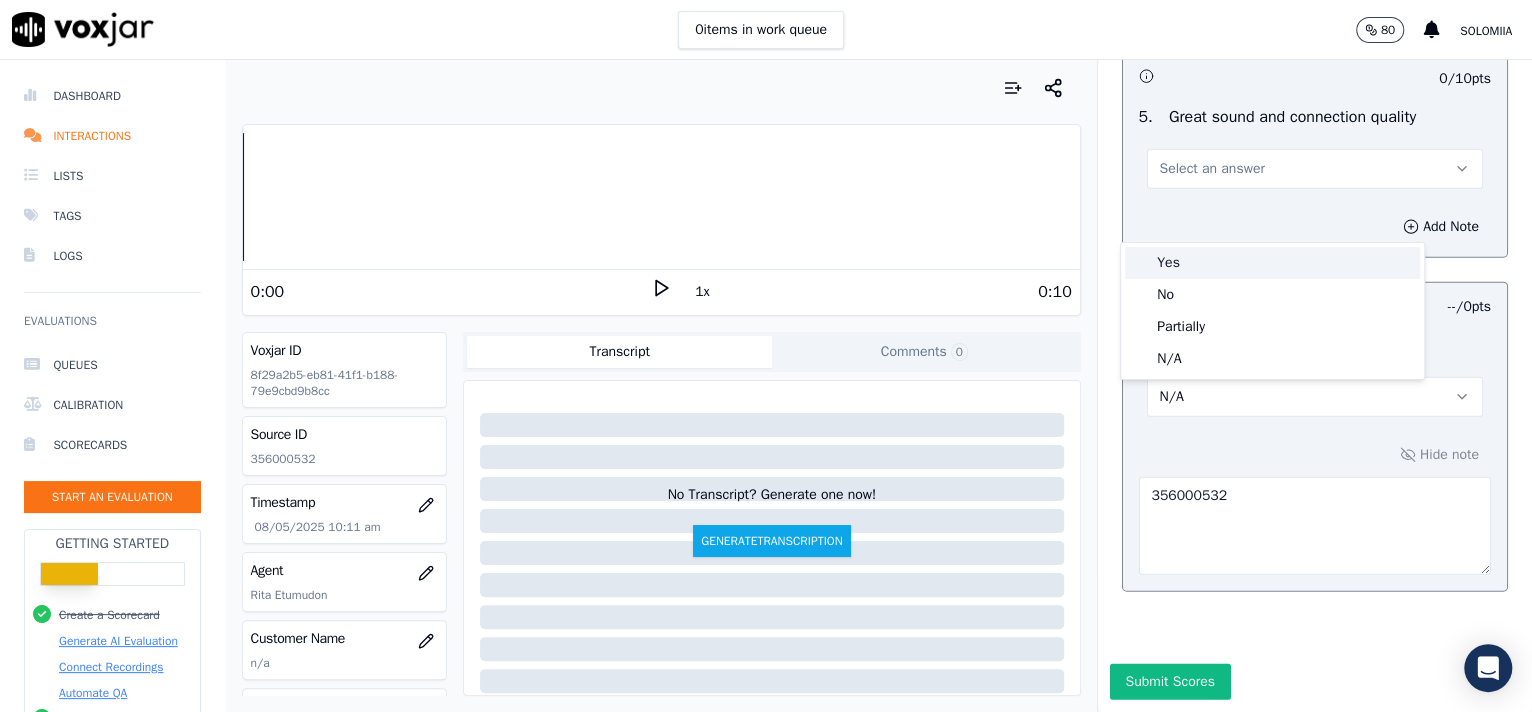 click on "Yes" at bounding box center (1272, 263) 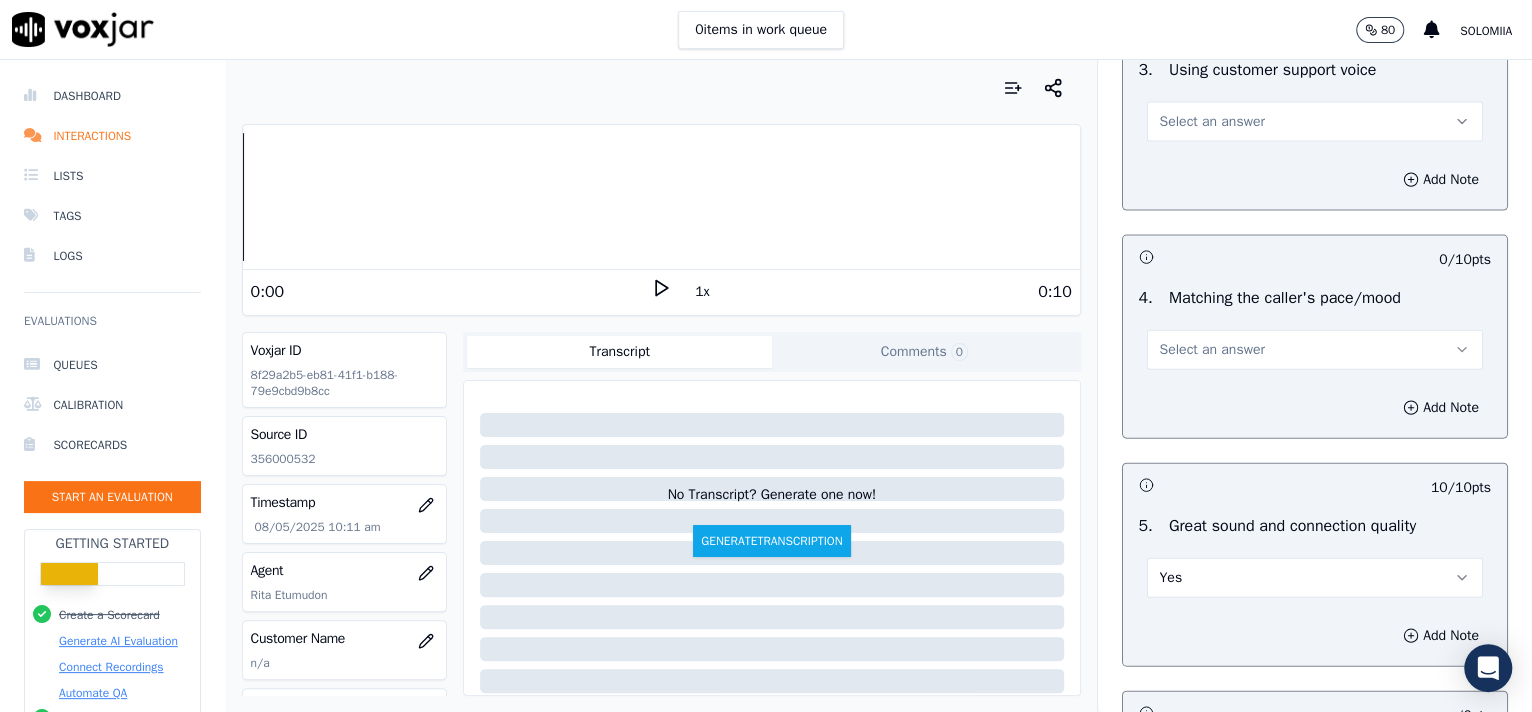 scroll, scrollTop: 2620, scrollLeft: 0, axis: vertical 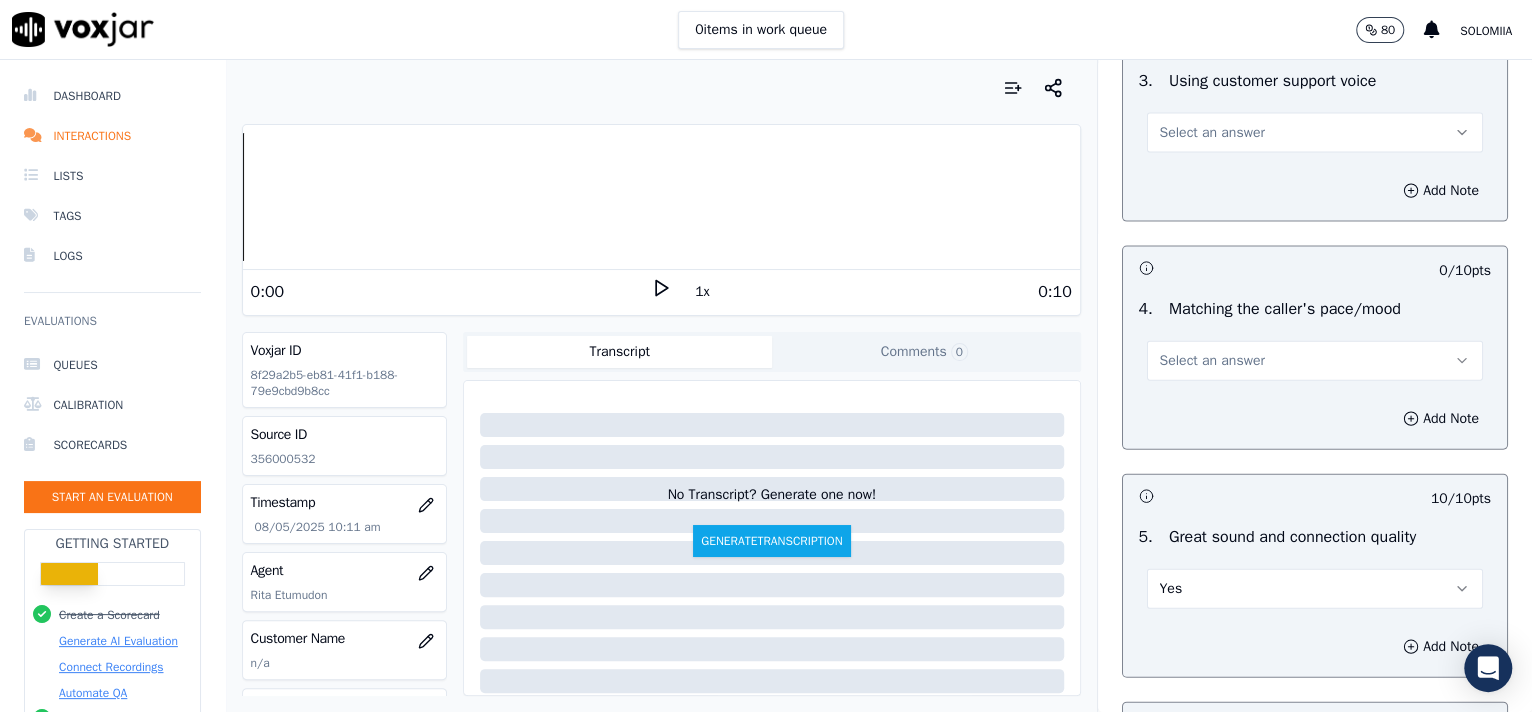 click on "Select an answer" at bounding box center (1212, 361) 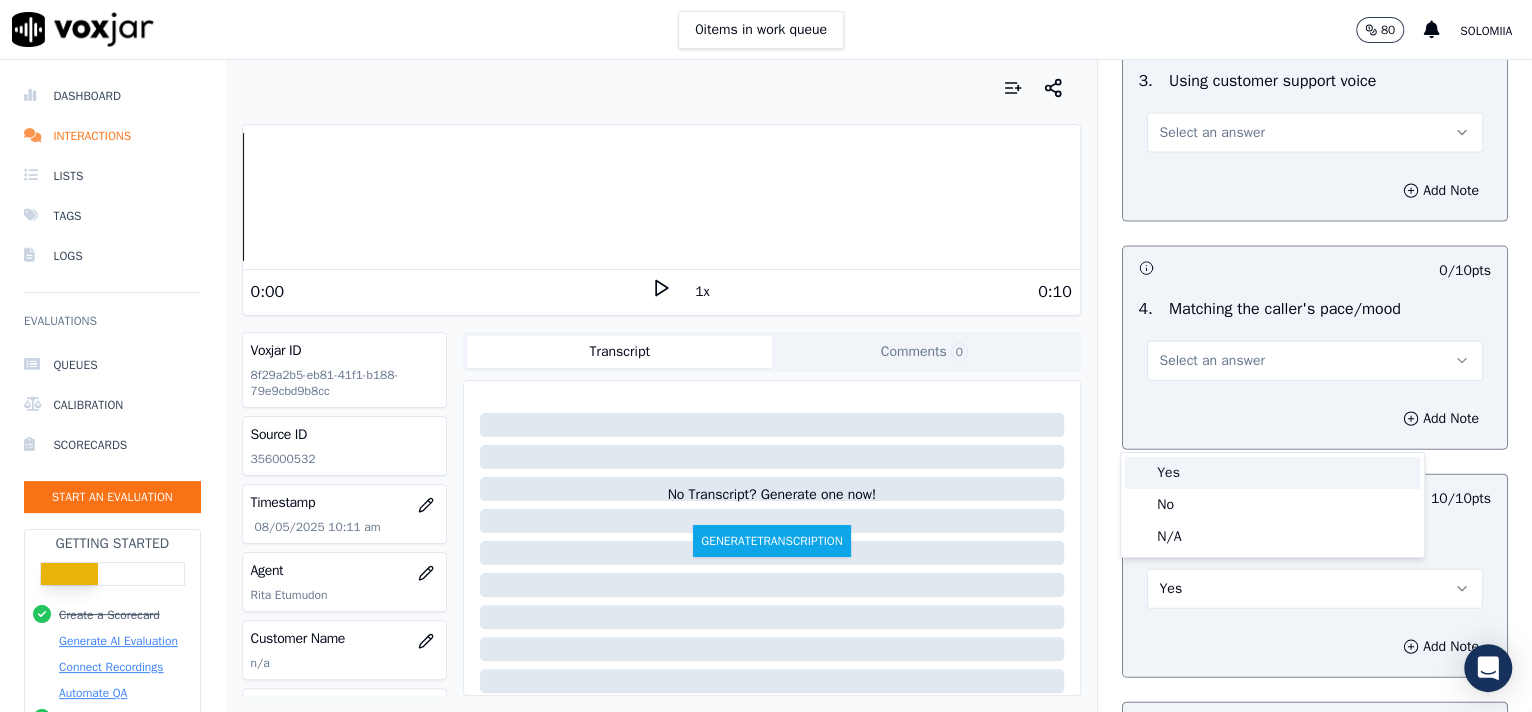 click on "Yes" at bounding box center [1272, 473] 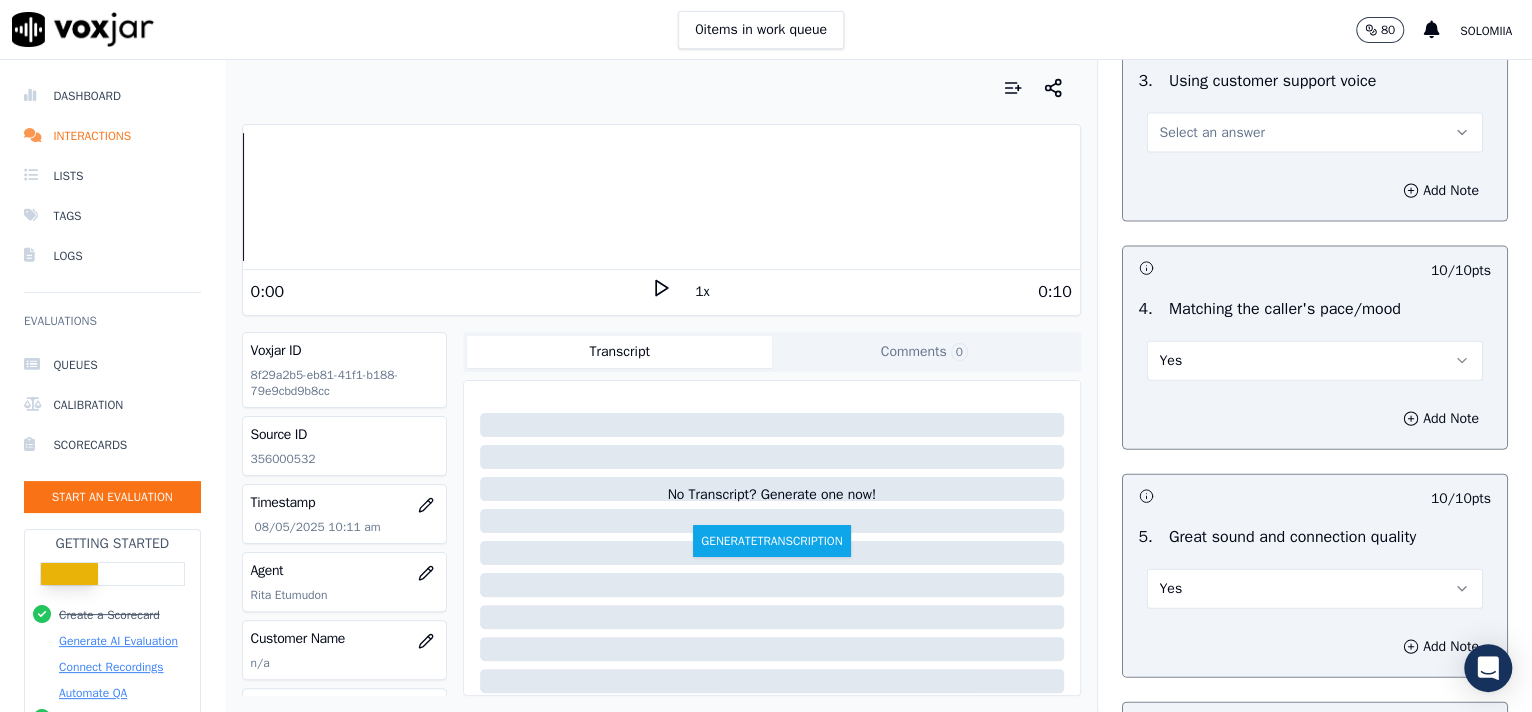click on "Select an answer" at bounding box center [1212, 133] 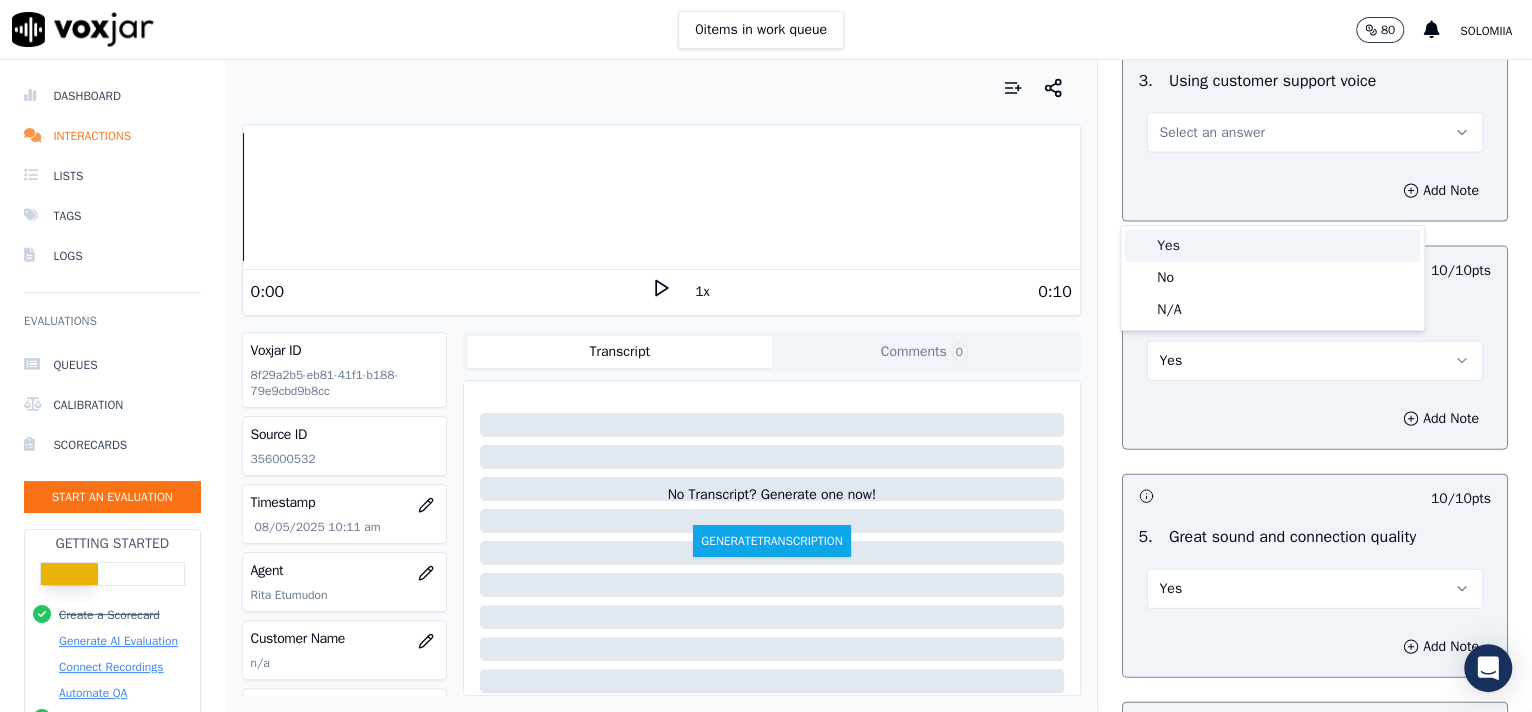 click on "Yes" at bounding box center (1272, 246) 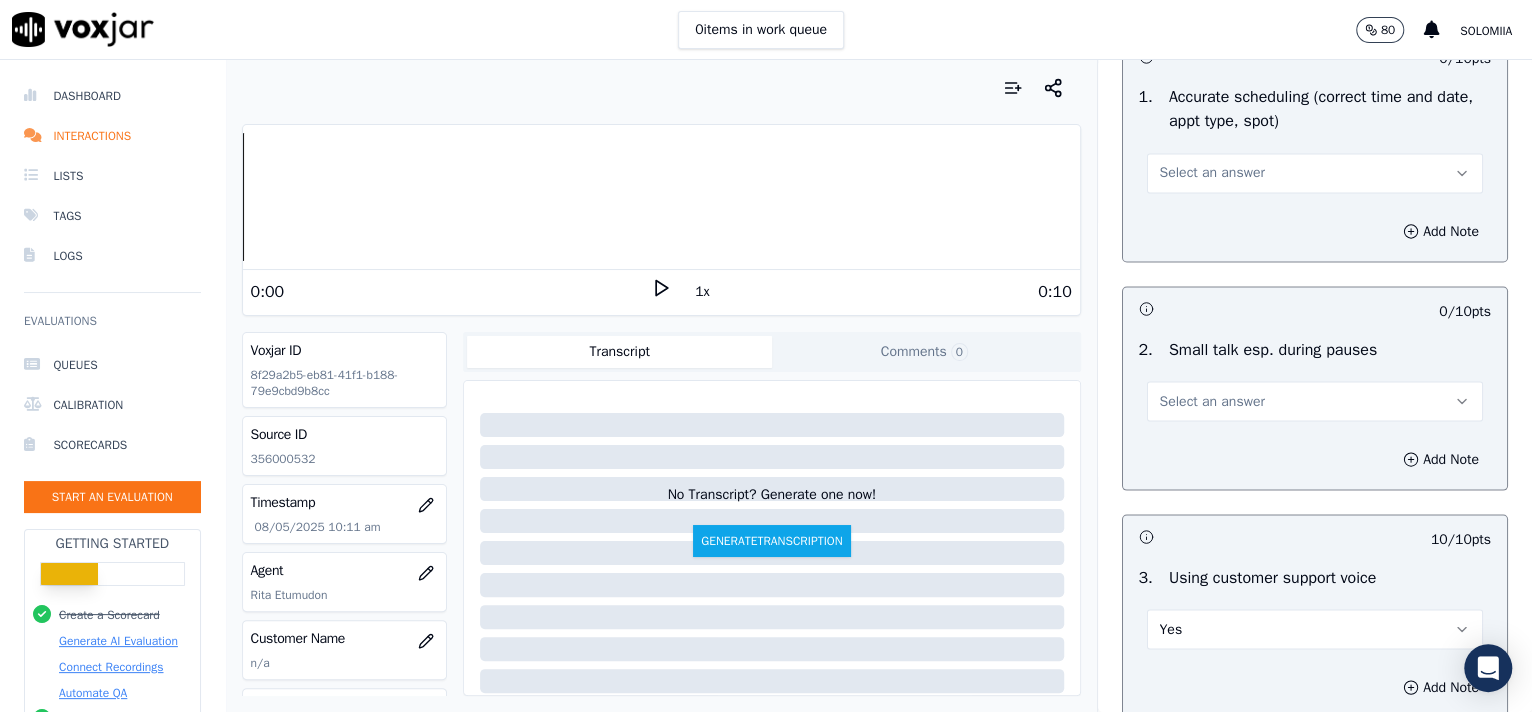 scroll, scrollTop: 2100, scrollLeft: 0, axis: vertical 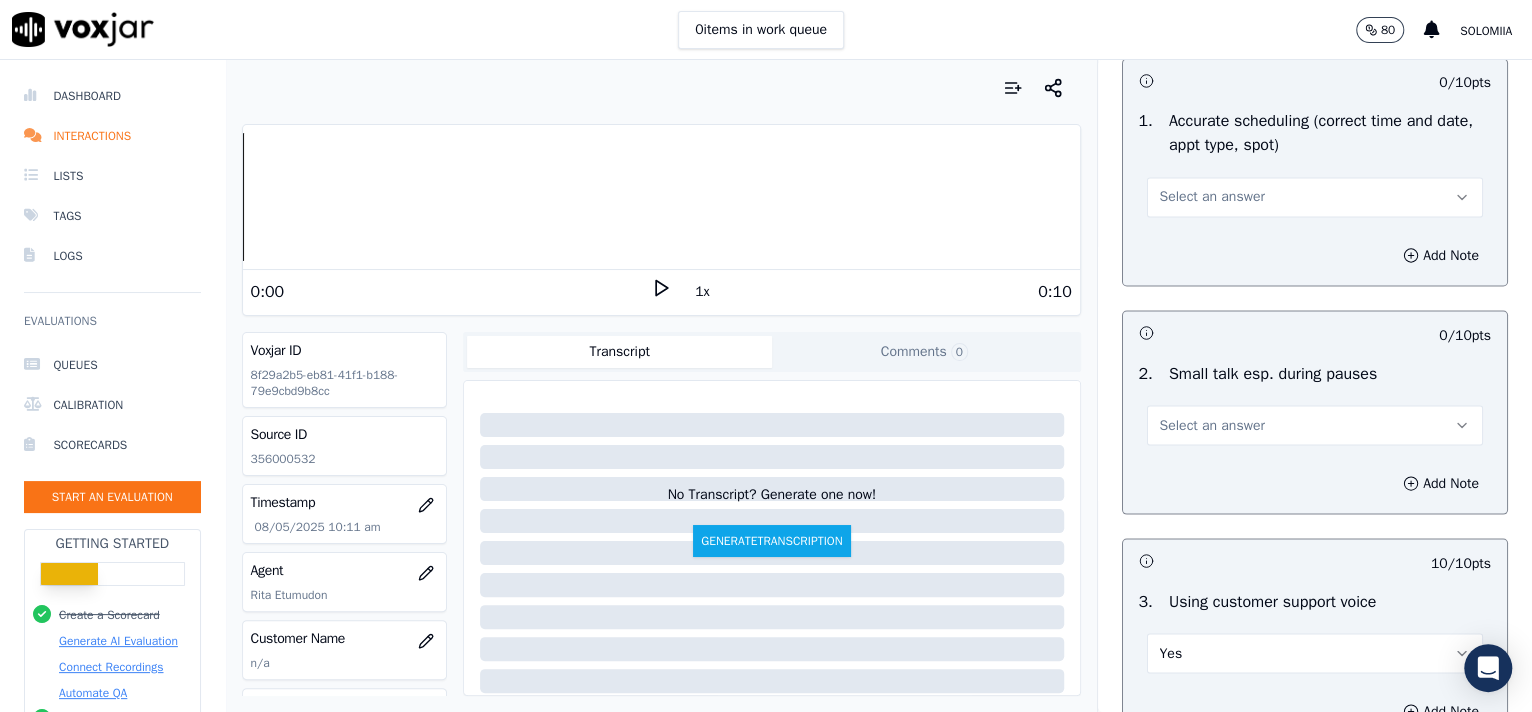 click on "Select an answer" at bounding box center [1212, 425] 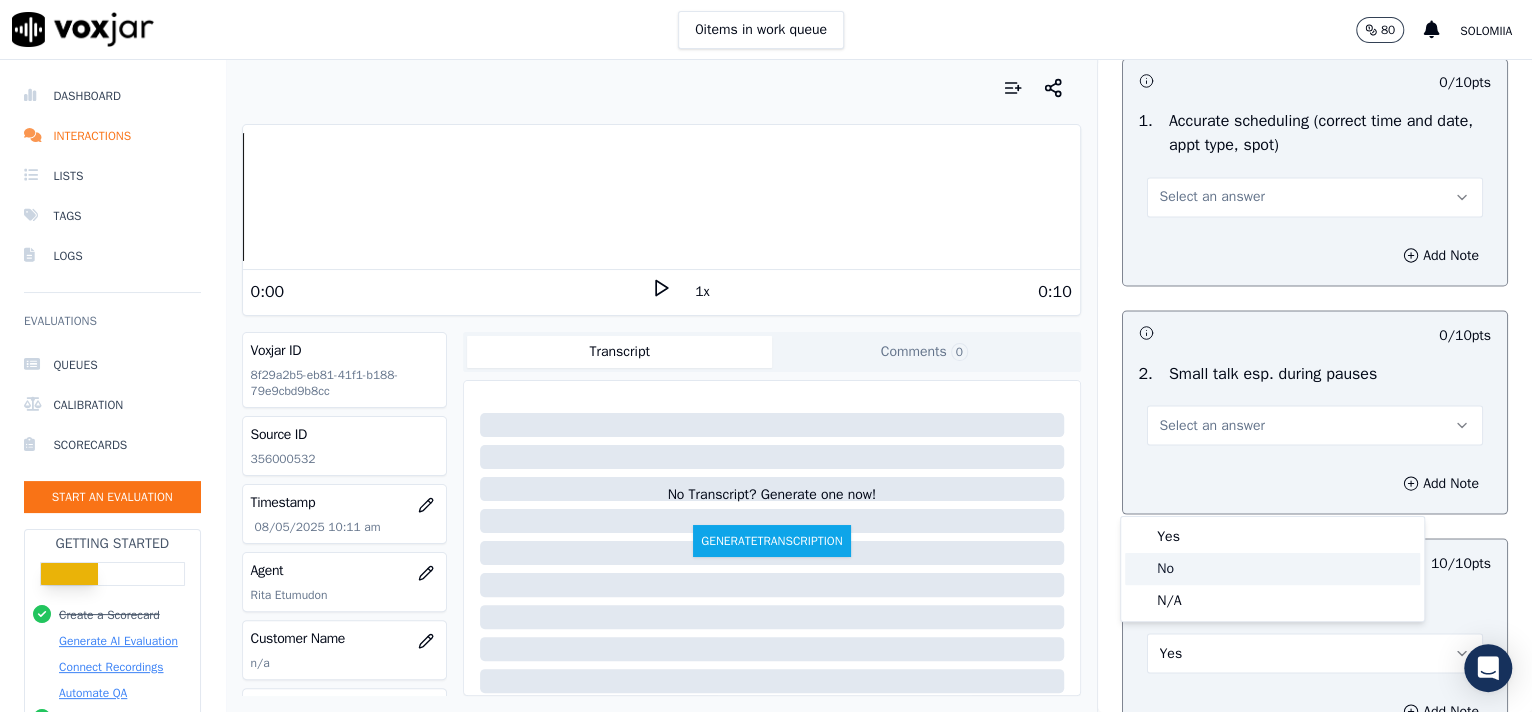 click on "No" 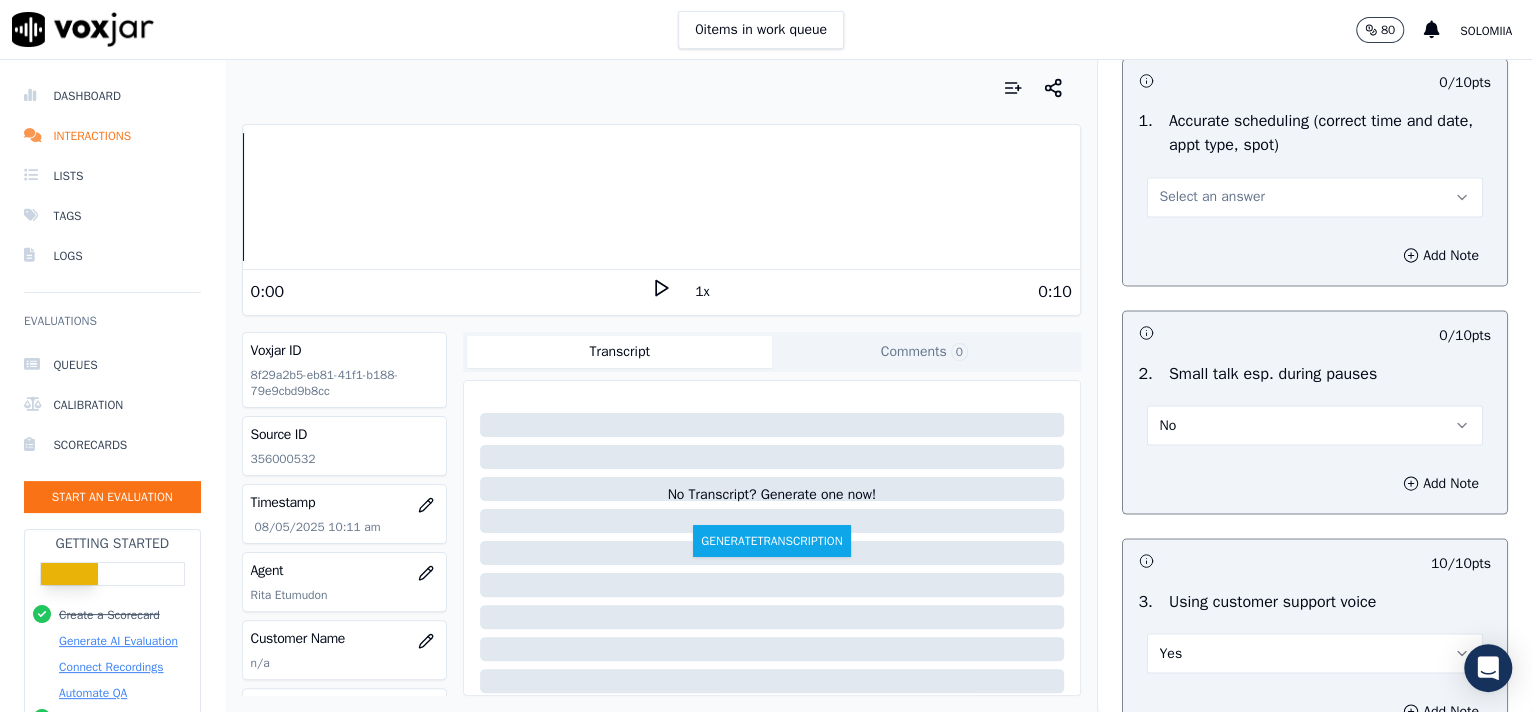 click on "Select an answer" at bounding box center [1315, 197] 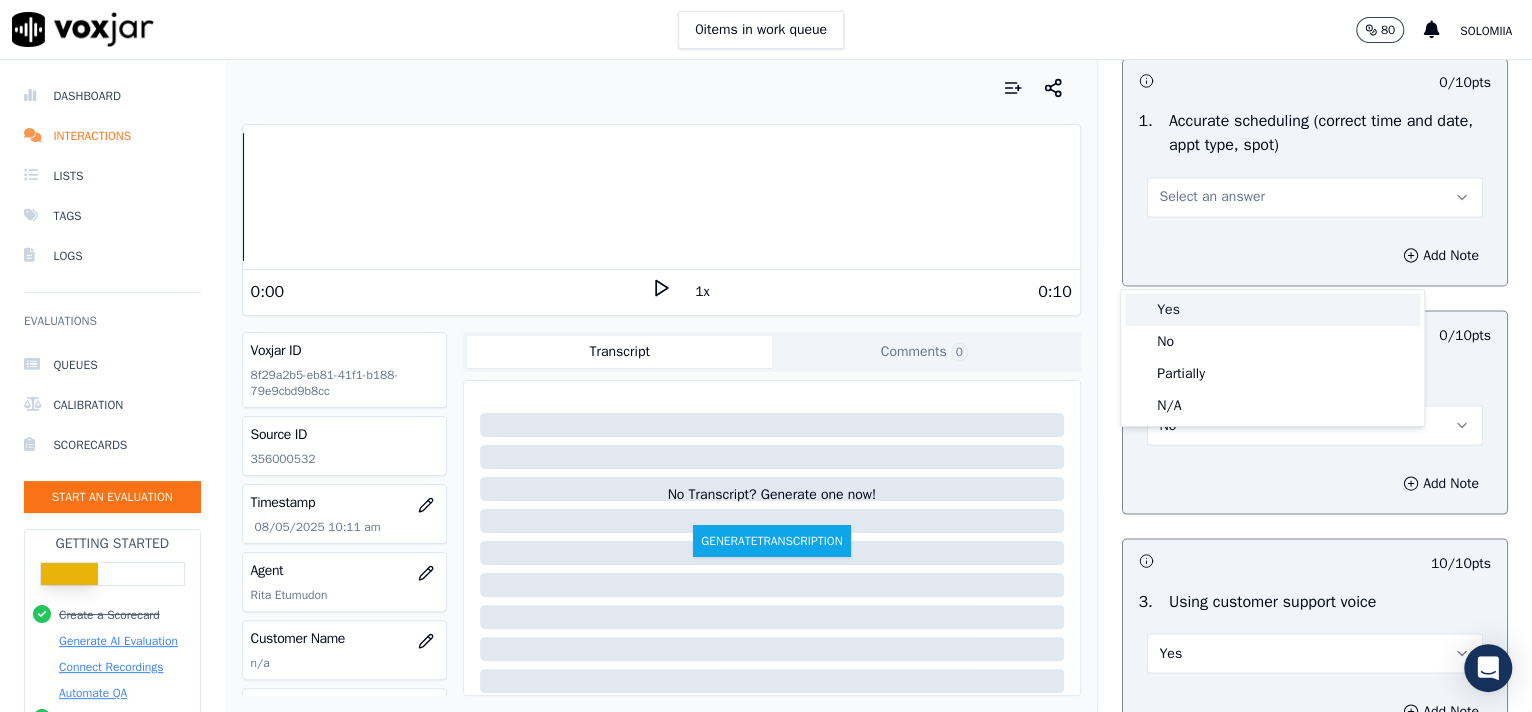 click on "Yes" at bounding box center (1272, 310) 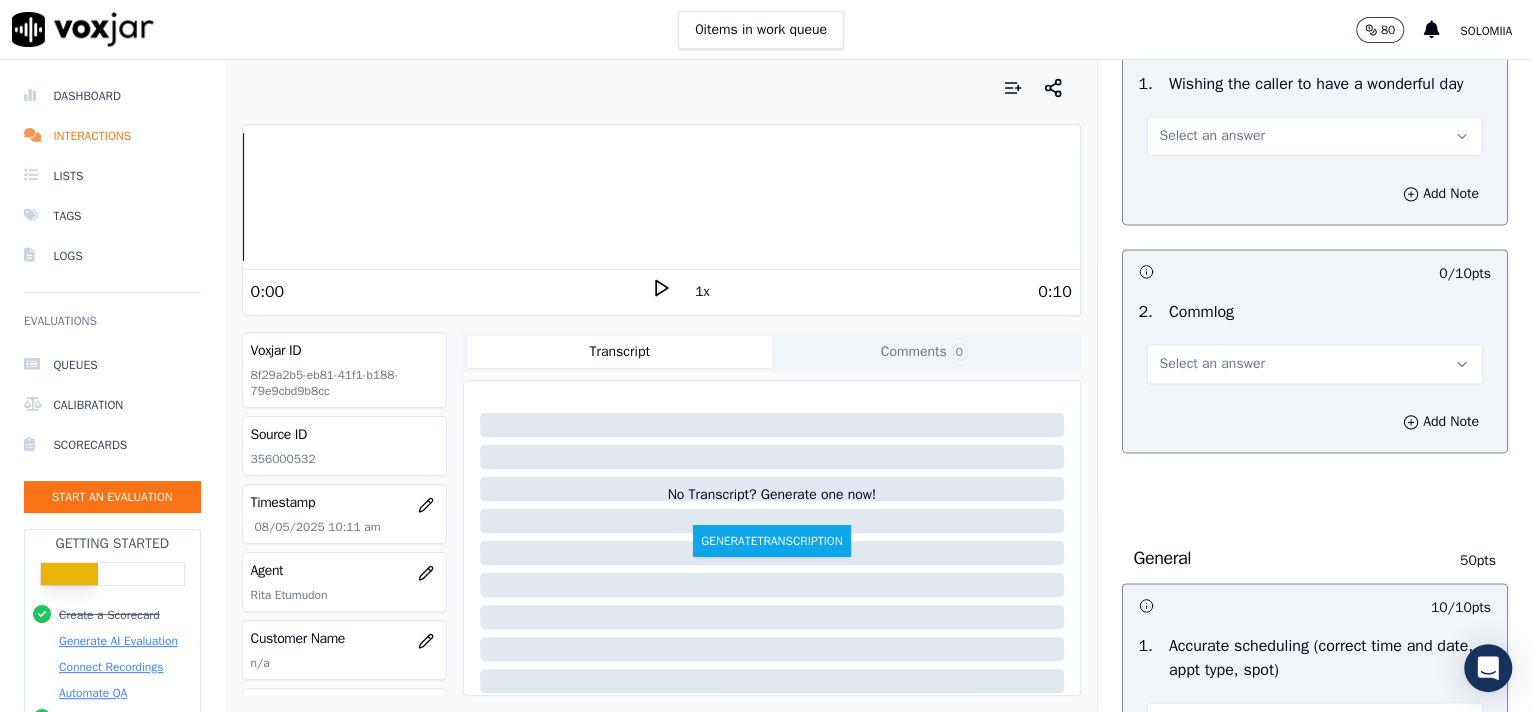 scroll, scrollTop: 1558, scrollLeft: 0, axis: vertical 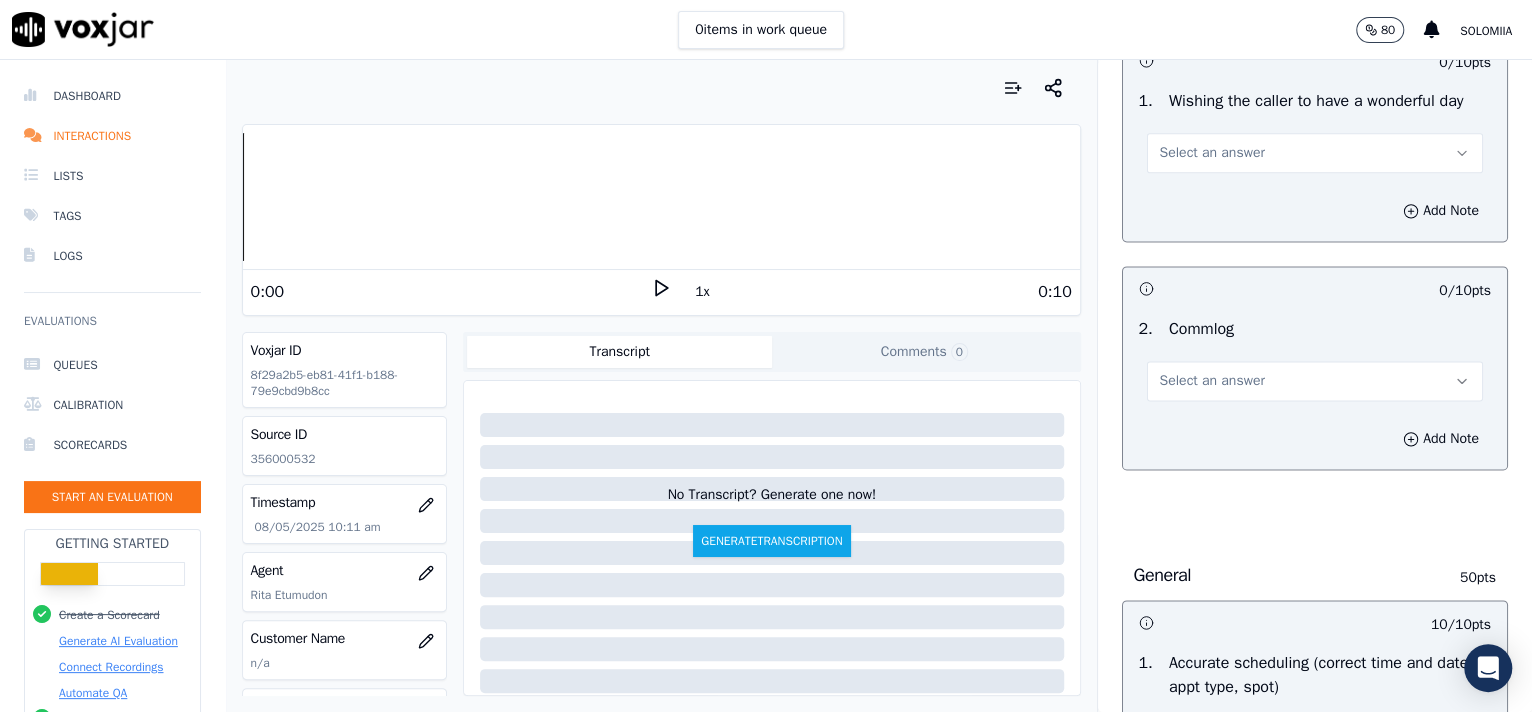 click on "Select an answer" at bounding box center [1315, 381] 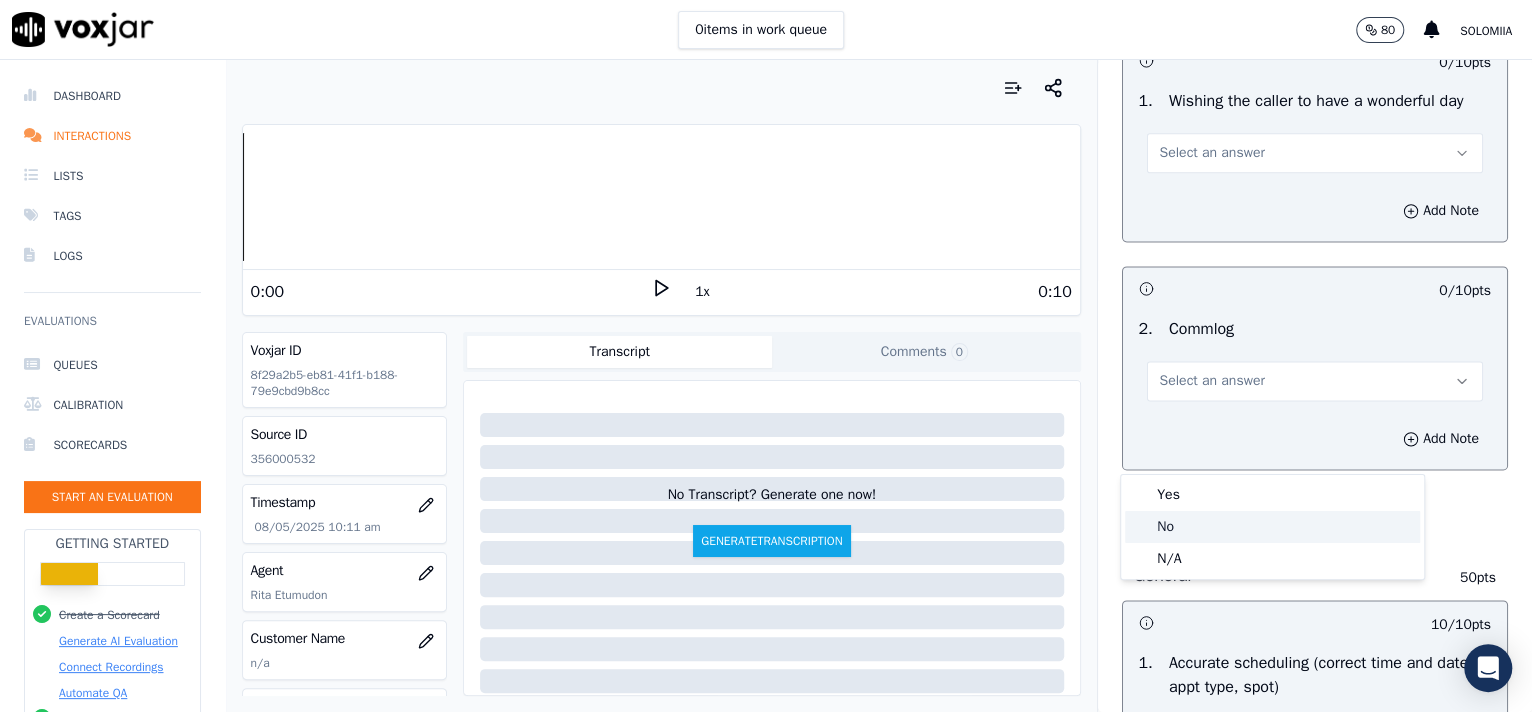 drag, startPoint x: 1162, startPoint y: 469, endPoint x: 1232, endPoint y: 497, distance: 75.39231 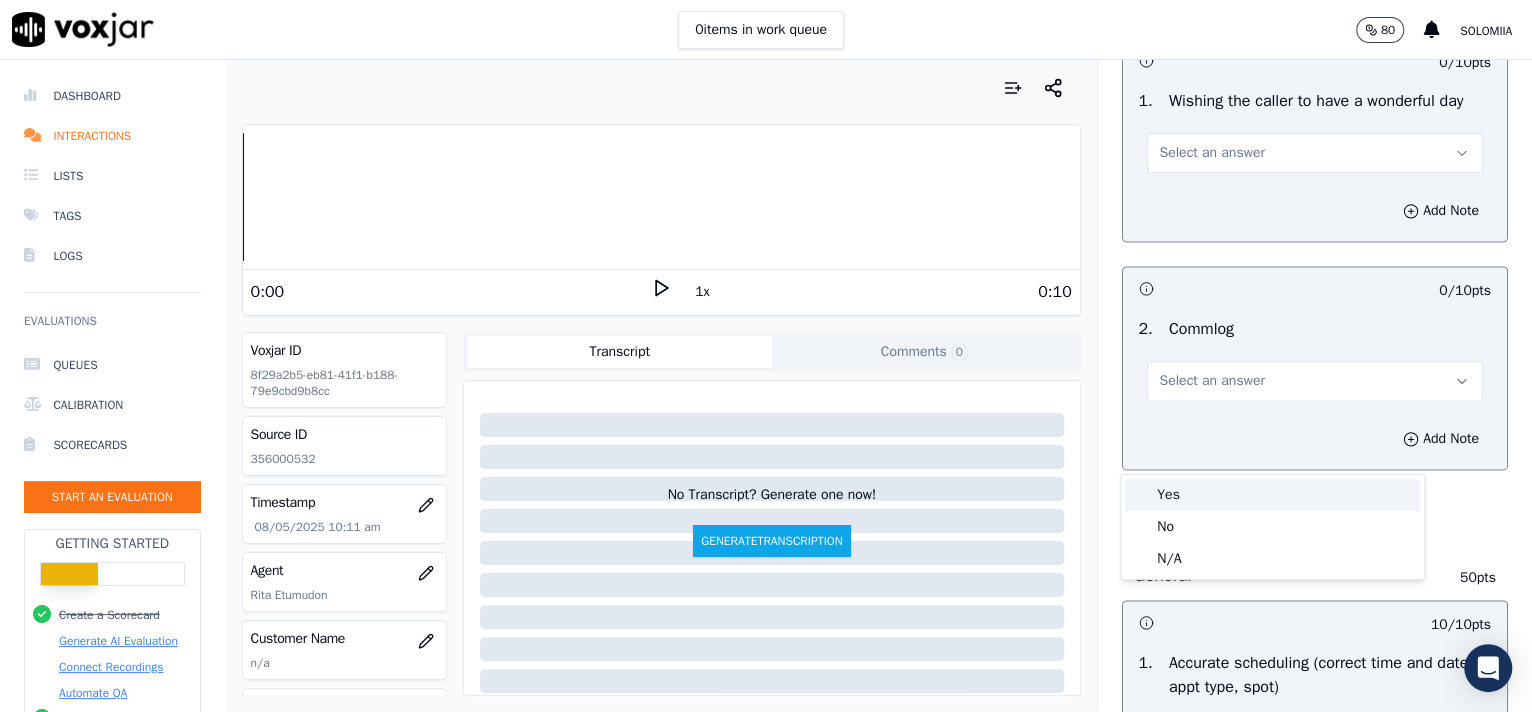 click on "Yes" at bounding box center [1272, 495] 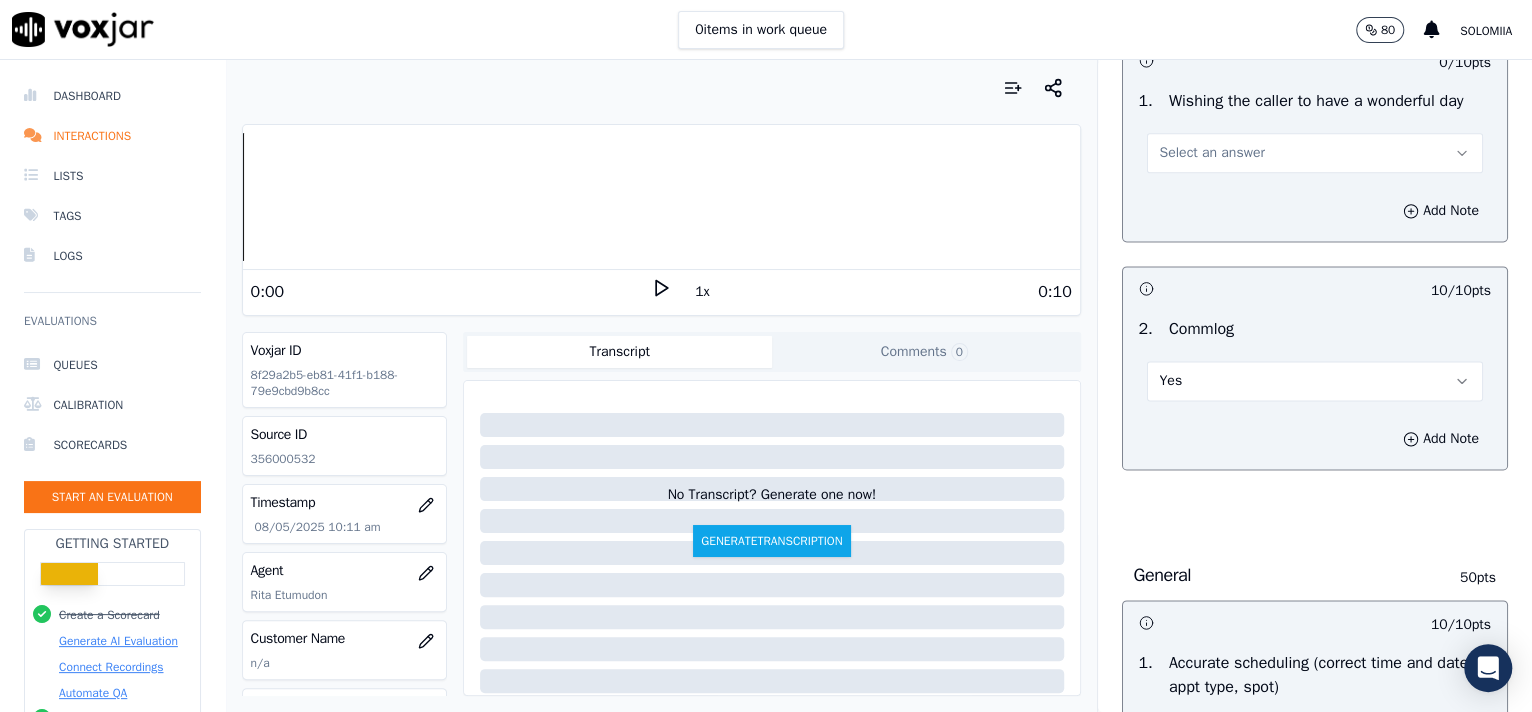 click on "Select an answer" at bounding box center (1315, 153) 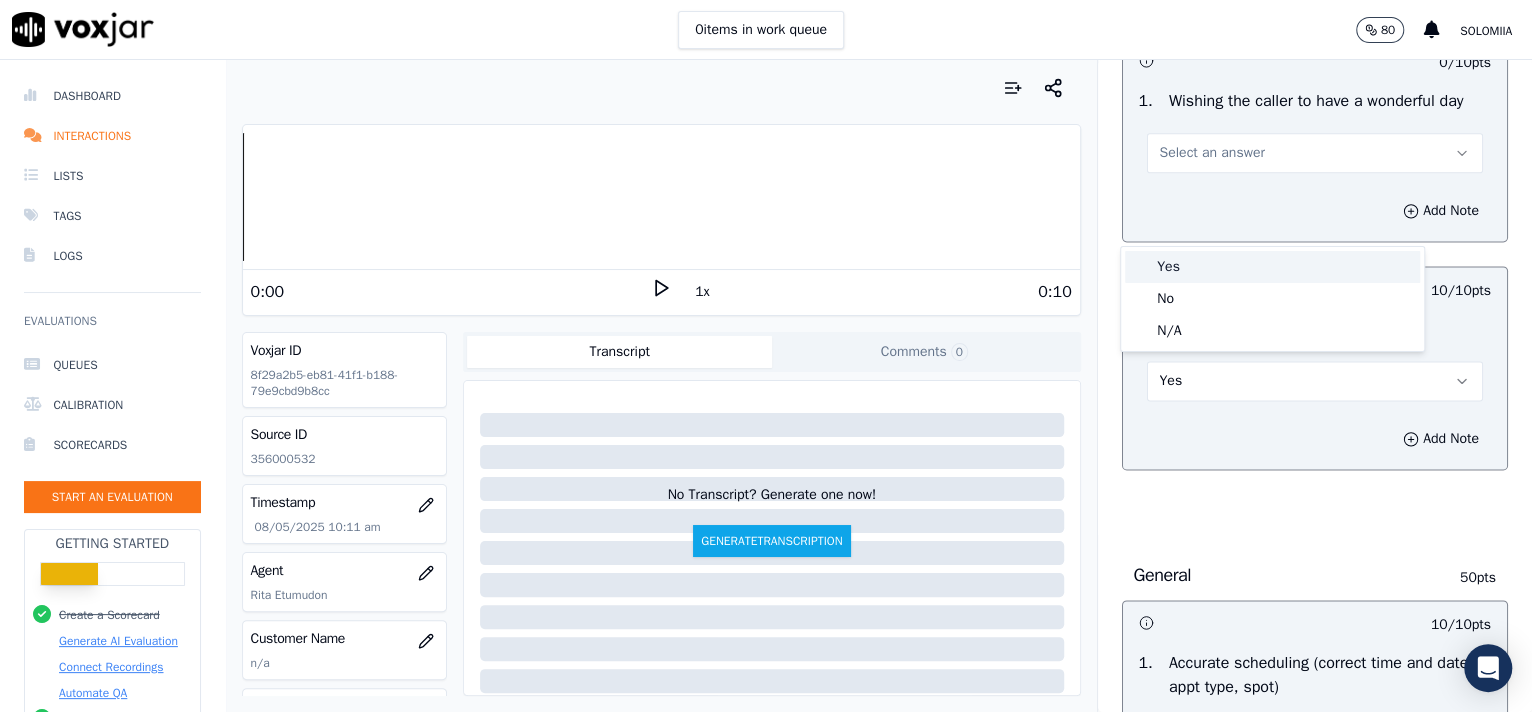 click on "Yes" at bounding box center (1272, 267) 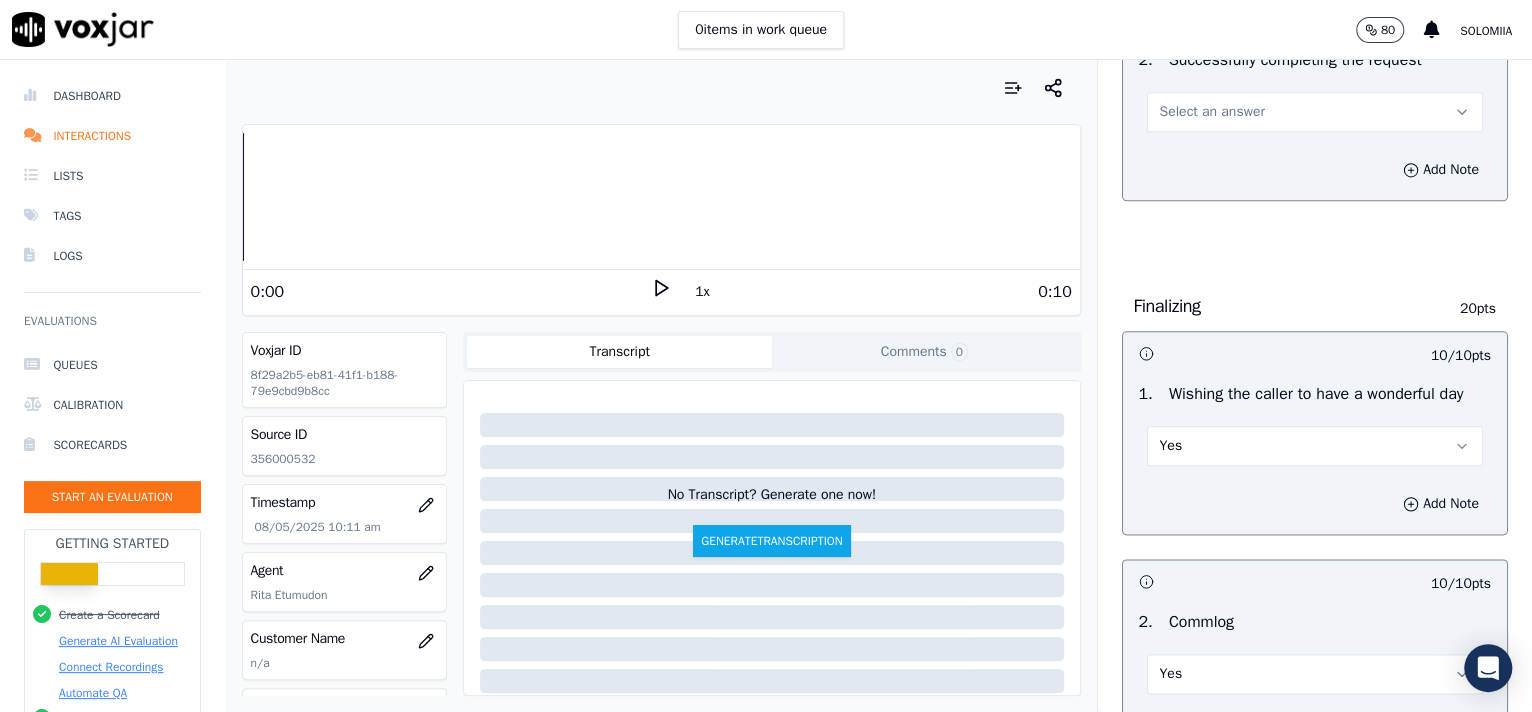 scroll, scrollTop: 1242, scrollLeft: 0, axis: vertical 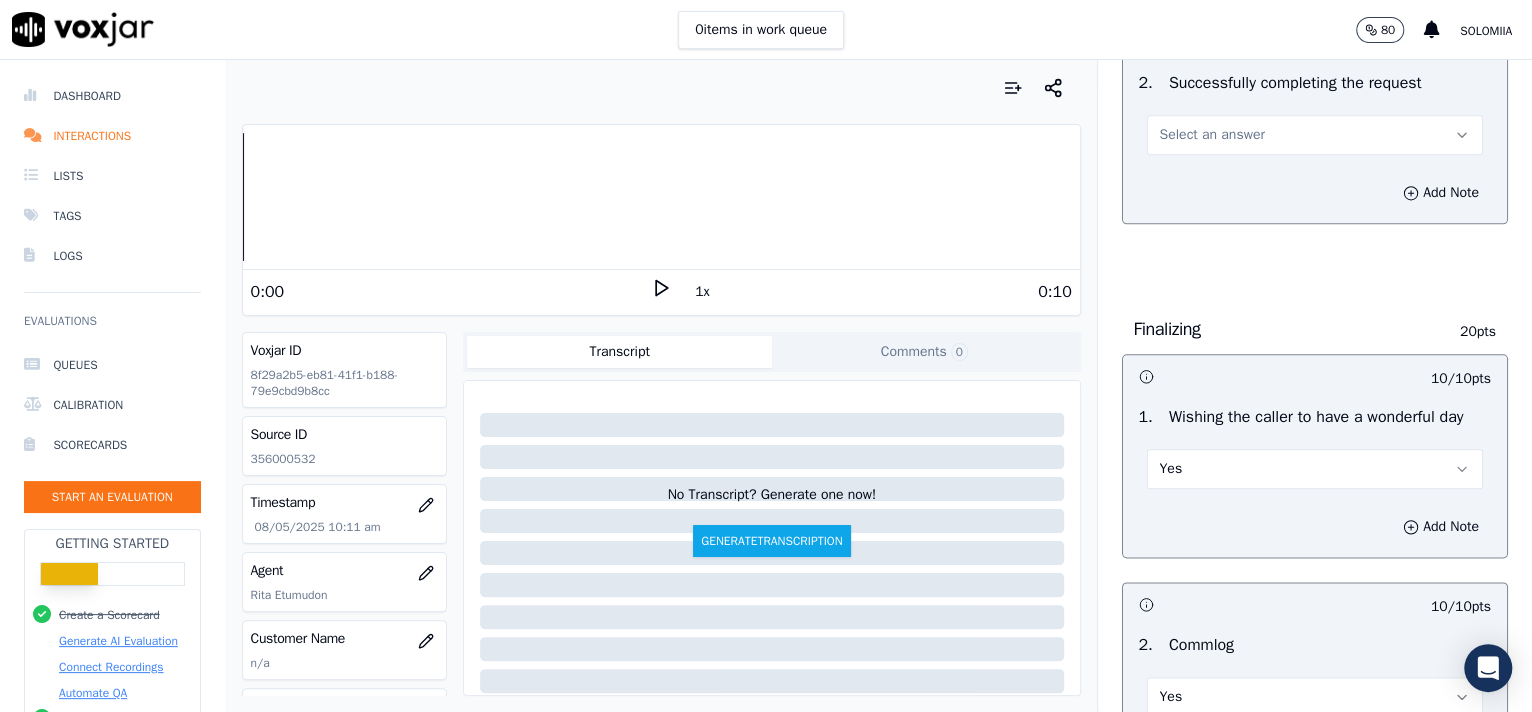 click on "Select an answer" at bounding box center (1212, 135) 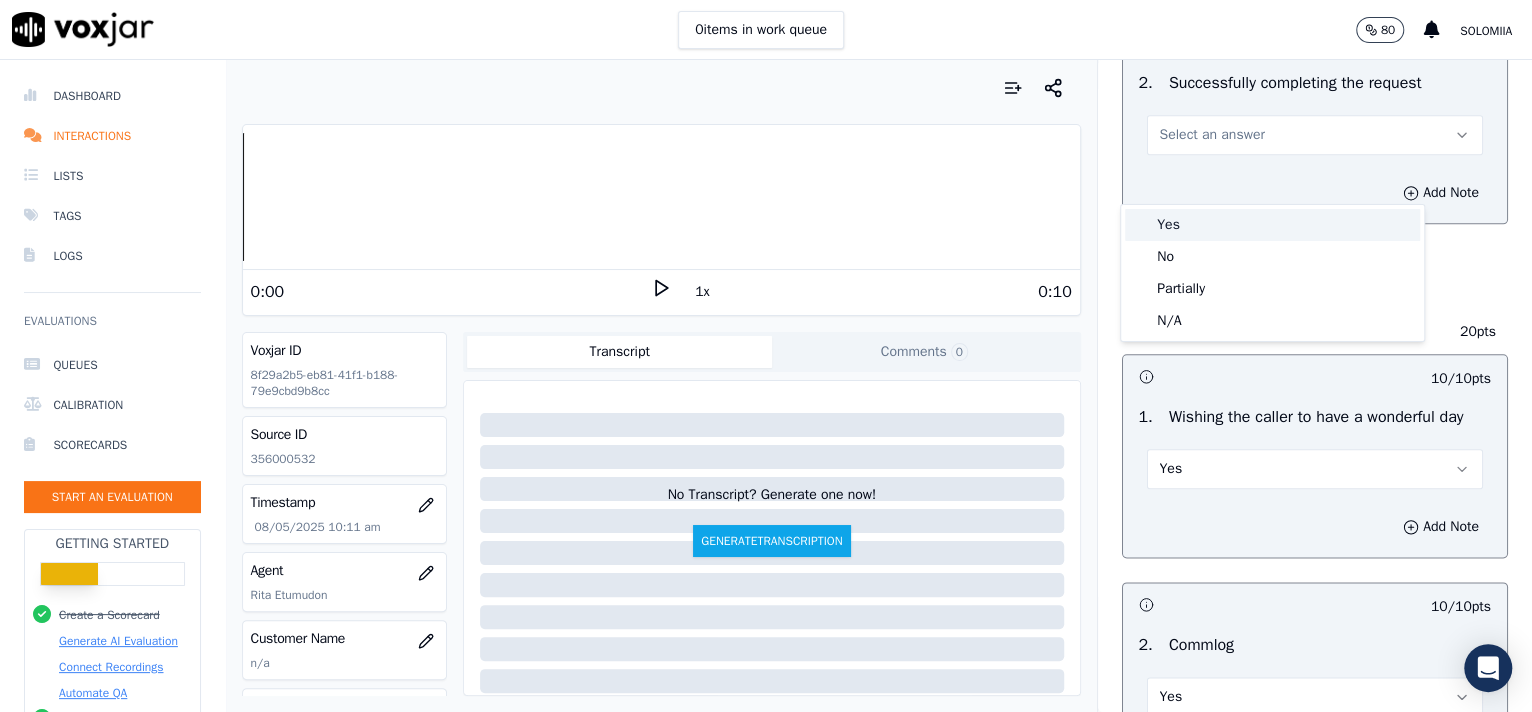 click on "Yes" at bounding box center (1272, 225) 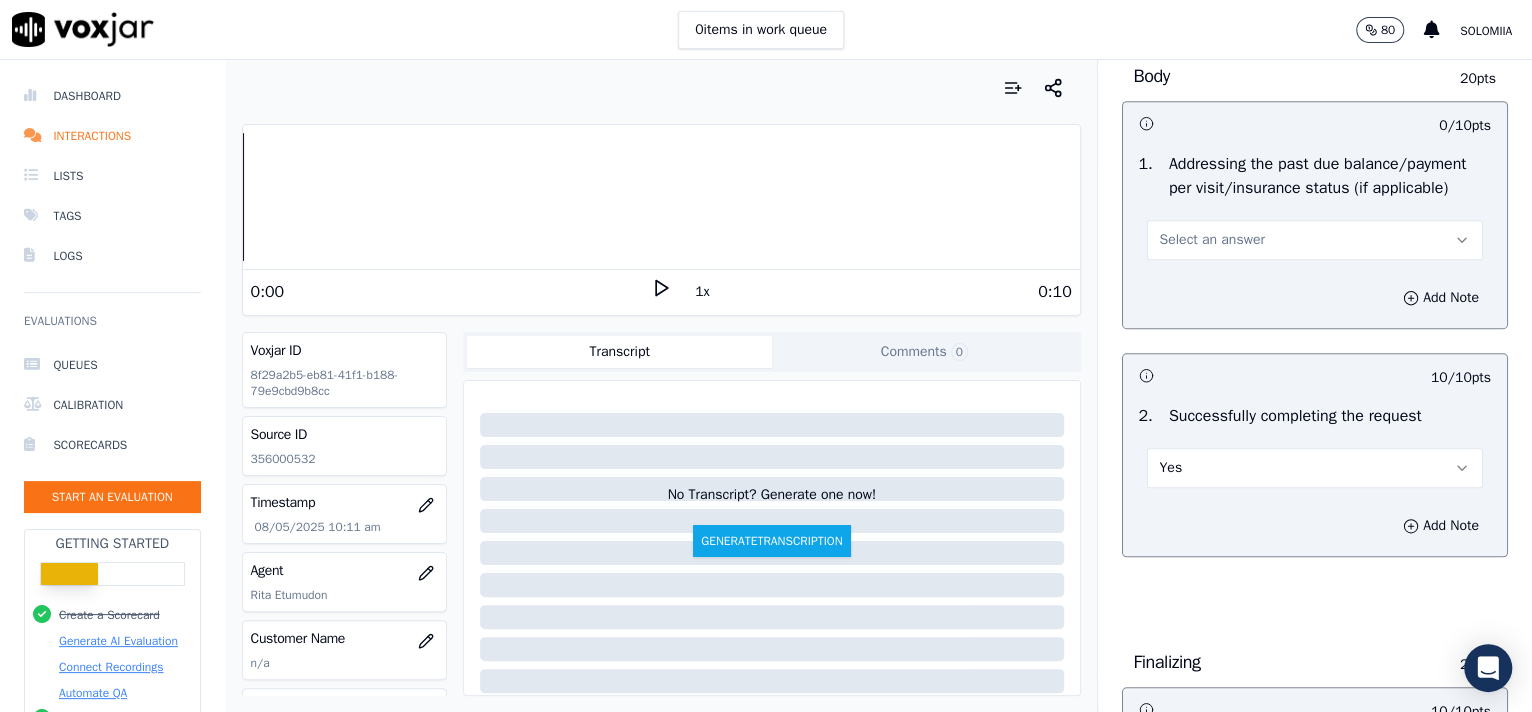 scroll, scrollTop: 874, scrollLeft: 0, axis: vertical 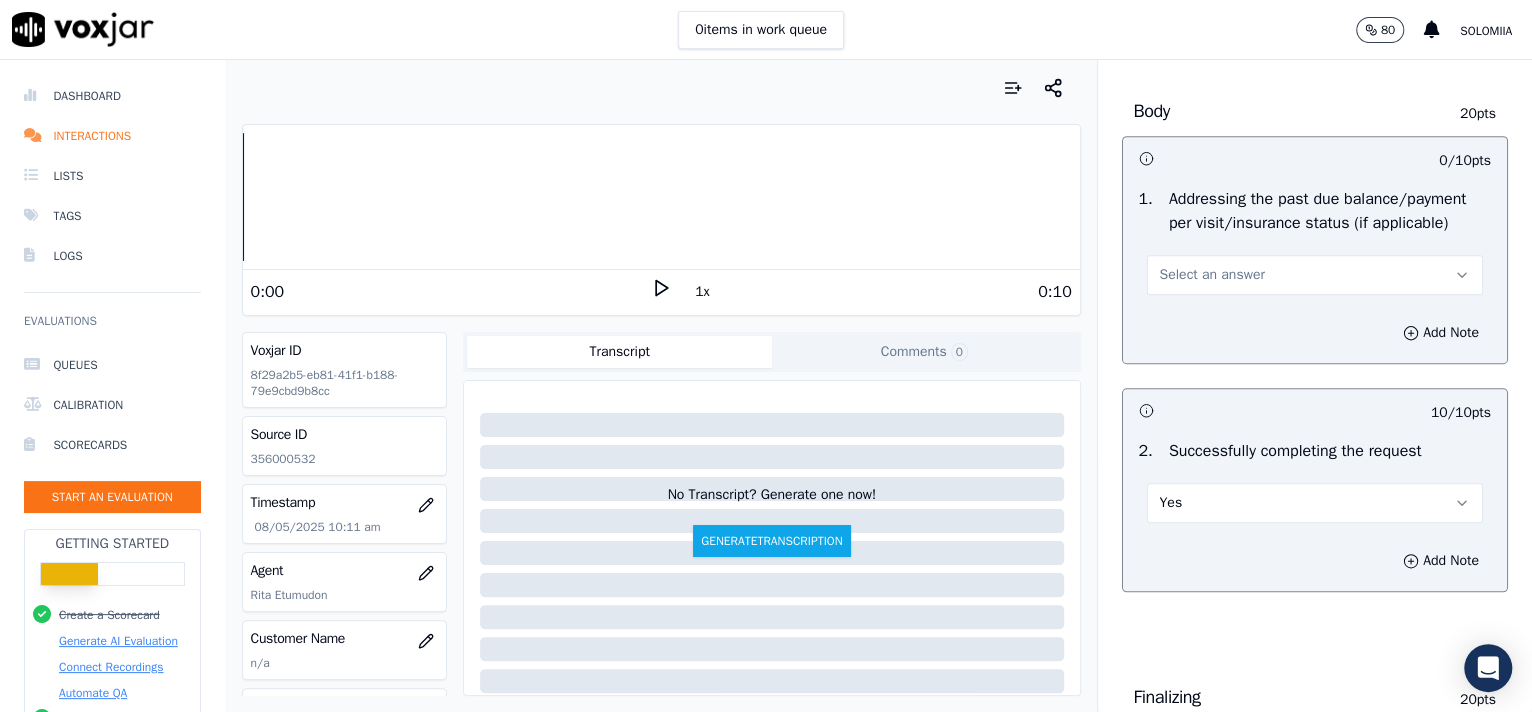 click on "Select an answer" at bounding box center (1315, 275) 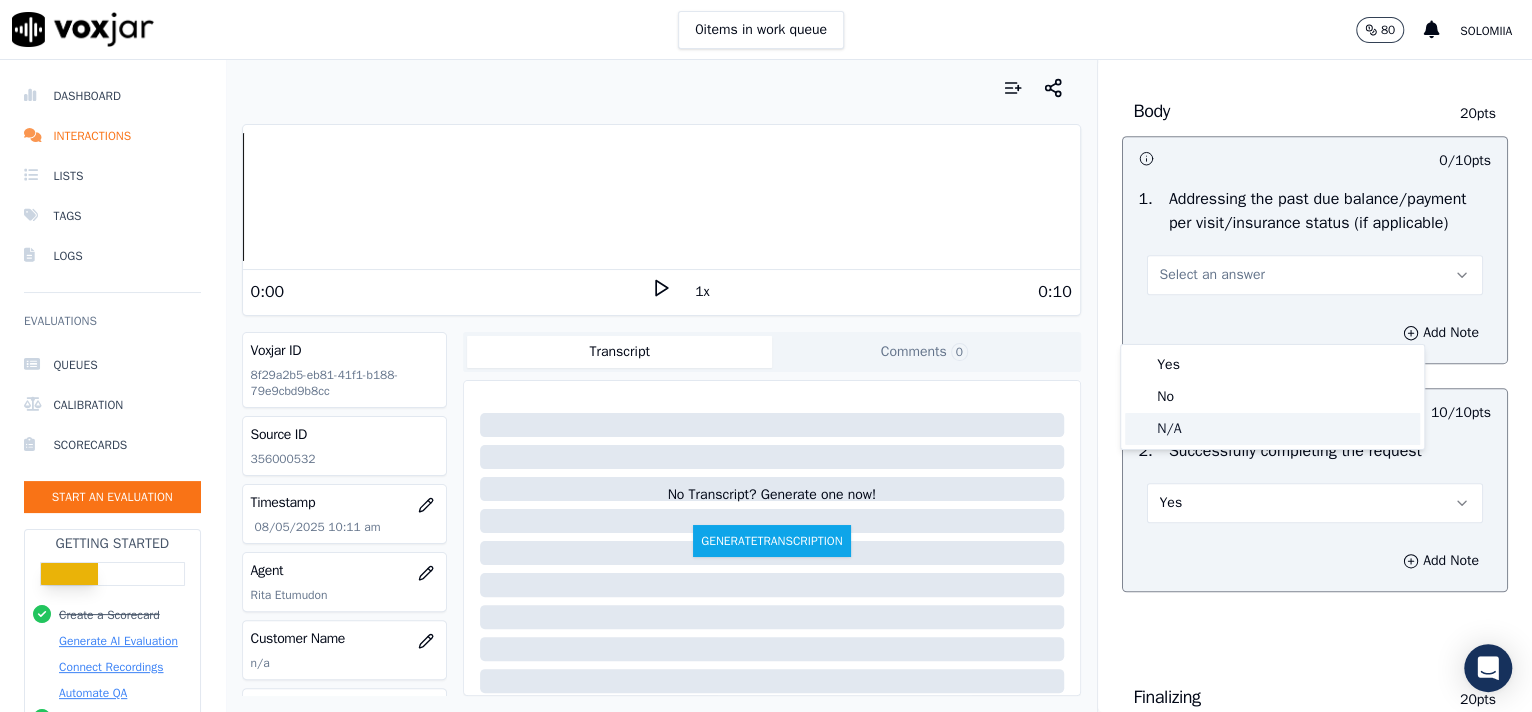 click on "N/A" 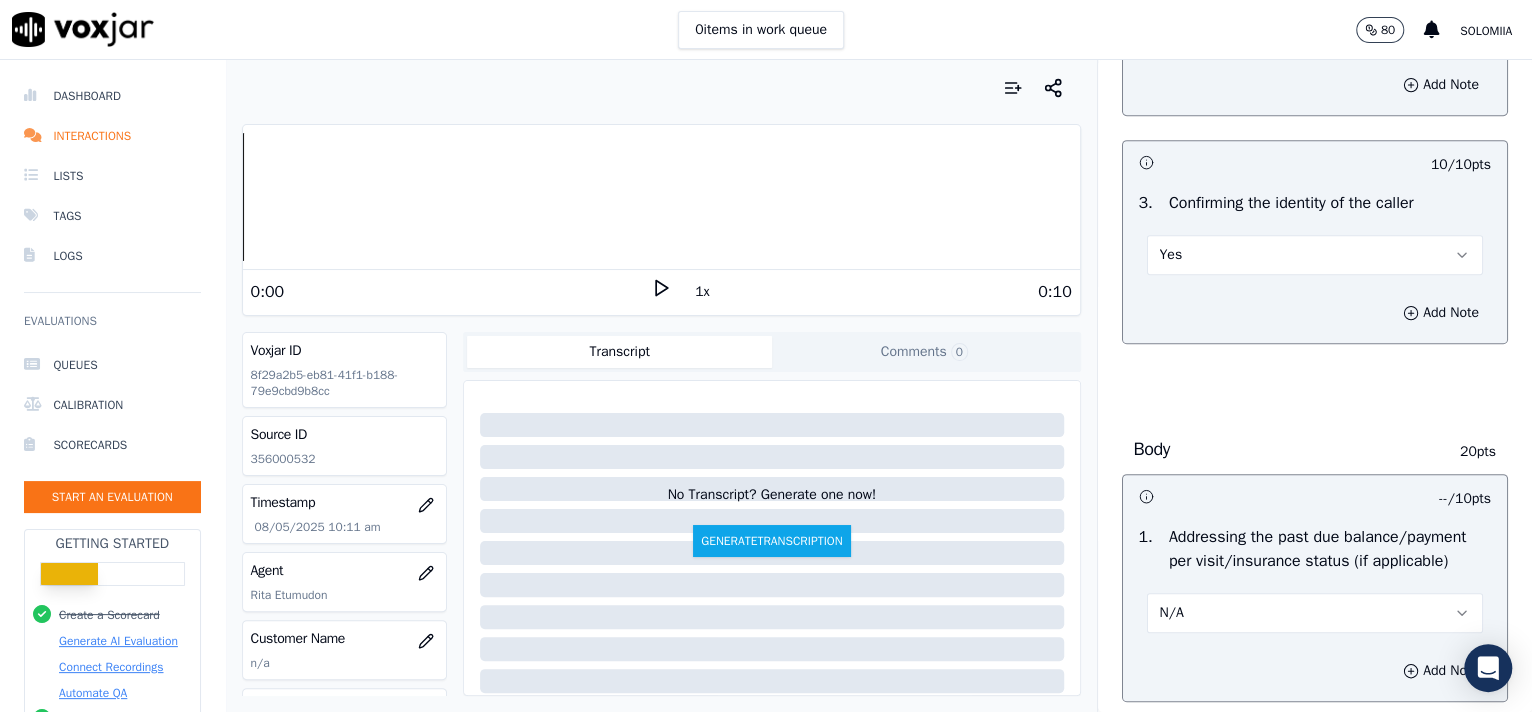 scroll, scrollTop: 3162, scrollLeft: 0, axis: vertical 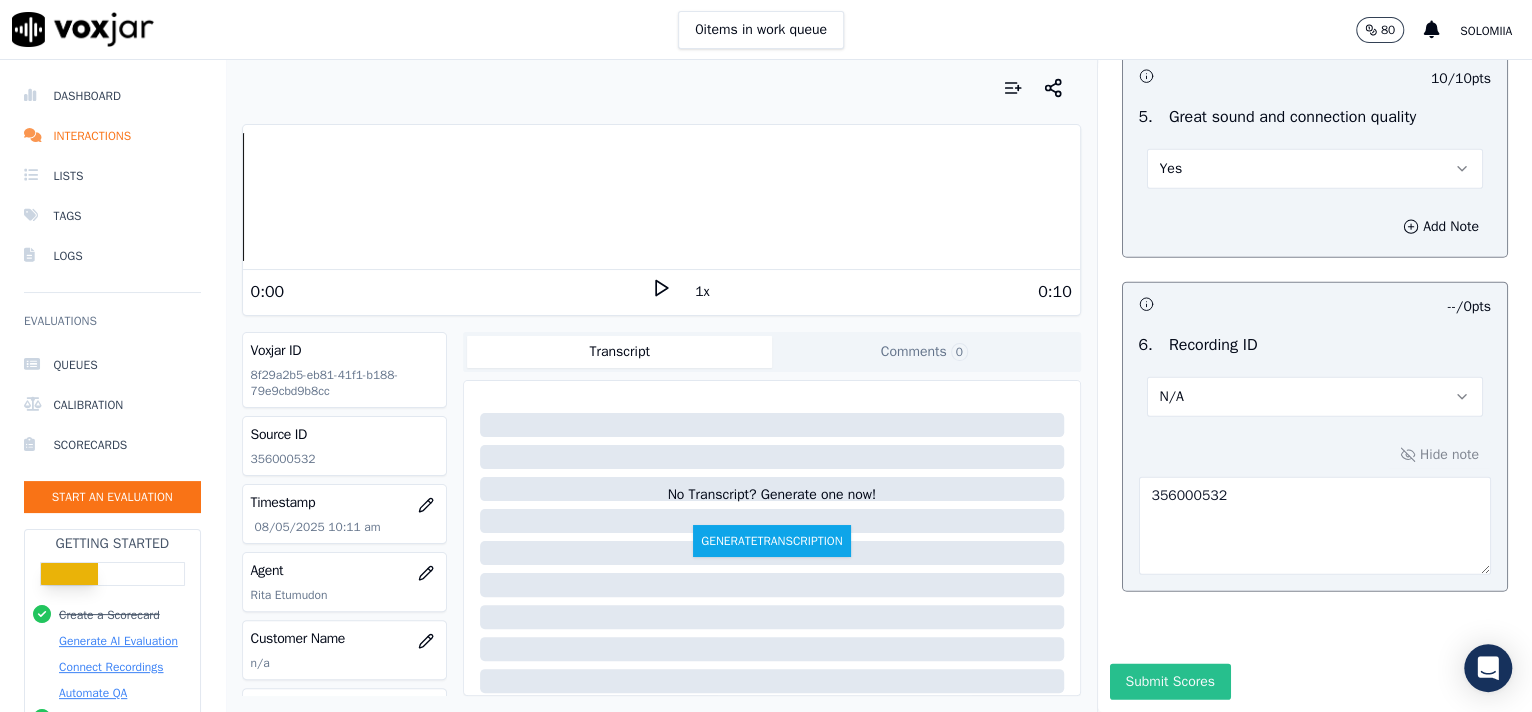 click on "Submit Scores" at bounding box center [1170, 682] 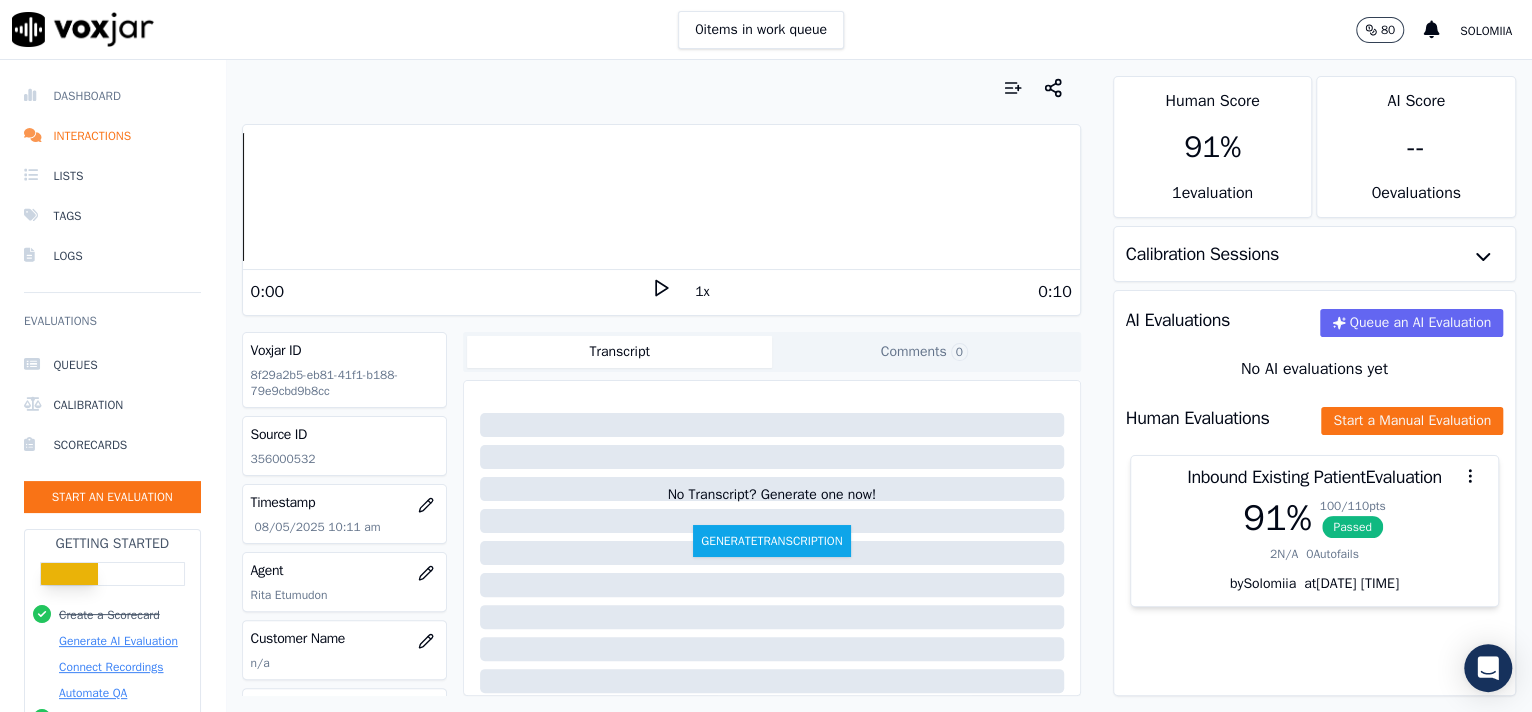 click on "Dashboard" at bounding box center [112, 96] 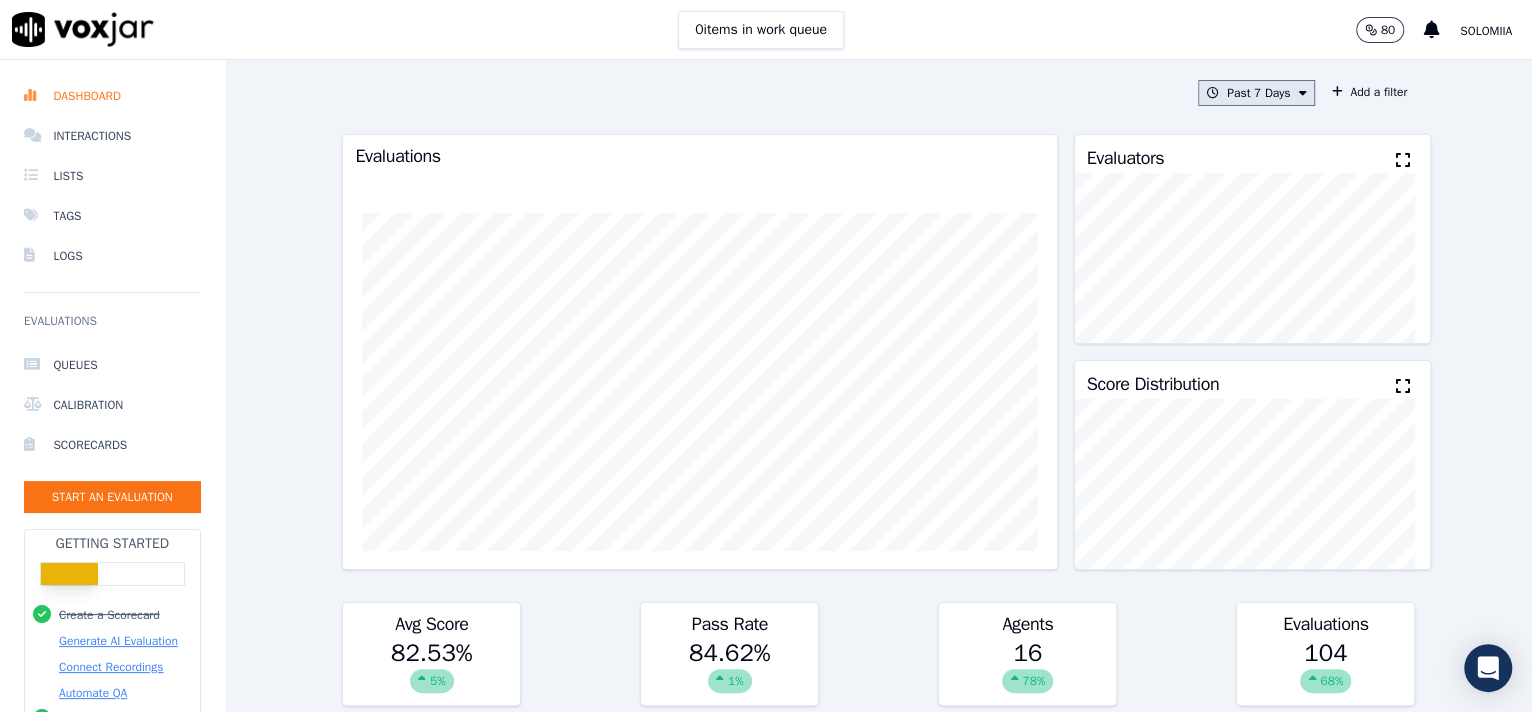 click on "Past 7 Days" at bounding box center (1256, 93) 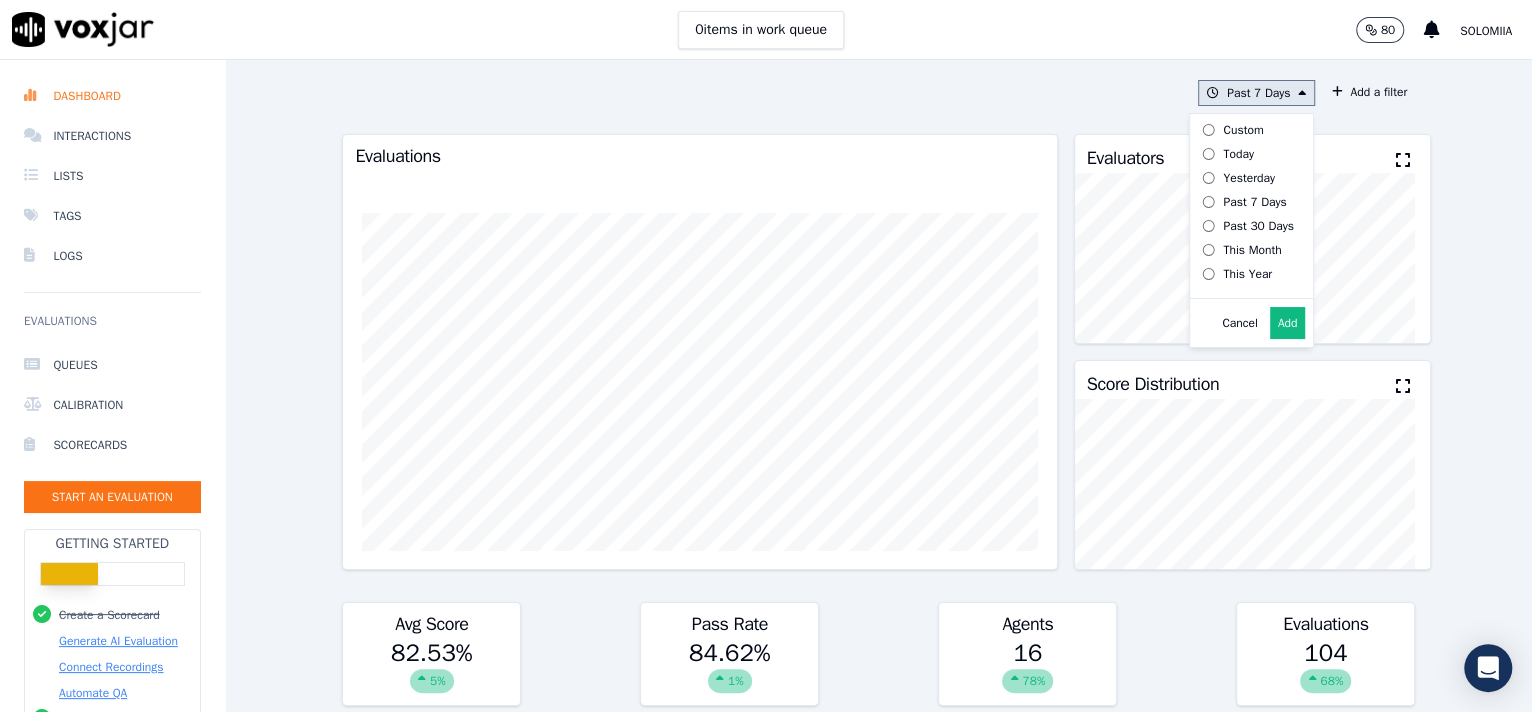 click on "This Year" at bounding box center [1243, 274] 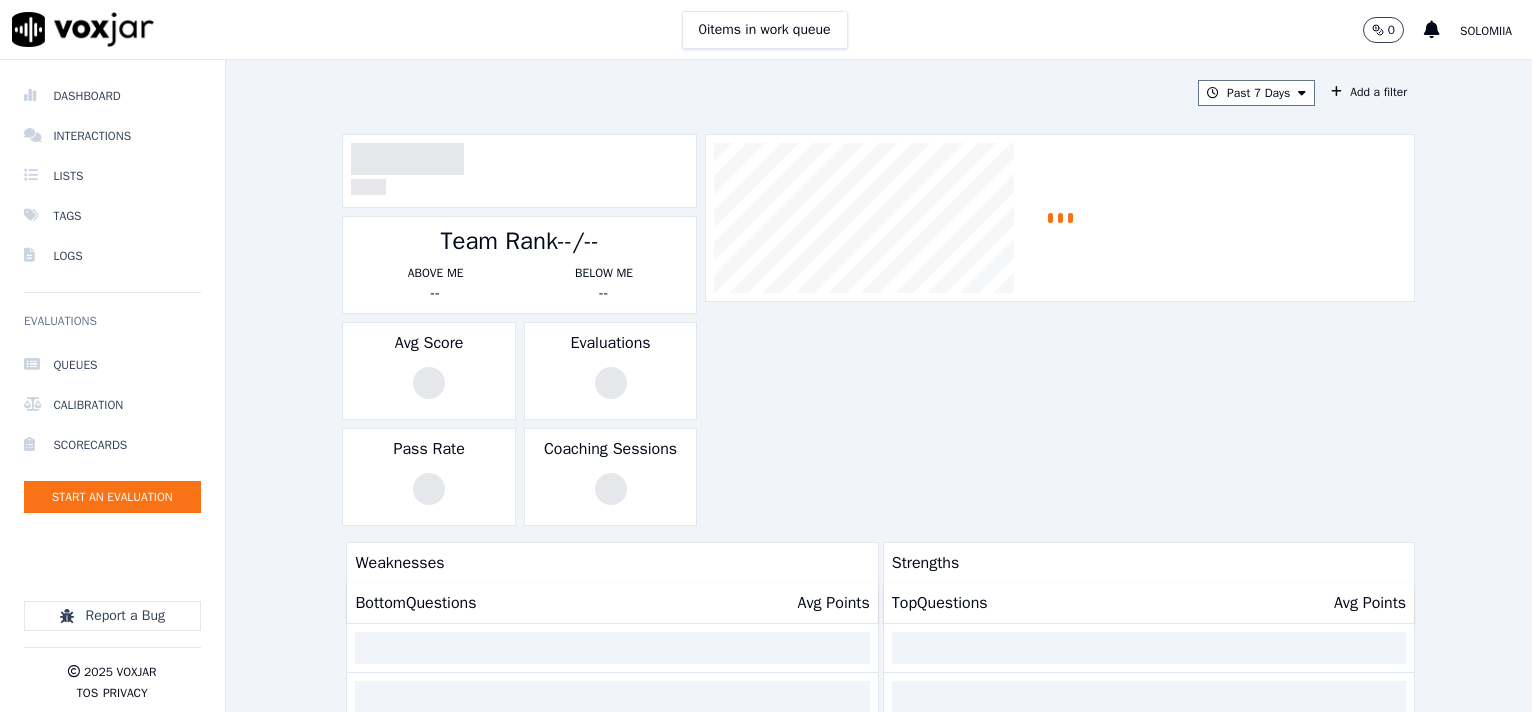 scroll, scrollTop: 0, scrollLeft: 0, axis: both 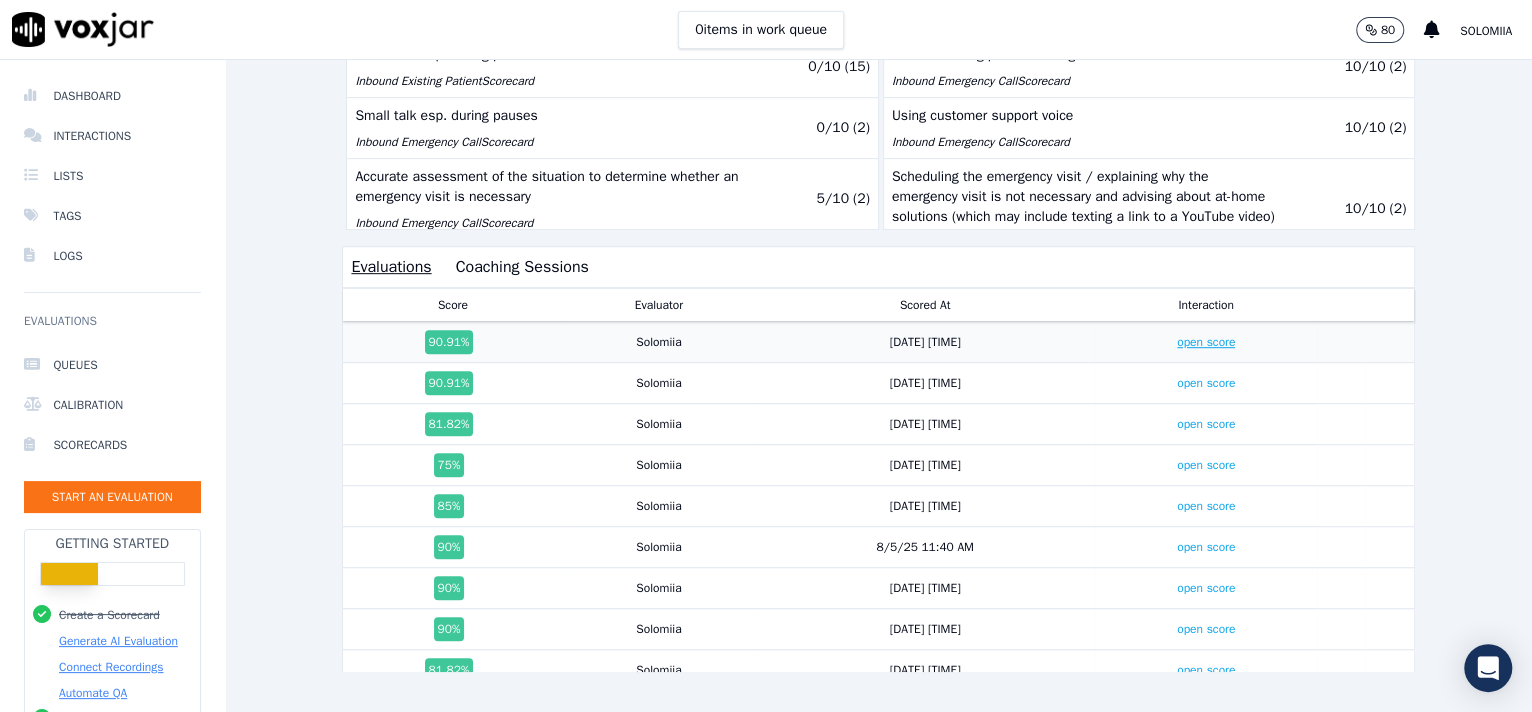 click on "open score" at bounding box center [1206, 342] 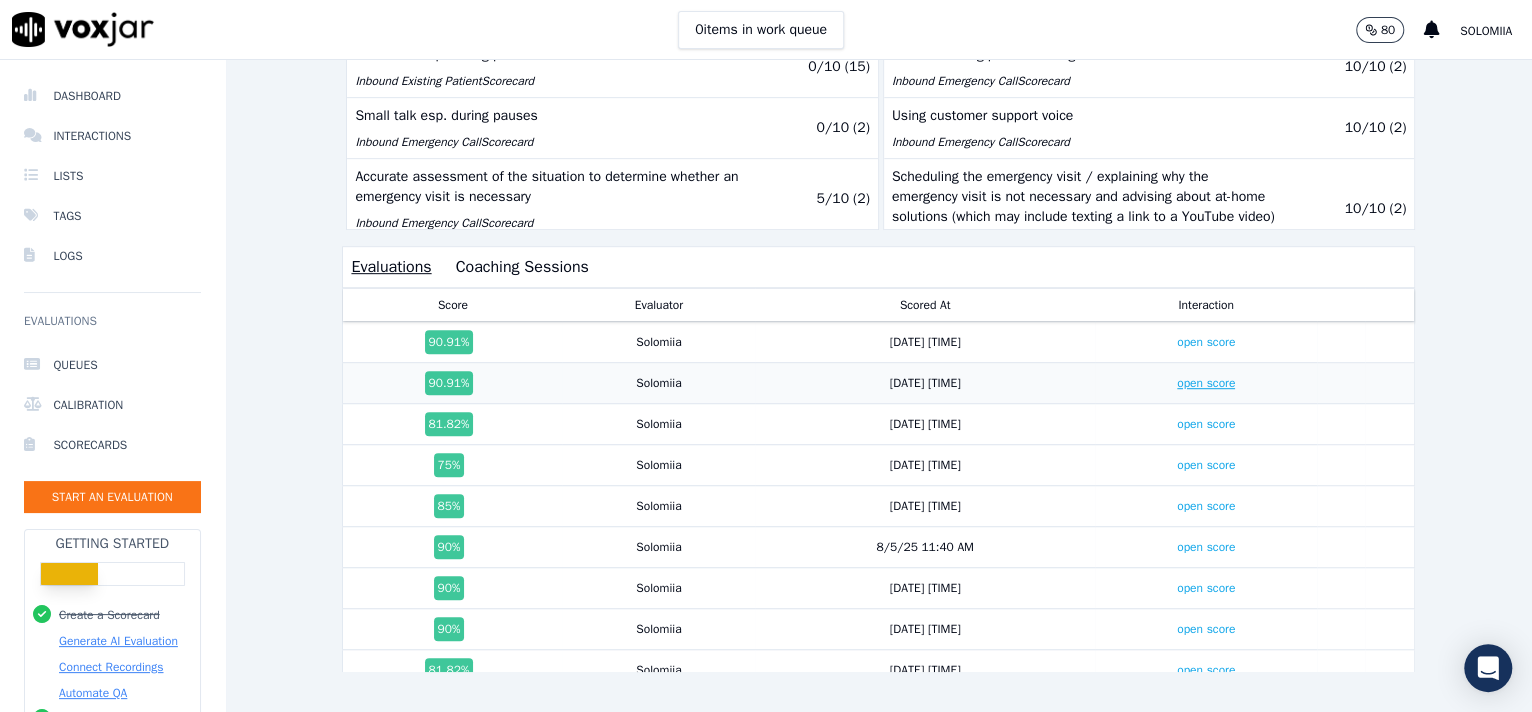 click on "open score" at bounding box center [1206, 383] 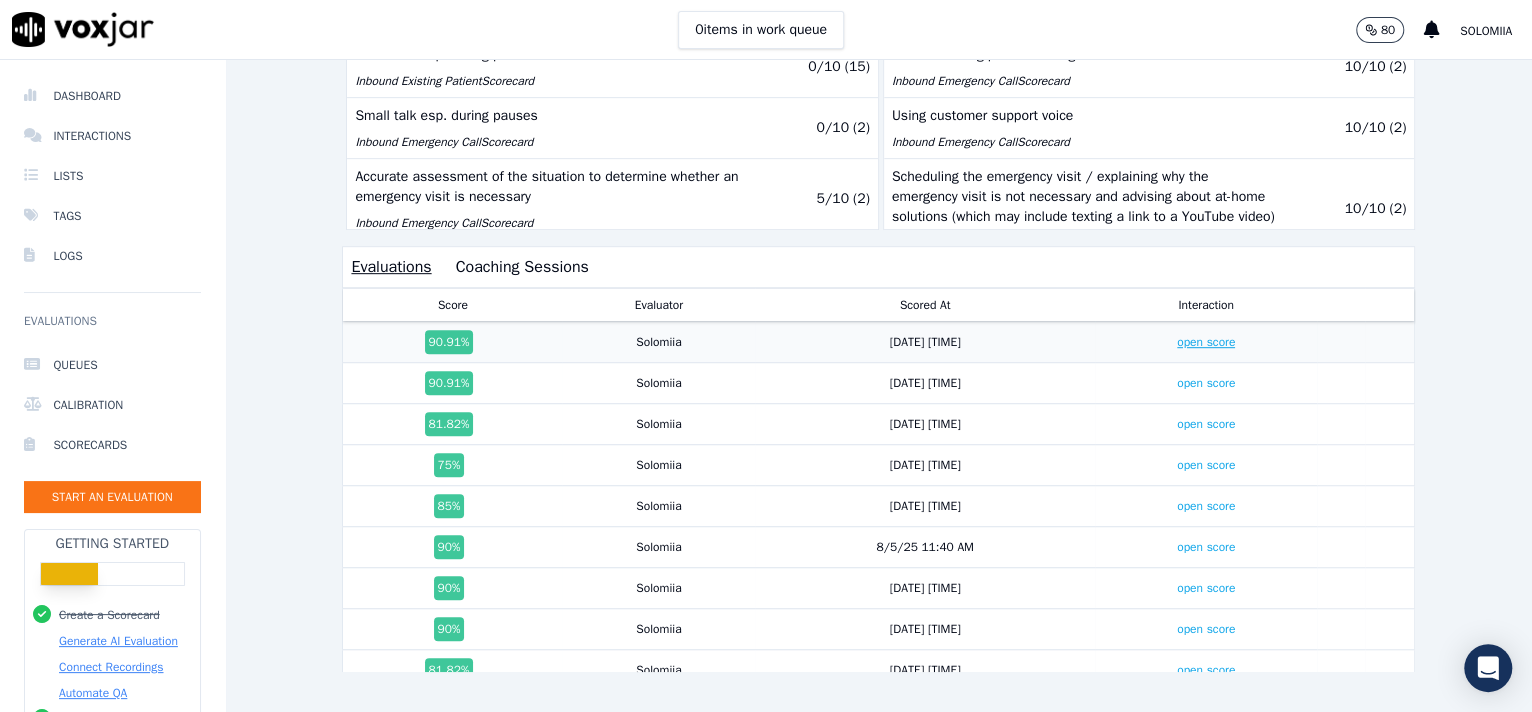 click on "open score" at bounding box center (1206, 342) 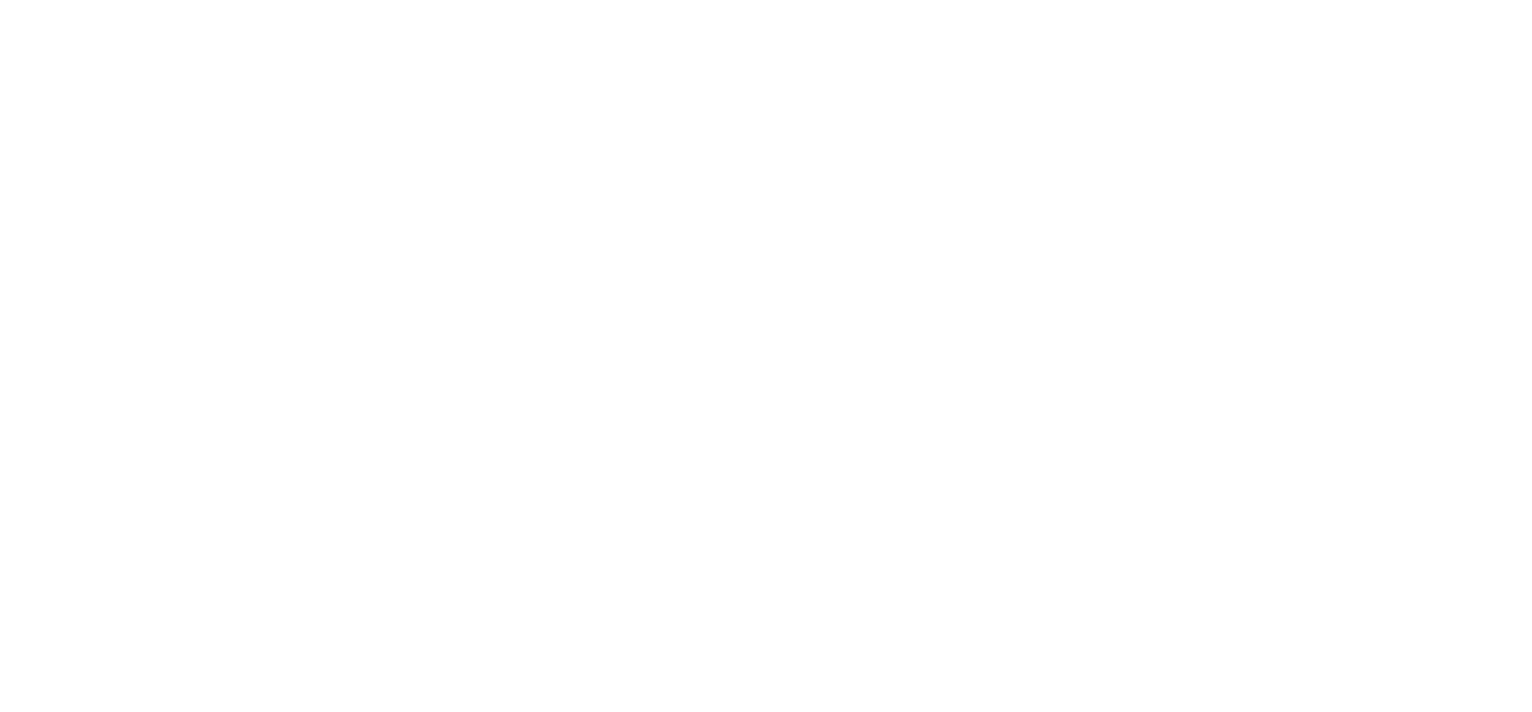 scroll, scrollTop: 0, scrollLeft: 0, axis: both 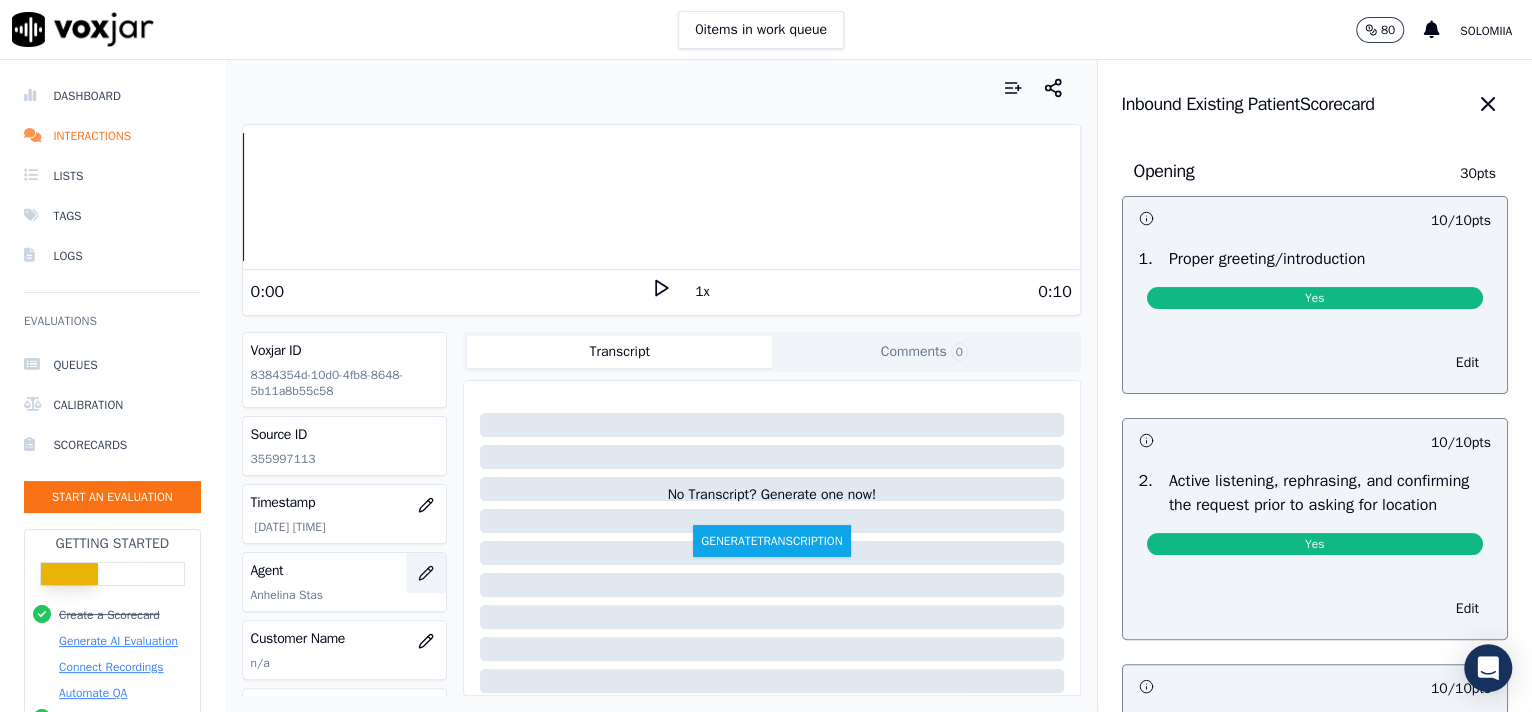 click 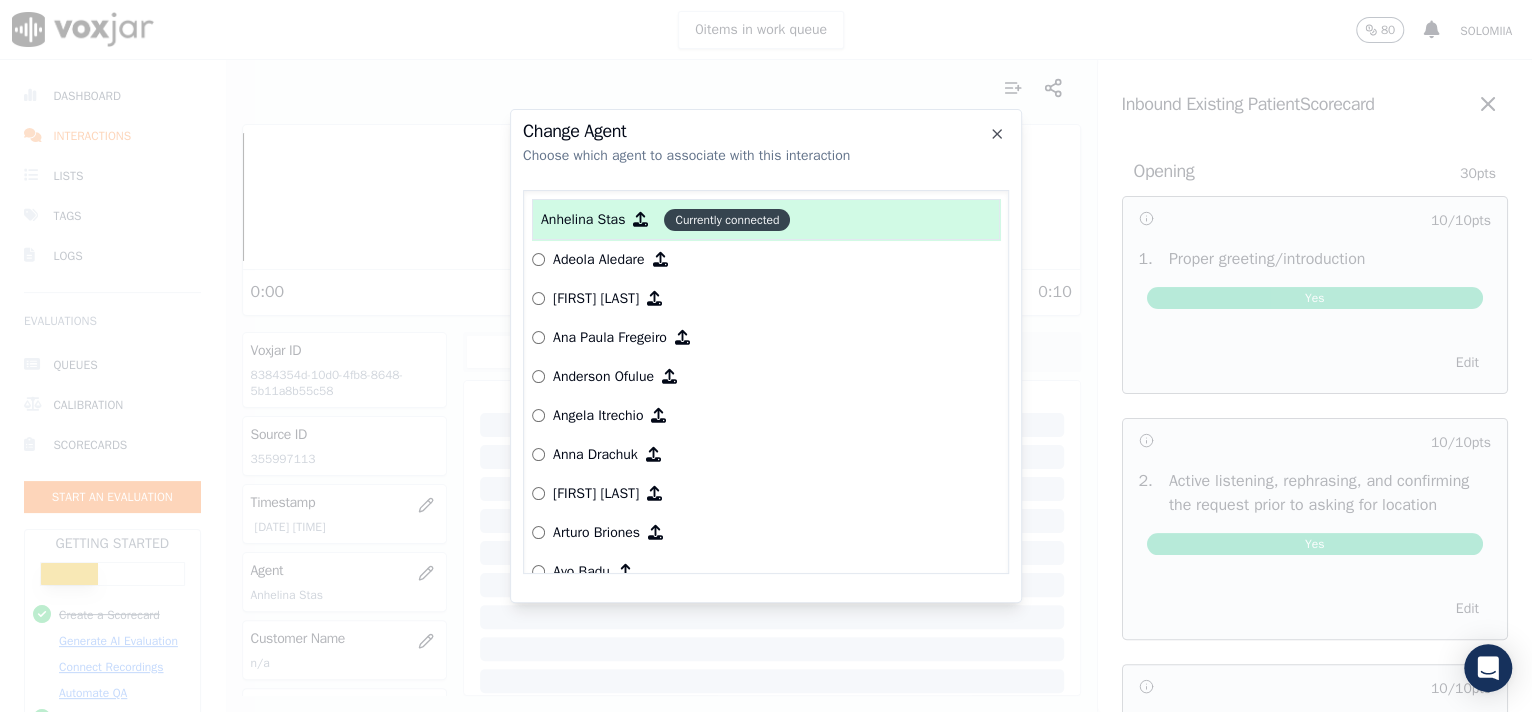 click on "Currently connected" 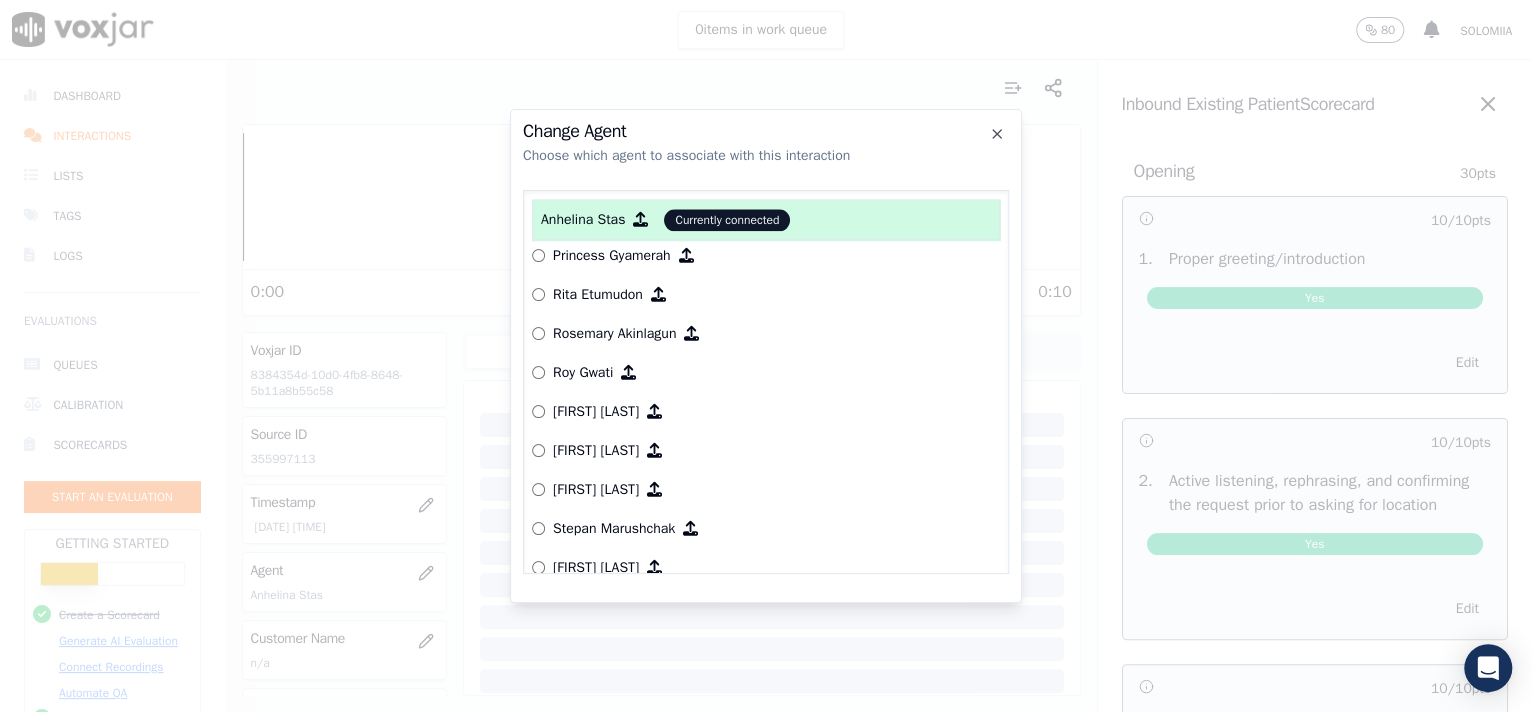 scroll, scrollTop: 1563, scrollLeft: 0, axis: vertical 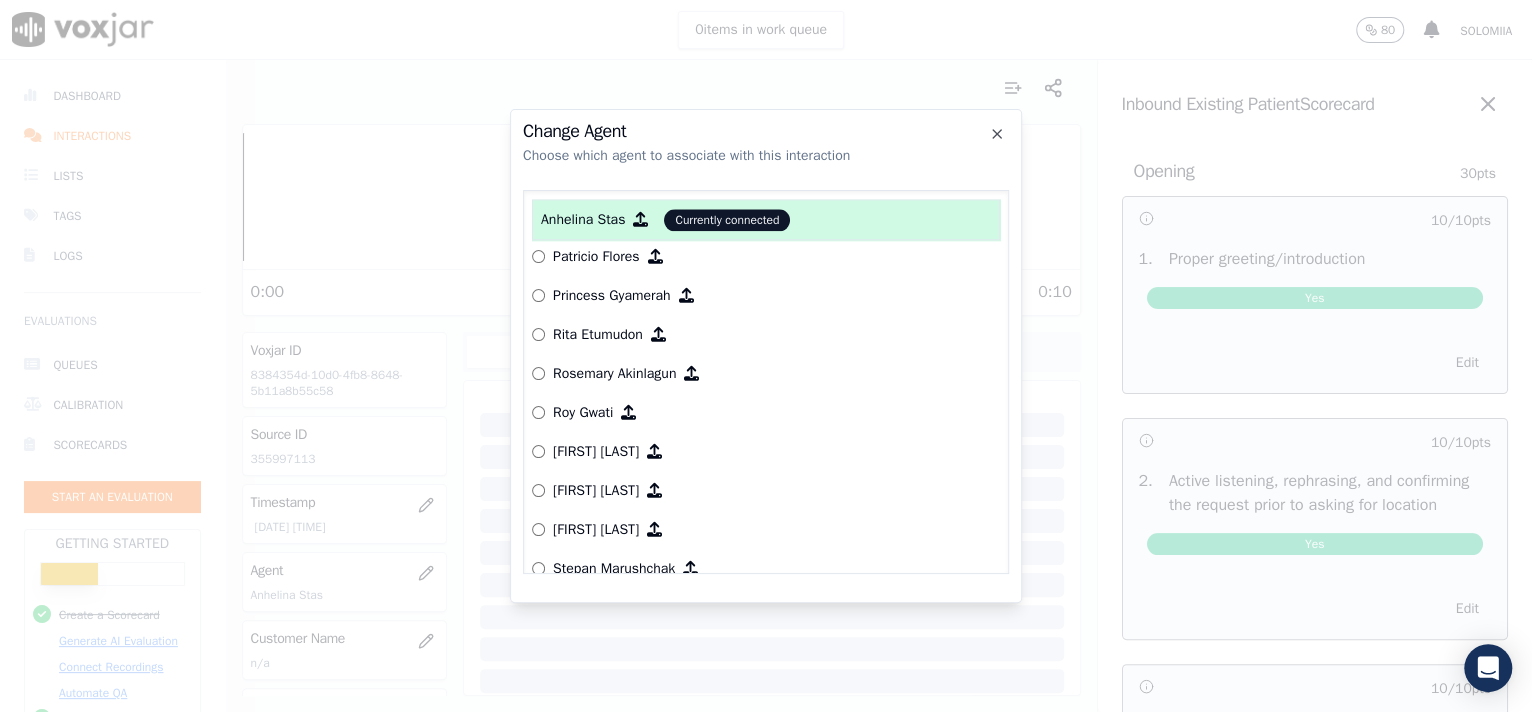 click on "Rita Etumudon" at bounding box center [598, 335] 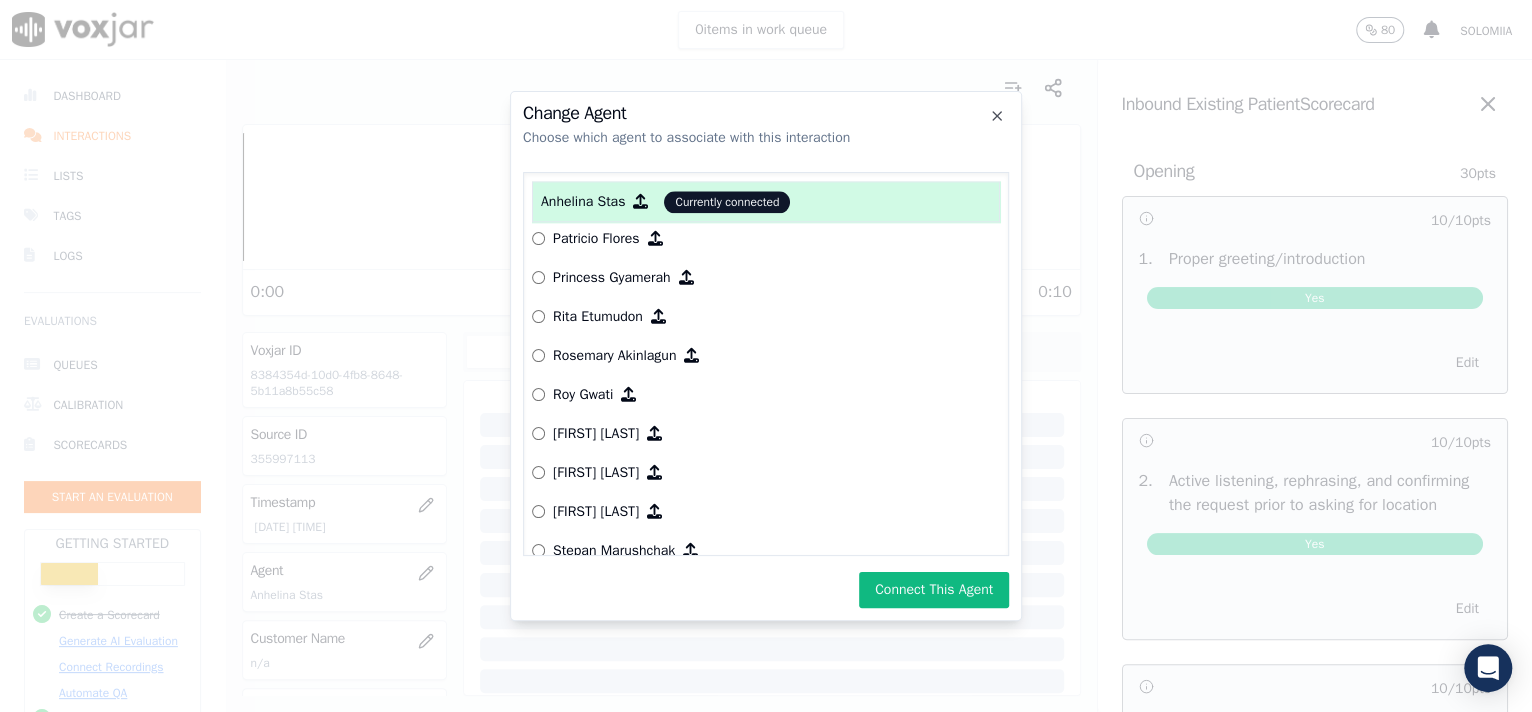 click at bounding box center (658, 316) 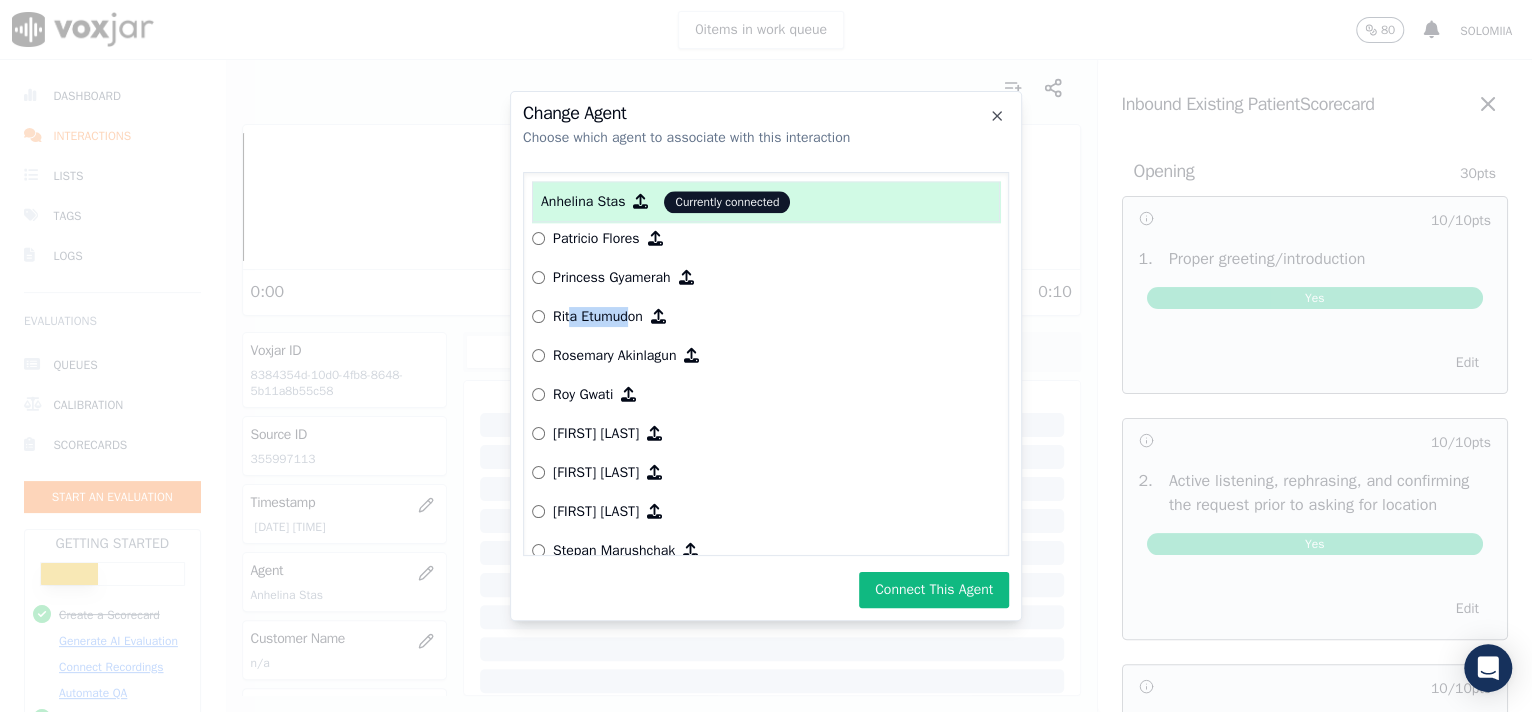 drag, startPoint x: 567, startPoint y: 310, endPoint x: 630, endPoint y: 300, distance: 63.788715 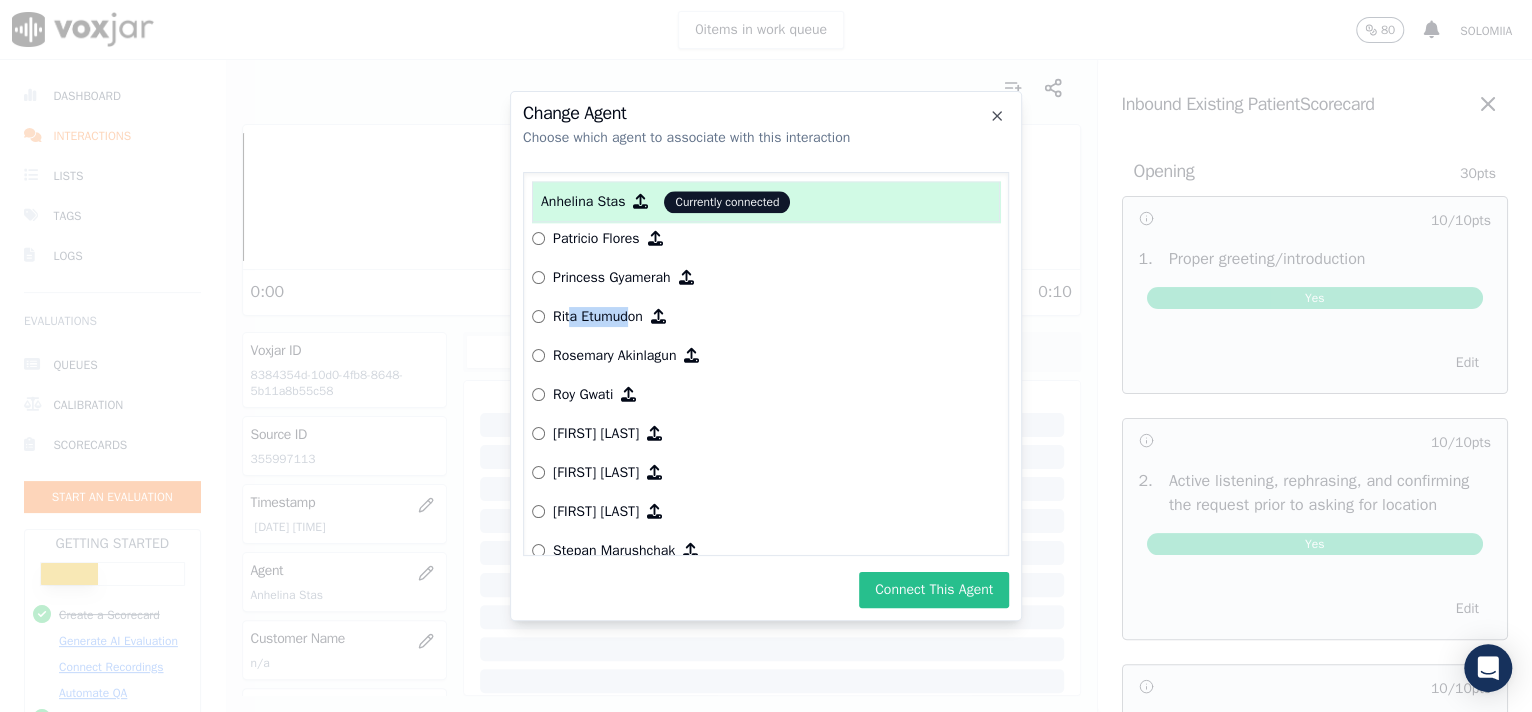 click on "Connect This Agent" at bounding box center (934, 590) 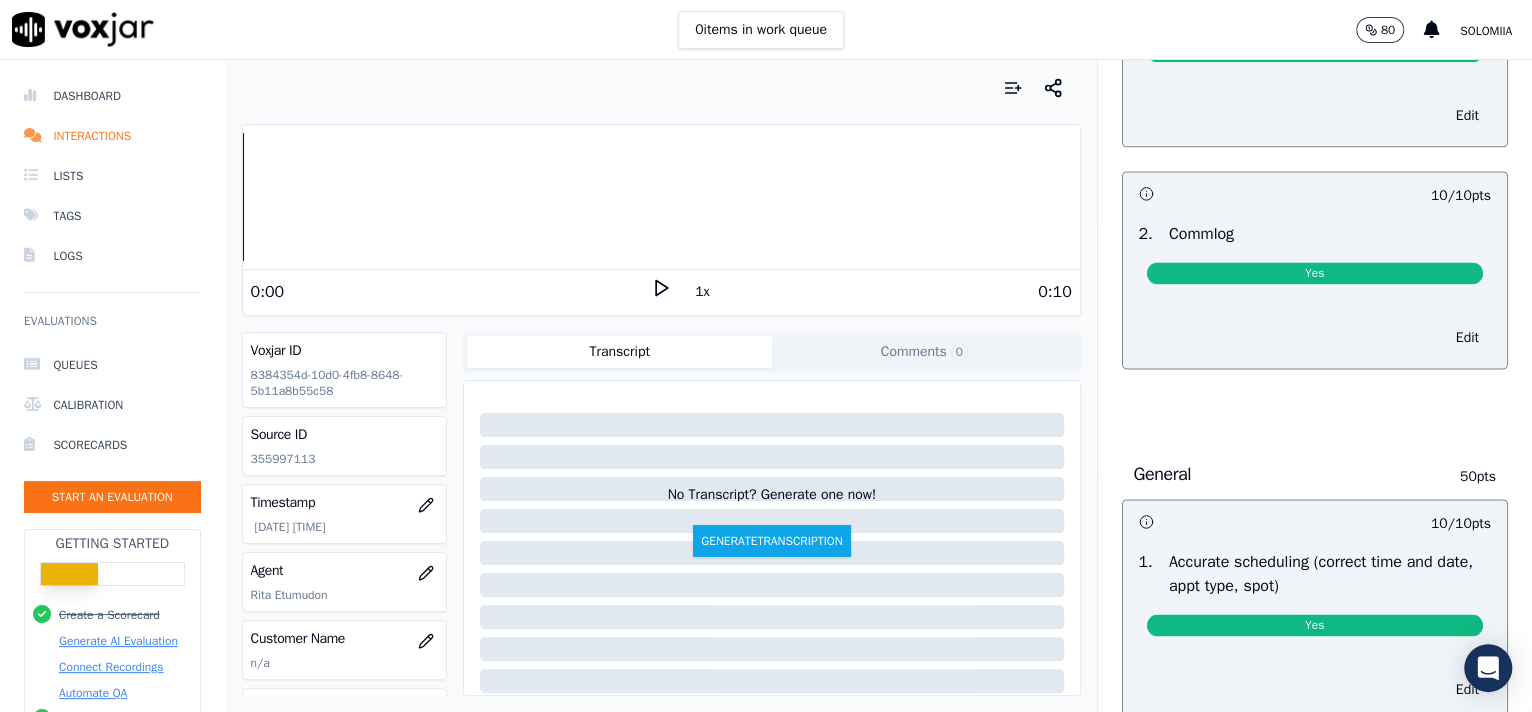 scroll, scrollTop: 2688, scrollLeft: 0, axis: vertical 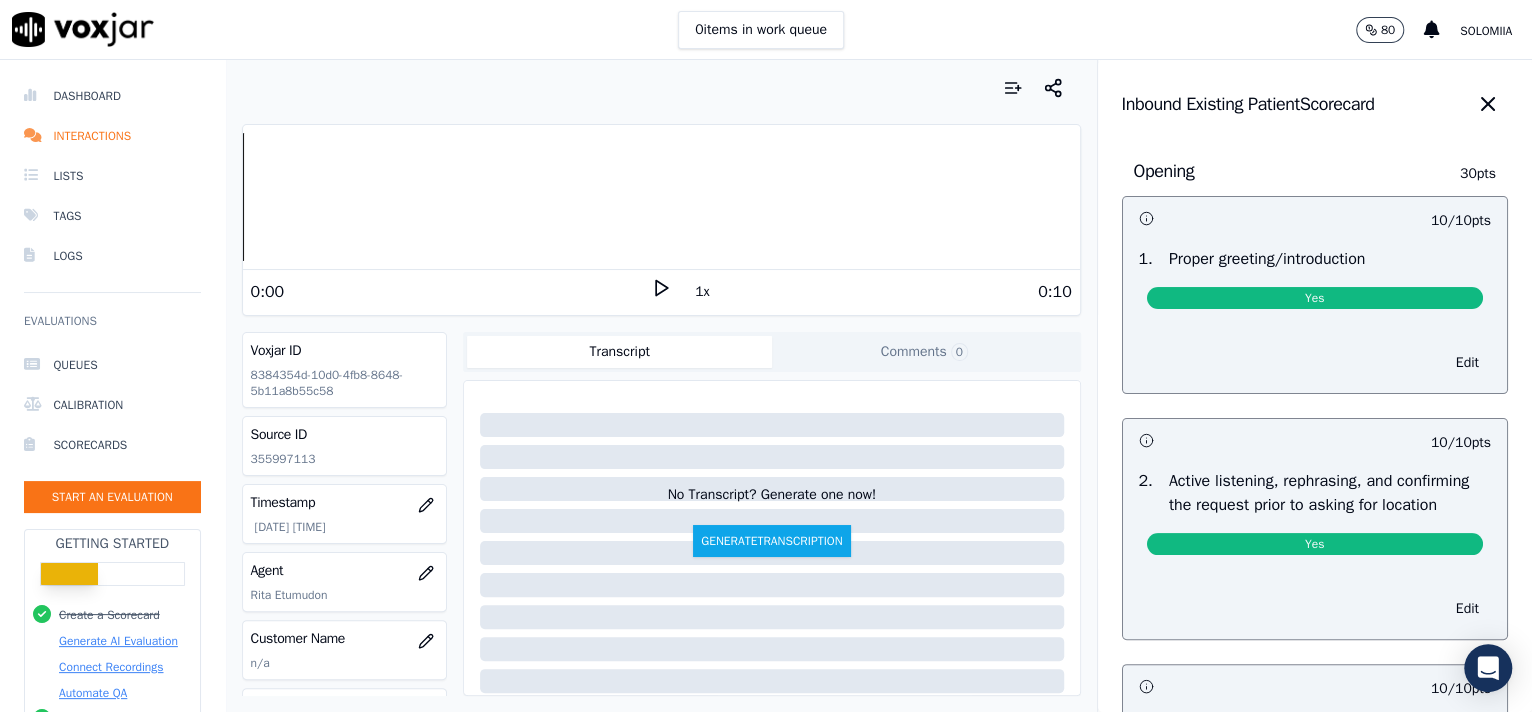 click on "Agent
[FIRST] [LAST]" at bounding box center (345, 582) 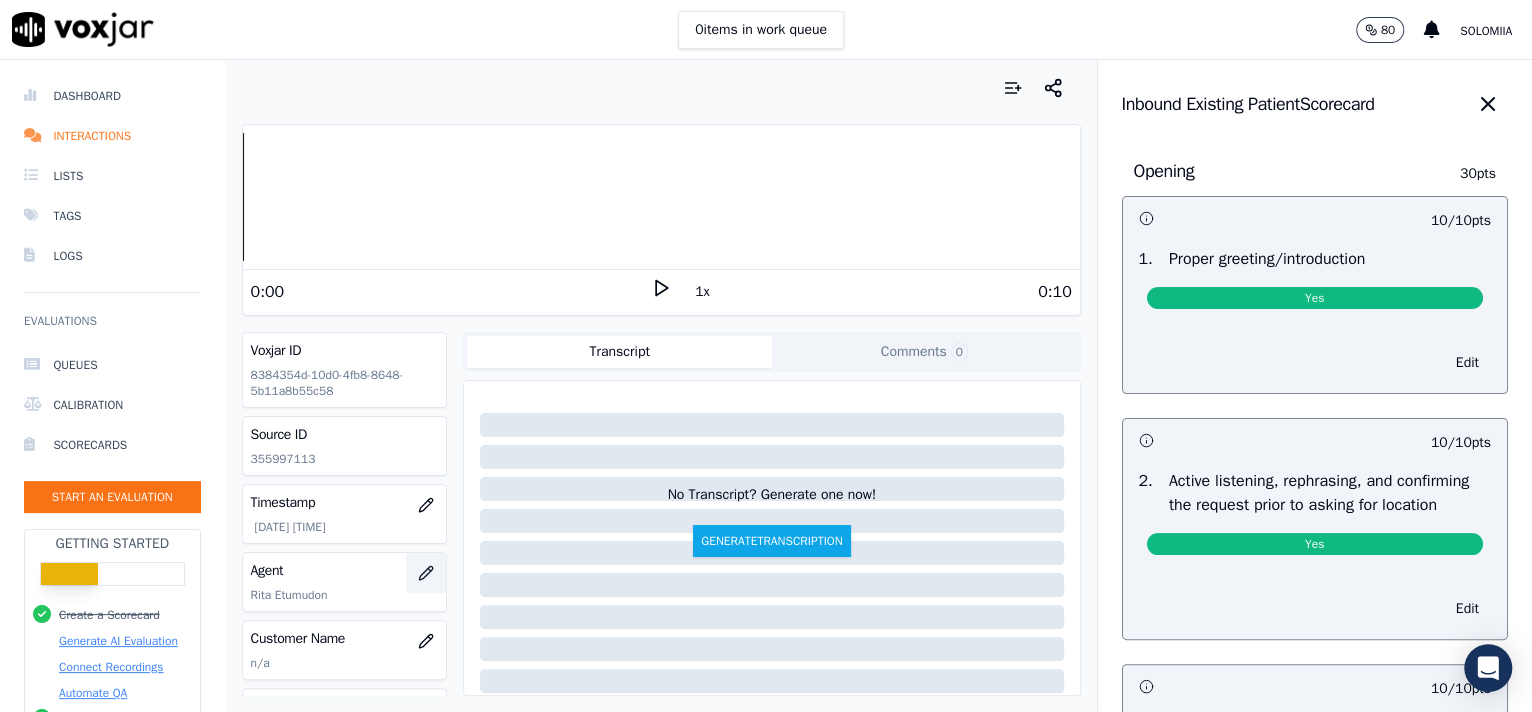 click at bounding box center [426, 573] 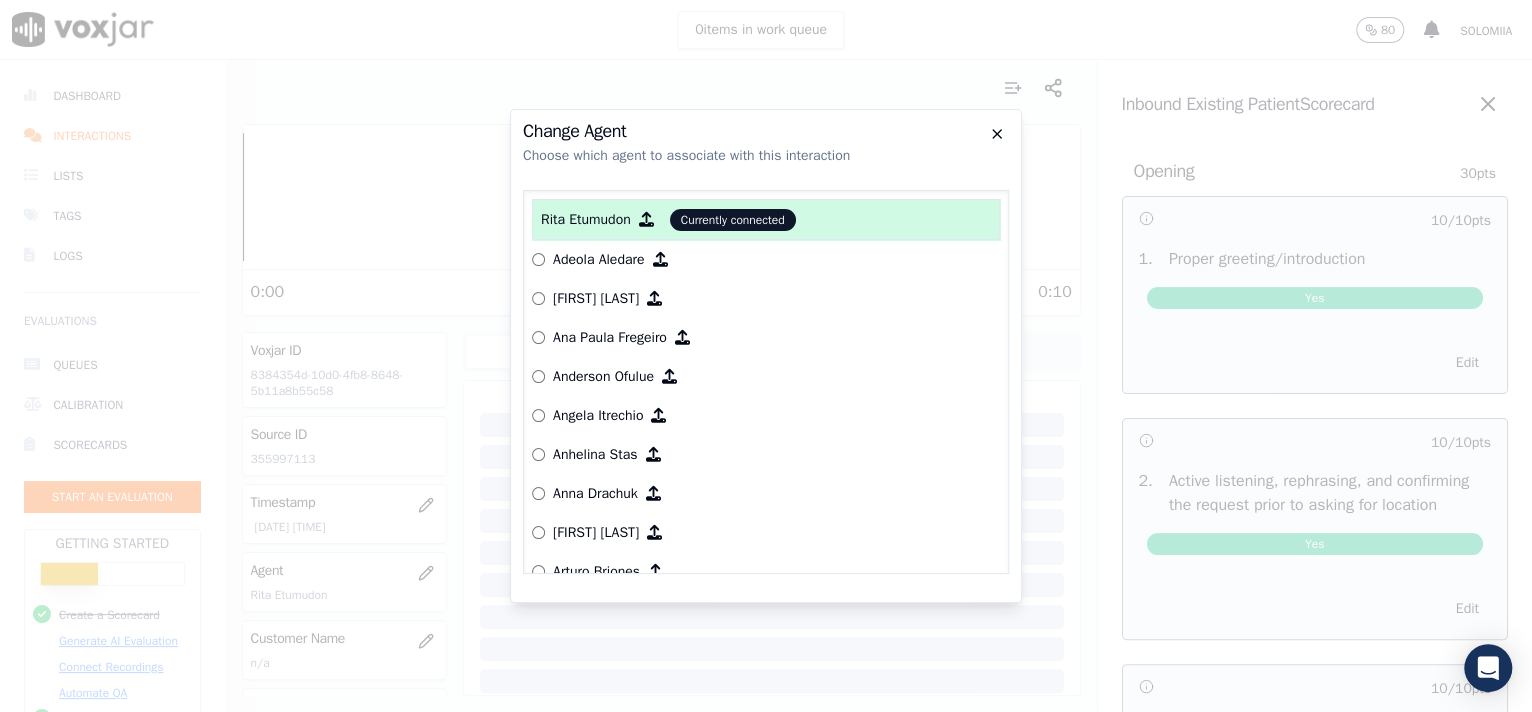 click 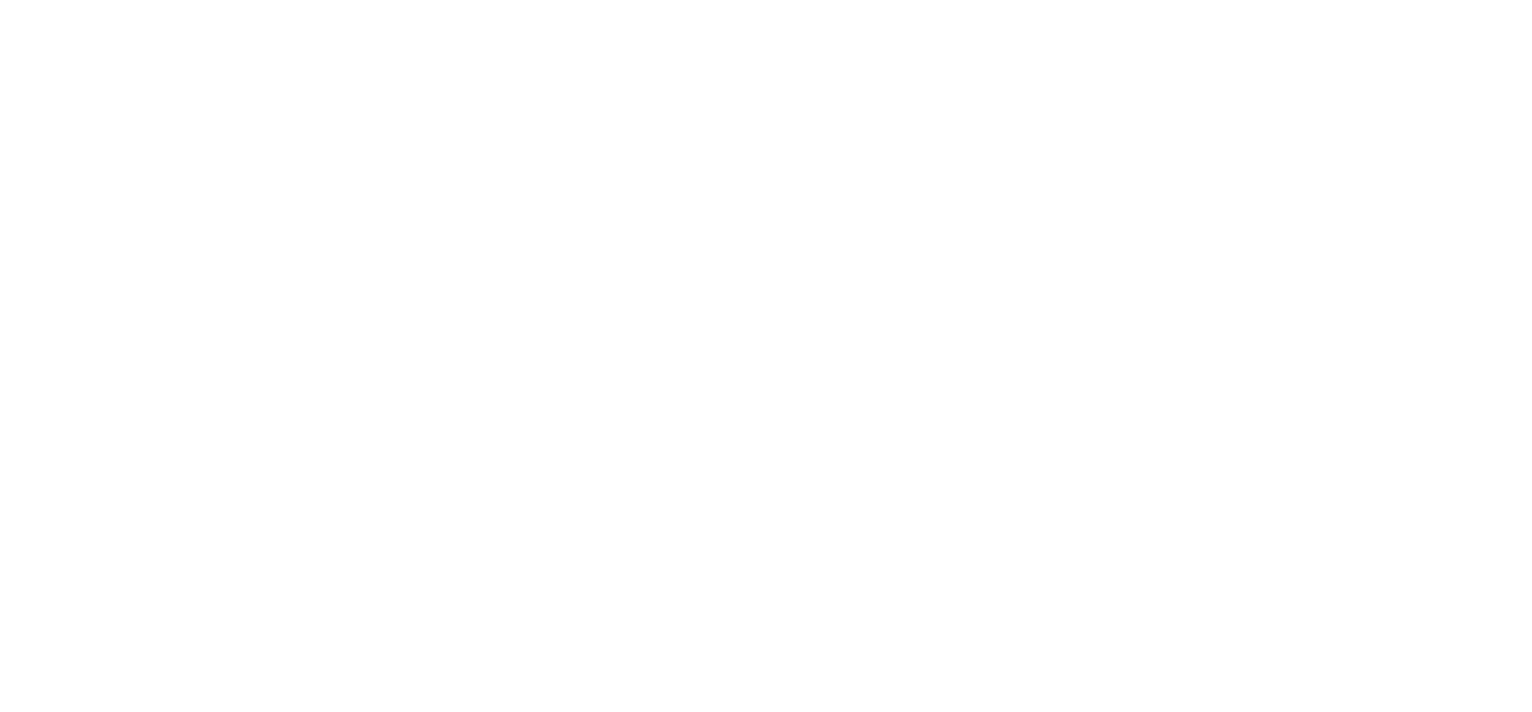 scroll, scrollTop: 0, scrollLeft: 0, axis: both 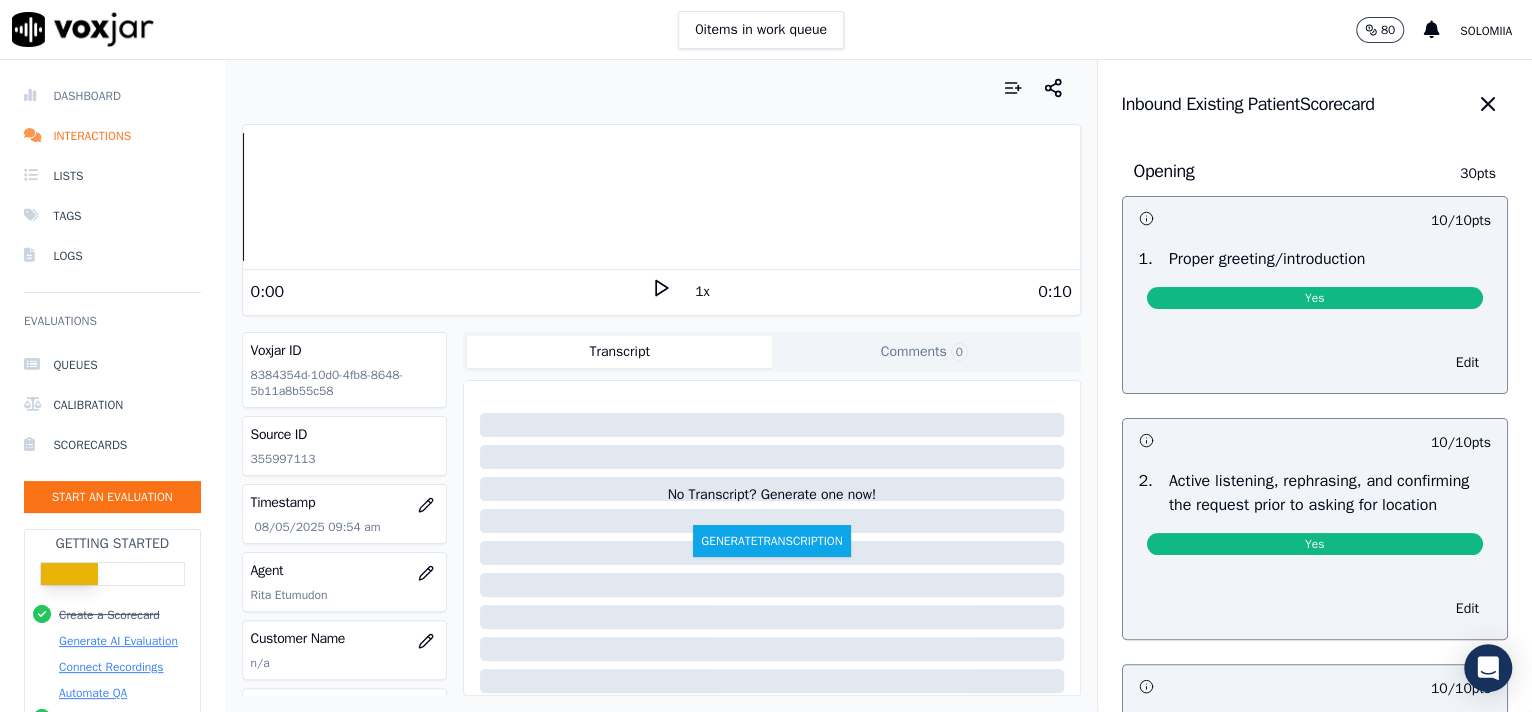 click on "Dashboard" at bounding box center [112, 96] 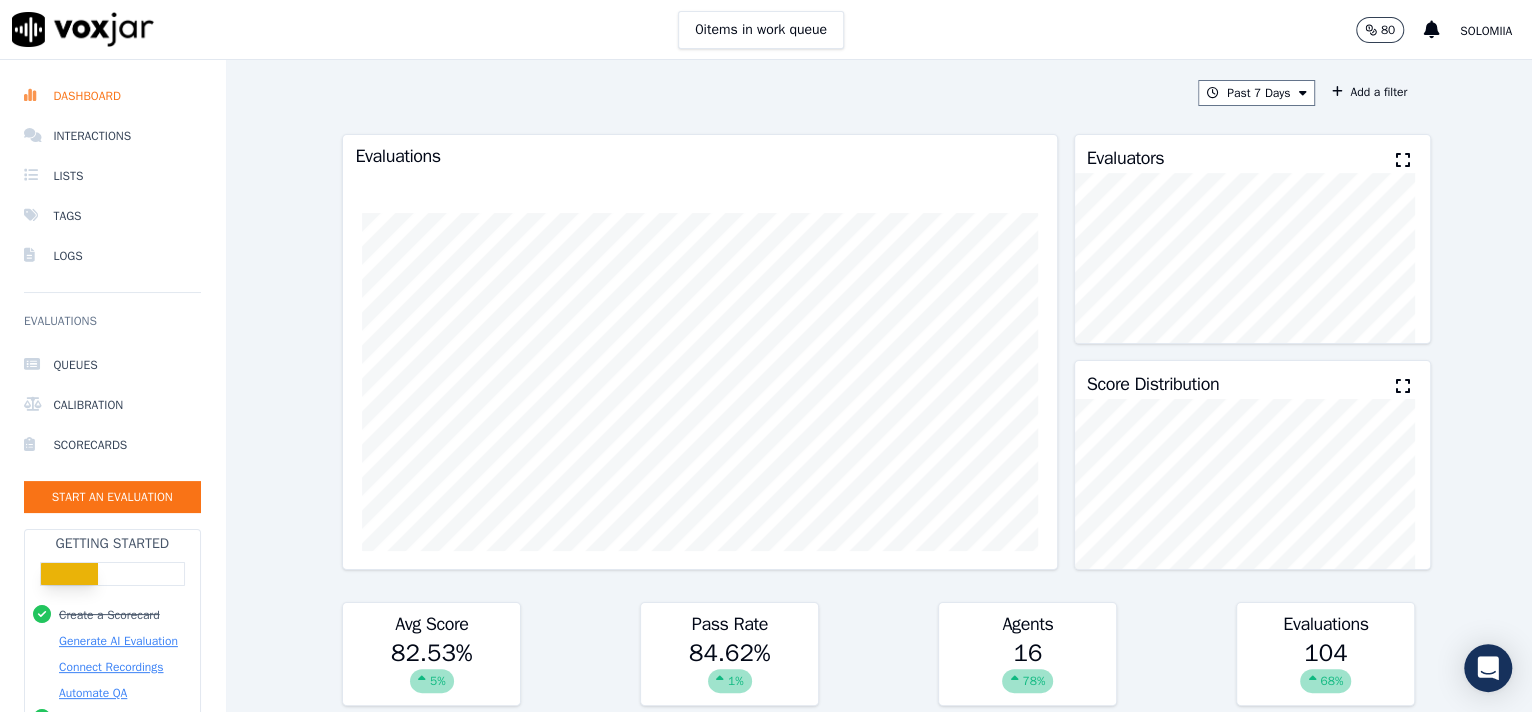 click on "Past 7 Days
Add a filter
Evaluations         Evaluators           Score Distribution             Avg Score   82.53 %
5 %   Pass Rate   84.62 %
1 %   Agents   16     78 %   Evaluations   104     68 %   Scores by Scorecard   Scorecards   Evals   Avg Score   Passrate     Outbound Call   13   88.58 %   92.31 %   export     Inbound Private Billing Call   4   92.50 %   100.00 %   export     Inbound PA Billing Call   3   80.79 %   66.67 %   export     Inbound Existing Patient   61   83.64 %   95.08 %   export     Inbound New Patient Call   17   70.55 %   41.18 %   export     Inbound Emergency Call   6   86.39 %   83.33 %   export       Agent Leaderboard     Agents   Evals   Avg Score   Passrate   Recent Evals   Rosemary Akinlagun   9   97.83 %   100.00 %                           Oleksii Boiko   9   92.40 %   100.00 %                           Vladyslav Hrytsev   3   90.30 %   100.00 %                   Eunice Johnson   10   90.06 %   100.00 %" at bounding box center (878, 386) 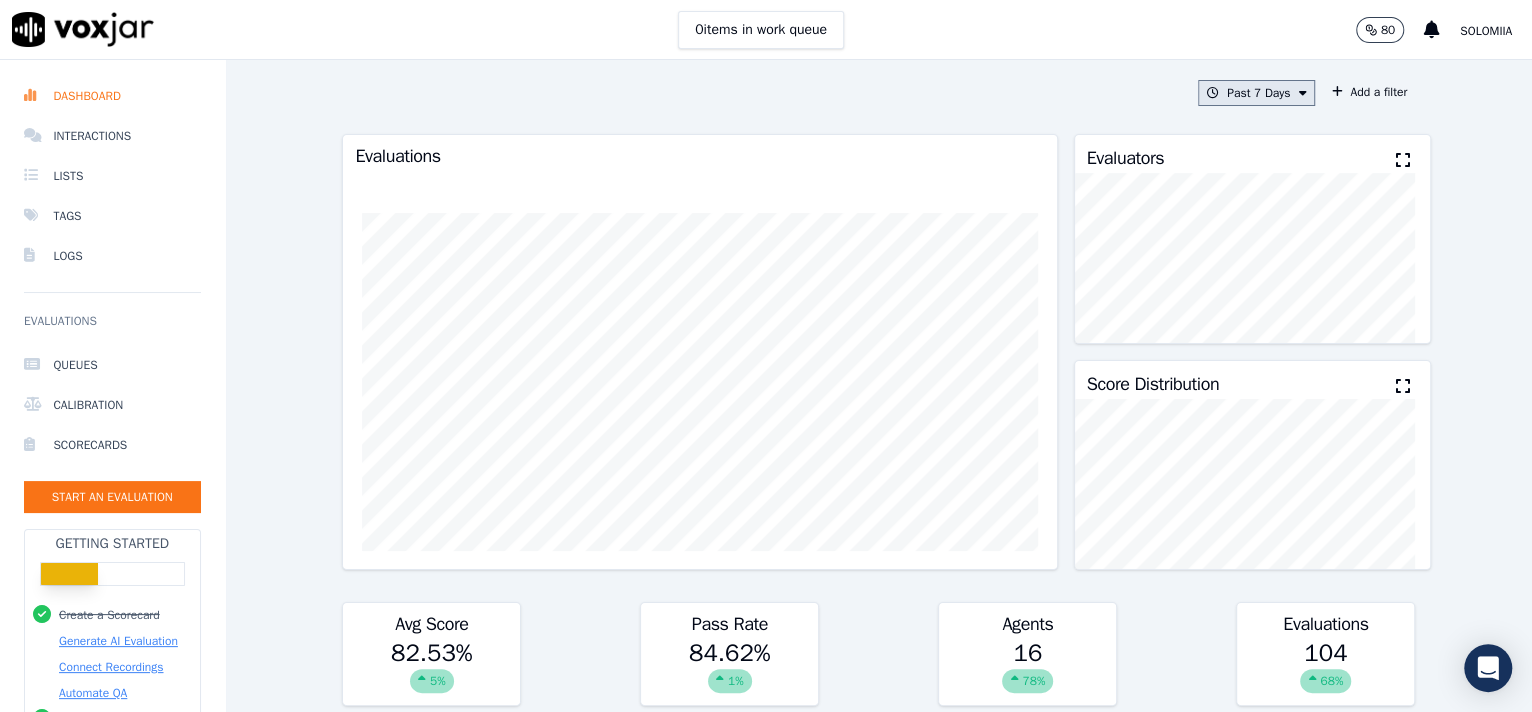 click on "Past 7 Days" at bounding box center [1256, 93] 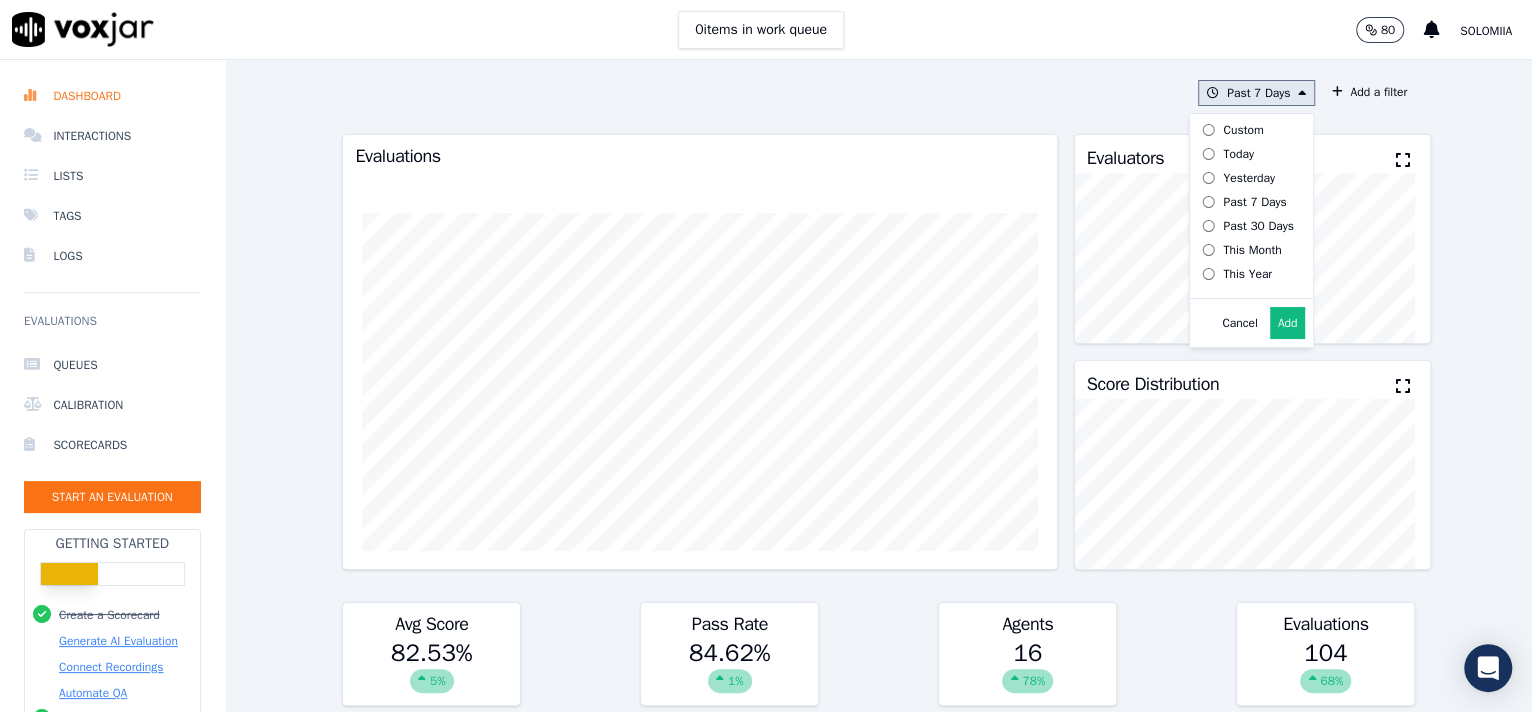 click on "Today" at bounding box center [1243, 154] 